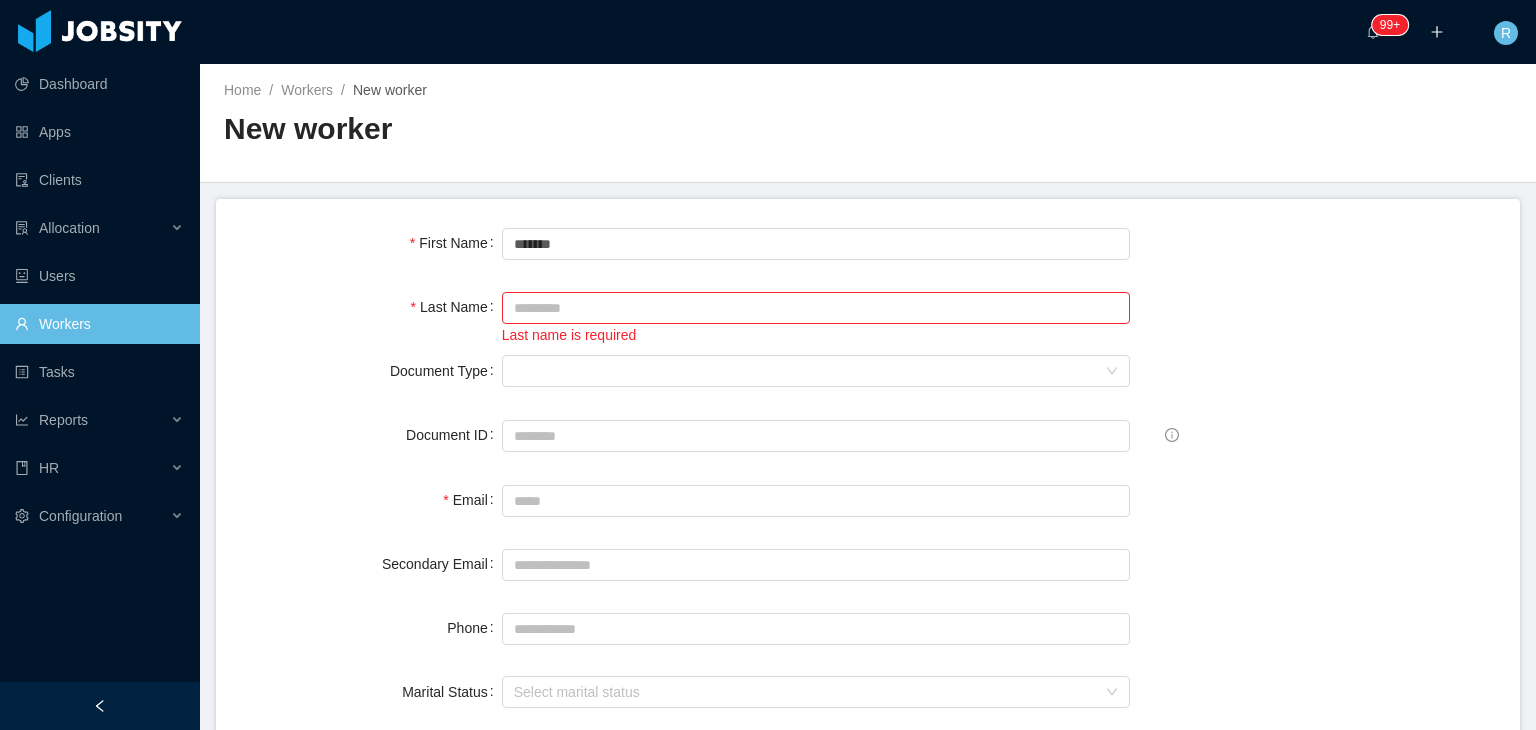 scroll, scrollTop: 0, scrollLeft: 0, axis: both 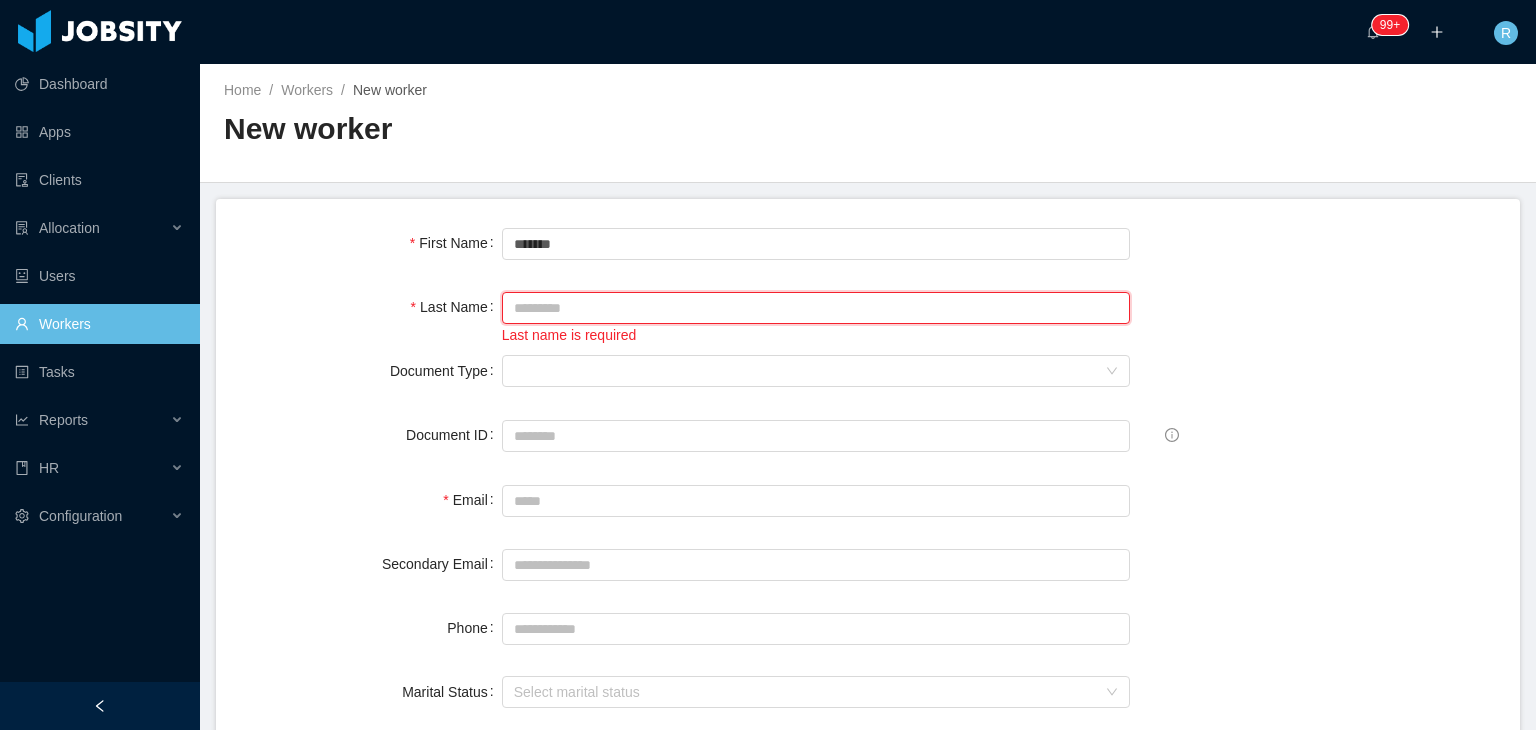 paste on "********" 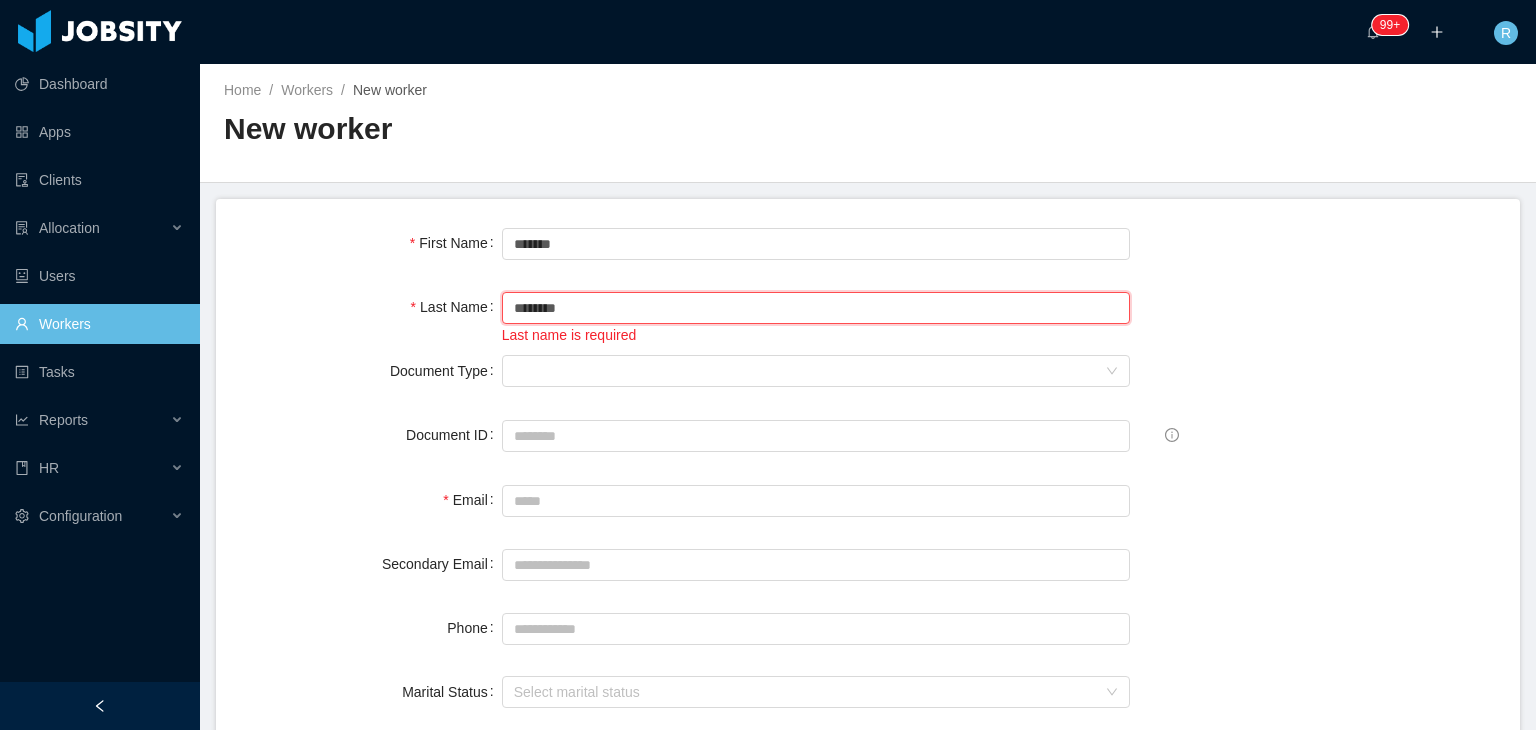 type on "********" 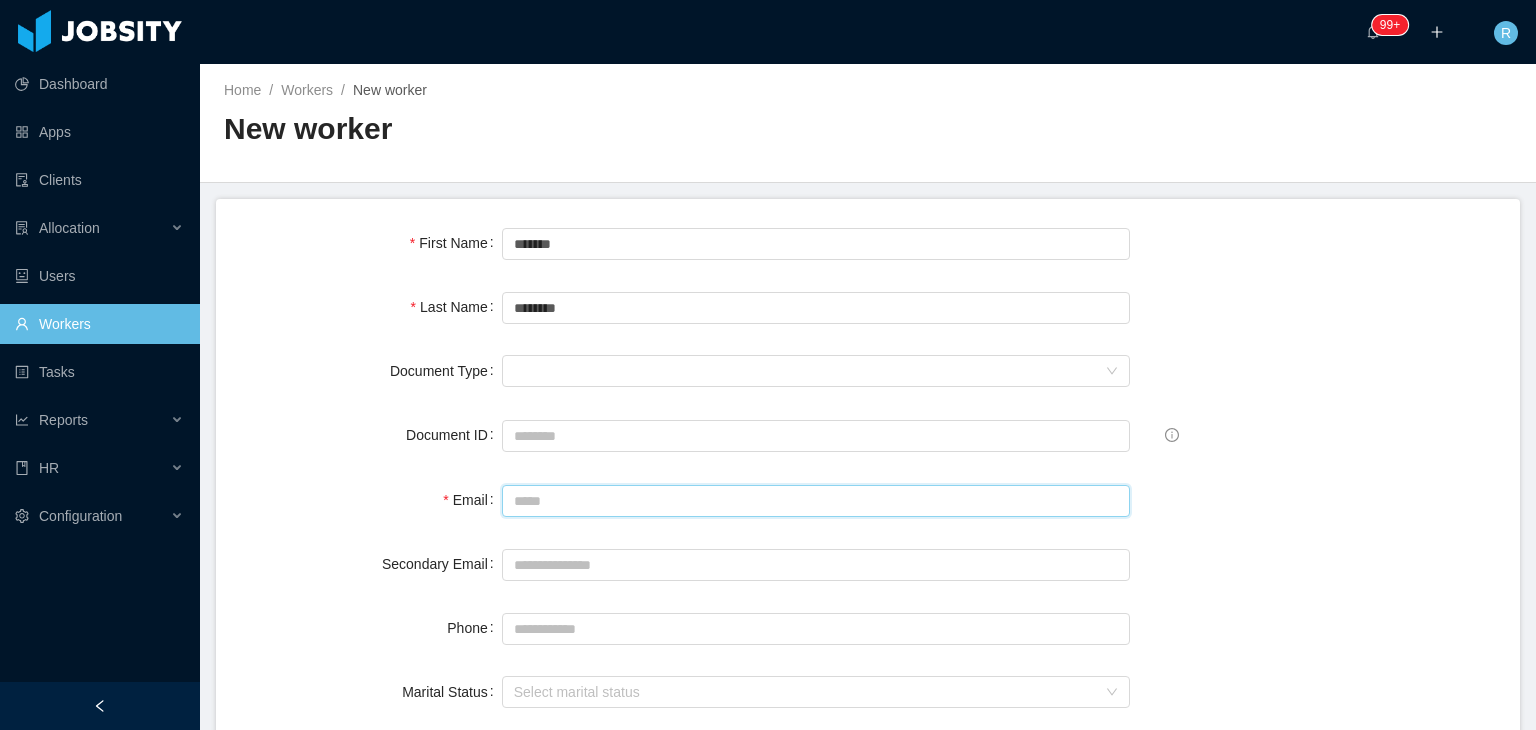 click on "Email" at bounding box center [816, 501] 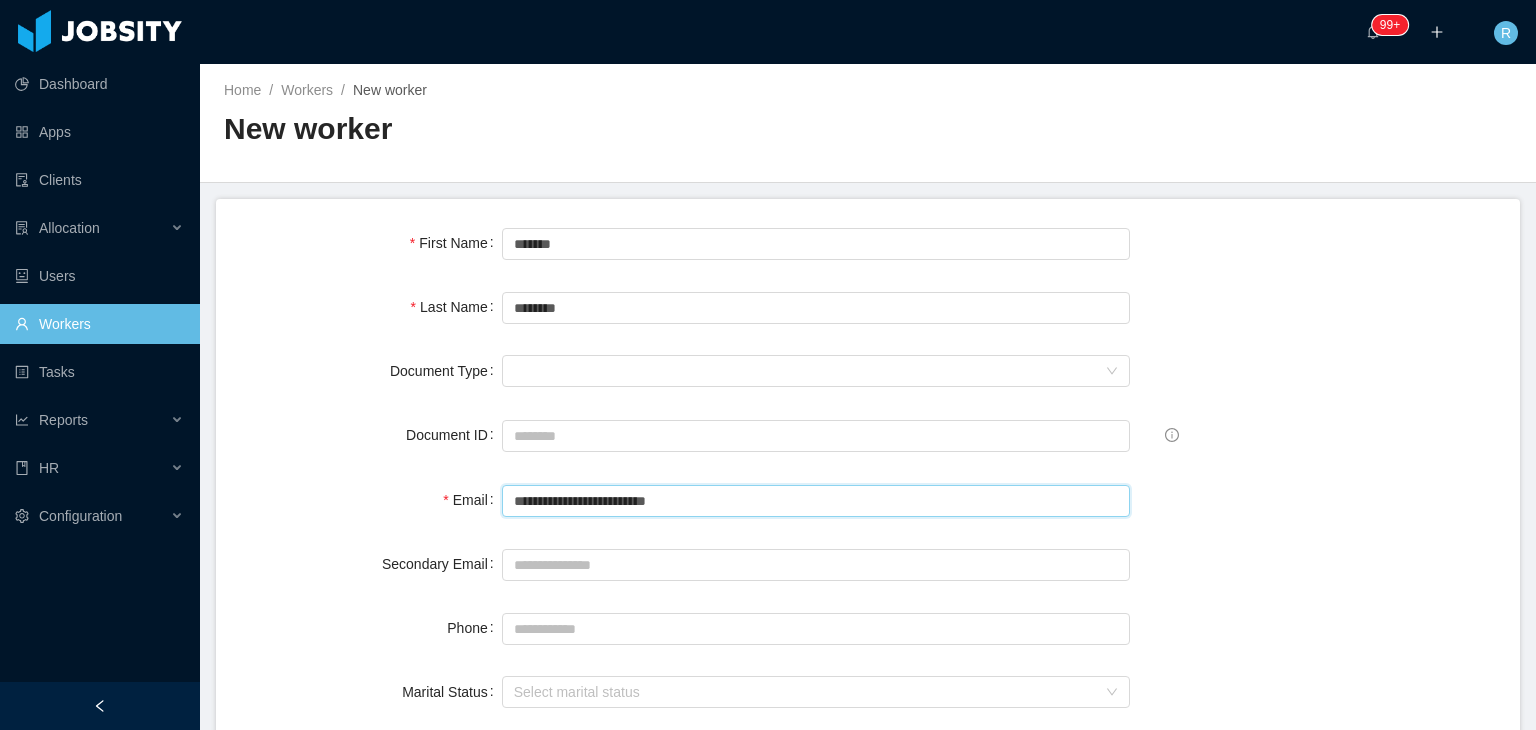 type on "**********" 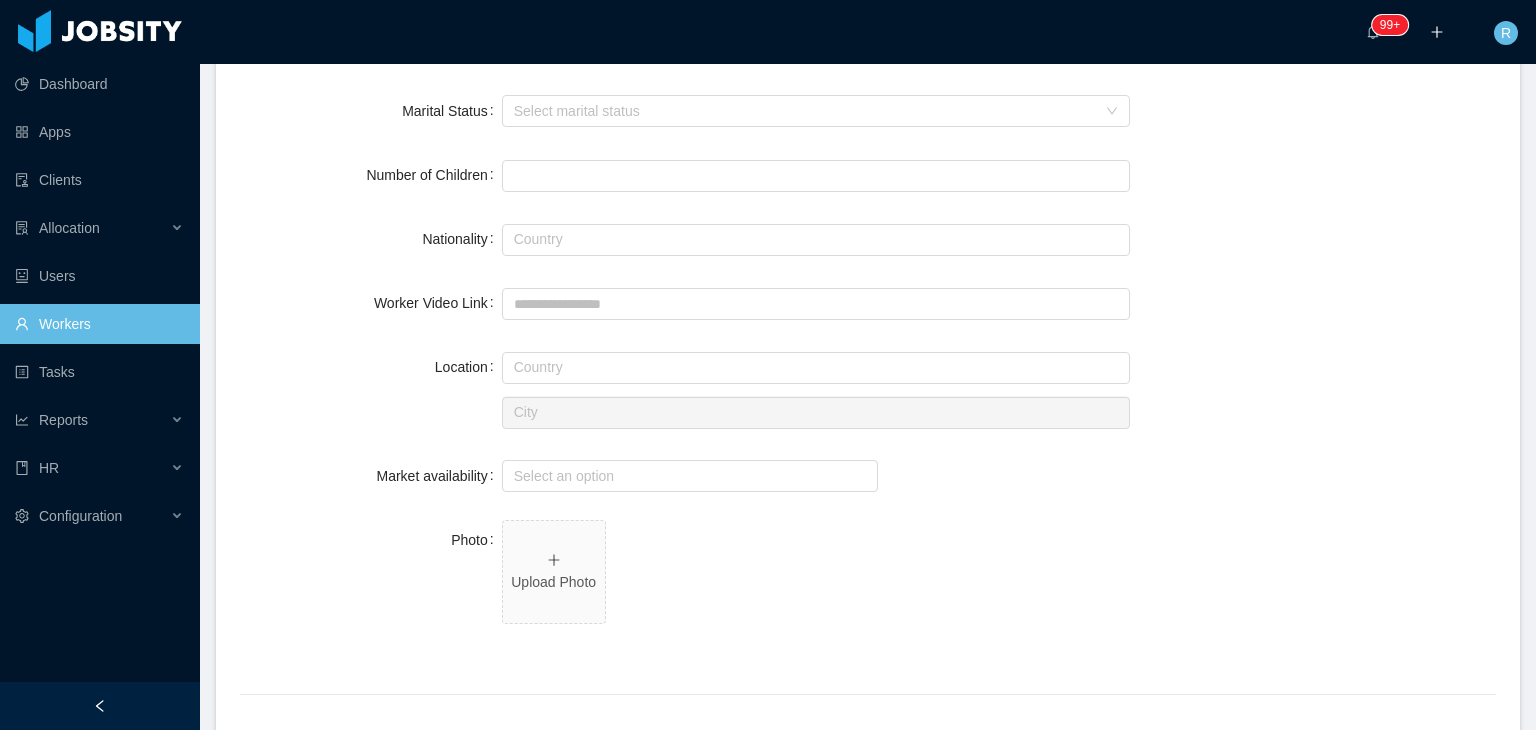 scroll, scrollTop: 600, scrollLeft: 0, axis: vertical 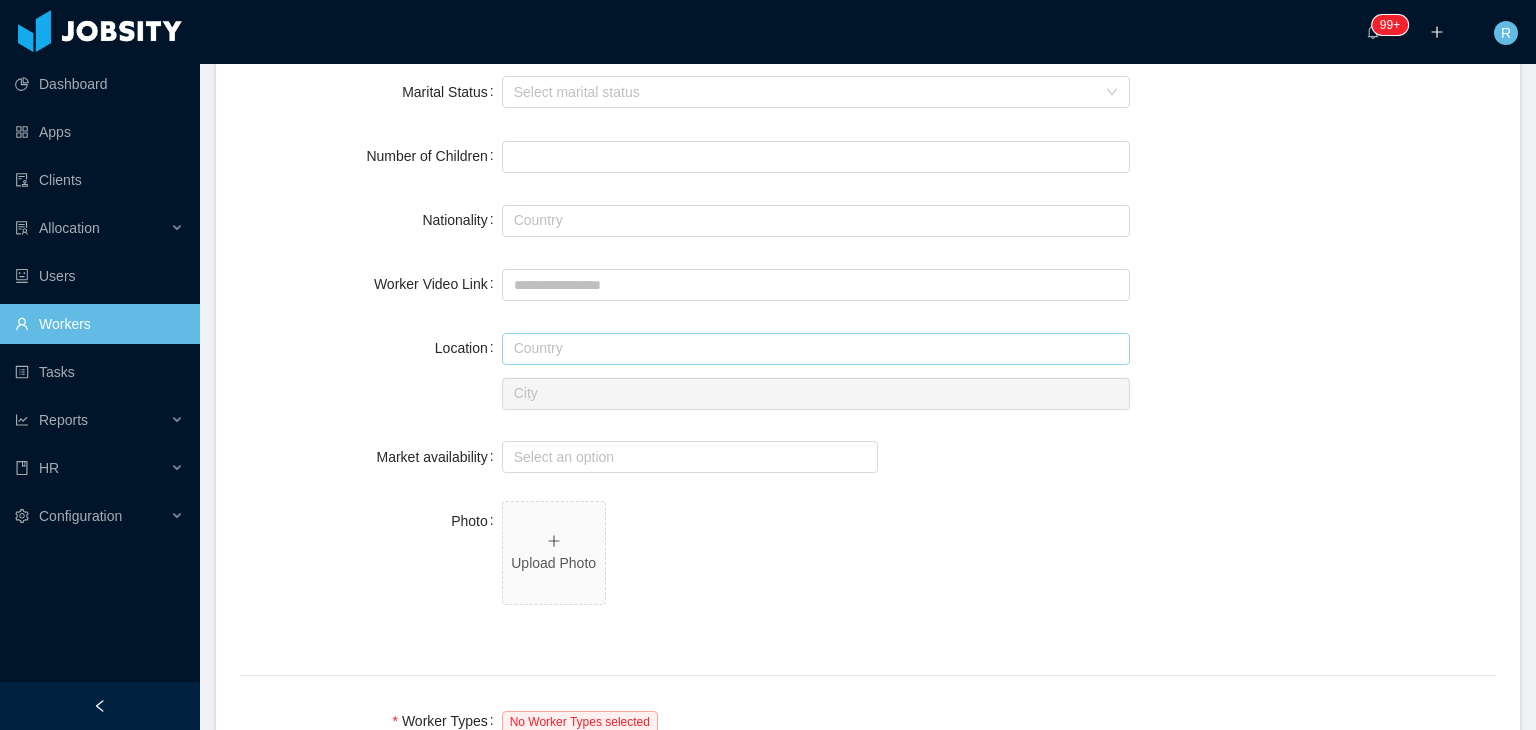 click at bounding box center [816, 349] 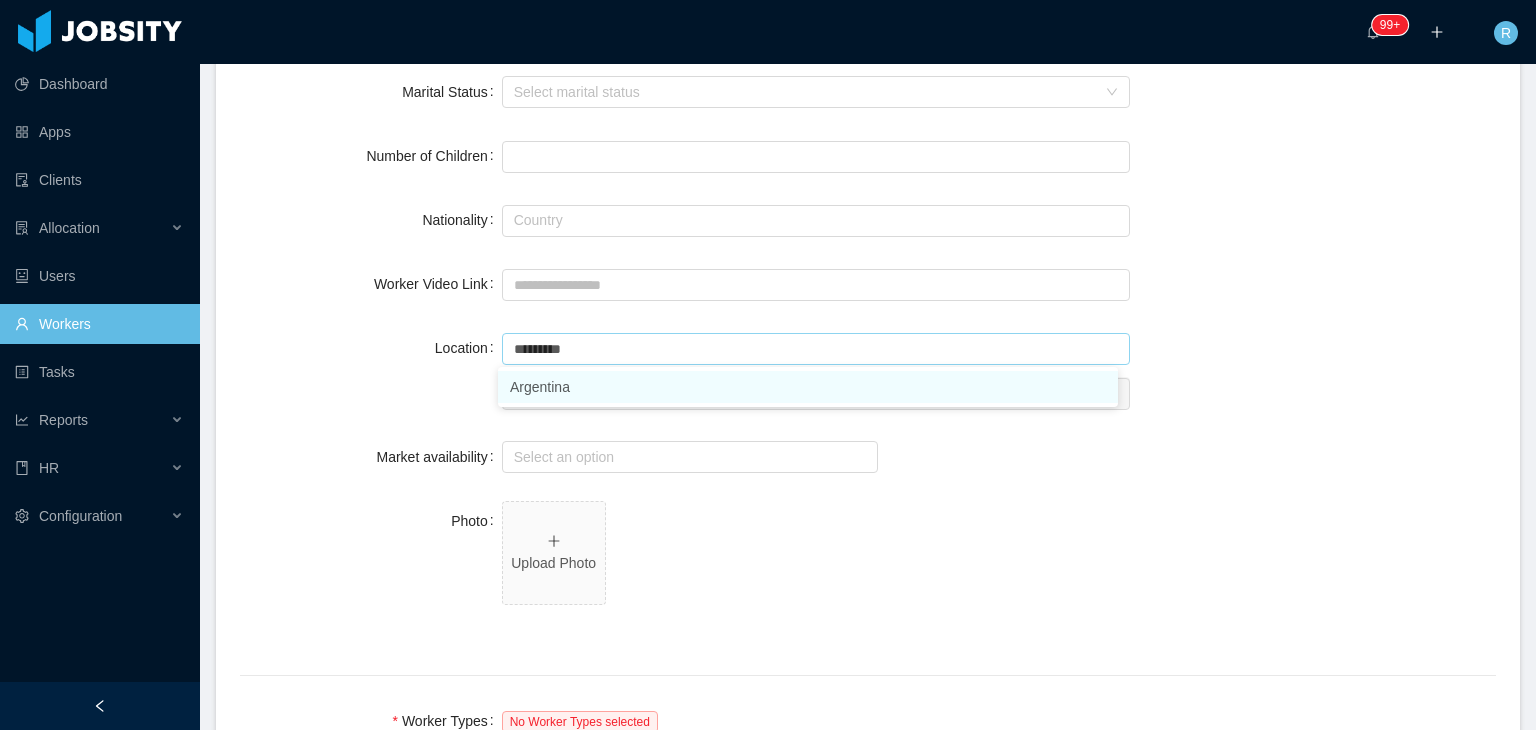 click on "Argentina" at bounding box center (808, 387) 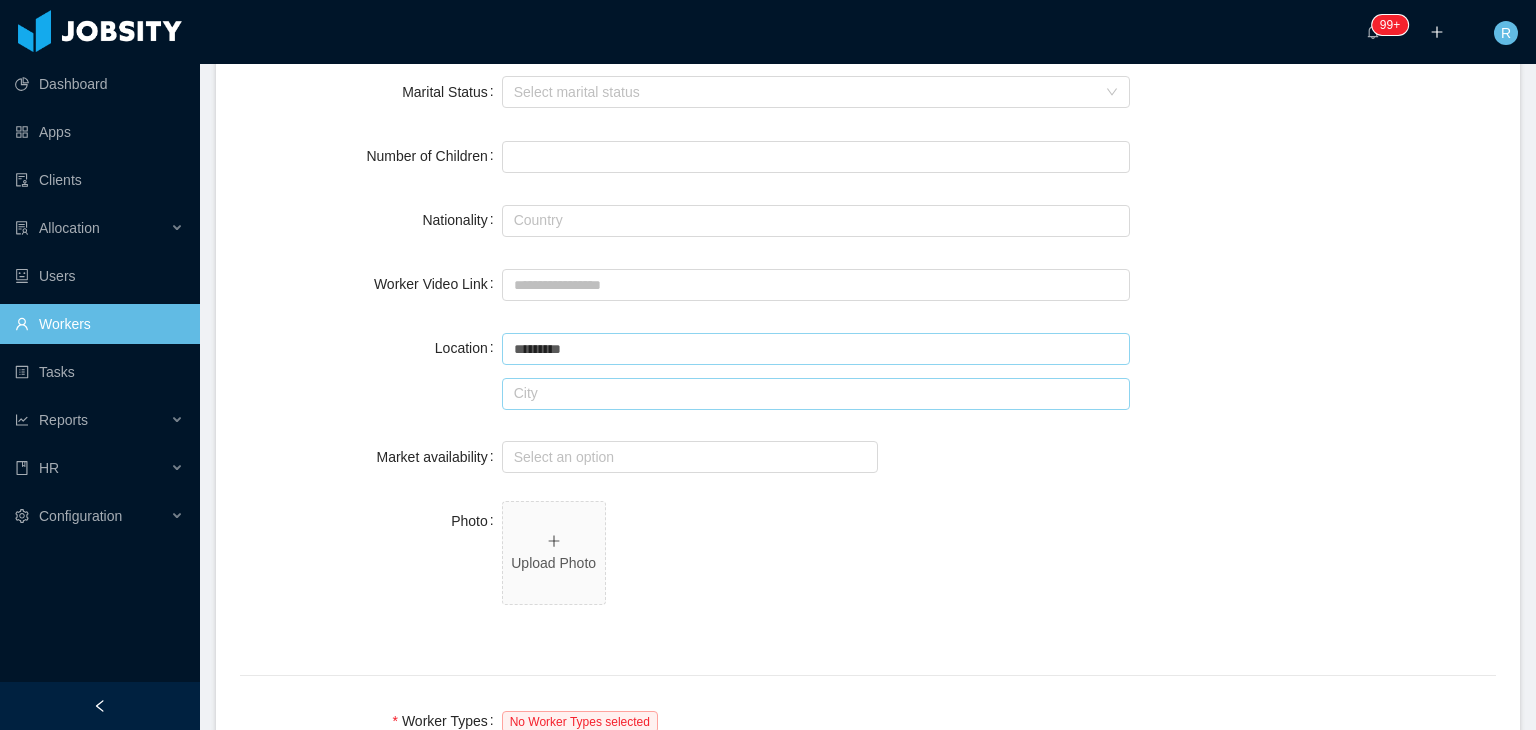 type on "*********" 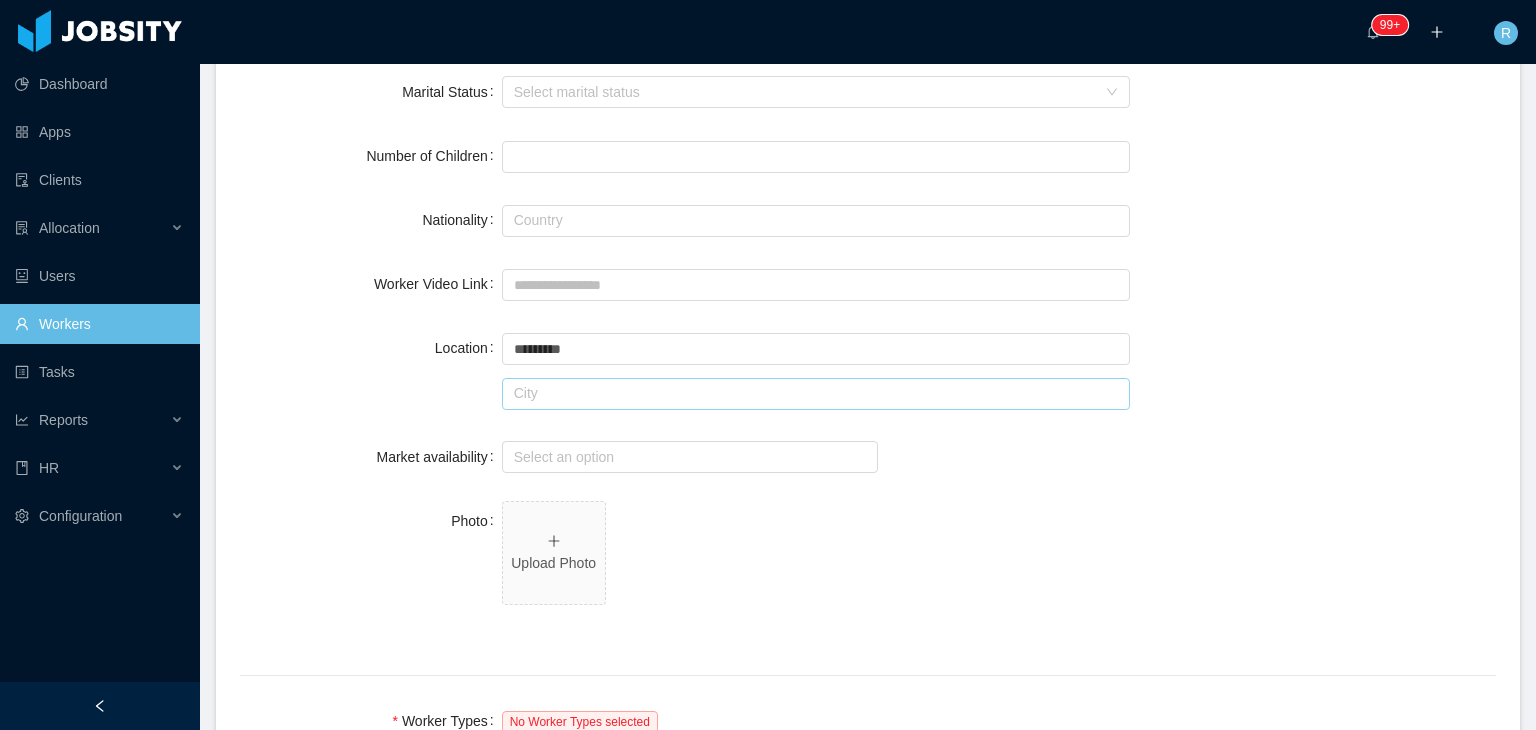 click at bounding box center (816, 394) 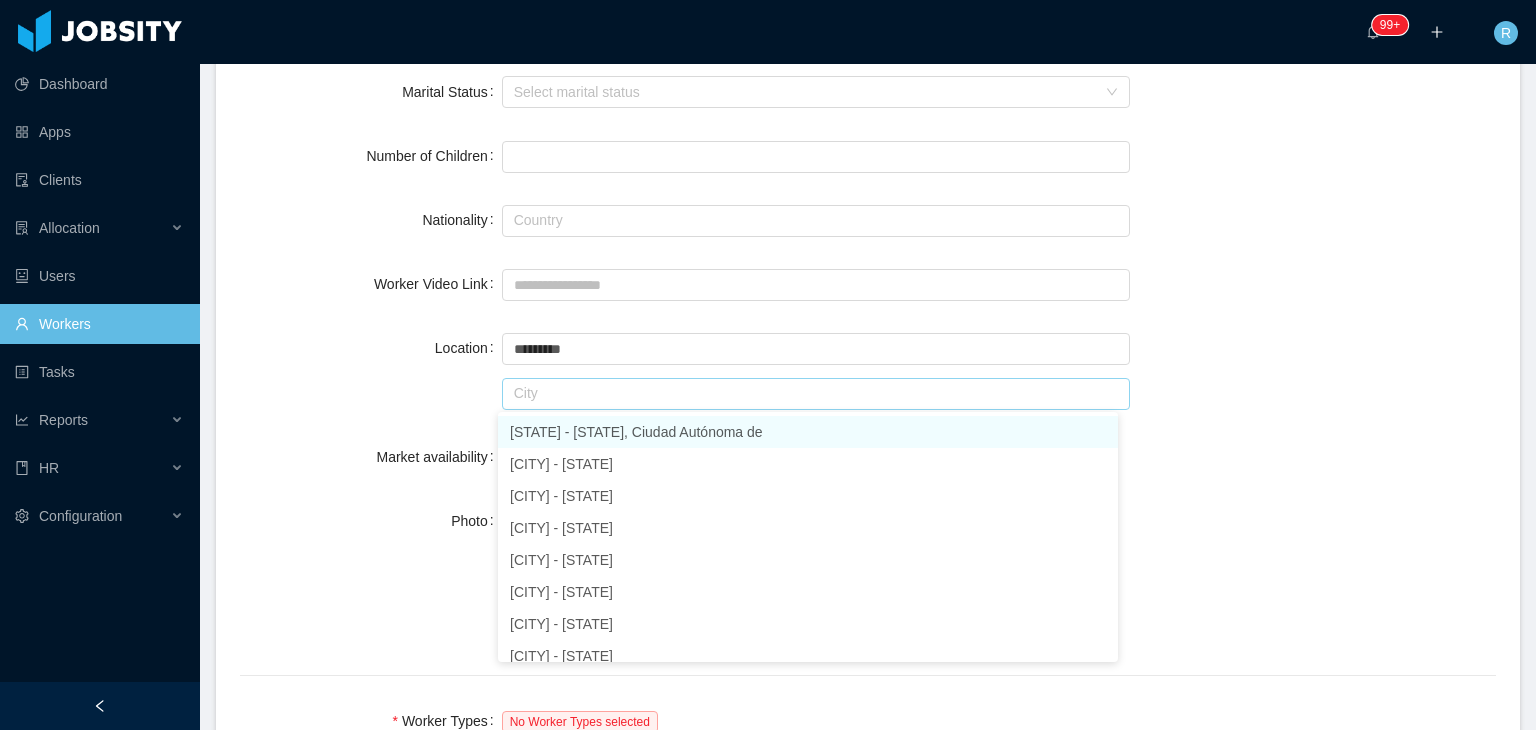 click on "Buenos Aires - Buenos Aires, Ciudad Autónoma de" at bounding box center (808, 432) 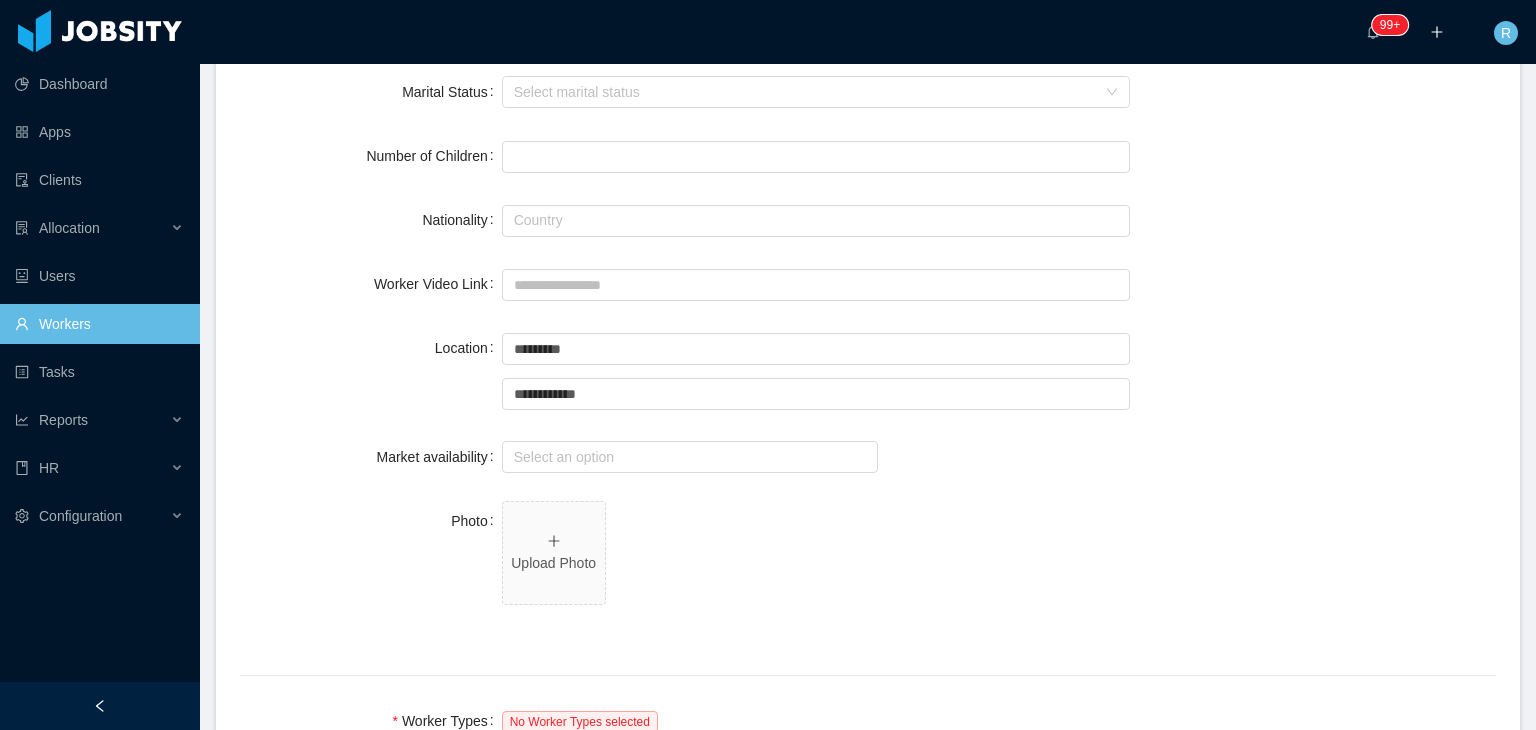 click on "**********" at bounding box center [868, 370] 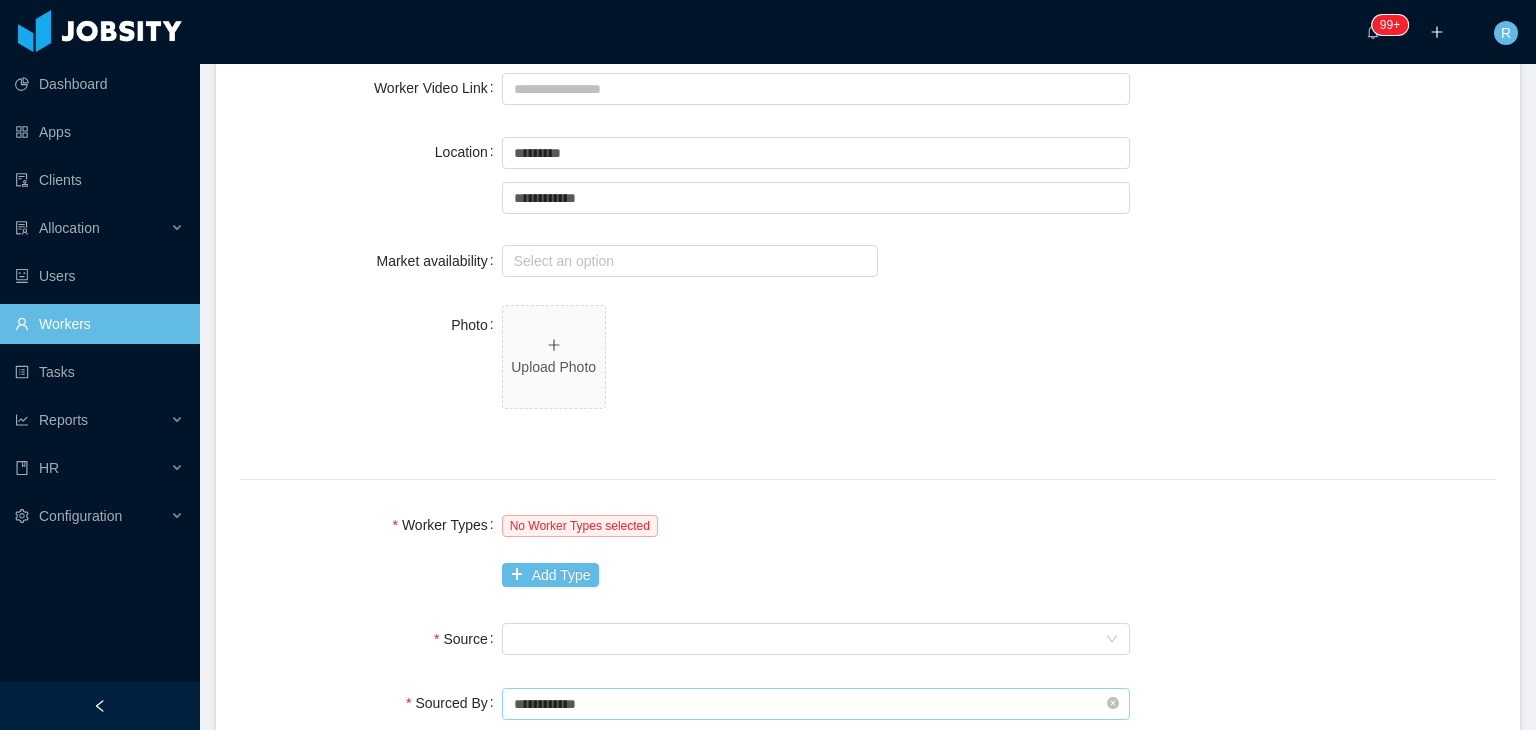 scroll, scrollTop: 1000, scrollLeft: 0, axis: vertical 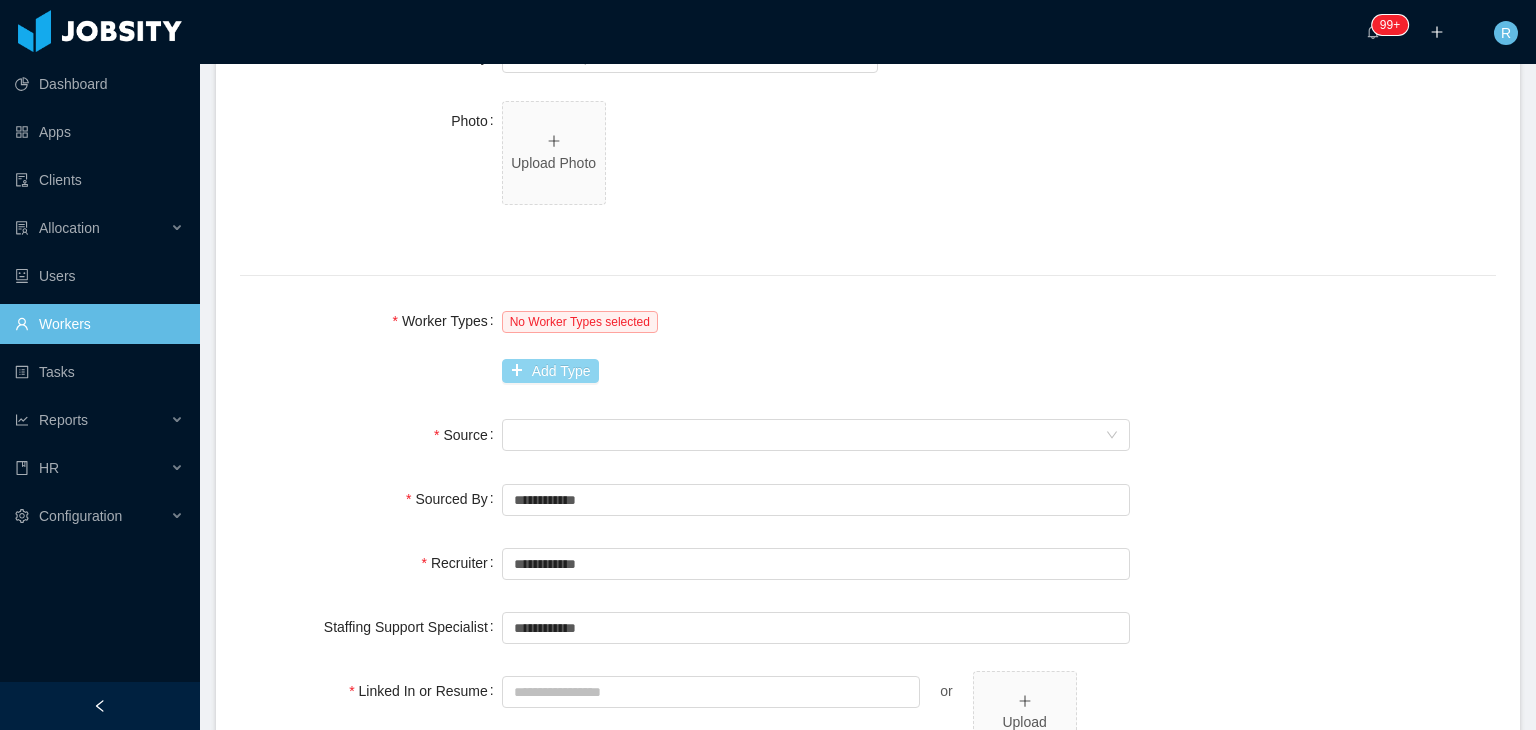 click on "Add Type" at bounding box center [550, 371] 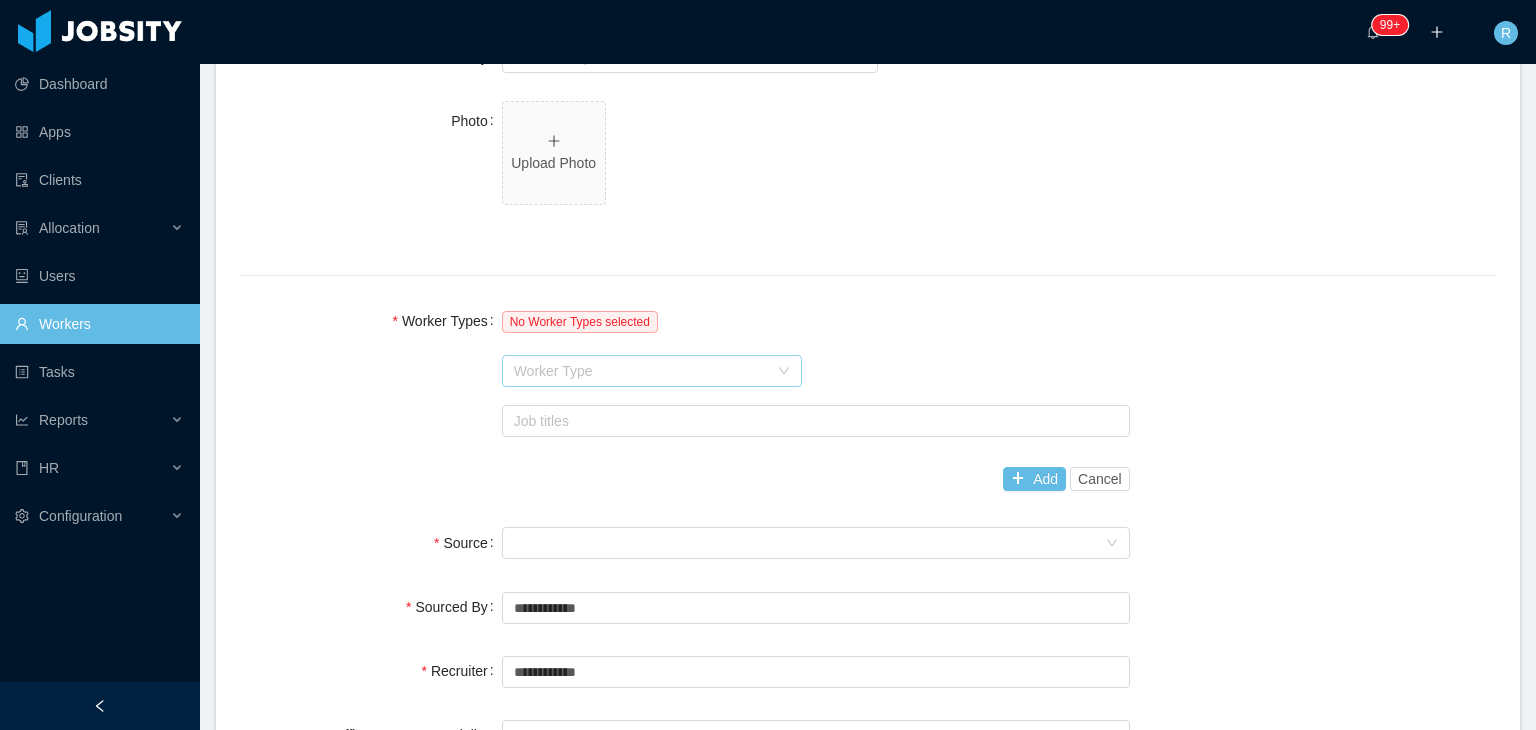click on "Worker Type" at bounding box center [641, 371] 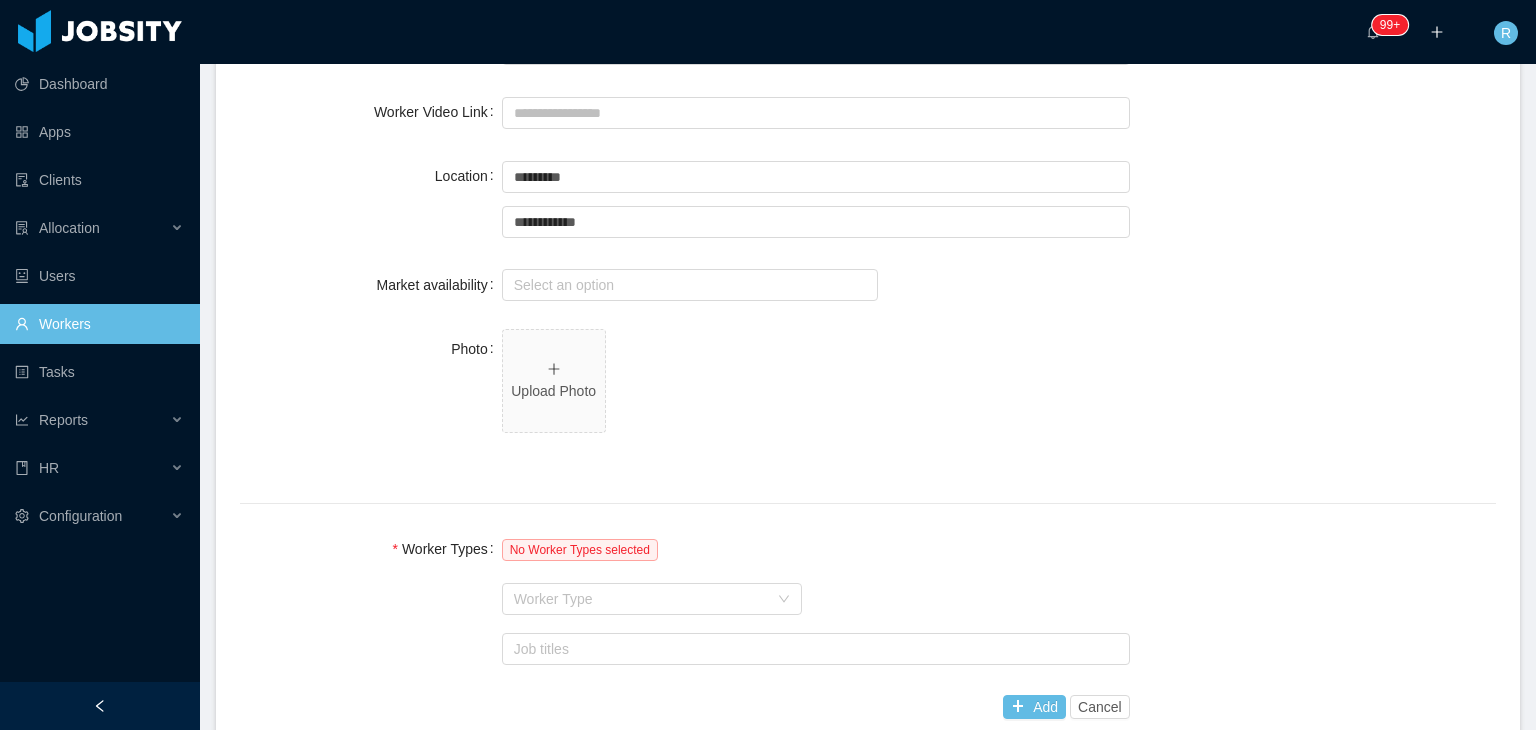 scroll, scrollTop: 1000, scrollLeft: 0, axis: vertical 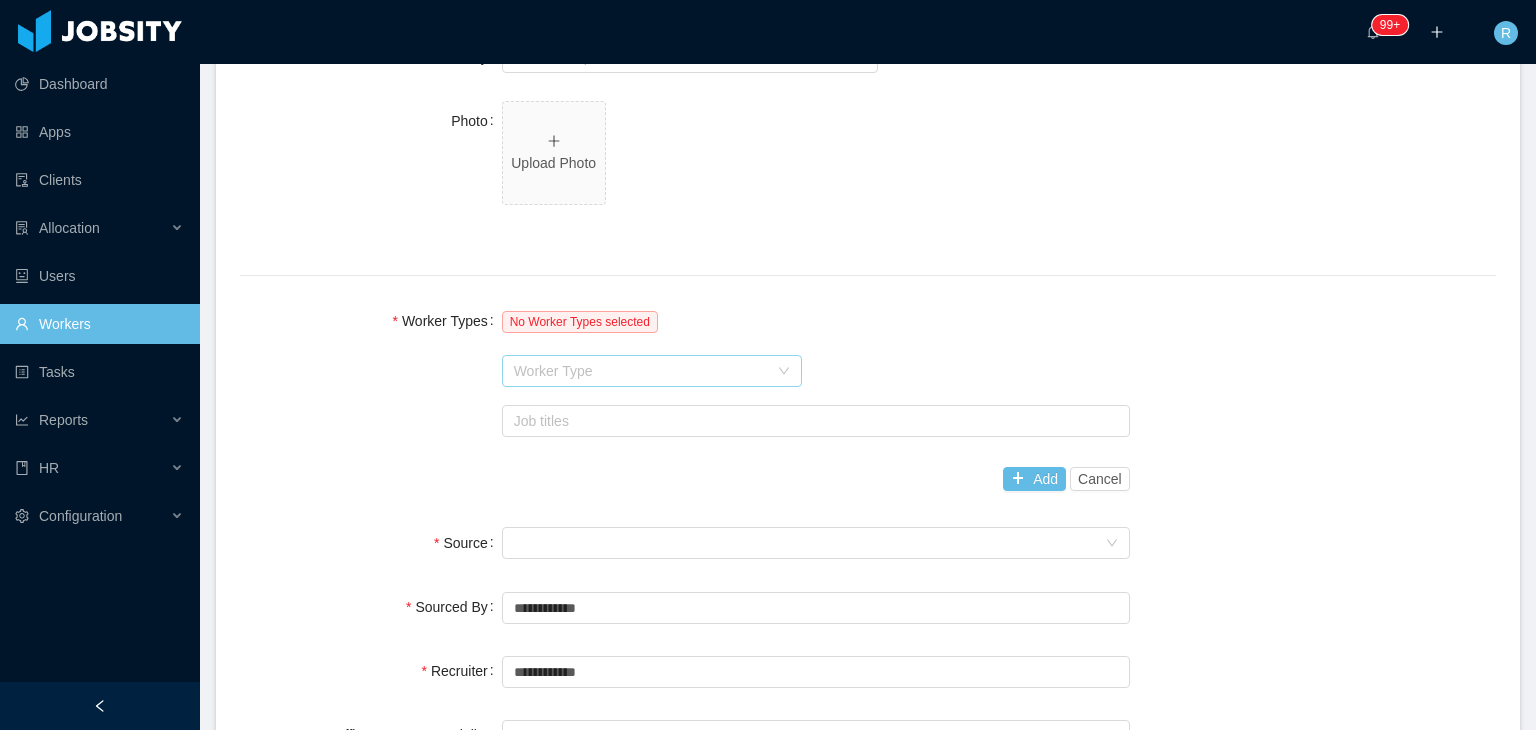click on "Worker Type" at bounding box center (641, 371) 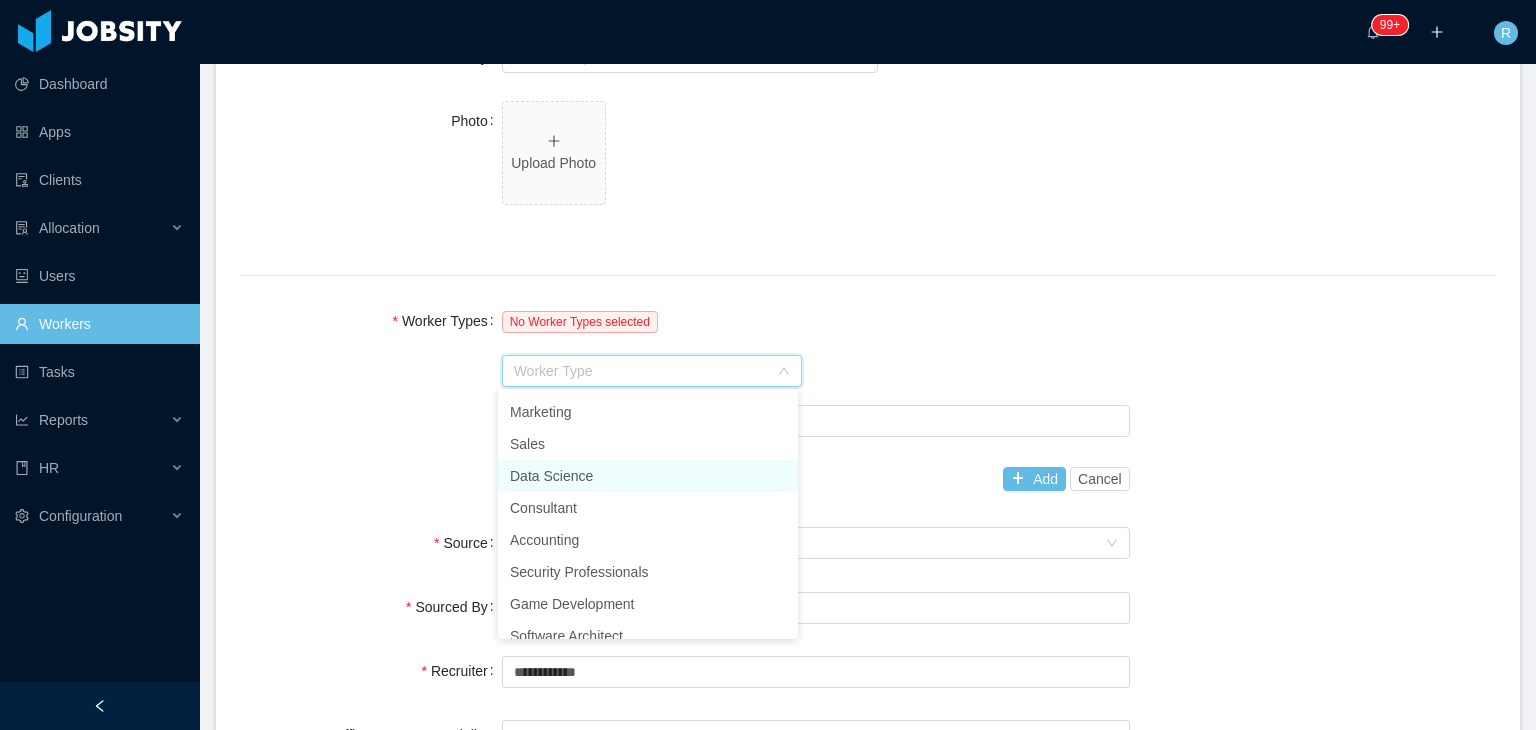 scroll, scrollTop: 500, scrollLeft: 0, axis: vertical 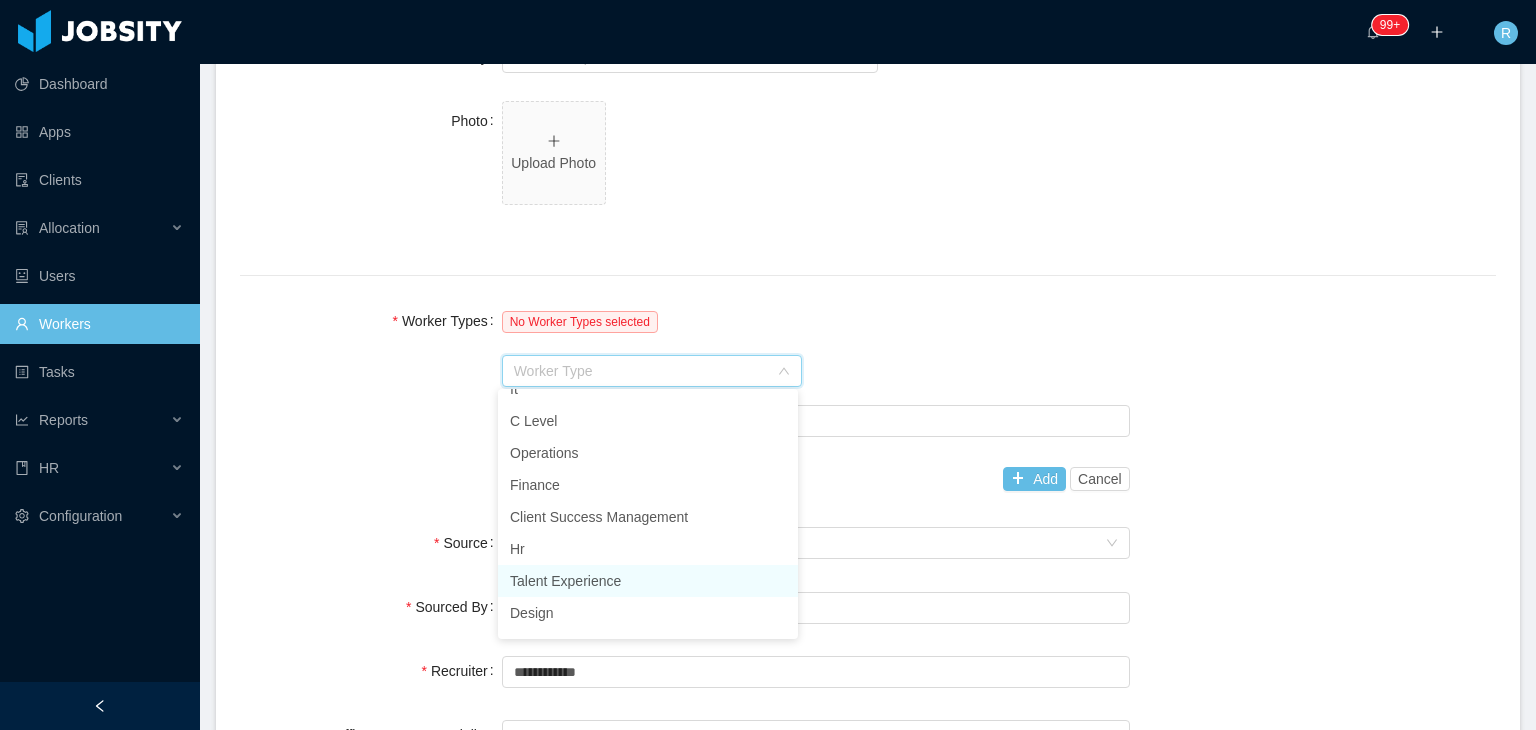 click on "Talent Experience" at bounding box center (648, 581) 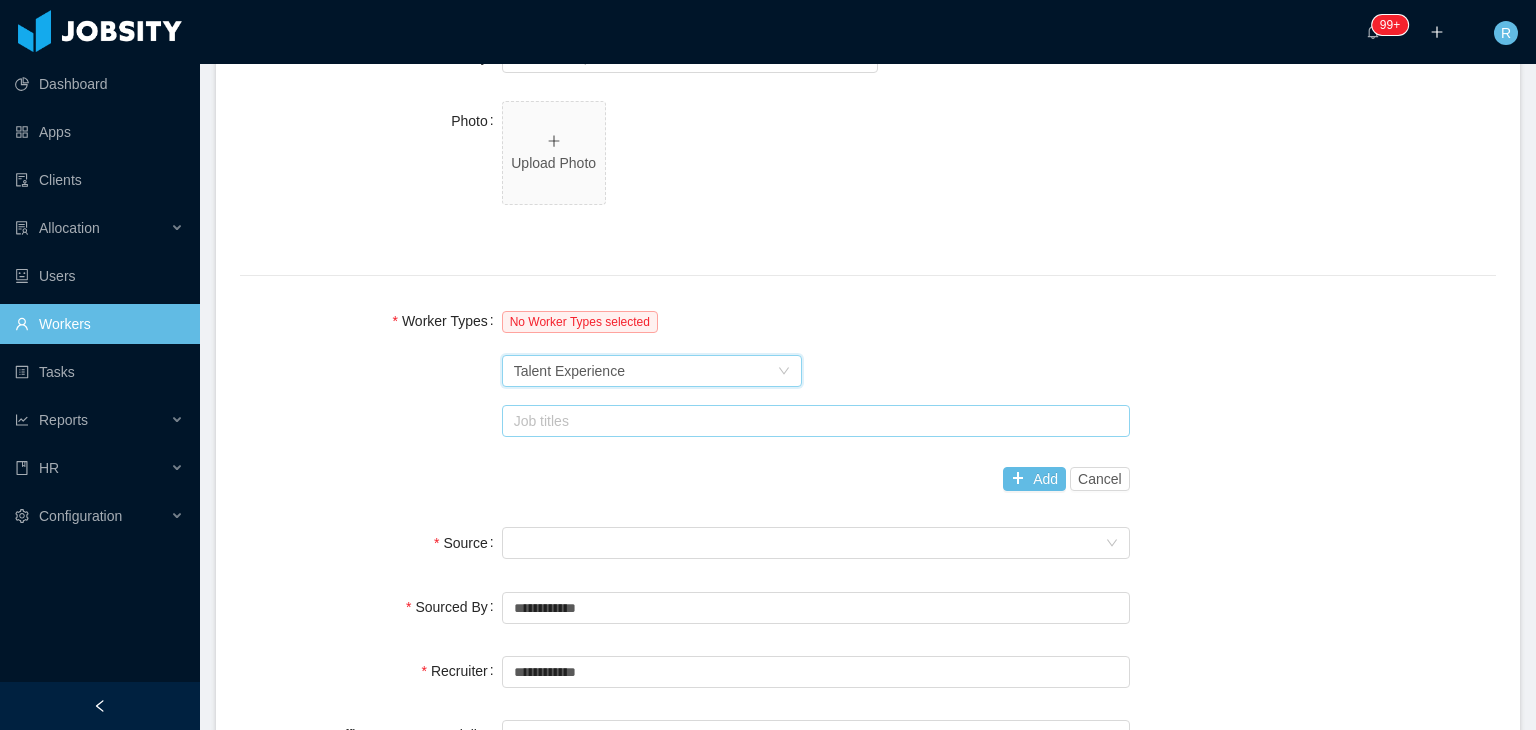 click on "Job titles" at bounding box center [811, 421] 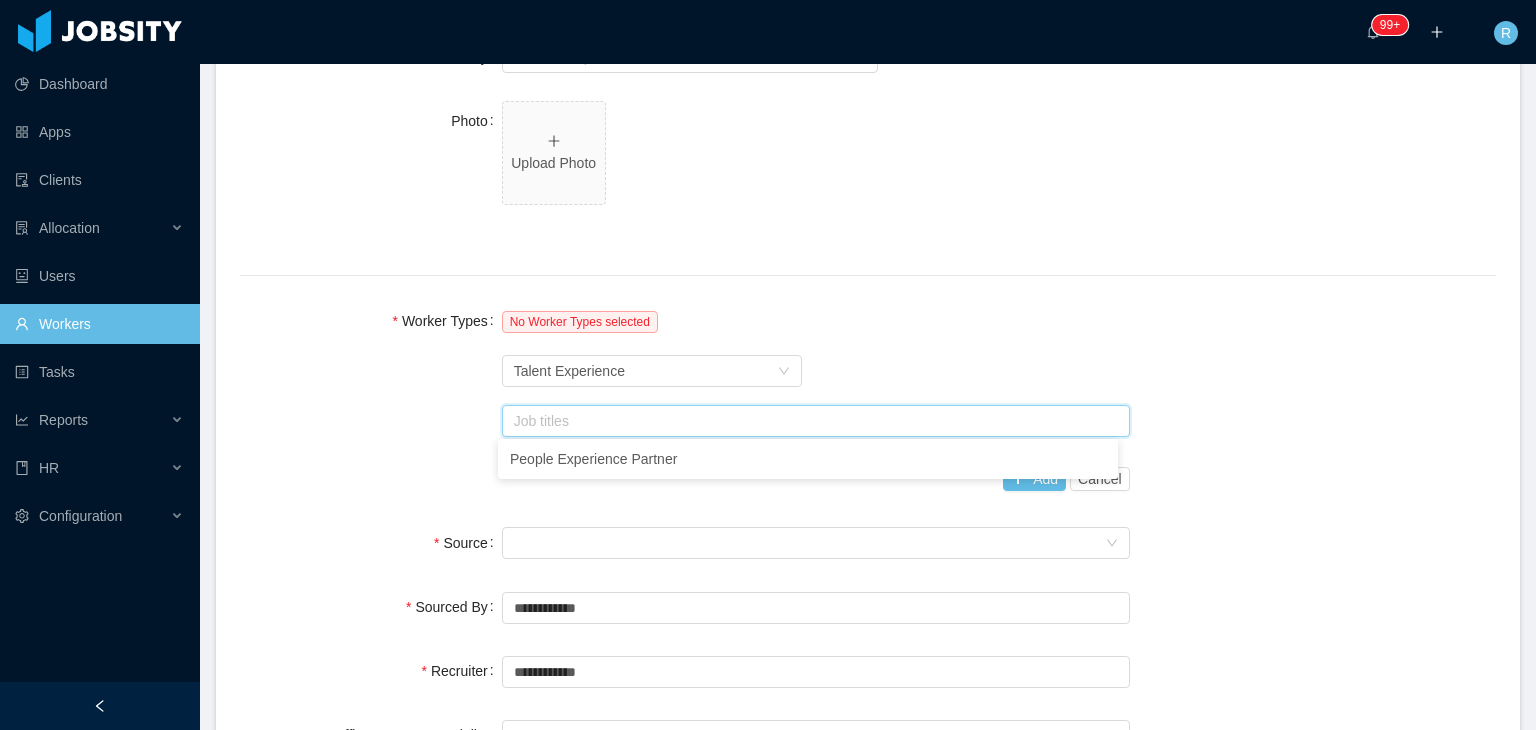 click on "Worker Type Talent Experience" at bounding box center [816, 371] 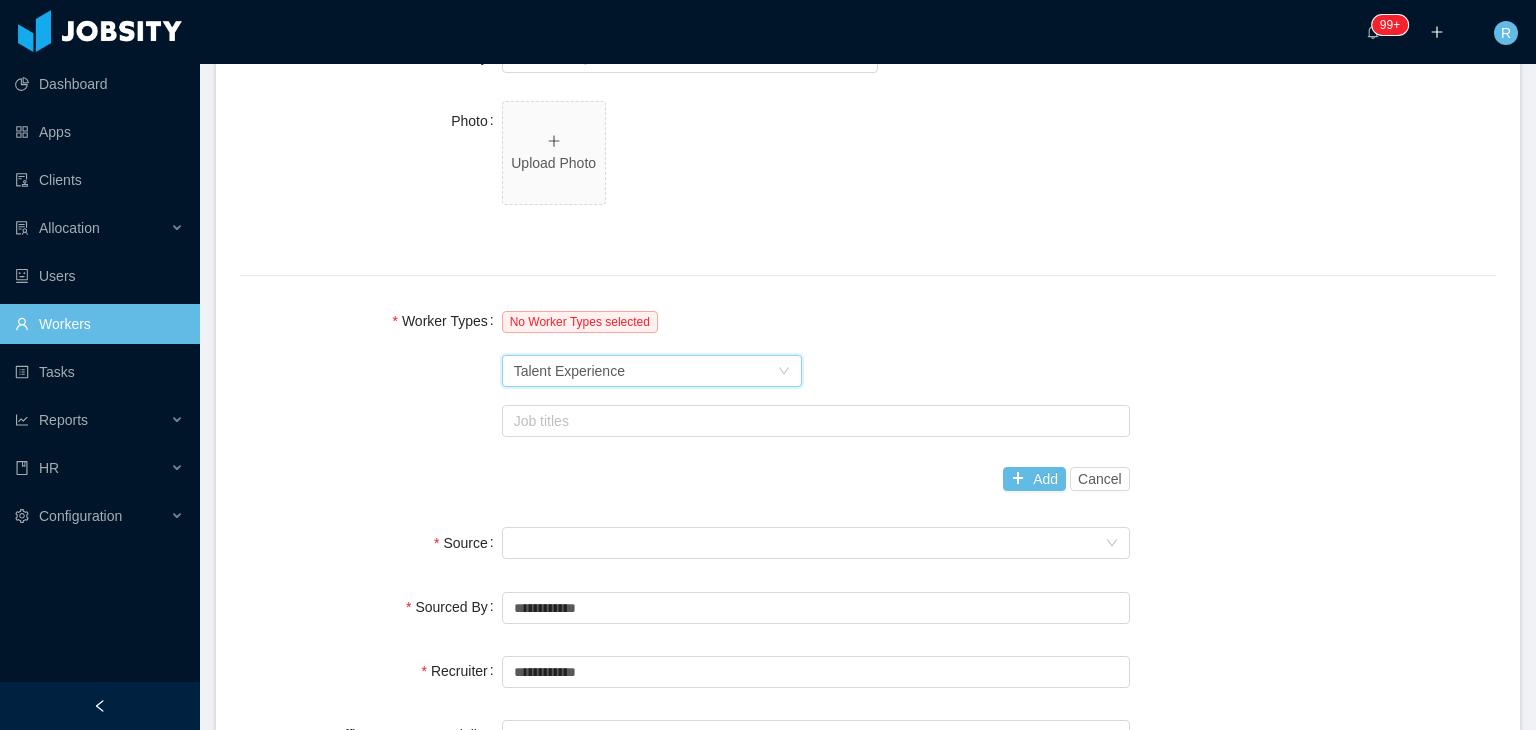 click on "Worker Type Talent Experience" at bounding box center (645, 371) 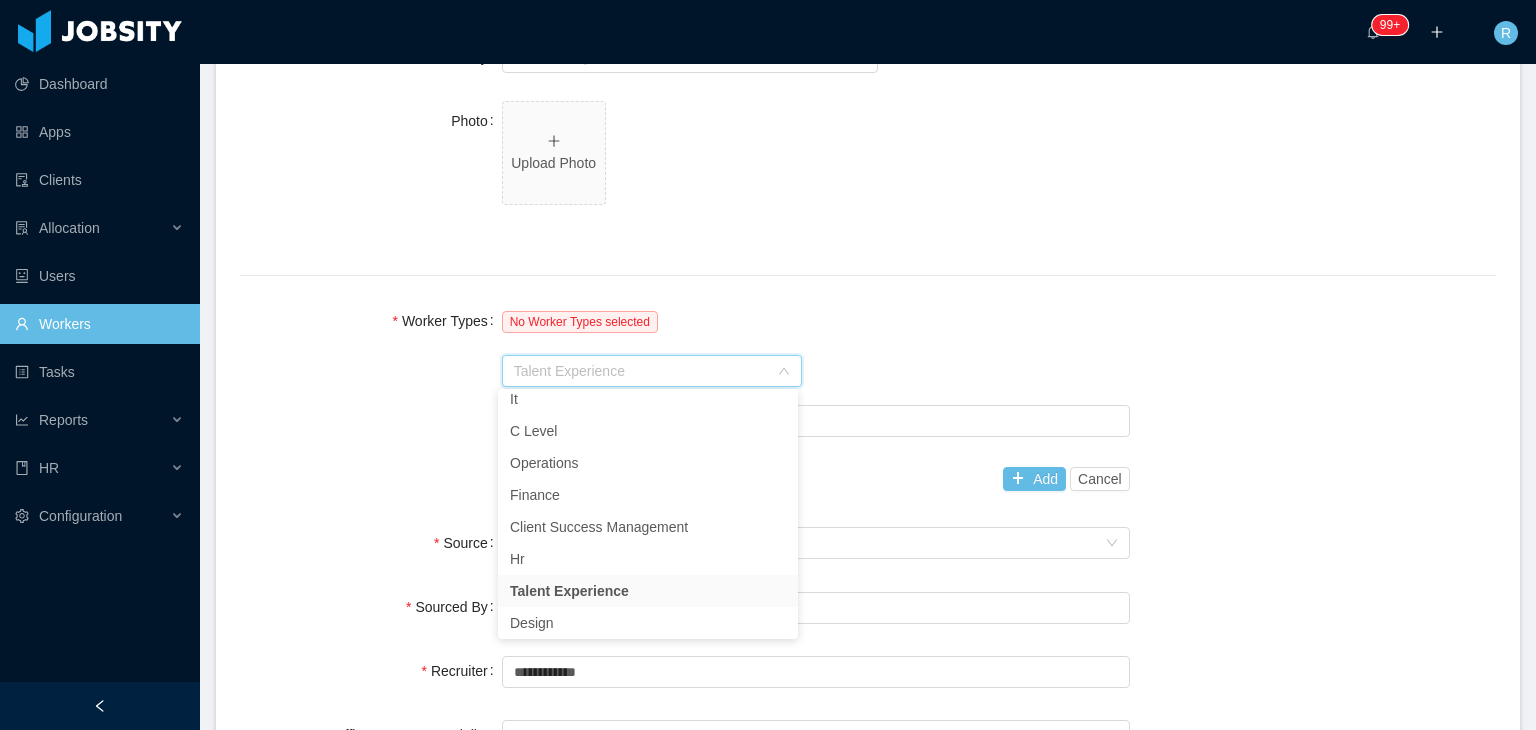 scroll, scrollTop: 389, scrollLeft: 0, axis: vertical 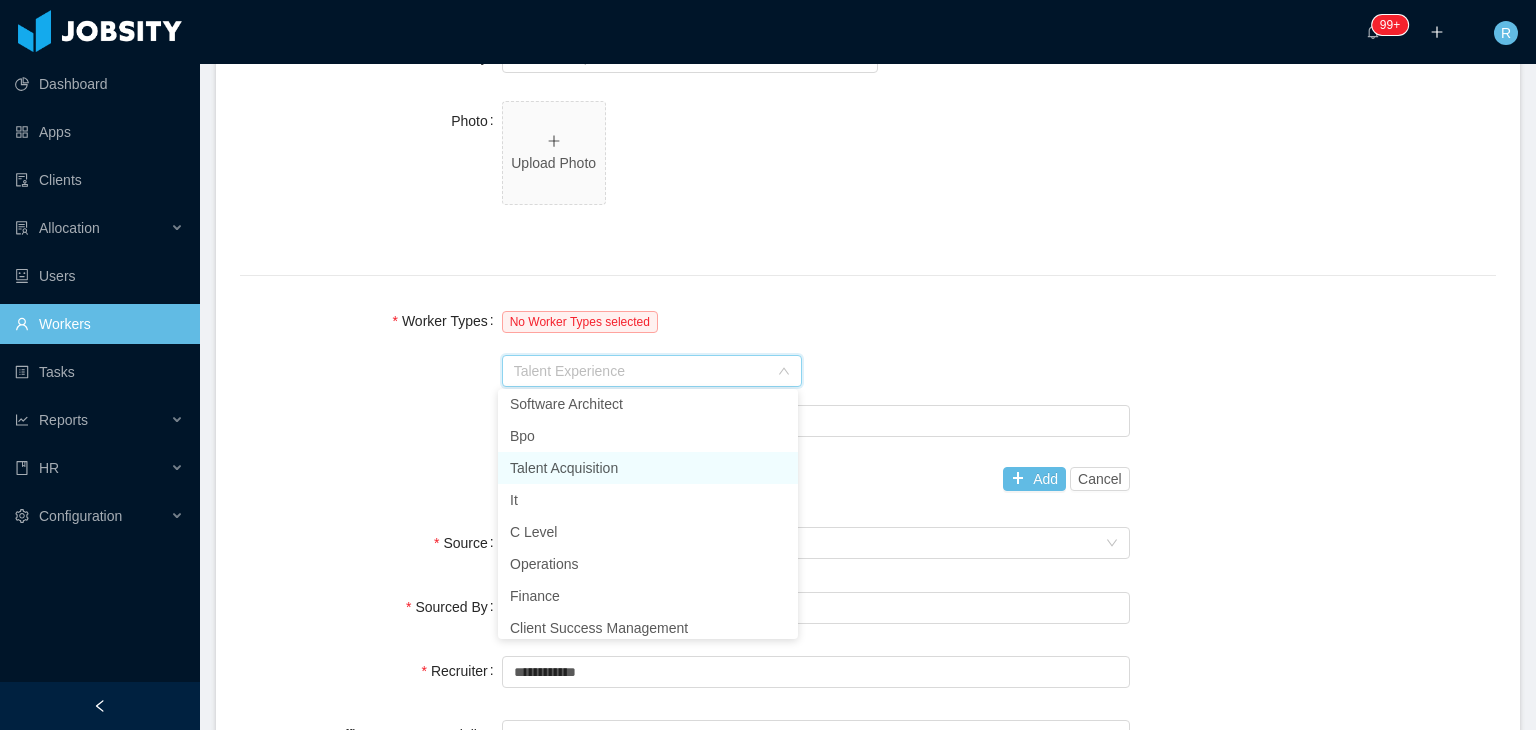 click on "Talent Acquisition" at bounding box center [648, 468] 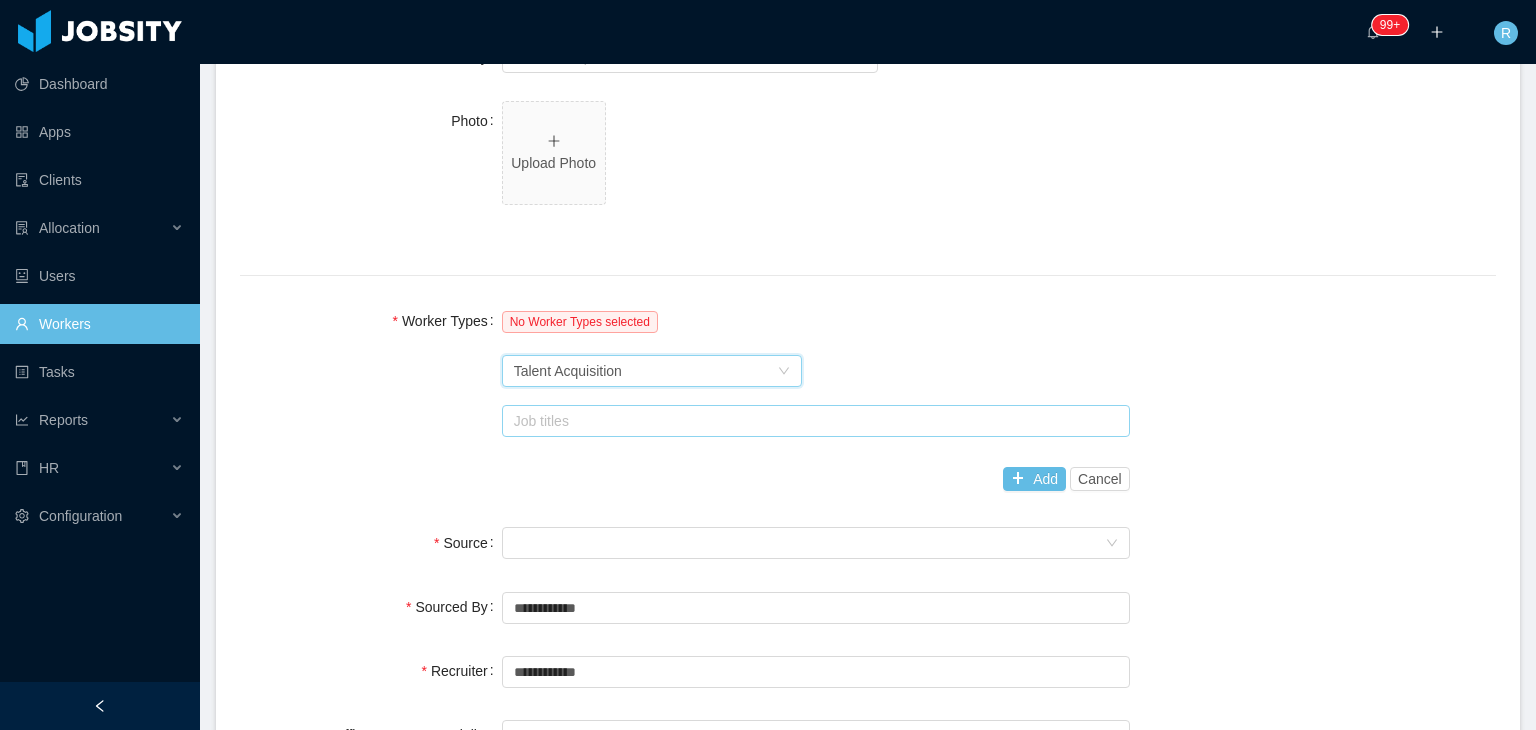 click on "Job titles" at bounding box center [811, 421] 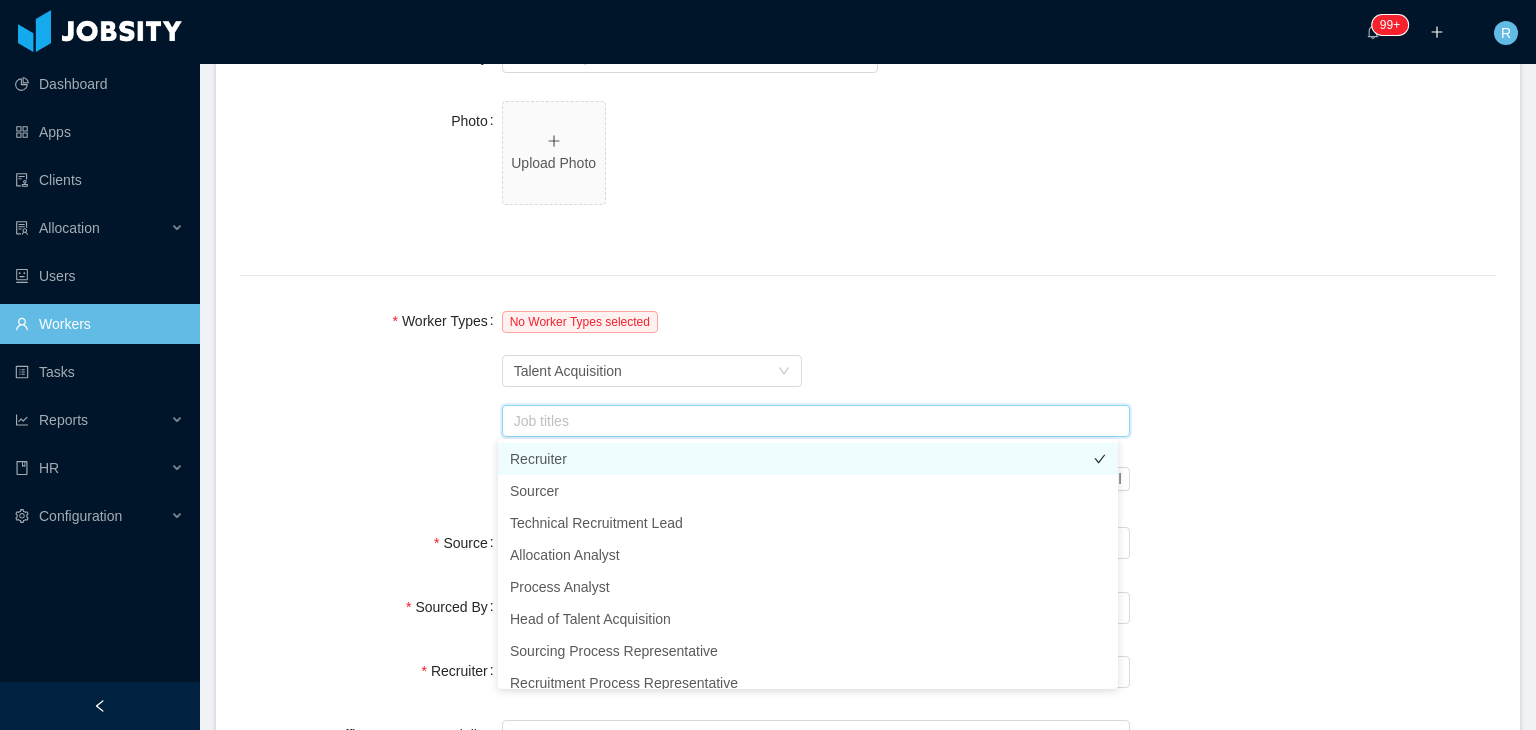 click on "Recruiter" at bounding box center (808, 459) 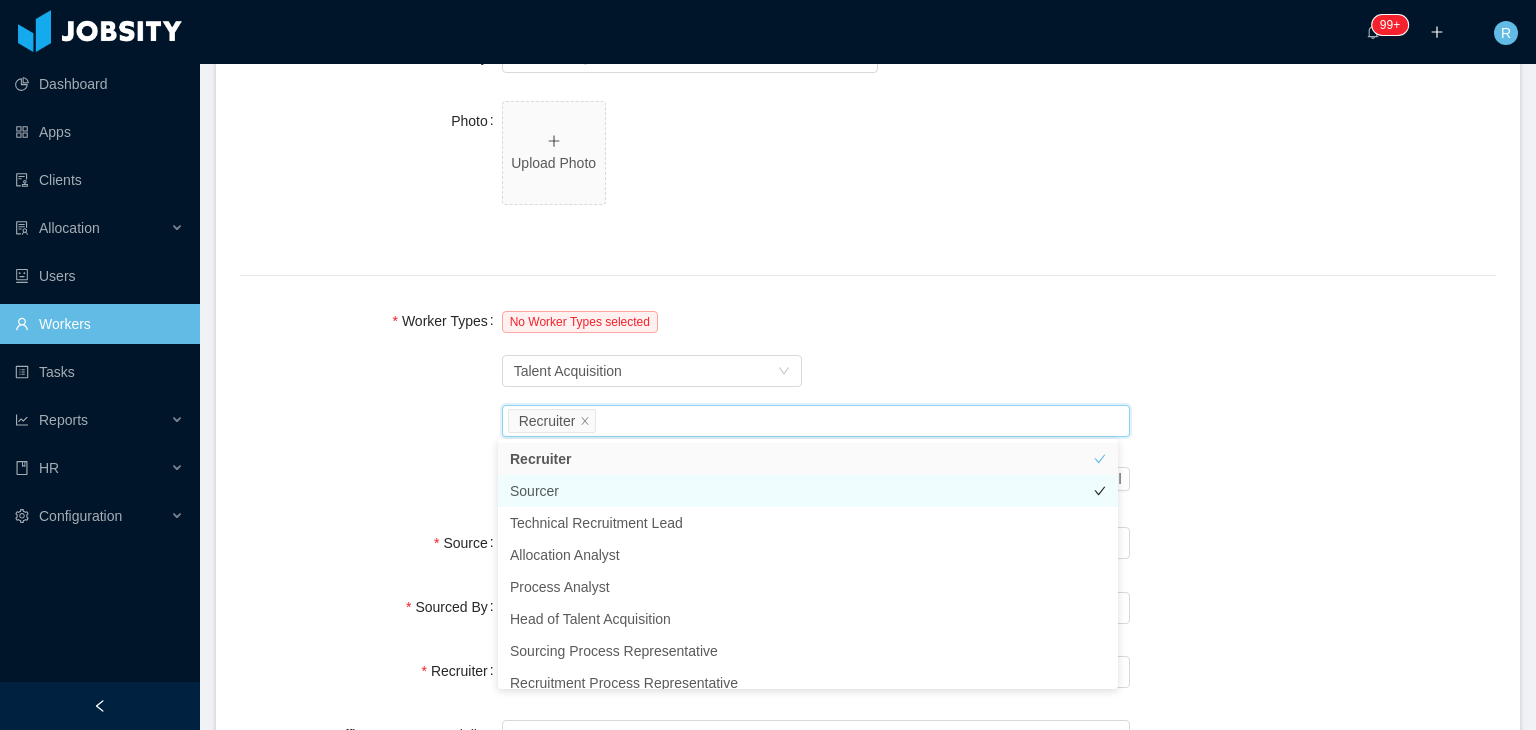 click on "Sourcer" at bounding box center (808, 491) 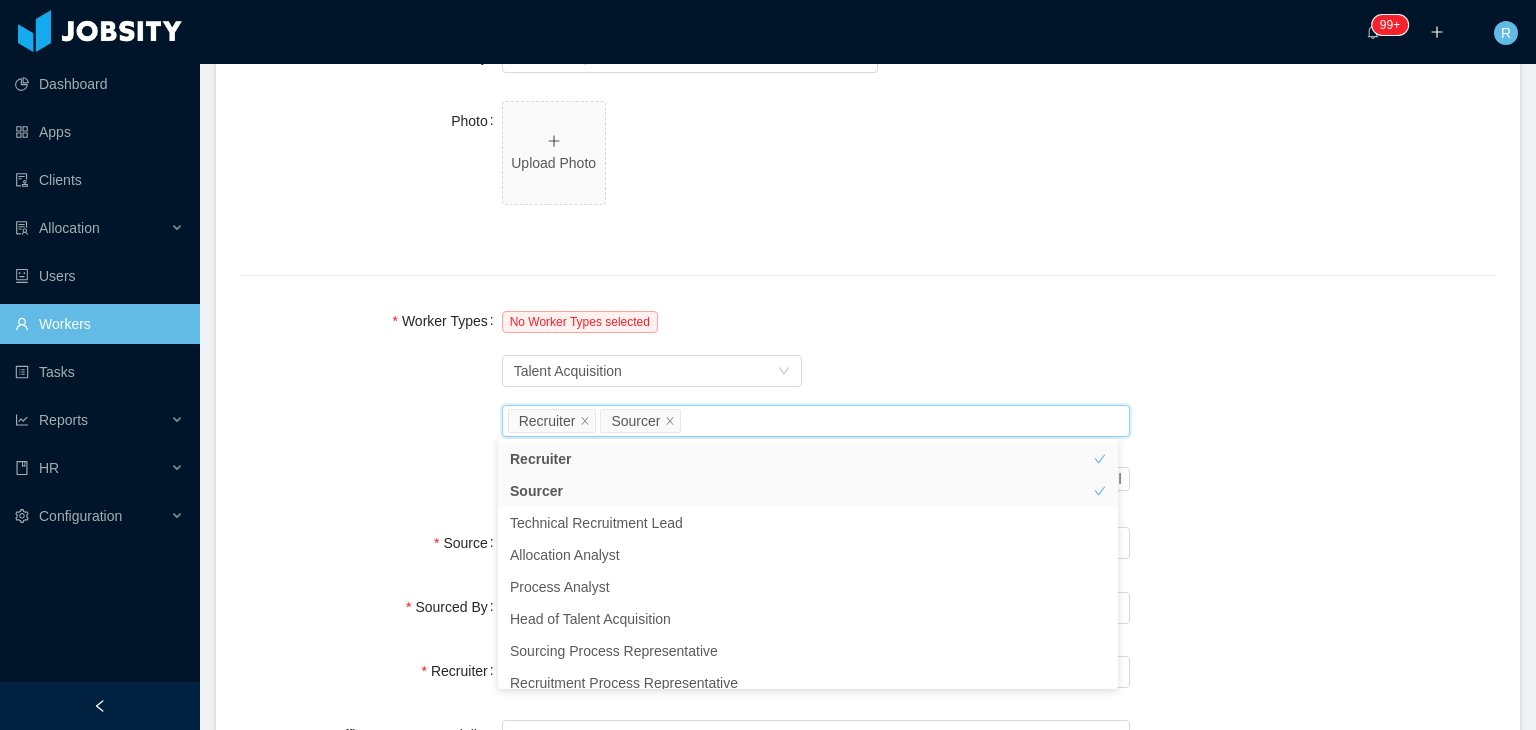 click on "Worker Types No Worker Types selected Worker Type Talent Acquisition   Job titles Recruiter Sourcer   Add   Cancel" at bounding box center [868, 400] 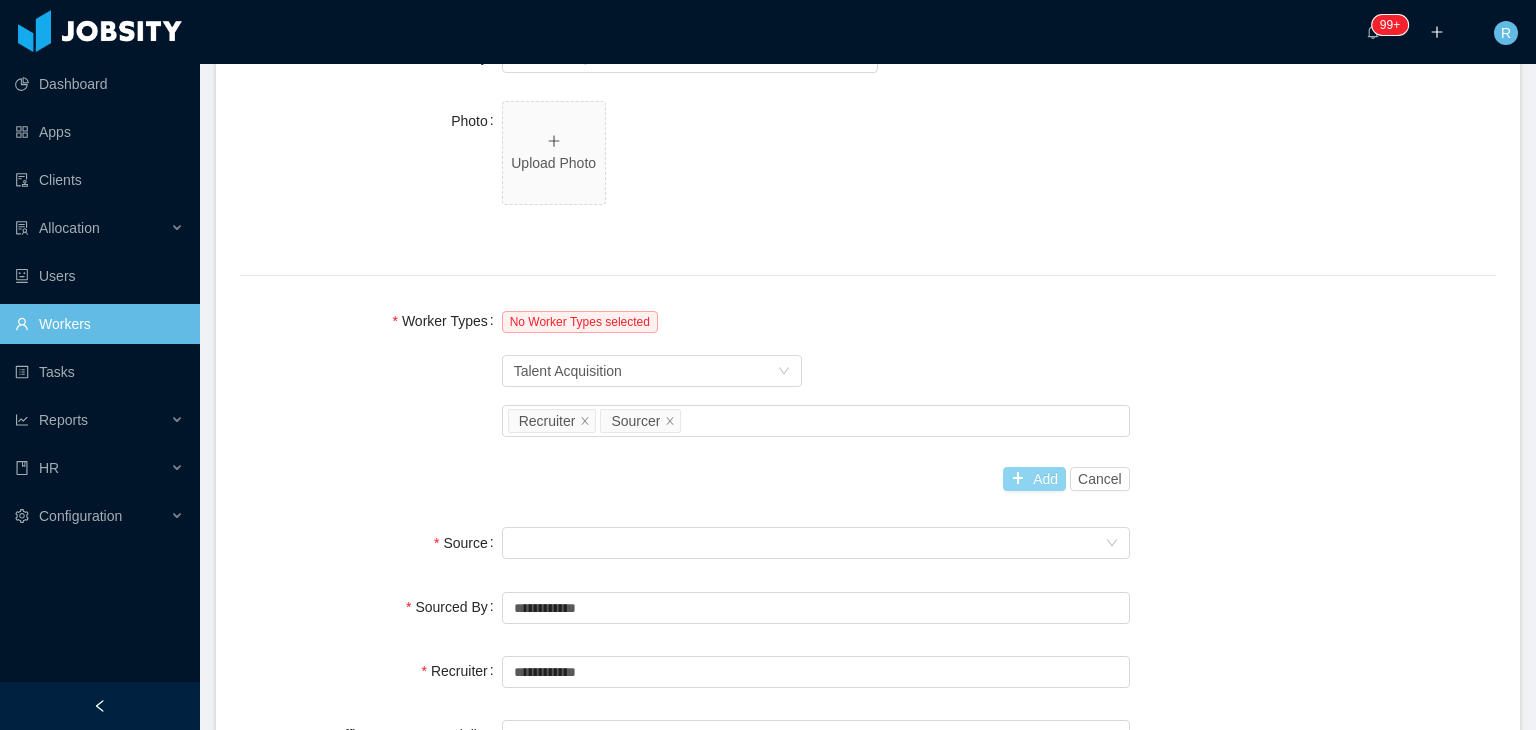 click on "Add" at bounding box center (1034, 479) 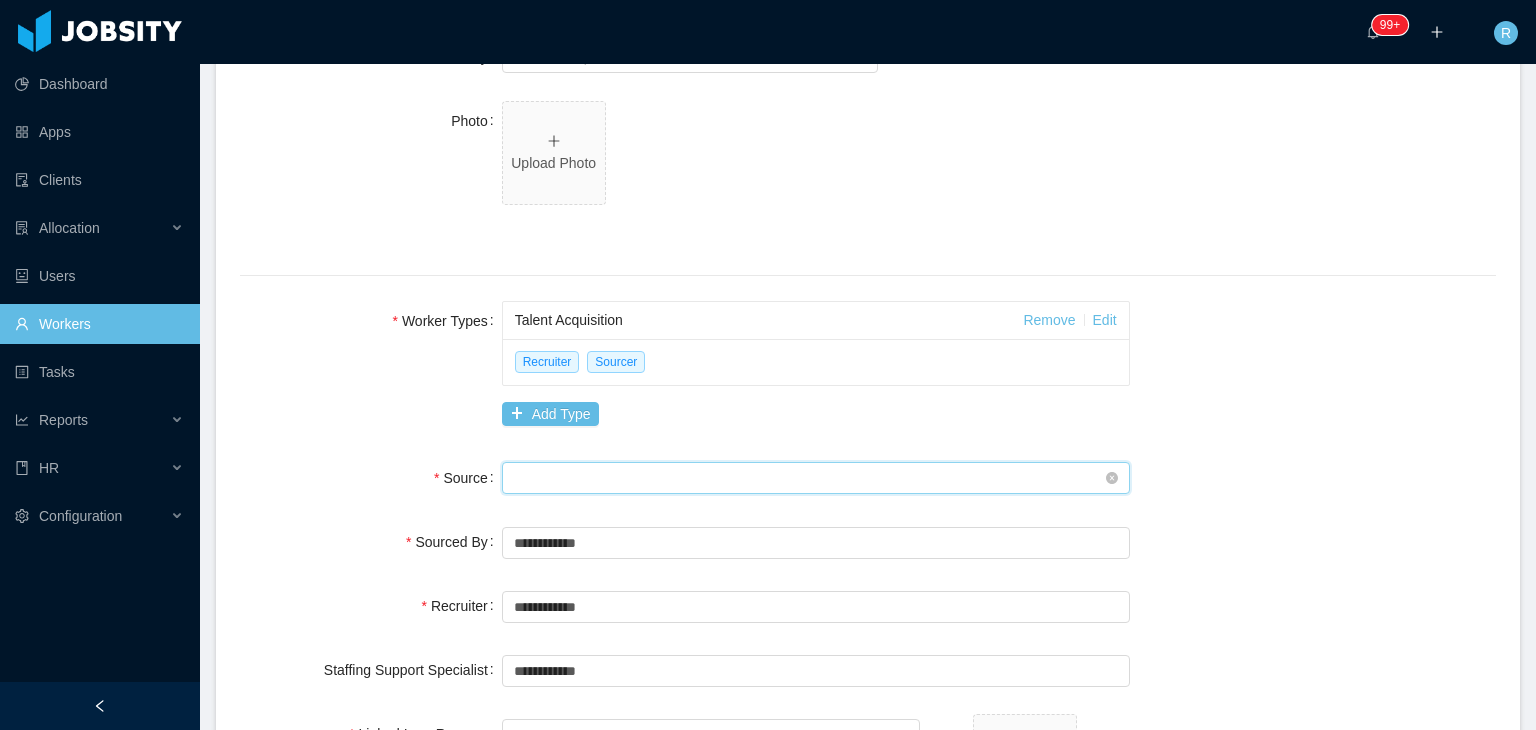 click on "Seniority" at bounding box center [809, 478] 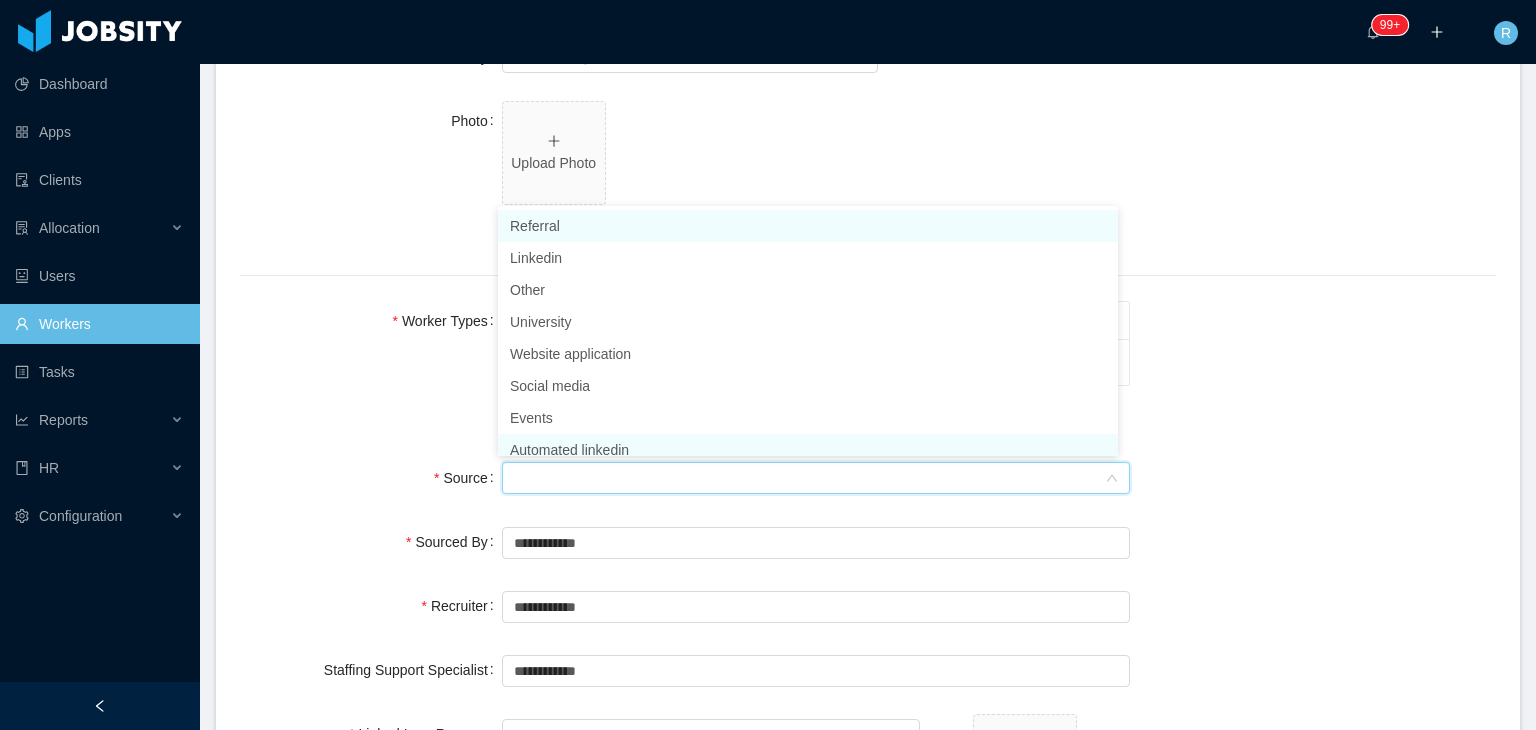 scroll, scrollTop: 10, scrollLeft: 0, axis: vertical 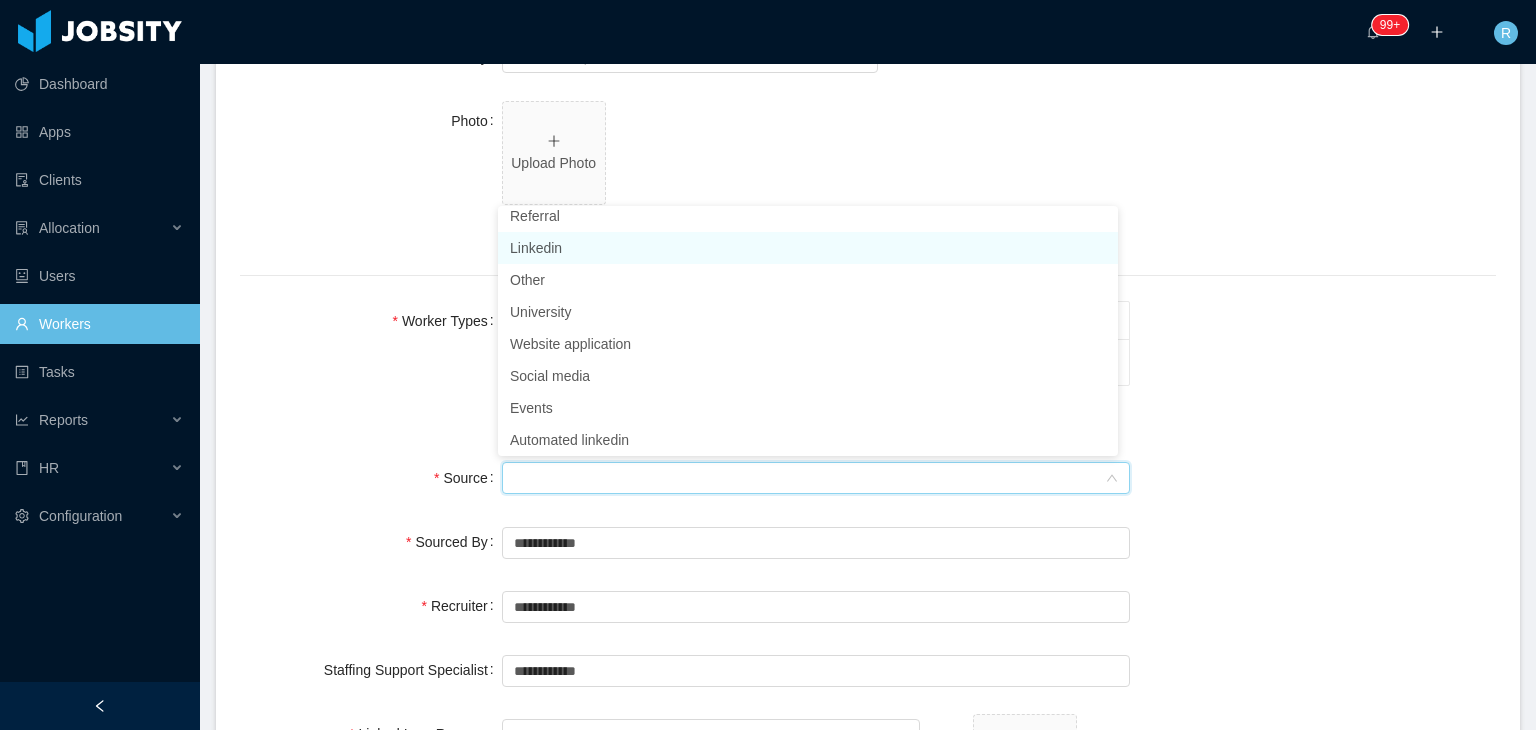 click on "Linkedin" at bounding box center (808, 248) 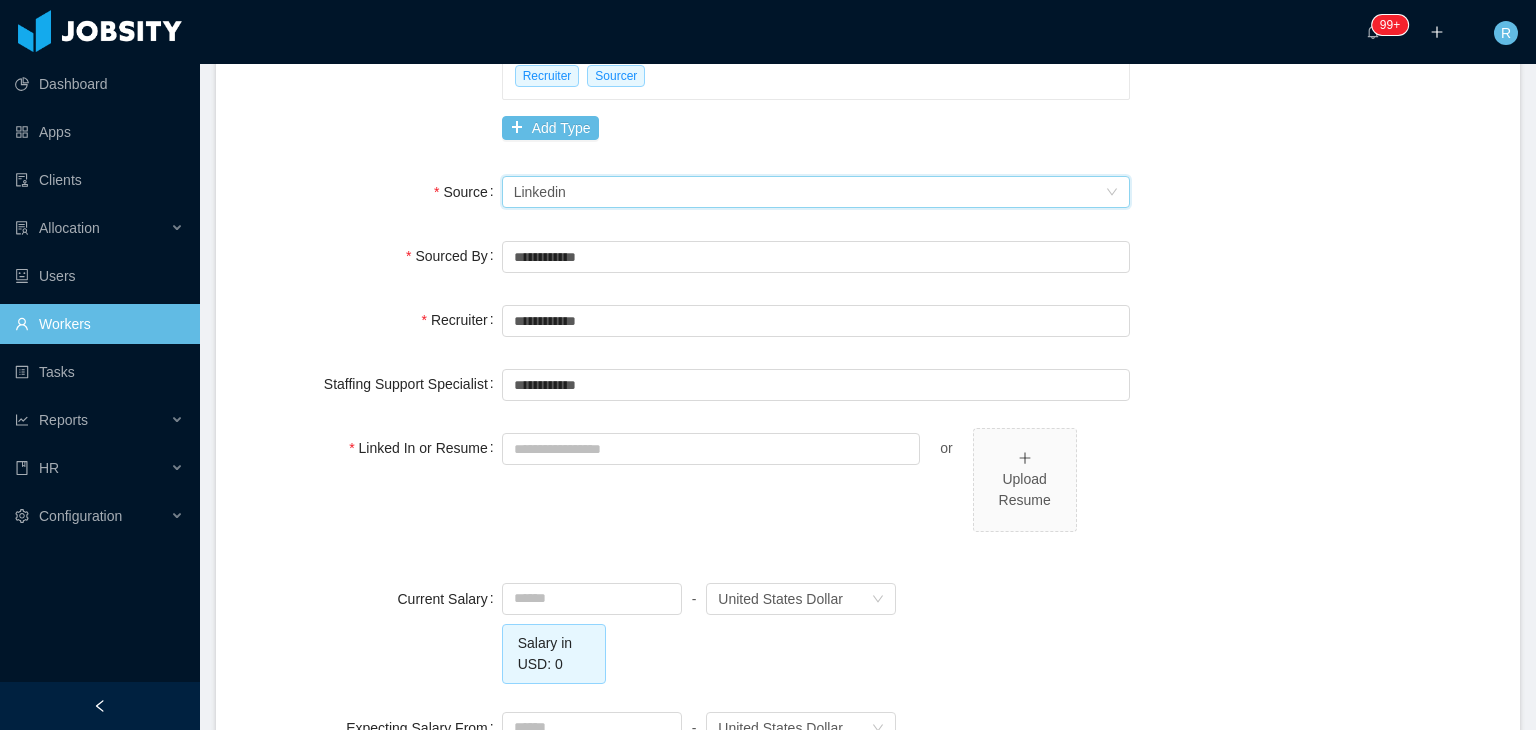 scroll, scrollTop: 1300, scrollLeft: 0, axis: vertical 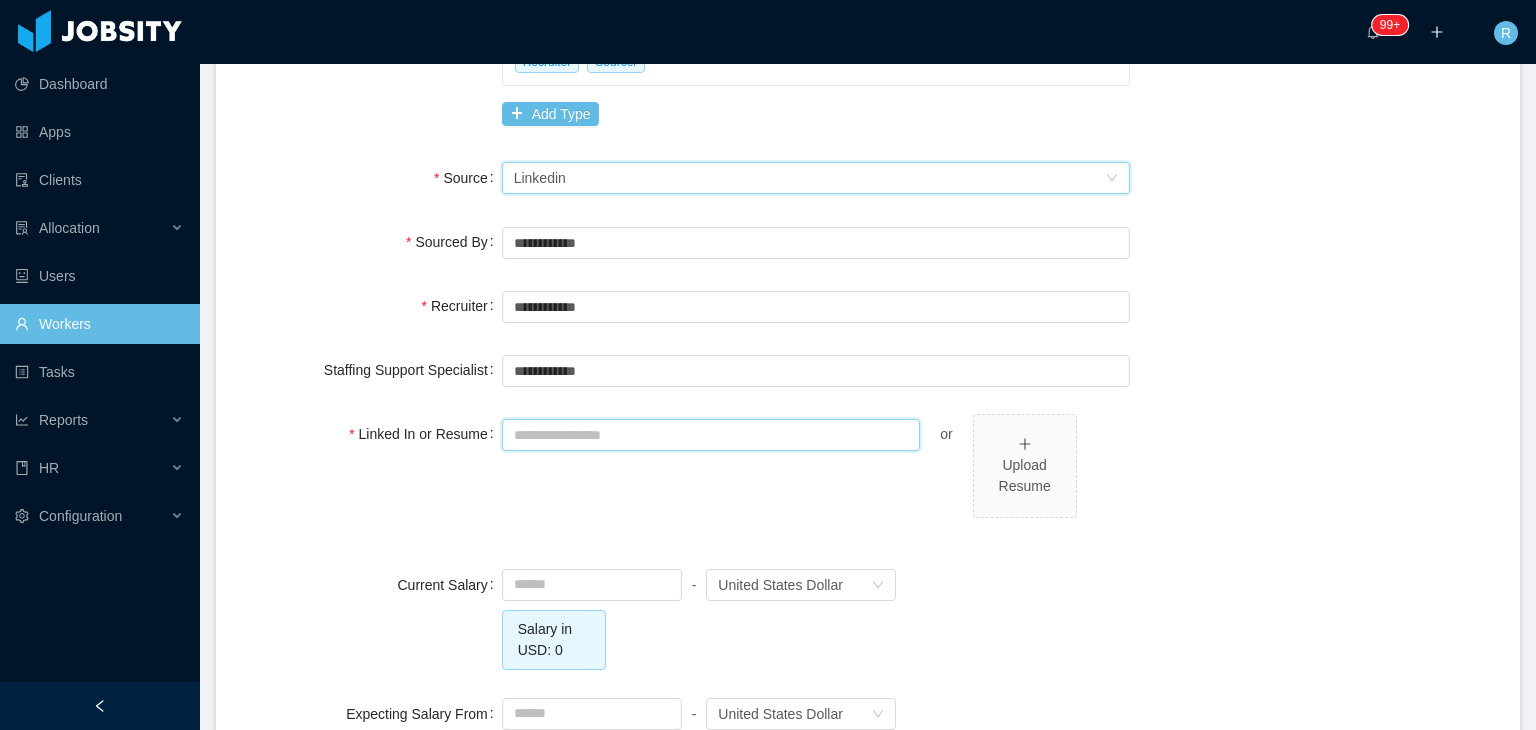 click on "Linked In or Resume" at bounding box center (711, 435) 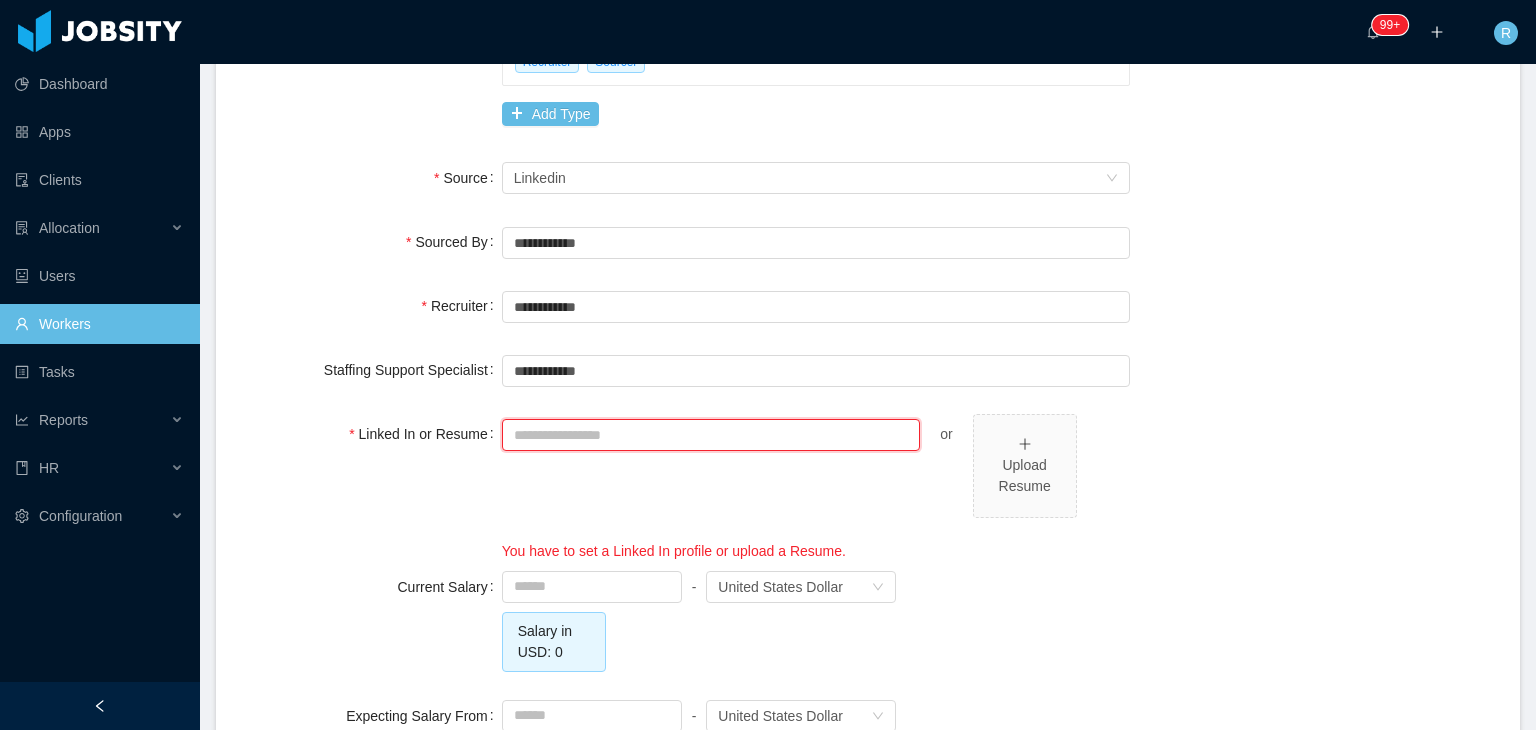 paste on "**********" 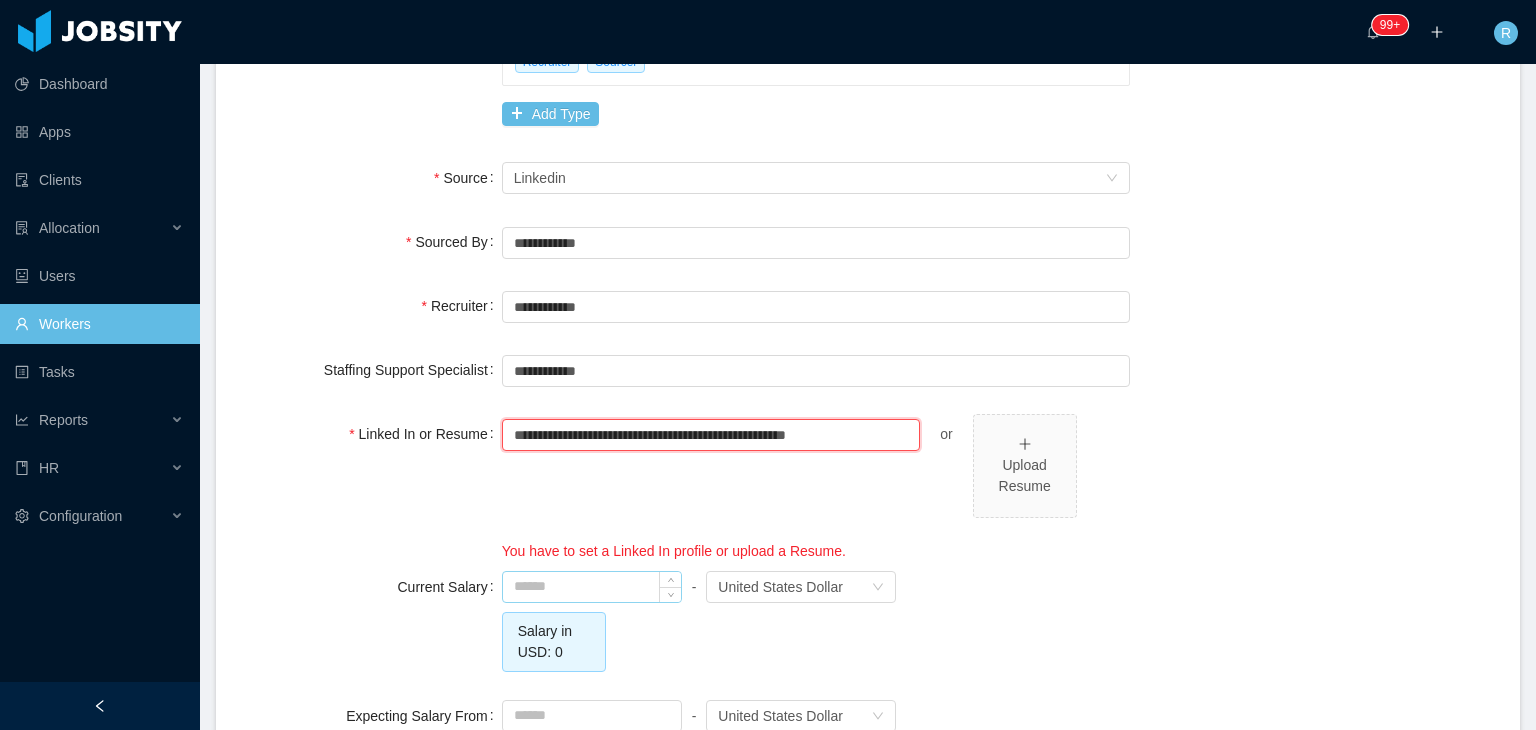 type on "**********" 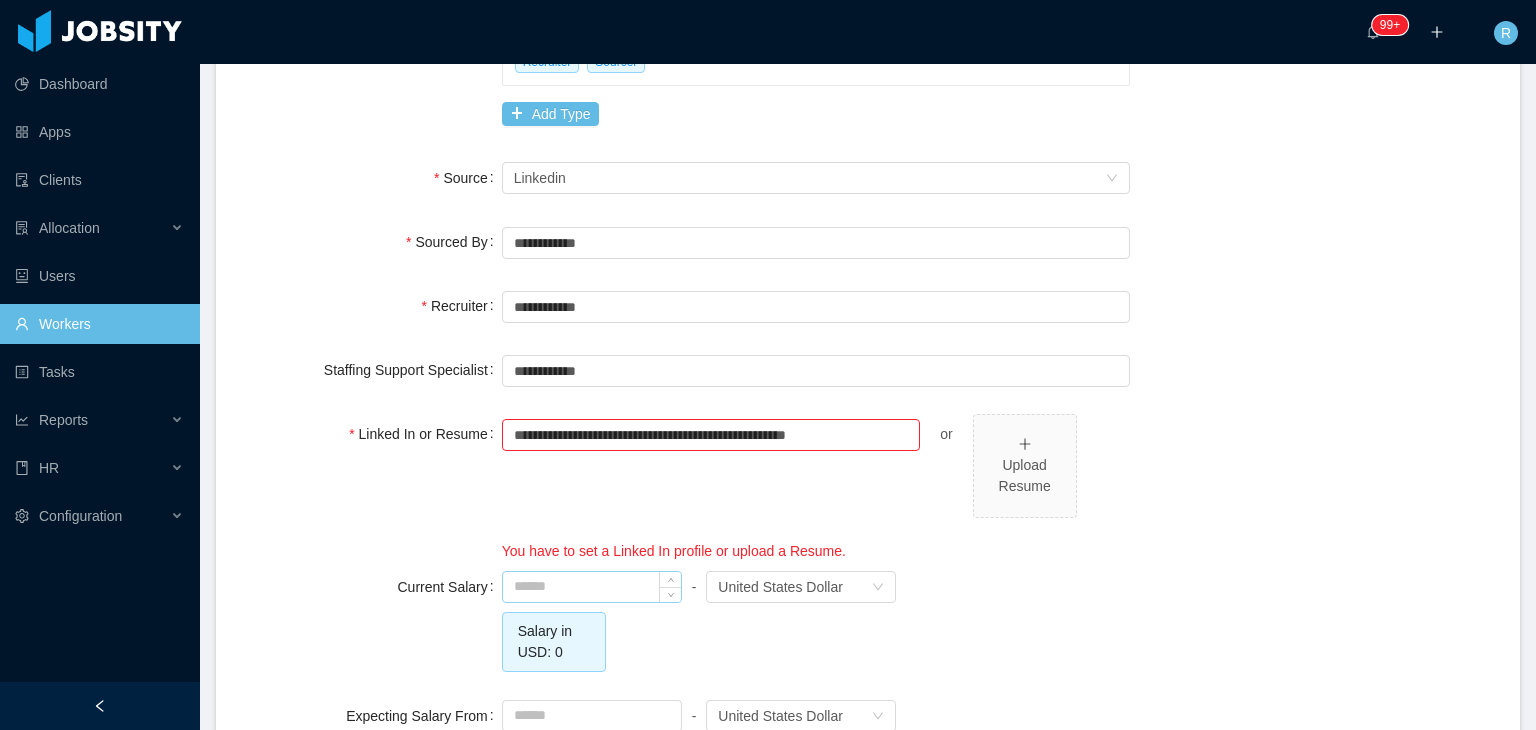 click at bounding box center (592, 587) 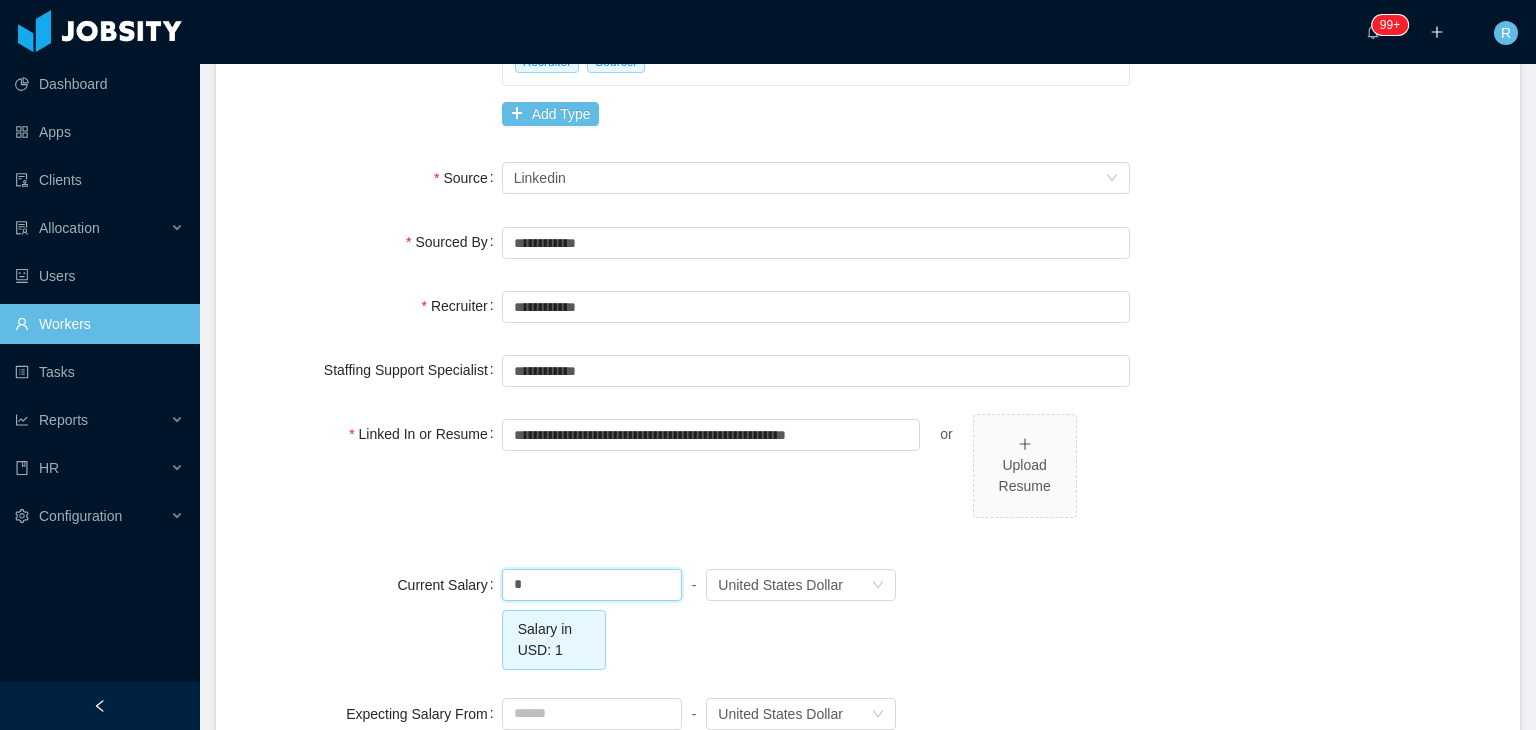 scroll, scrollTop: 1500, scrollLeft: 0, axis: vertical 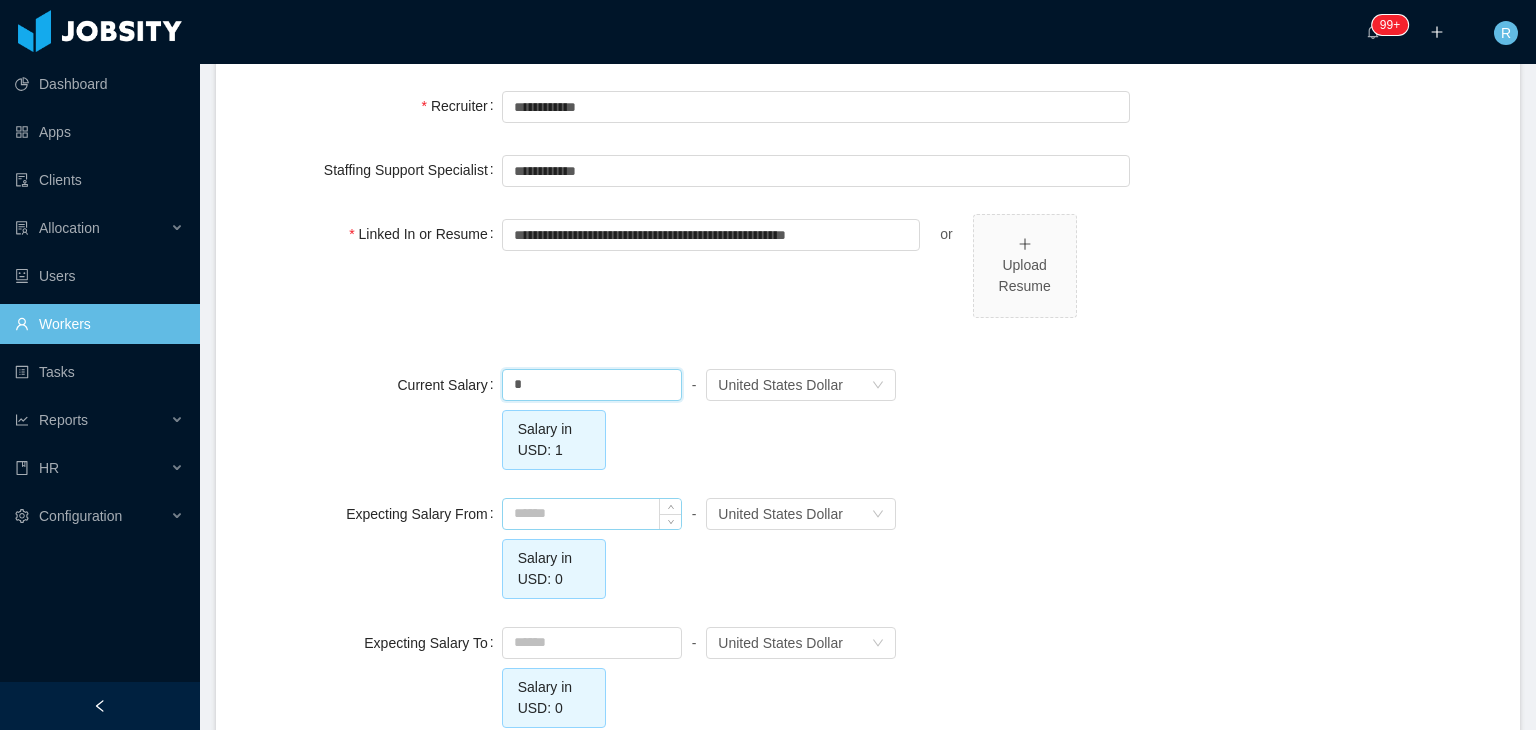 type on "****" 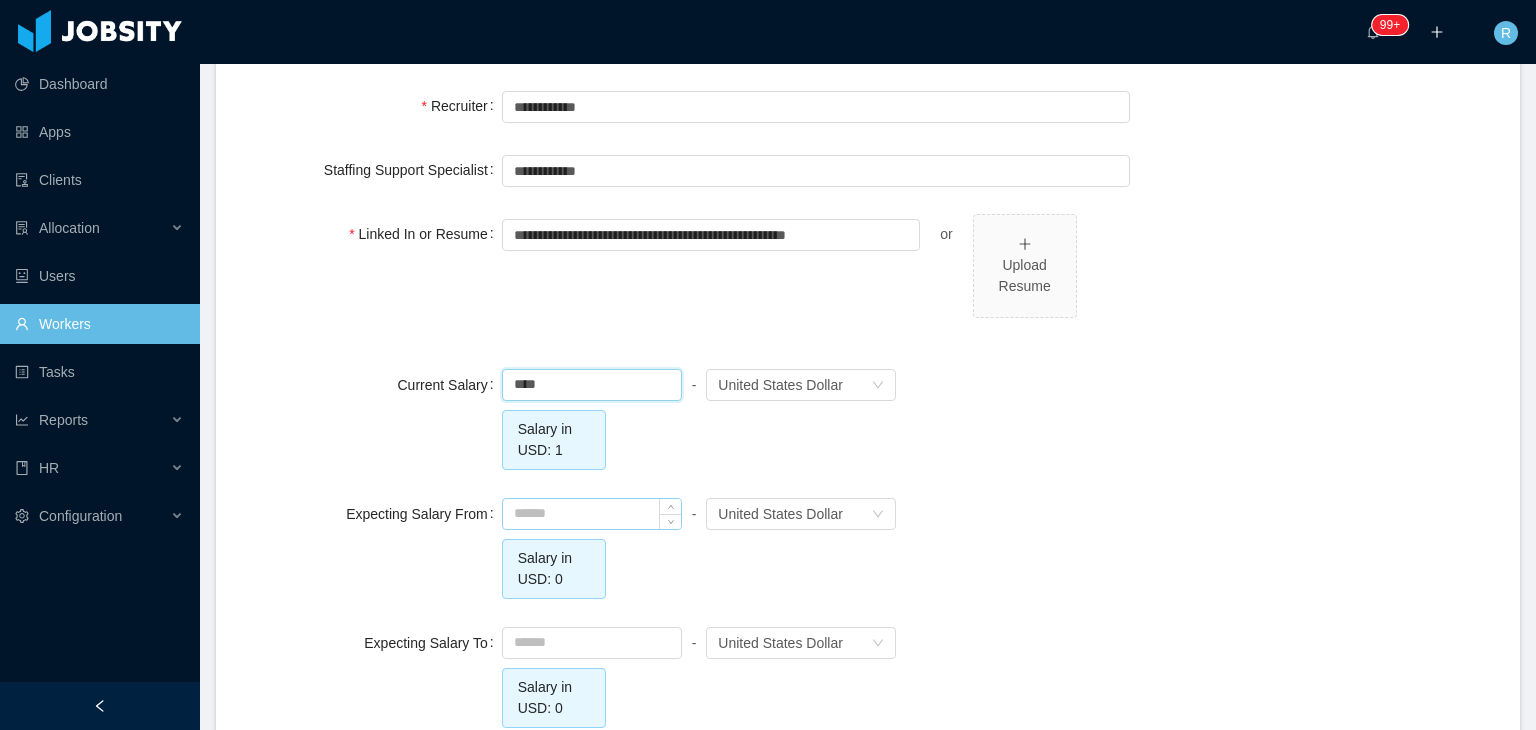 click at bounding box center [592, 514] 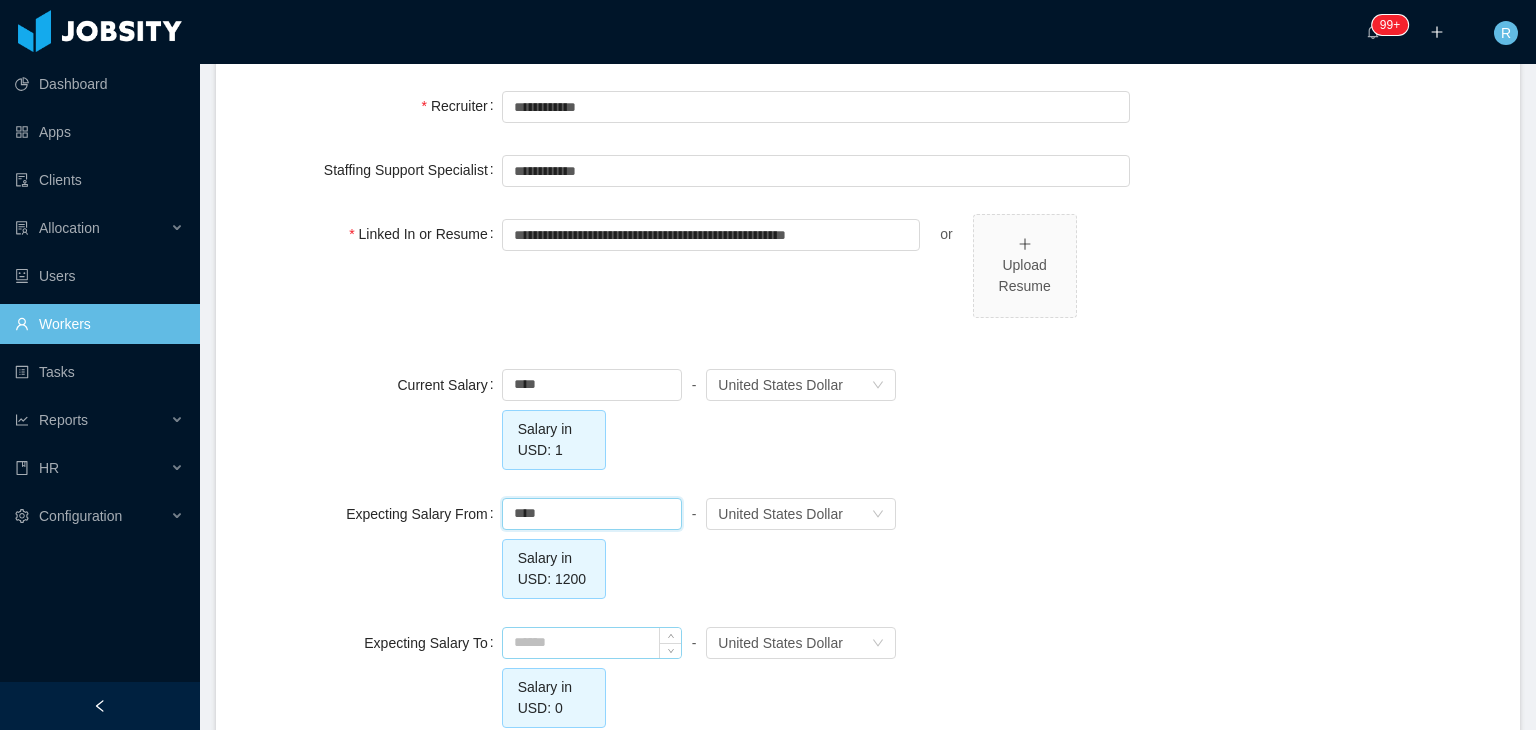 type on "*******" 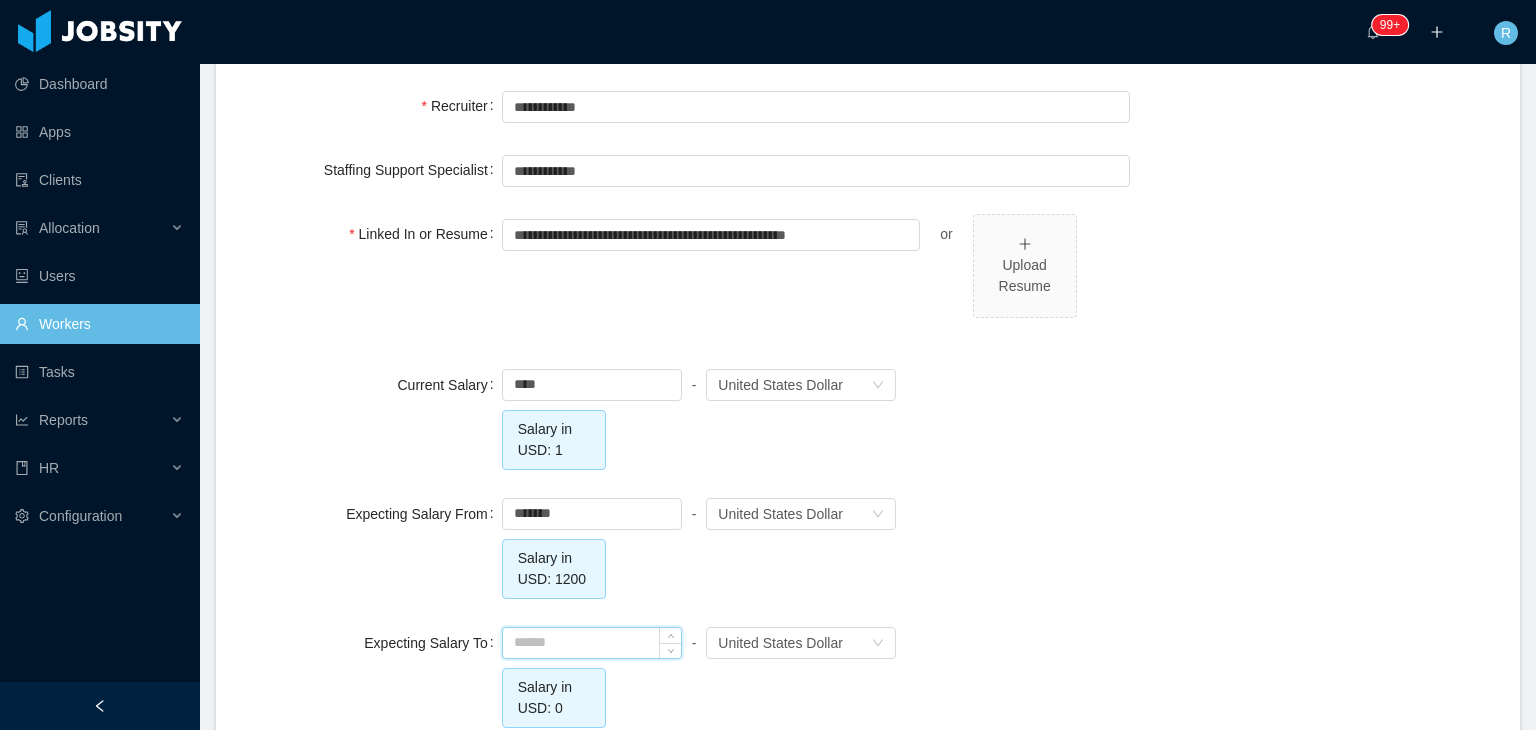 click at bounding box center (592, 643) 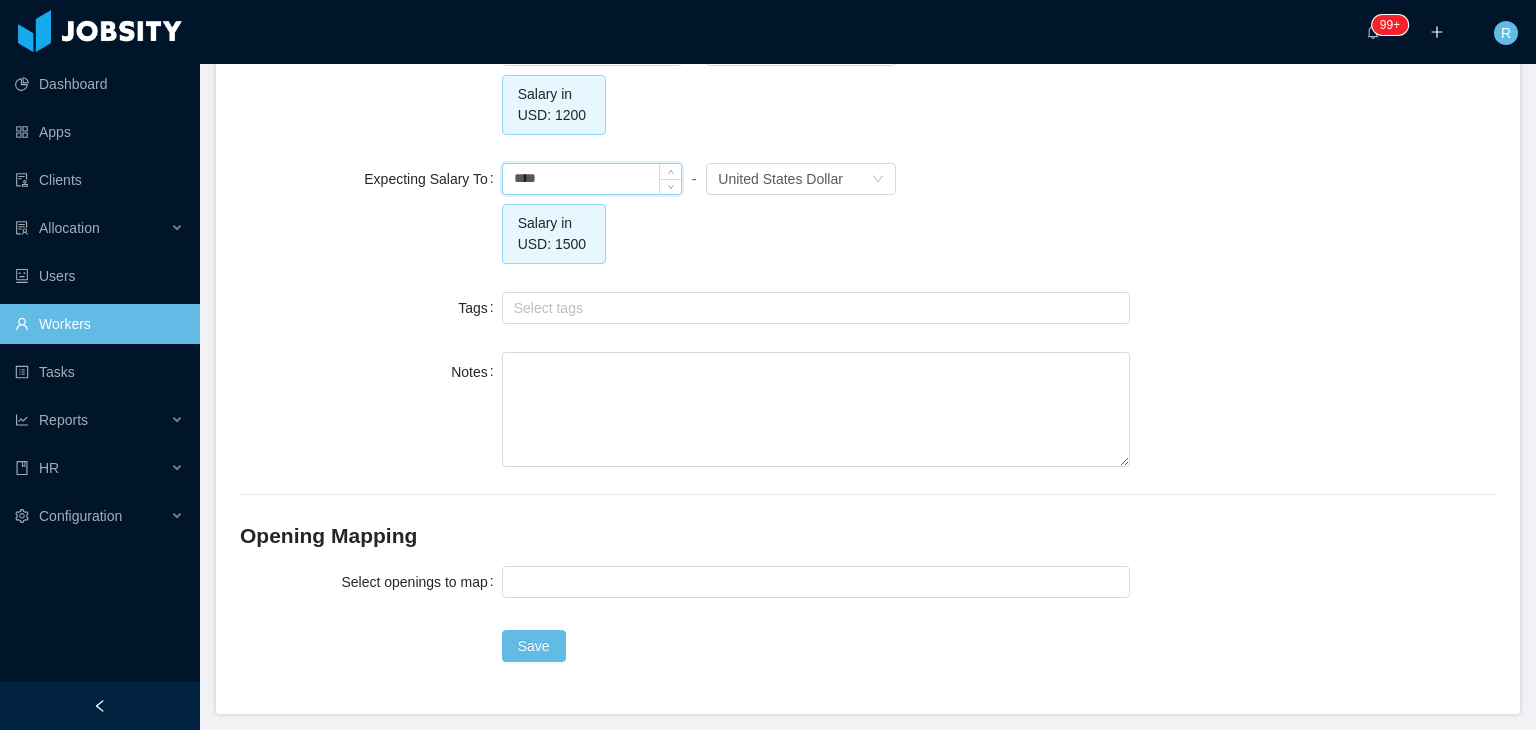 scroll, scrollTop: 2029, scrollLeft: 0, axis: vertical 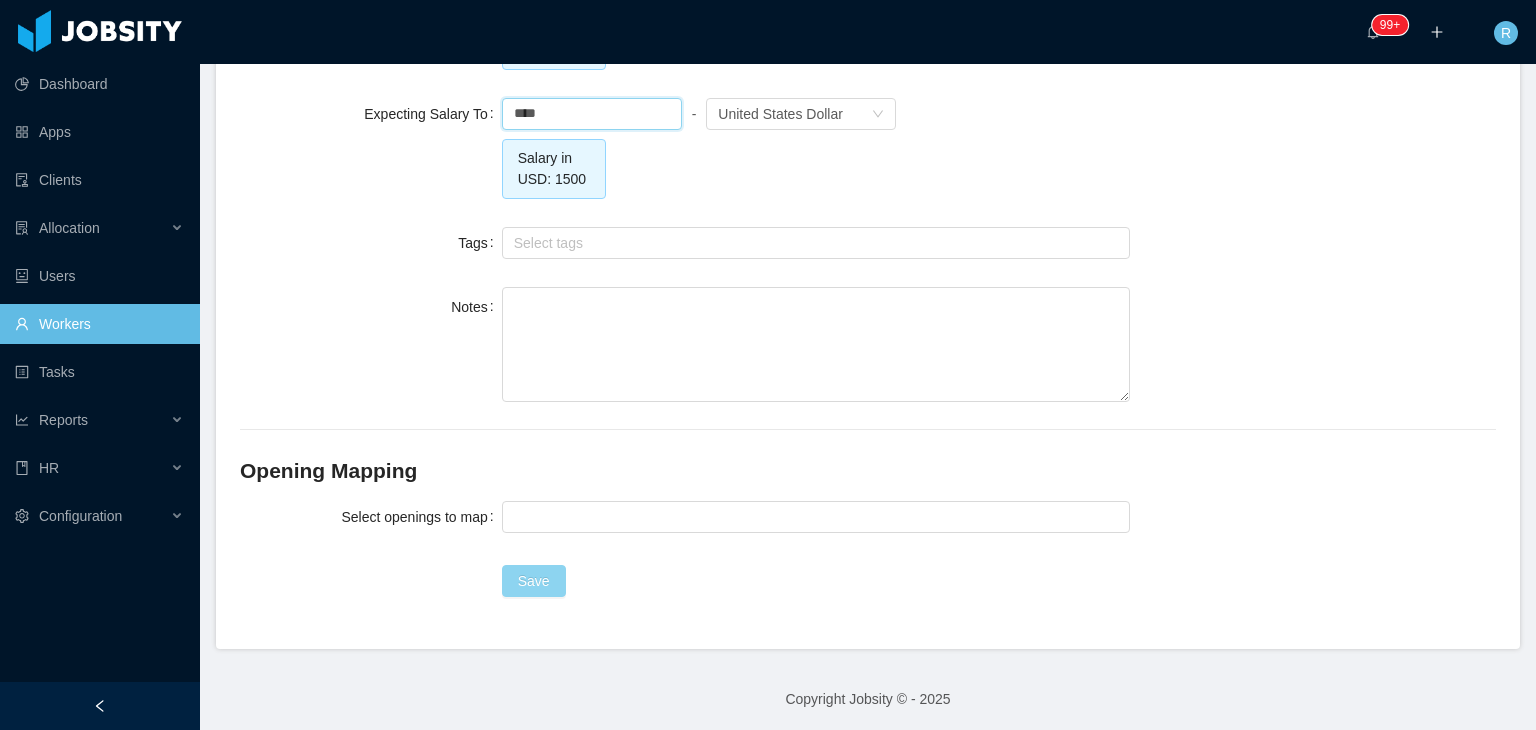 type on "*******" 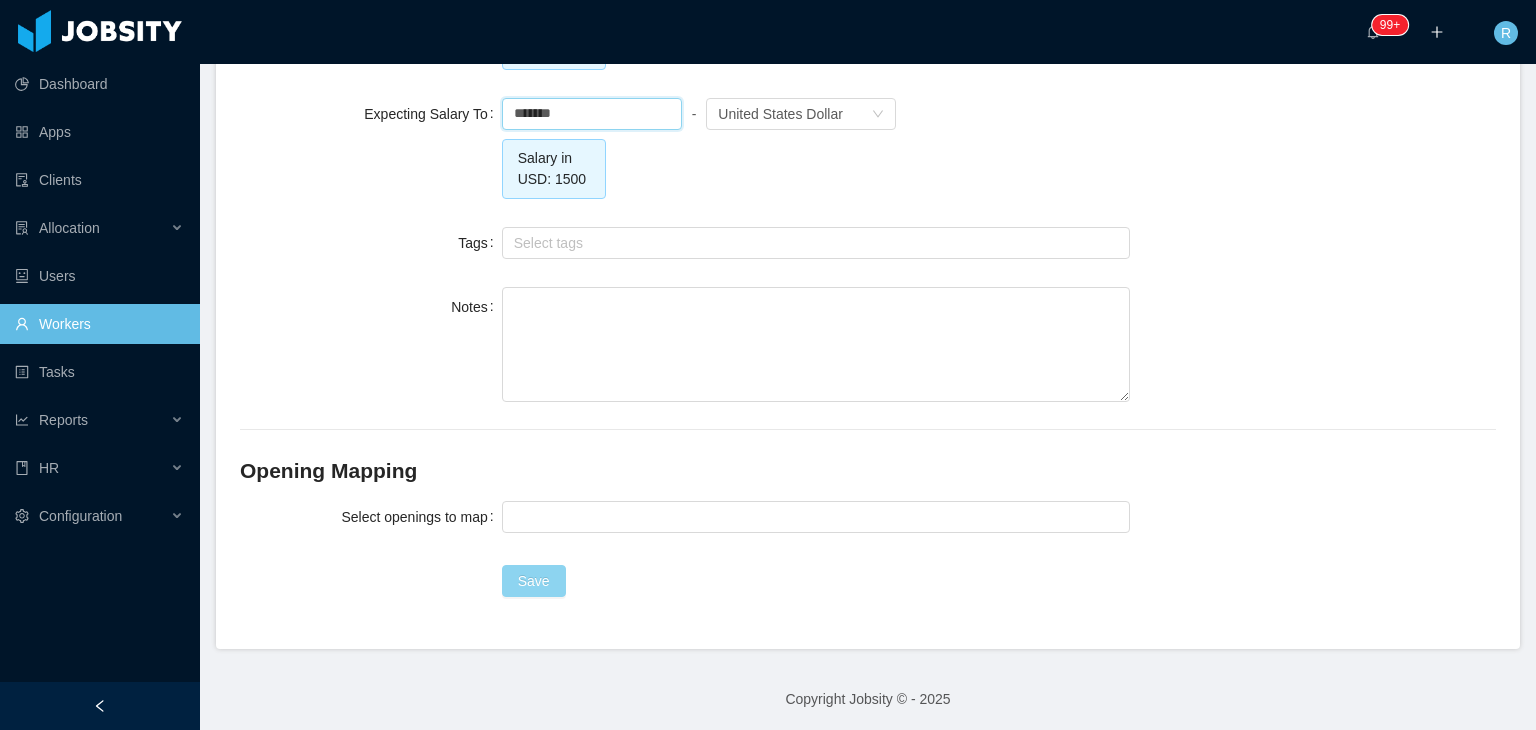 click on "Save" at bounding box center (534, 581) 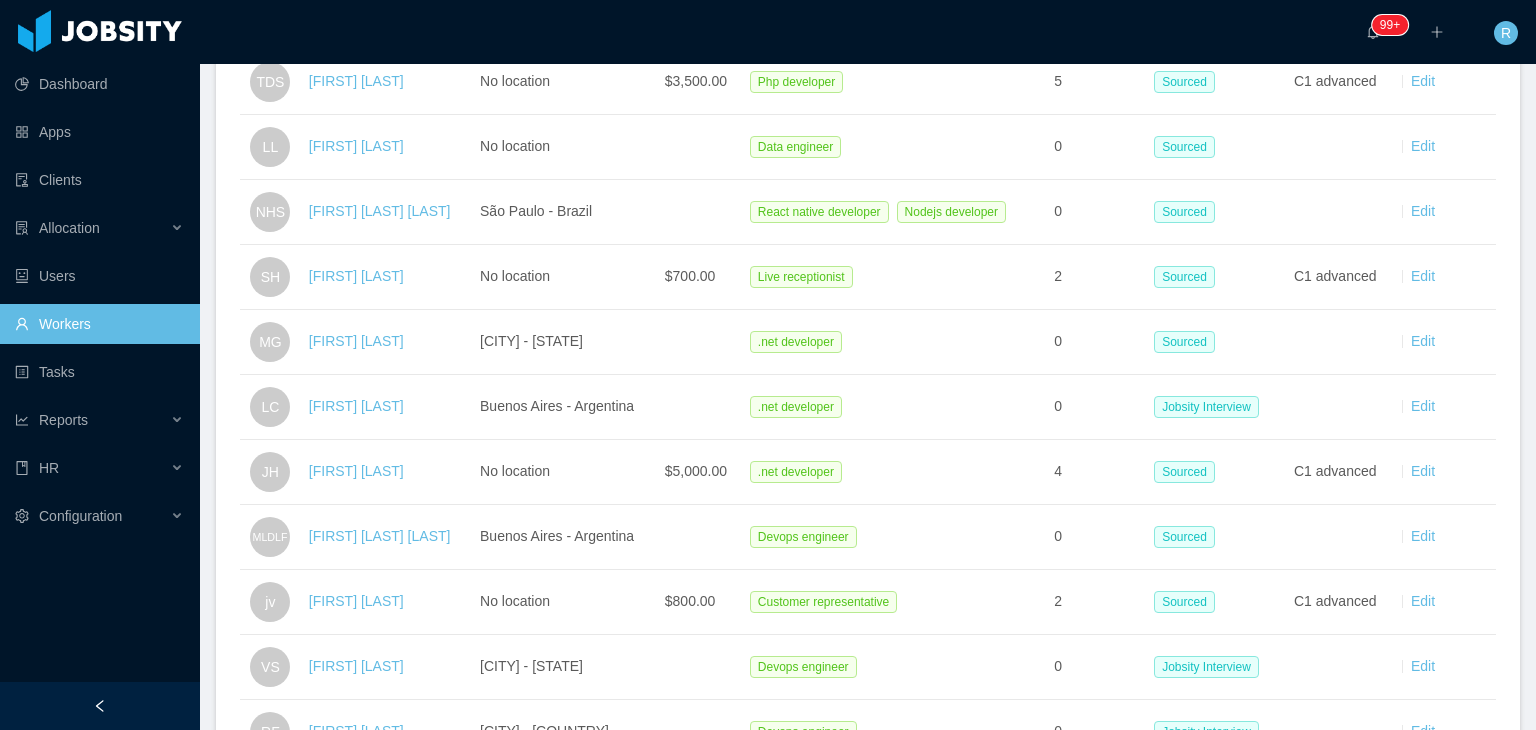 scroll, scrollTop: 0, scrollLeft: 0, axis: both 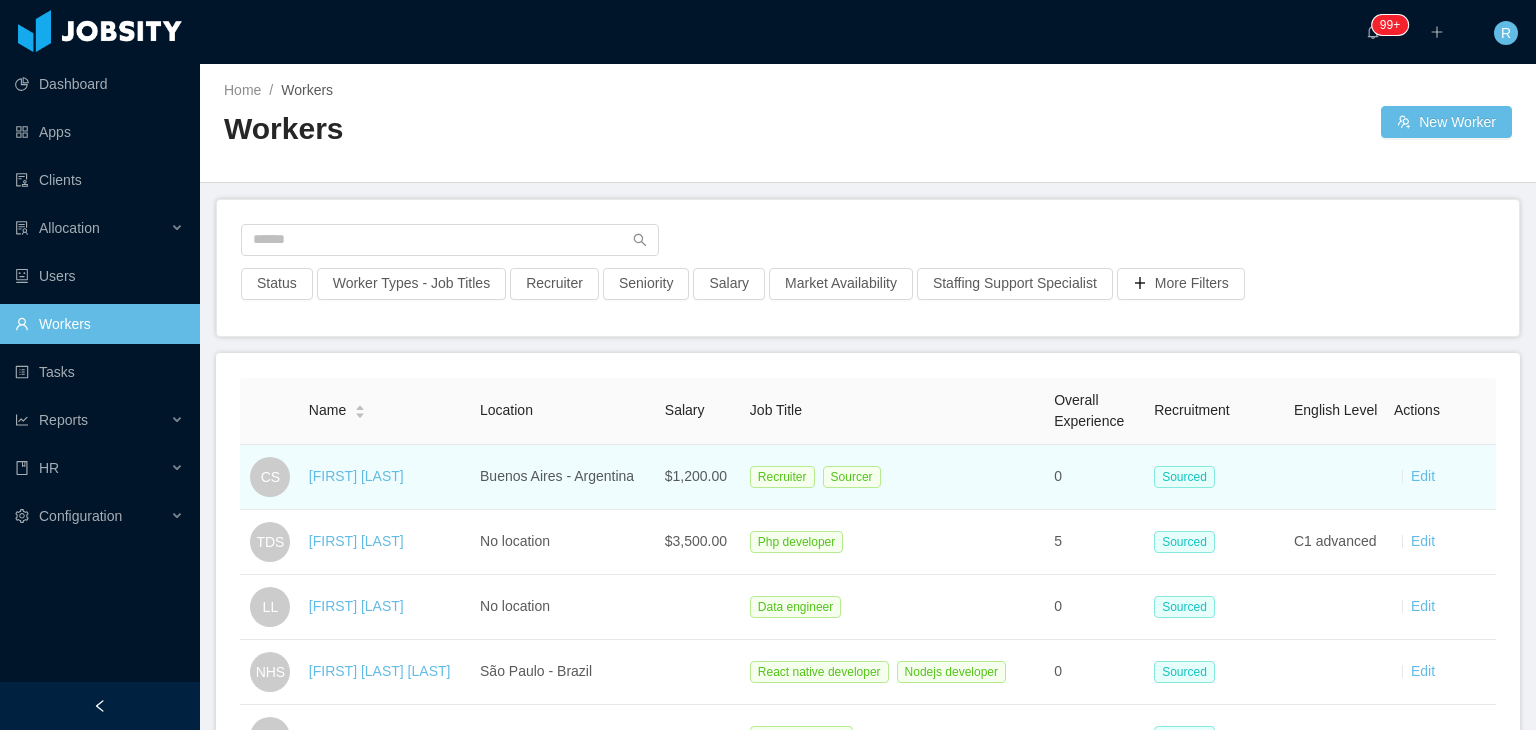 click on "[NAME] [NAME]" at bounding box center (386, 477) 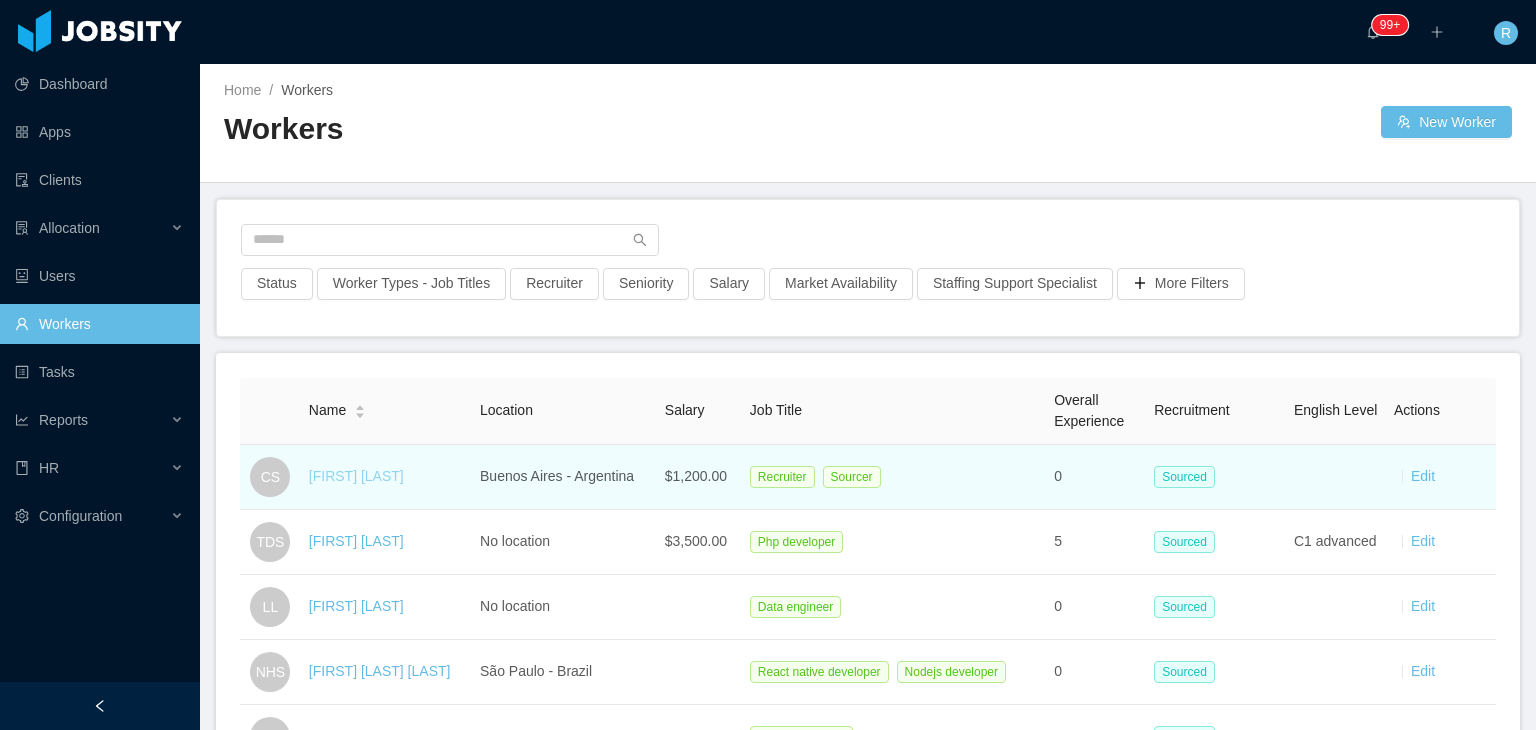 click on "[NAME] [NAME]" at bounding box center [356, 476] 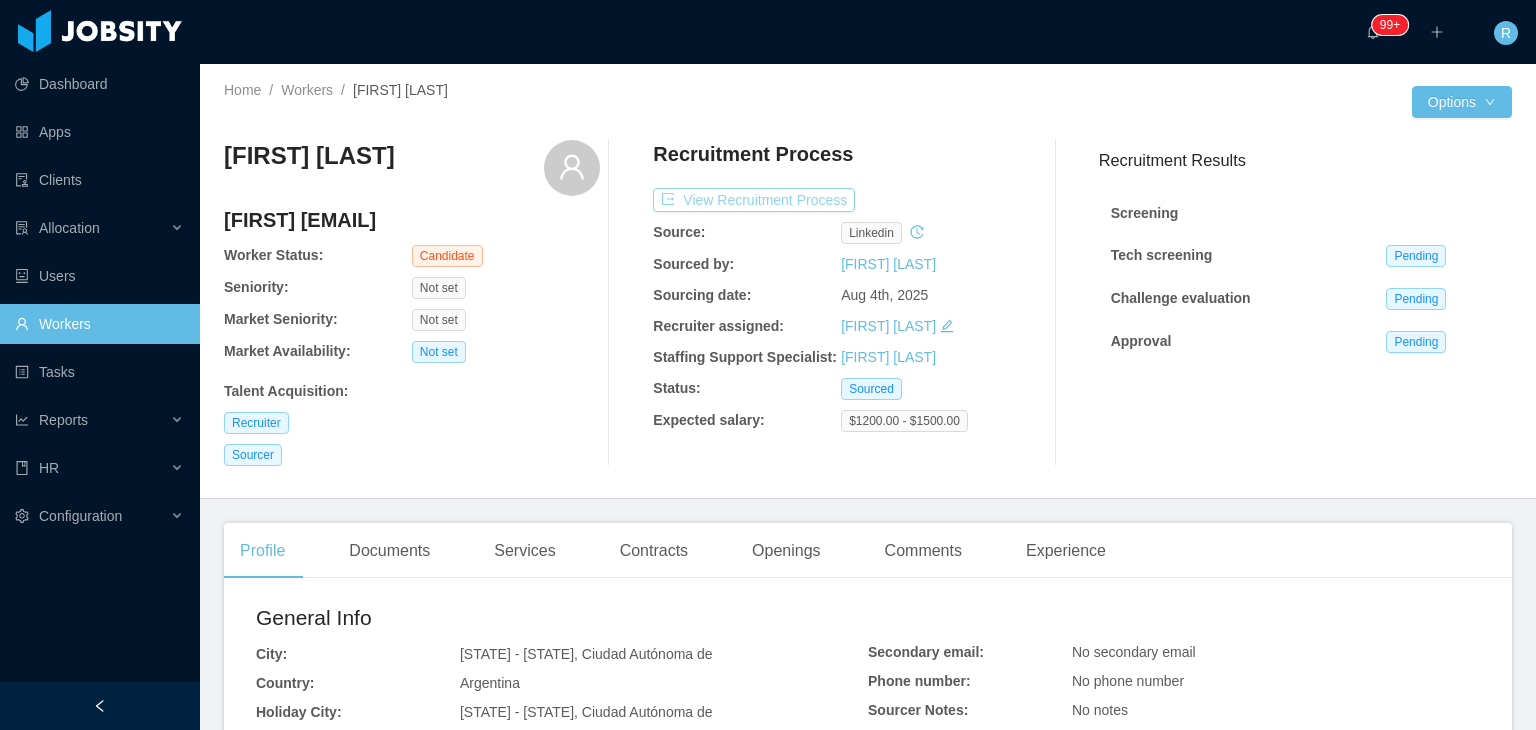 click on "View Recruitment Process" at bounding box center [754, 200] 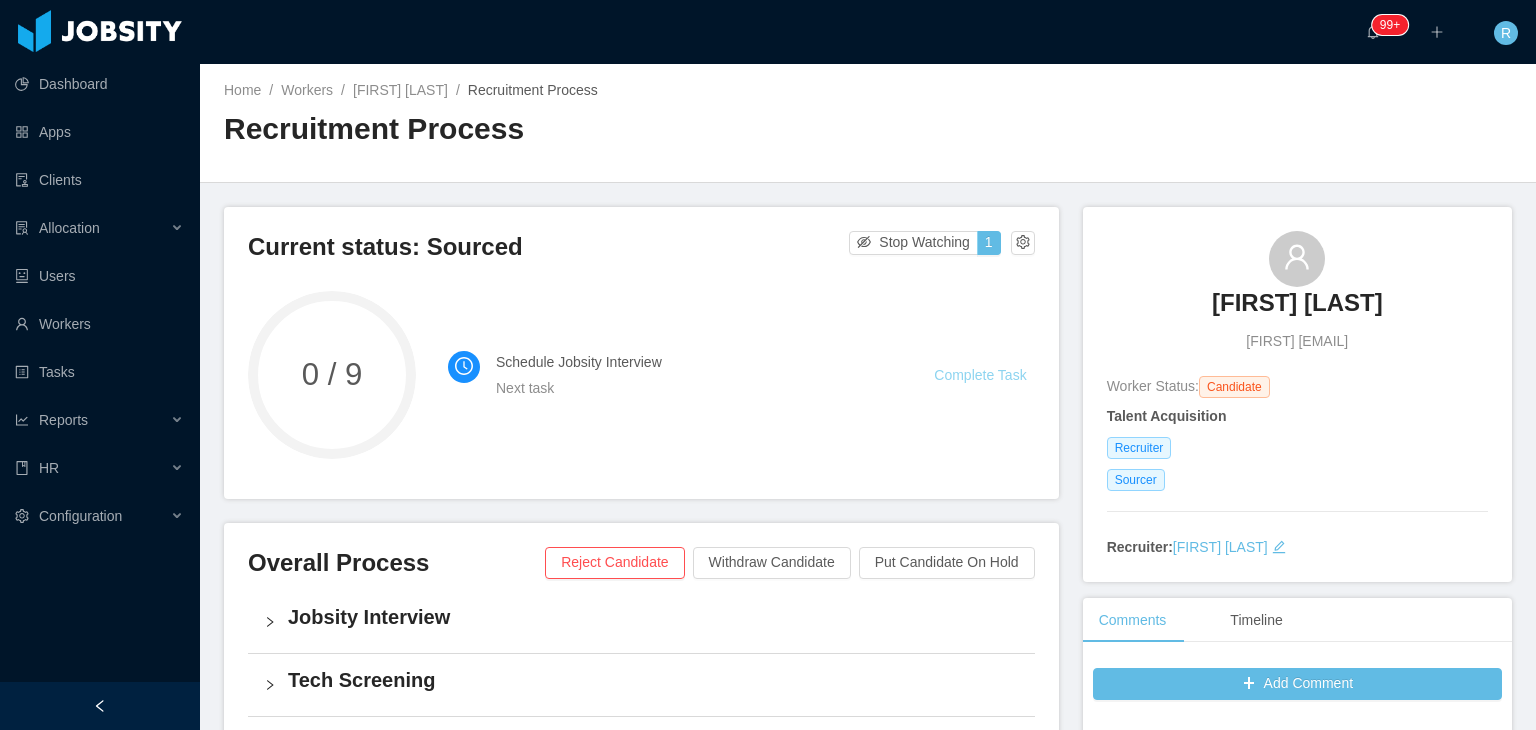 click on "Complete Task" at bounding box center (980, 375) 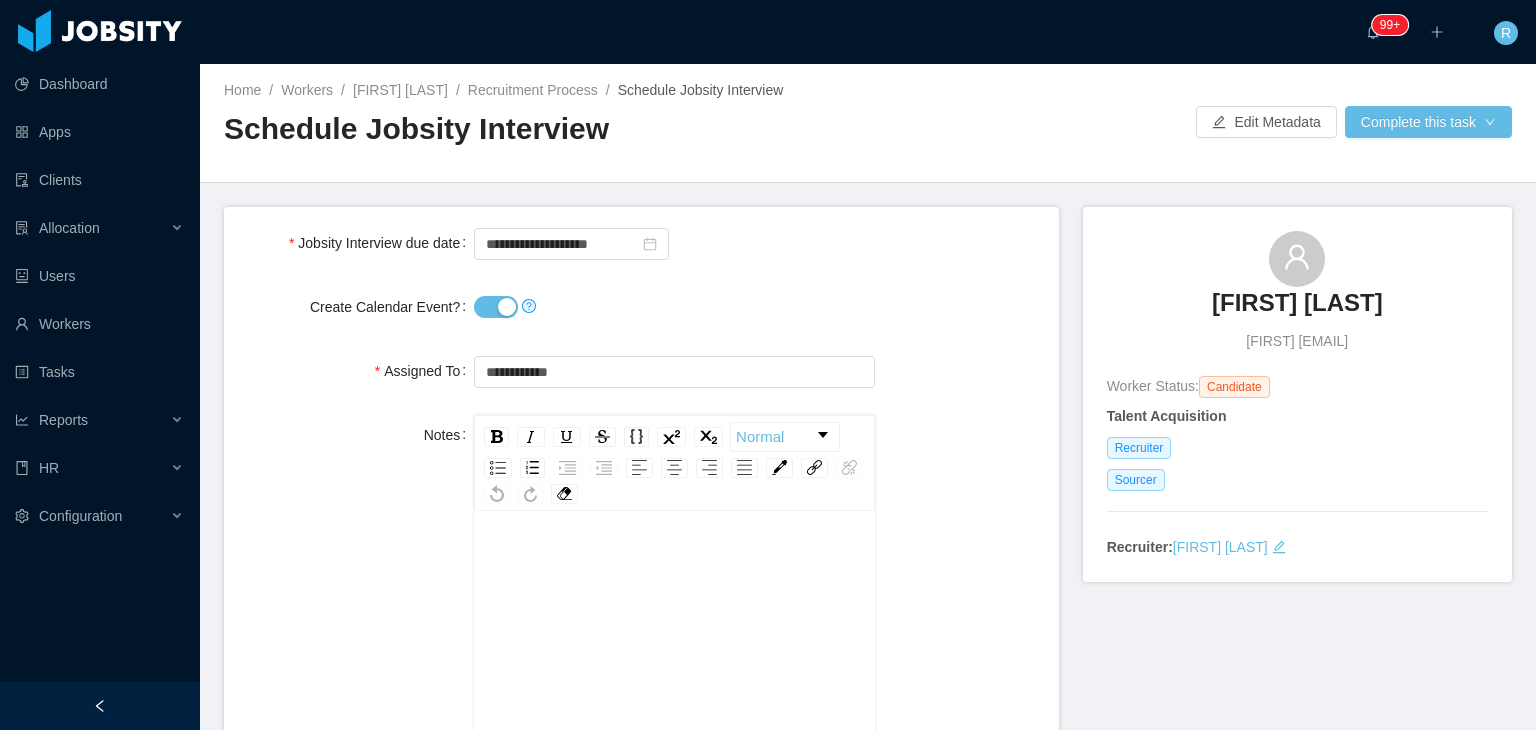 click on "Create Calendar Event?" at bounding box center [496, 307] 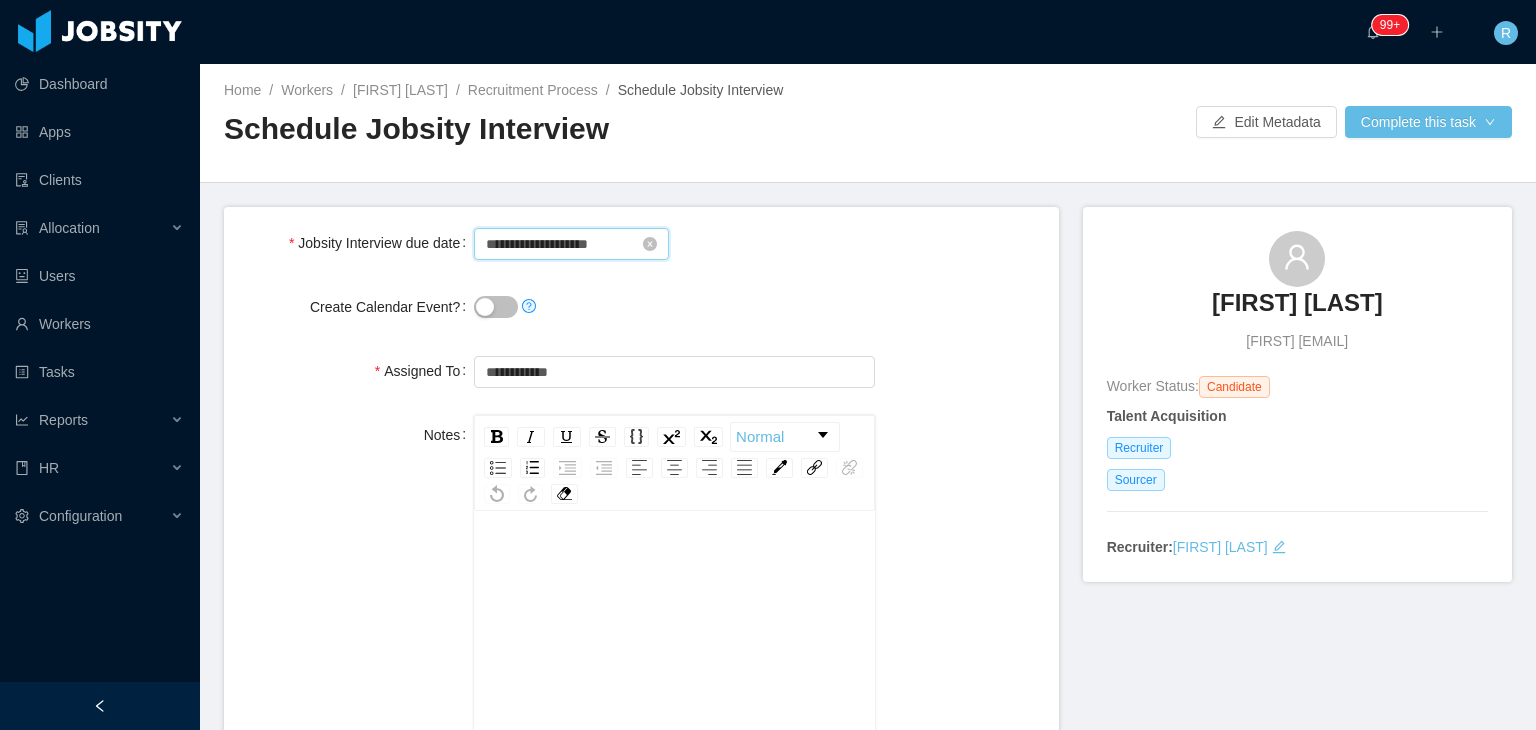 click on "**********" at bounding box center (571, 244) 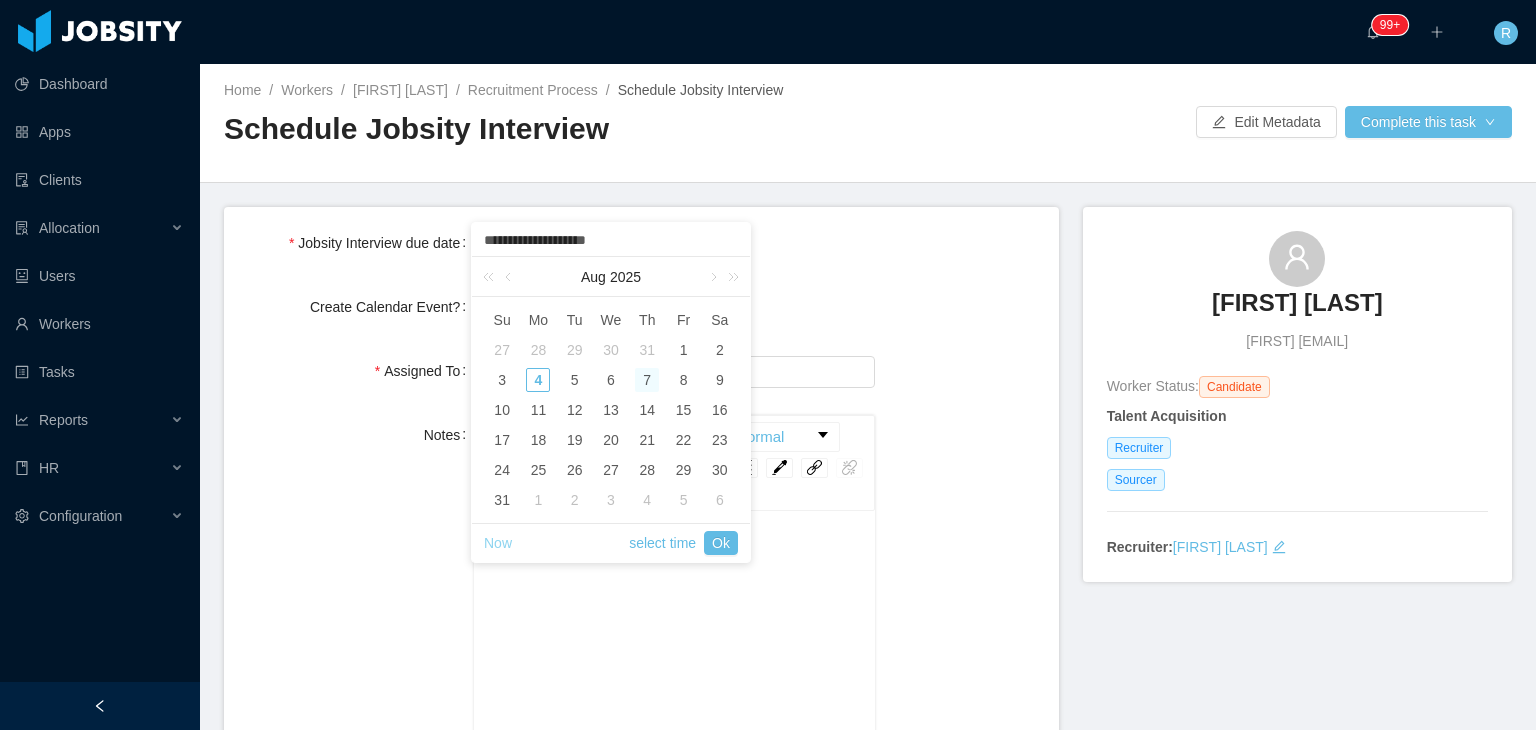 click on "Now" at bounding box center (498, 543) 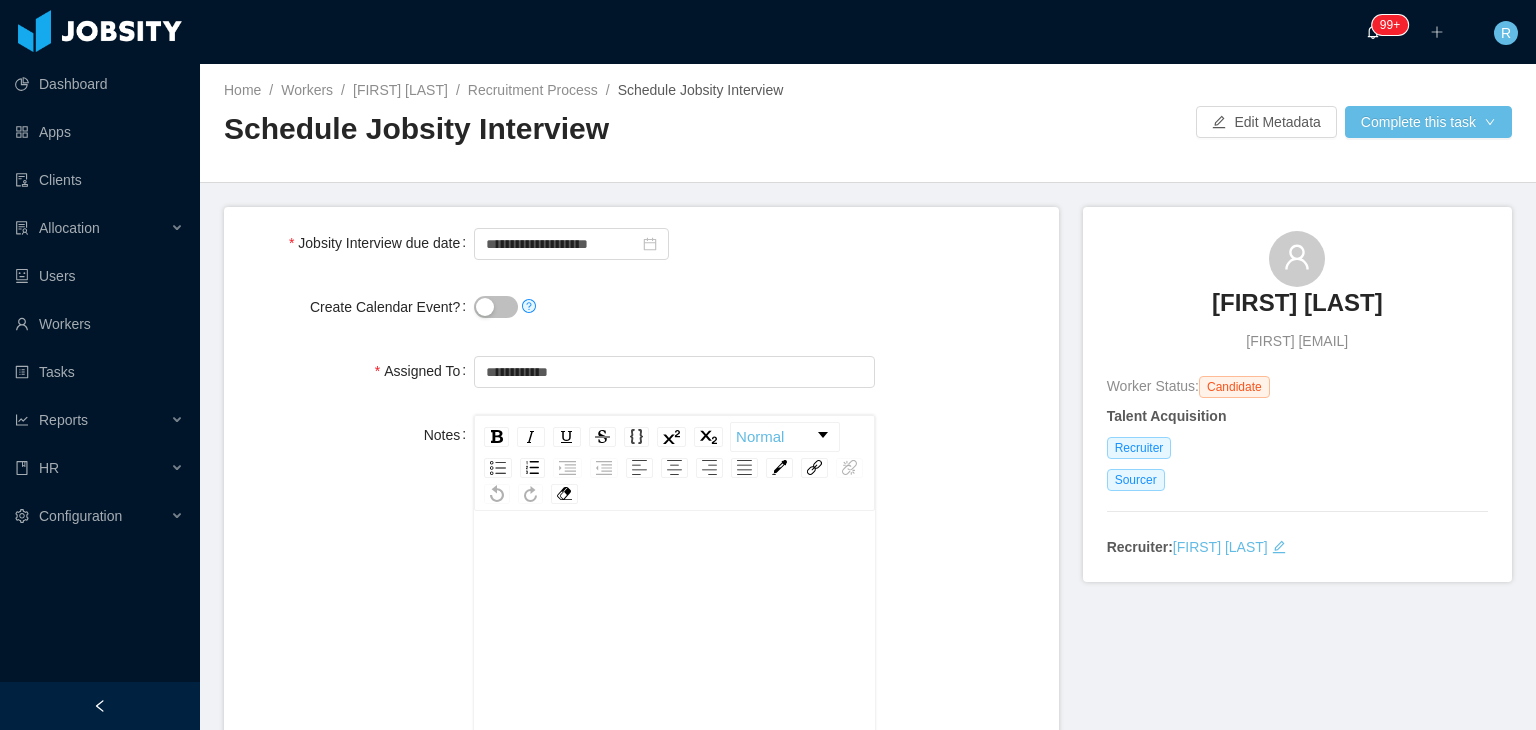 click on "Home / Workers / Conrado Stegmann / Recruitment Process / Schedule Jobsity Interview / Schedule Jobsity Interview Edit Metadata Complete this task" at bounding box center (868, 123) 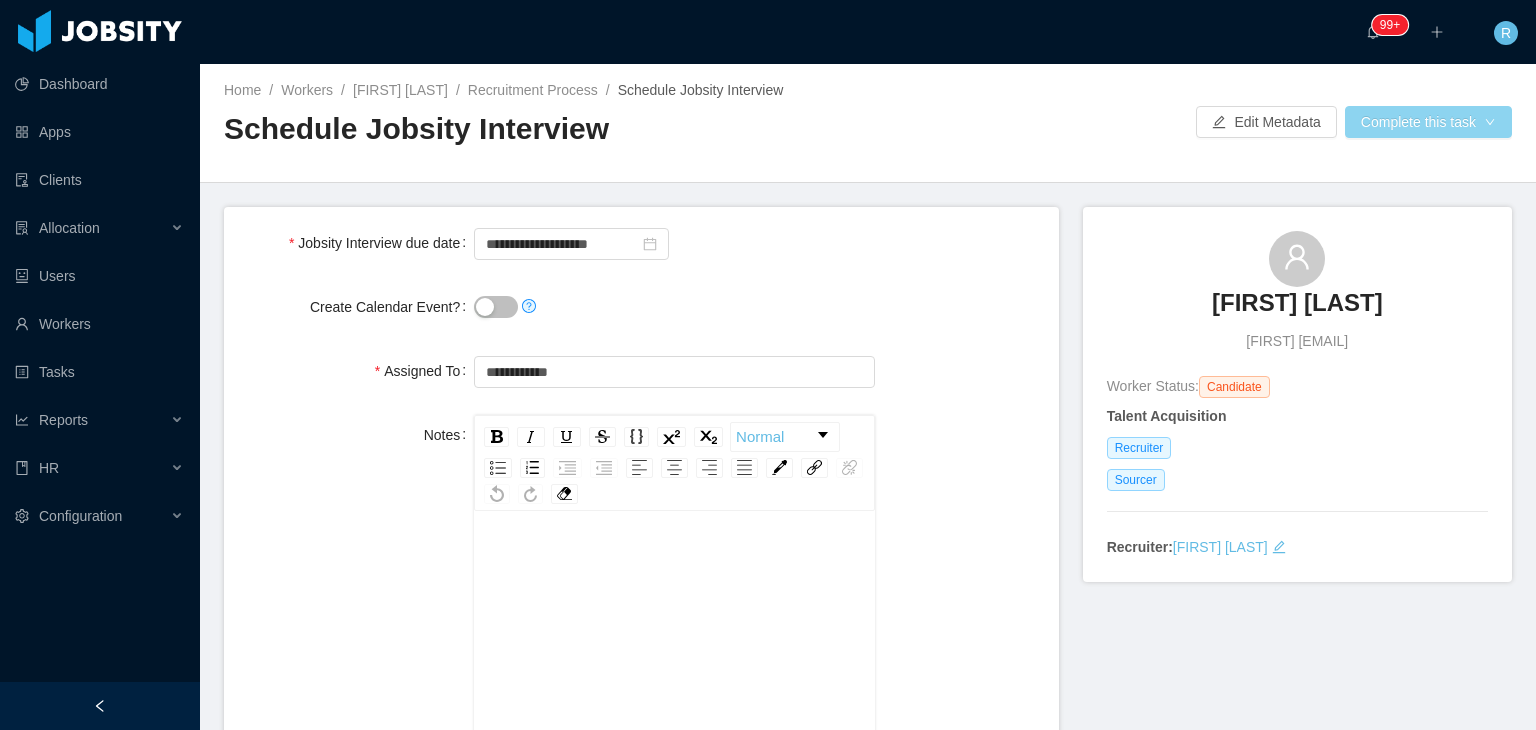 click on "Complete this task" at bounding box center [1428, 122] 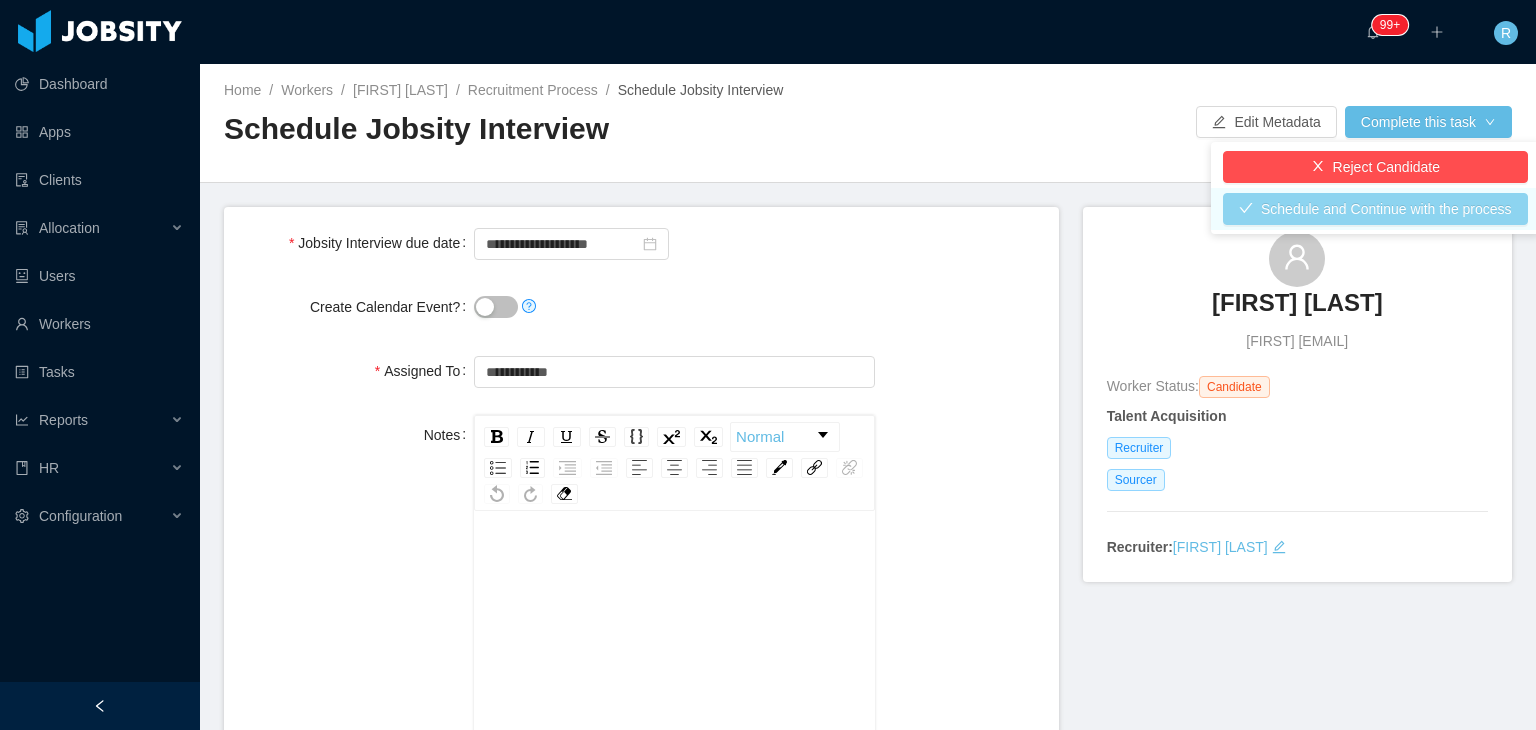 click on "Schedule and Continue with the process" at bounding box center (1375, 209) 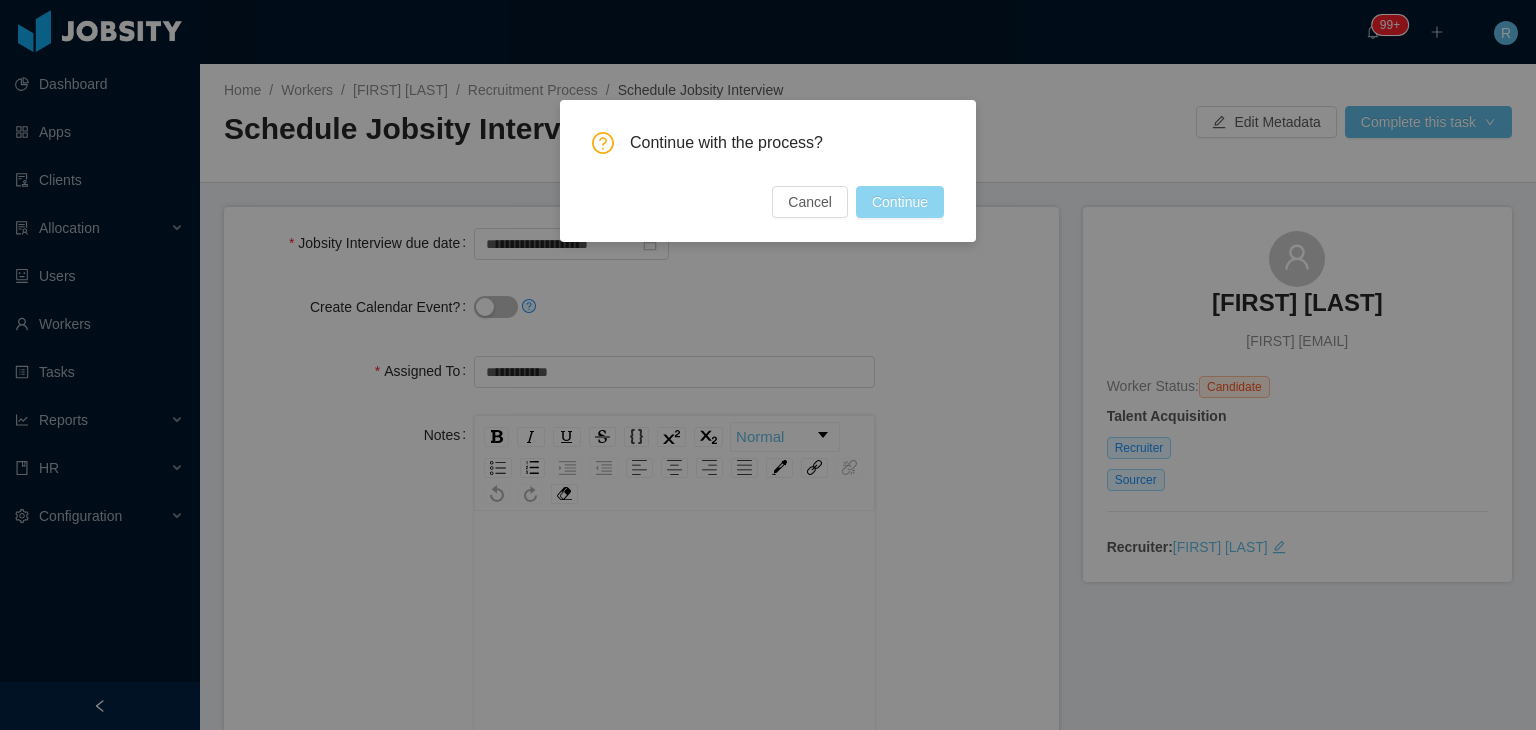 click on "Continue" at bounding box center [900, 202] 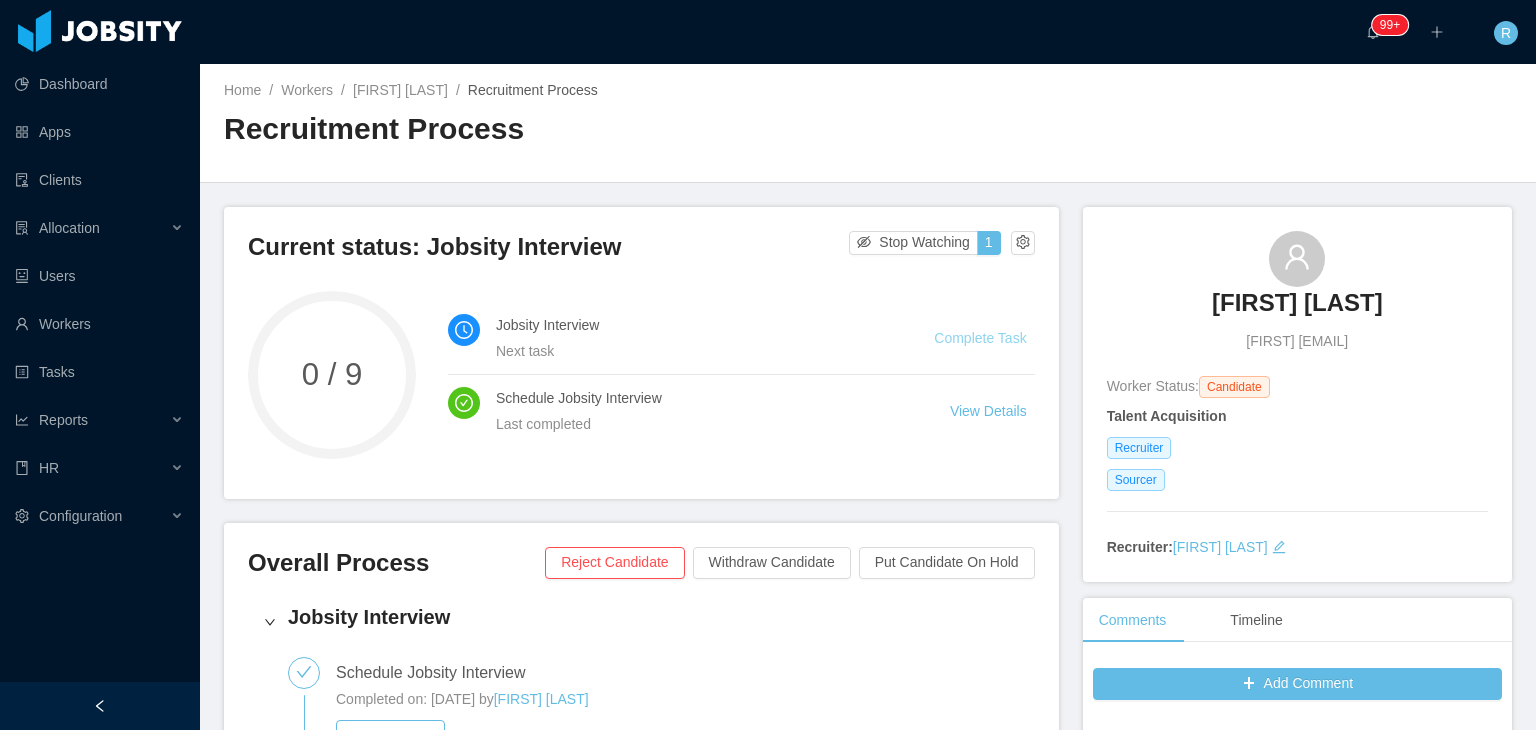click on "Complete Task" at bounding box center [980, 338] 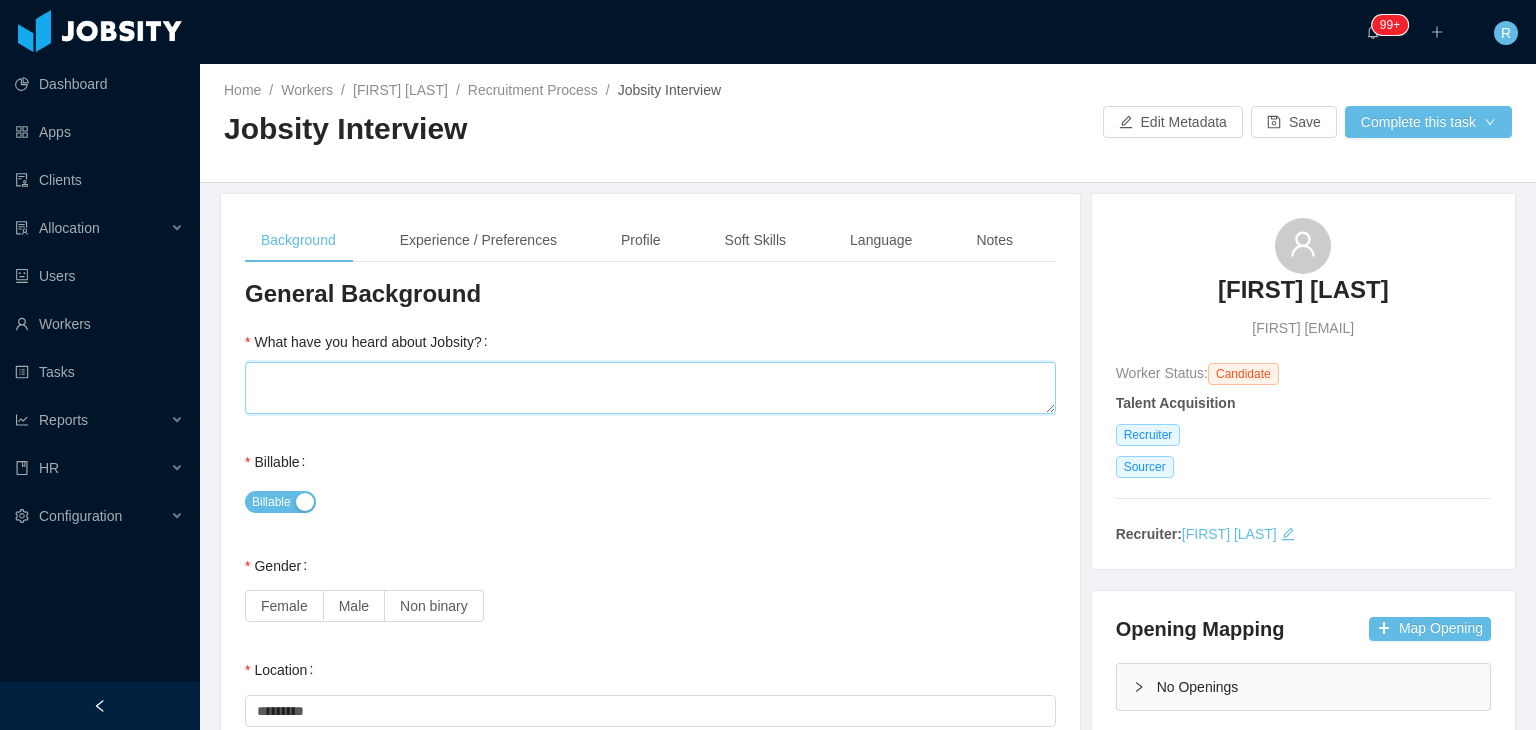 click on "What have you heard about Jobsity?" at bounding box center (650, 388) 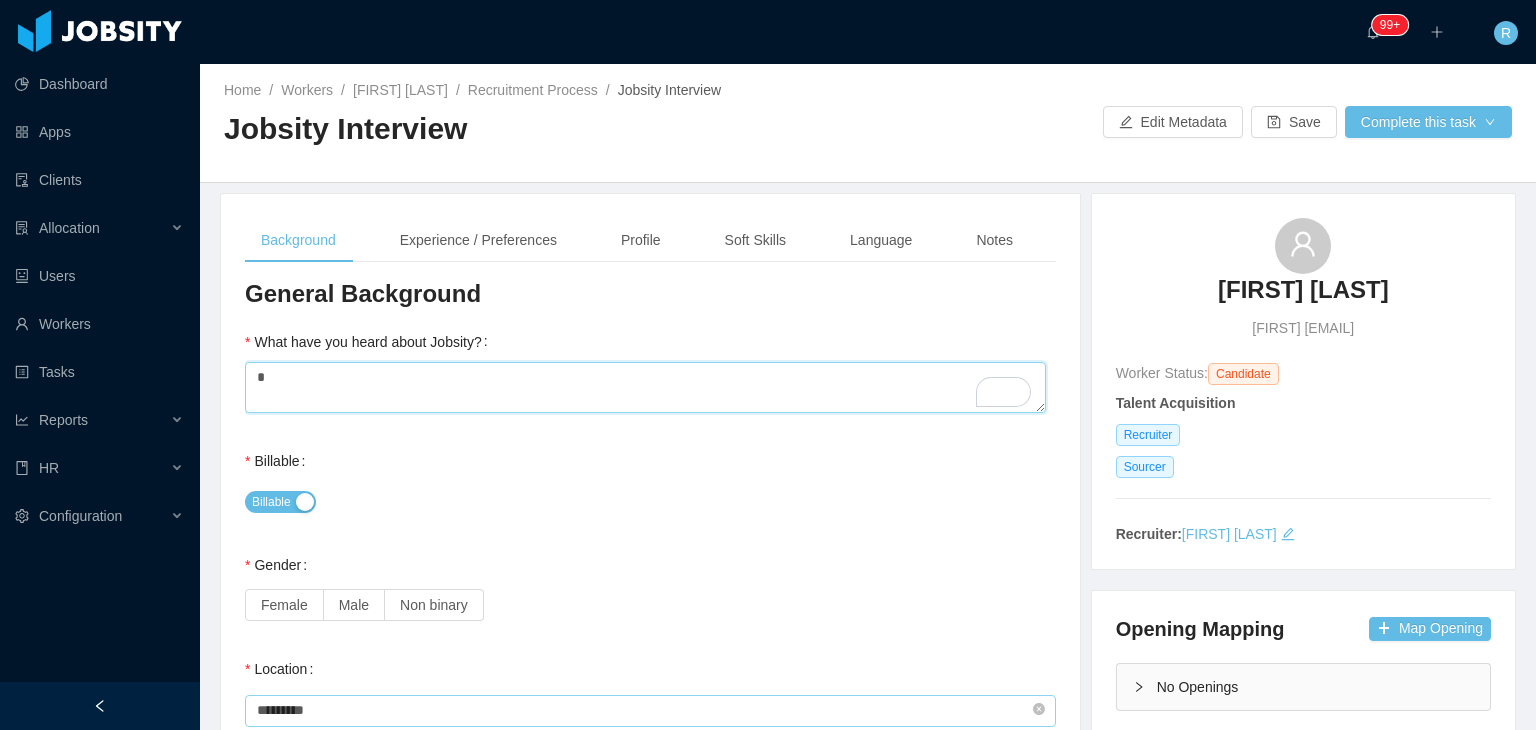 scroll, scrollTop: 200, scrollLeft: 0, axis: vertical 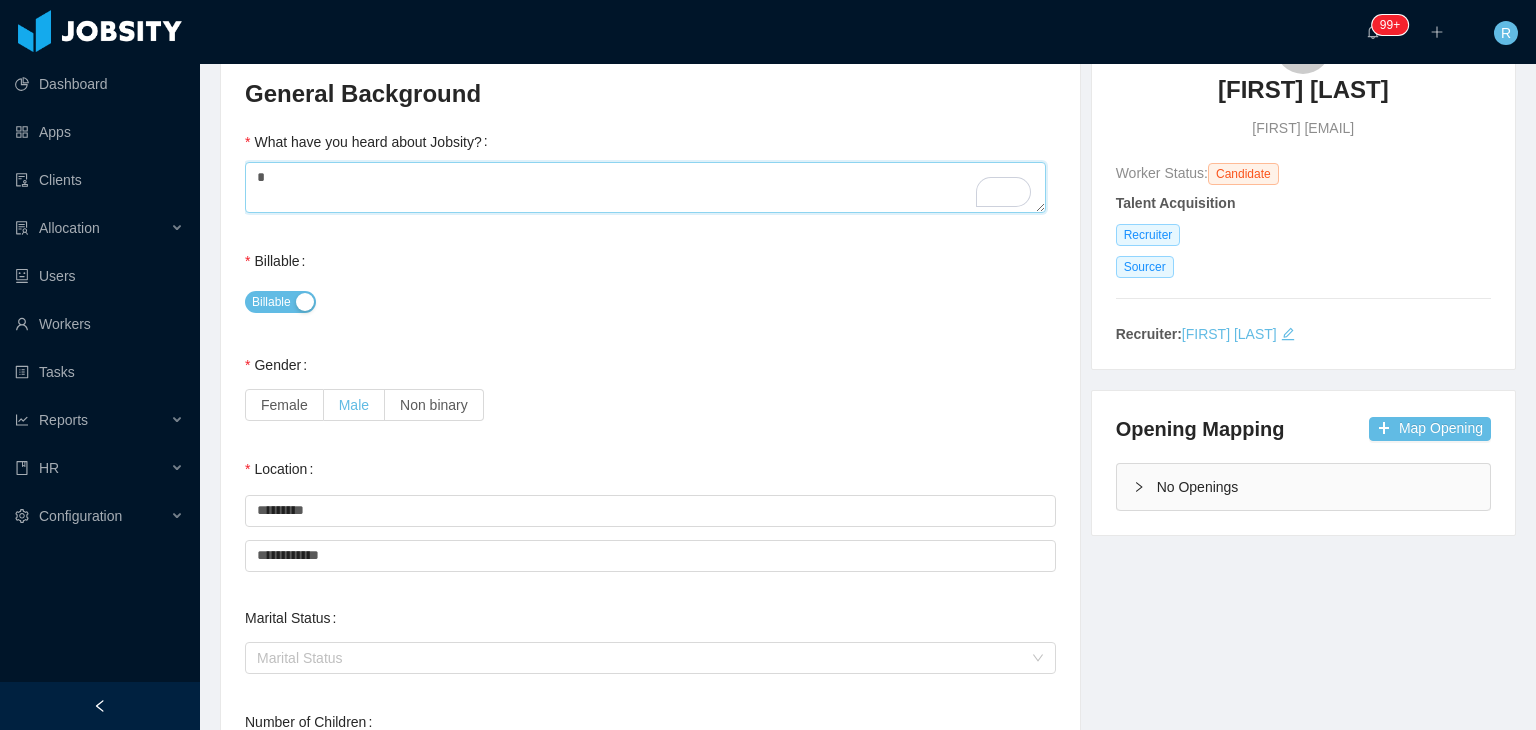 type on "*" 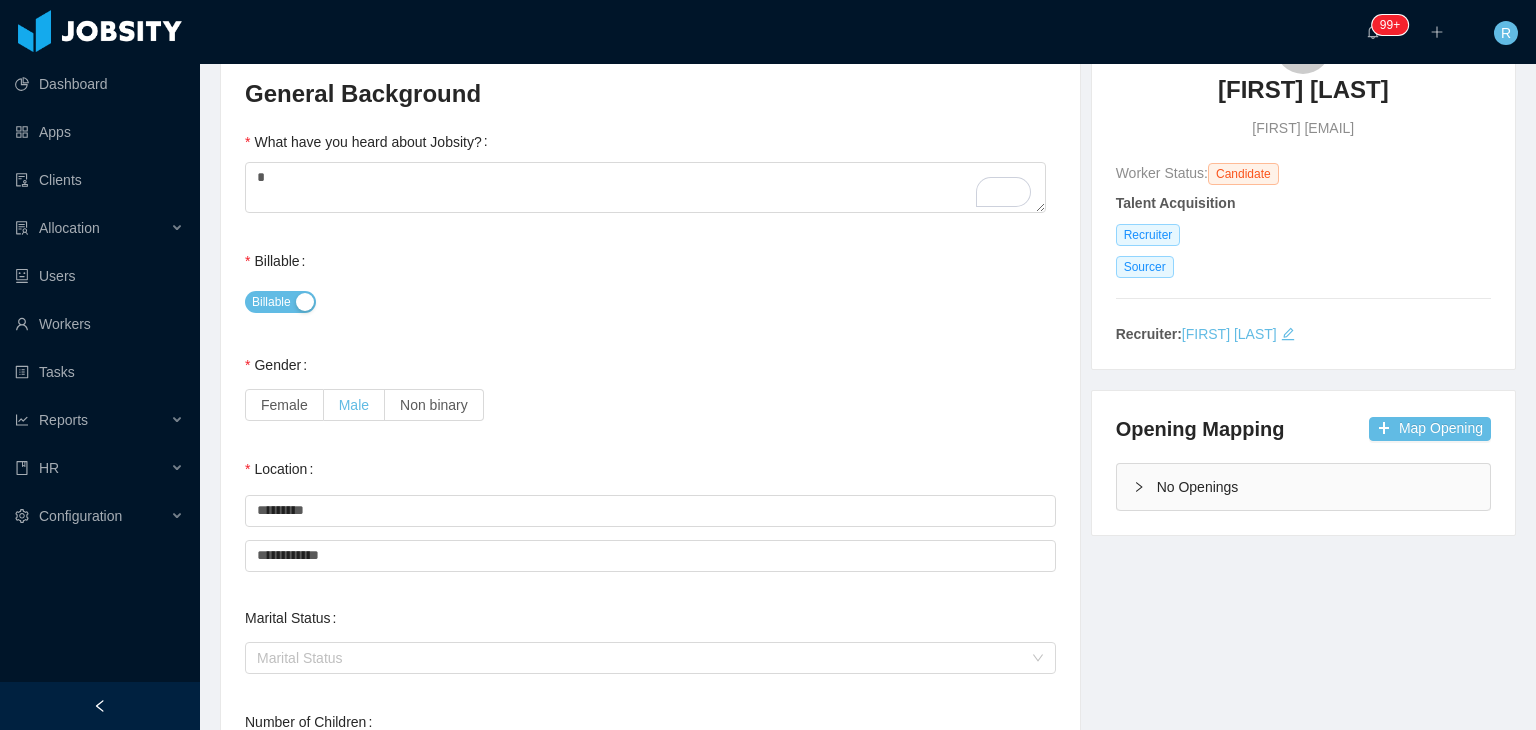 click on "Male" at bounding box center (354, 405) 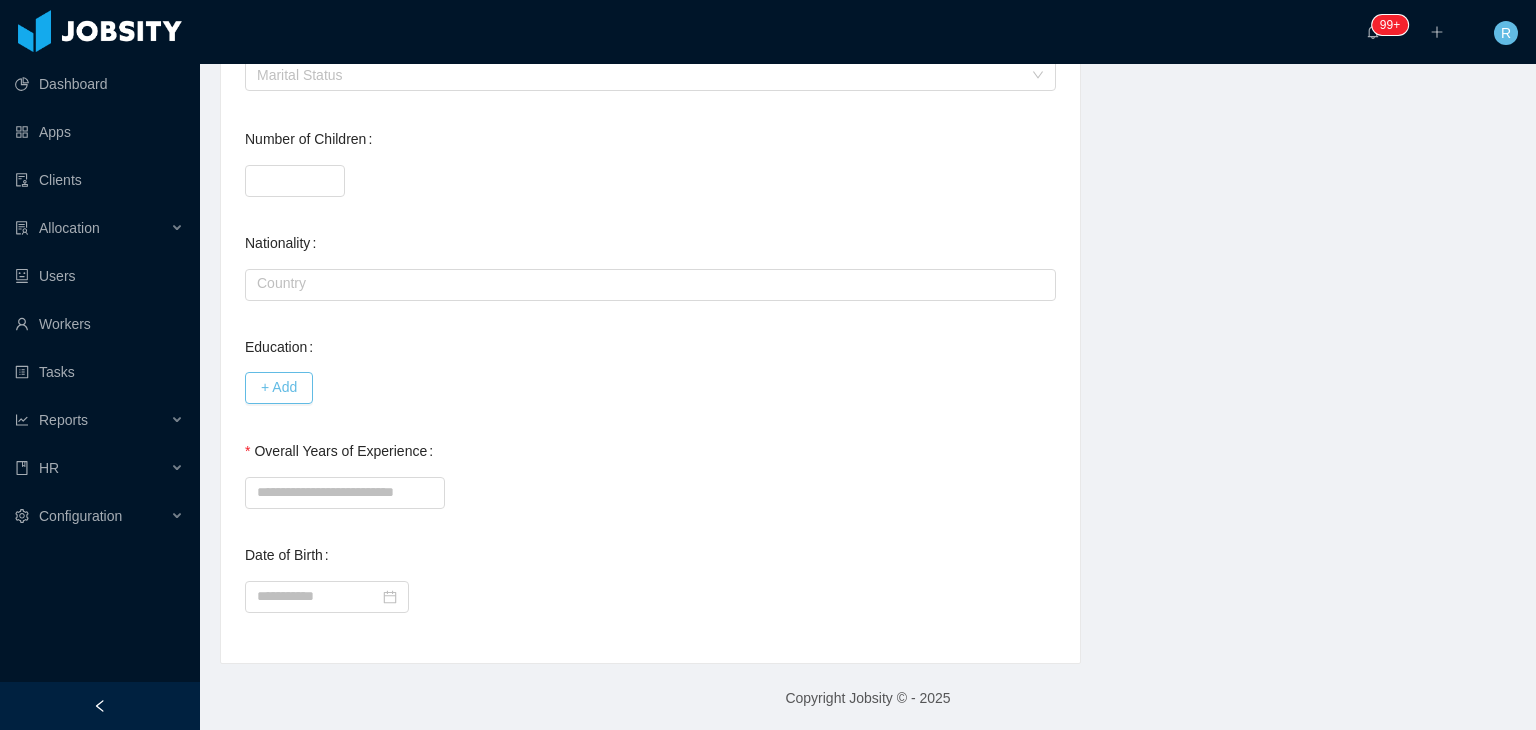 scroll, scrollTop: 786, scrollLeft: 0, axis: vertical 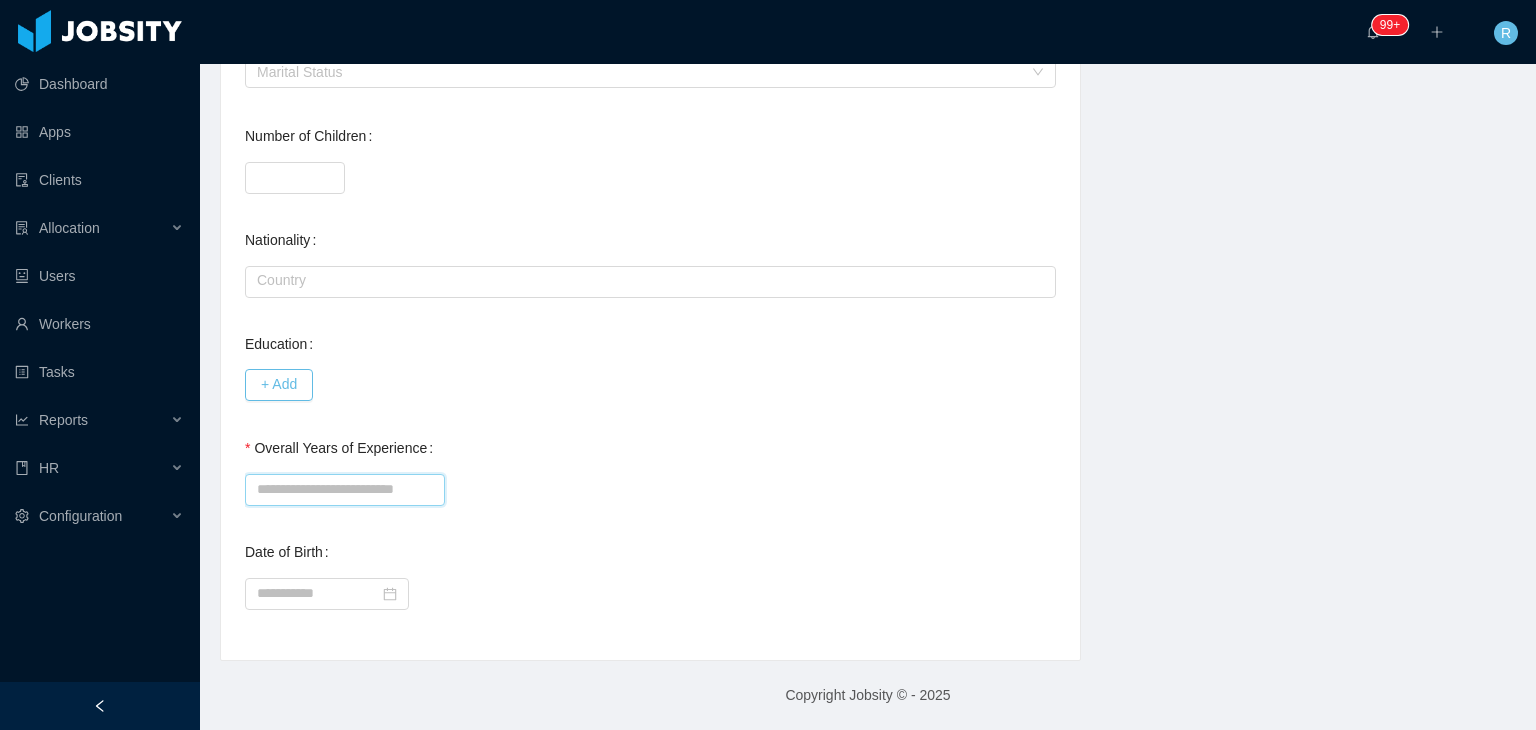 click on "Overall Years of Experience" at bounding box center (345, 490) 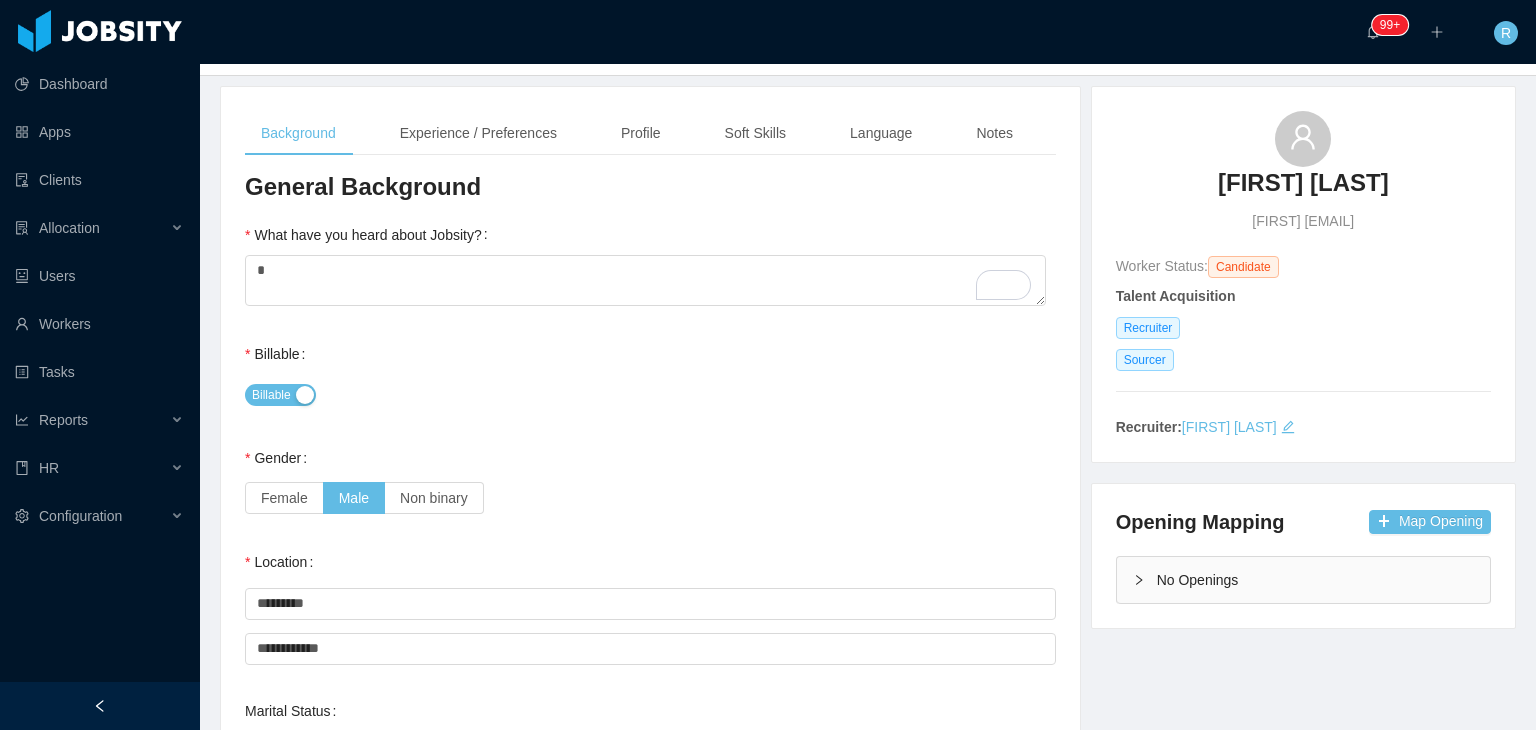 scroll, scrollTop: 0, scrollLeft: 0, axis: both 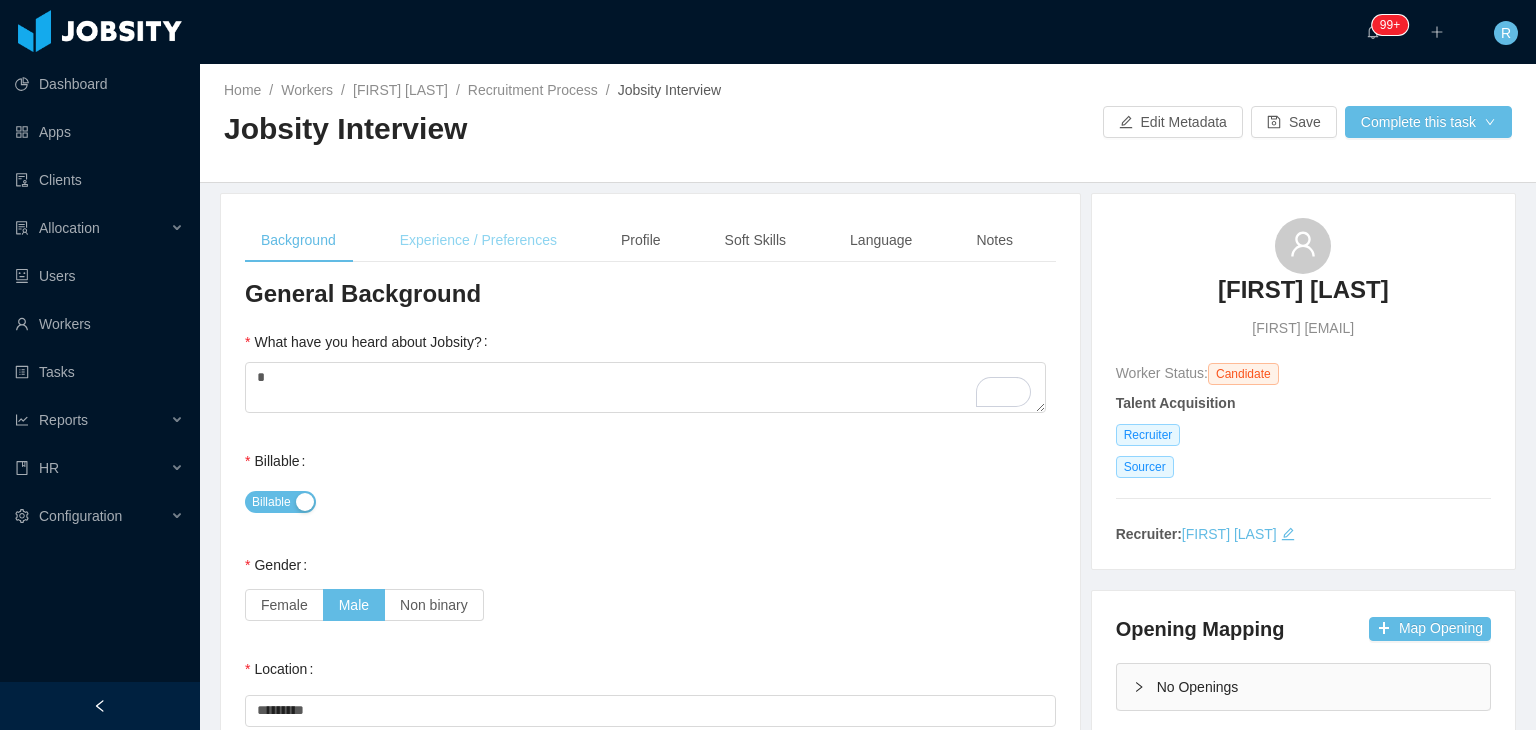 type on "*" 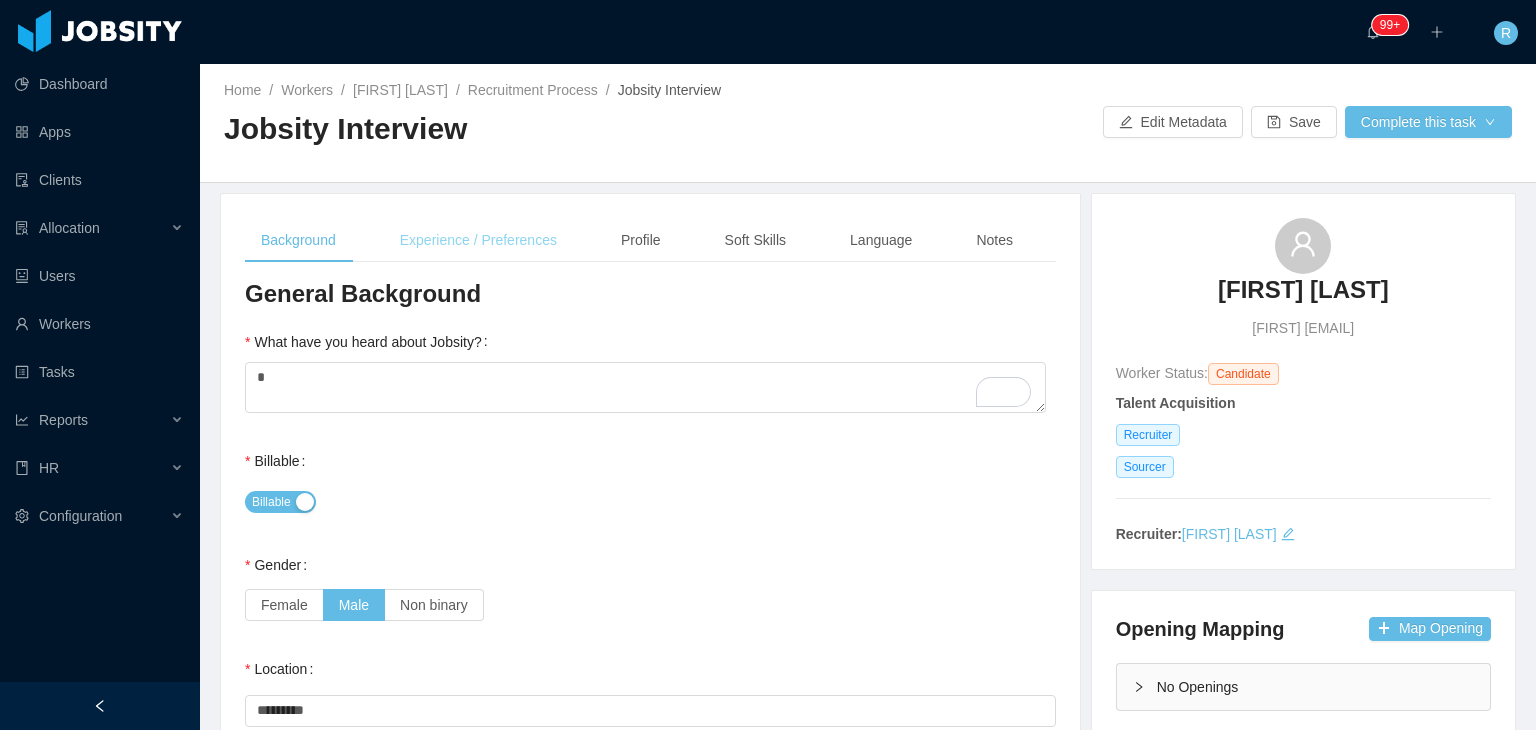 click on "Experience / Preferences" at bounding box center (478, 240) 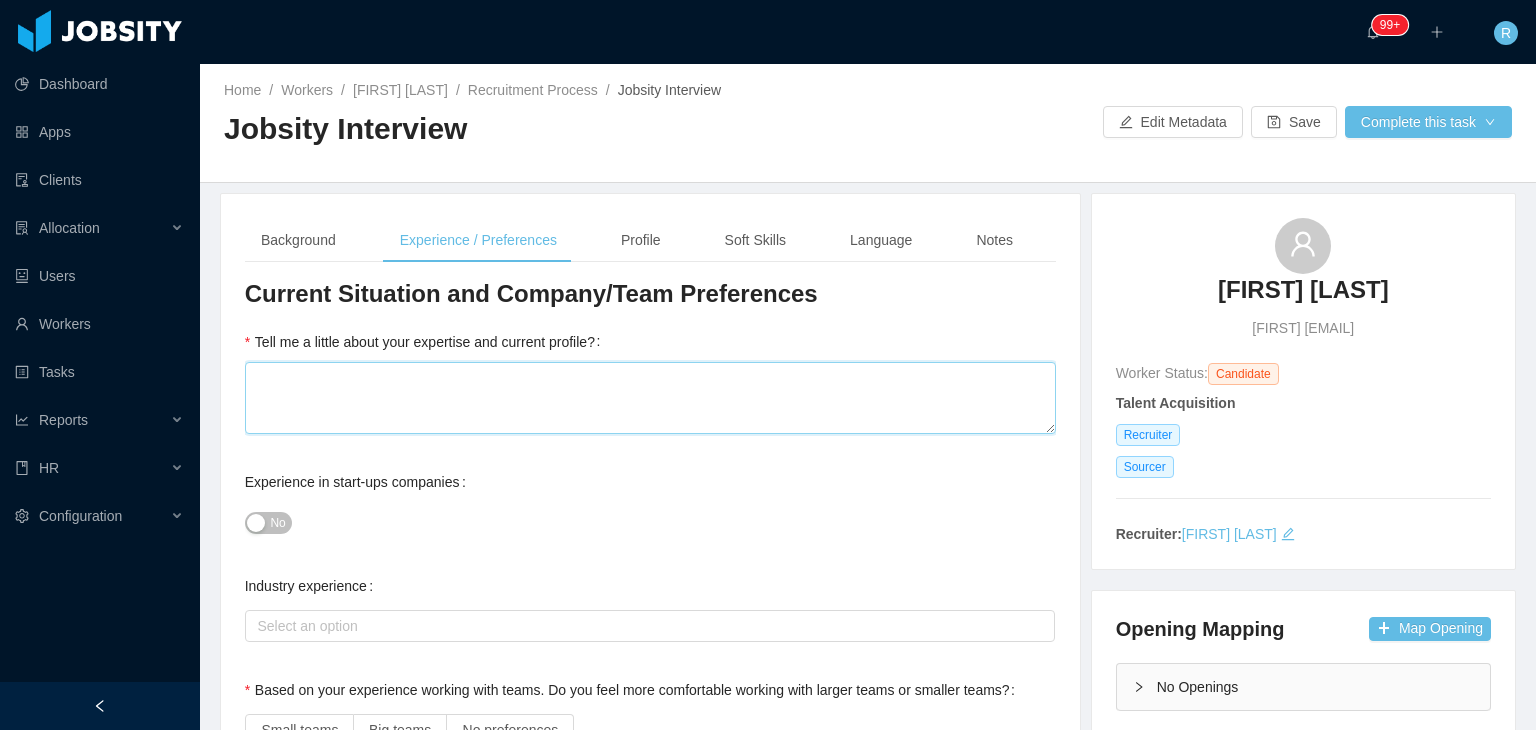 click on "Tell me a little about your expertise and current profile?" at bounding box center [650, 398] 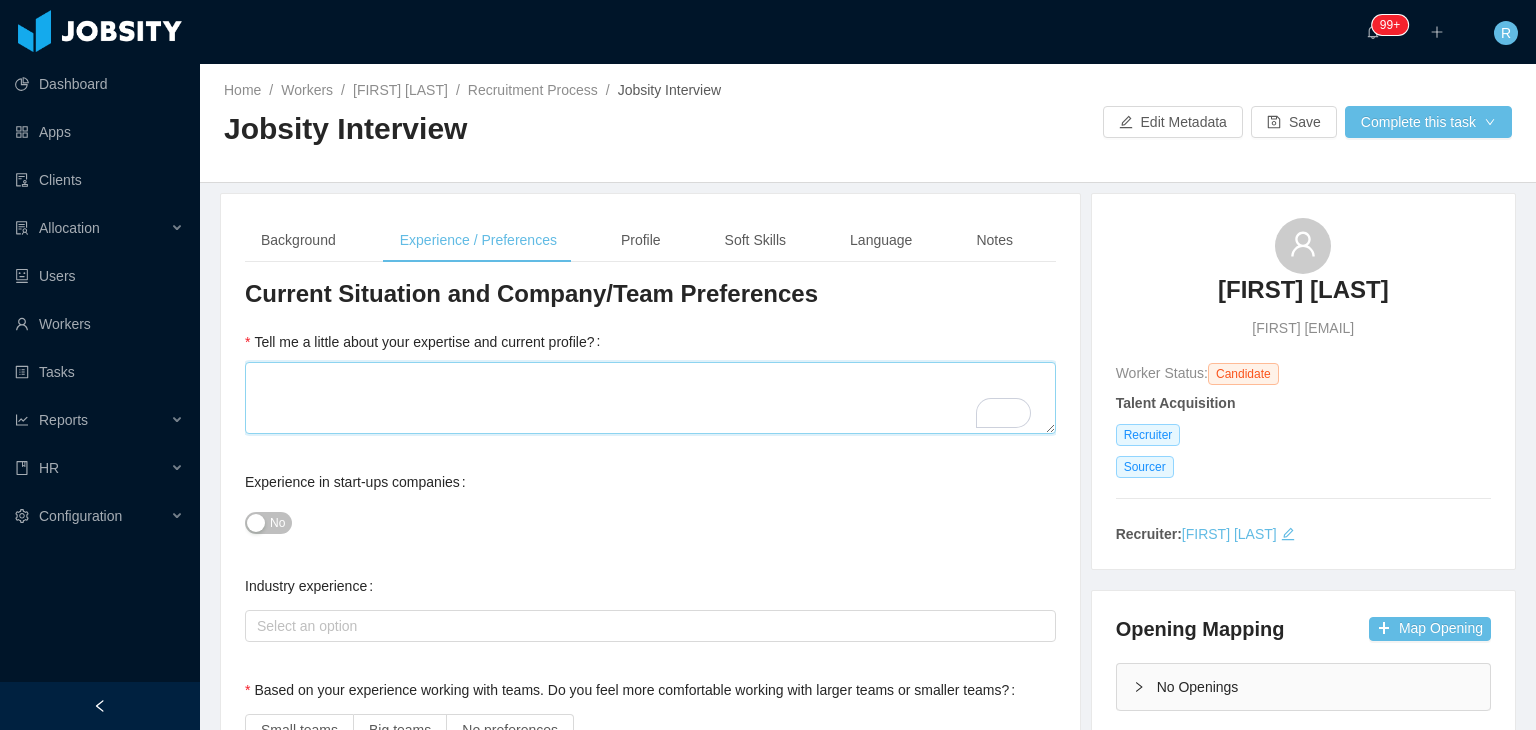 type 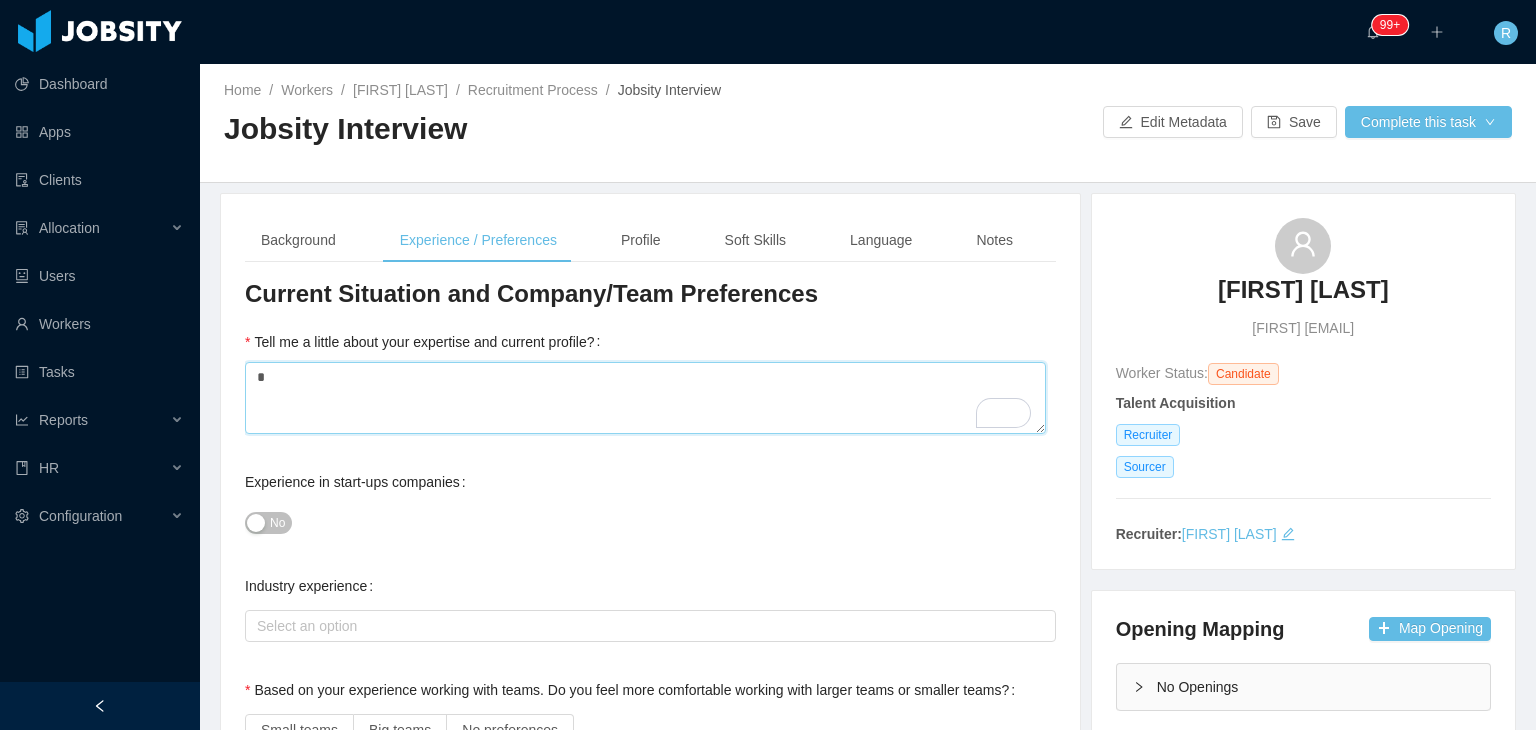 type 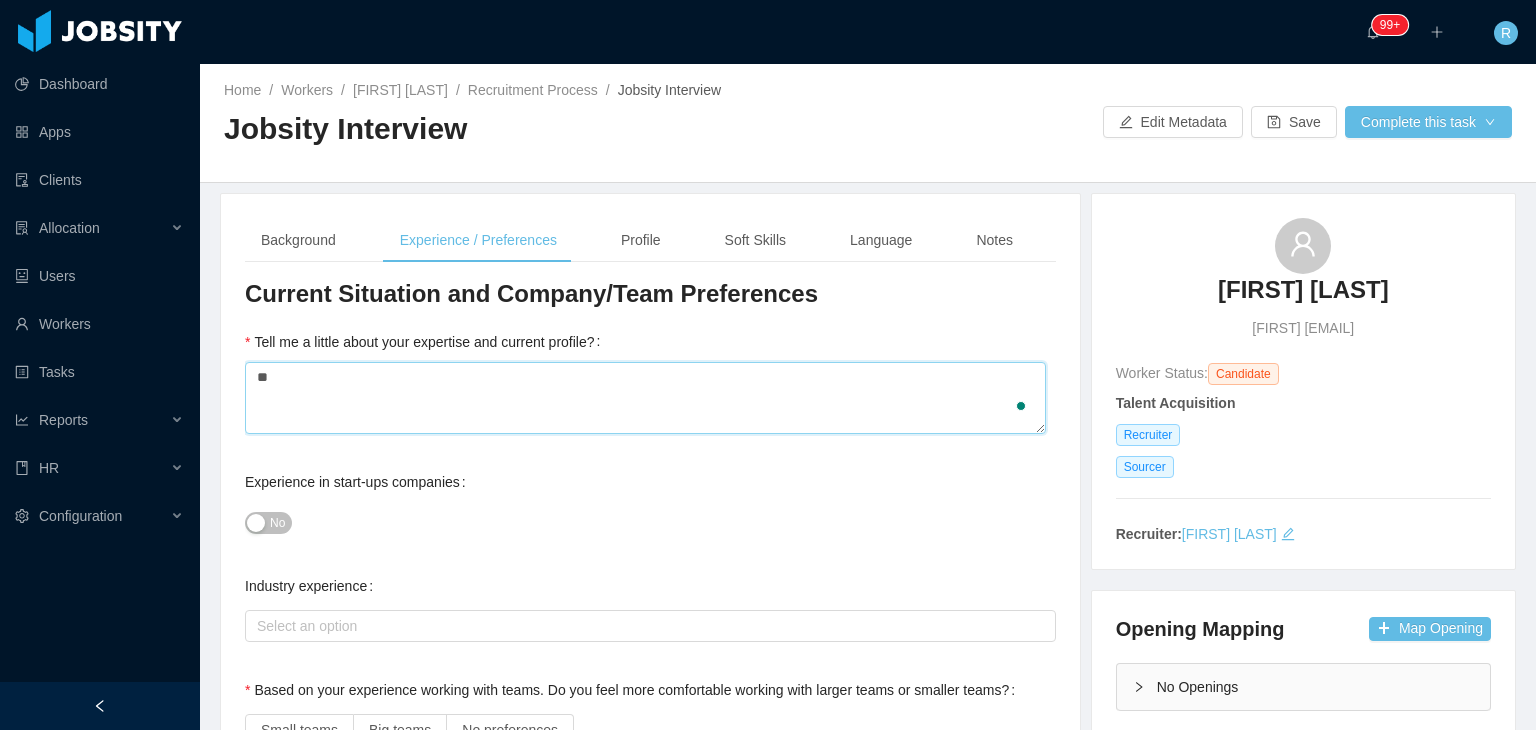 type 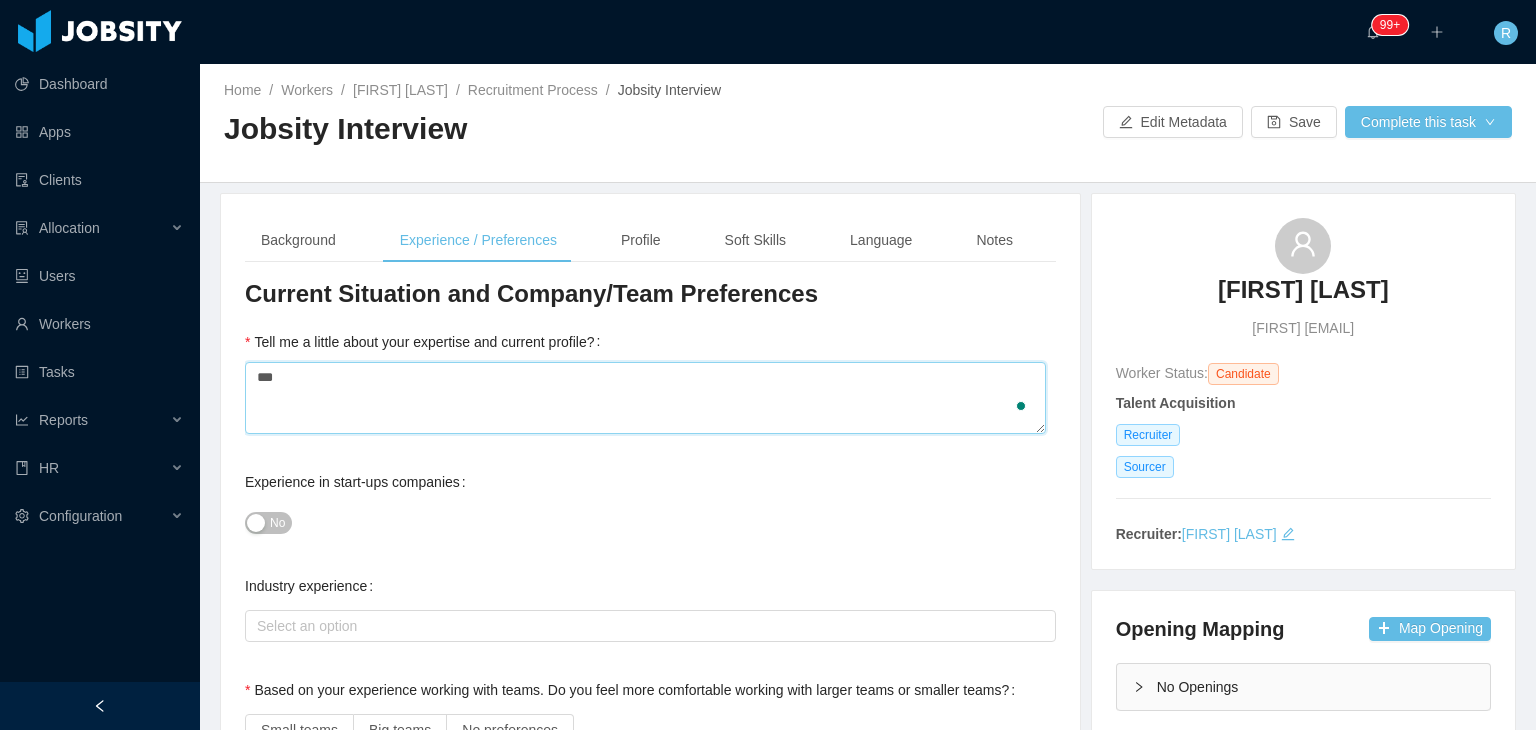 type 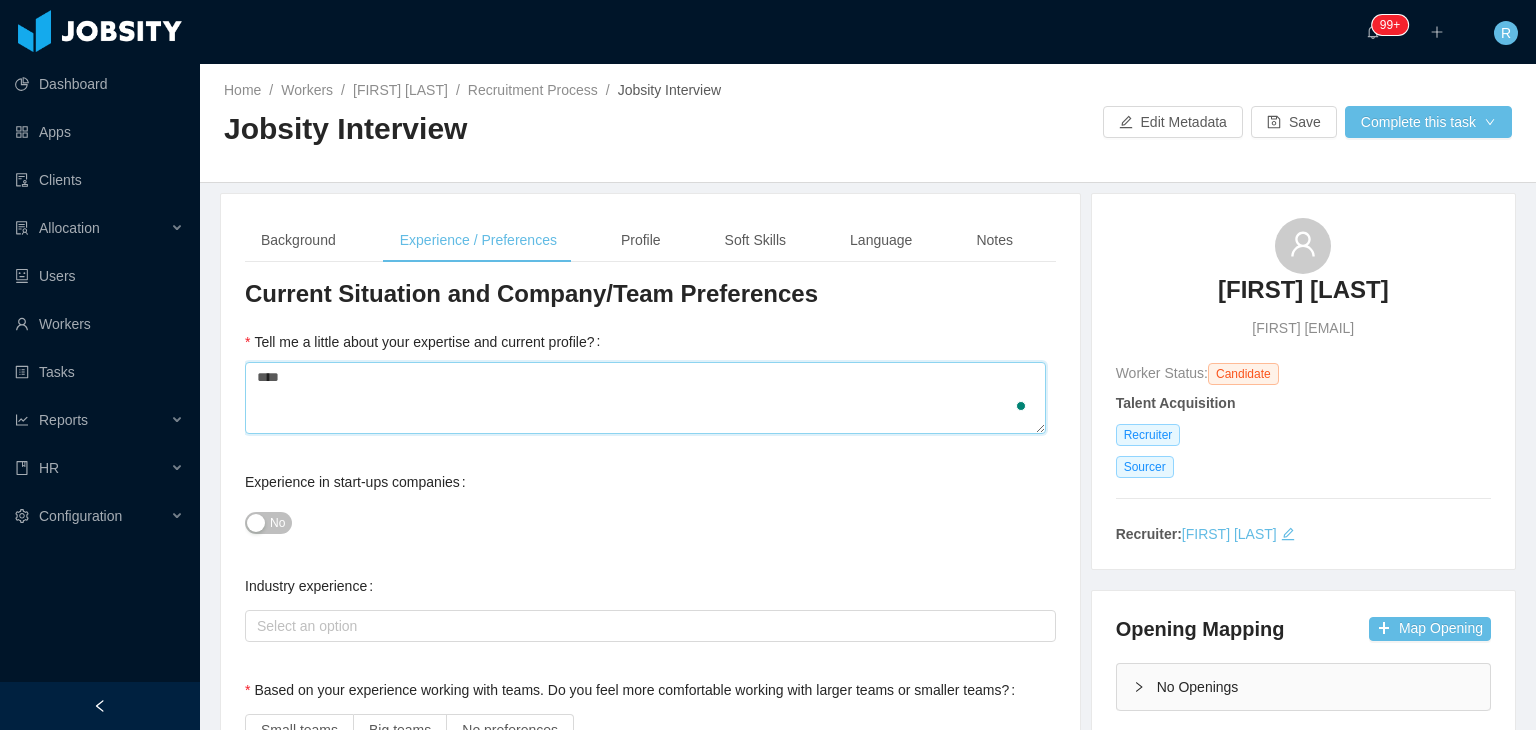 type 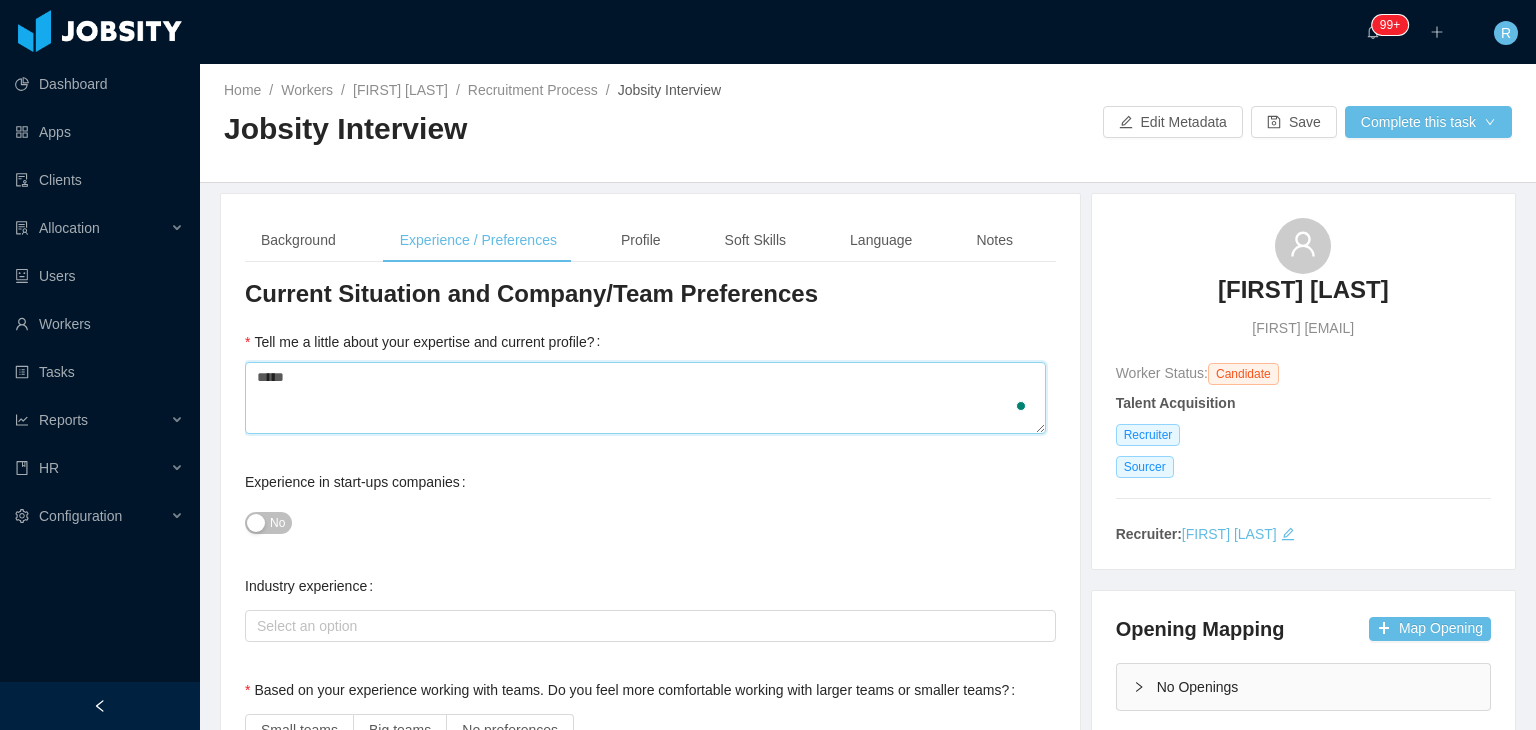 type 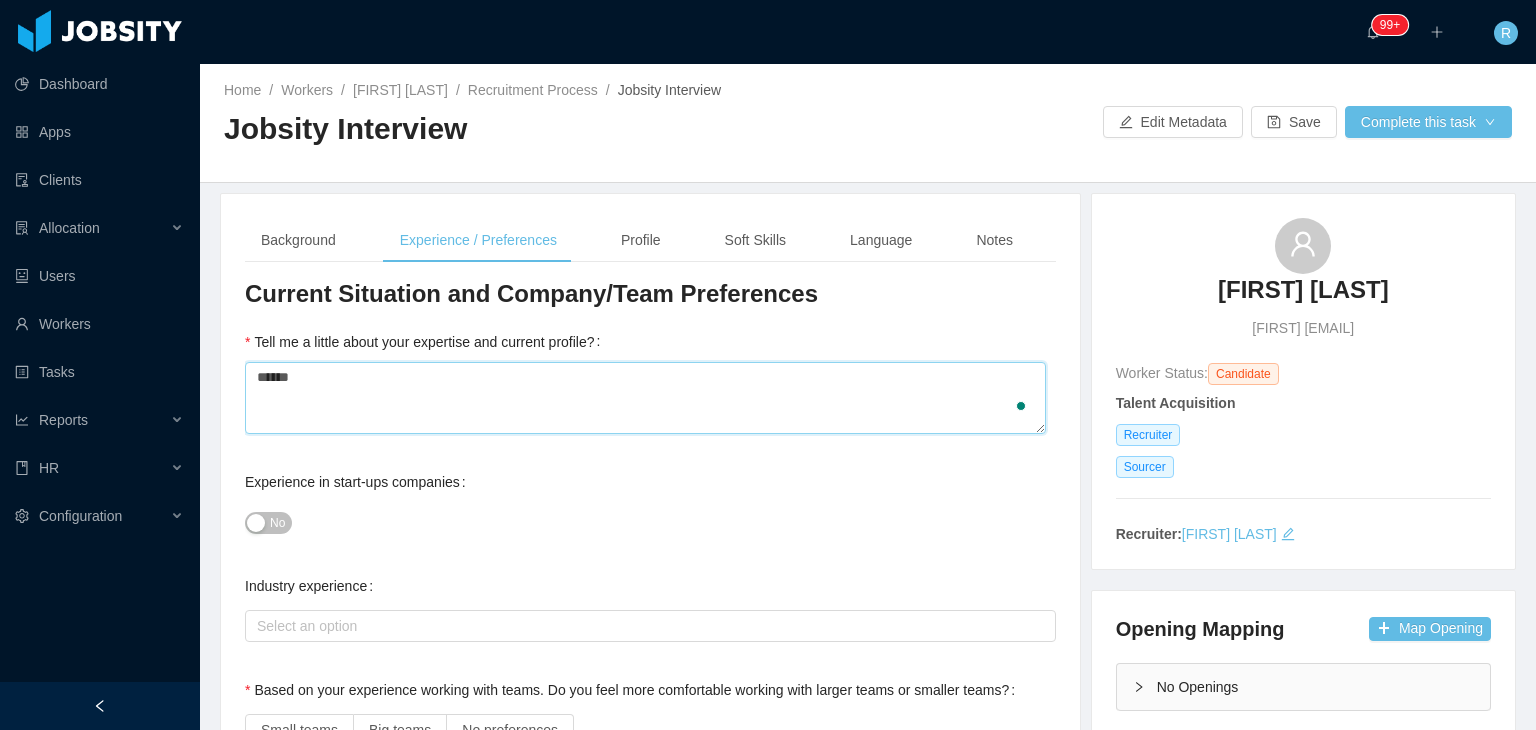 type 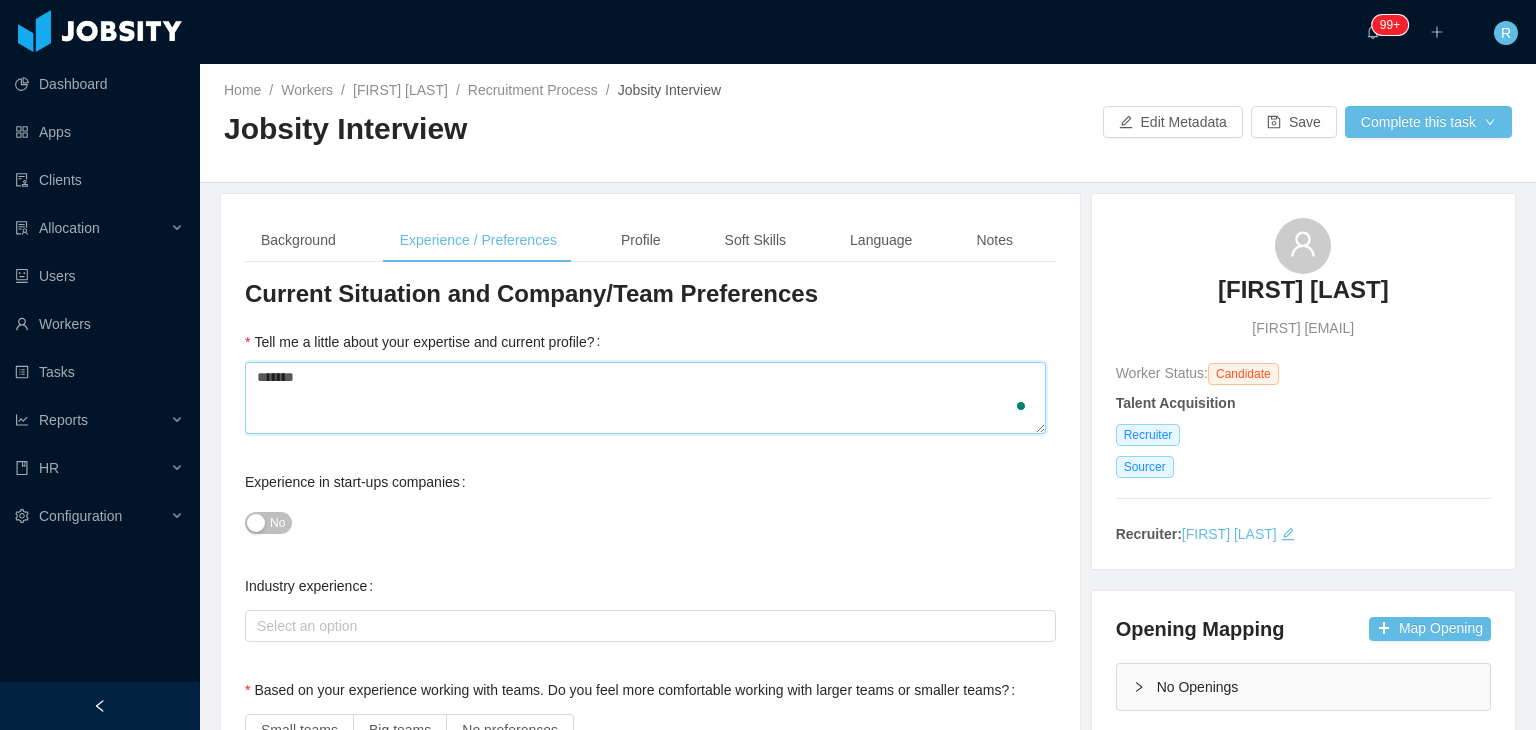 type 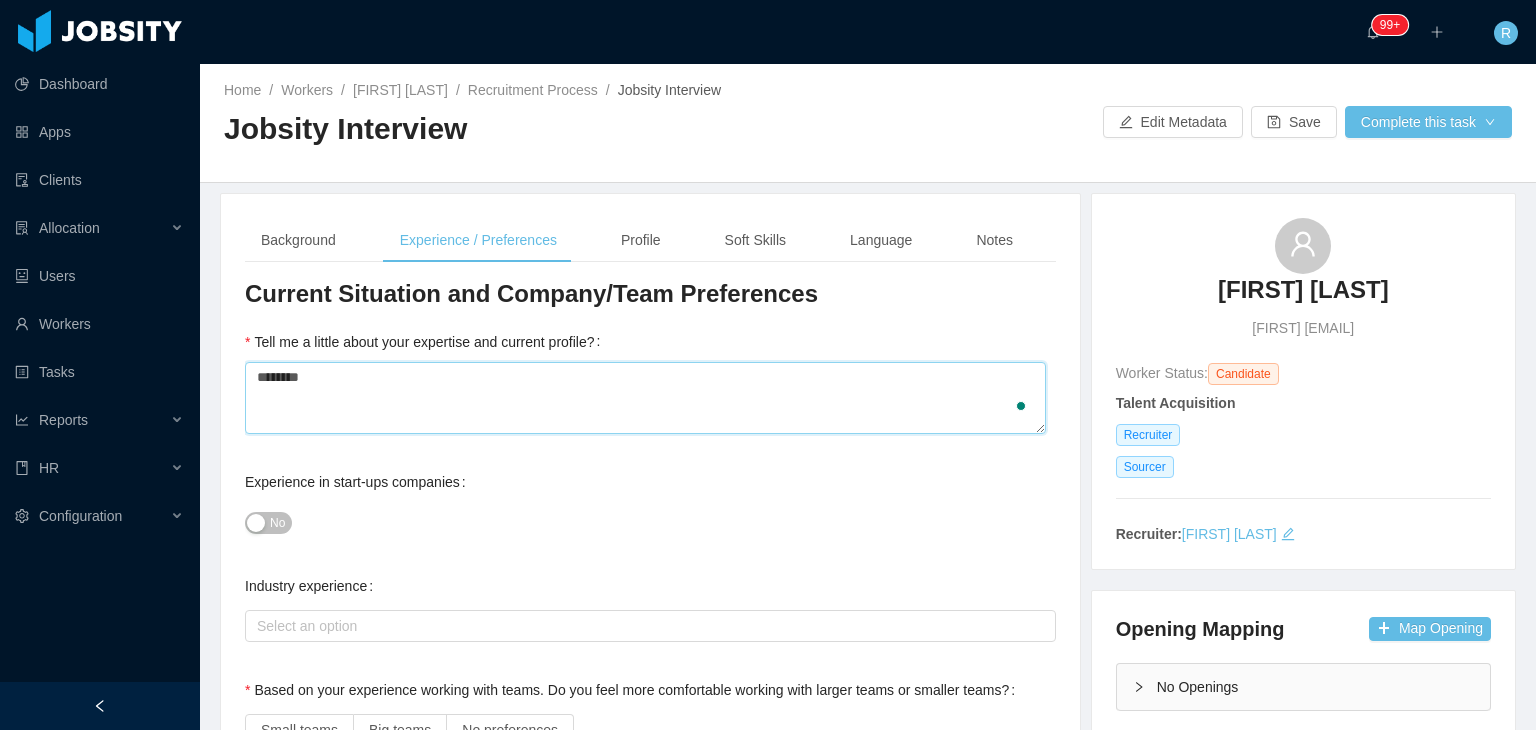 type 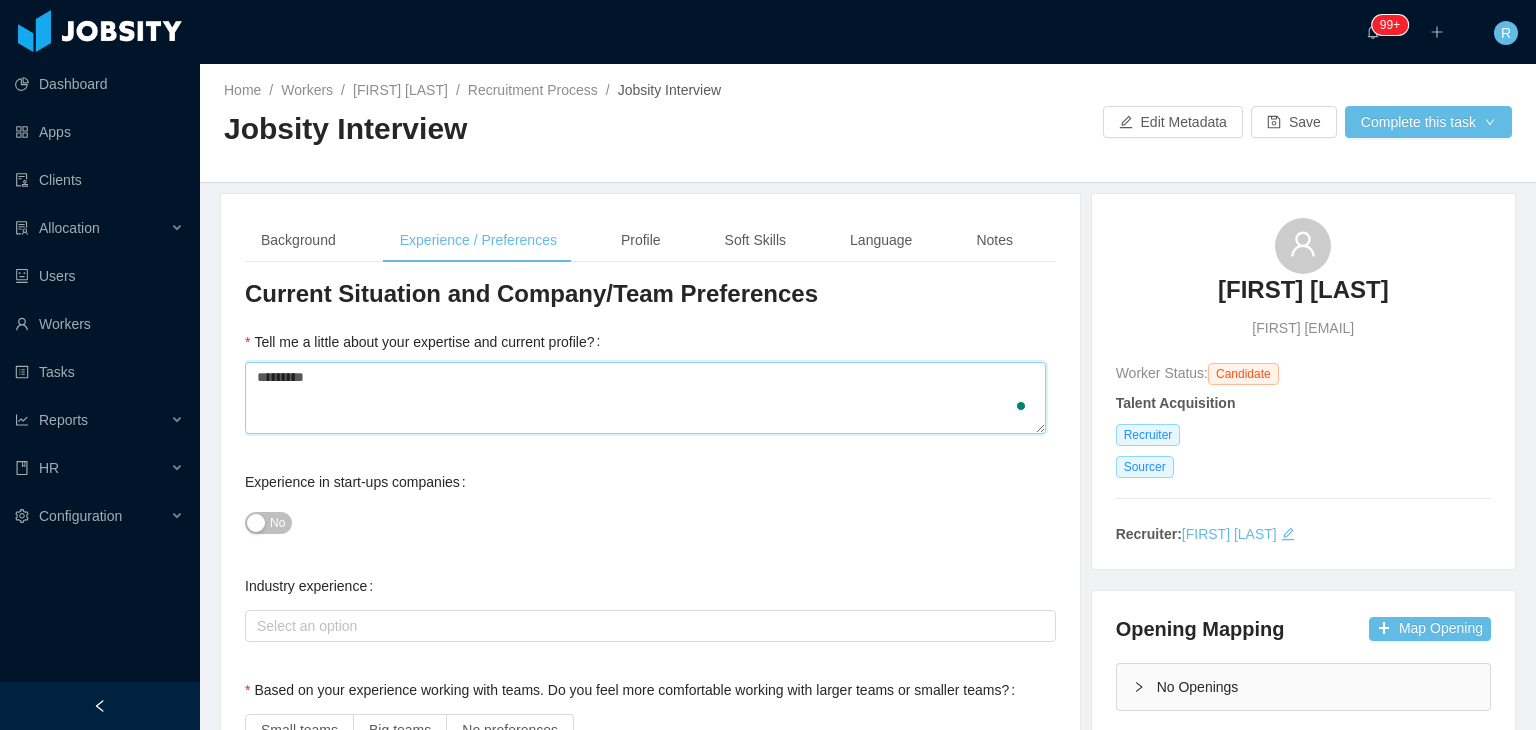 type 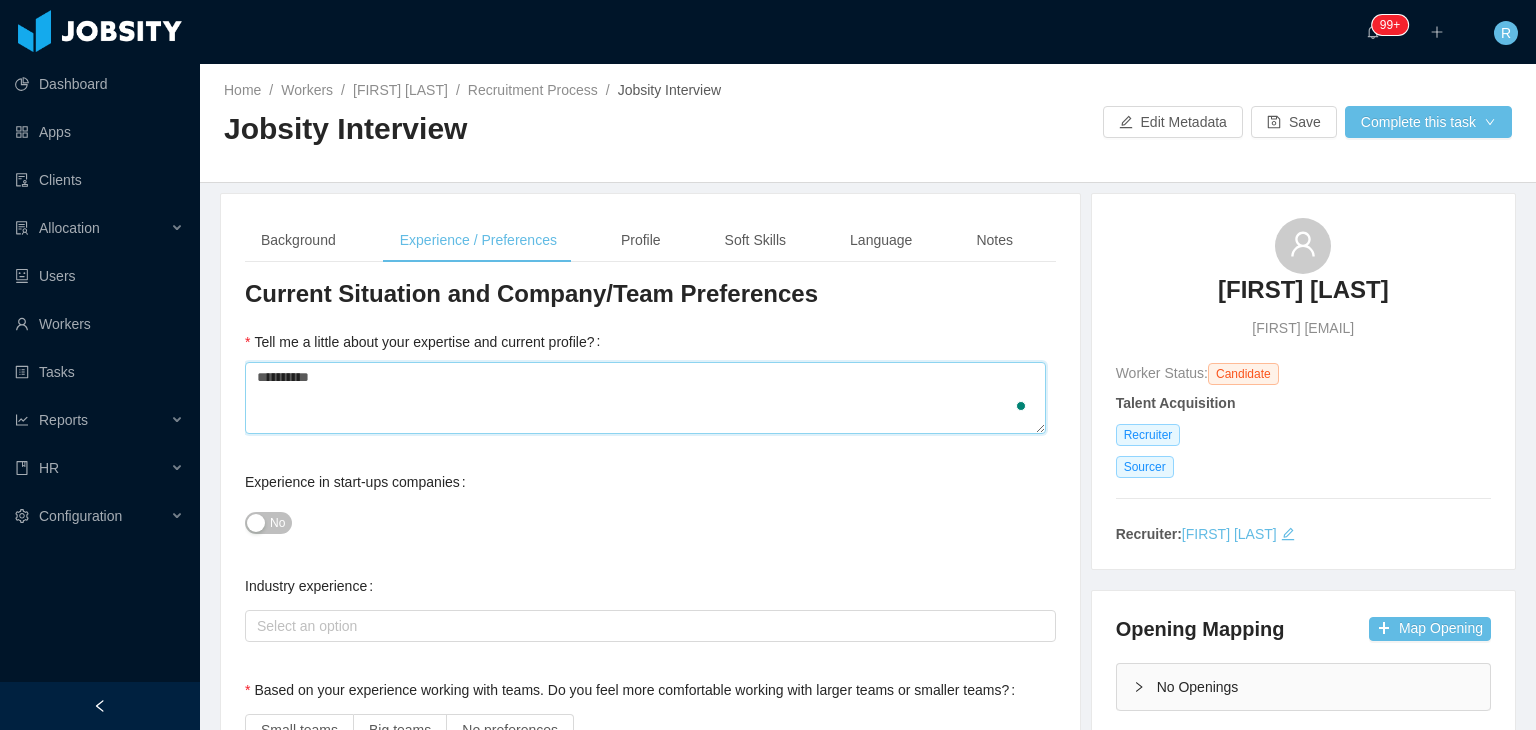 type 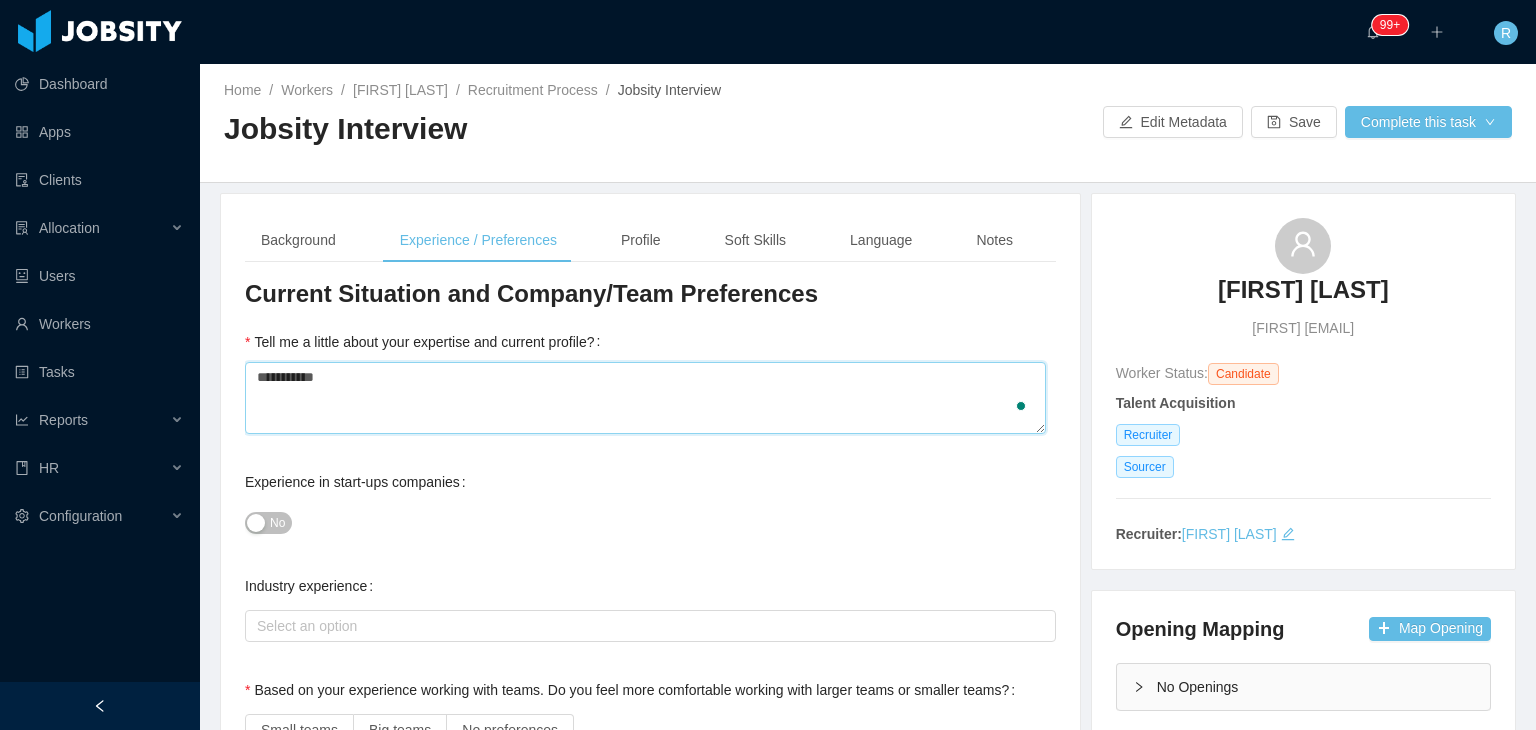 type 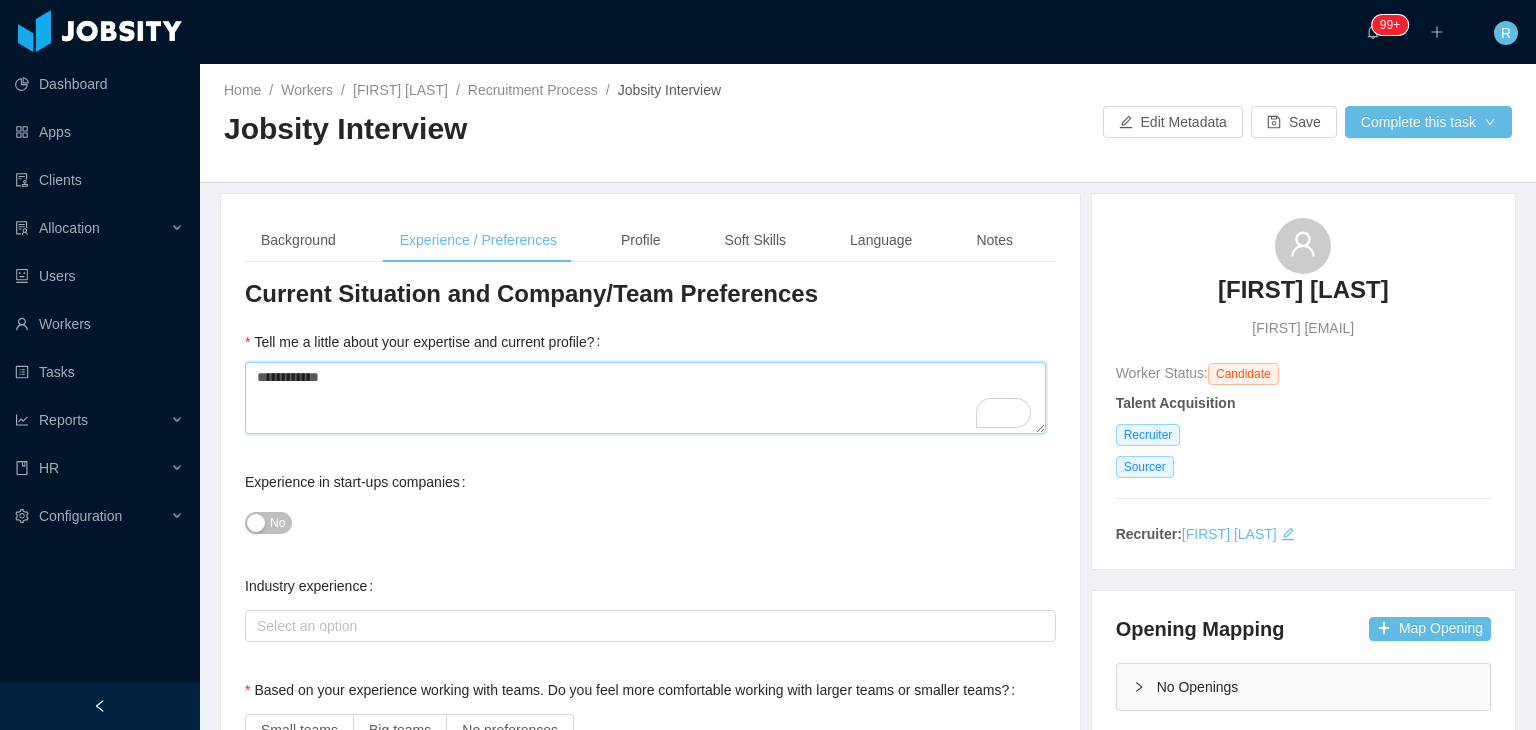 type on "**********" 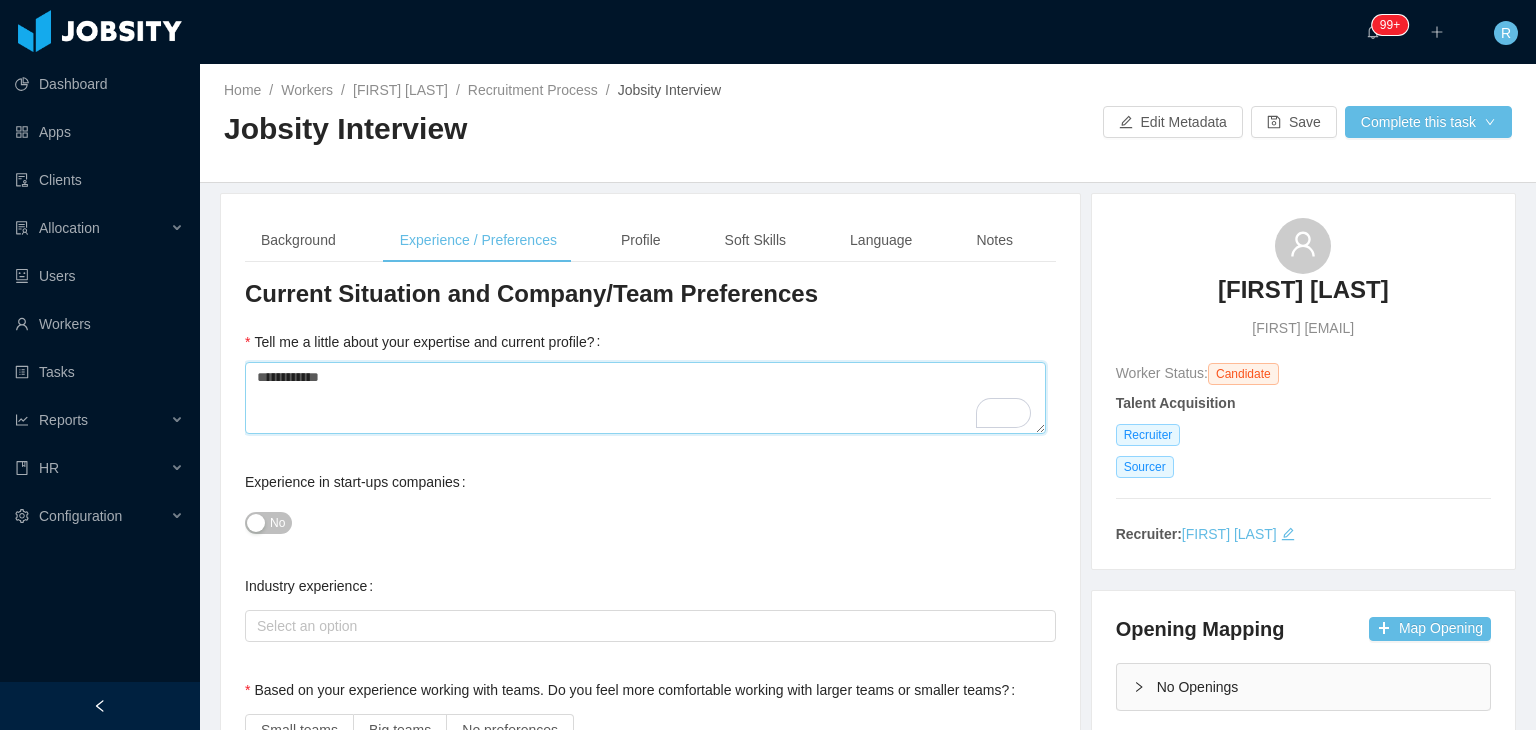 type 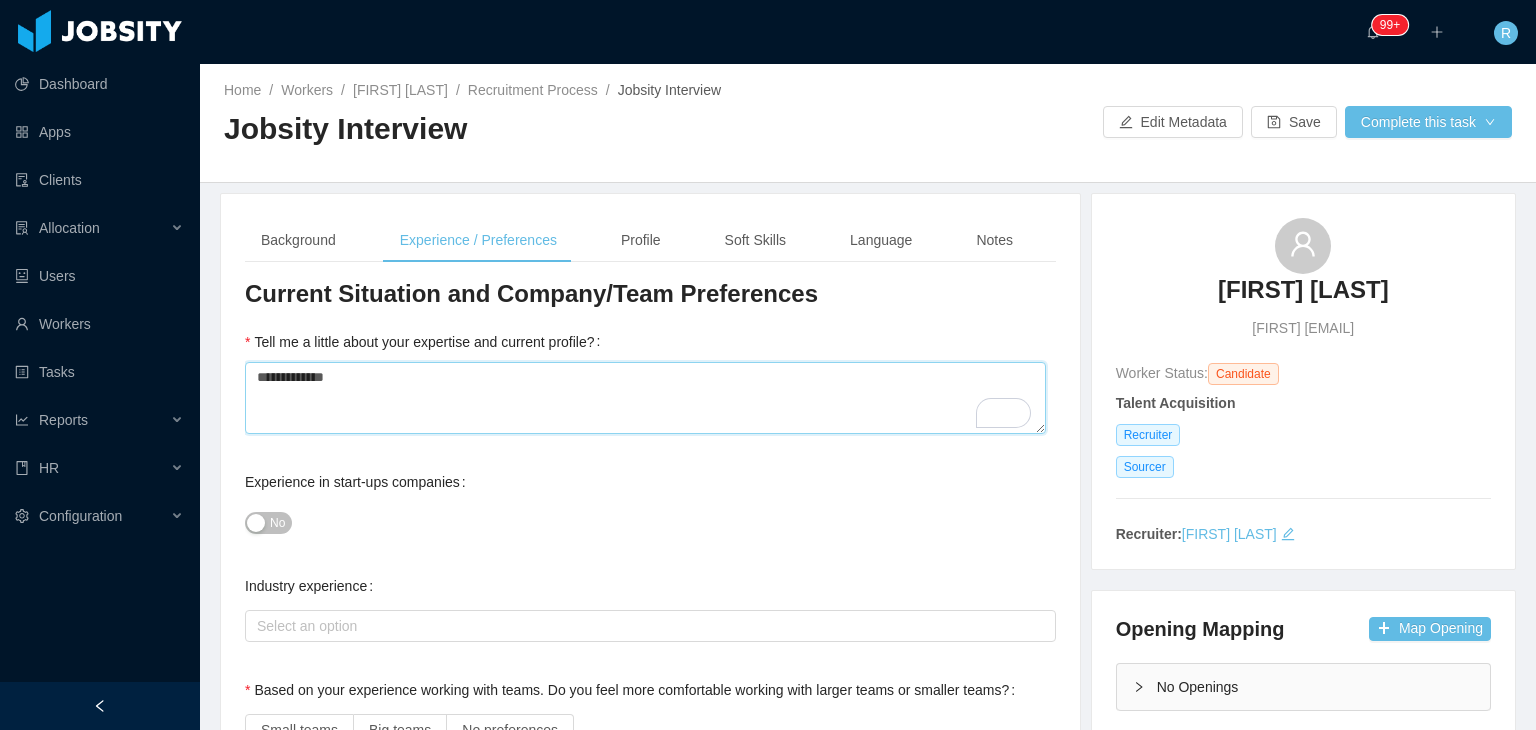 type on "**********" 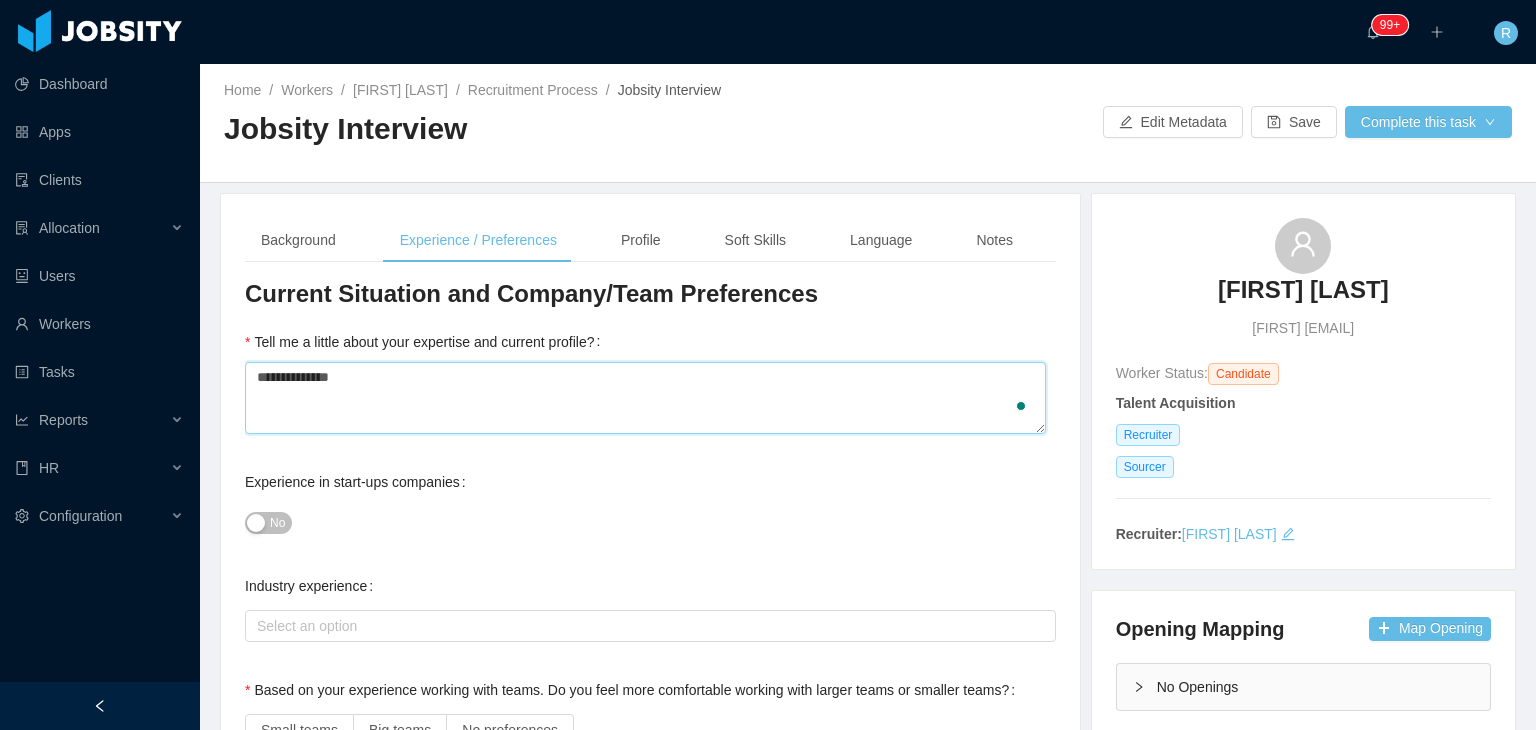 type 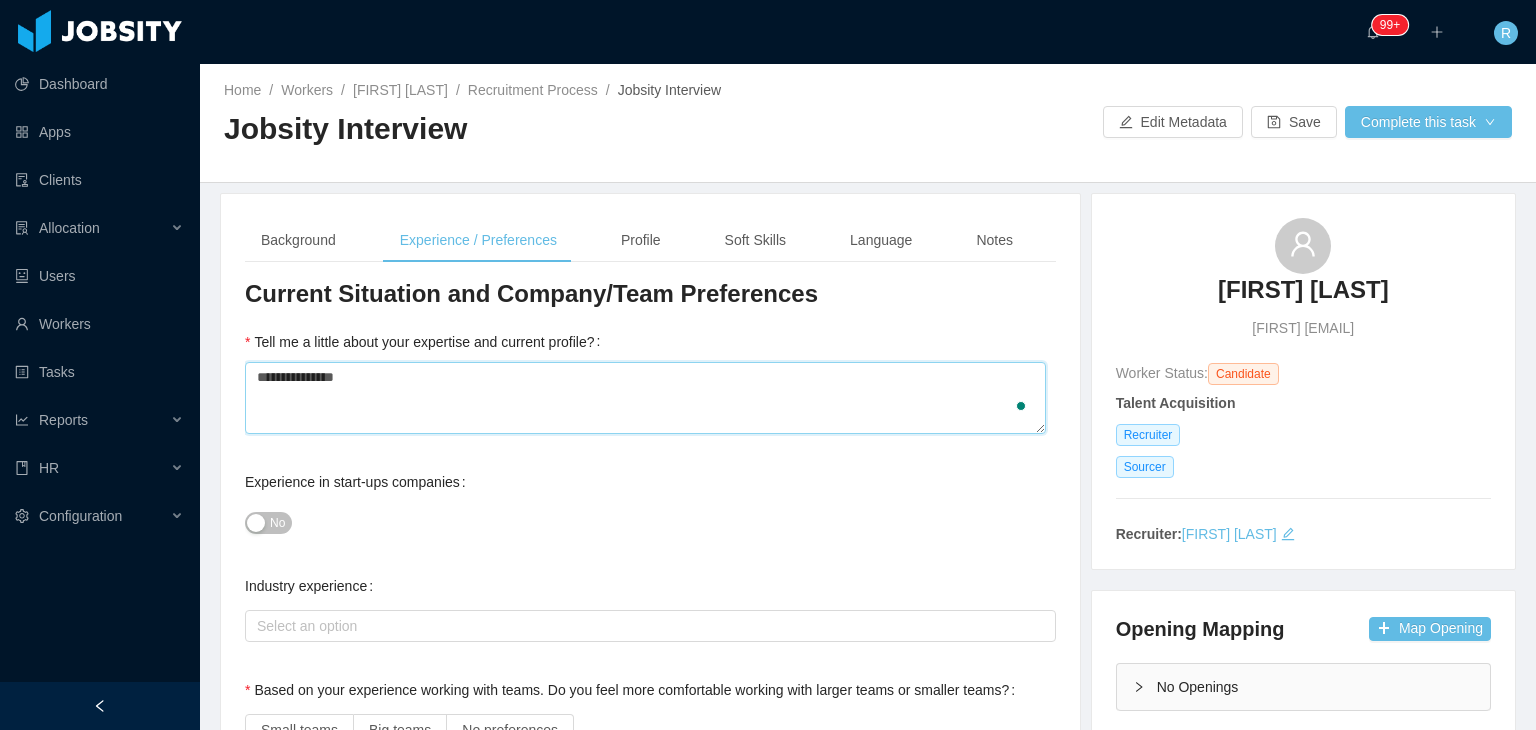 type 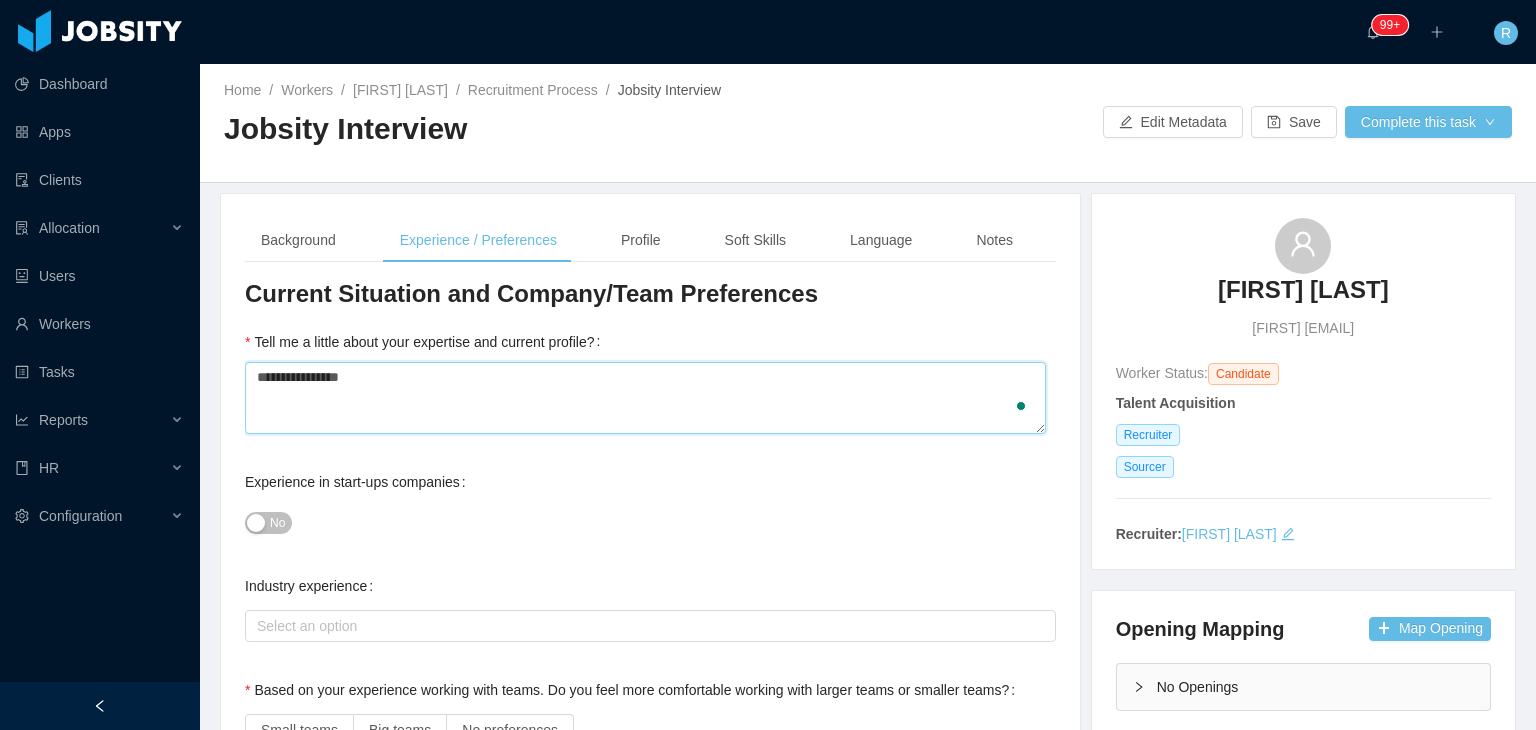 type 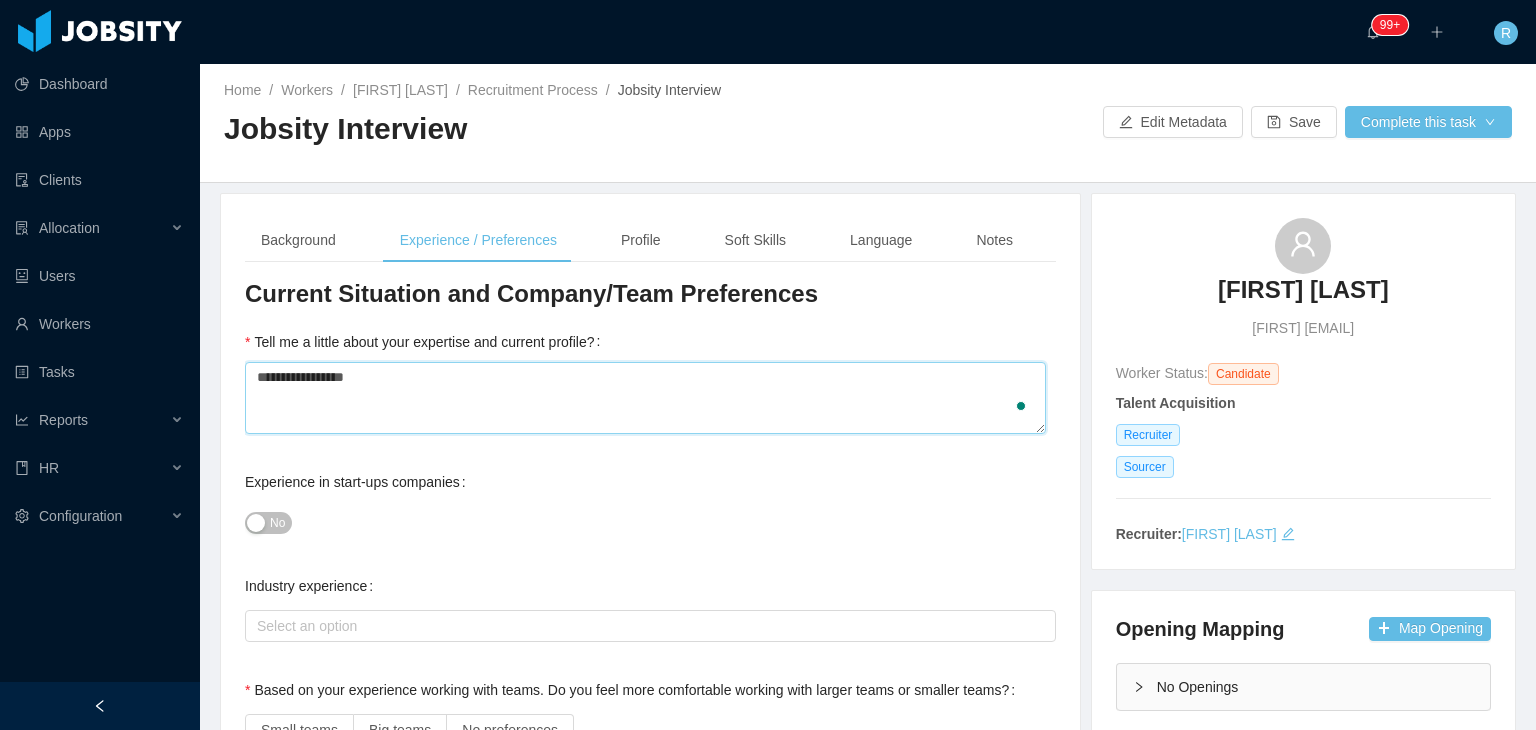 type 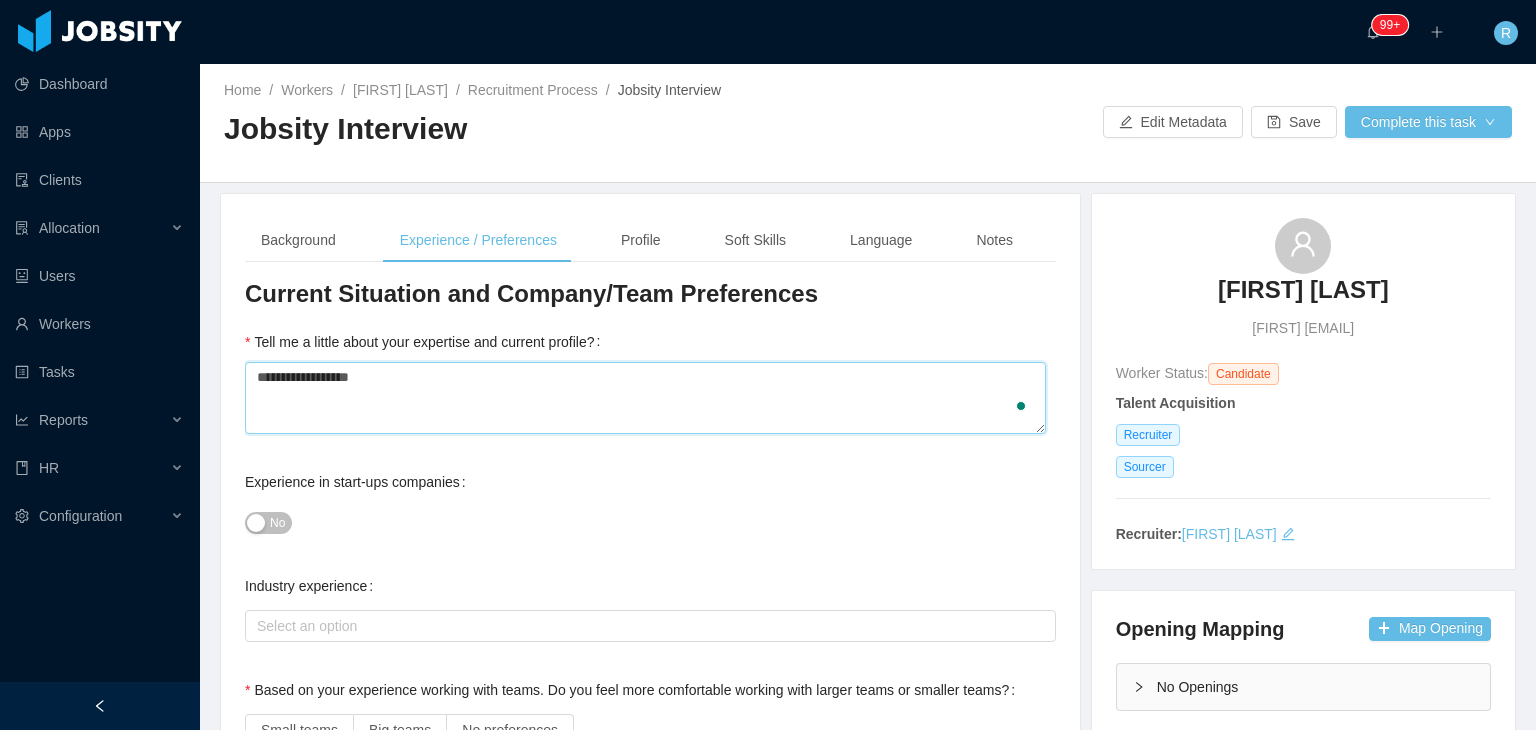 type 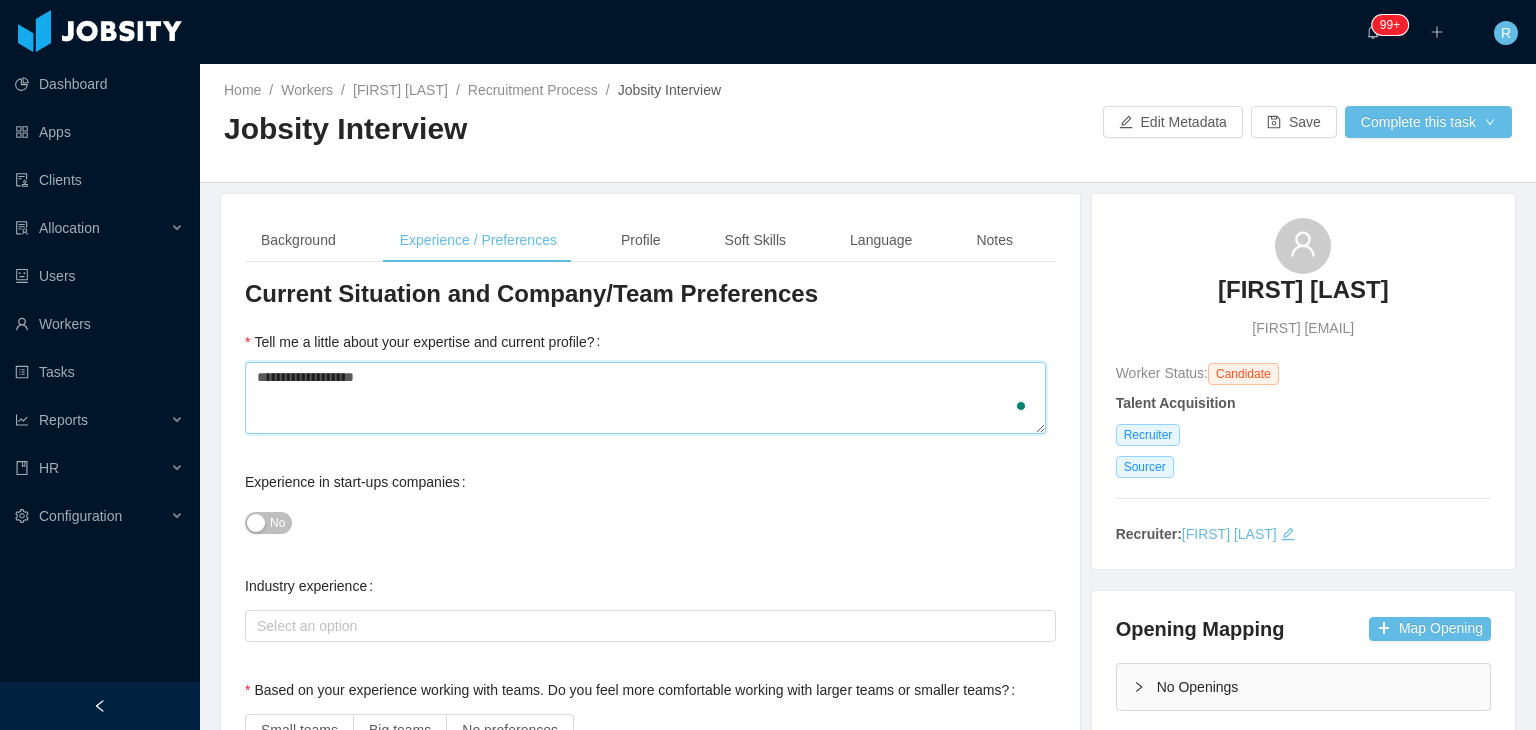 type 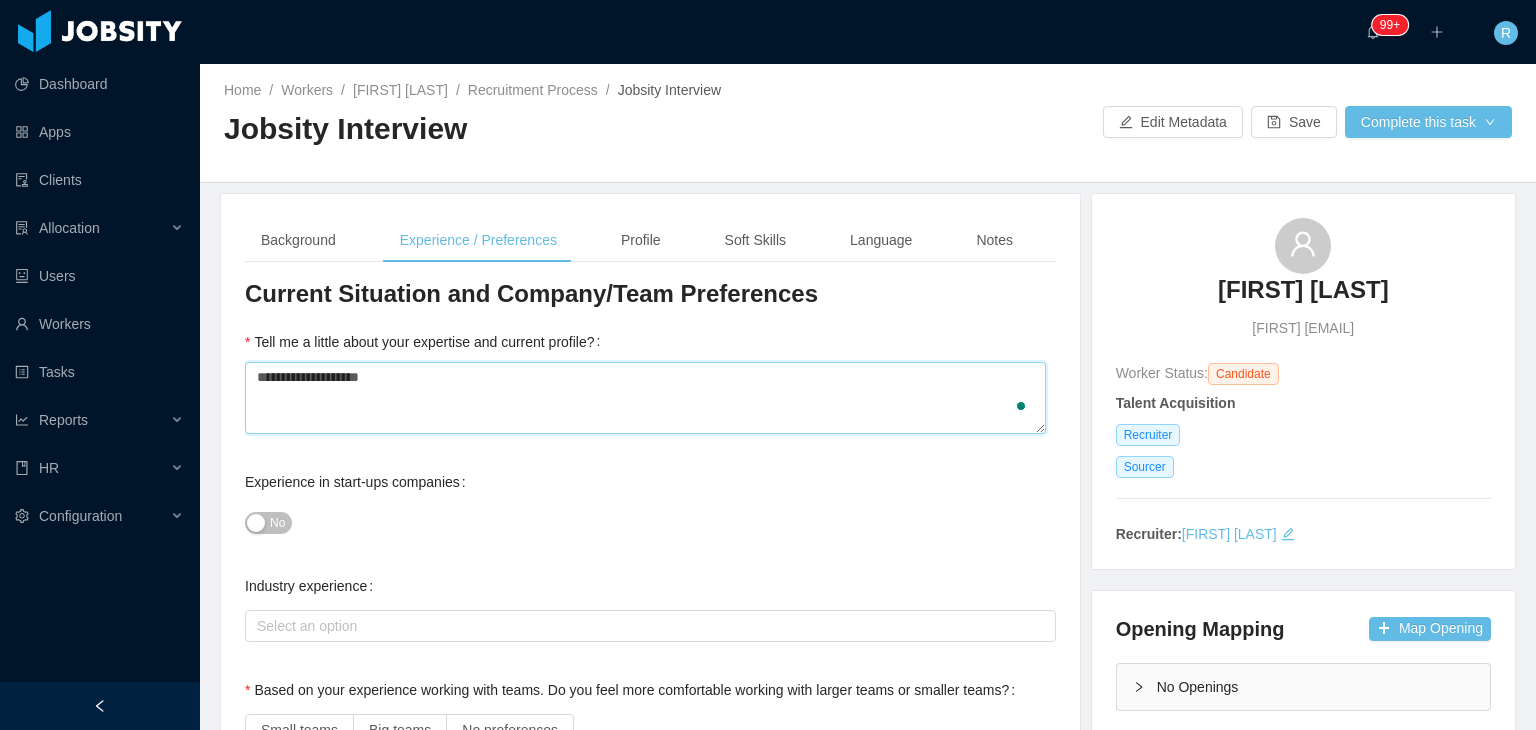 type 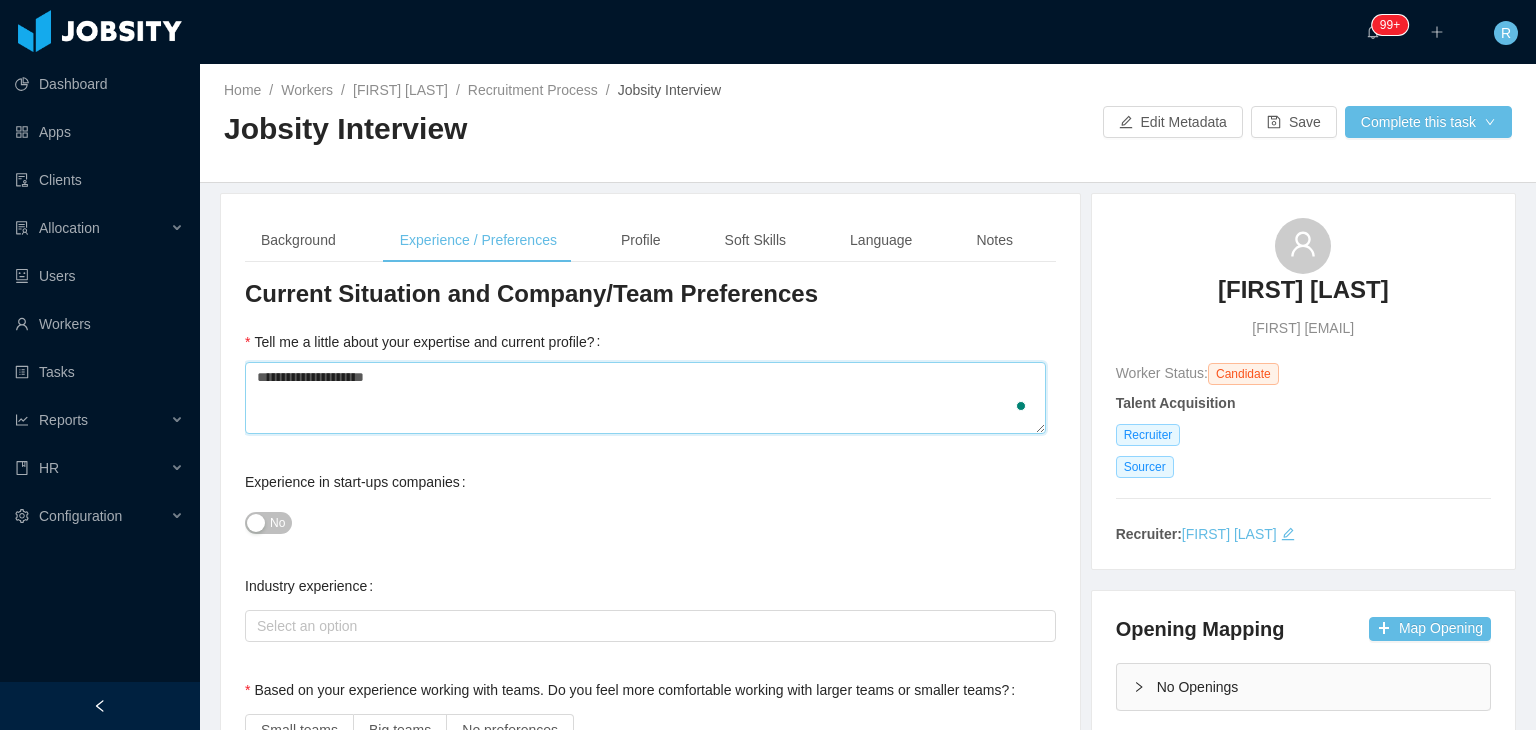 type 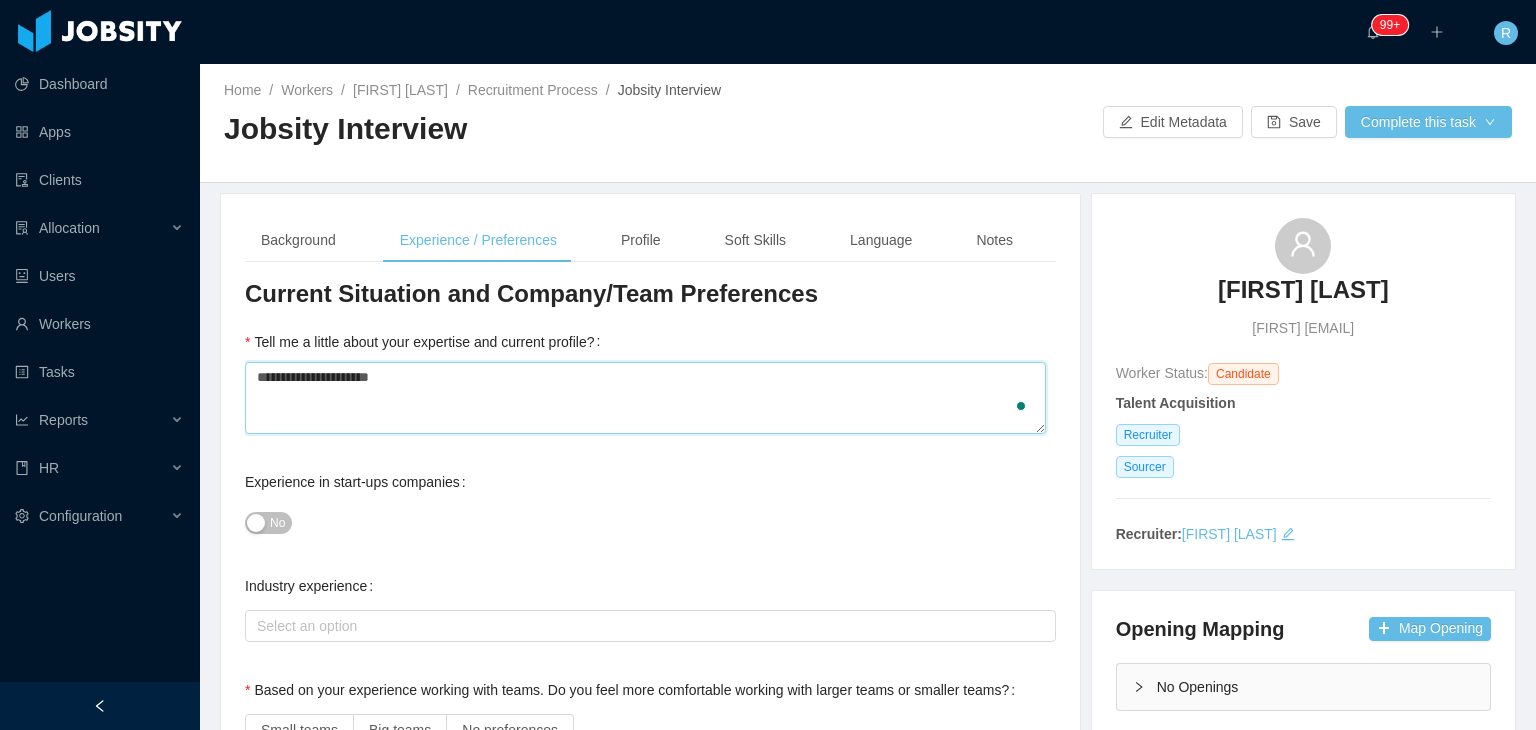 type 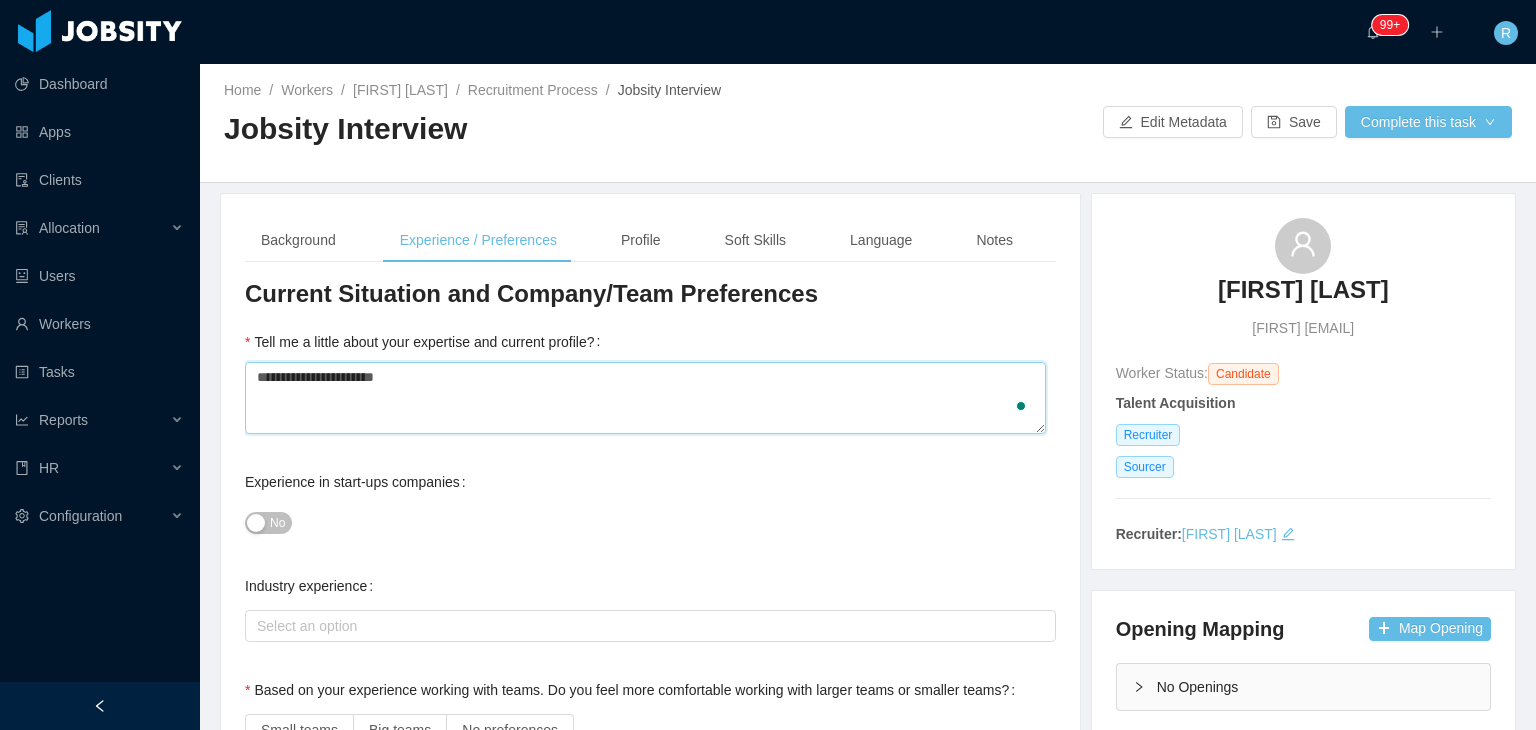 type 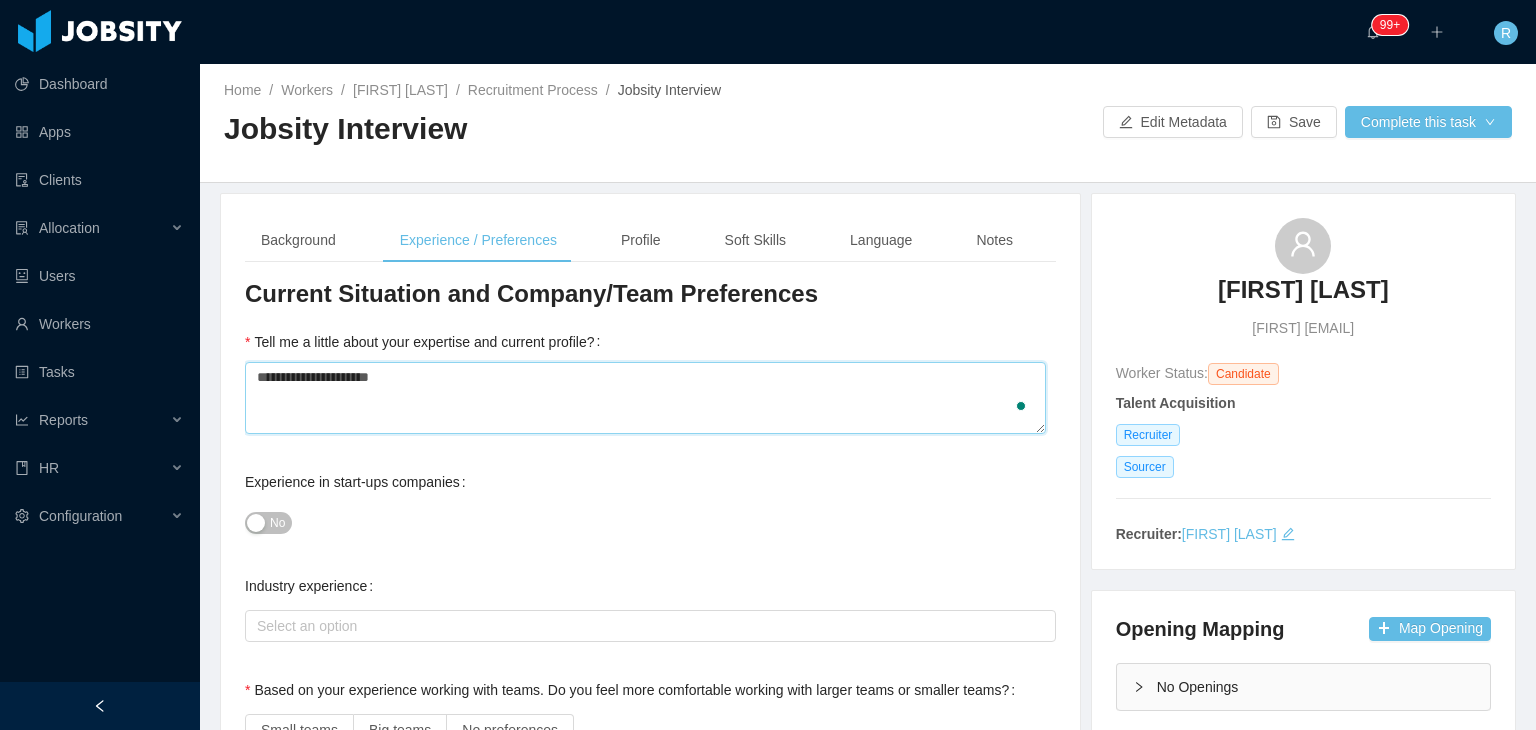 type 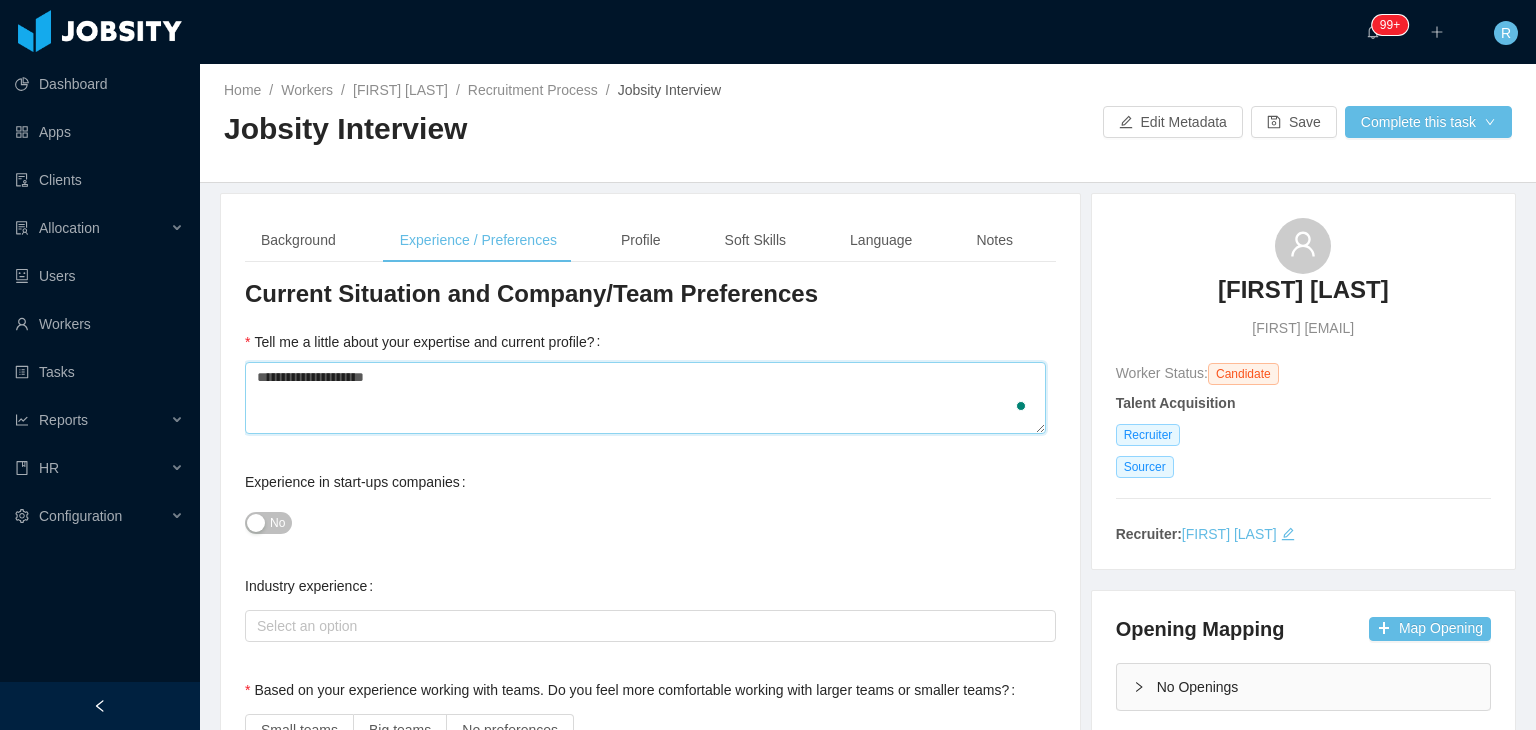 type 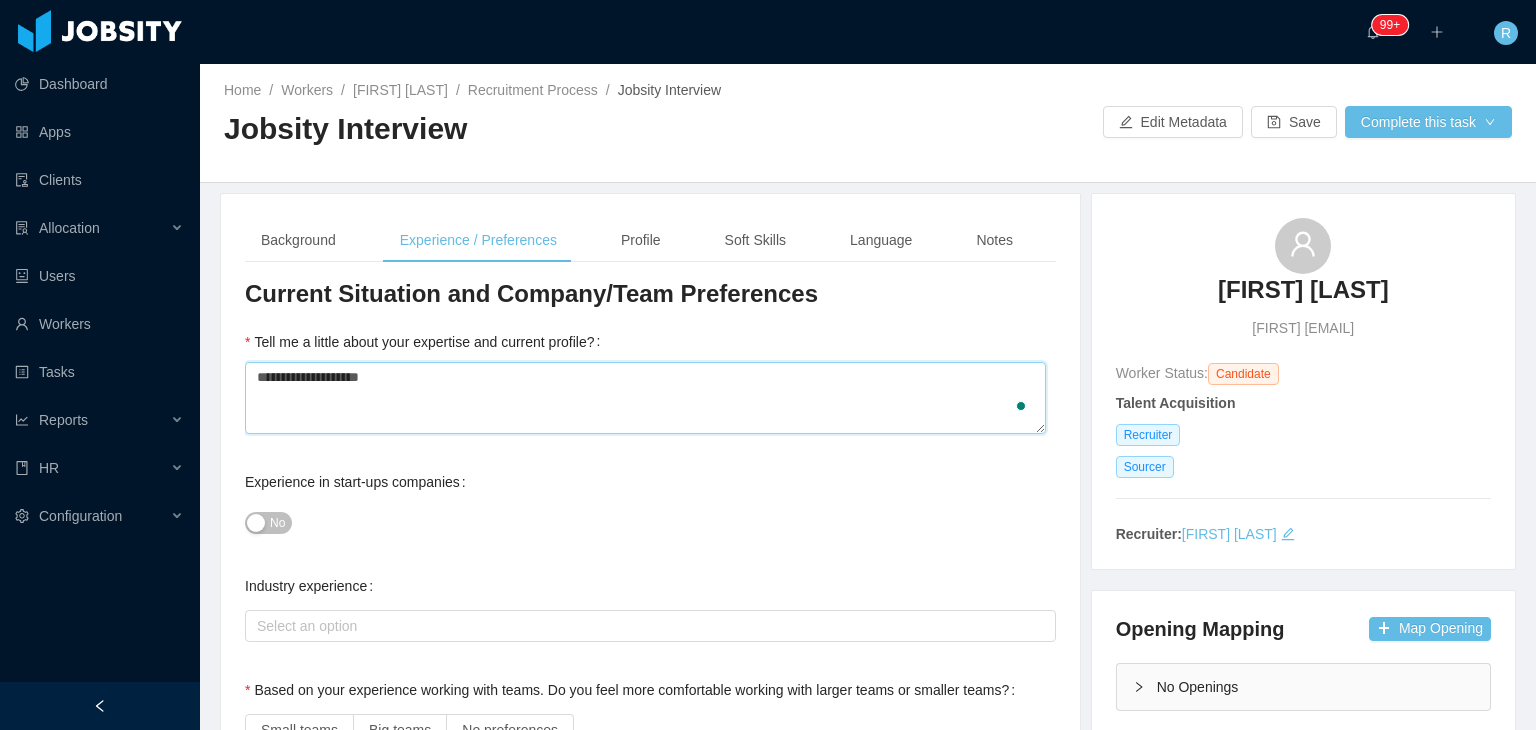 type 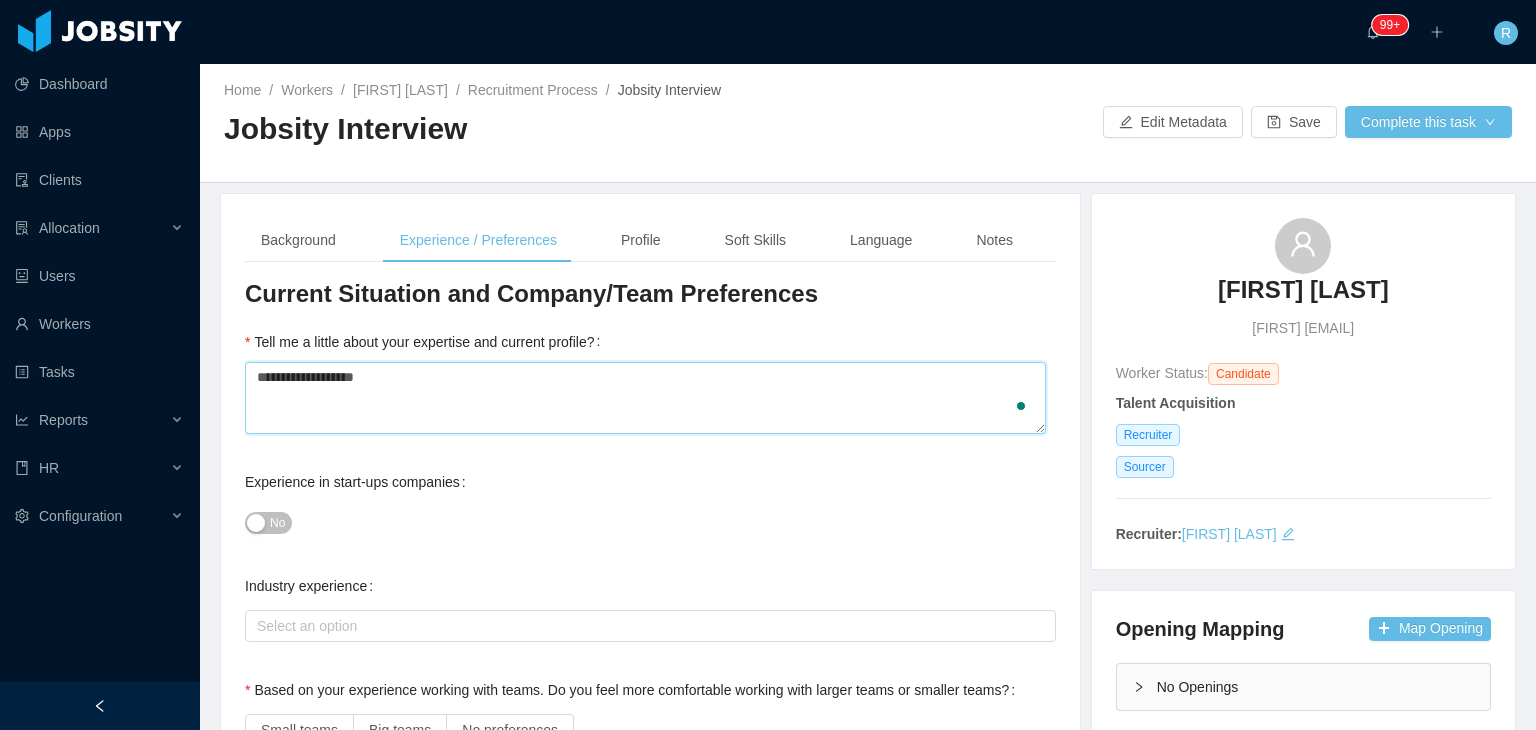 type 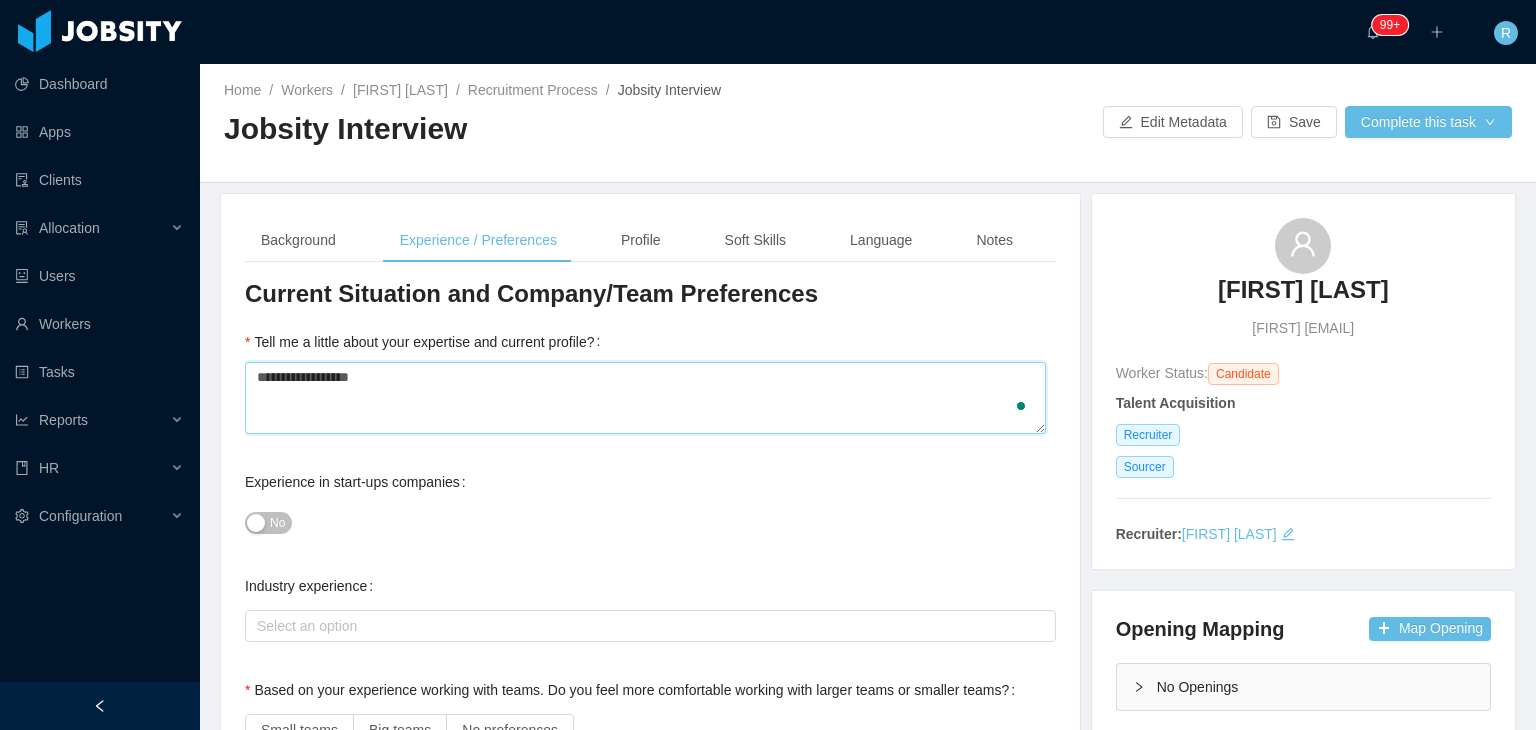 type 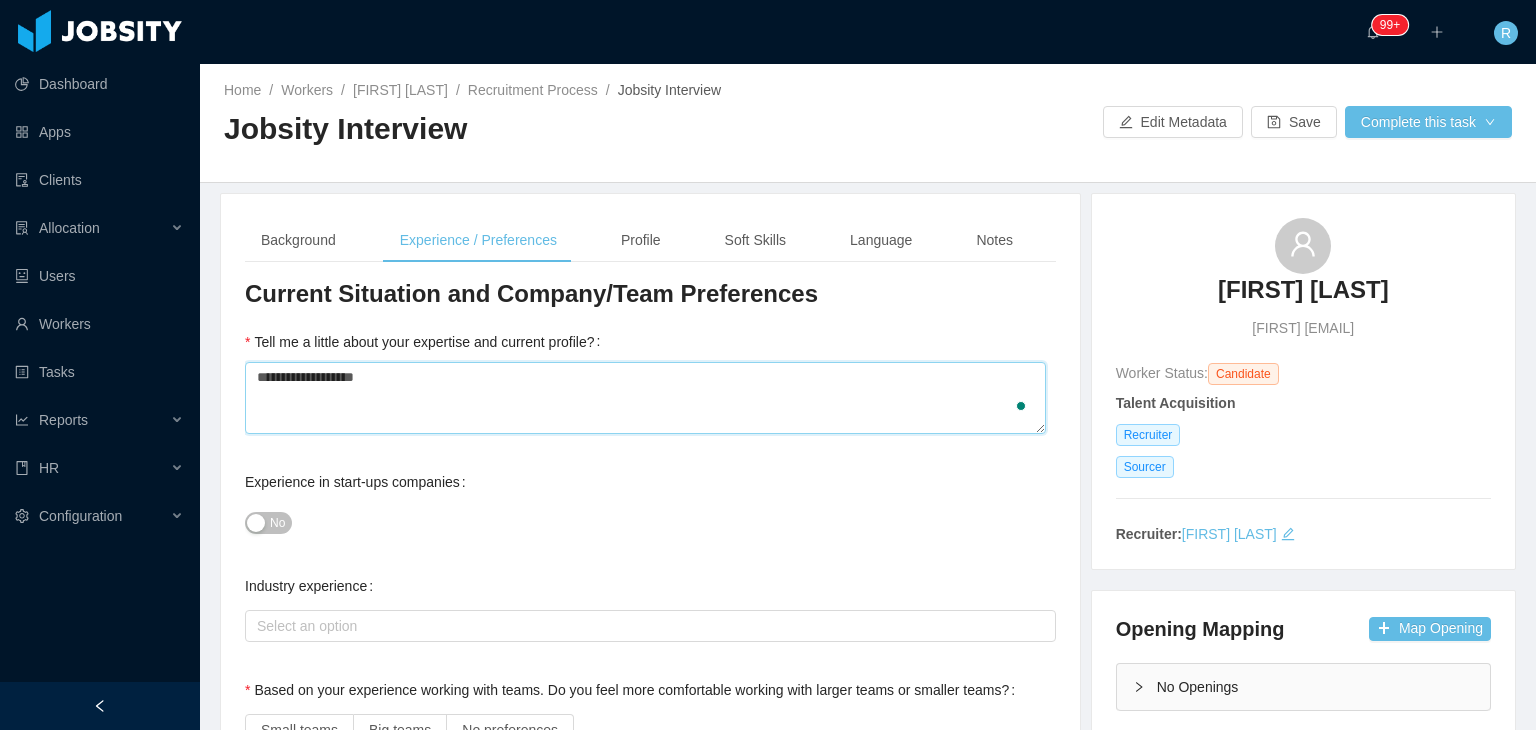 type 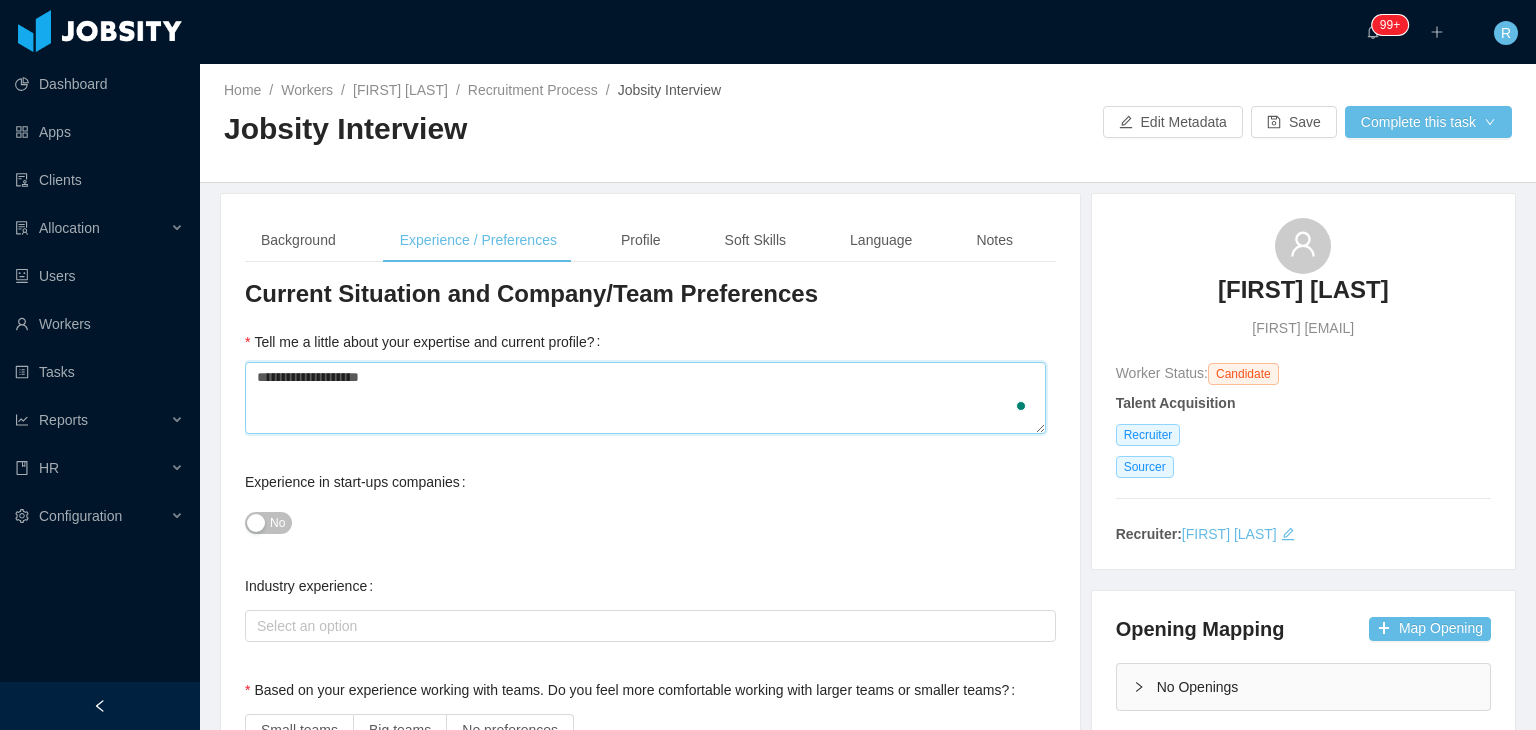 type 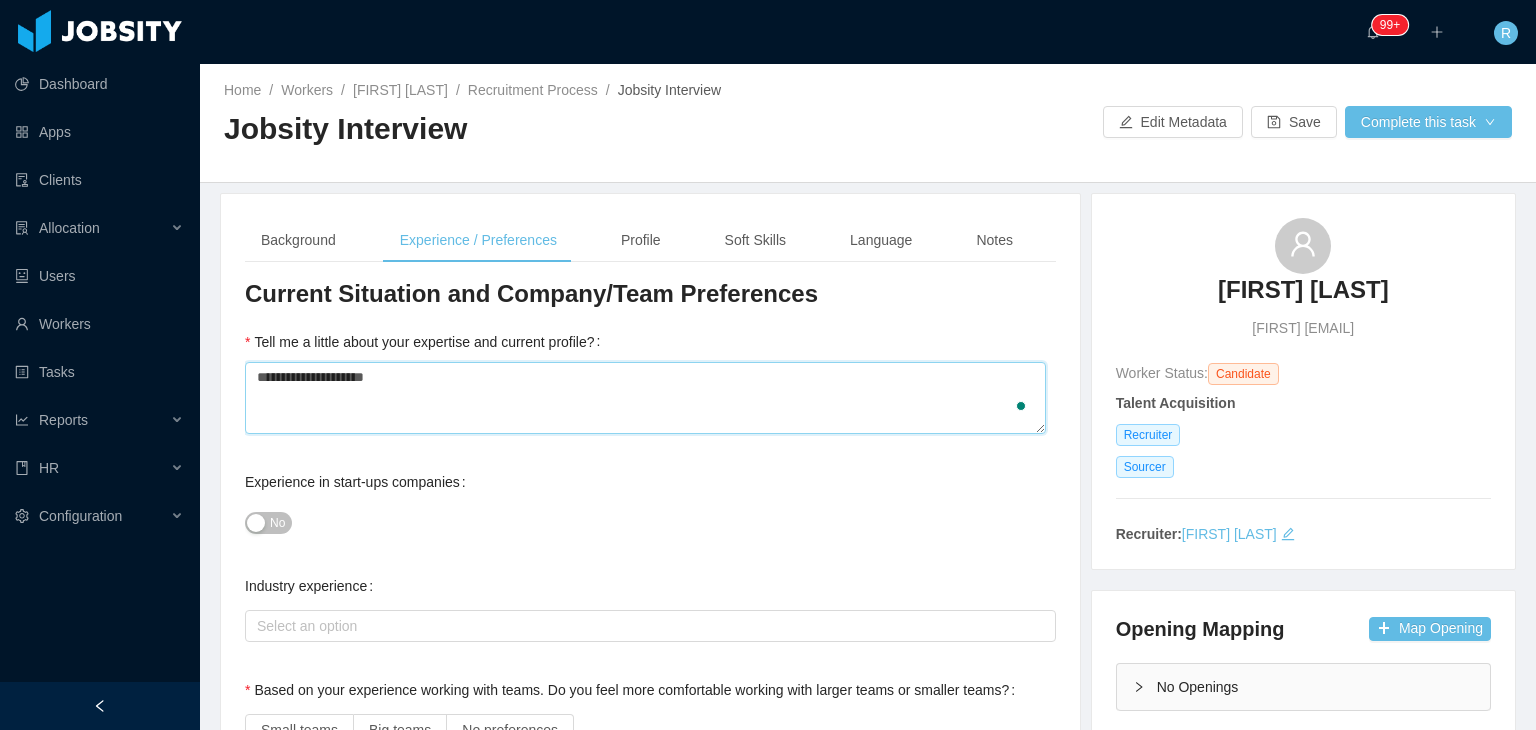 type 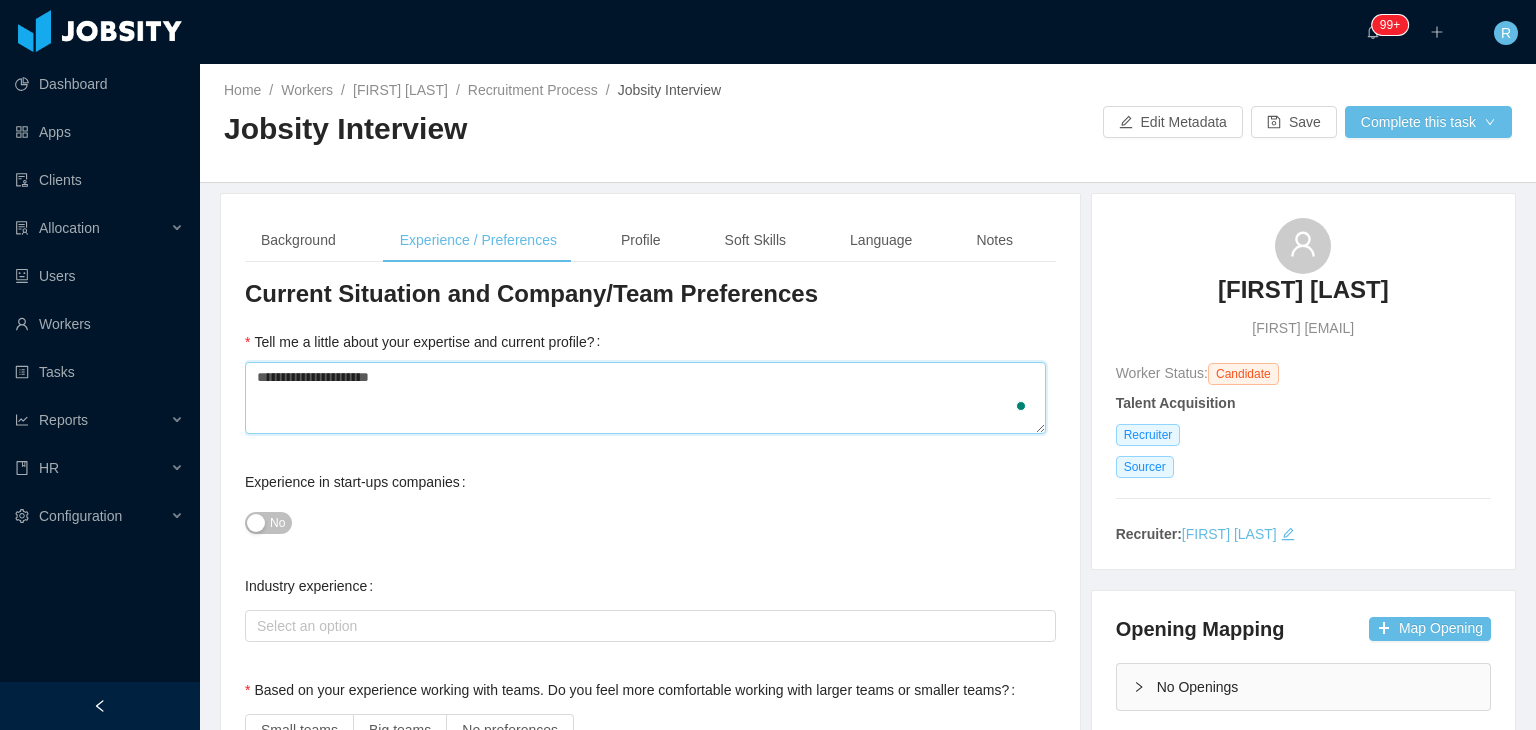 type 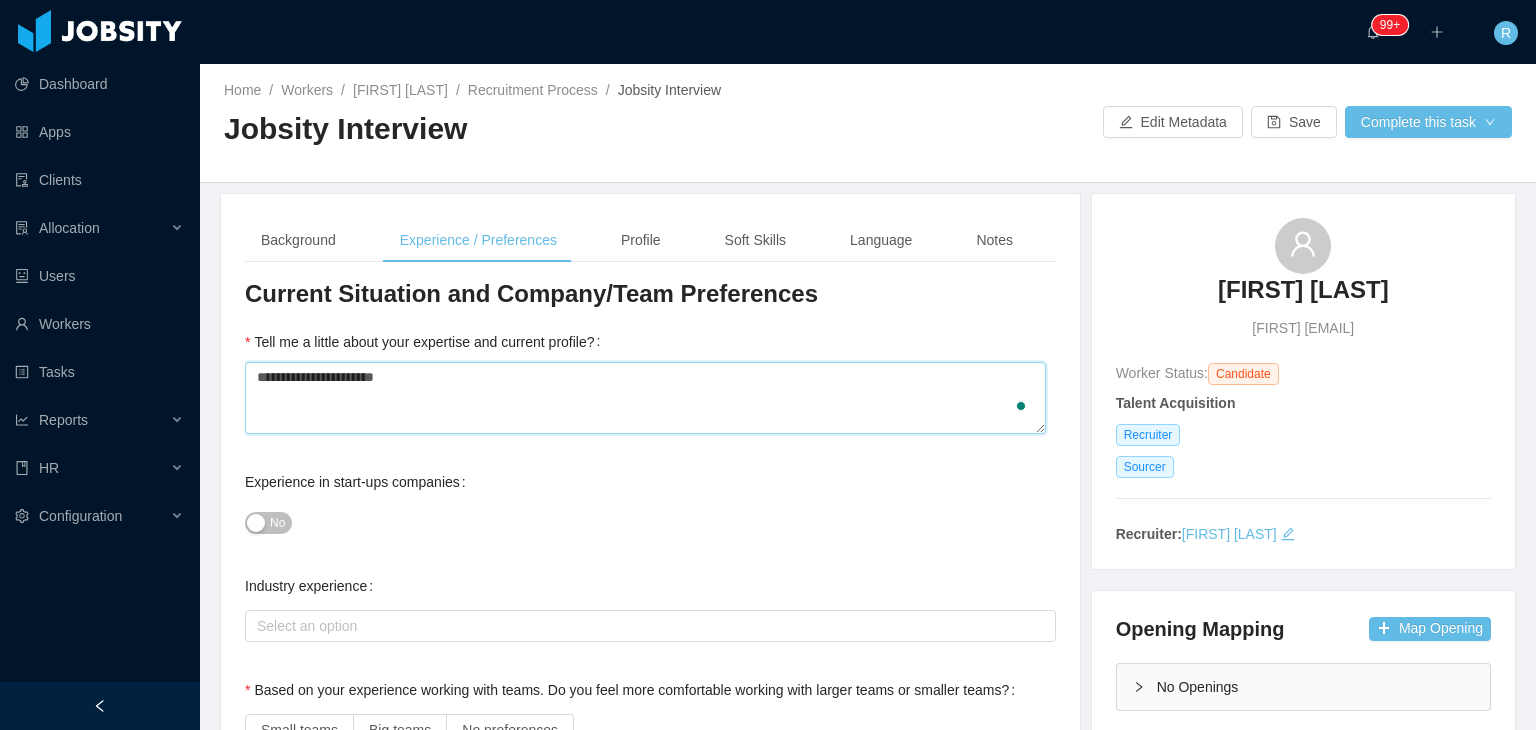 type 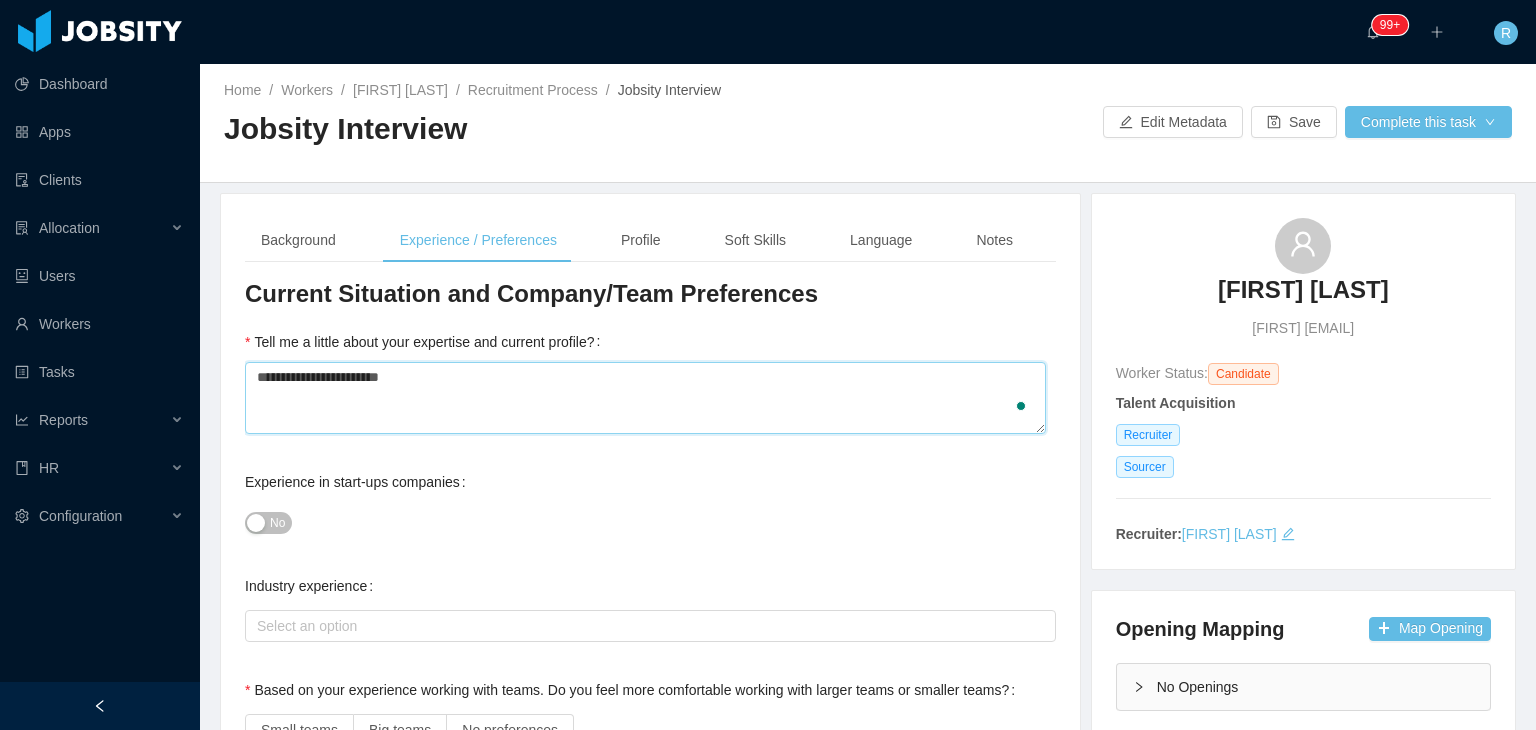 type 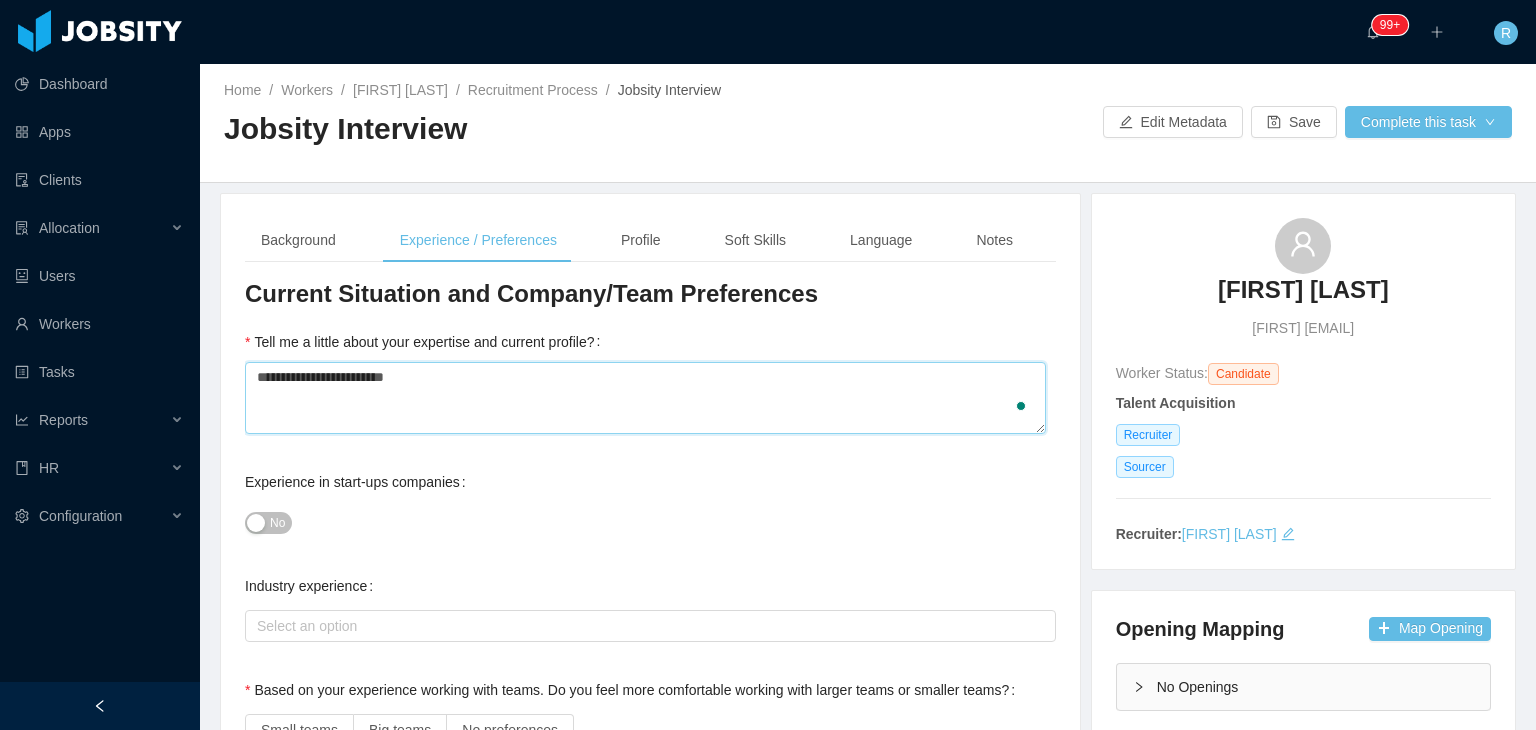 type 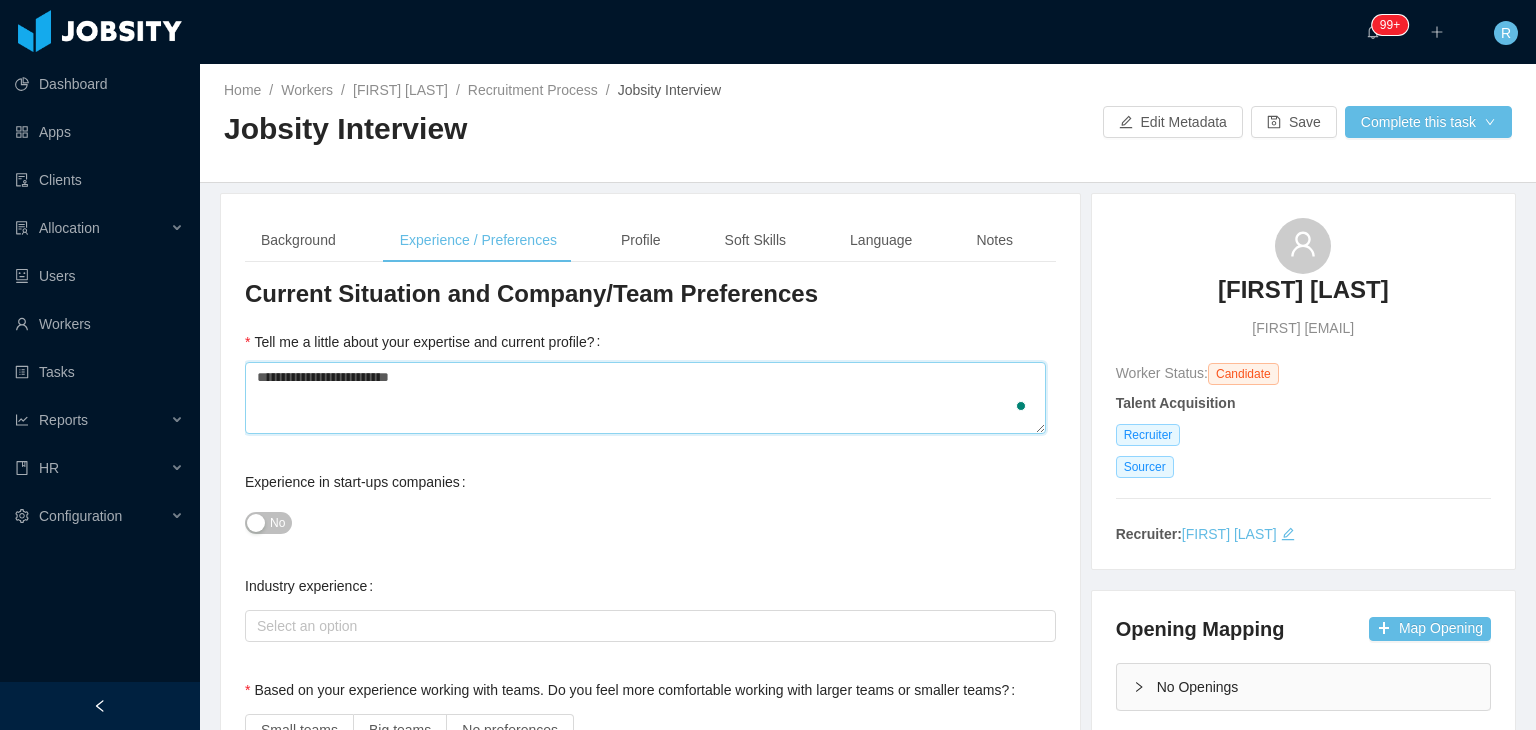type on "**********" 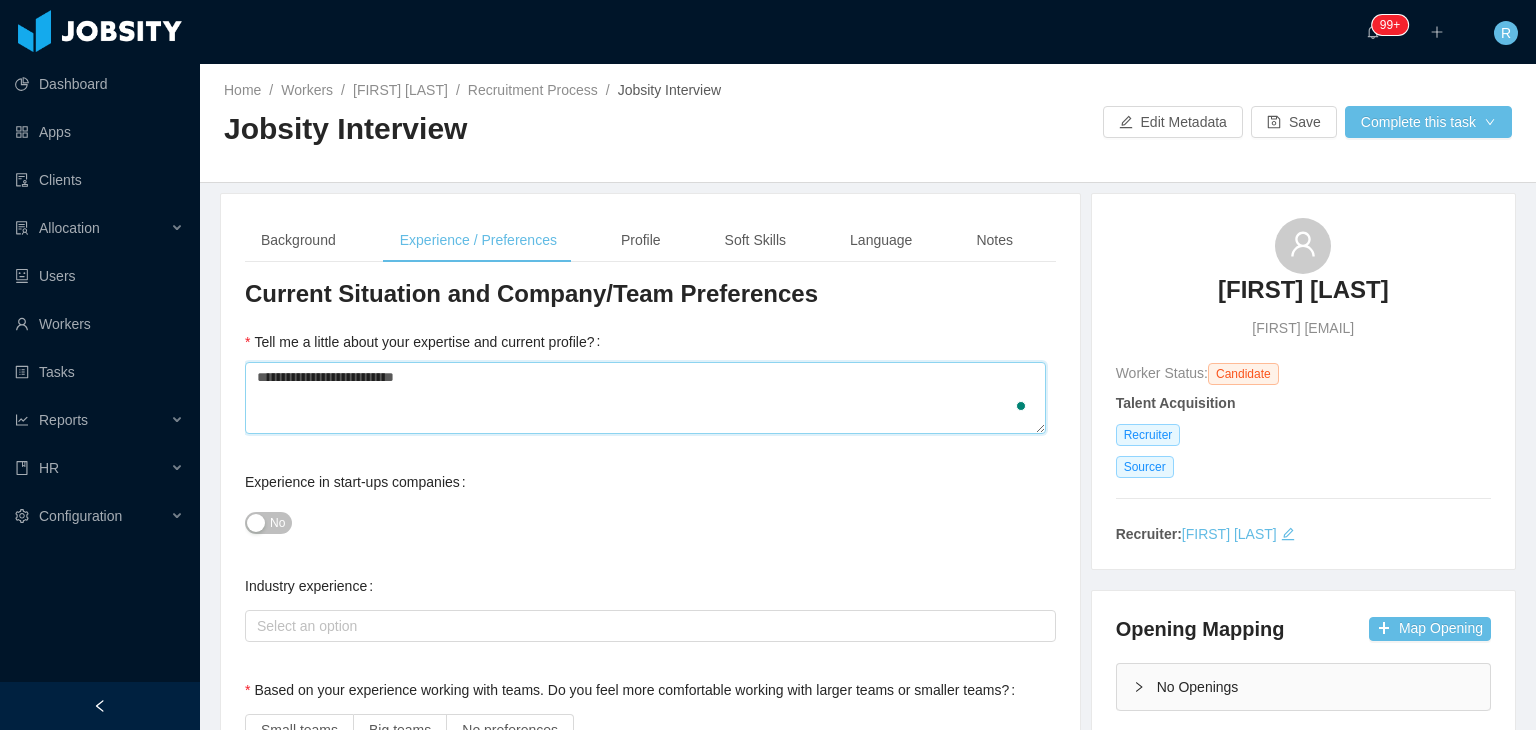 type 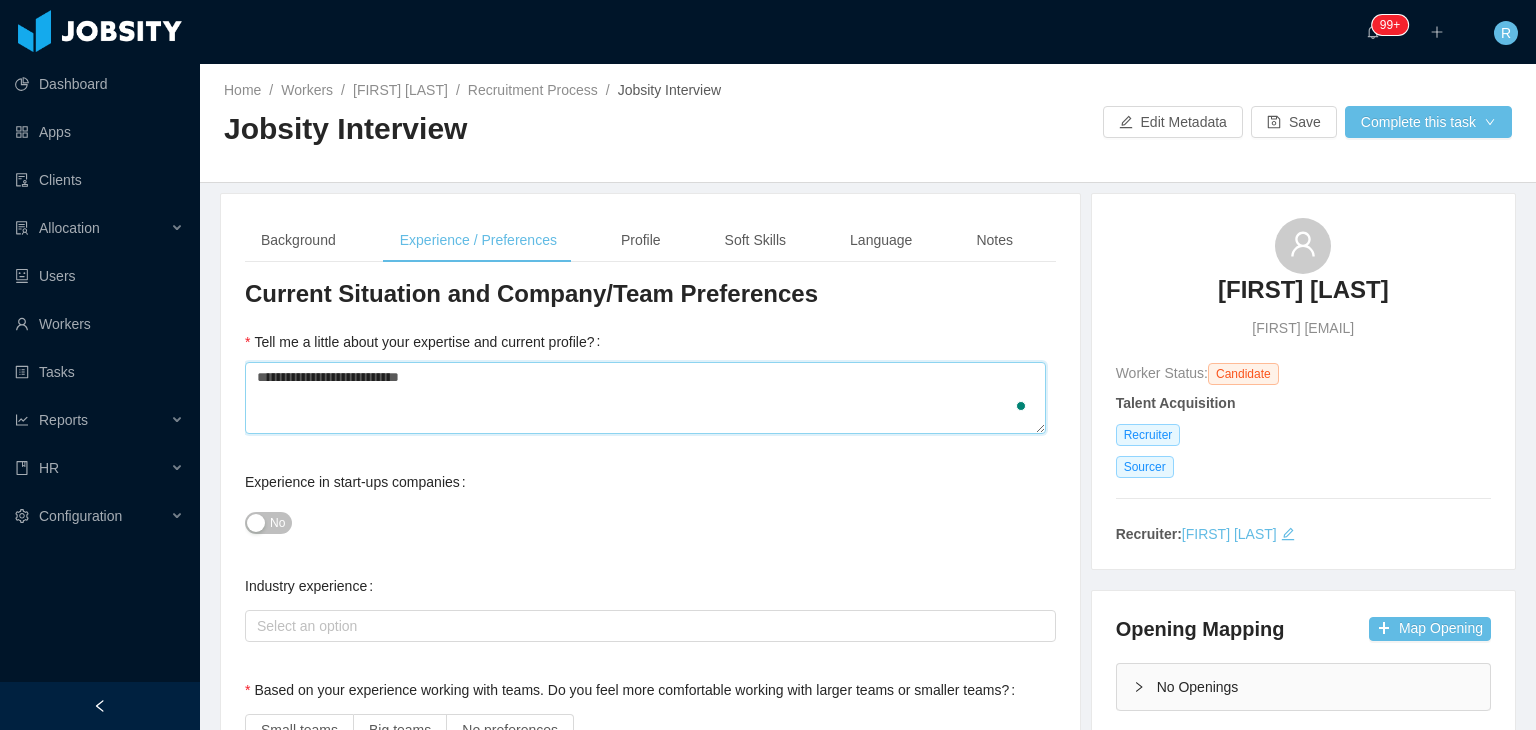 type 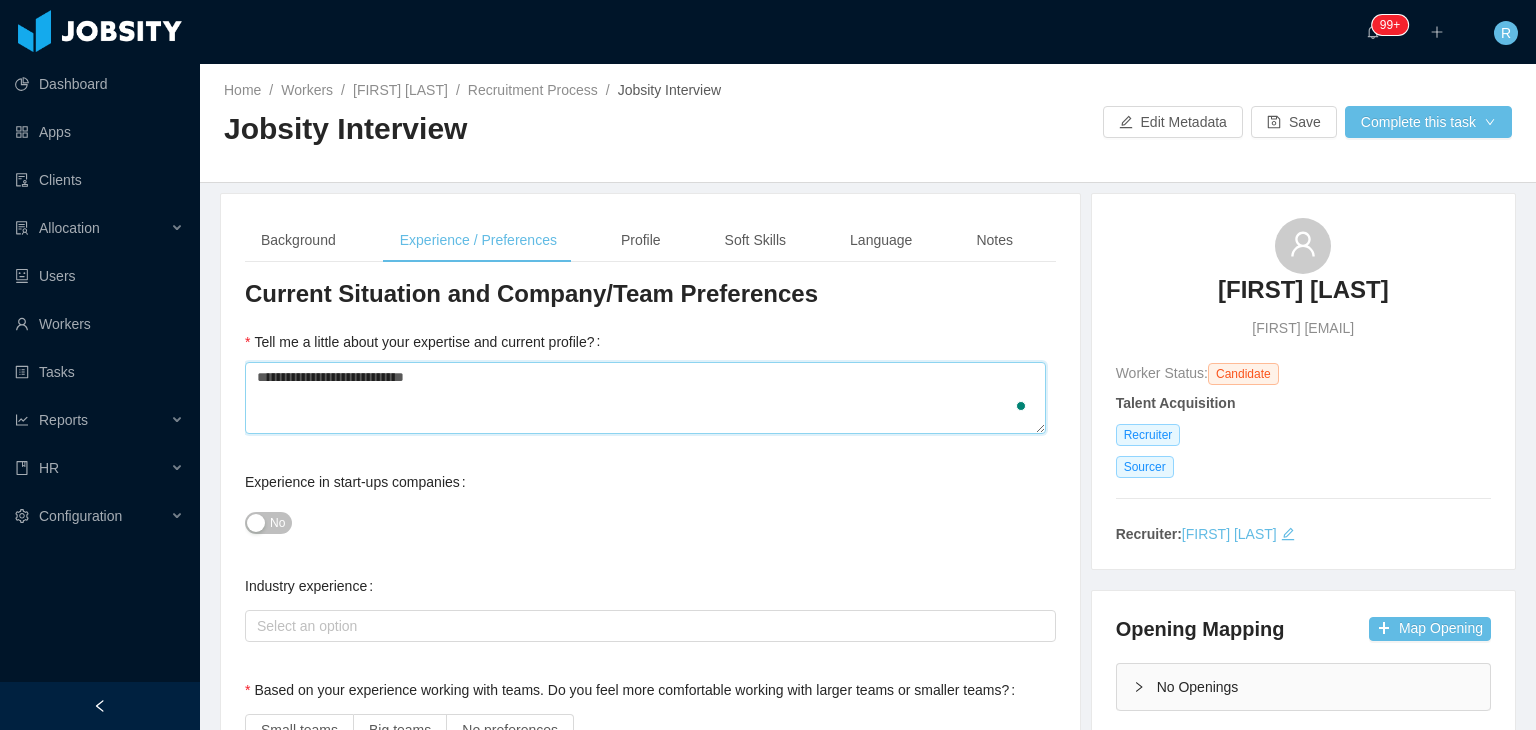 type on "**********" 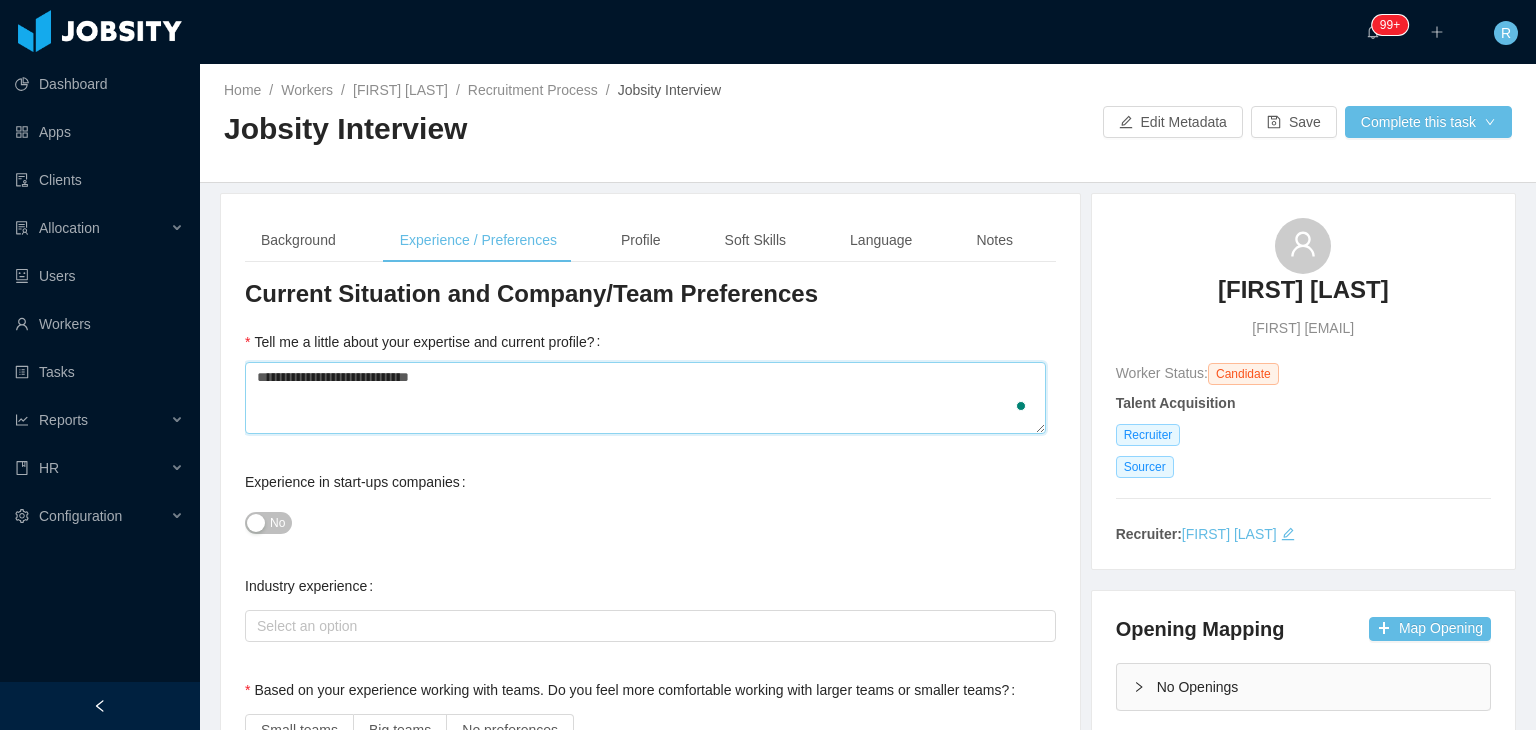 type 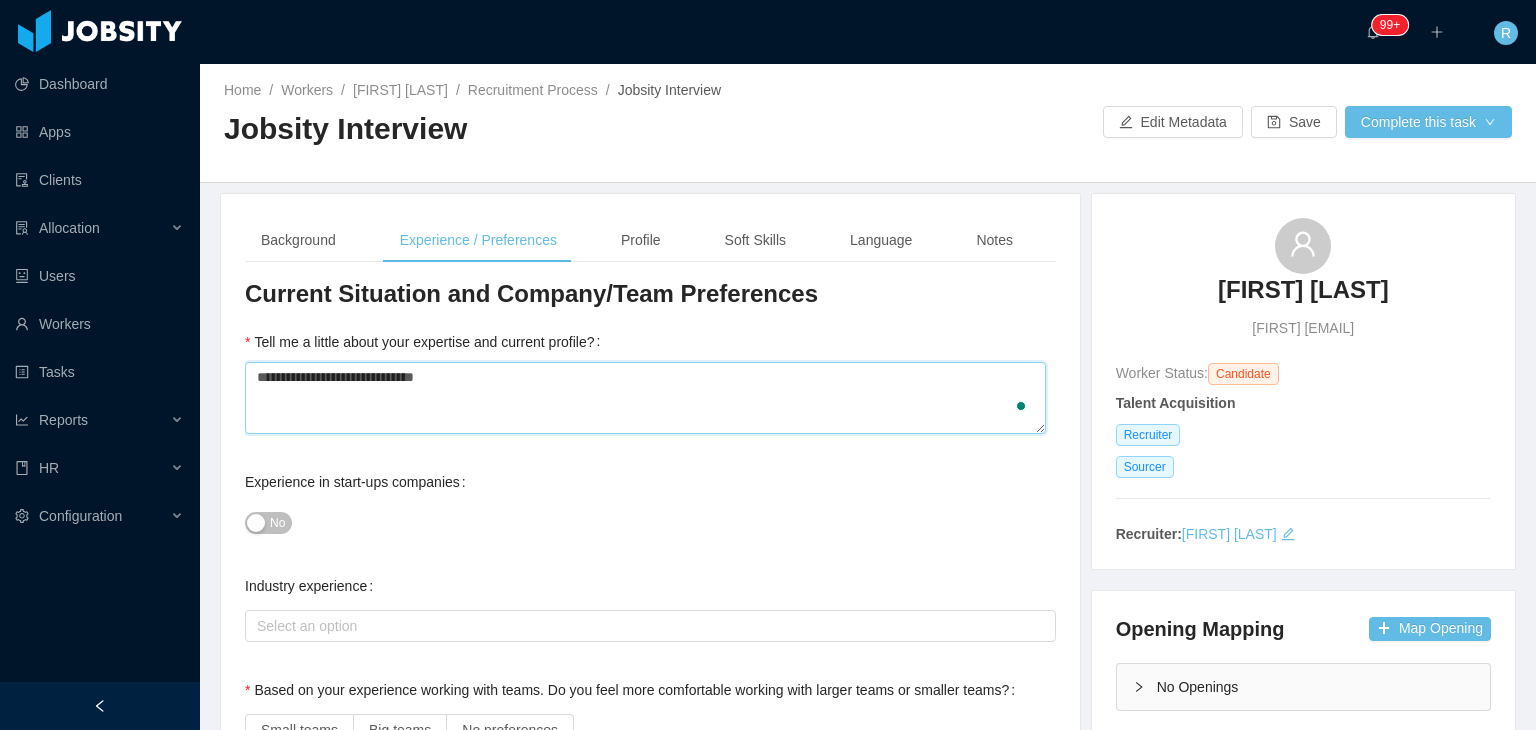 type 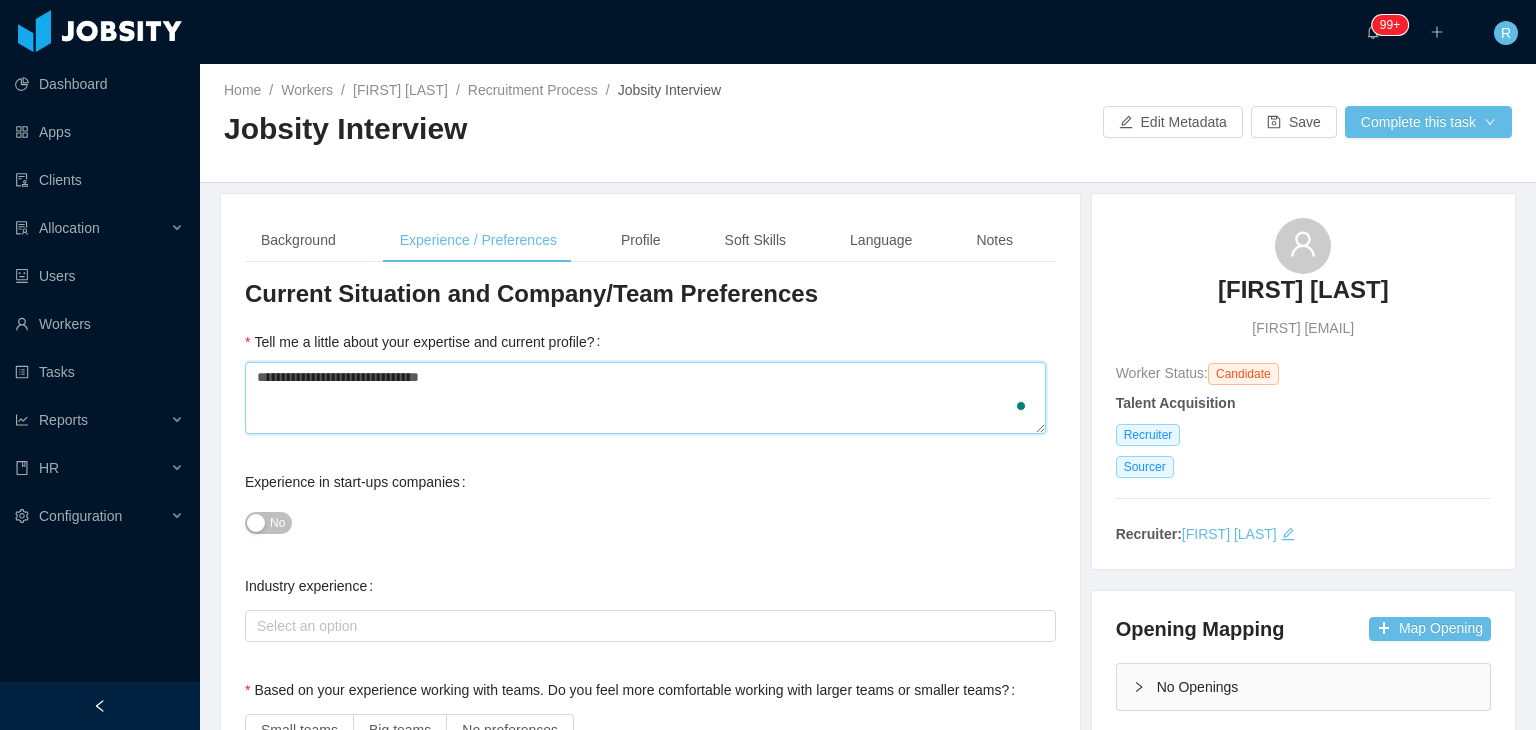 type 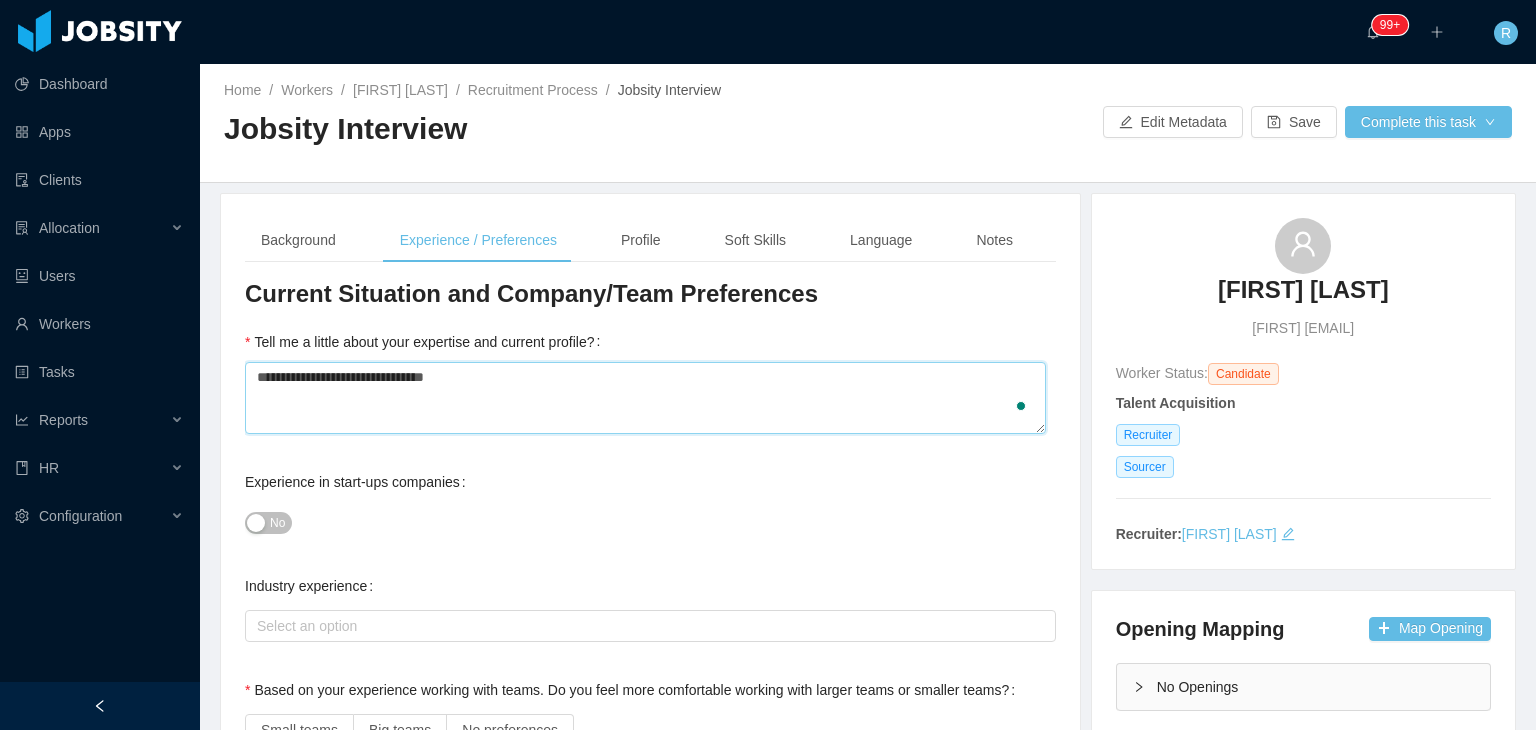 type 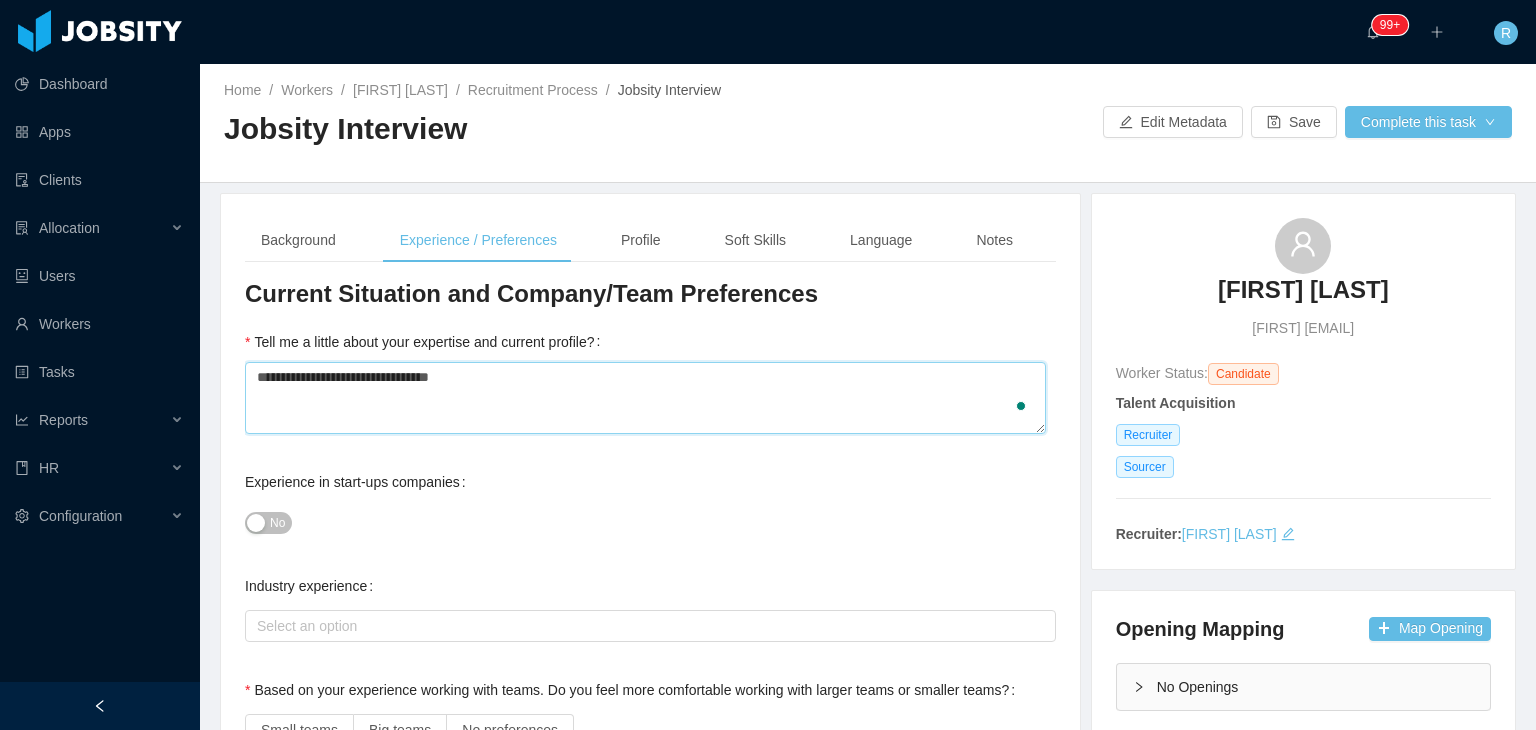 type 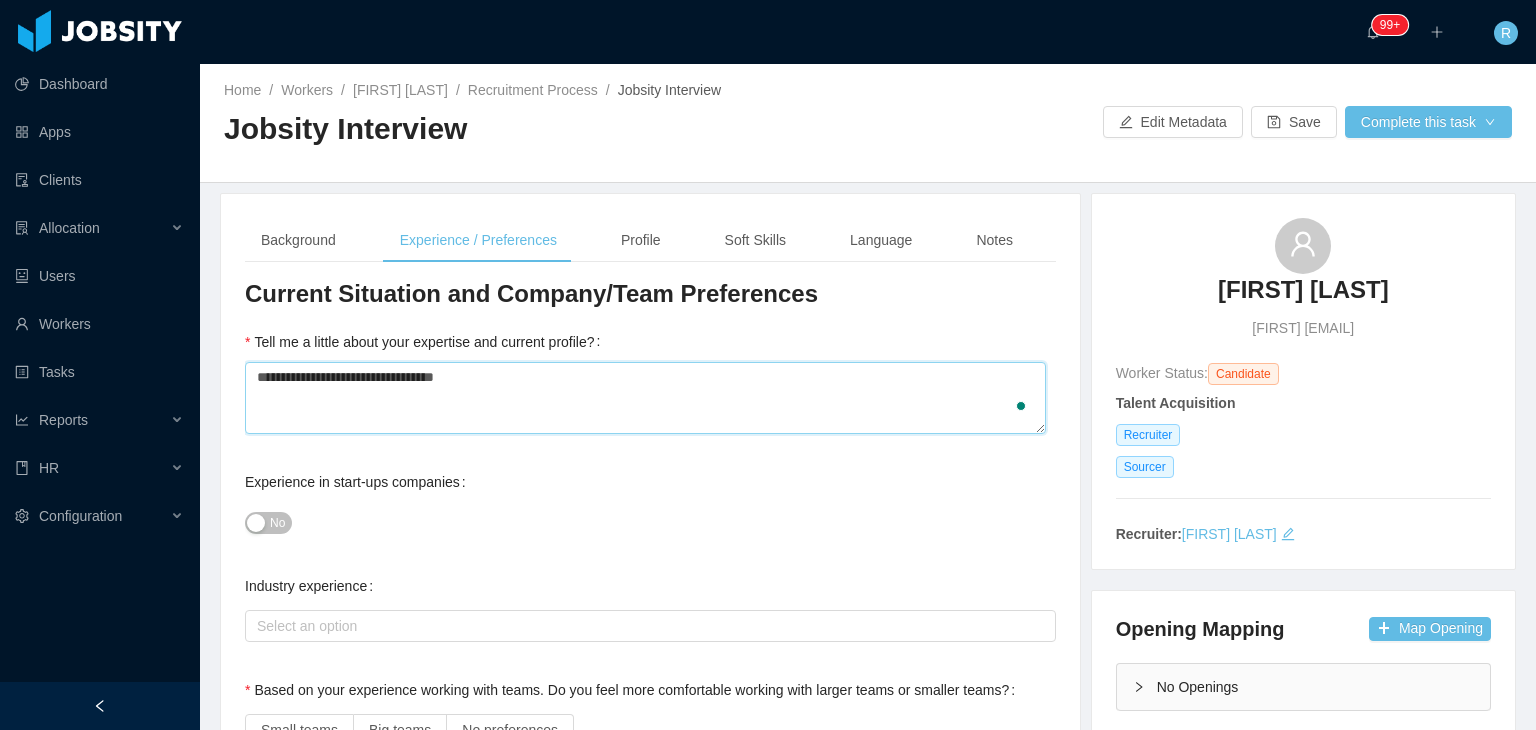 type 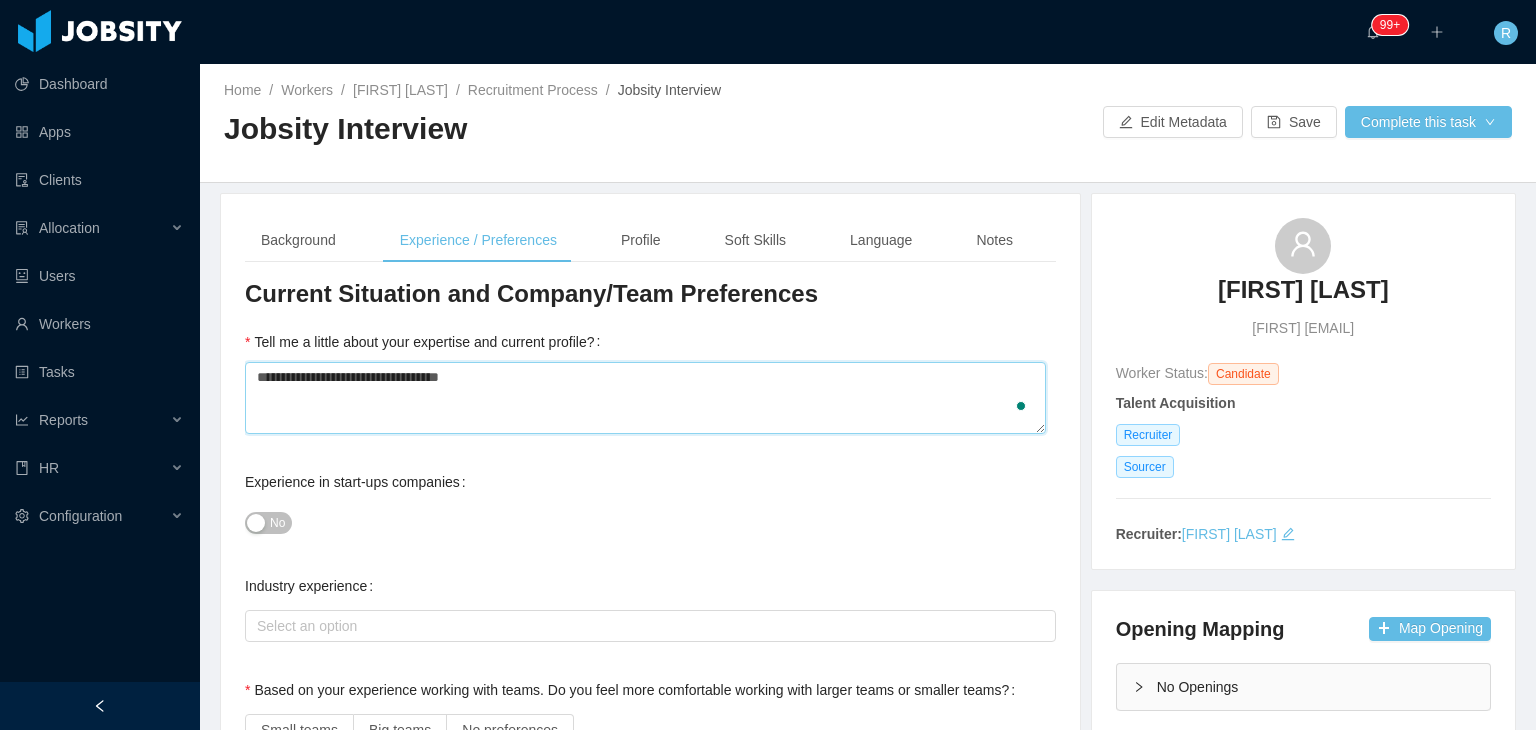 type 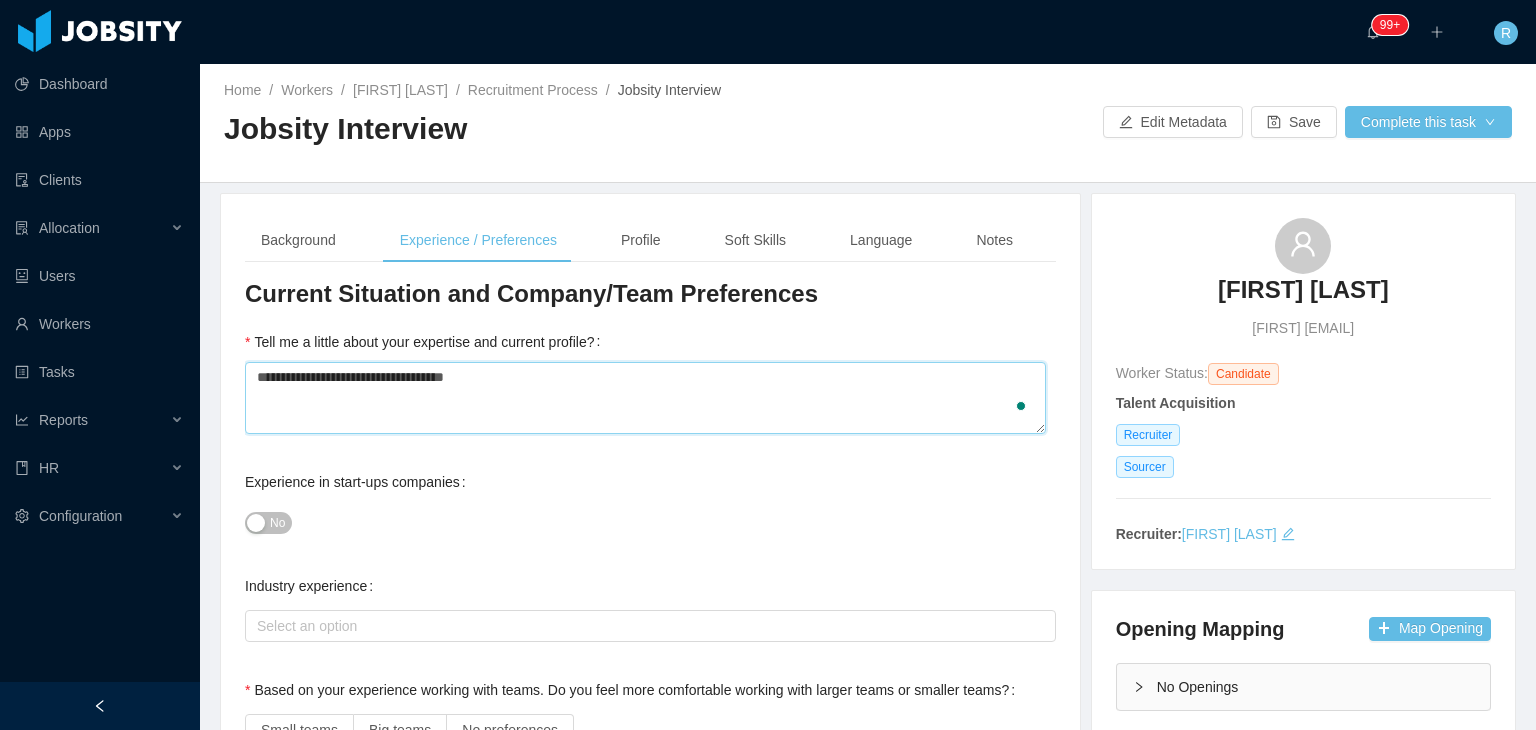 type 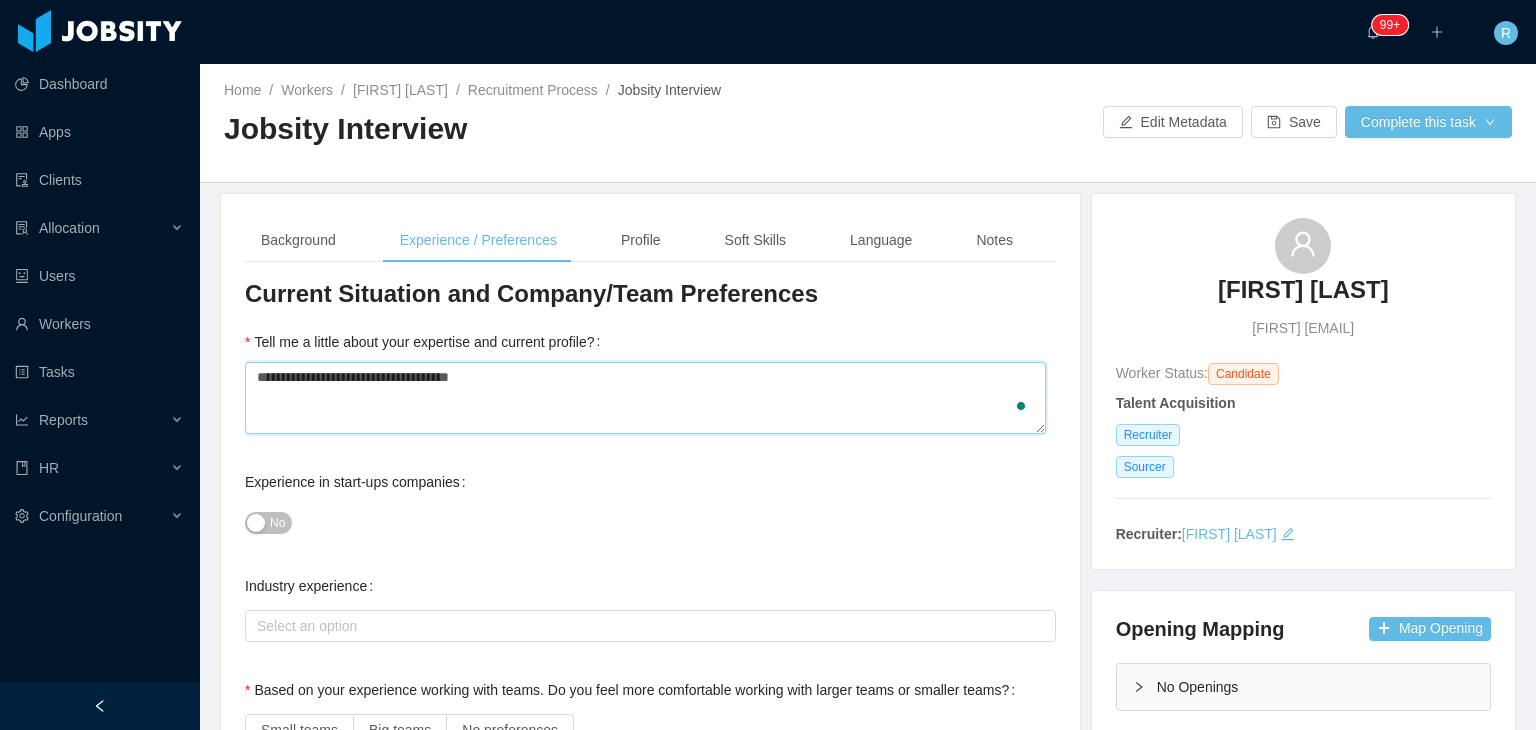 type on "**********" 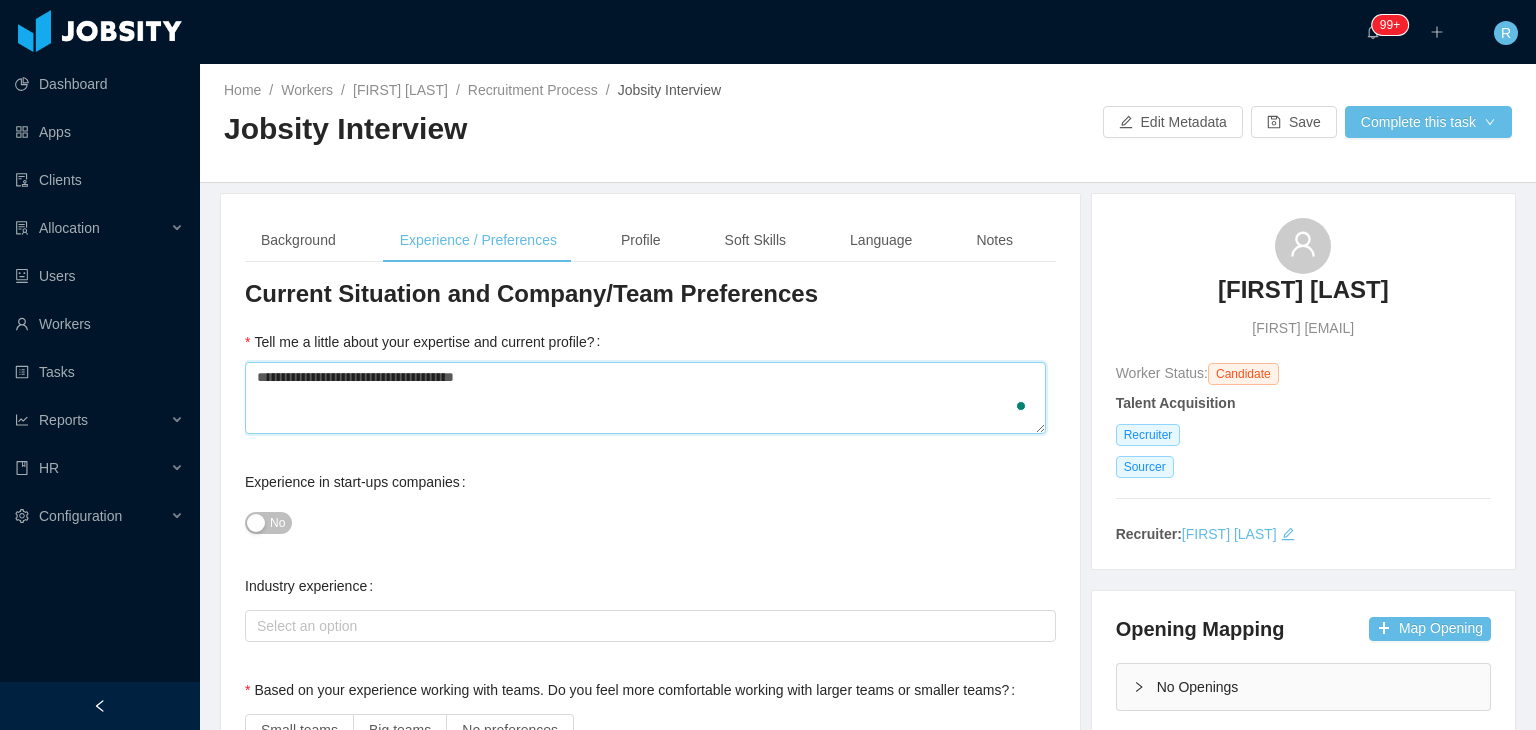 type 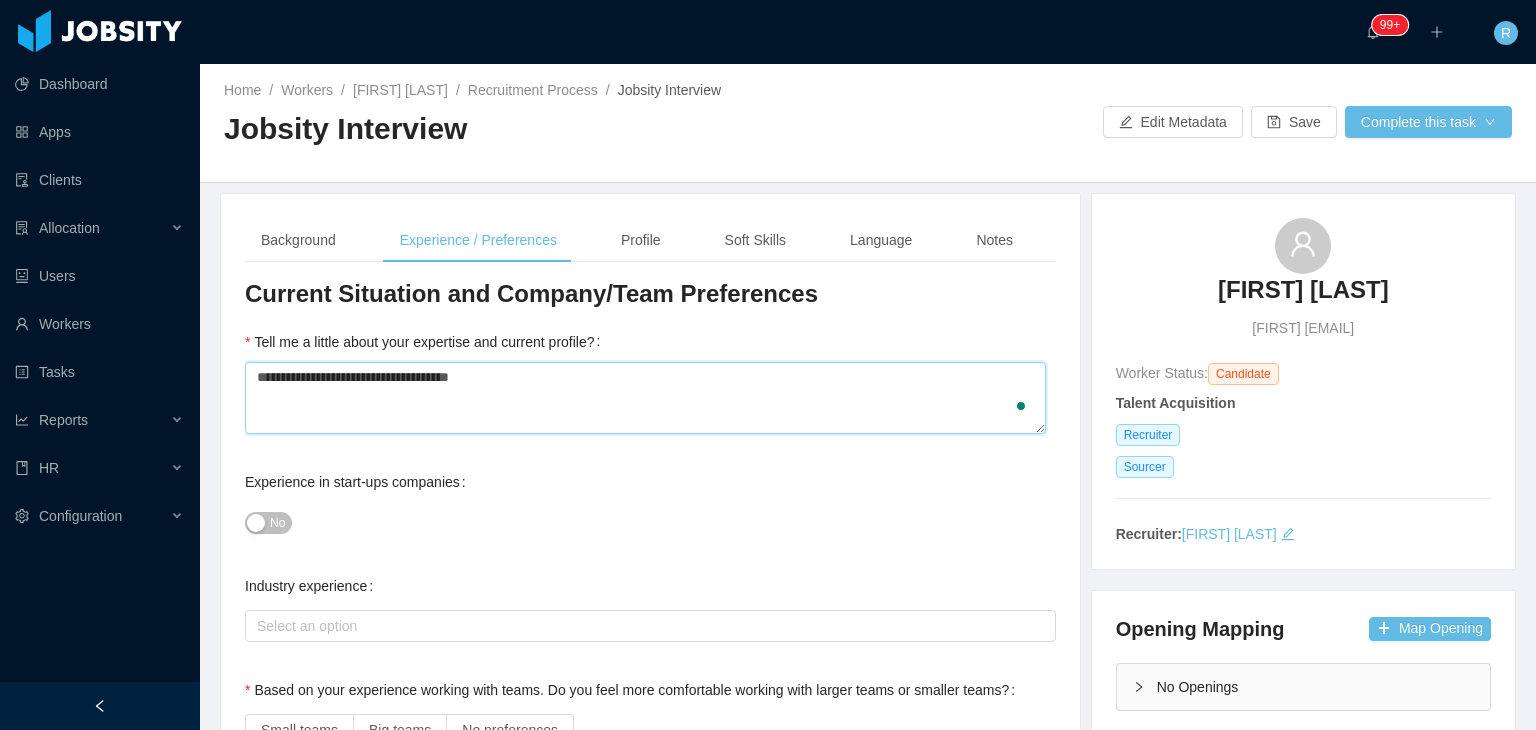 type 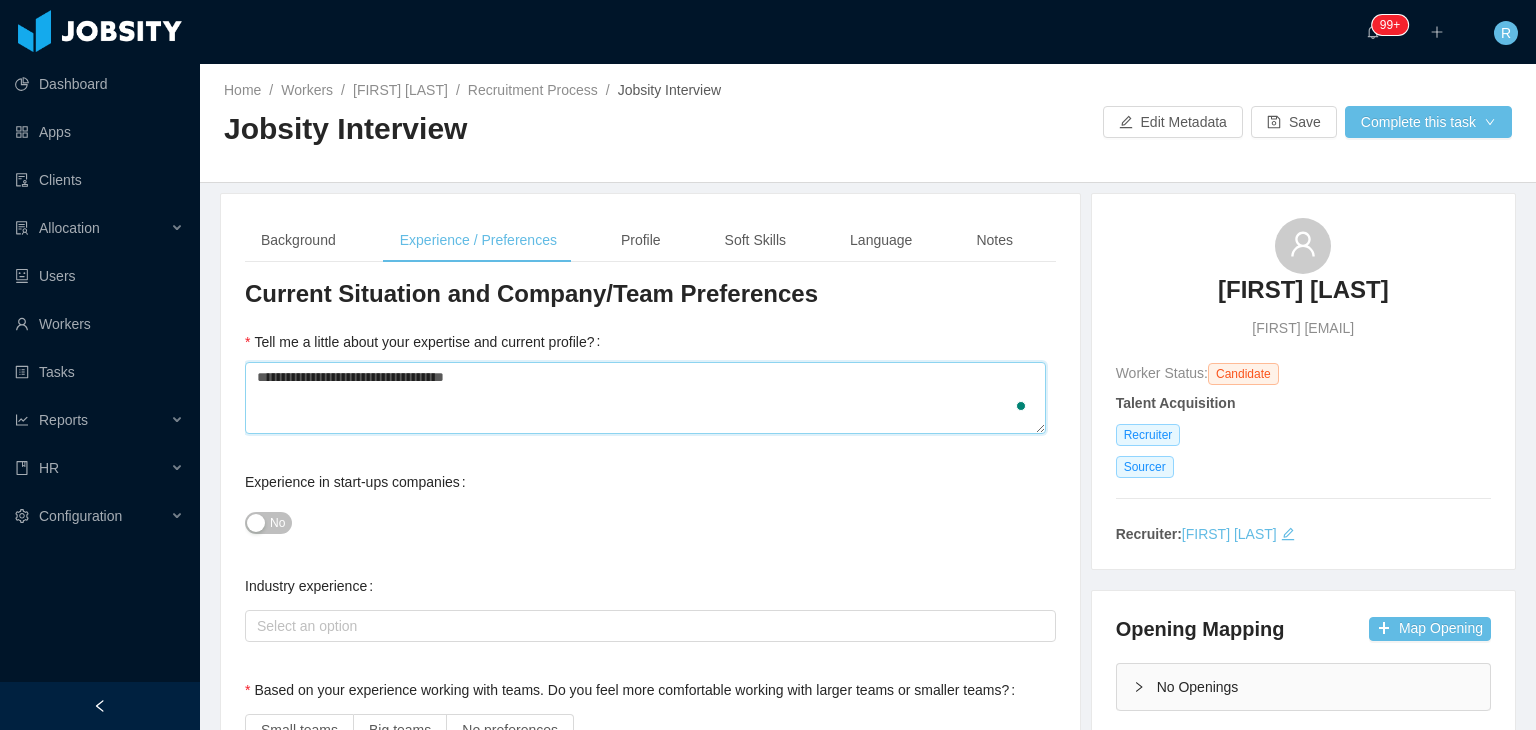 type 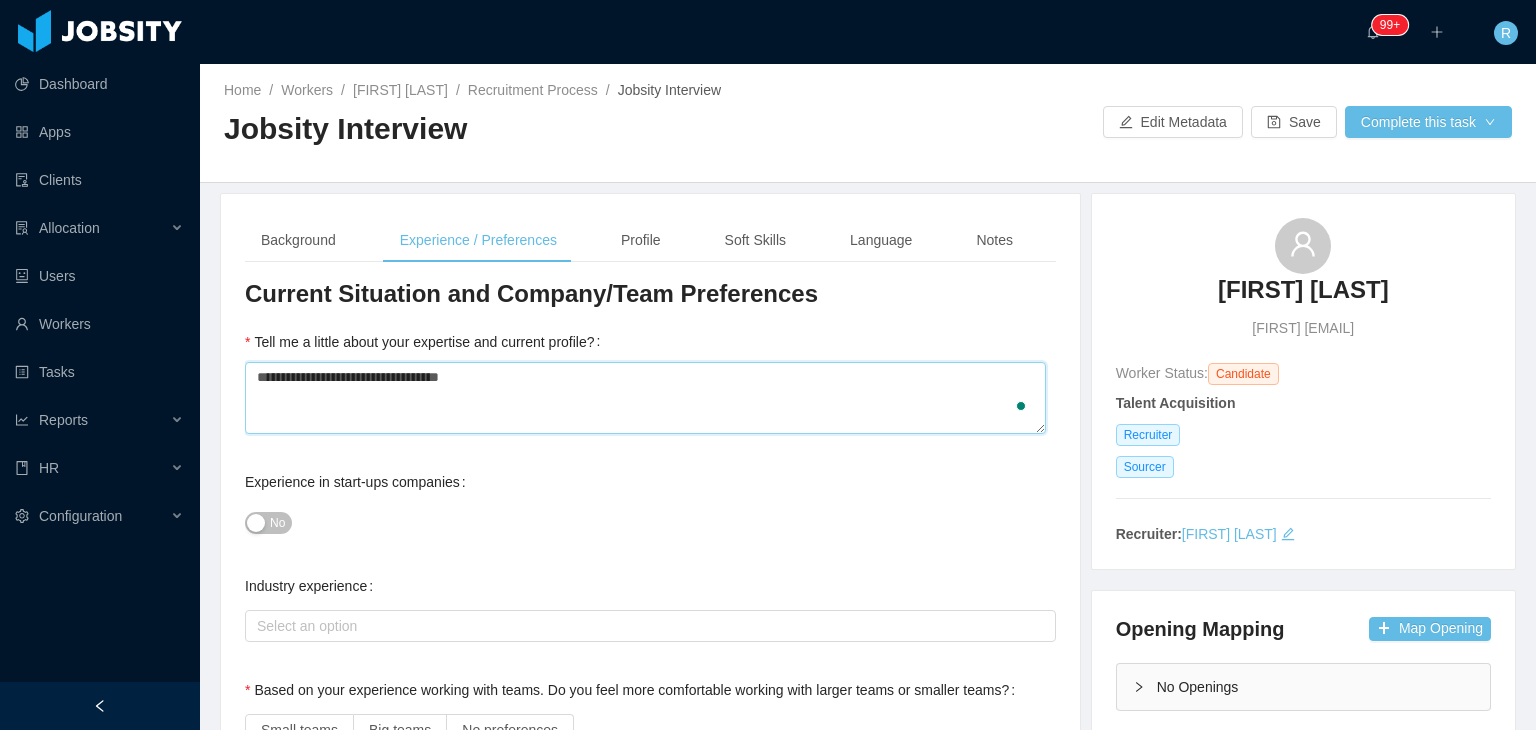 type 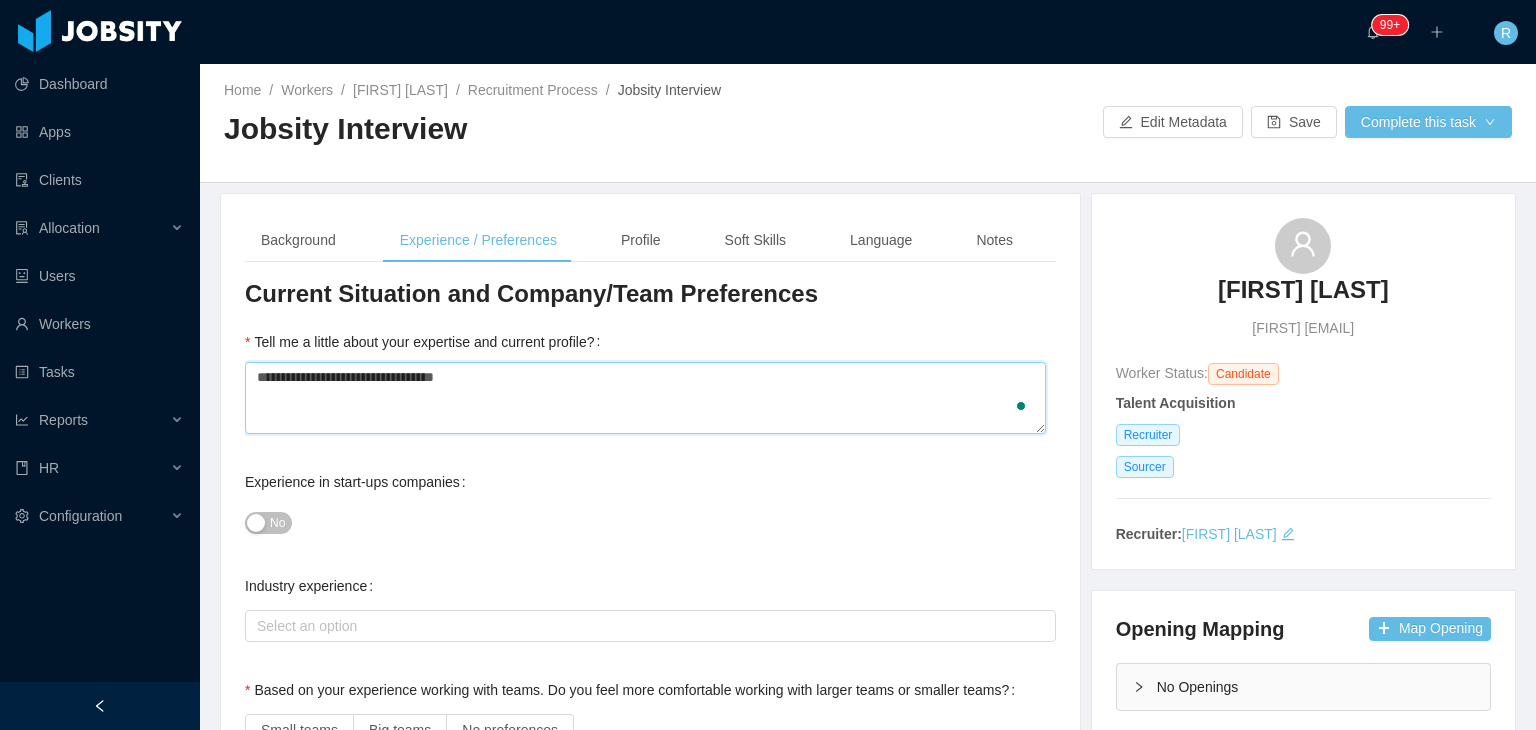 type 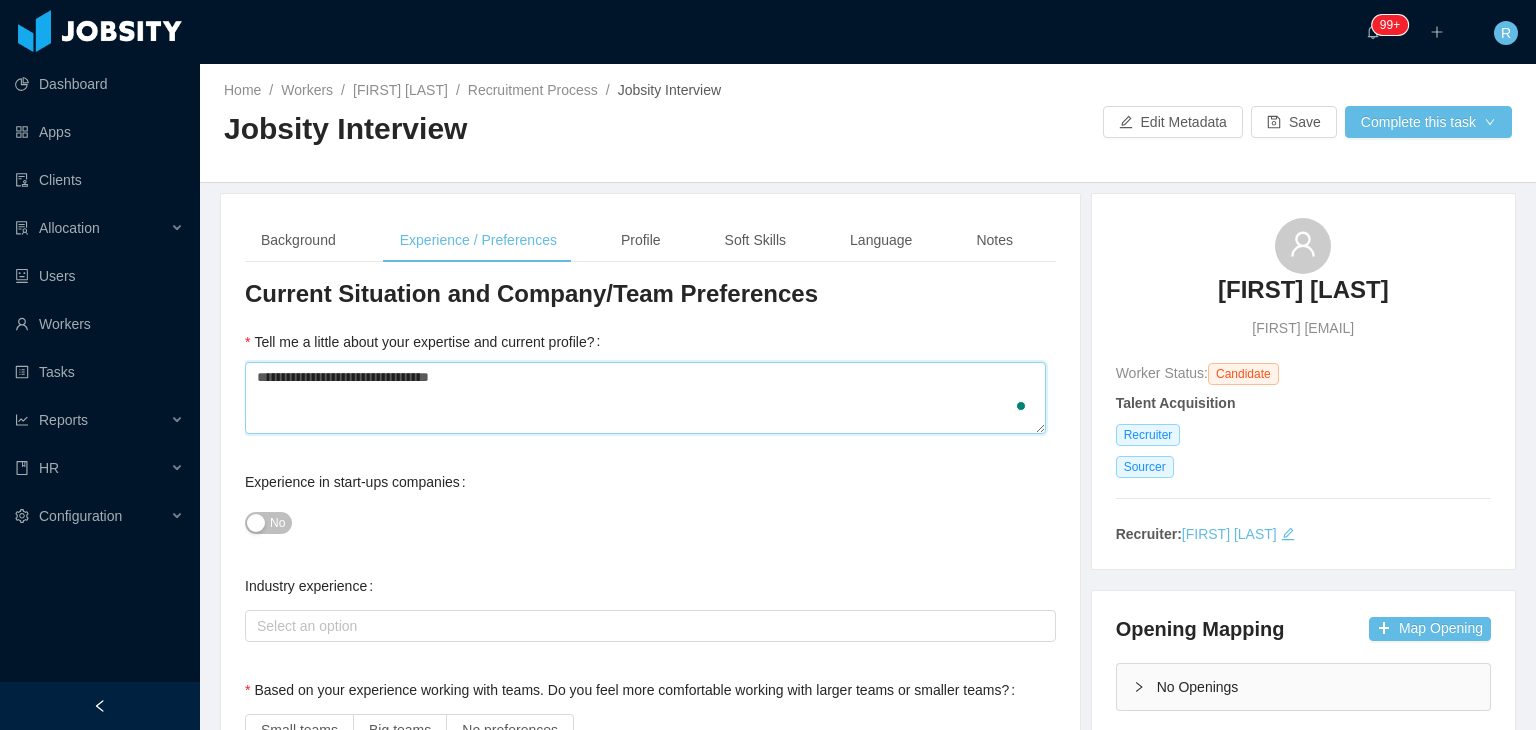 type 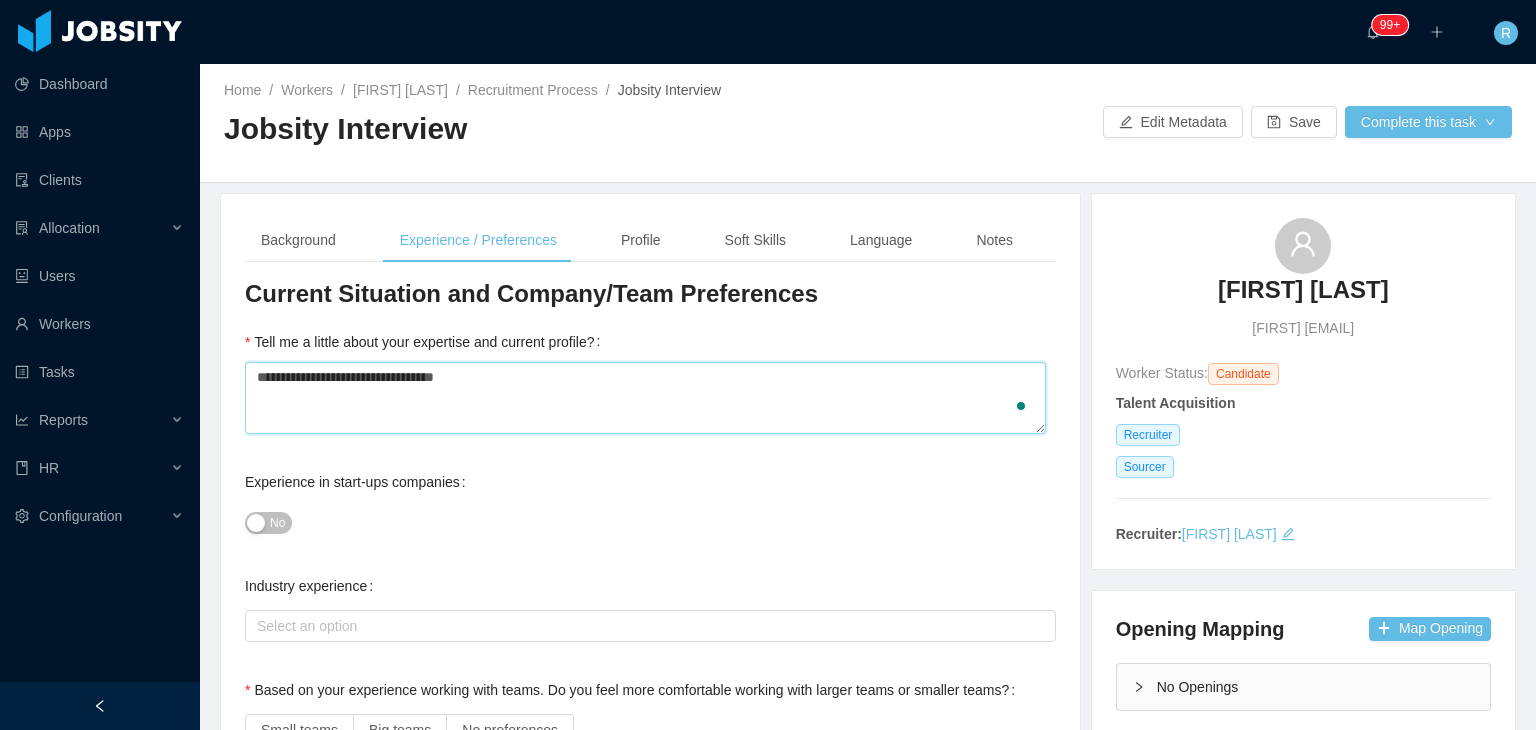 type 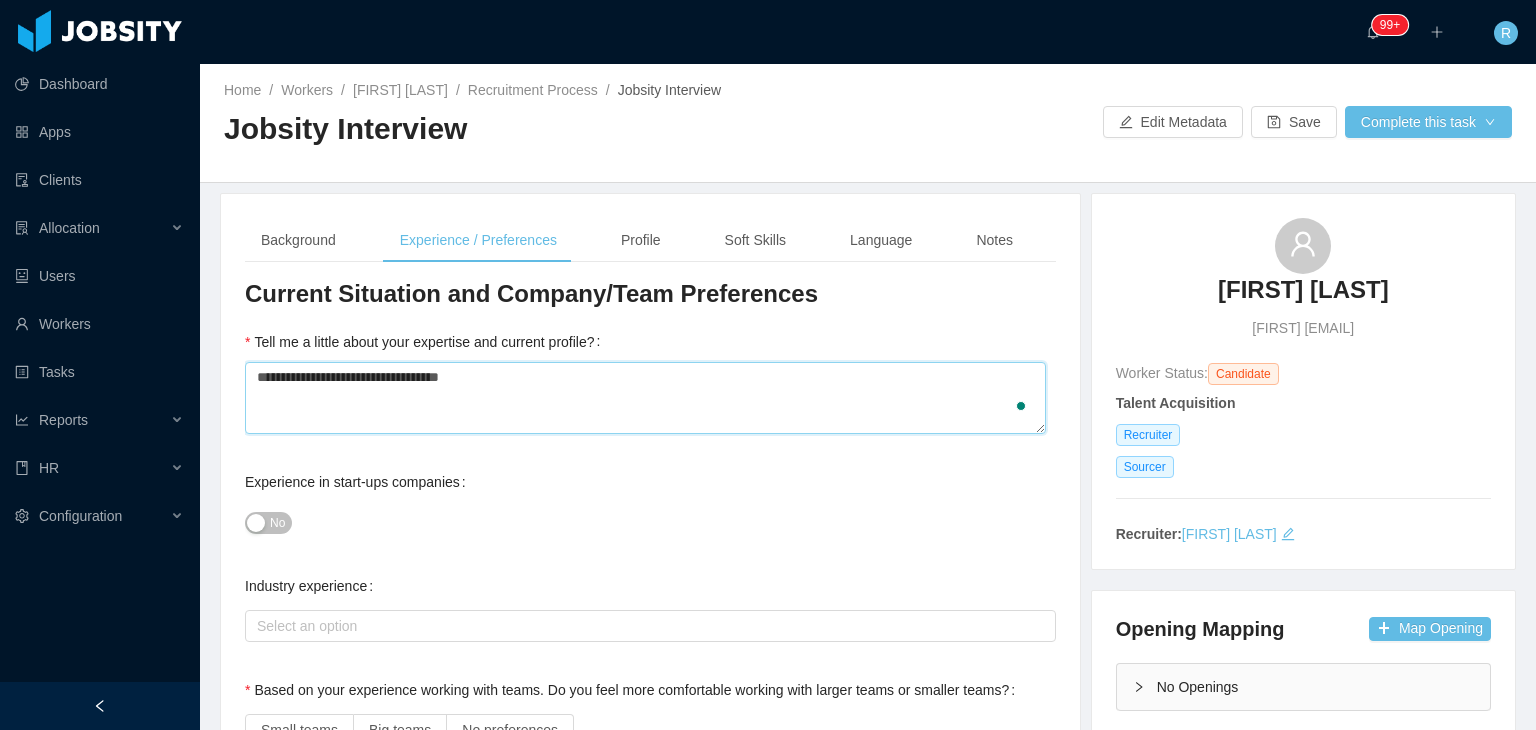 type 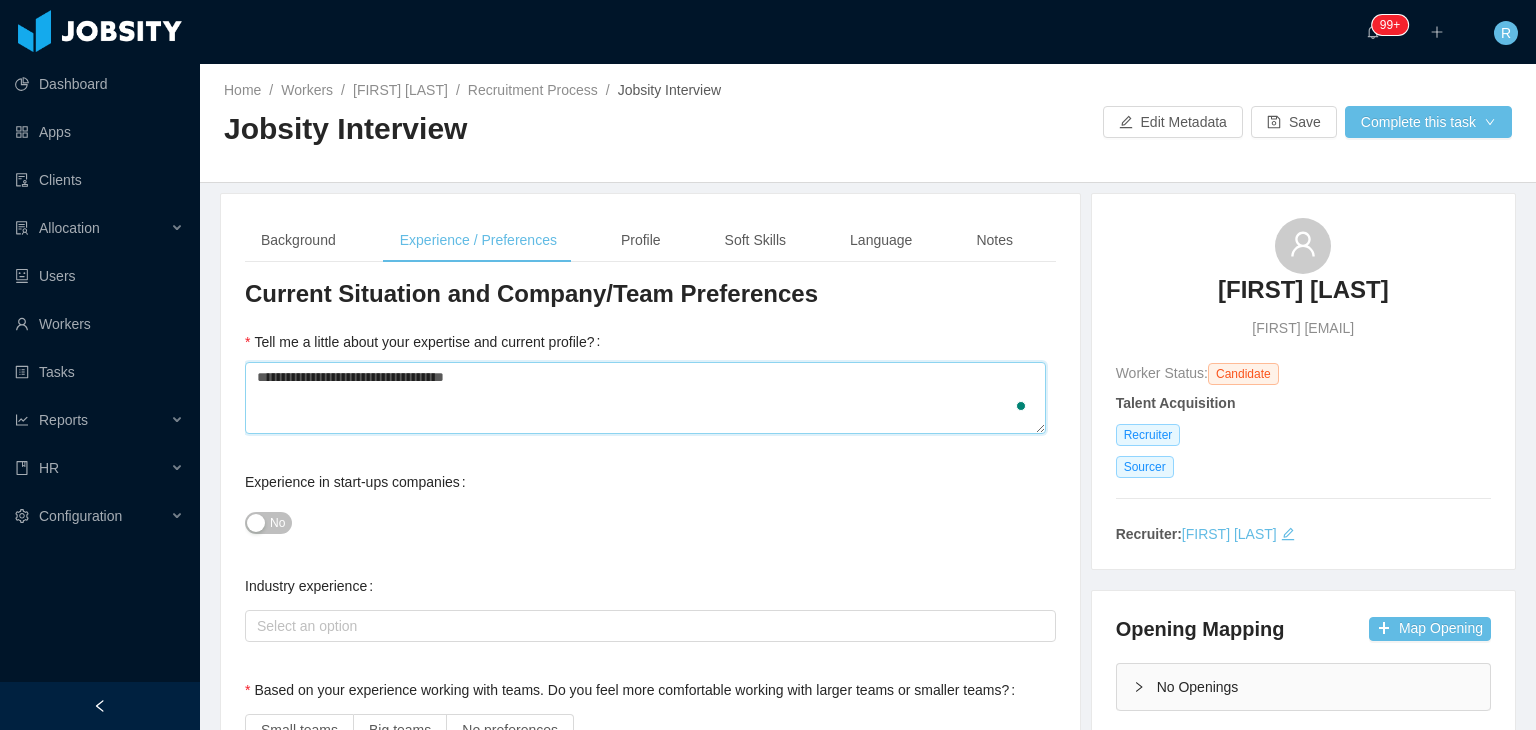 type 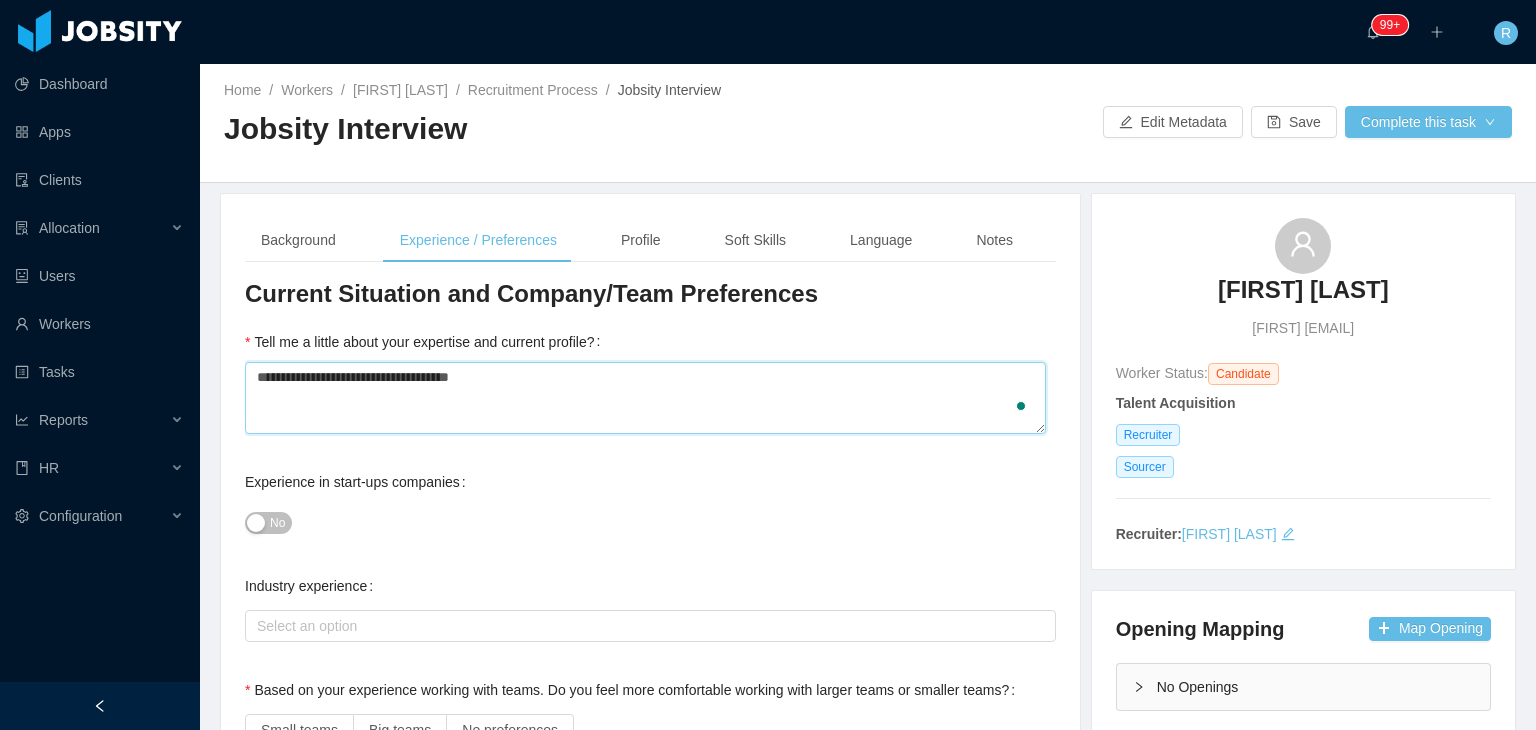 type 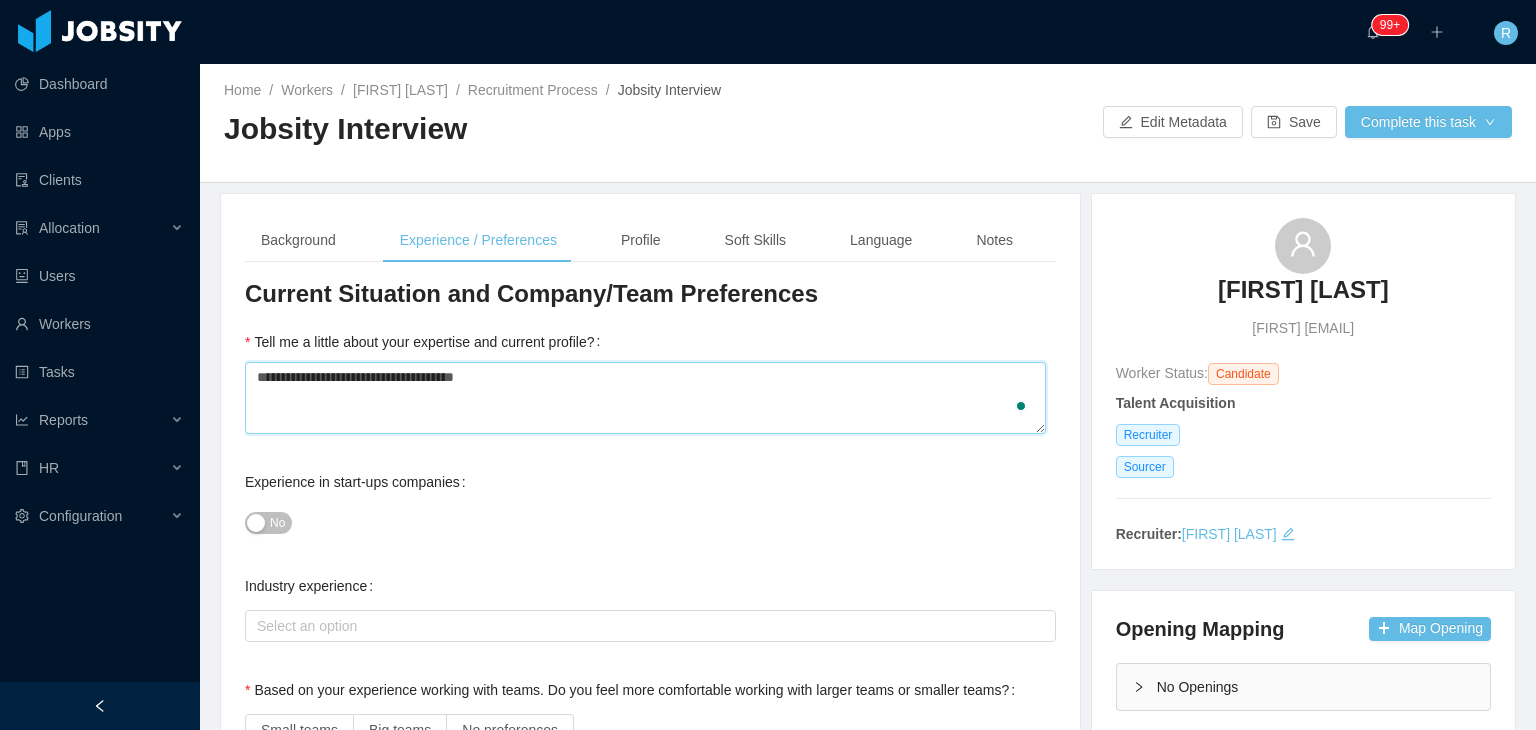 type 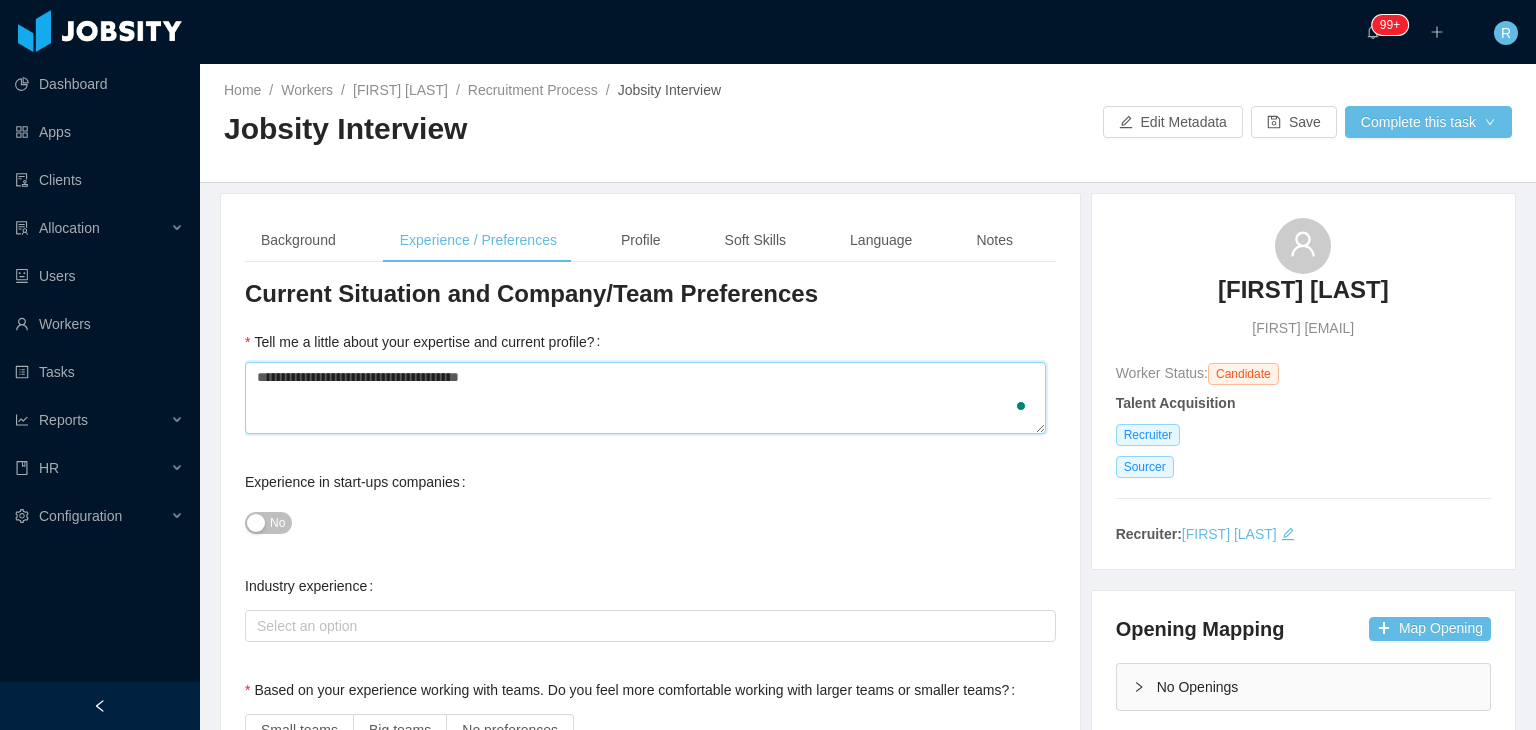 type 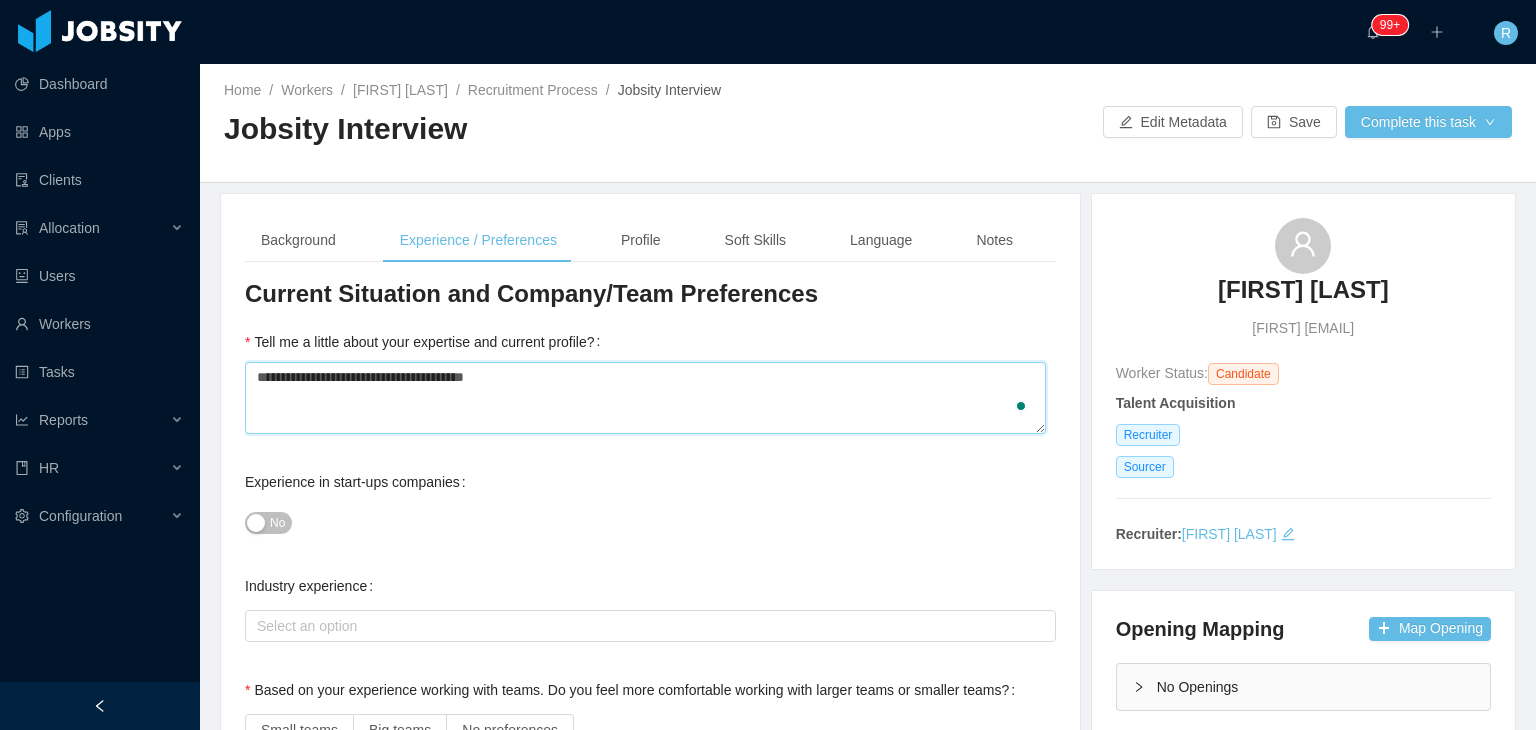 type 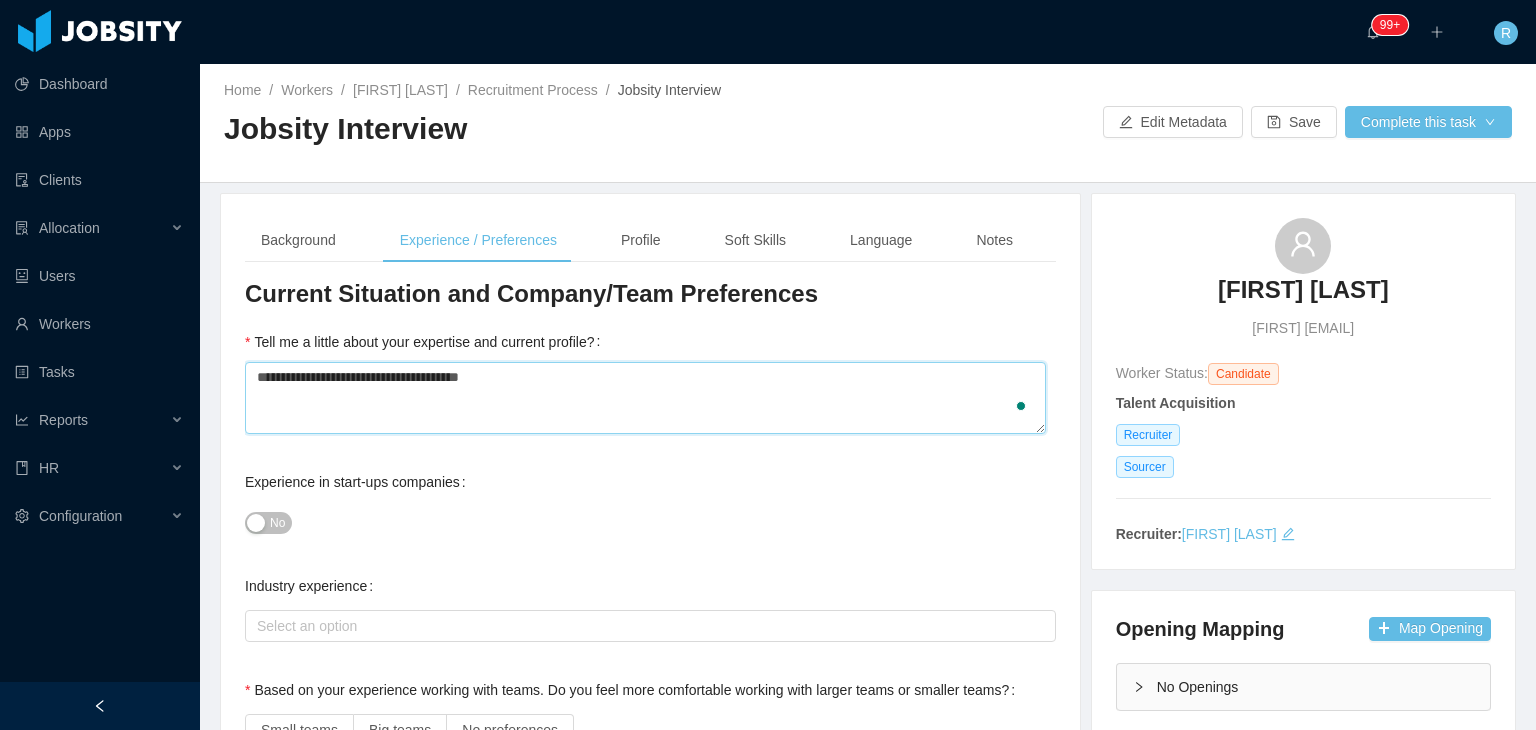type 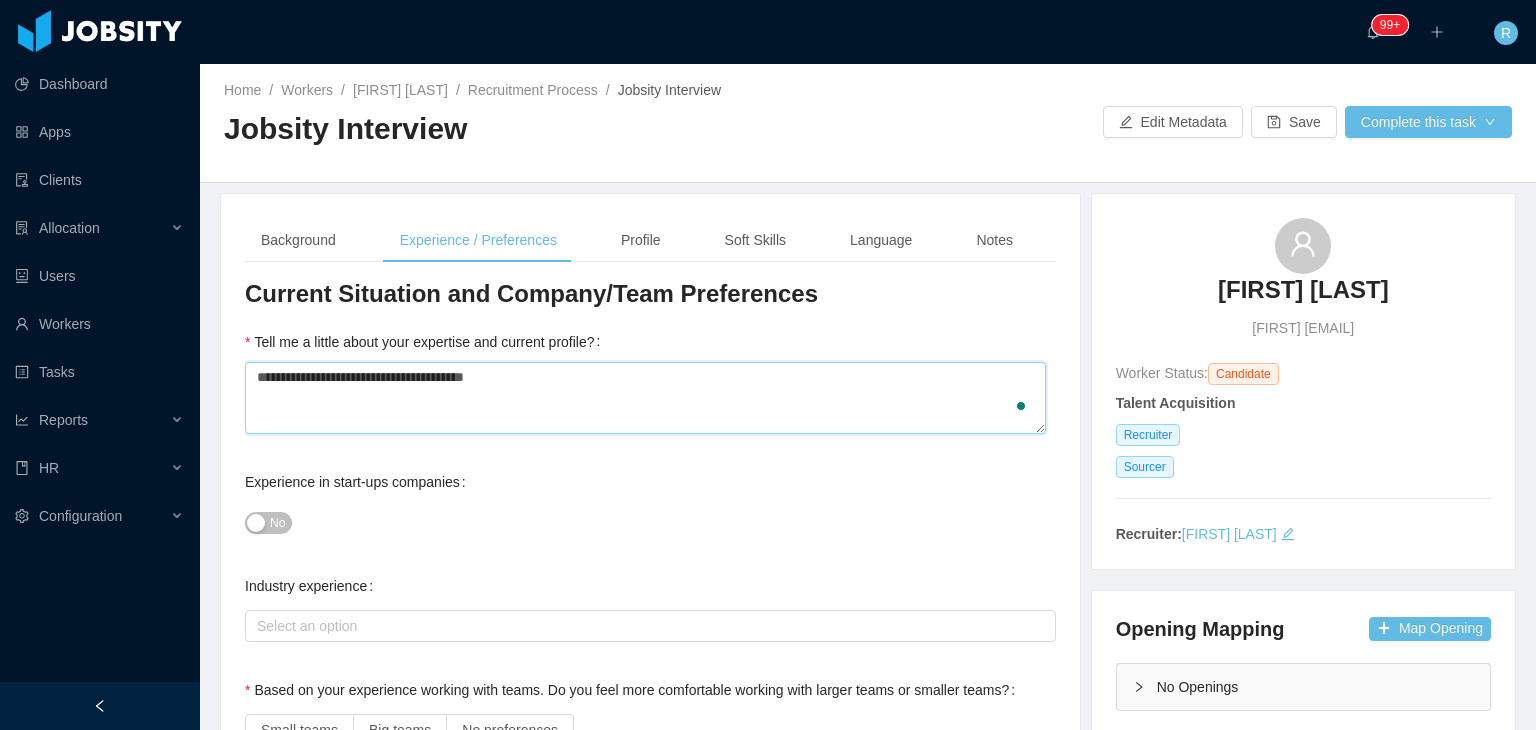 type 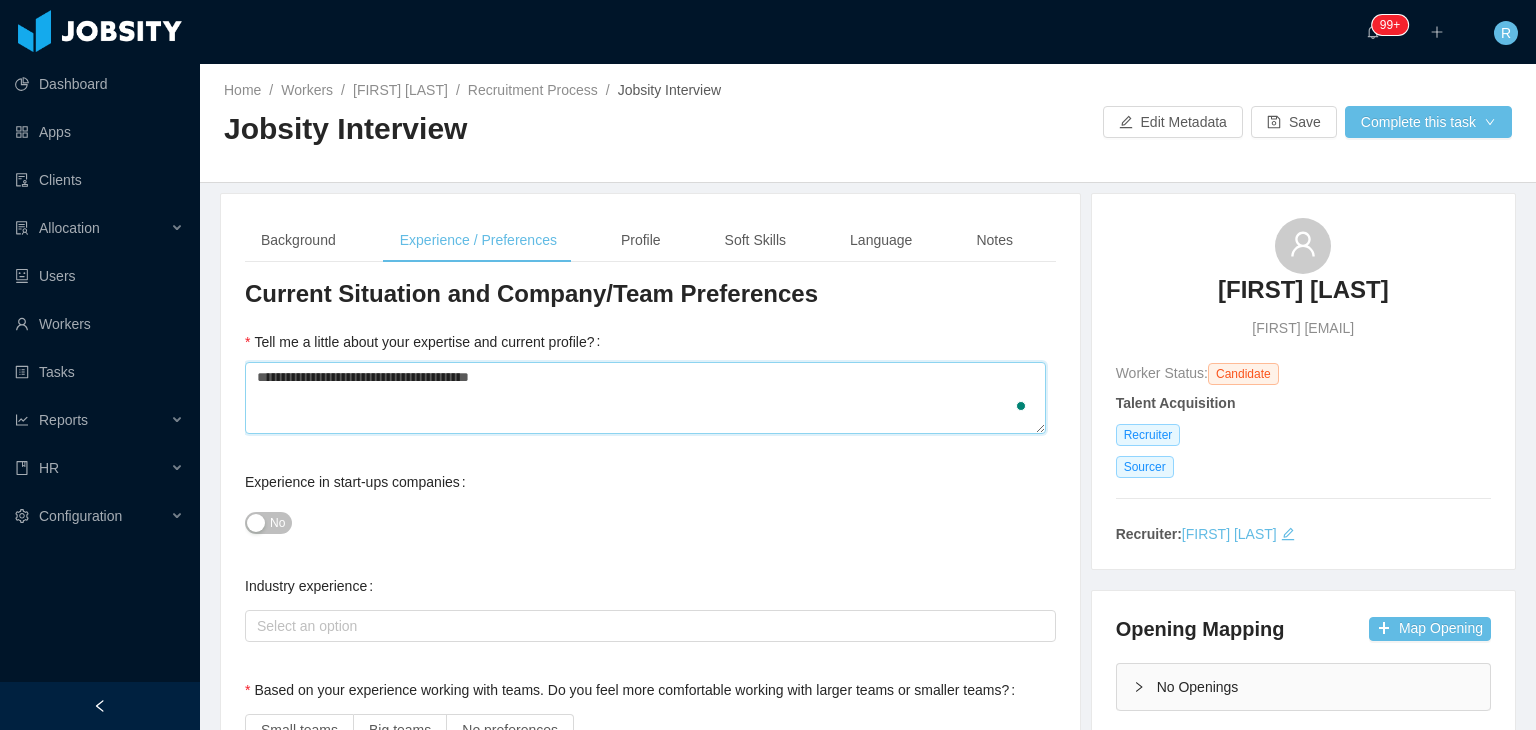 type 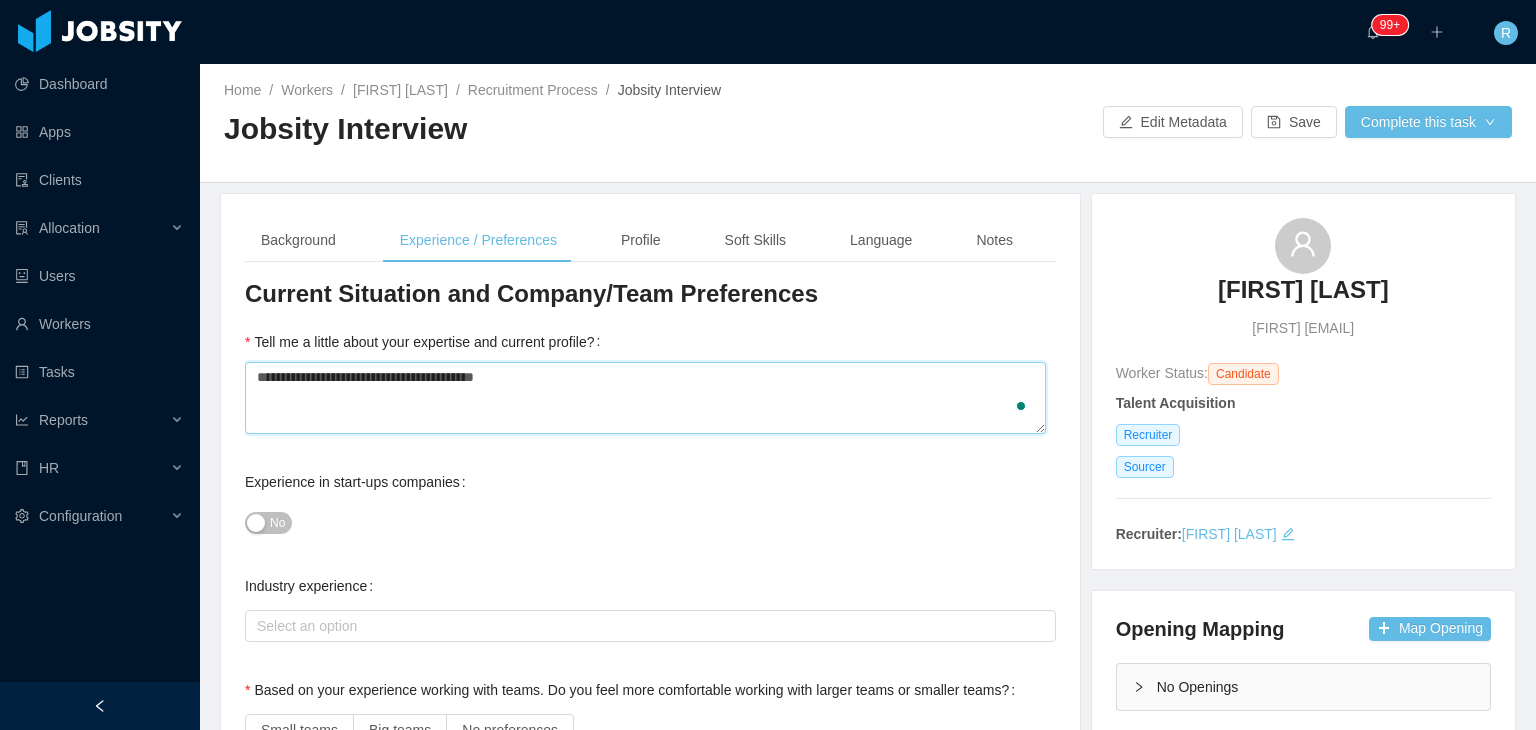 type 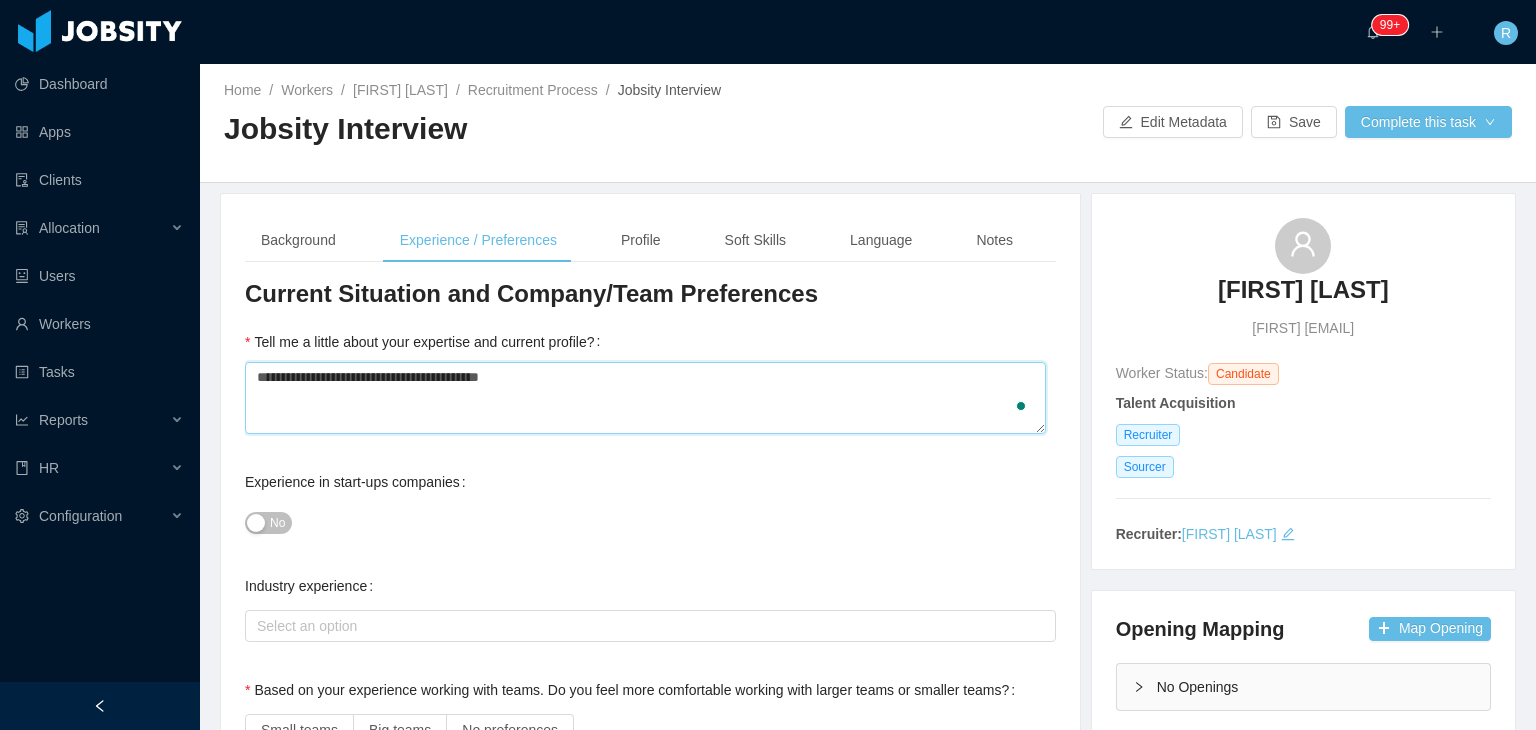 type on "**********" 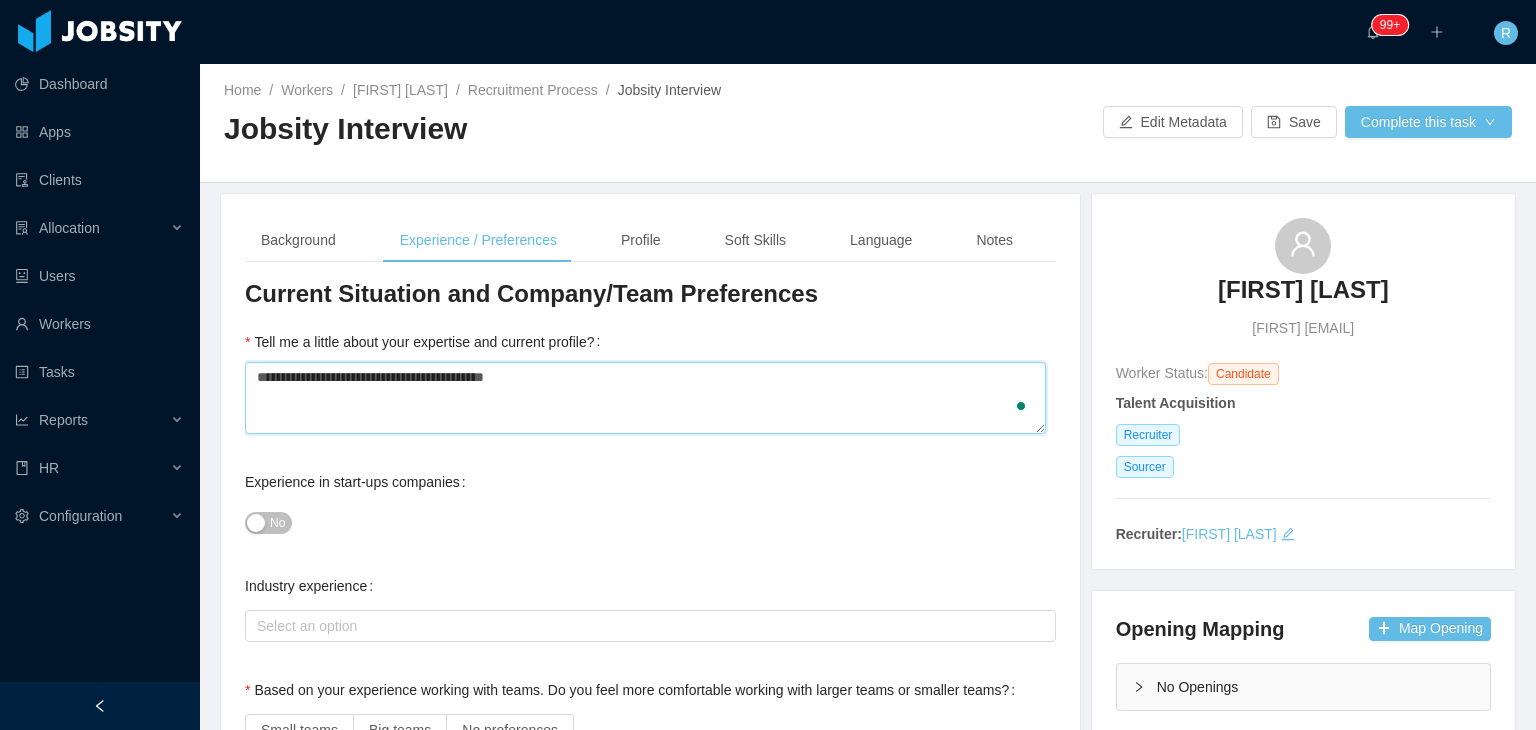 type 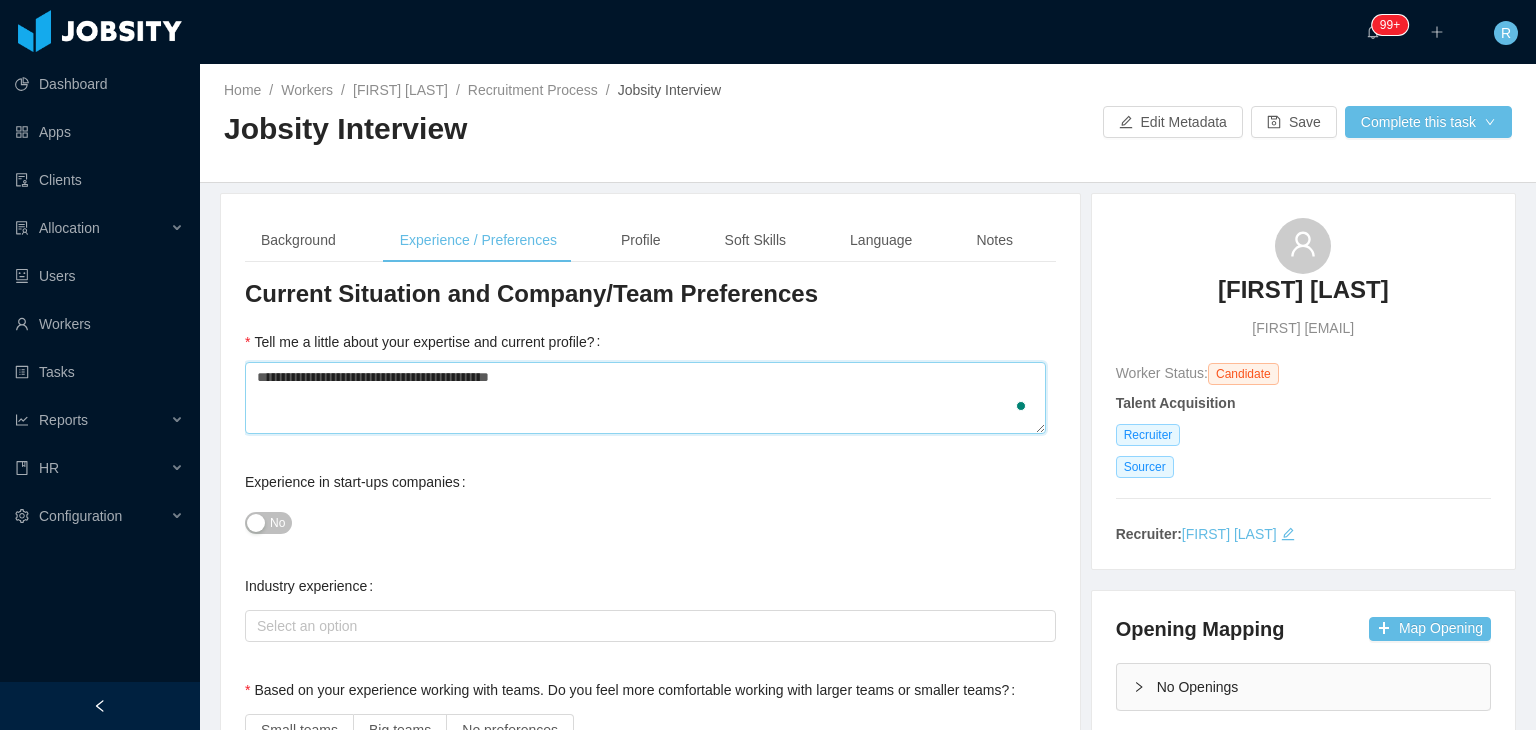 type on "**********" 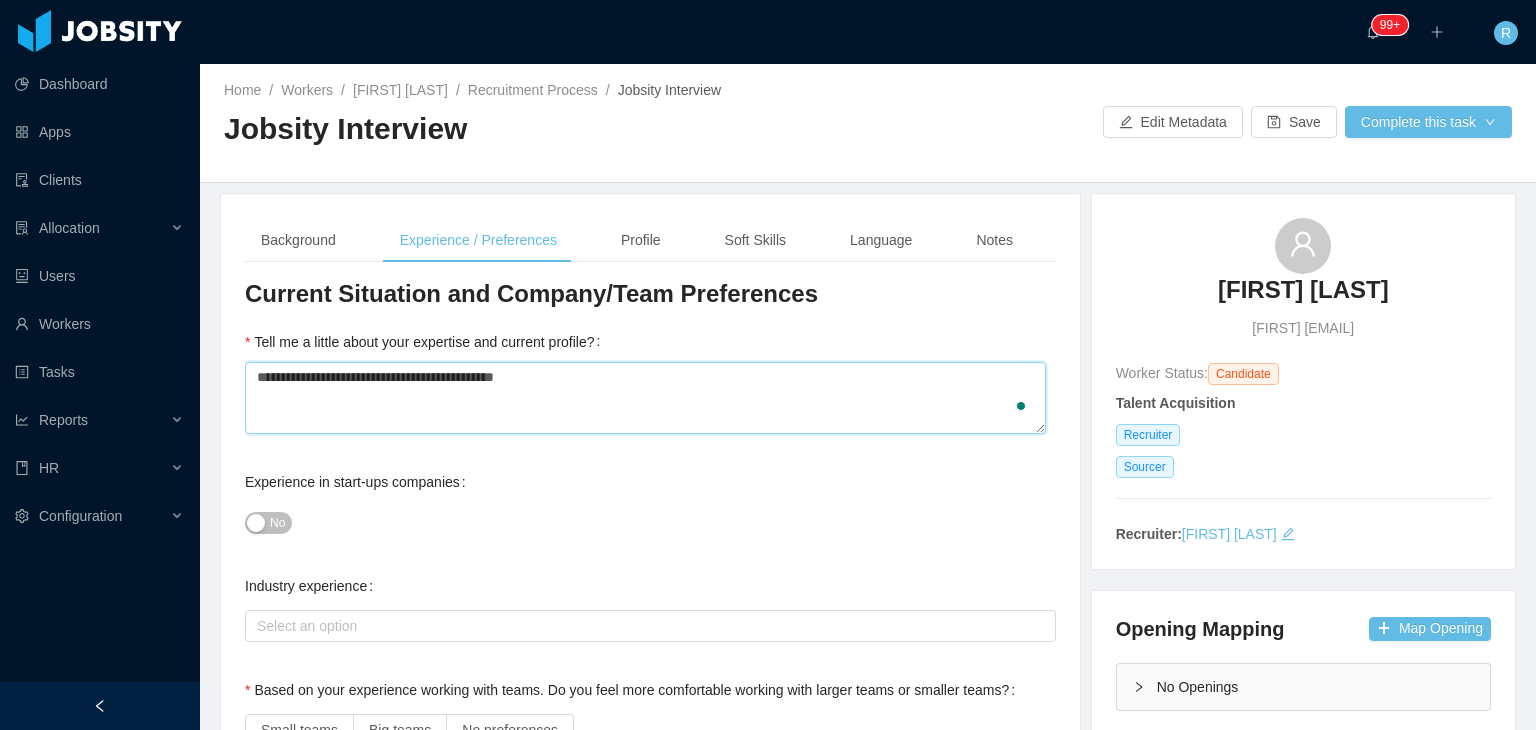type 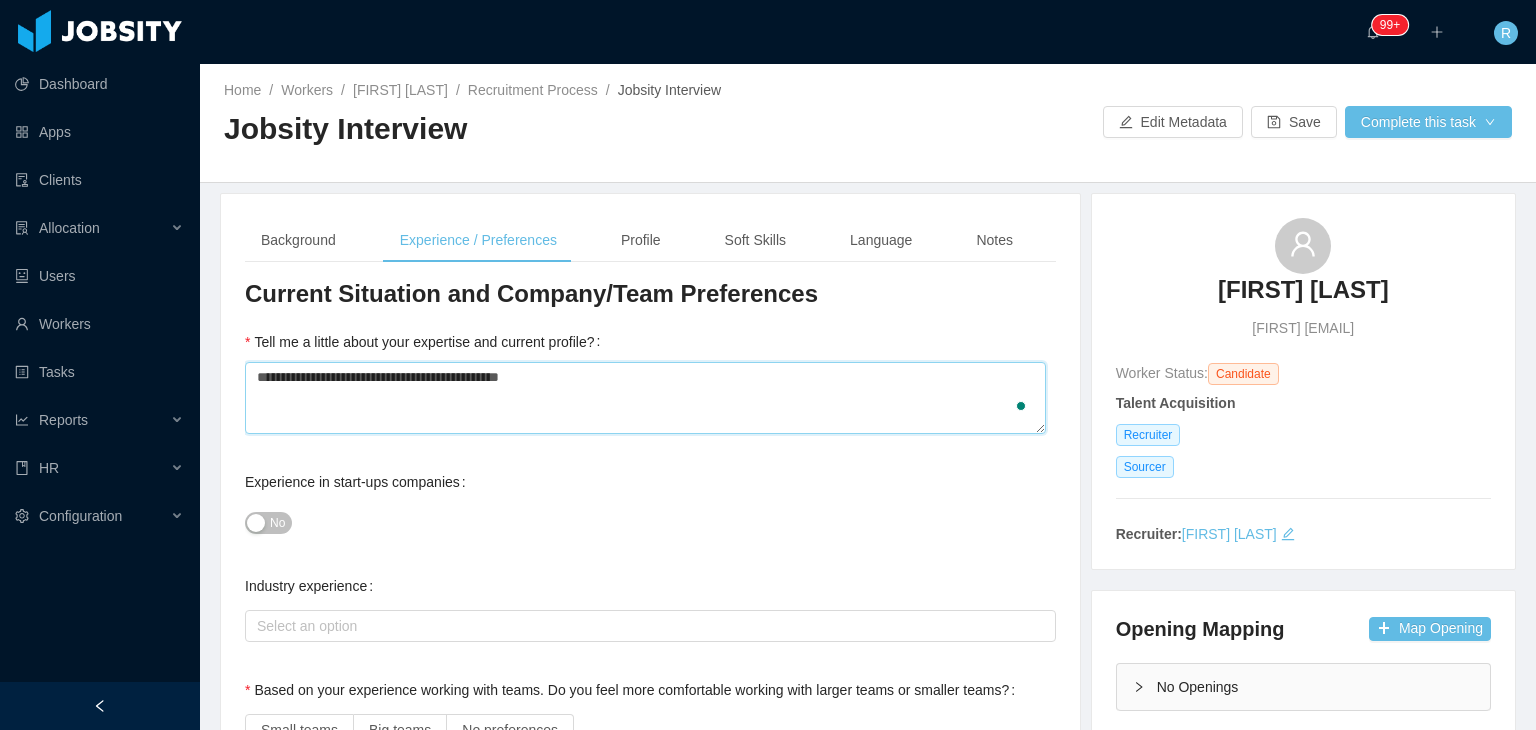 type 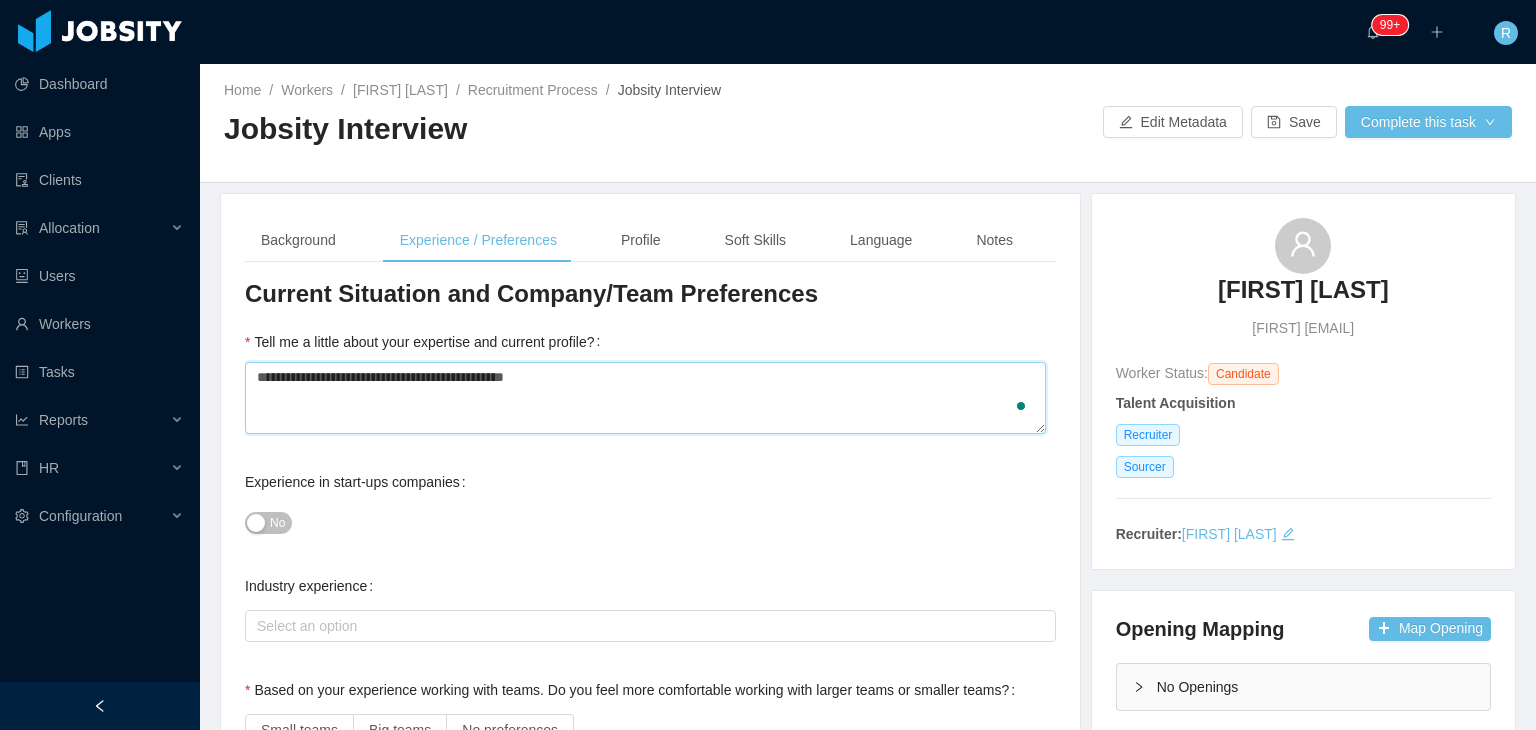 type 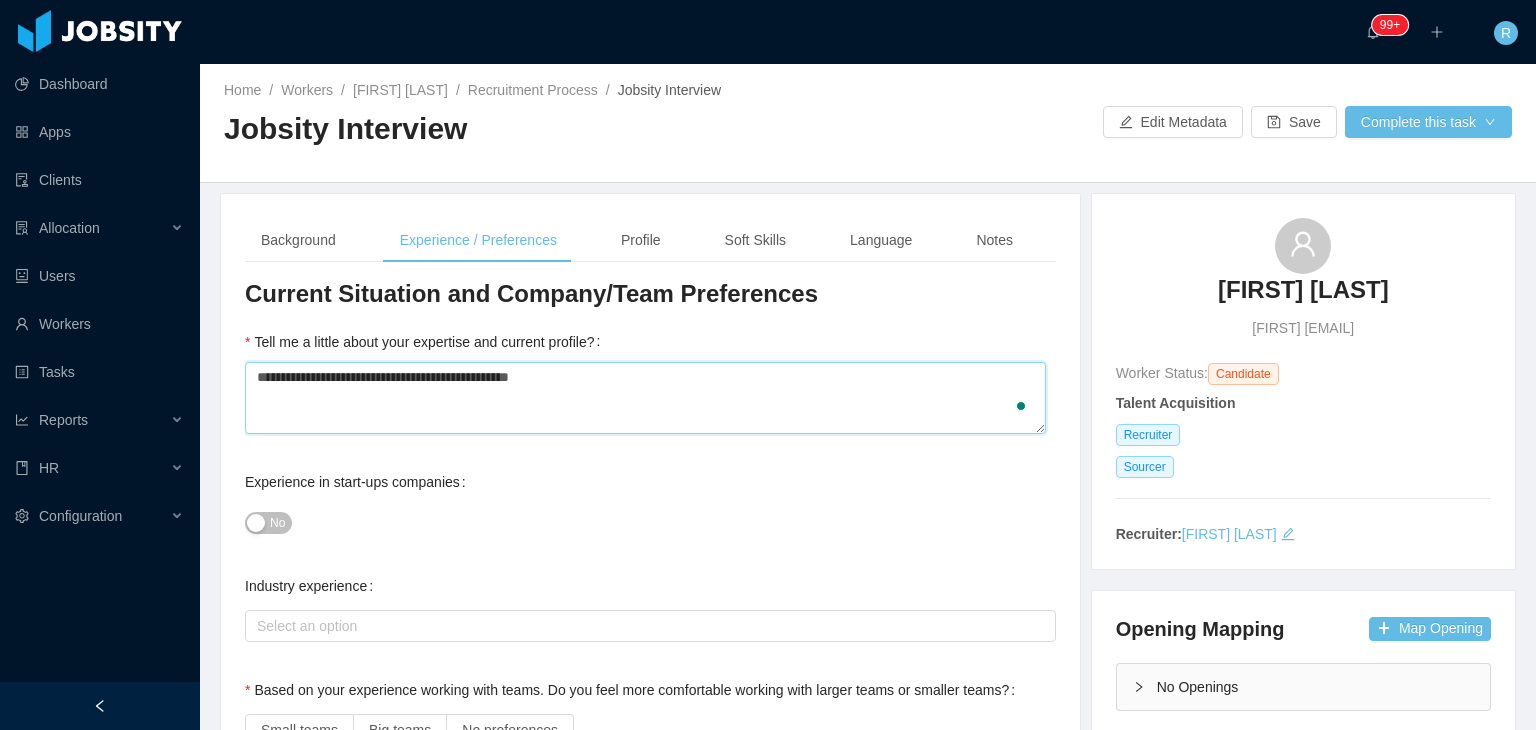 type 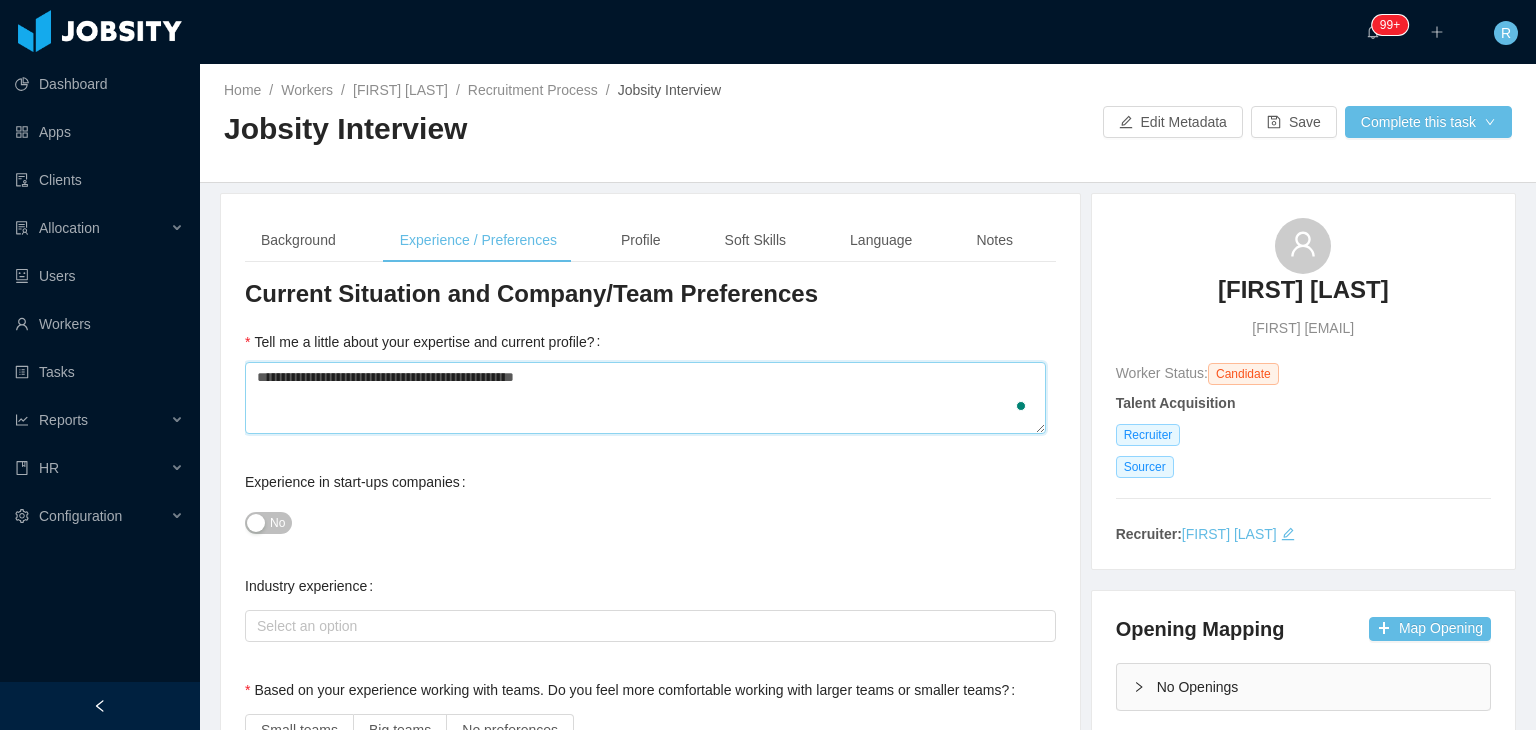 type 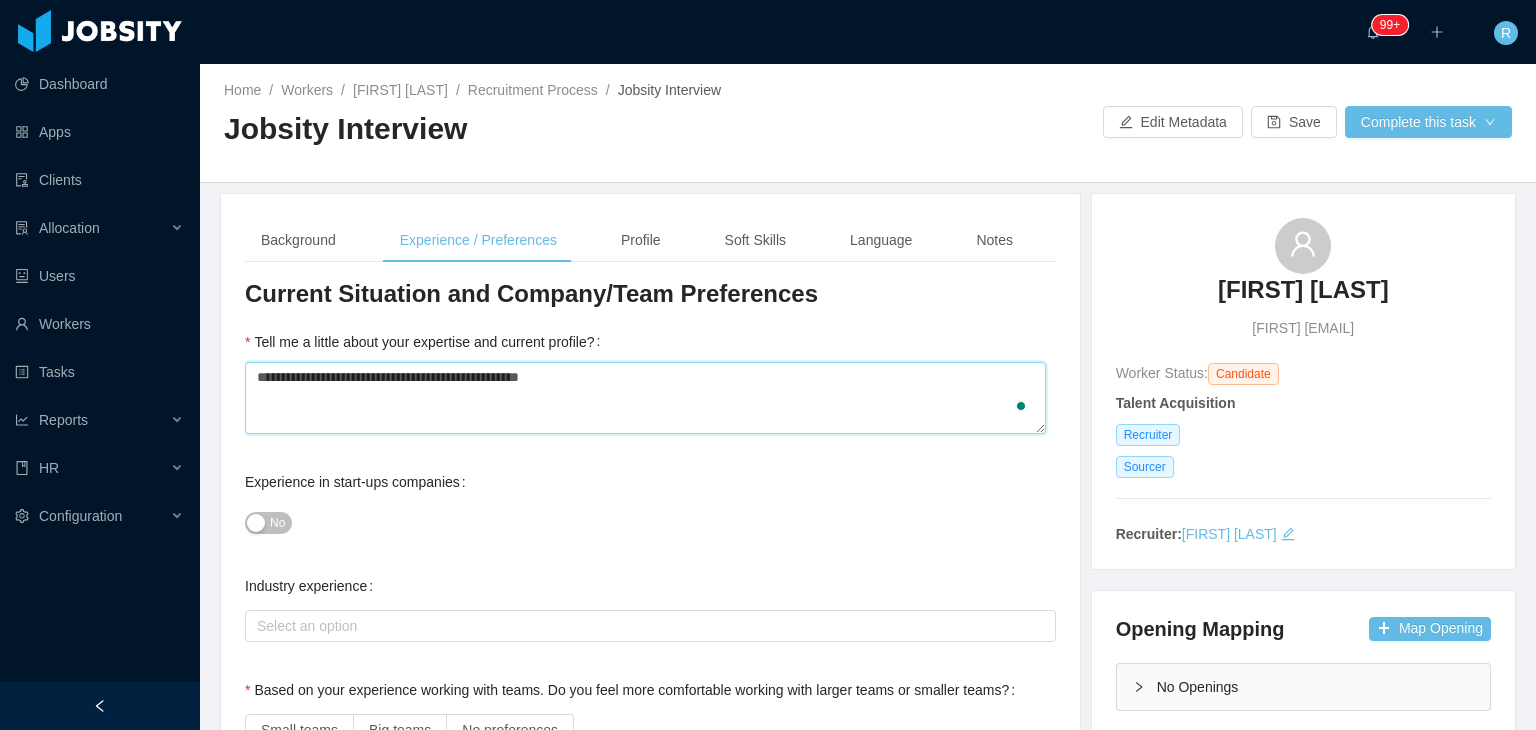 type 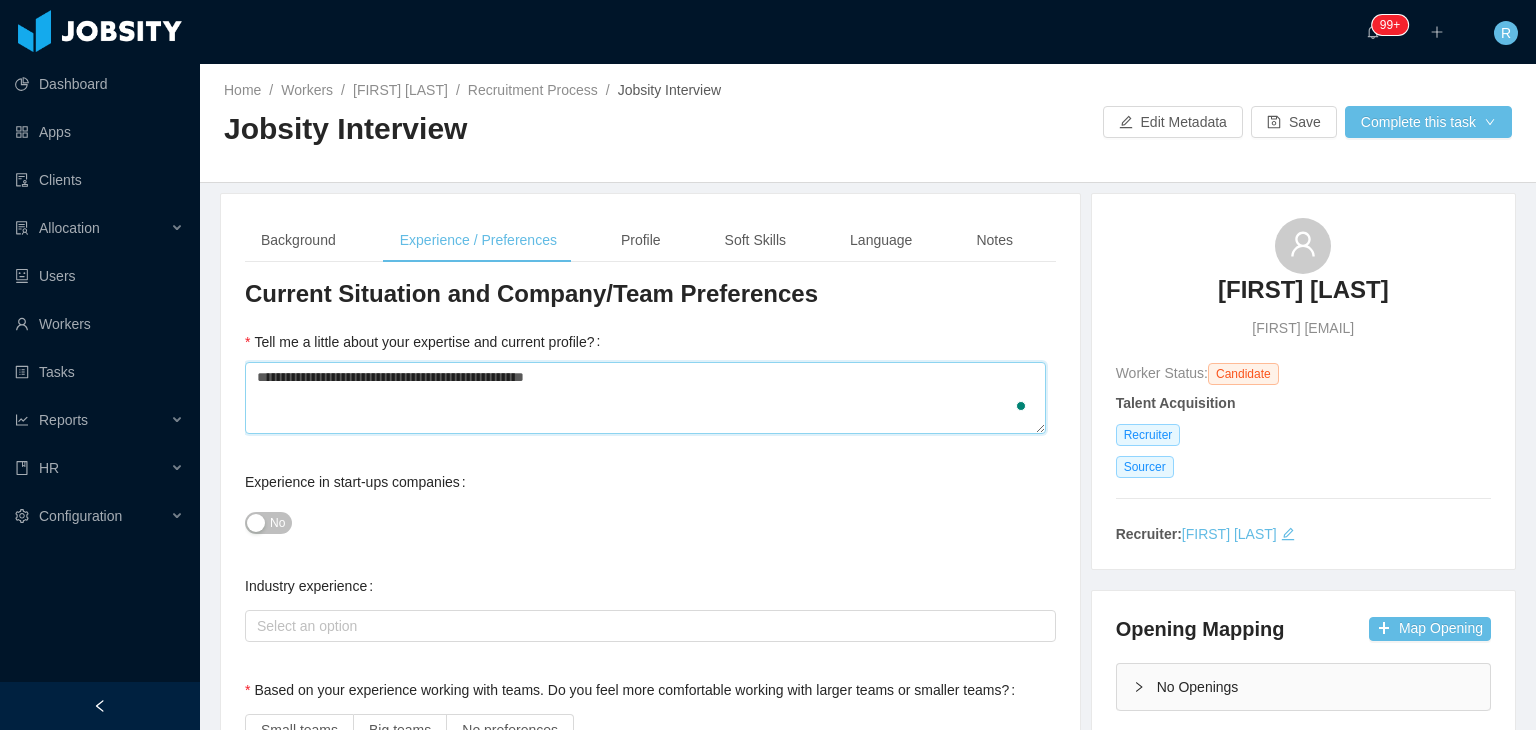 type 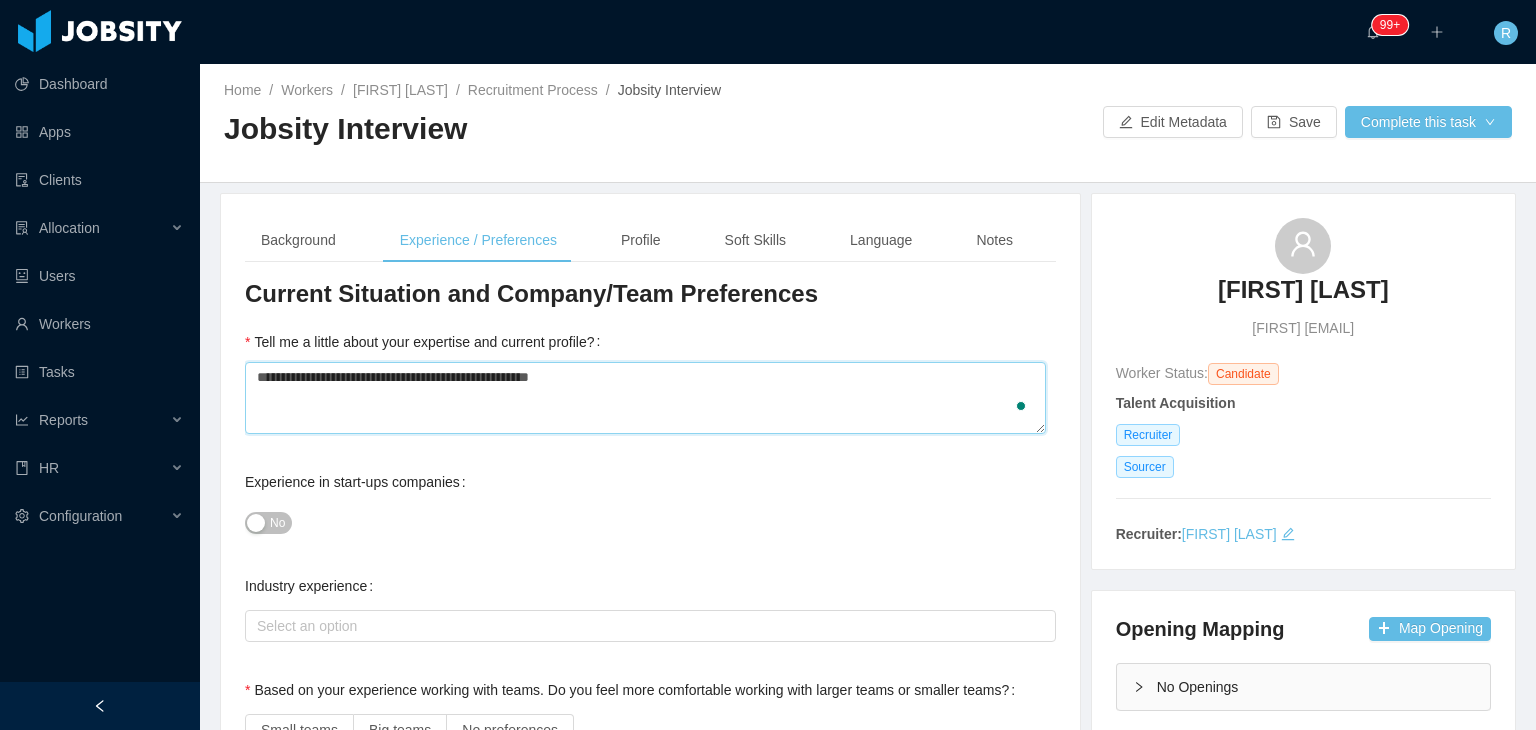type 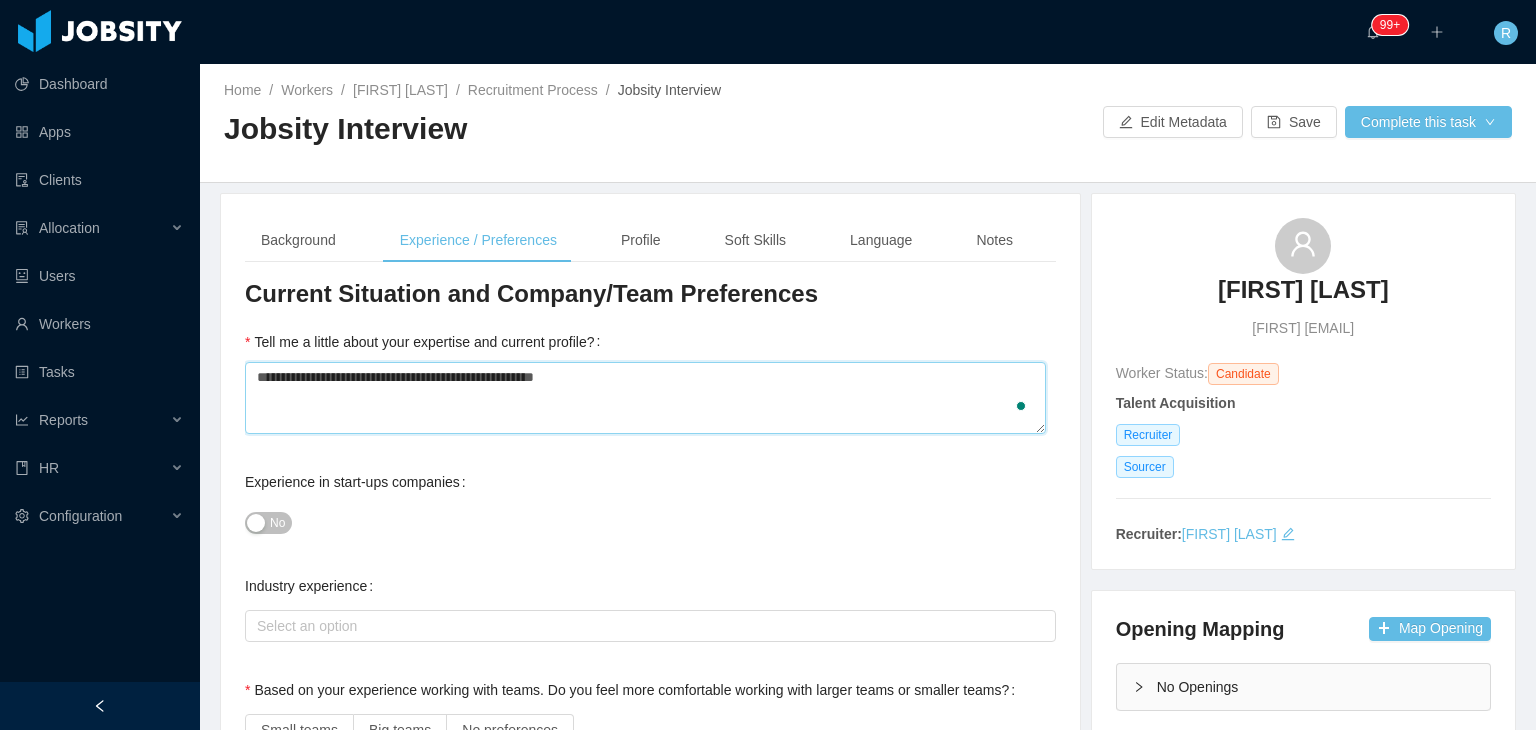 type 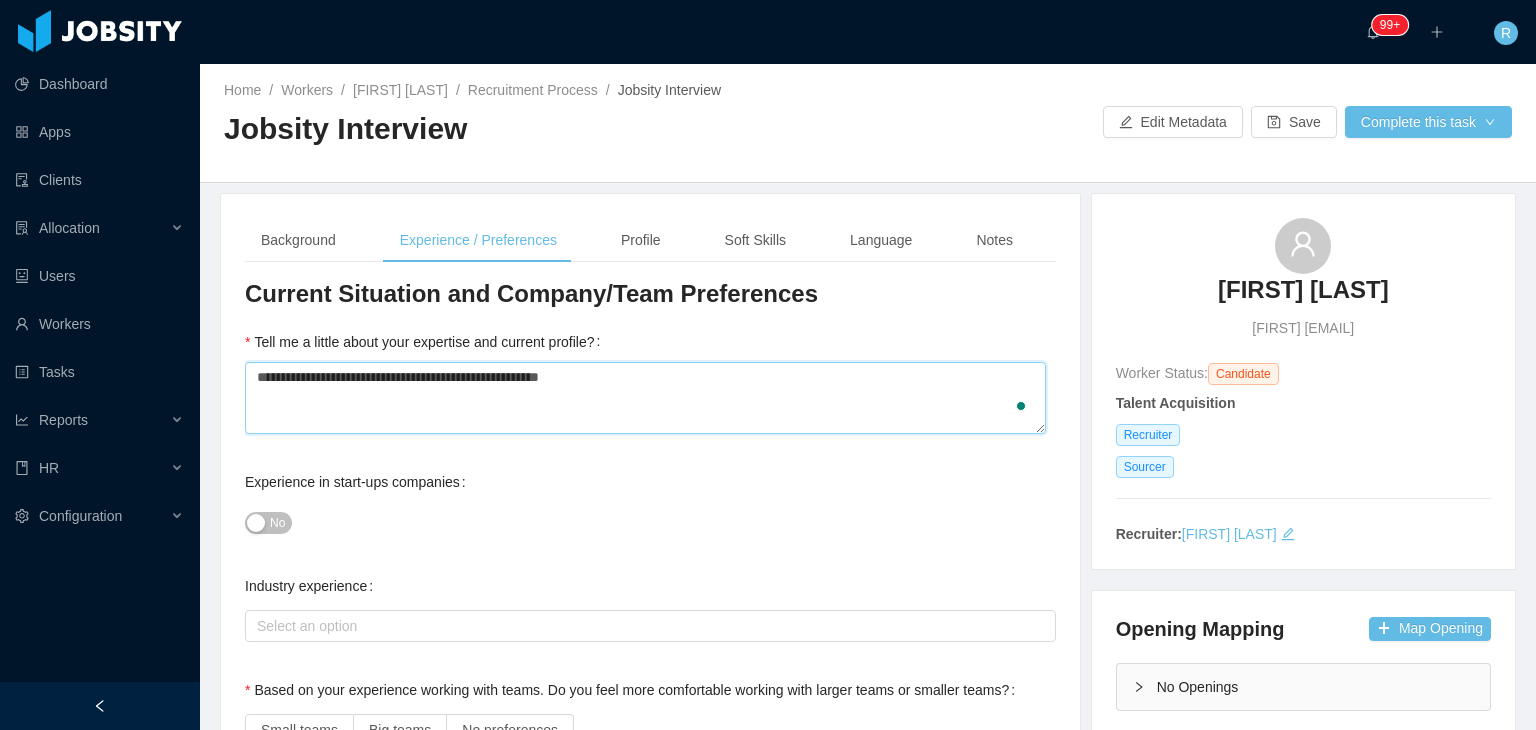 type 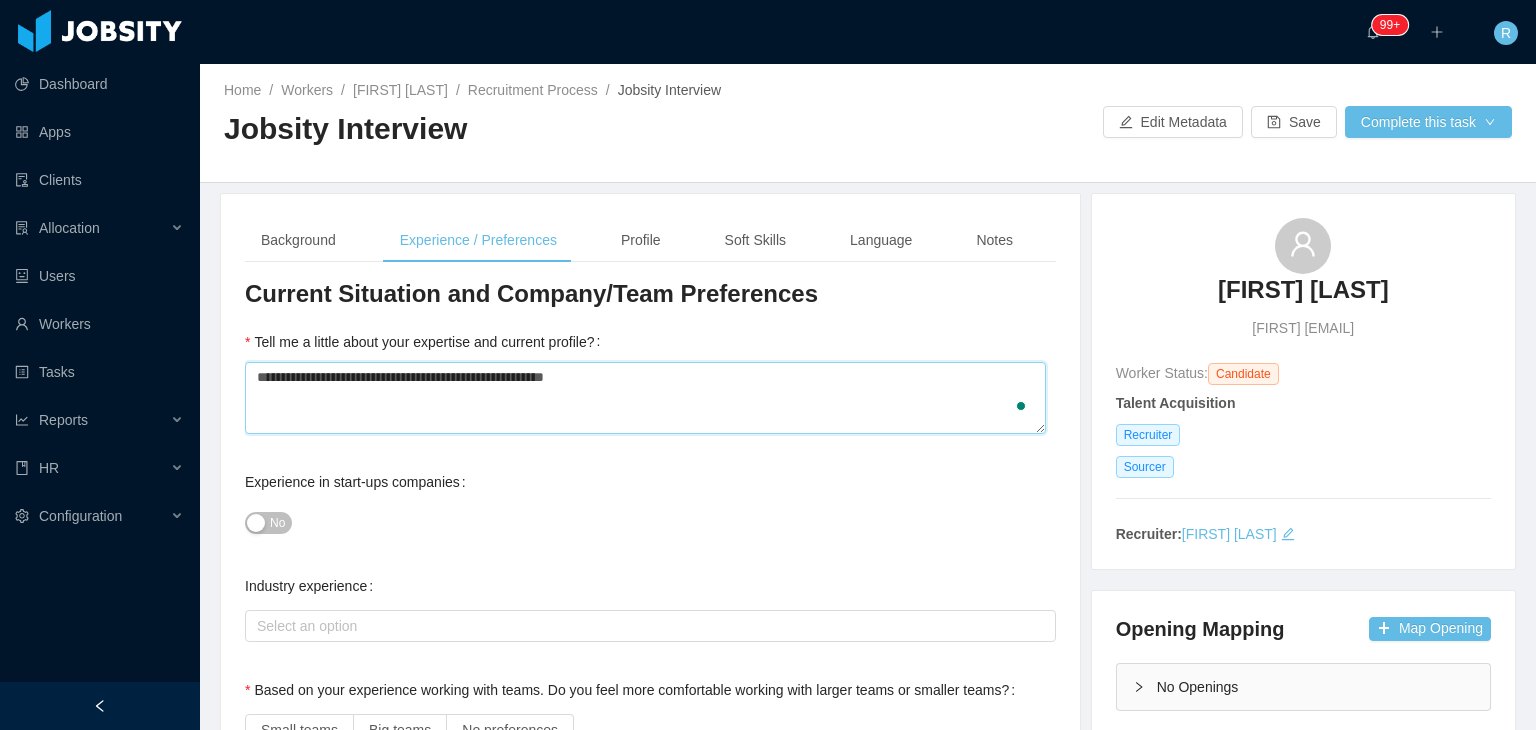 type 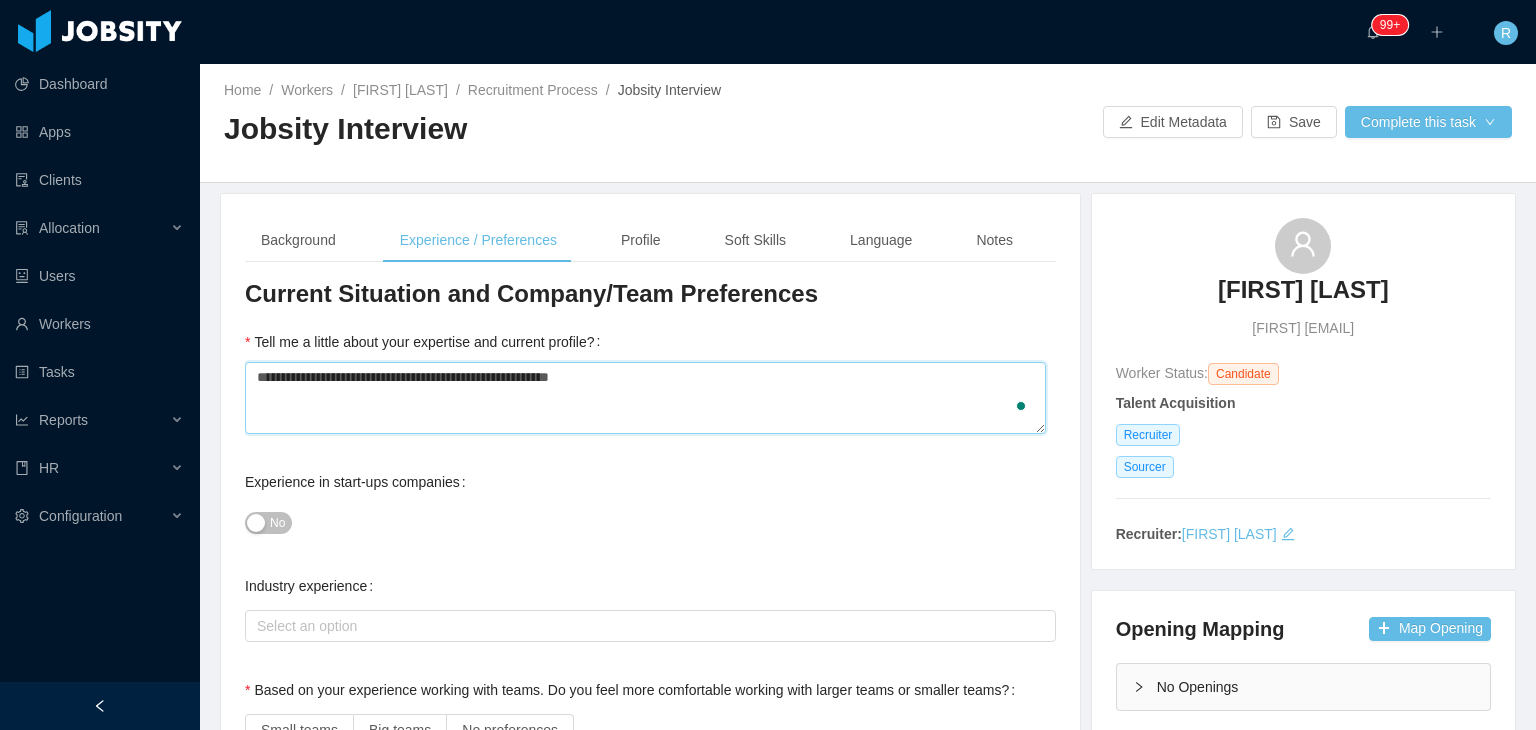 type 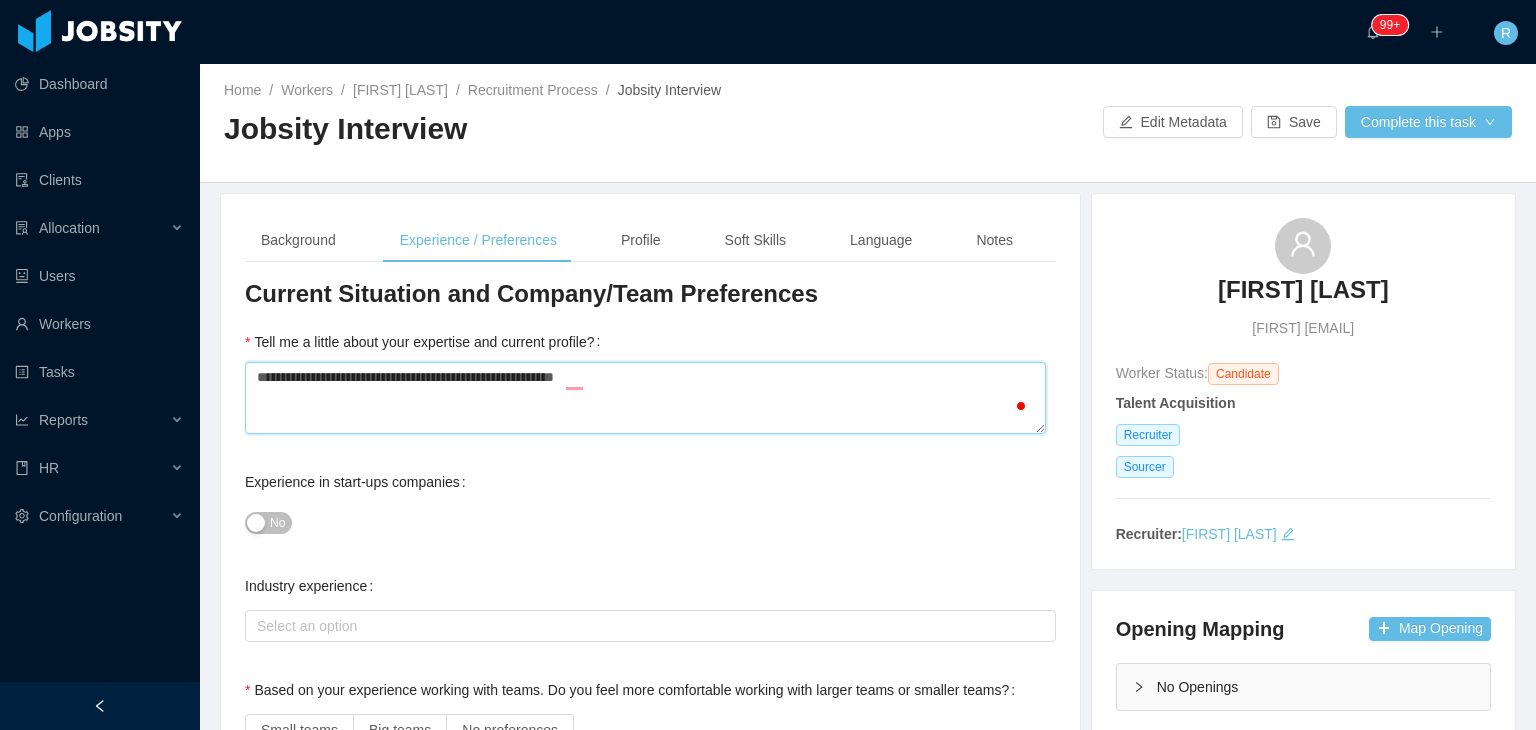 type 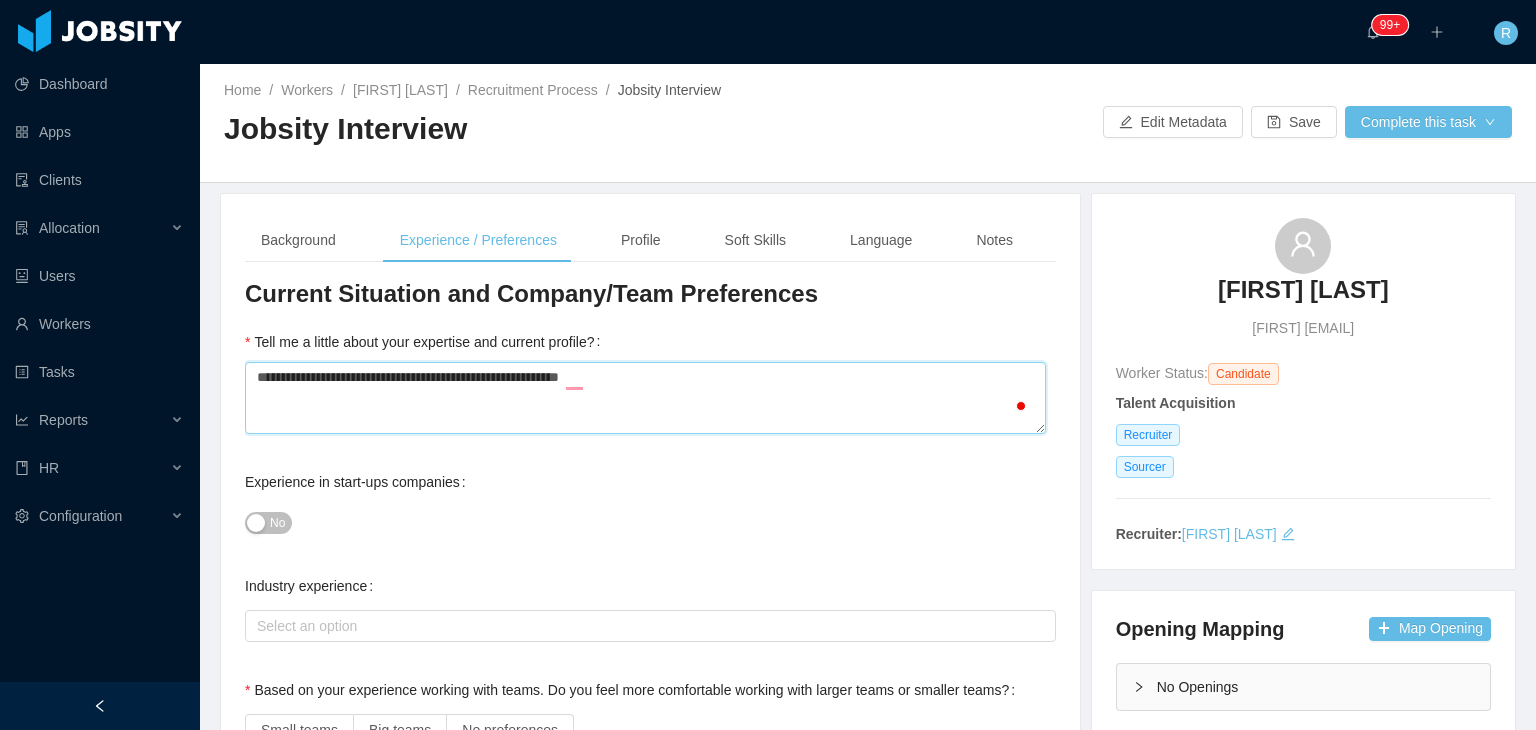 type 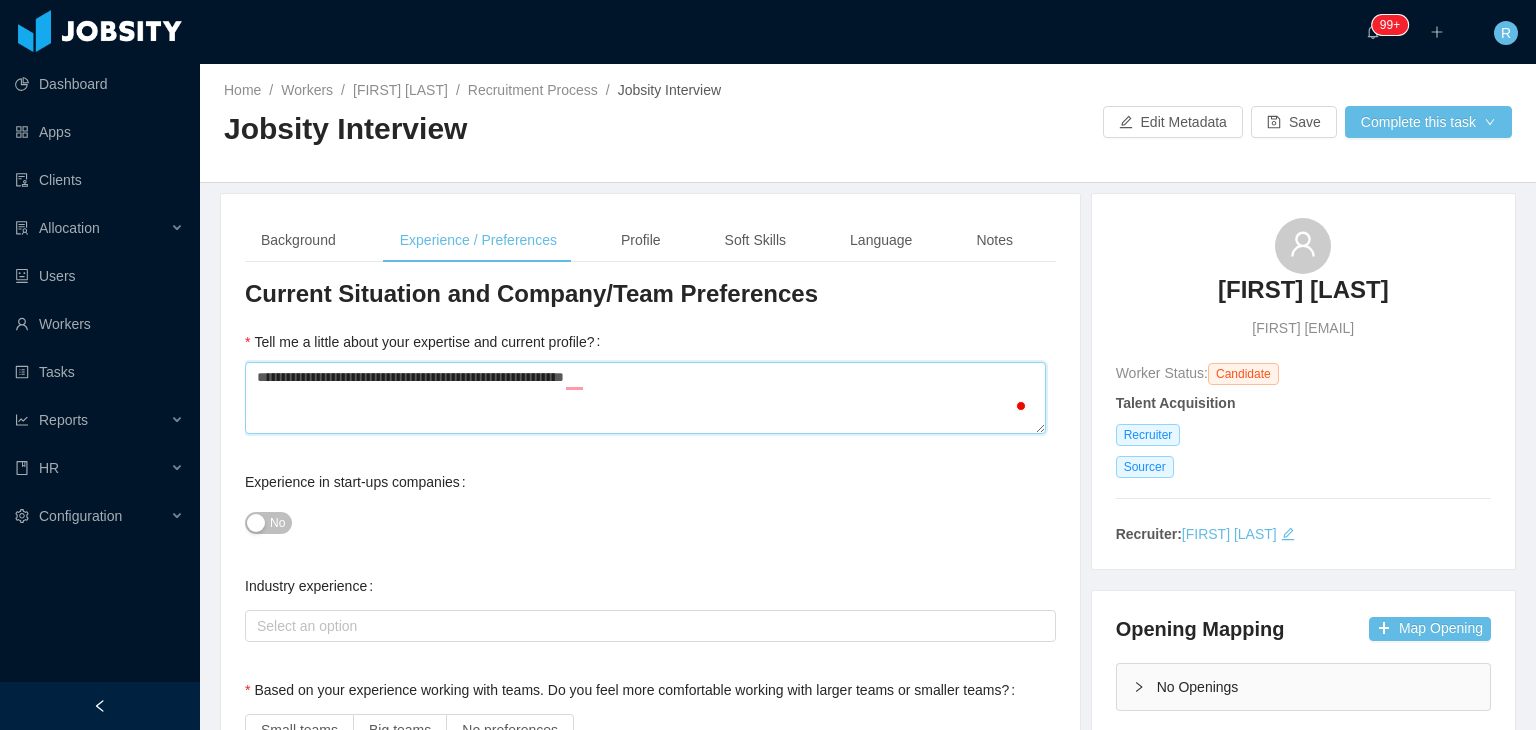 type 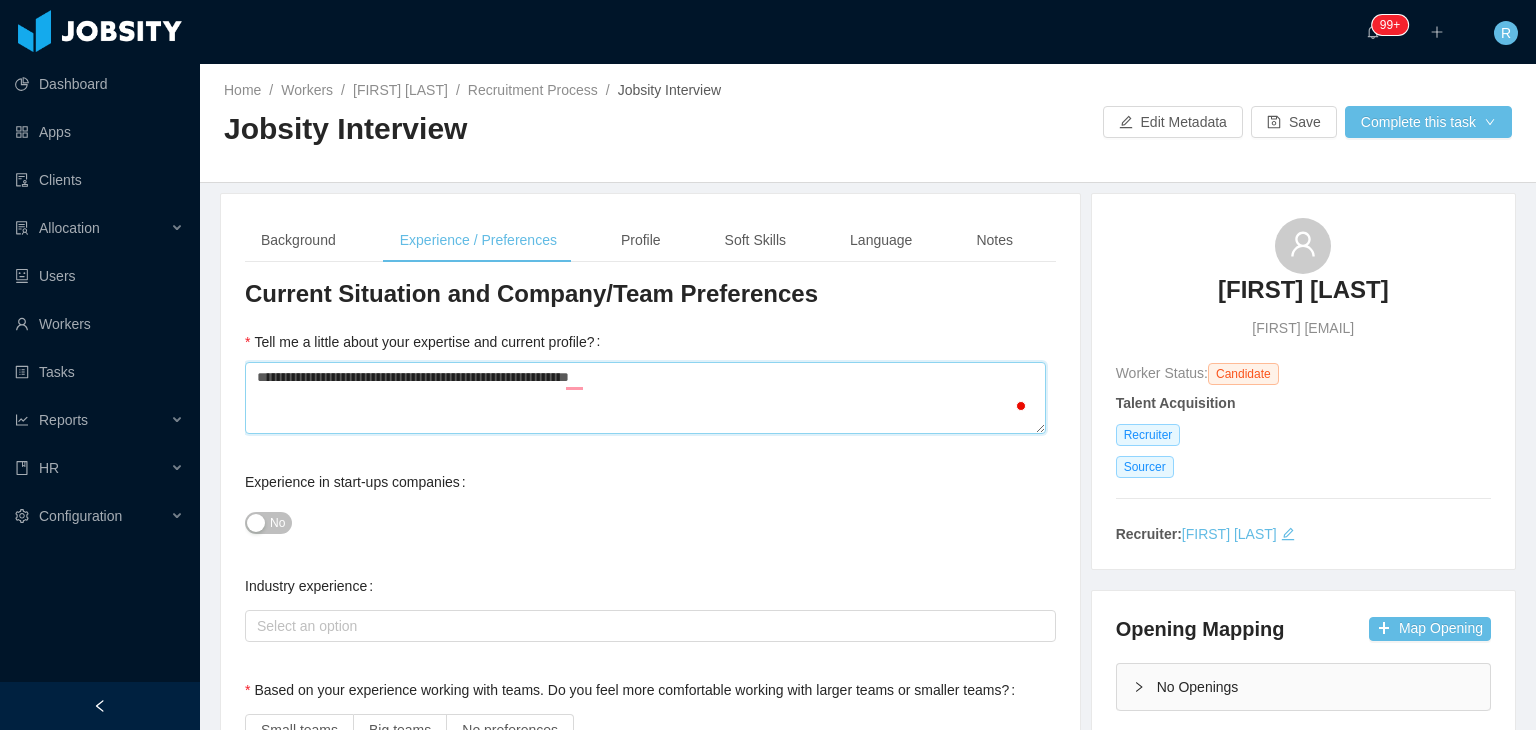 type 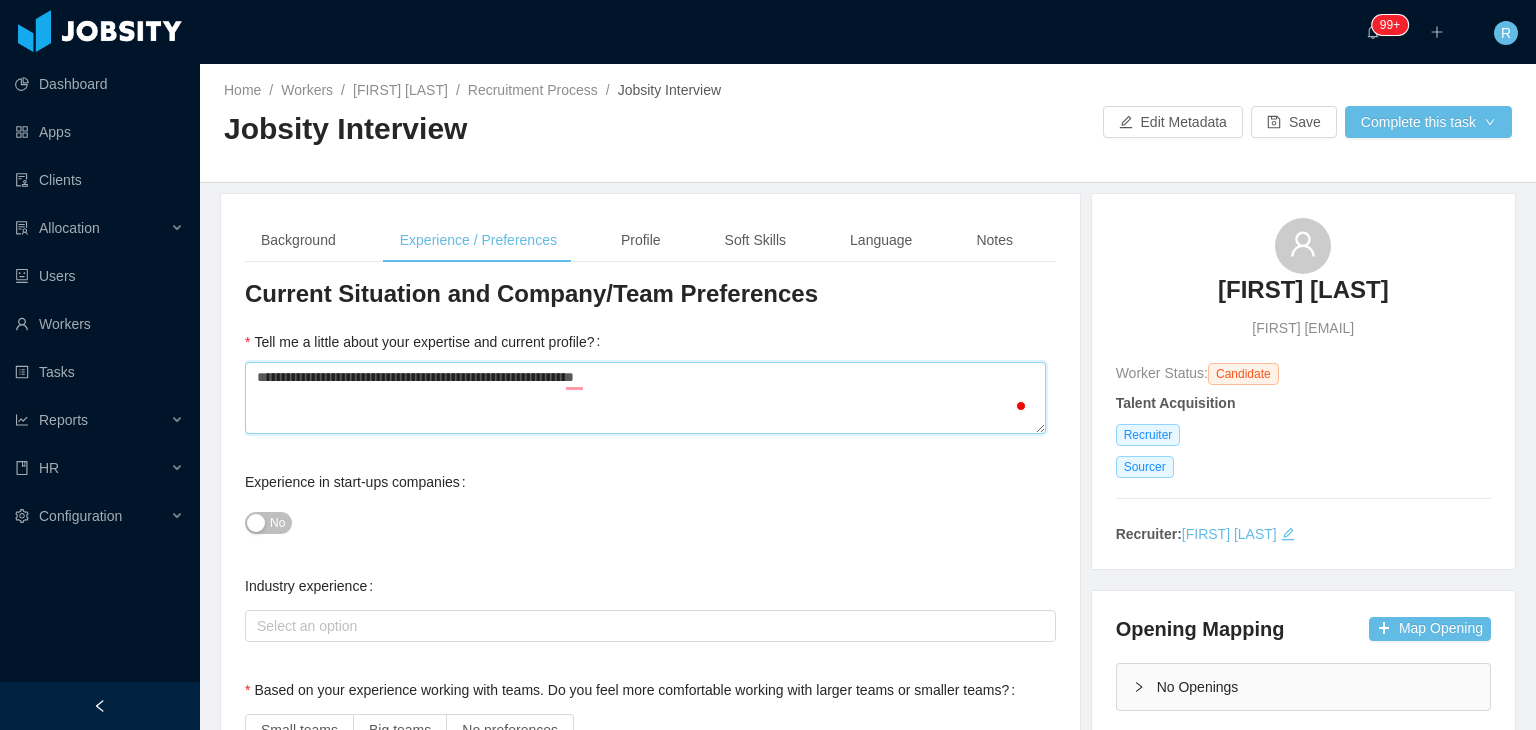 type 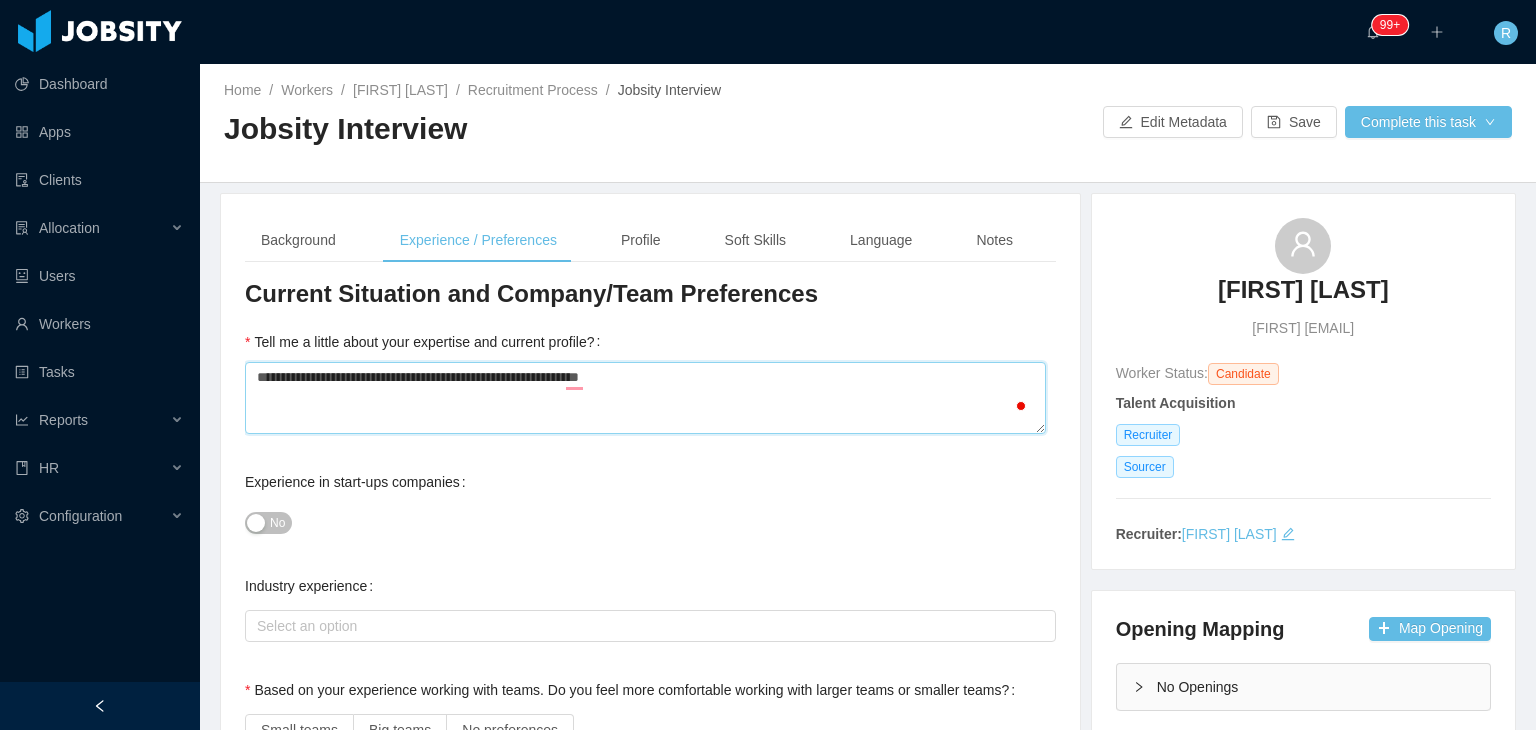 type 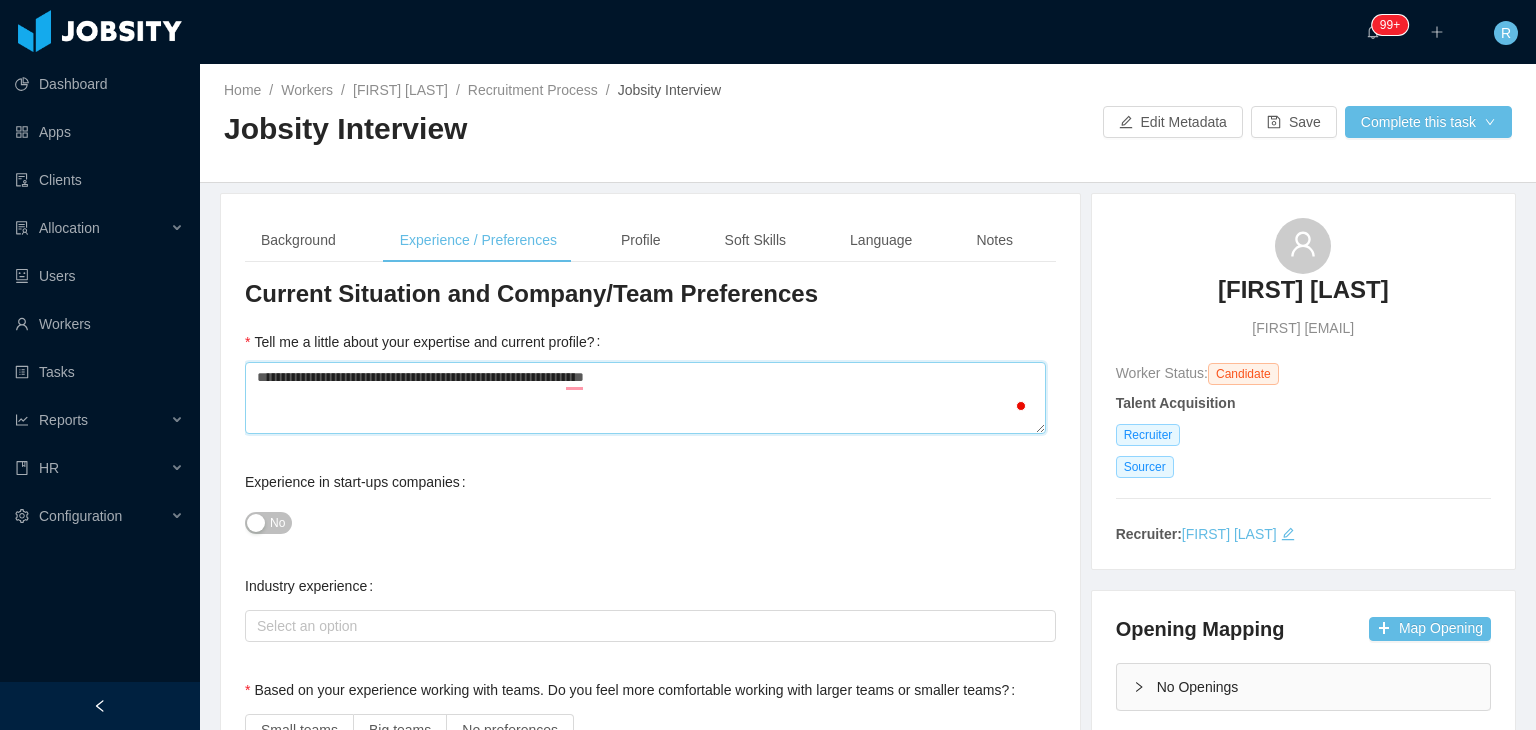 type 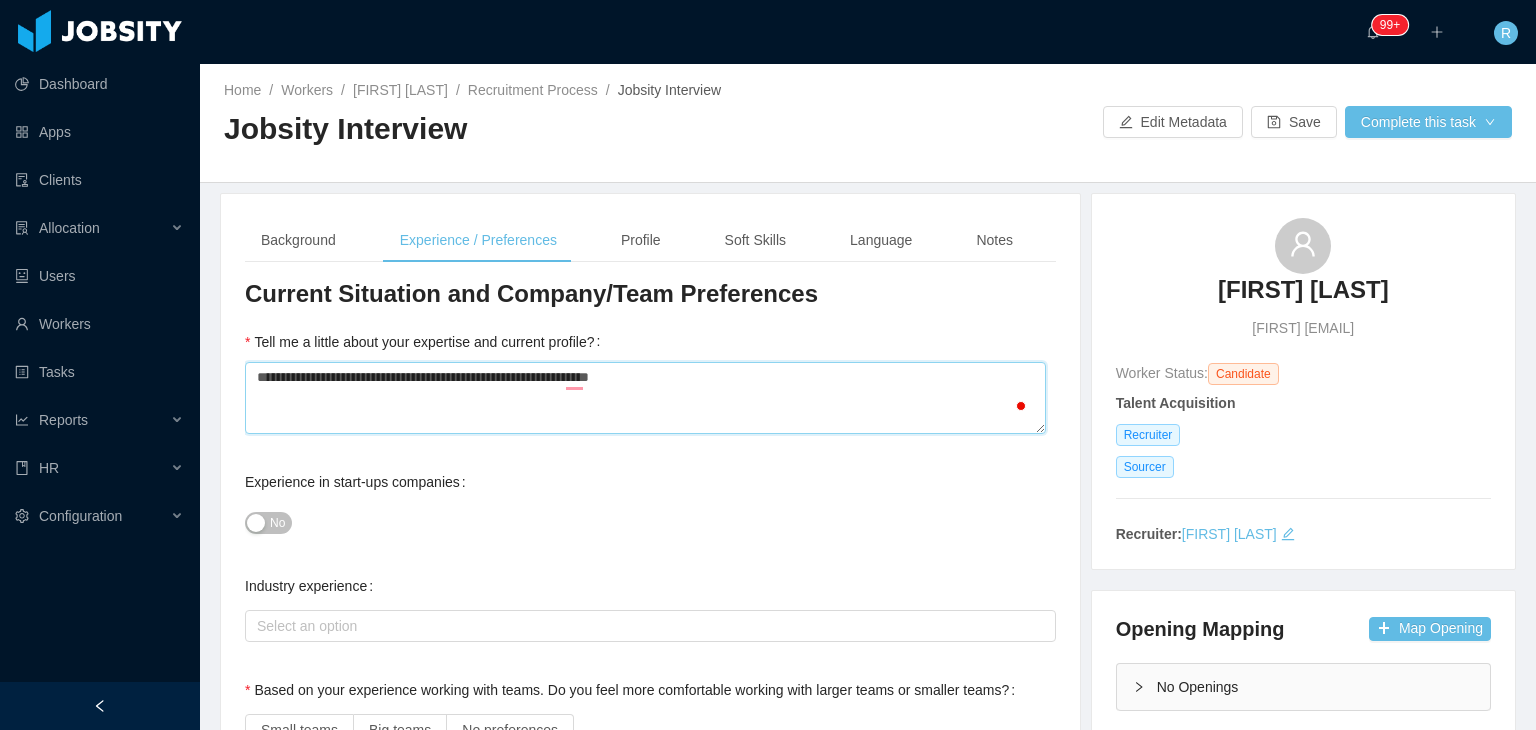 type 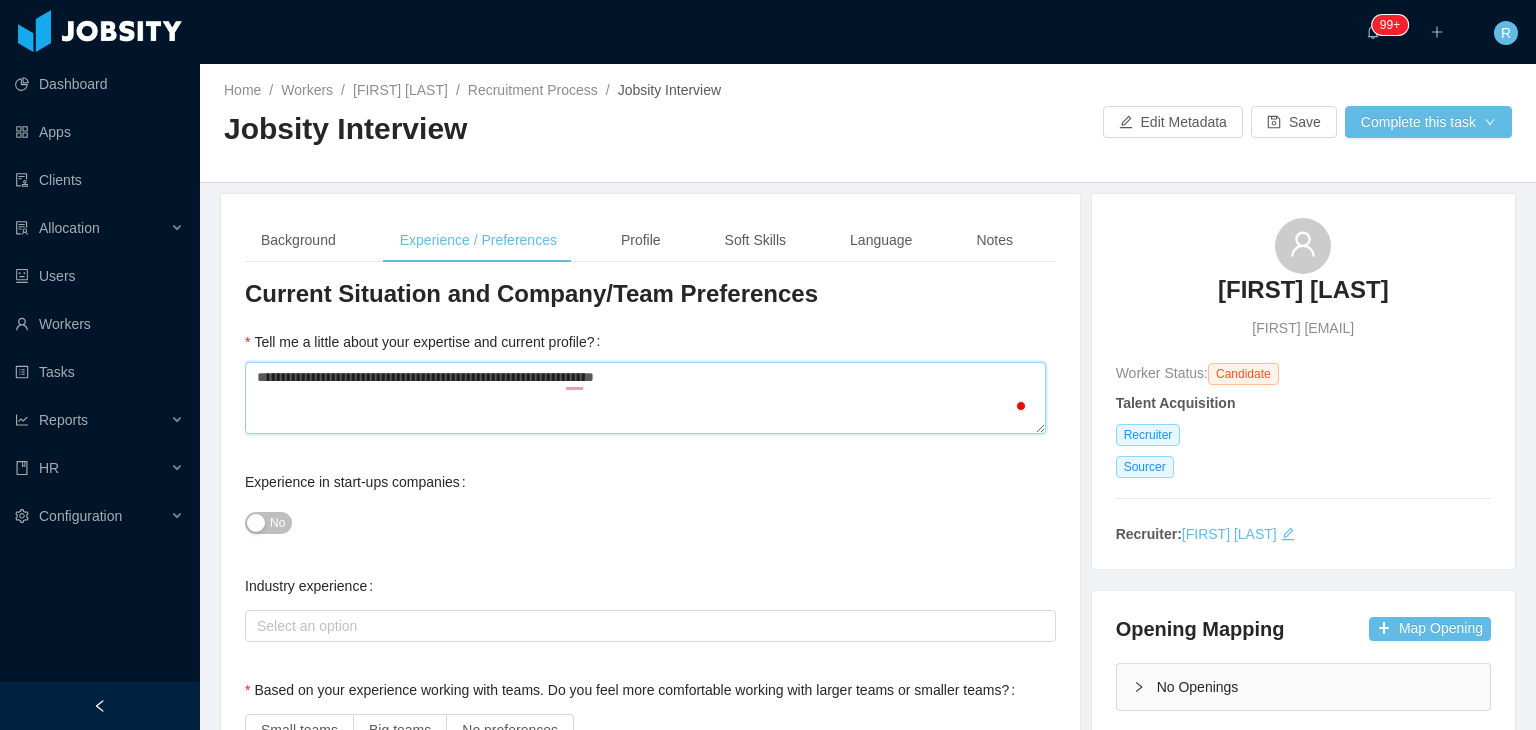 type 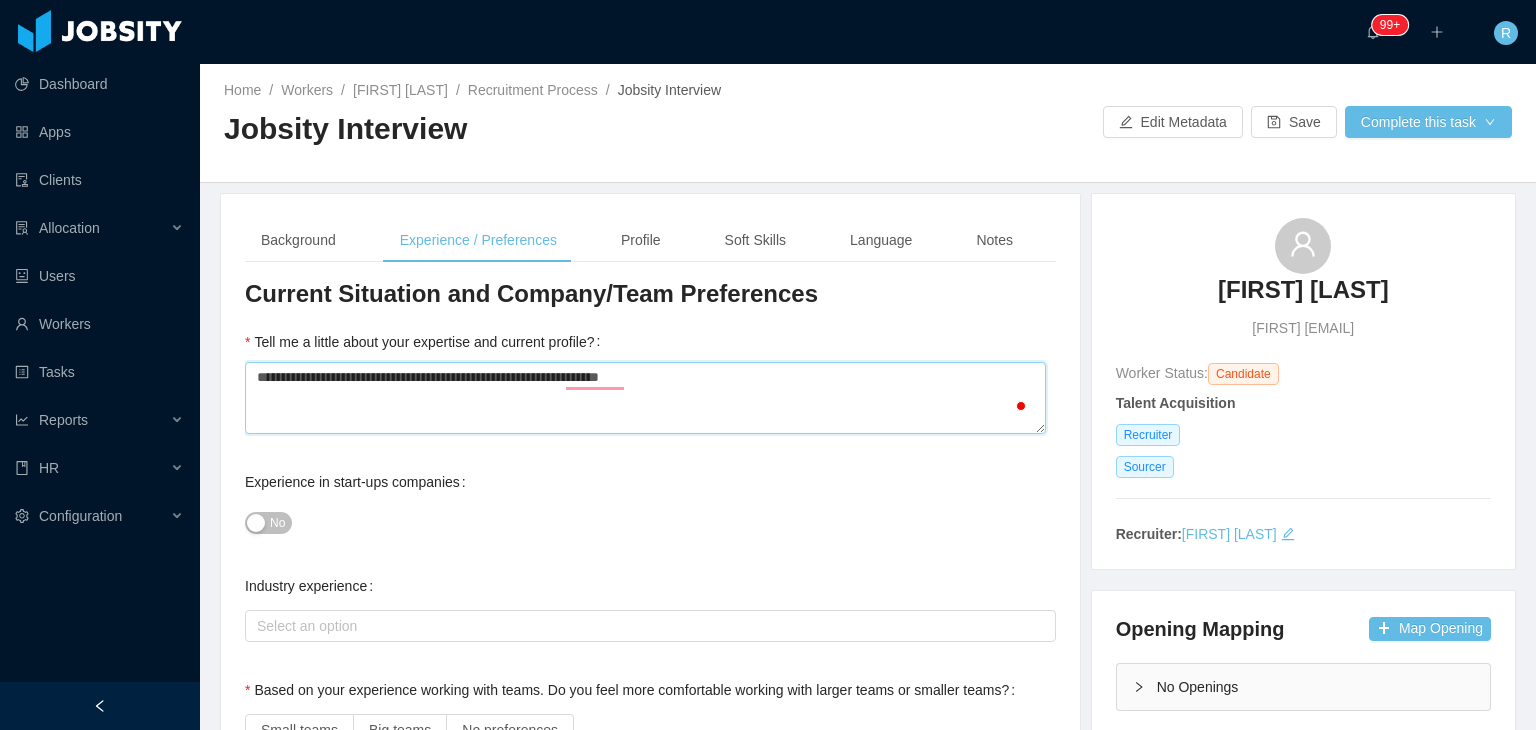 scroll, scrollTop: 255, scrollLeft: 0, axis: vertical 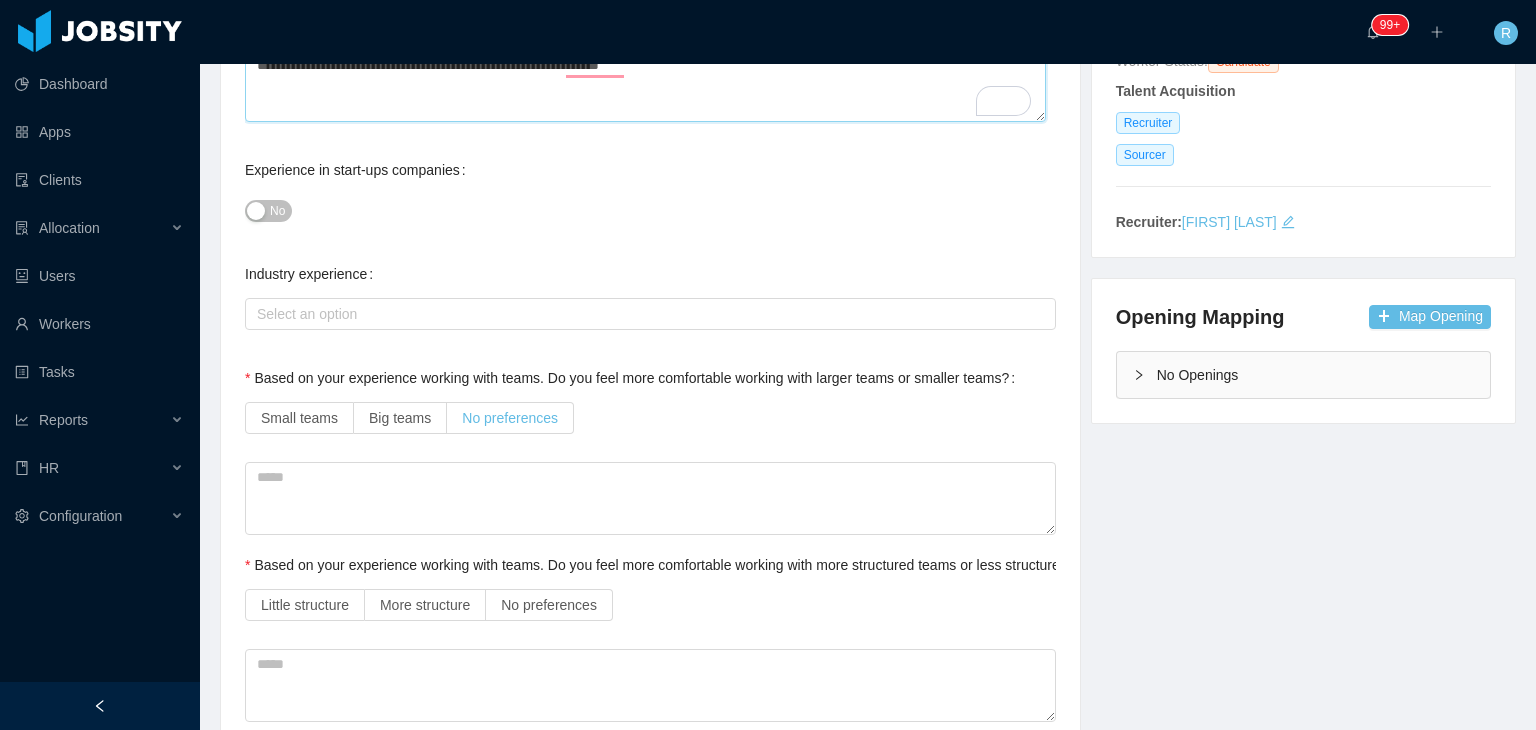 type on "**********" 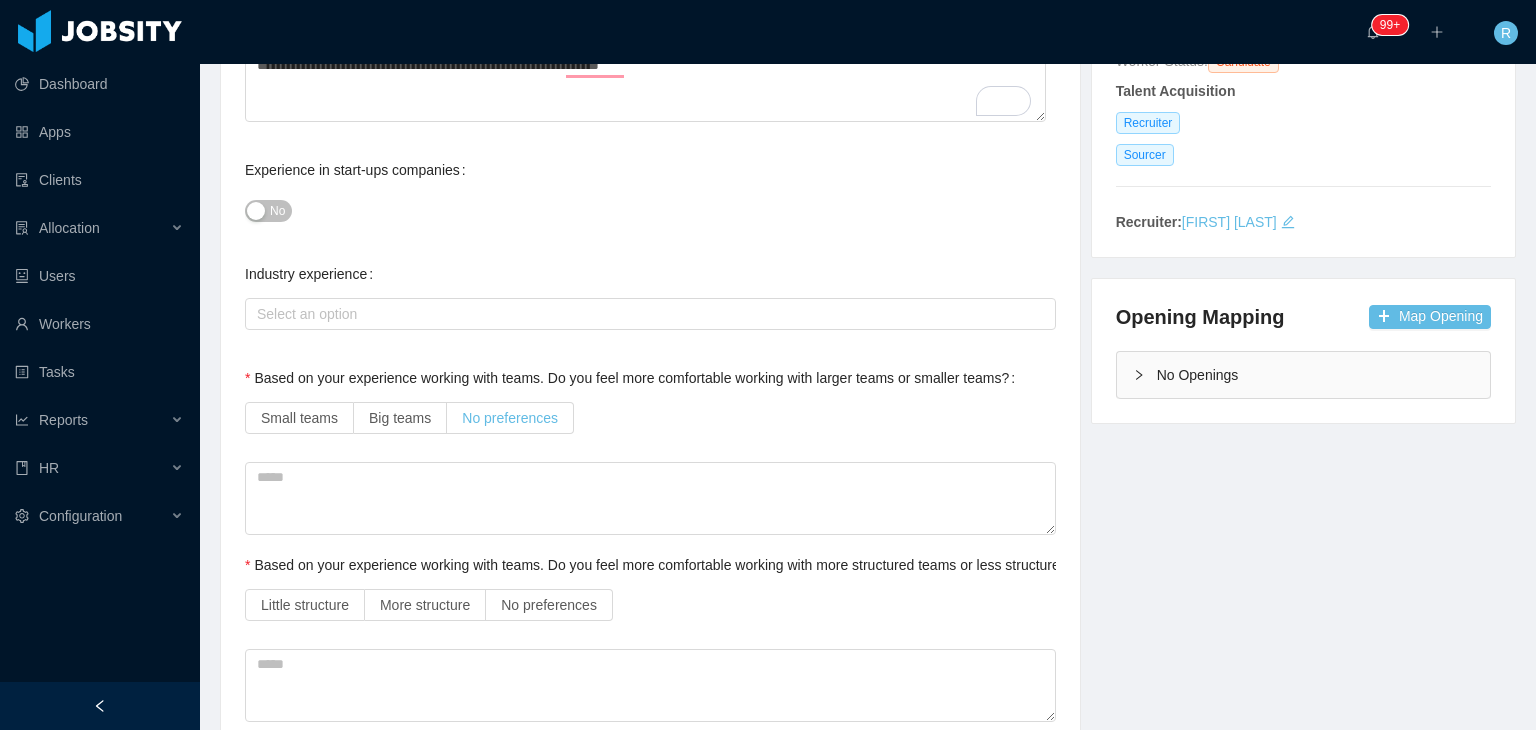 click on "No preferences" at bounding box center [510, 418] 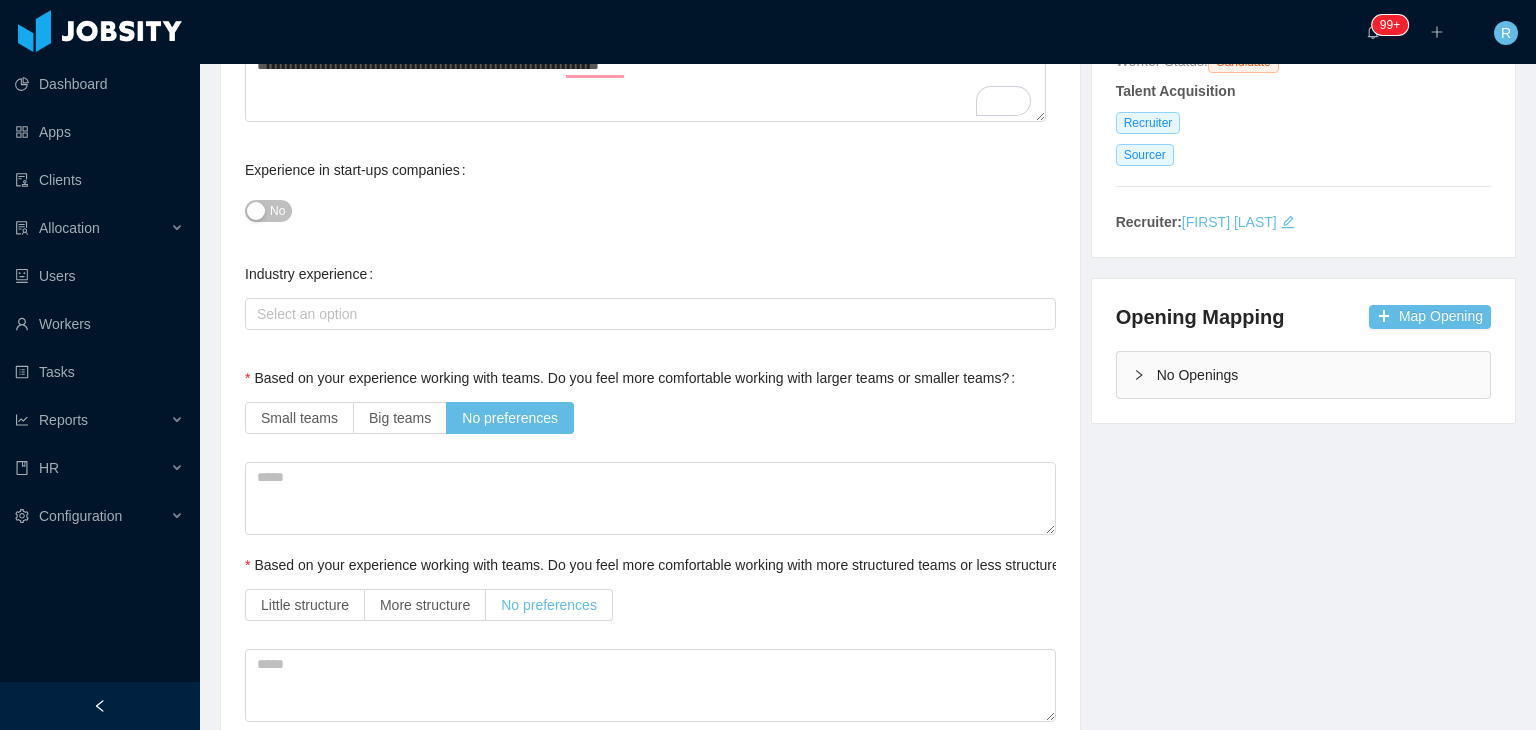 click on "No preferences" at bounding box center (549, 605) 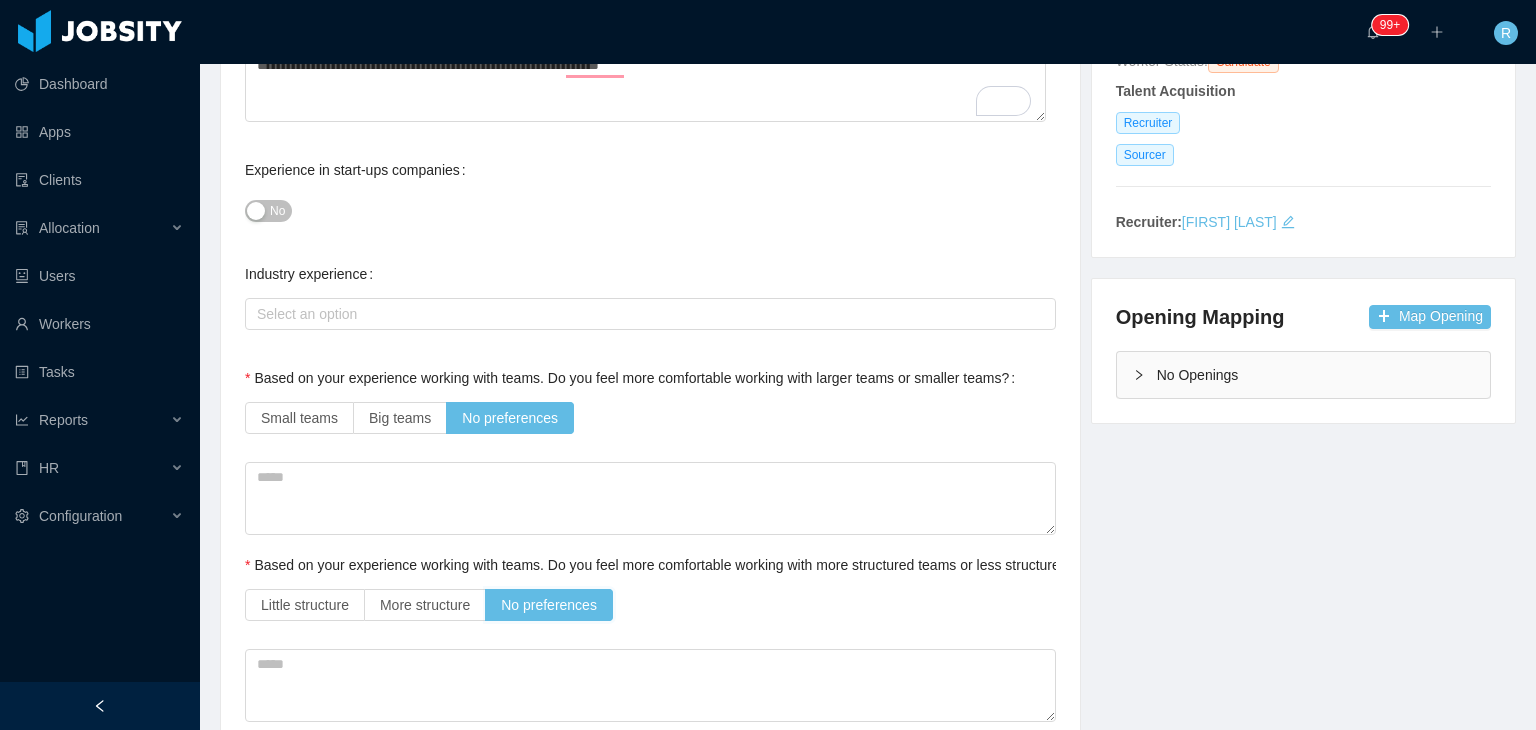 scroll, scrollTop: 408, scrollLeft: 0, axis: vertical 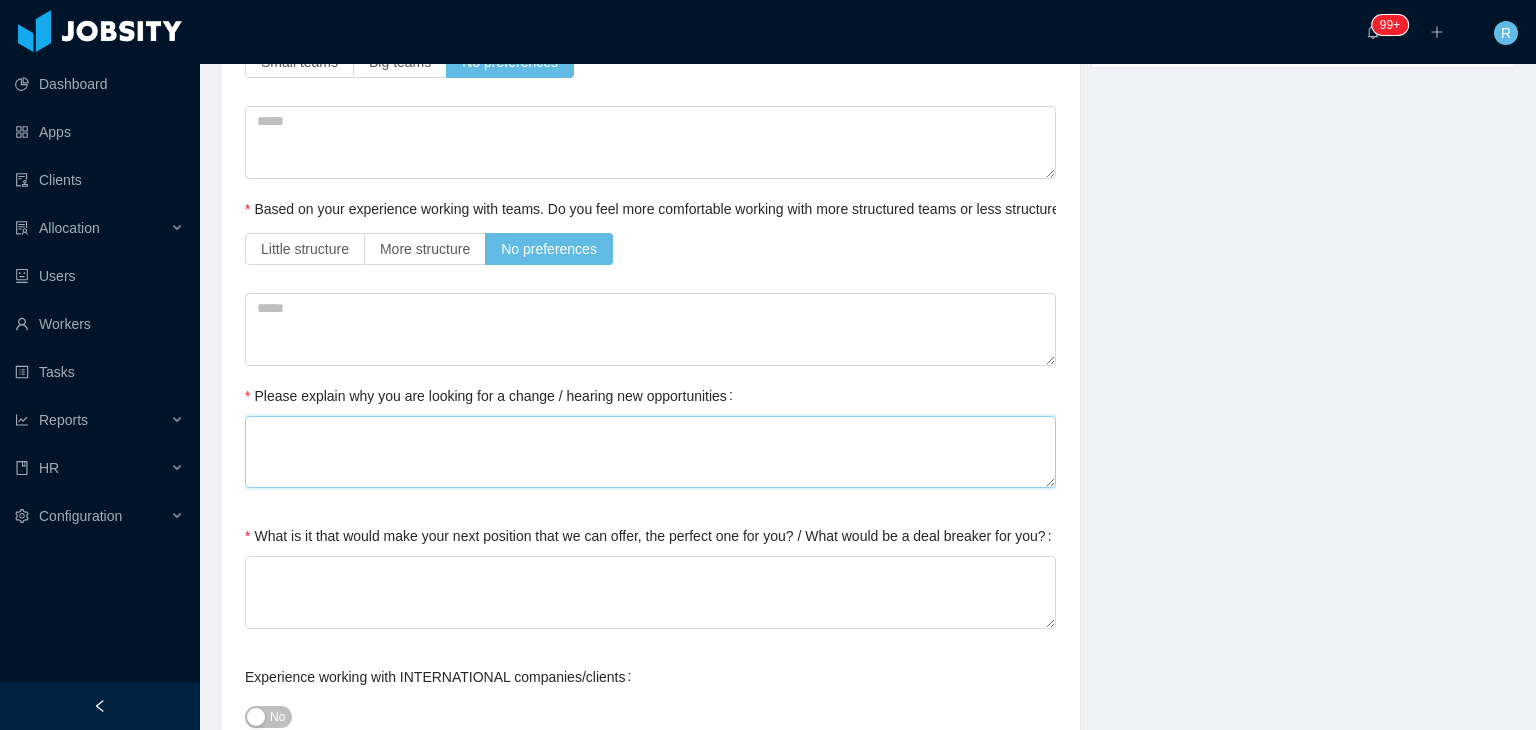 click on "Please explain why you are looking for a change / hearing new opportunities" at bounding box center [650, 452] 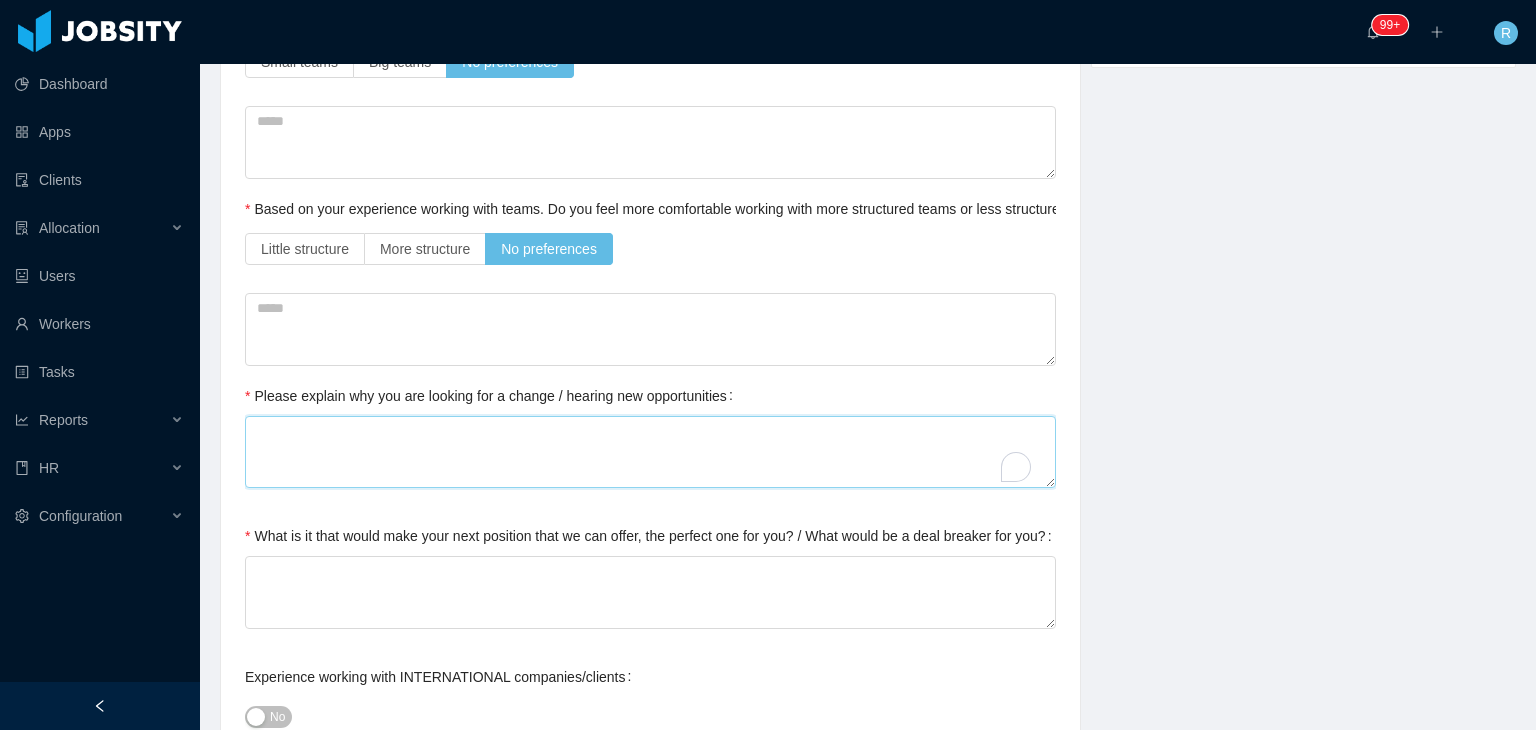 type 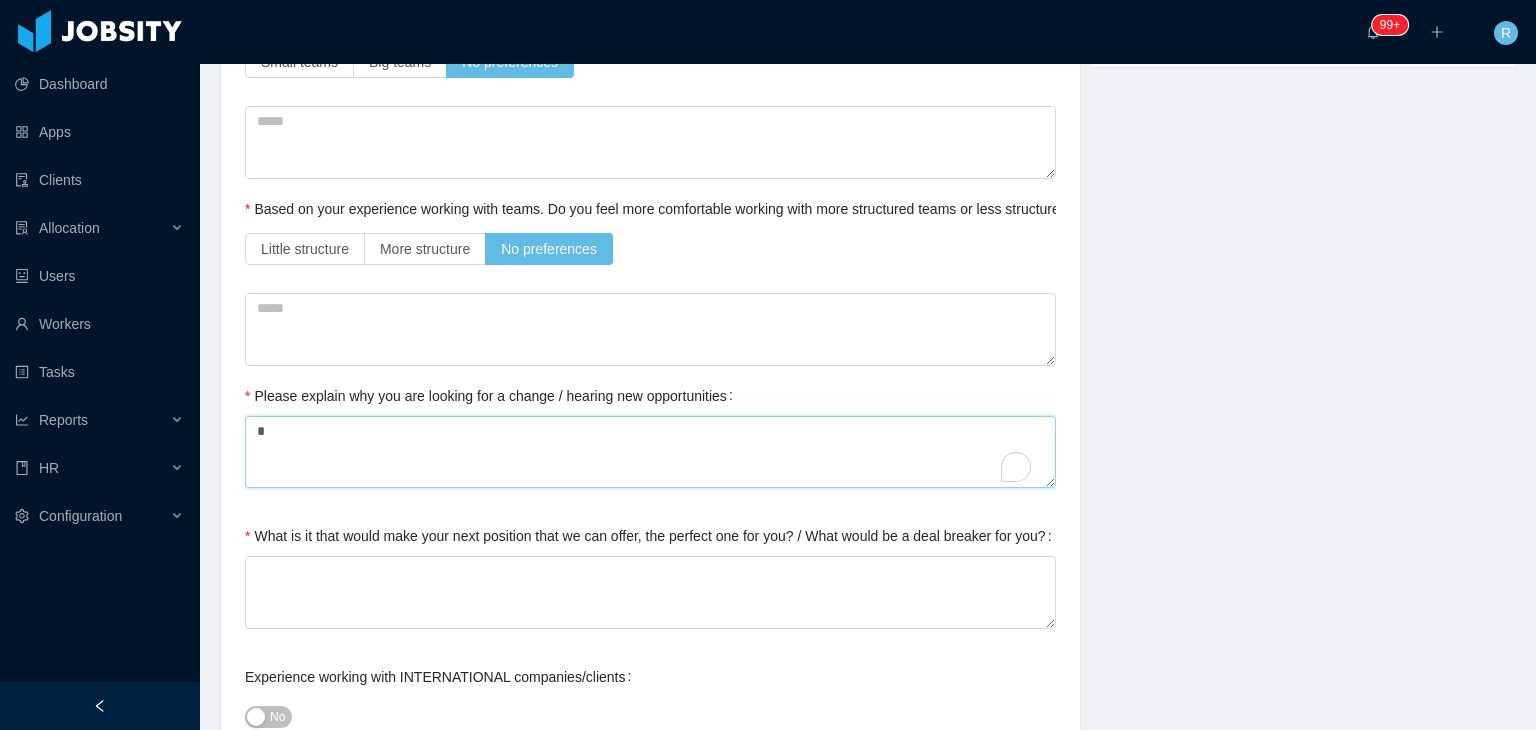 type on "**" 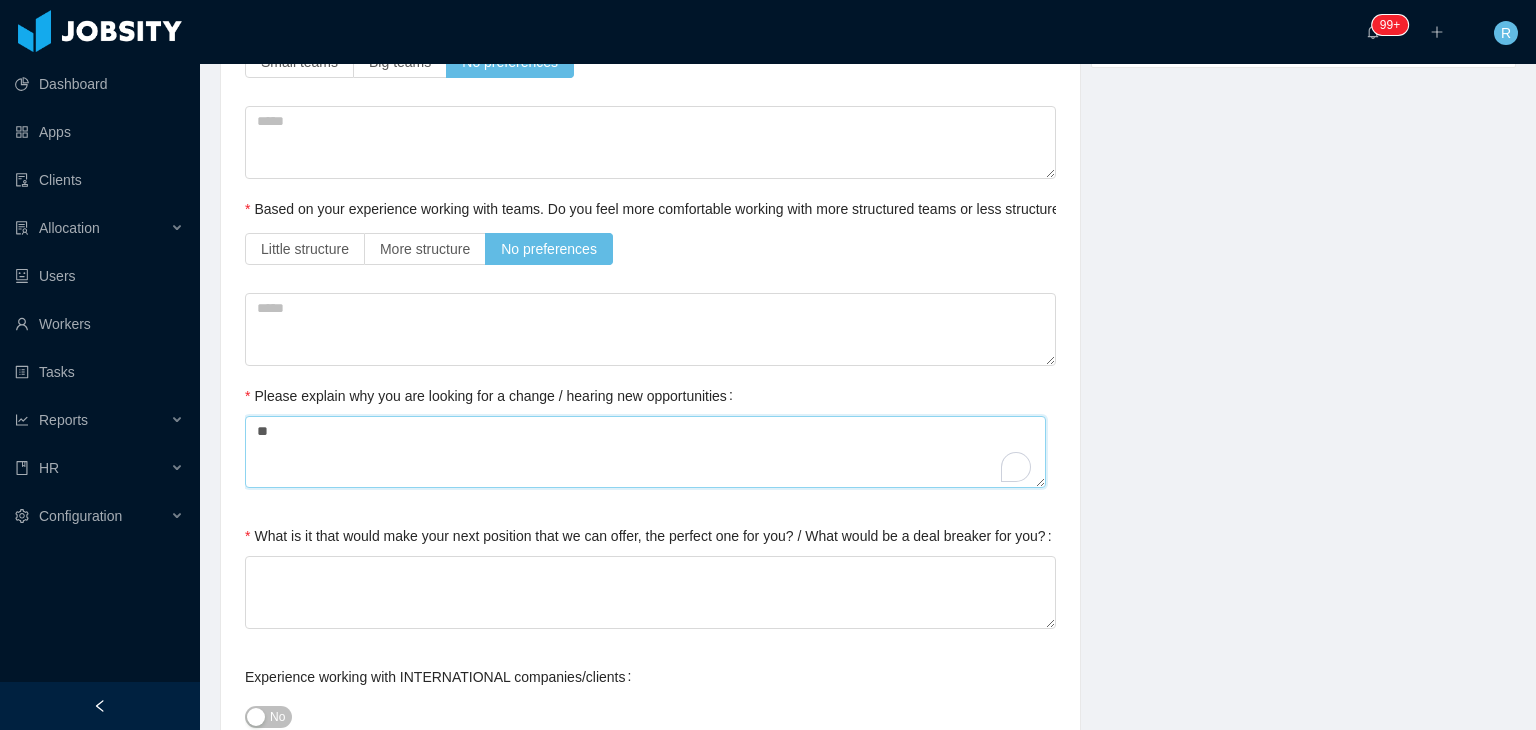 type 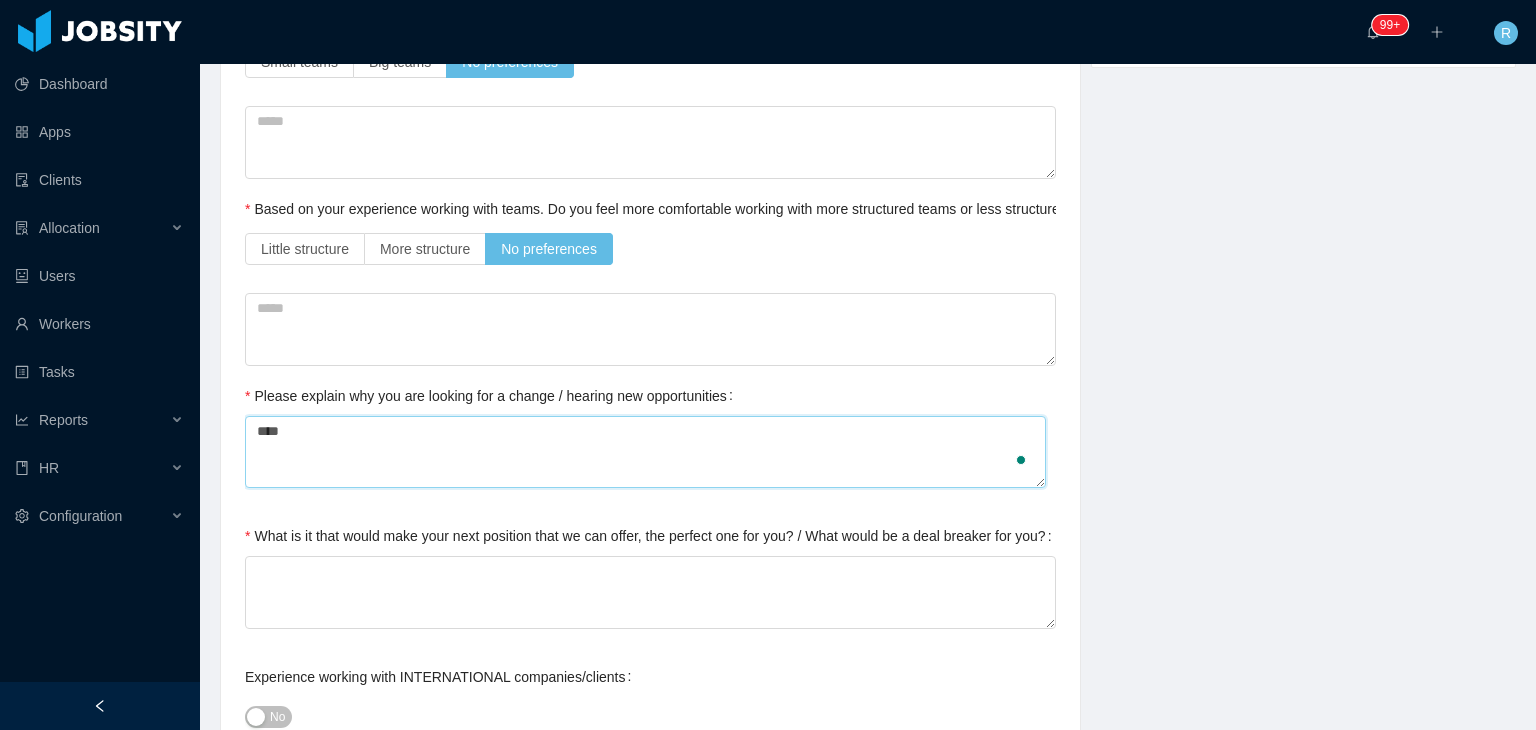 type on "*****" 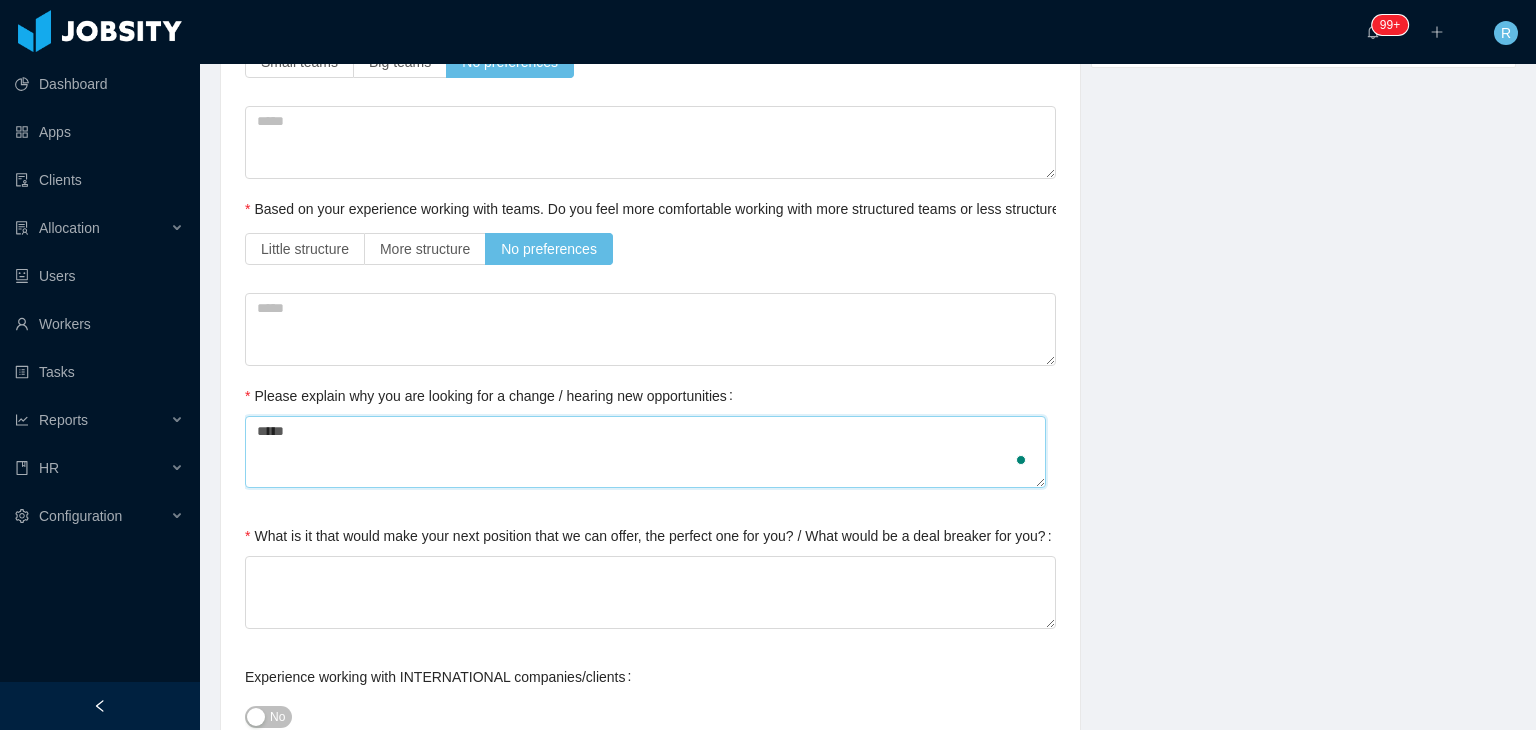 scroll, scrollTop: 668, scrollLeft: 0, axis: vertical 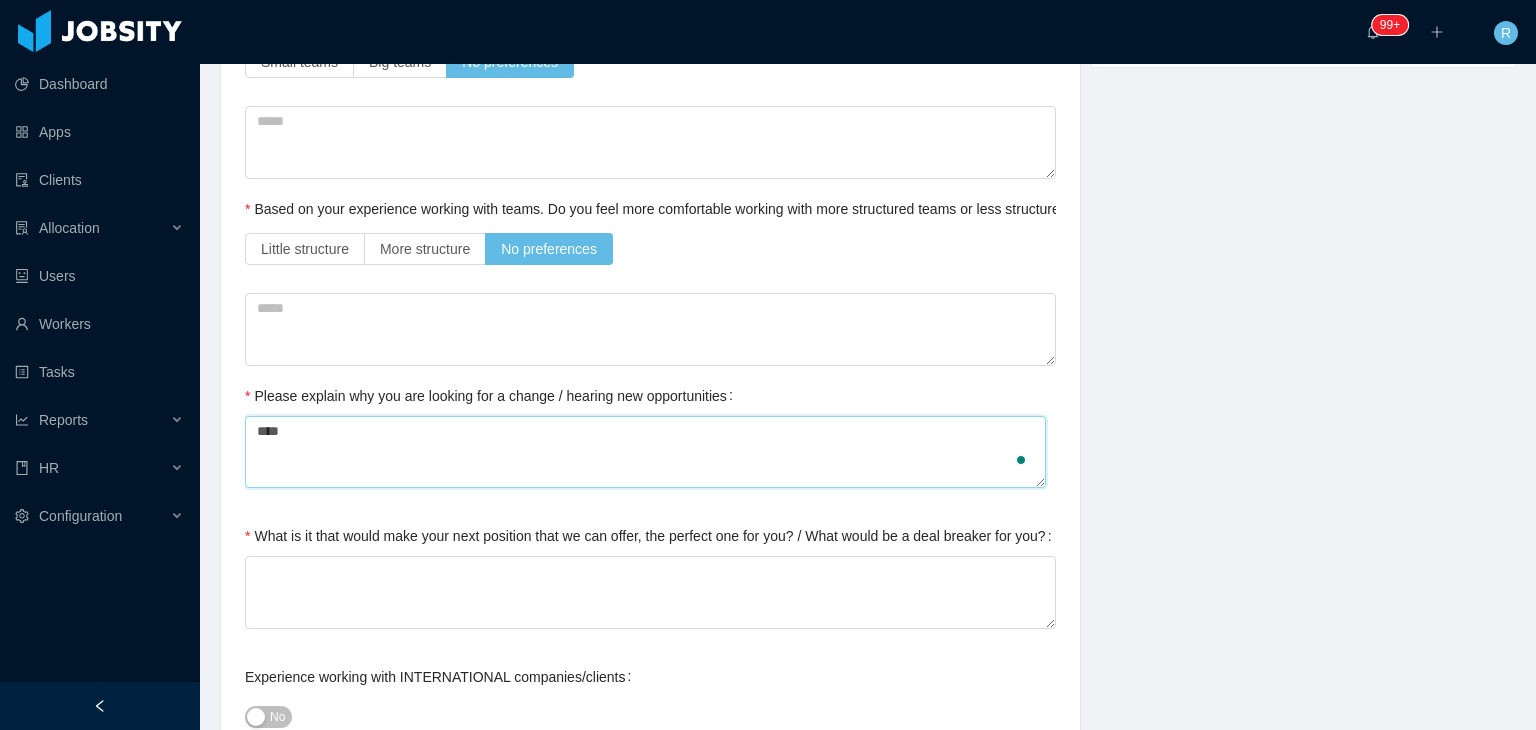 type 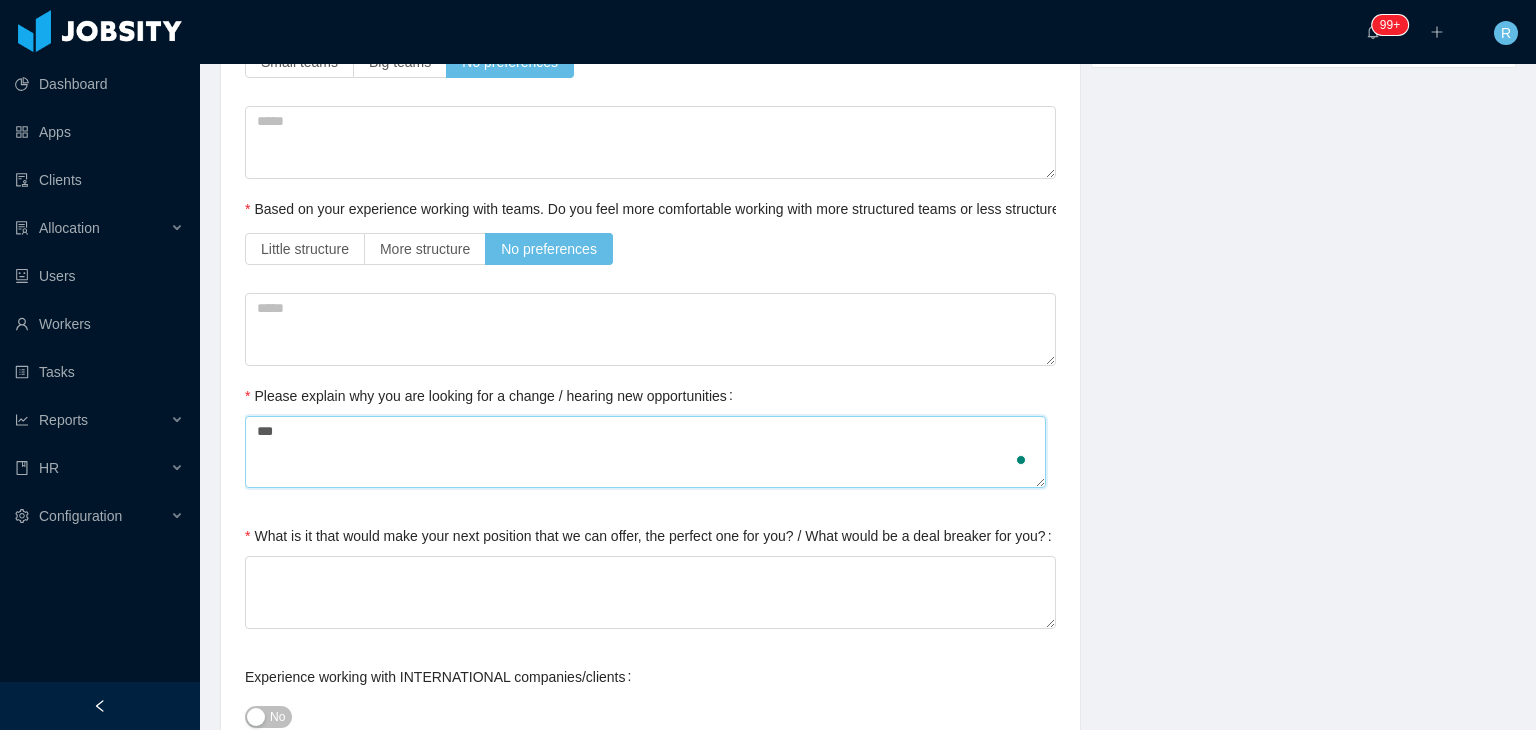 type on "****" 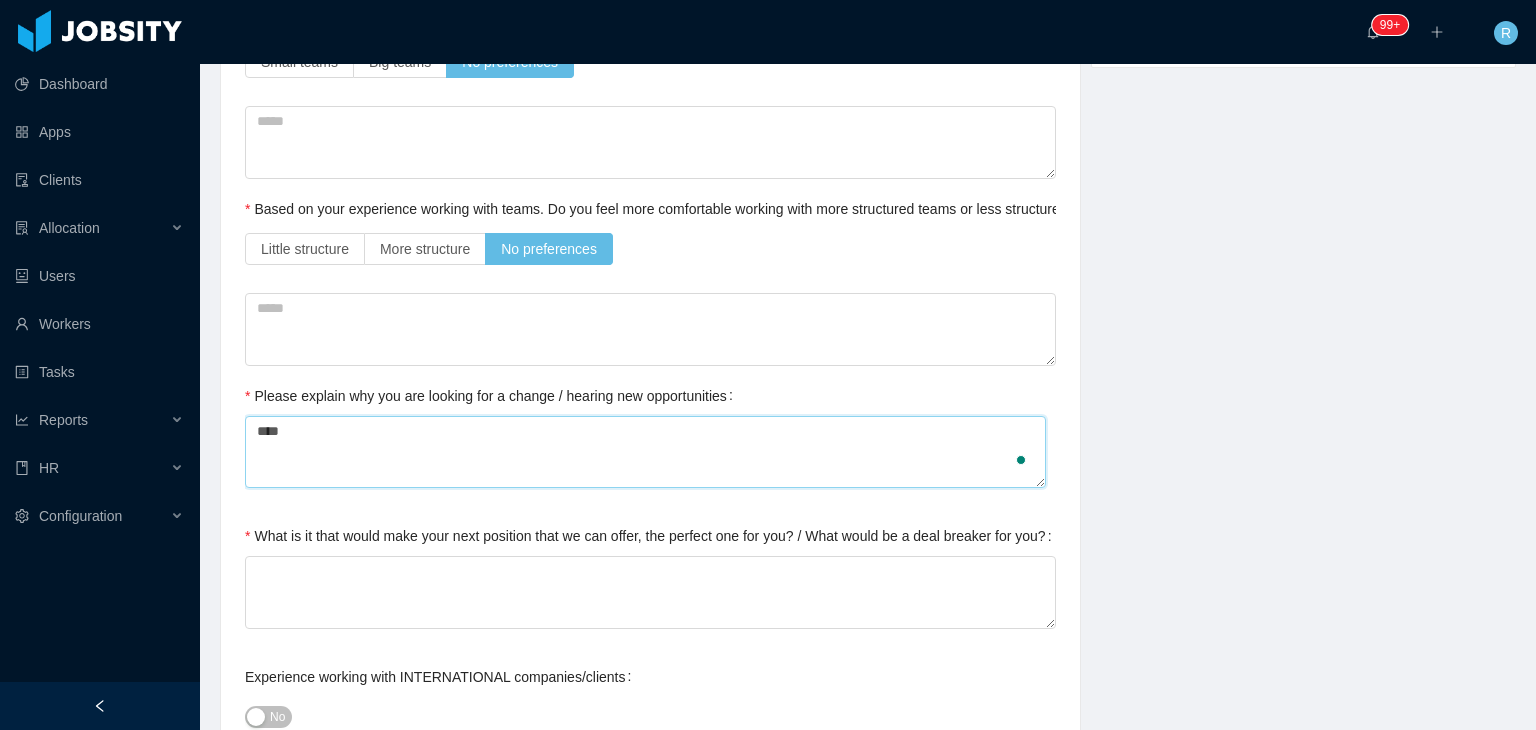 type 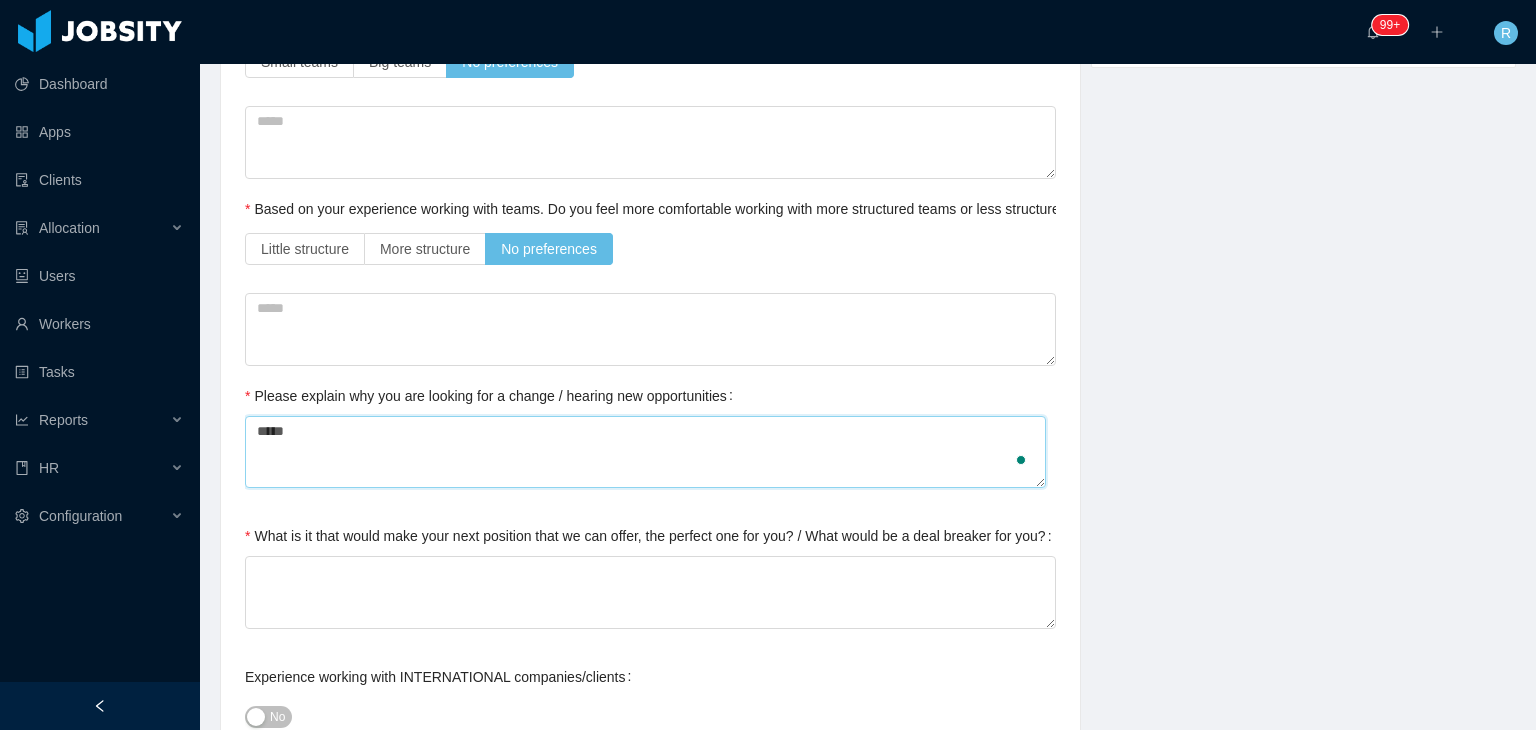 type 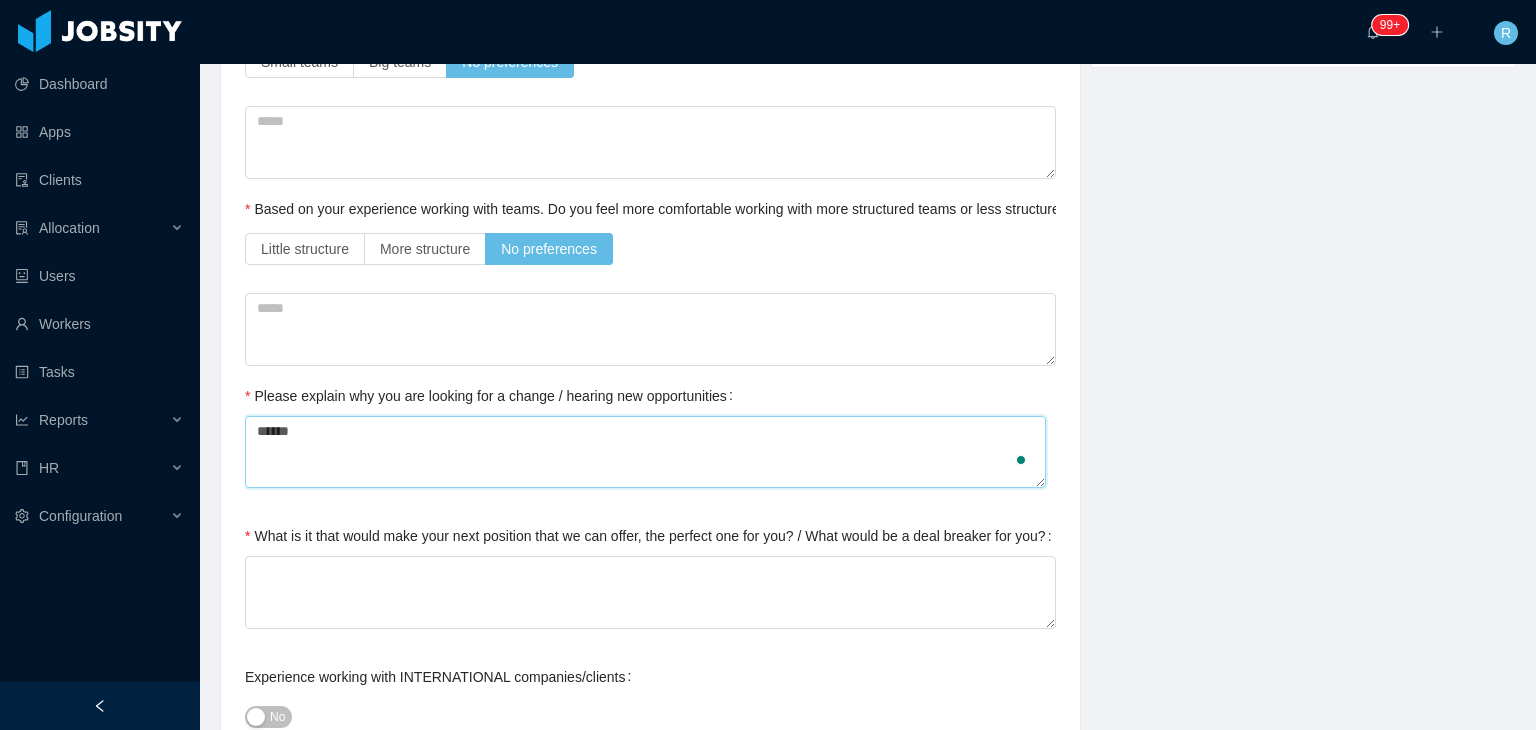 type 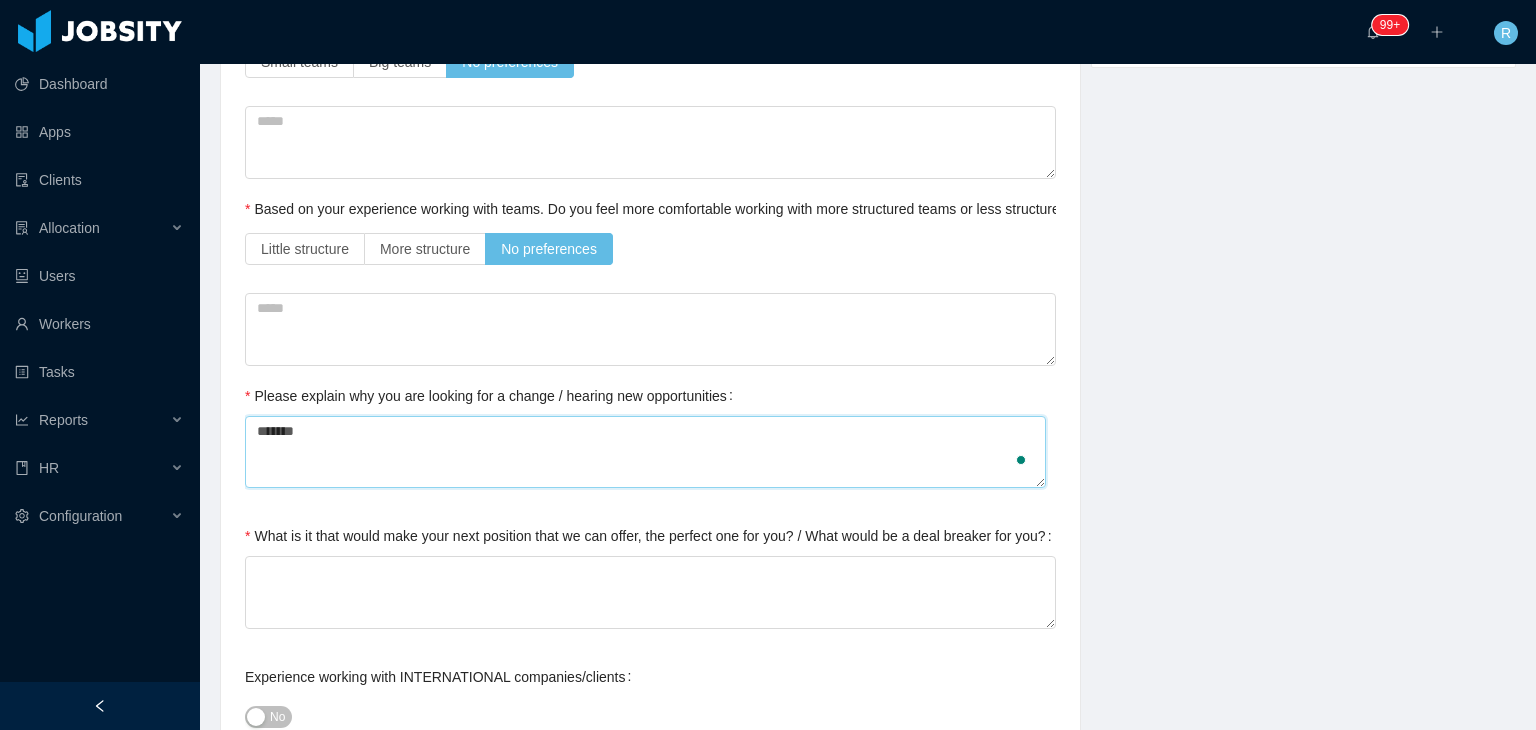 type 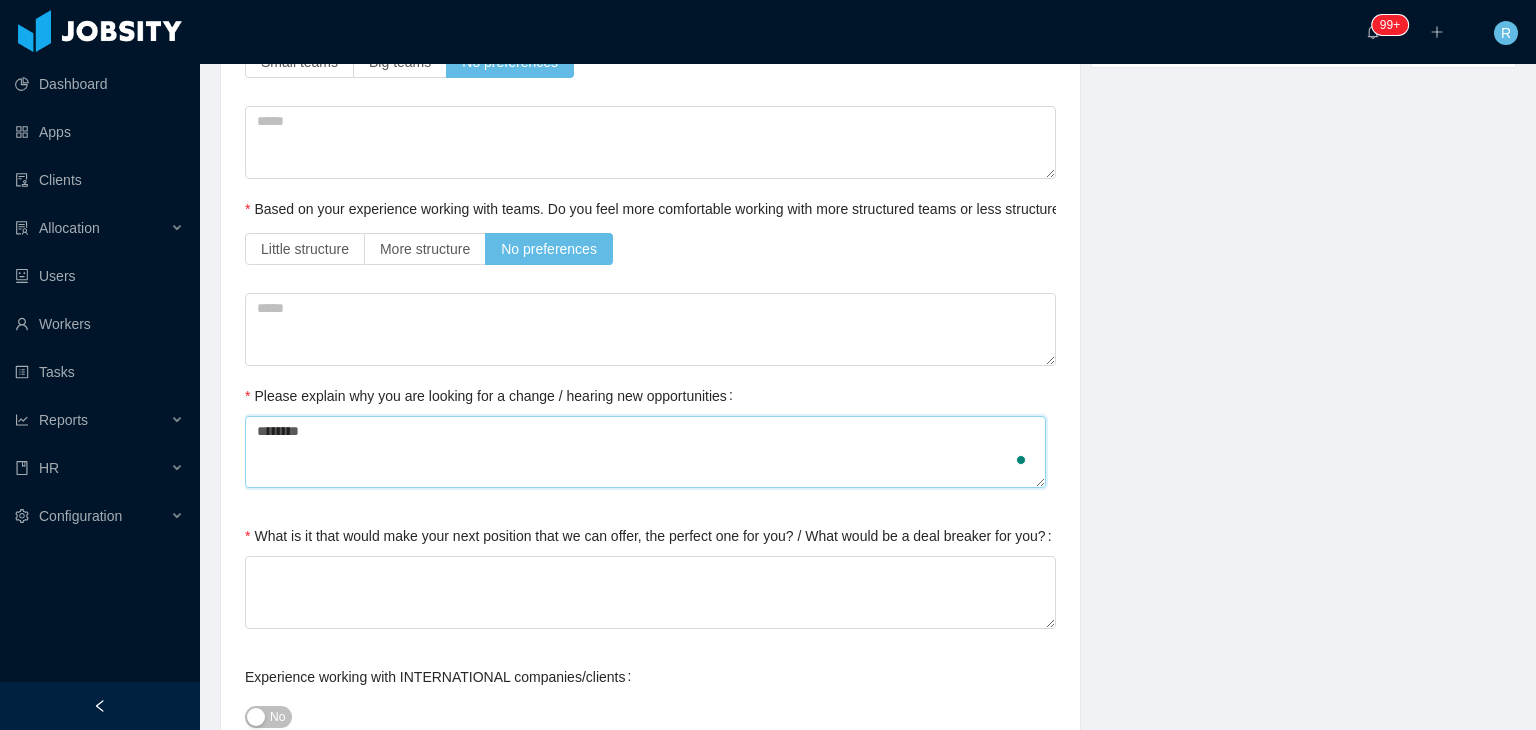 type on "*********" 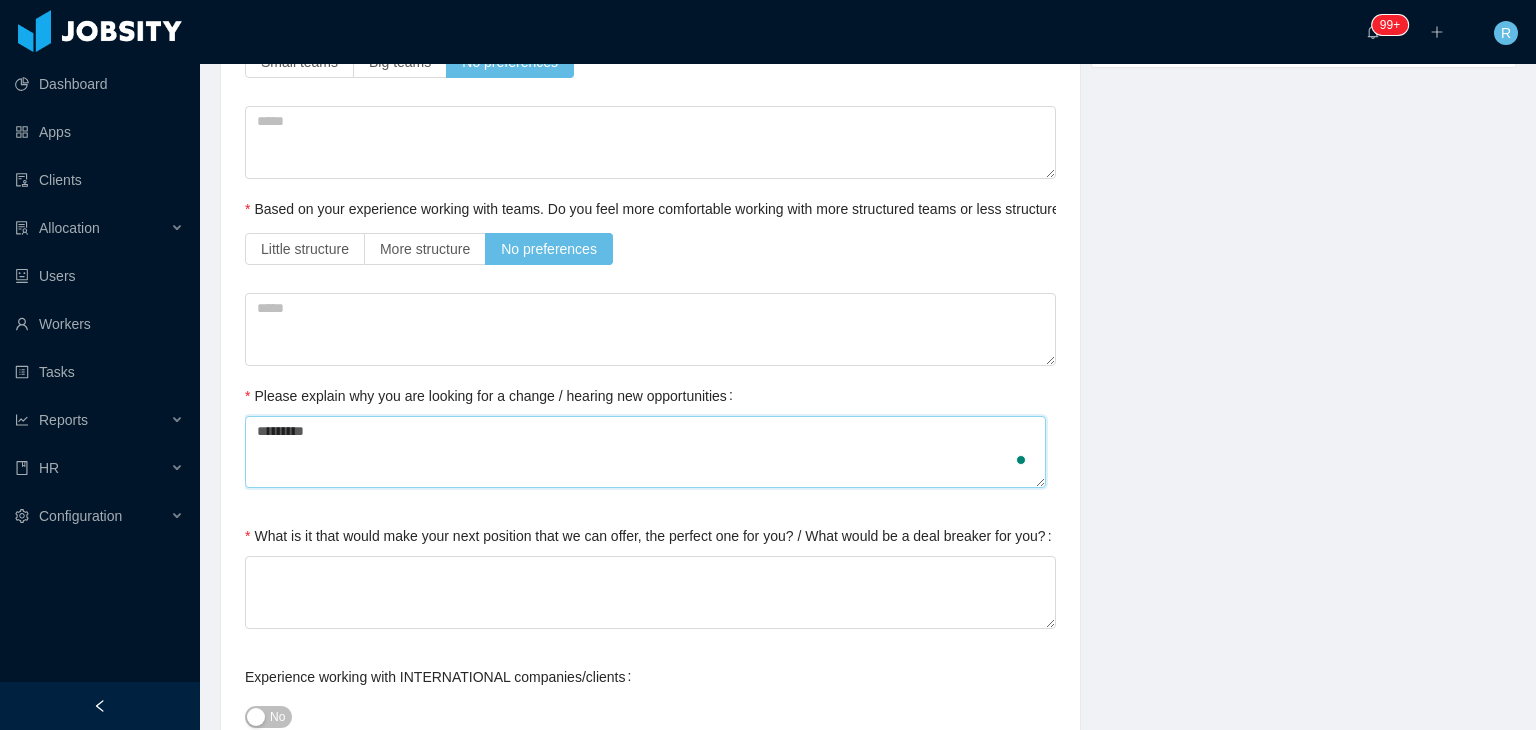 type 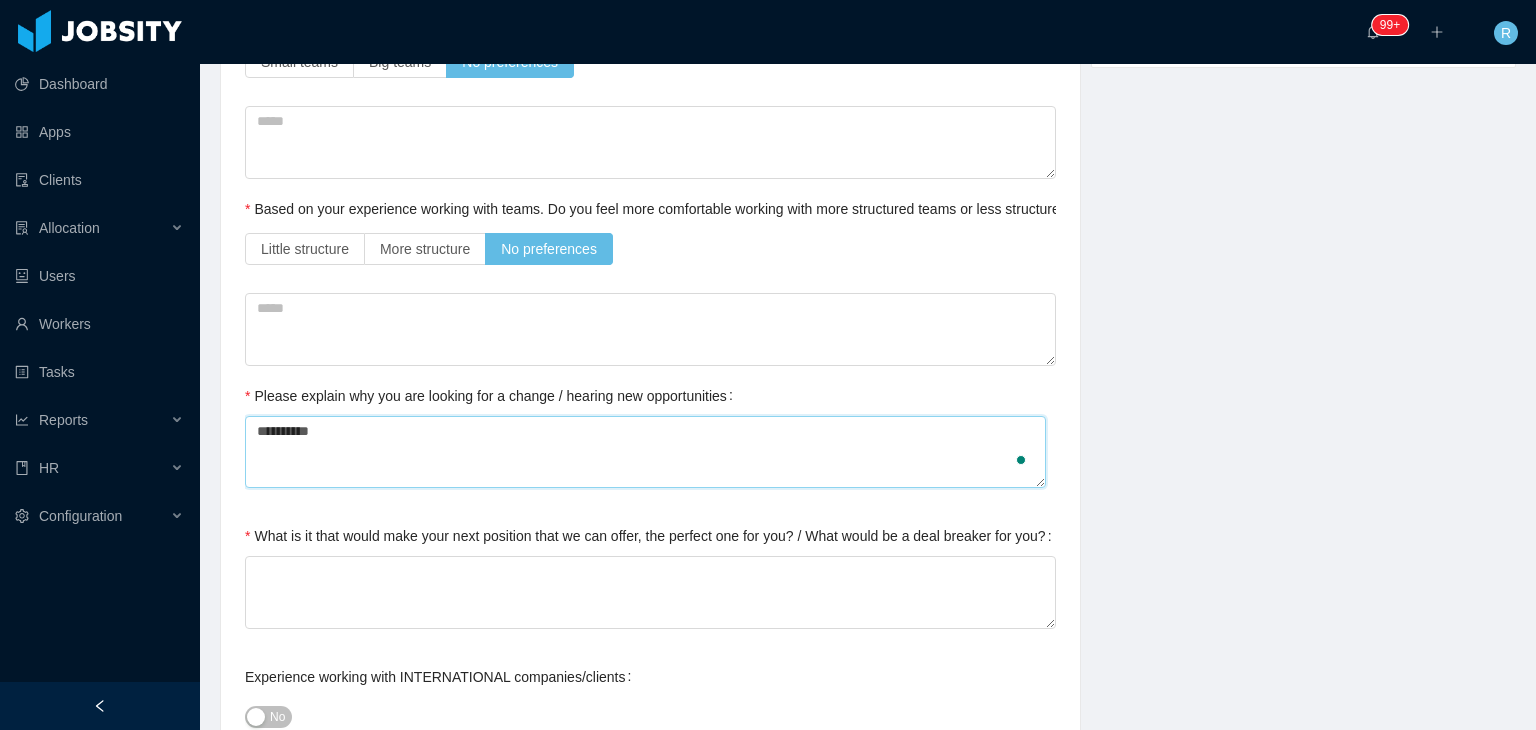 type 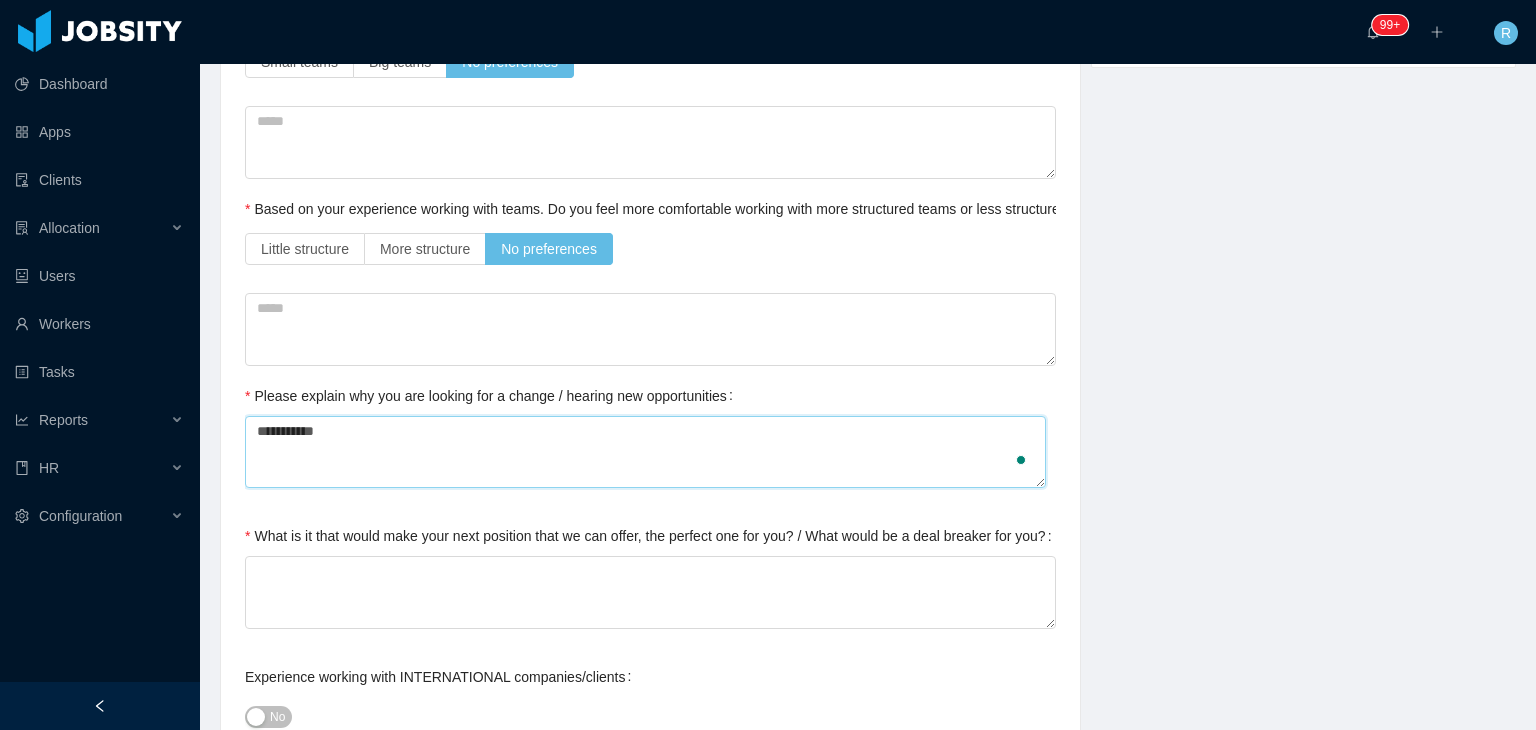 type 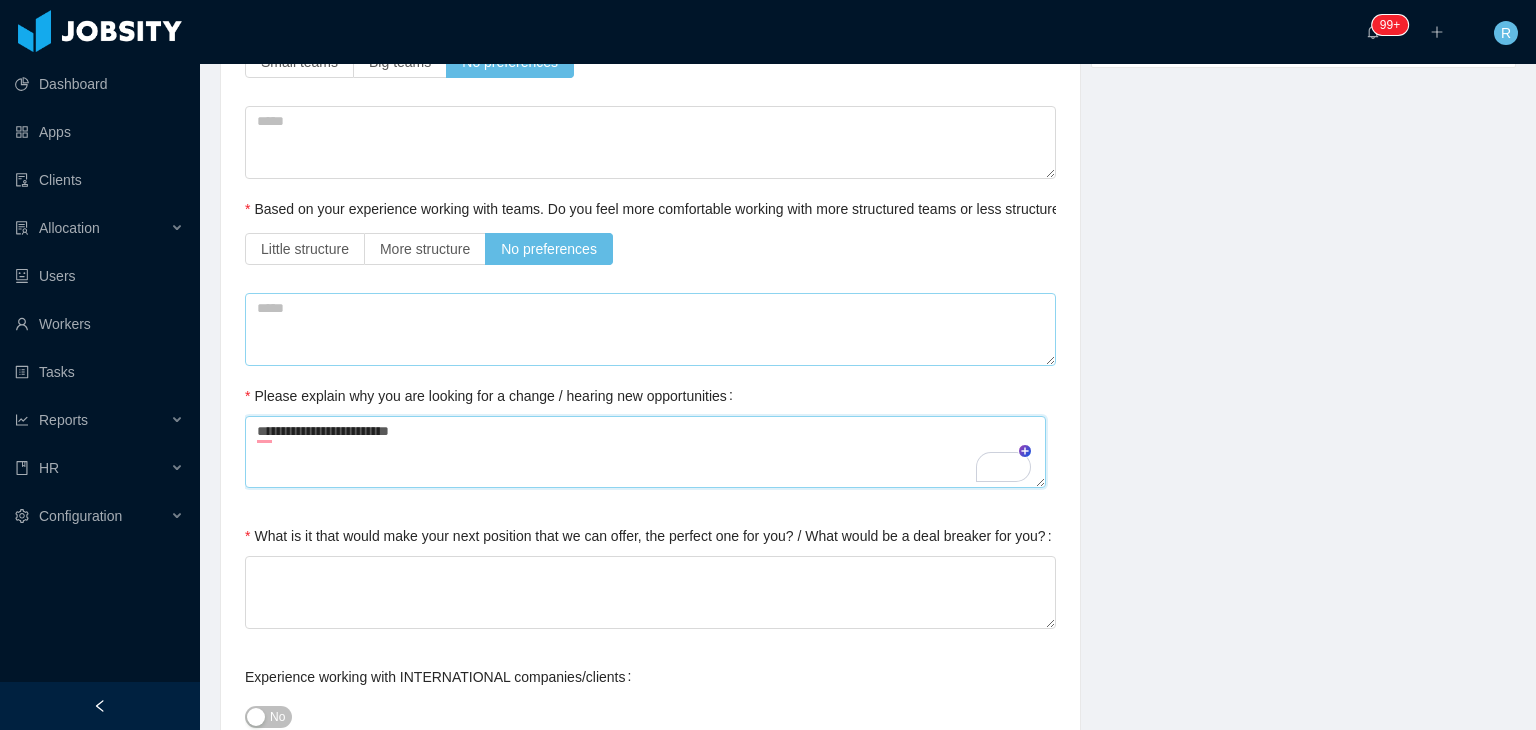scroll, scrollTop: 720, scrollLeft: 0, axis: vertical 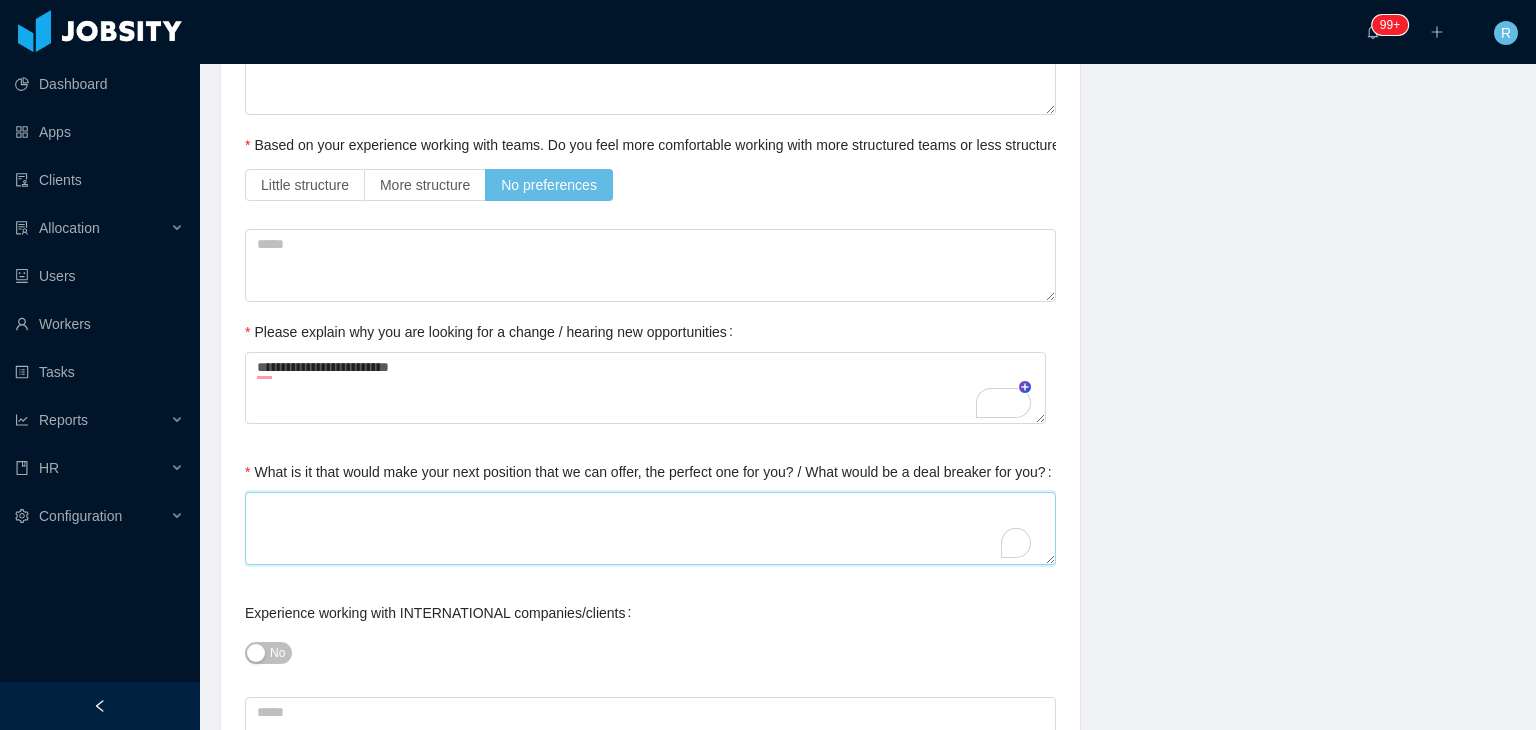click on "What is it that would make your next position that we can offer, the perfect one for you? / What would be a deal breaker for you?" at bounding box center [650, 528] 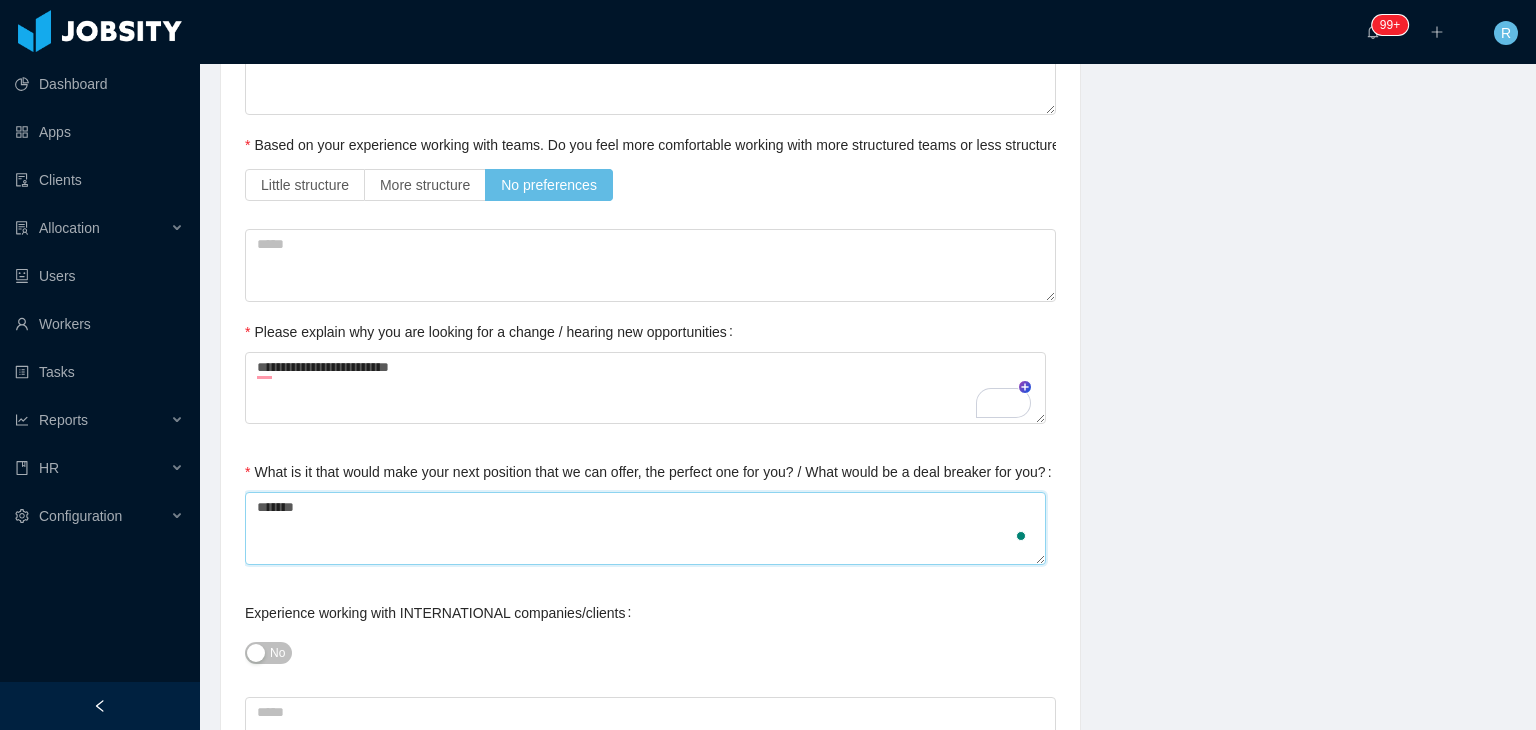 scroll, scrollTop: 732, scrollLeft: 0, axis: vertical 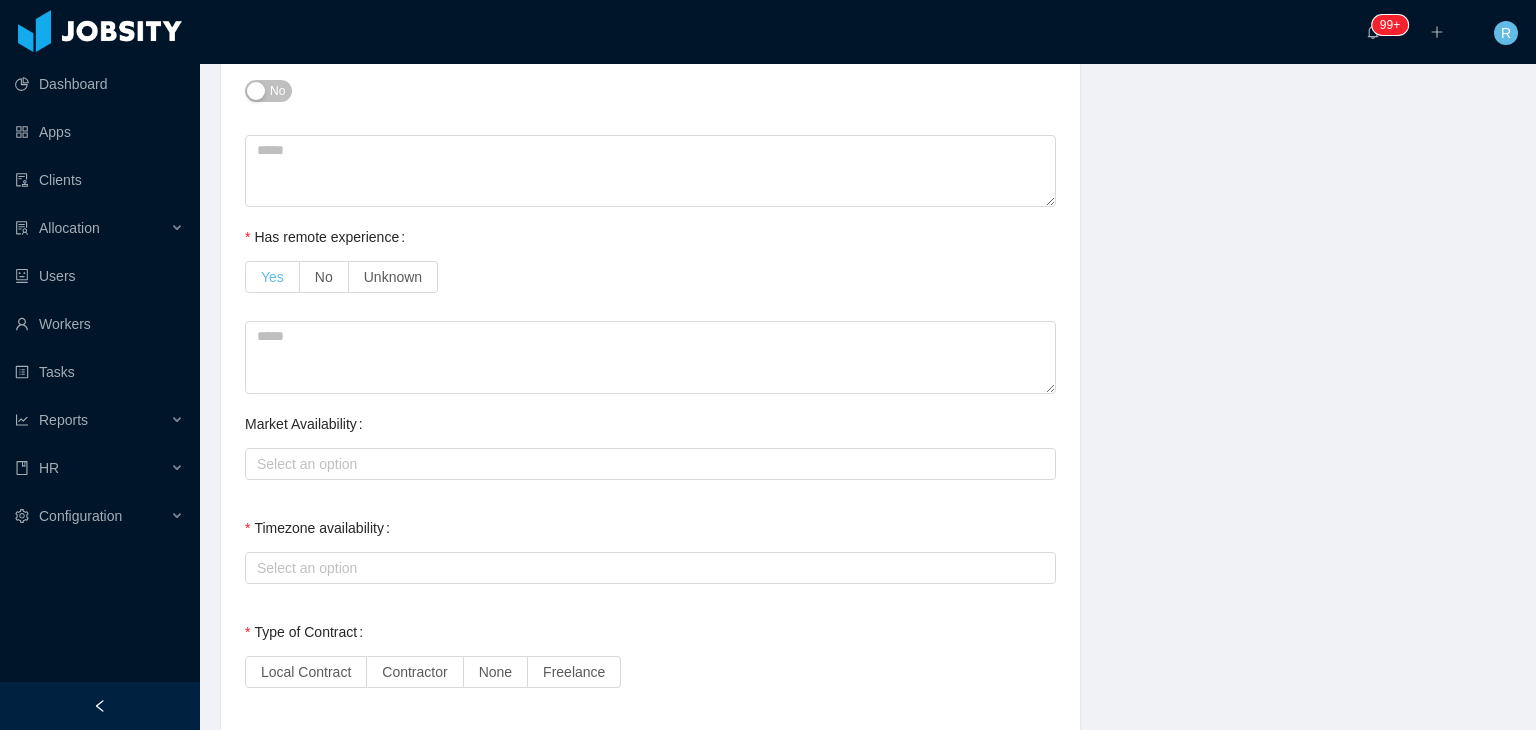 drag, startPoint x: 280, startPoint y: 269, endPoint x: 282, endPoint y: 285, distance: 16.124516 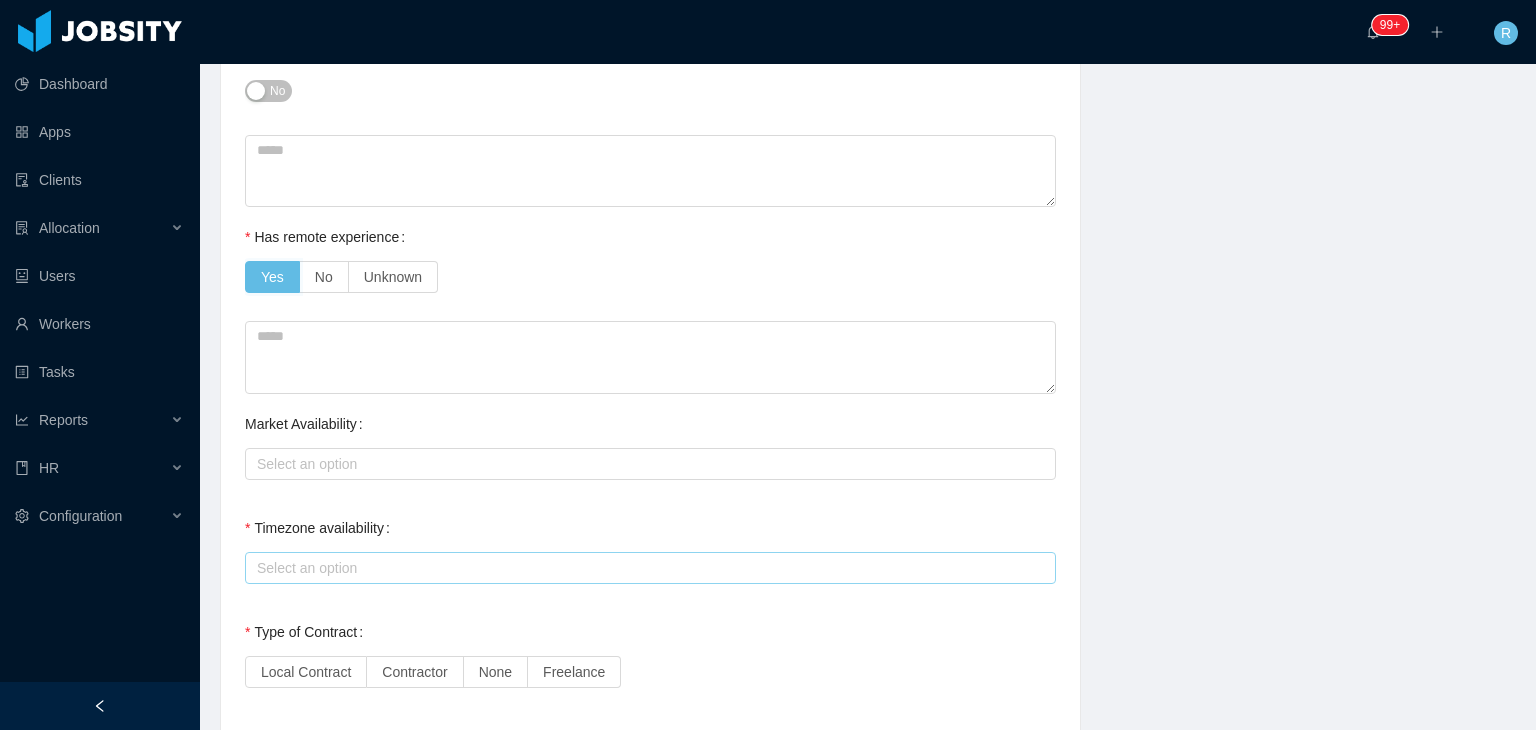 click on "Select an option" at bounding box center [646, 568] 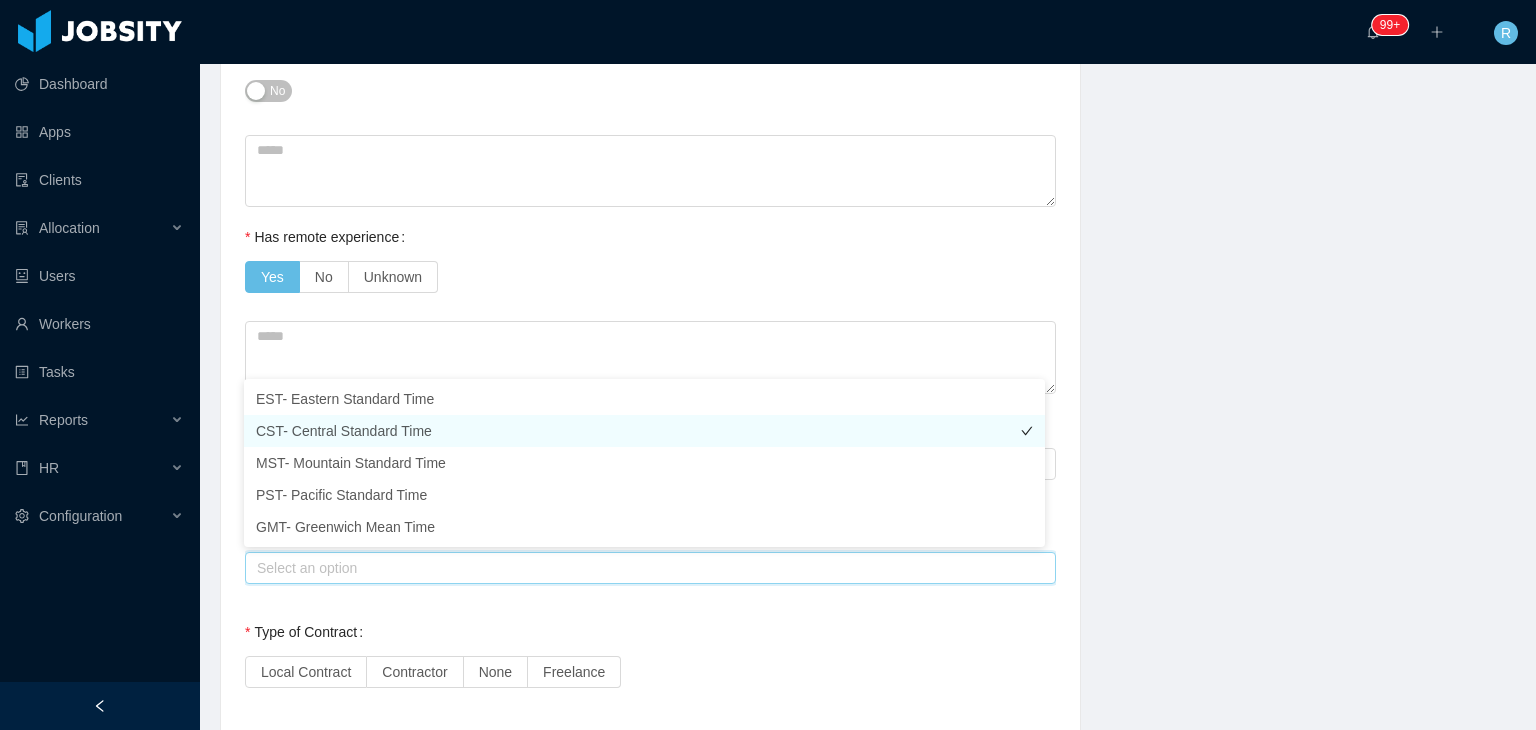 click on "CST- Central Standard Time" at bounding box center [644, 431] 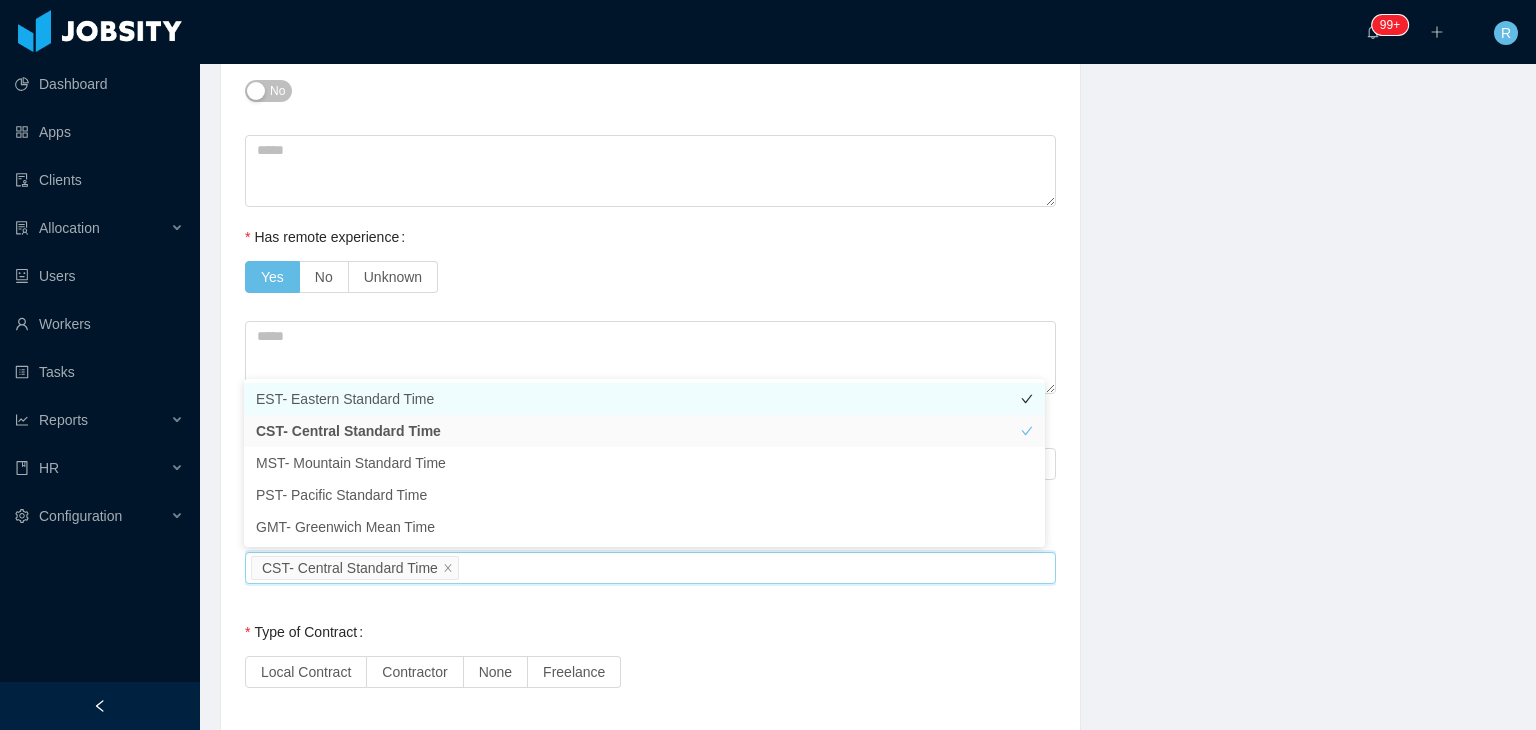 click on "EST- Eastern Standard Time" at bounding box center (644, 399) 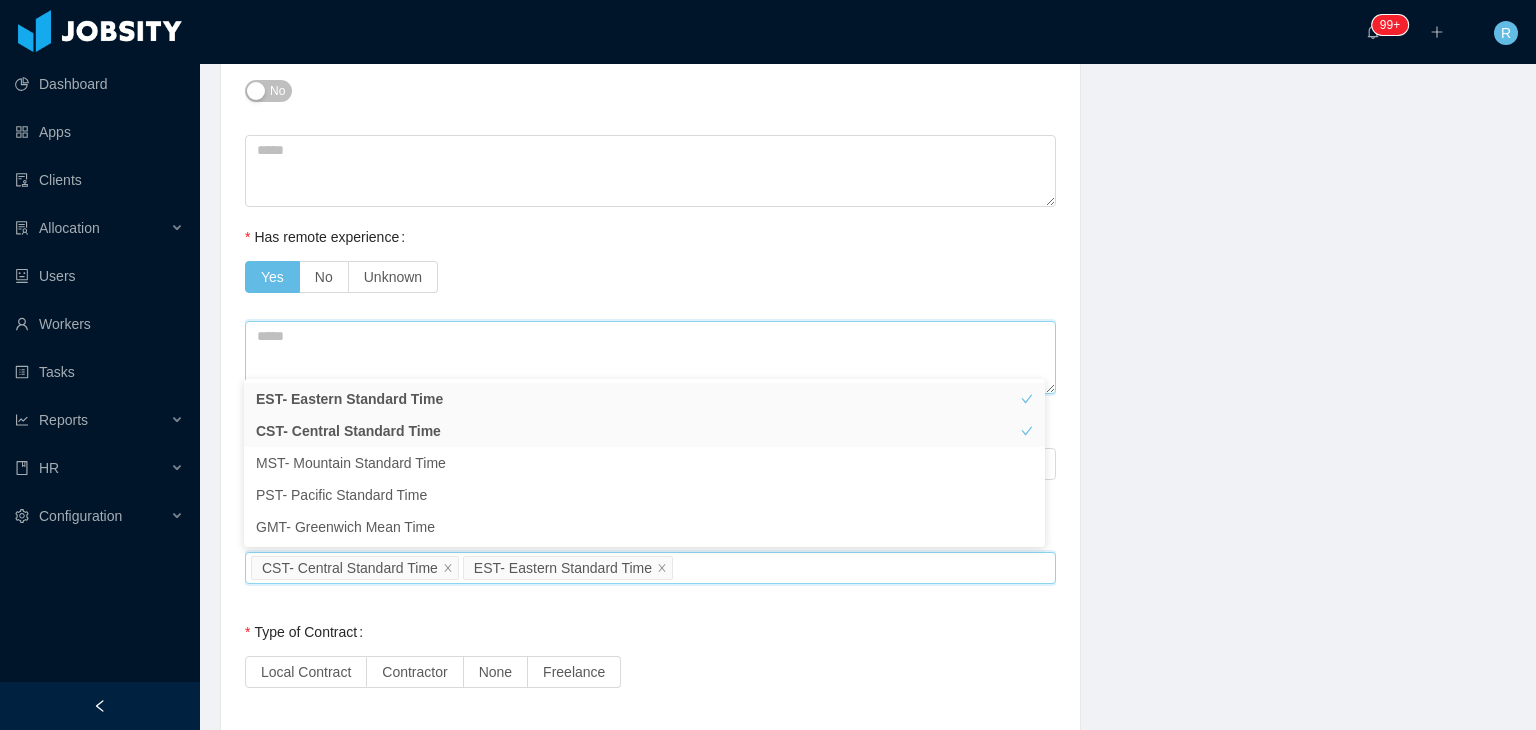 click at bounding box center [650, 357] 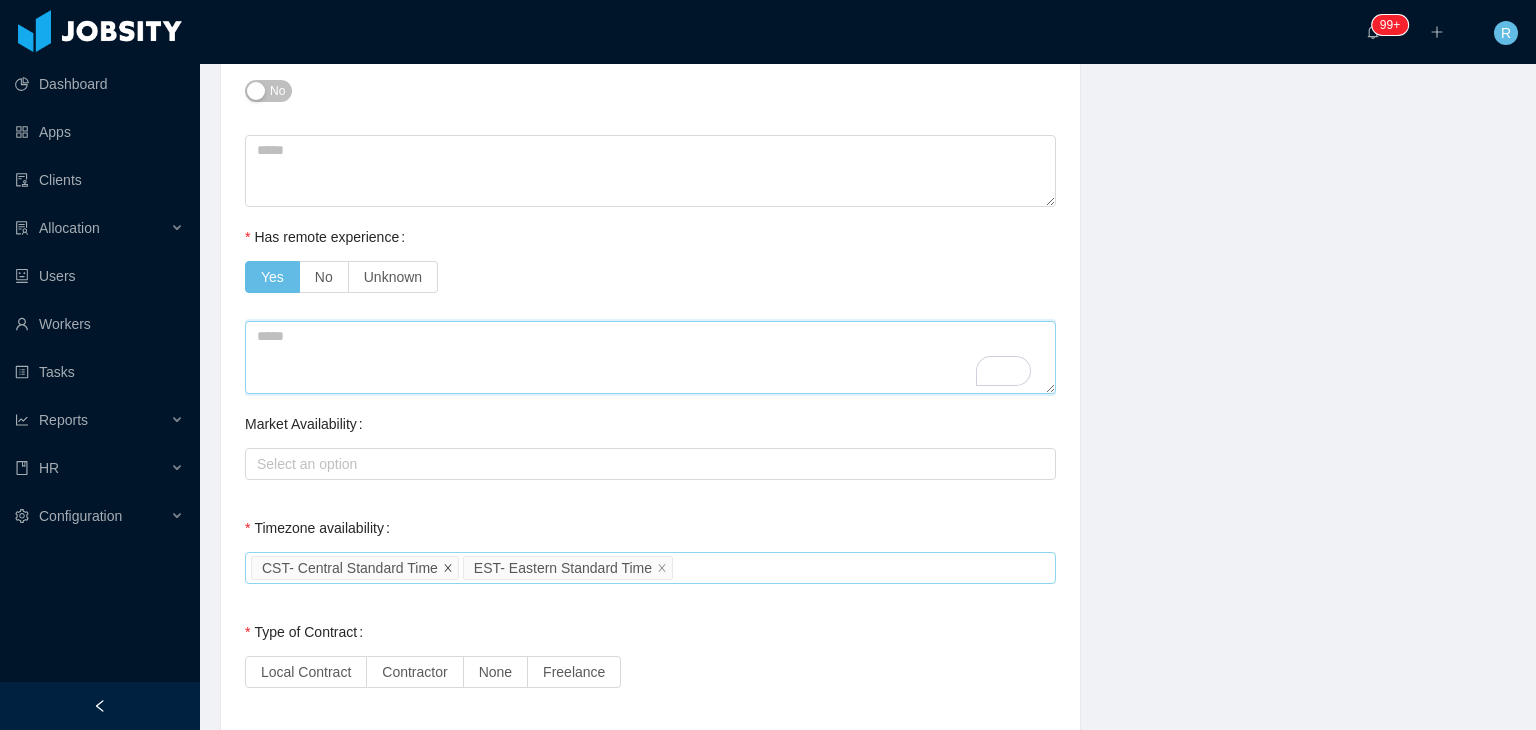 scroll, scrollTop: 1294, scrollLeft: 0, axis: vertical 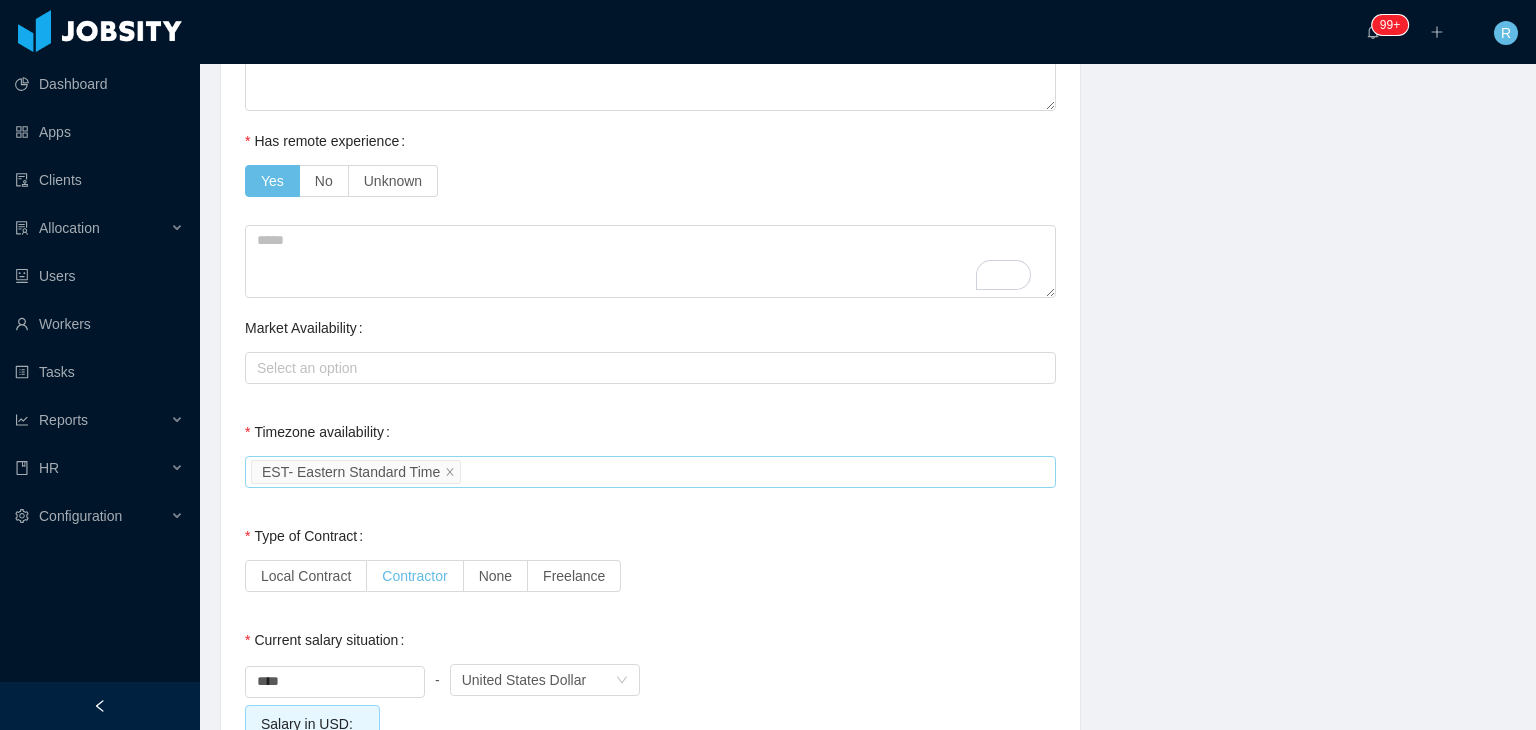 click on "Contractor" at bounding box center (415, 576) 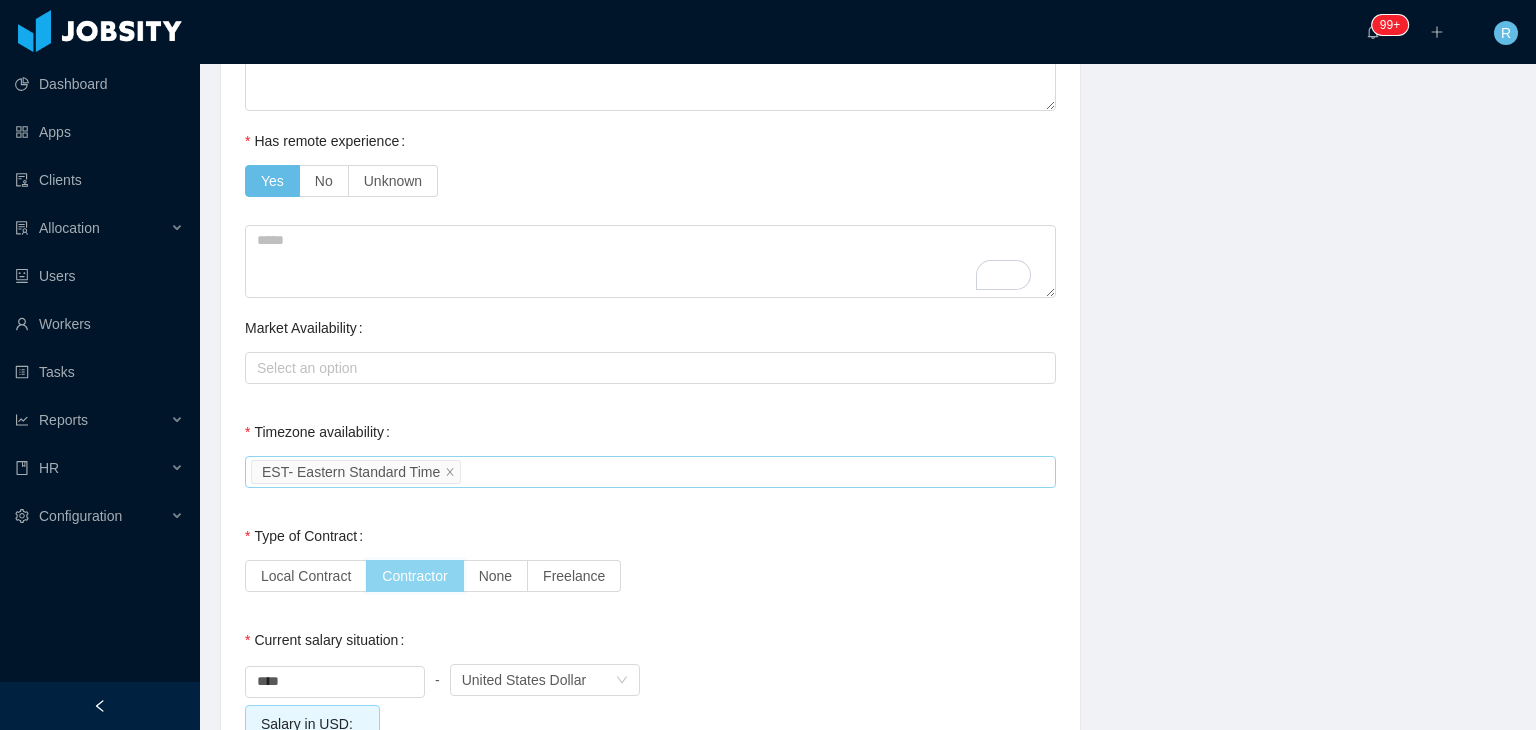 scroll, scrollTop: 1587, scrollLeft: 0, axis: vertical 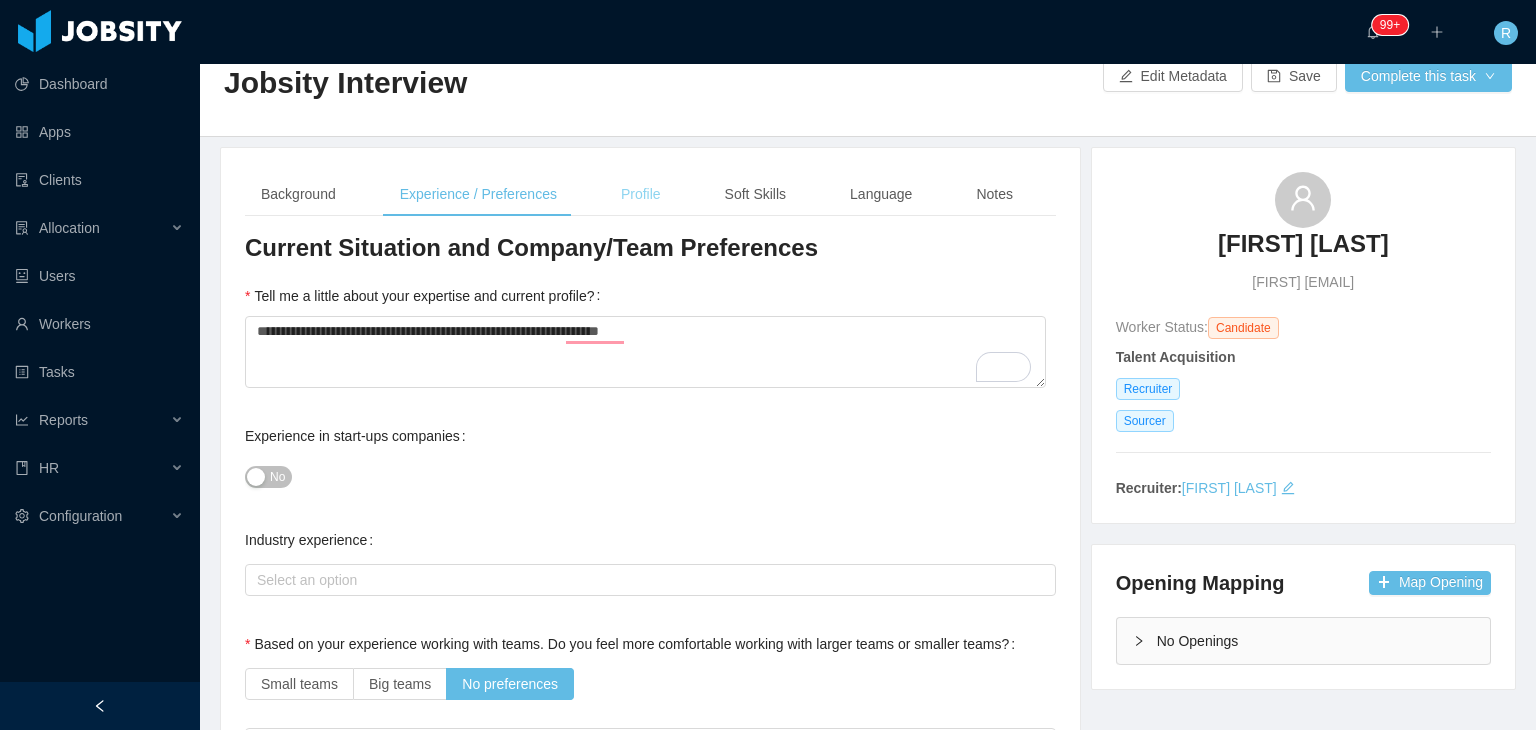 click on "Profile" at bounding box center [641, 194] 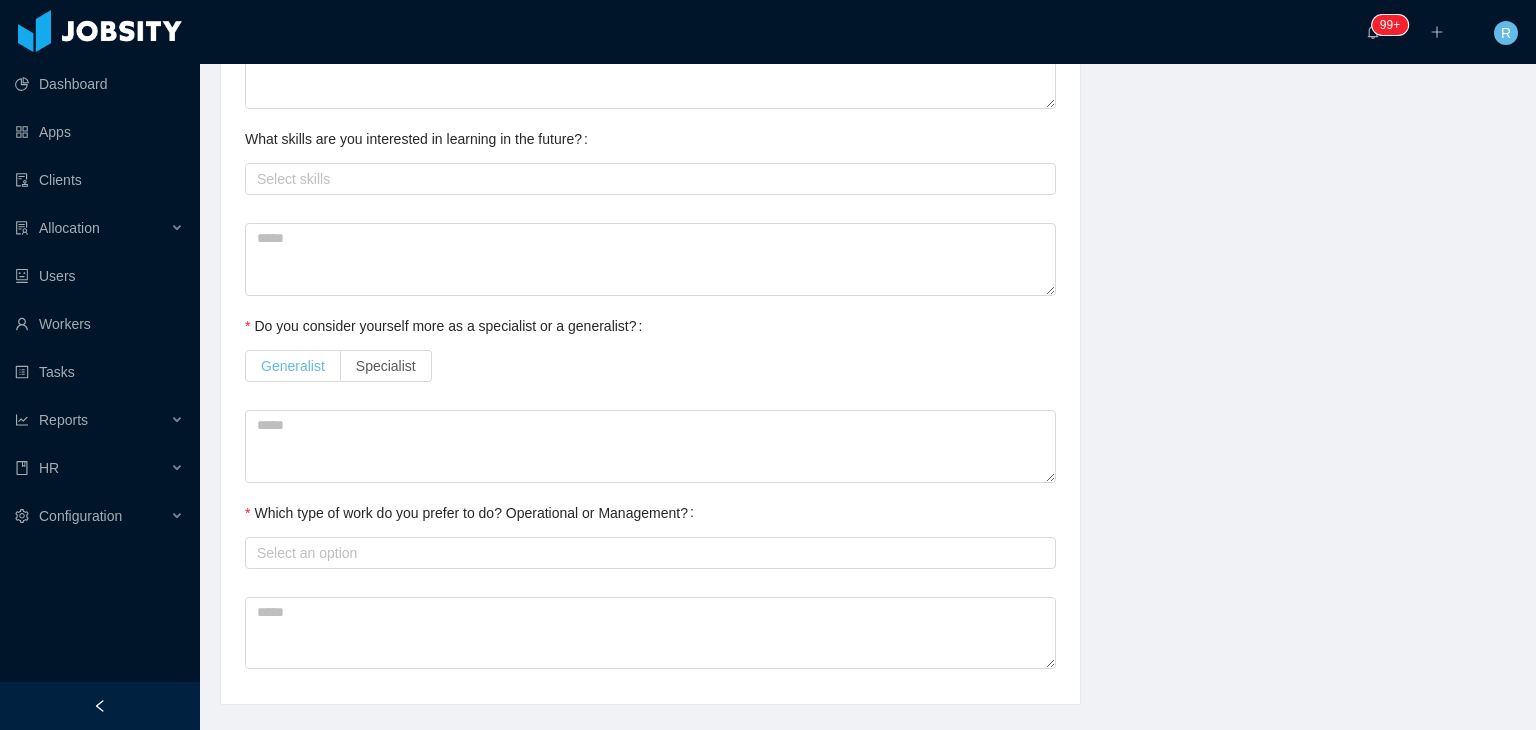 click on "Generalist" at bounding box center [293, 366] 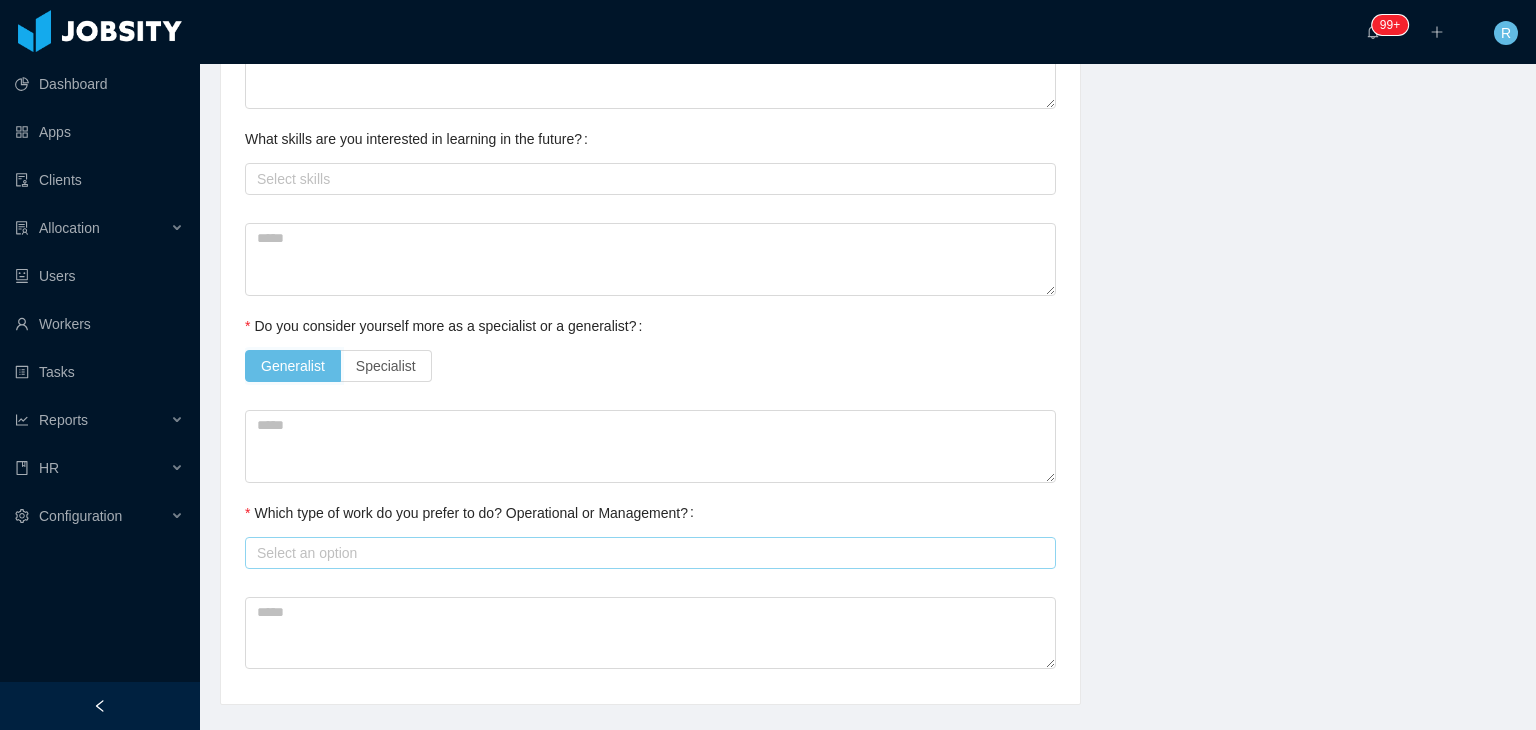 click on "Select an option" at bounding box center (646, 553) 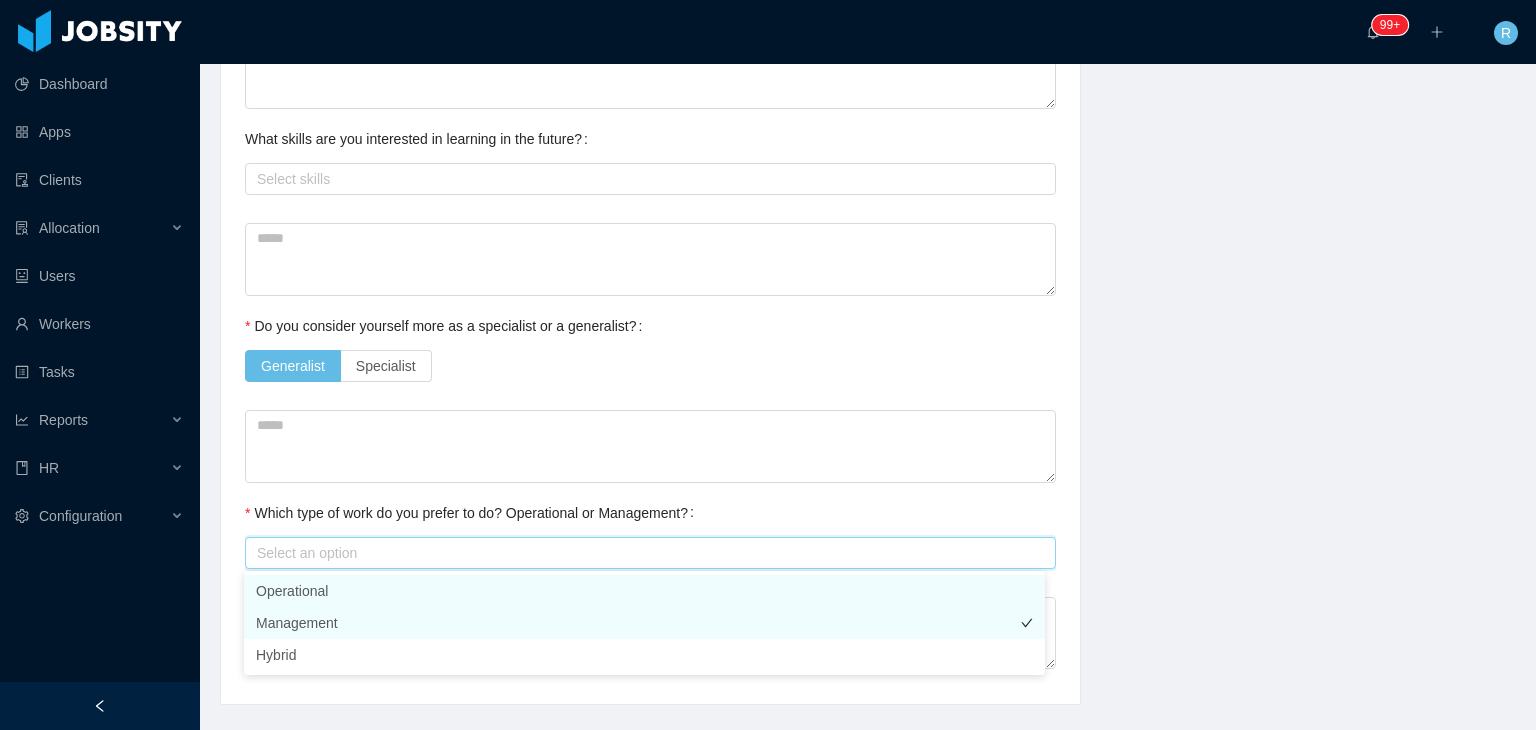 click on "Management" at bounding box center (644, 623) 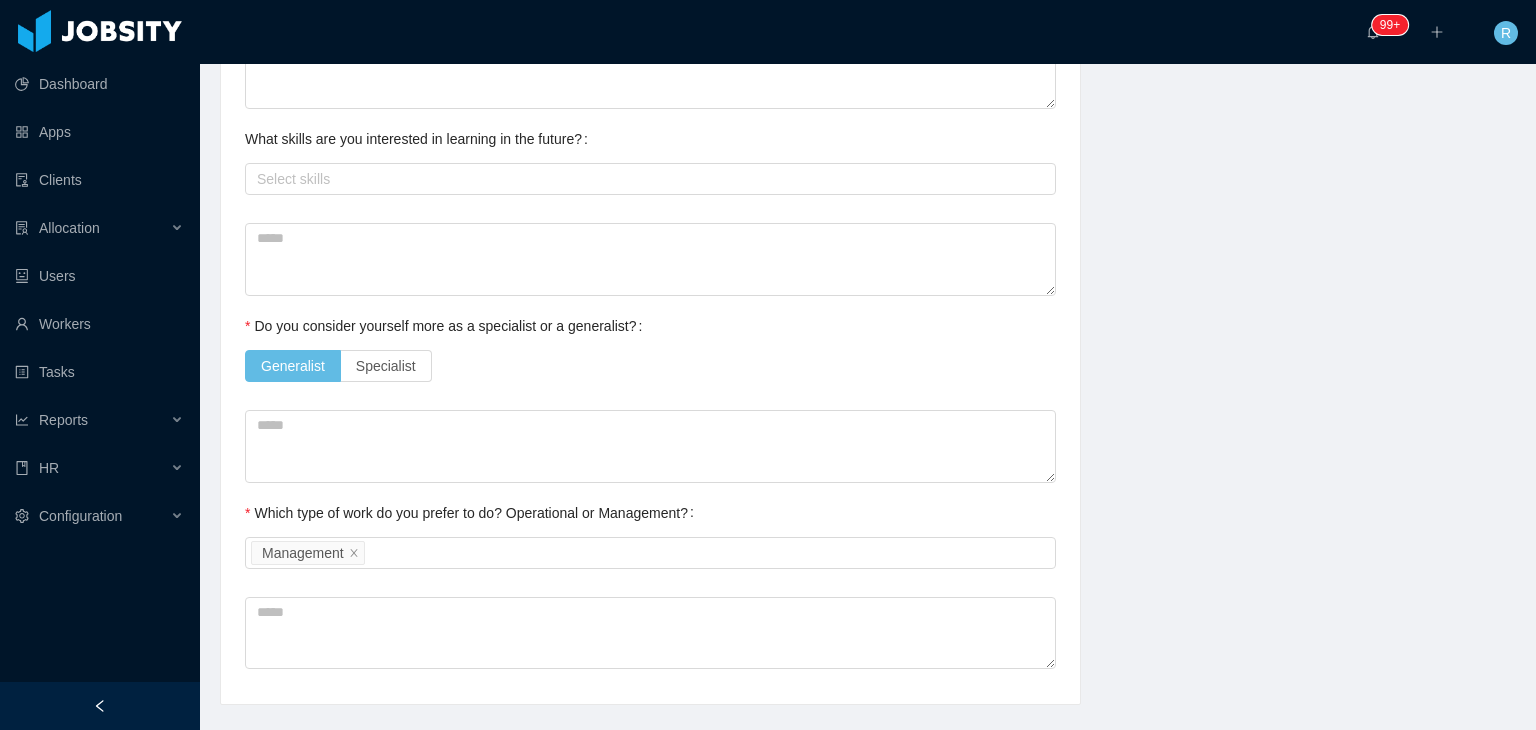 click on "Which type of work do you prefer to do? Operational or Management?" at bounding box center (473, 513) 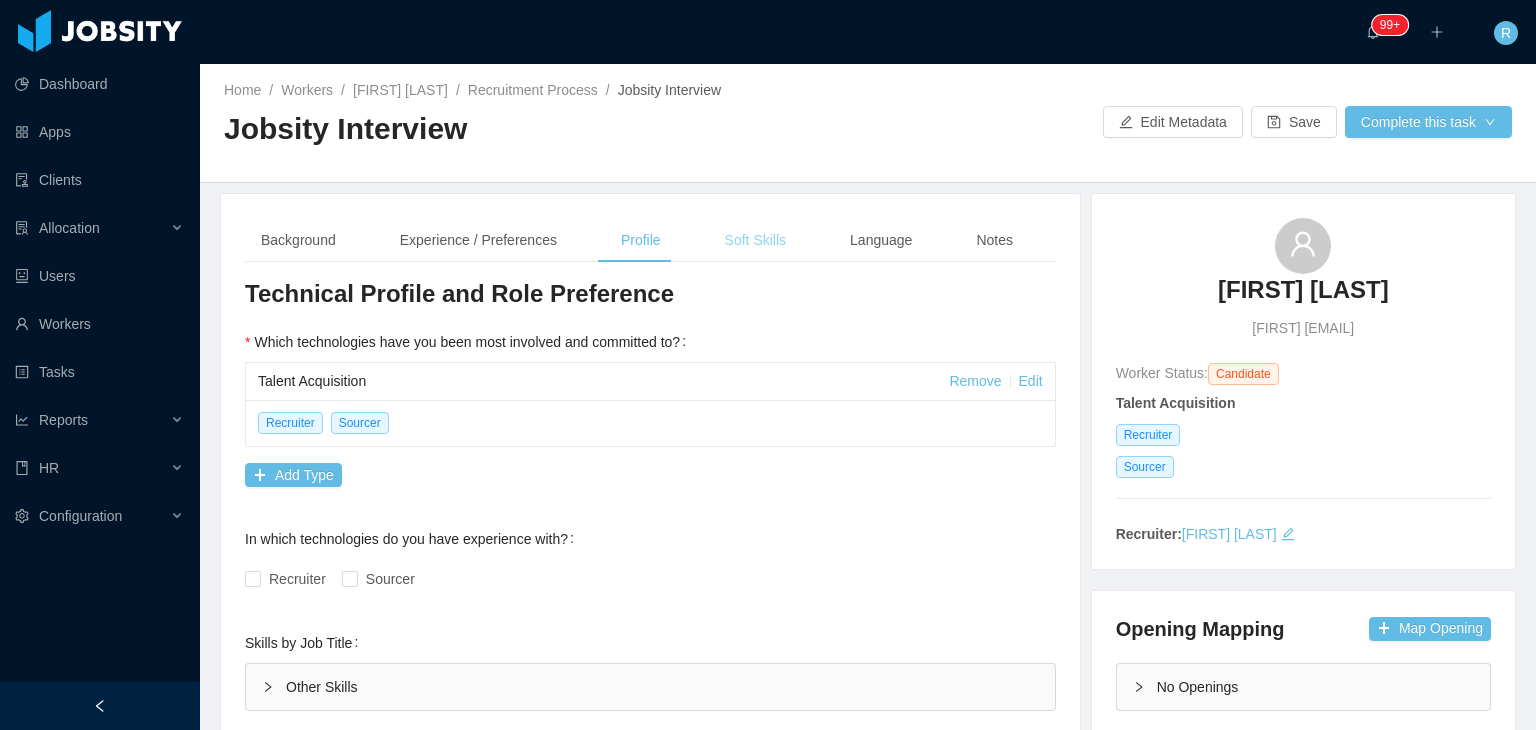 click on "Soft Skills" at bounding box center [755, 240] 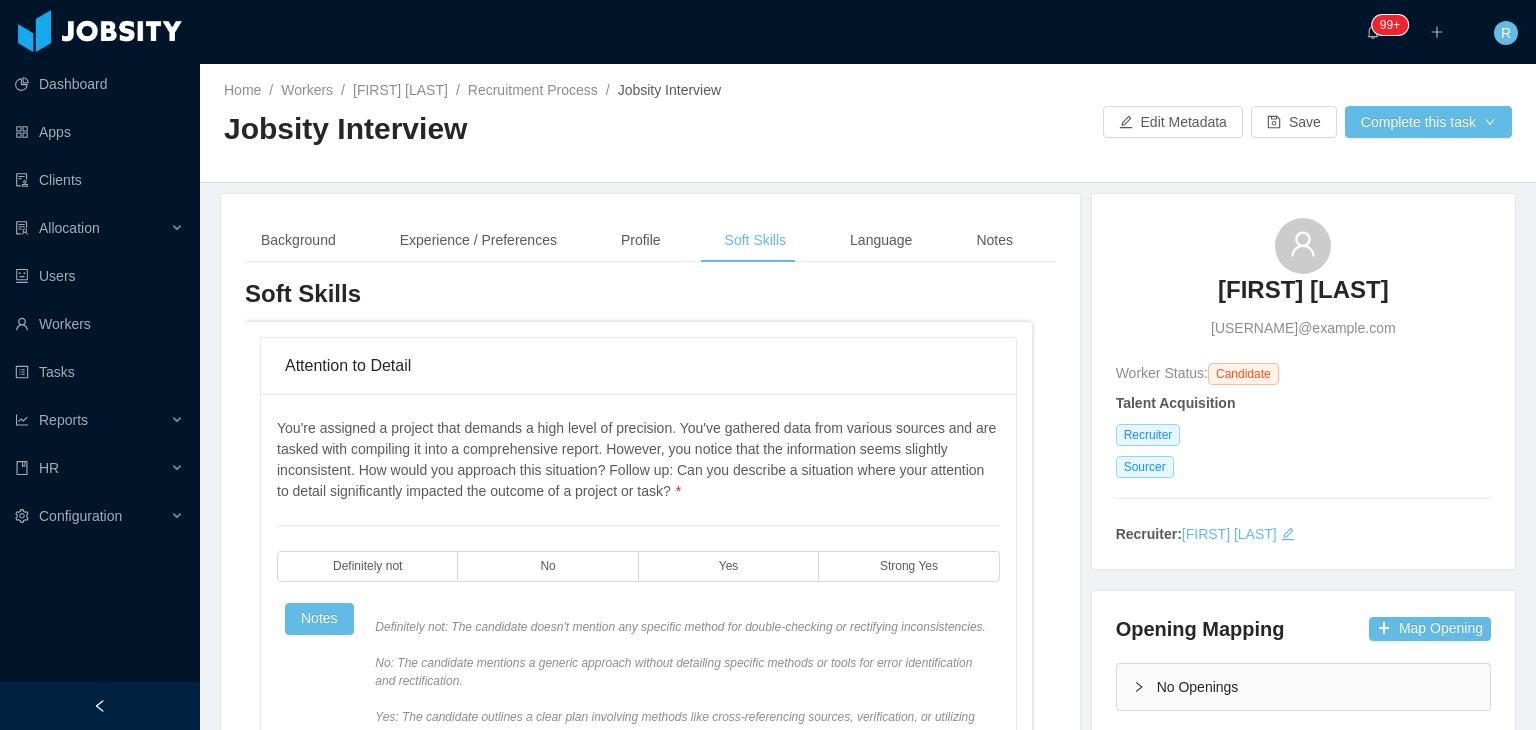 scroll, scrollTop: 0, scrollLeft: 0, axis: both 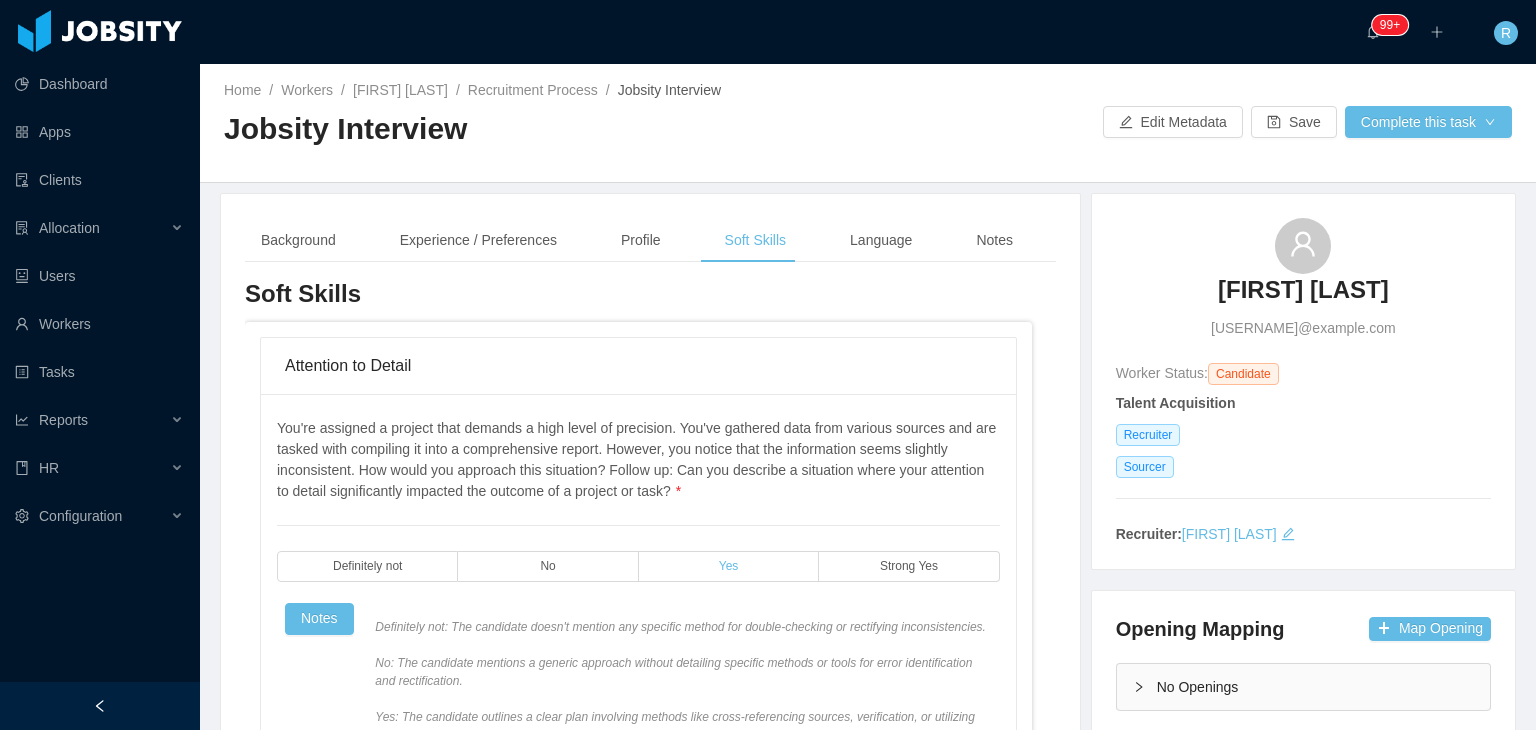 click on "Yes" at bounding box center [729, 566] 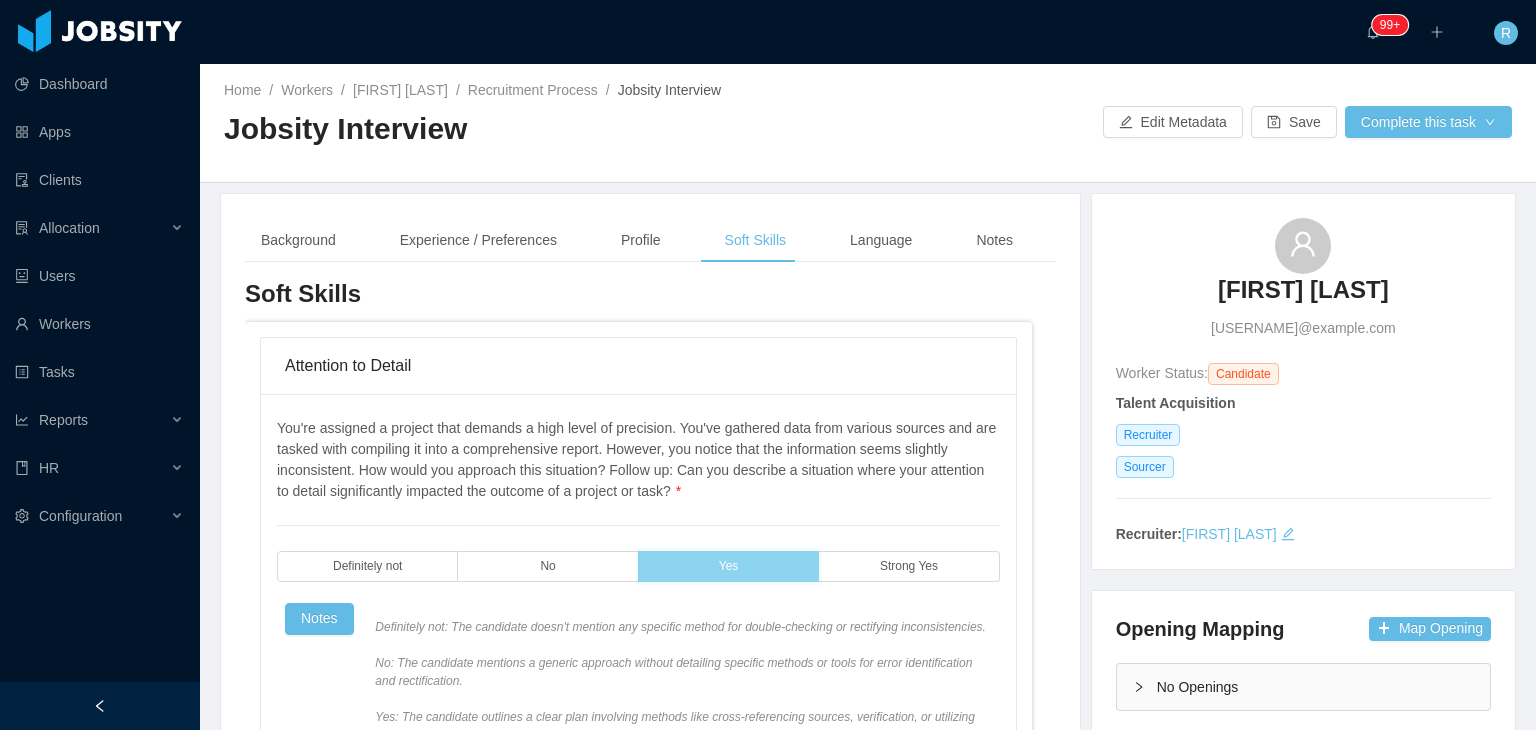 scroll, scrollTop: 200, scrollLeft: 0, axis: vertical 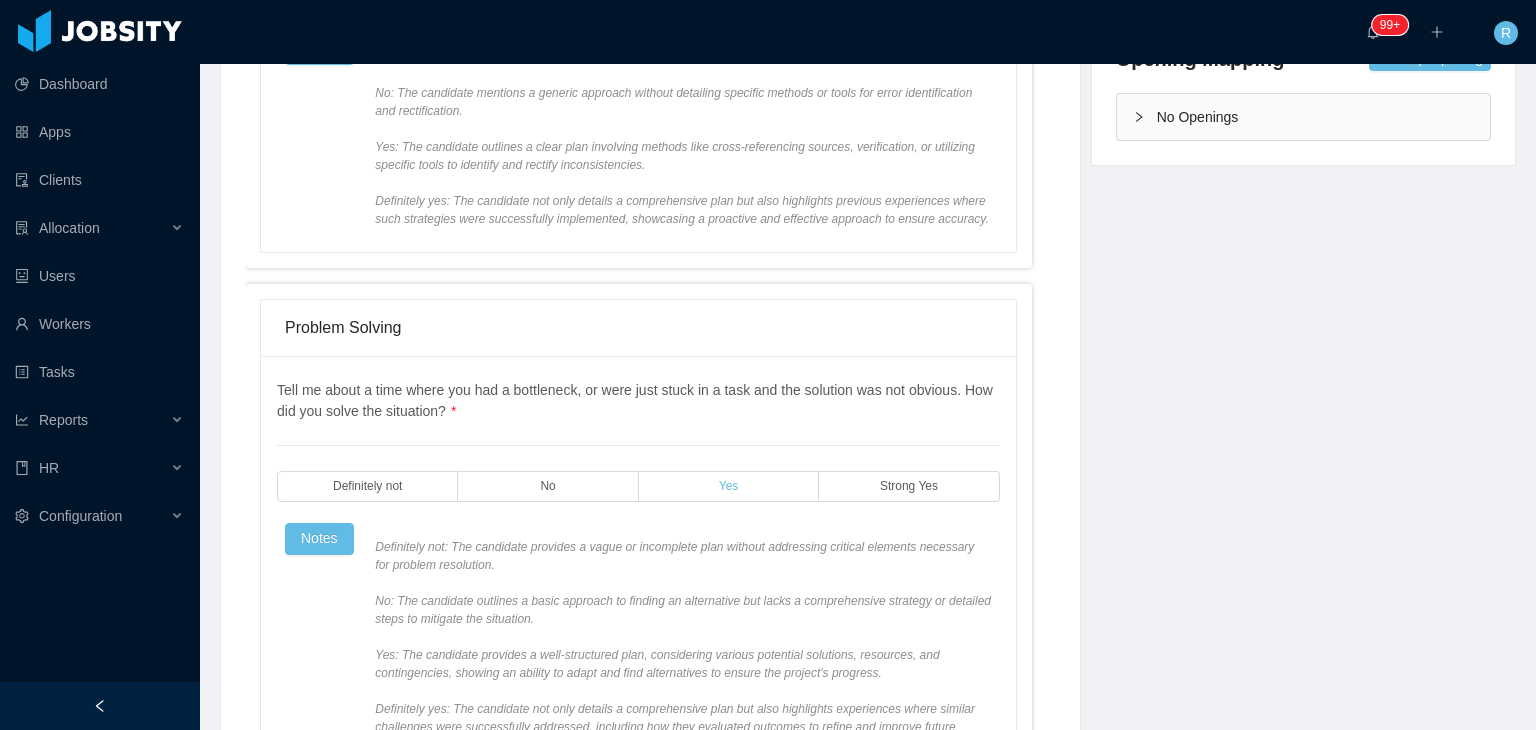 click on "Yes" at bounding box center (729, 486) 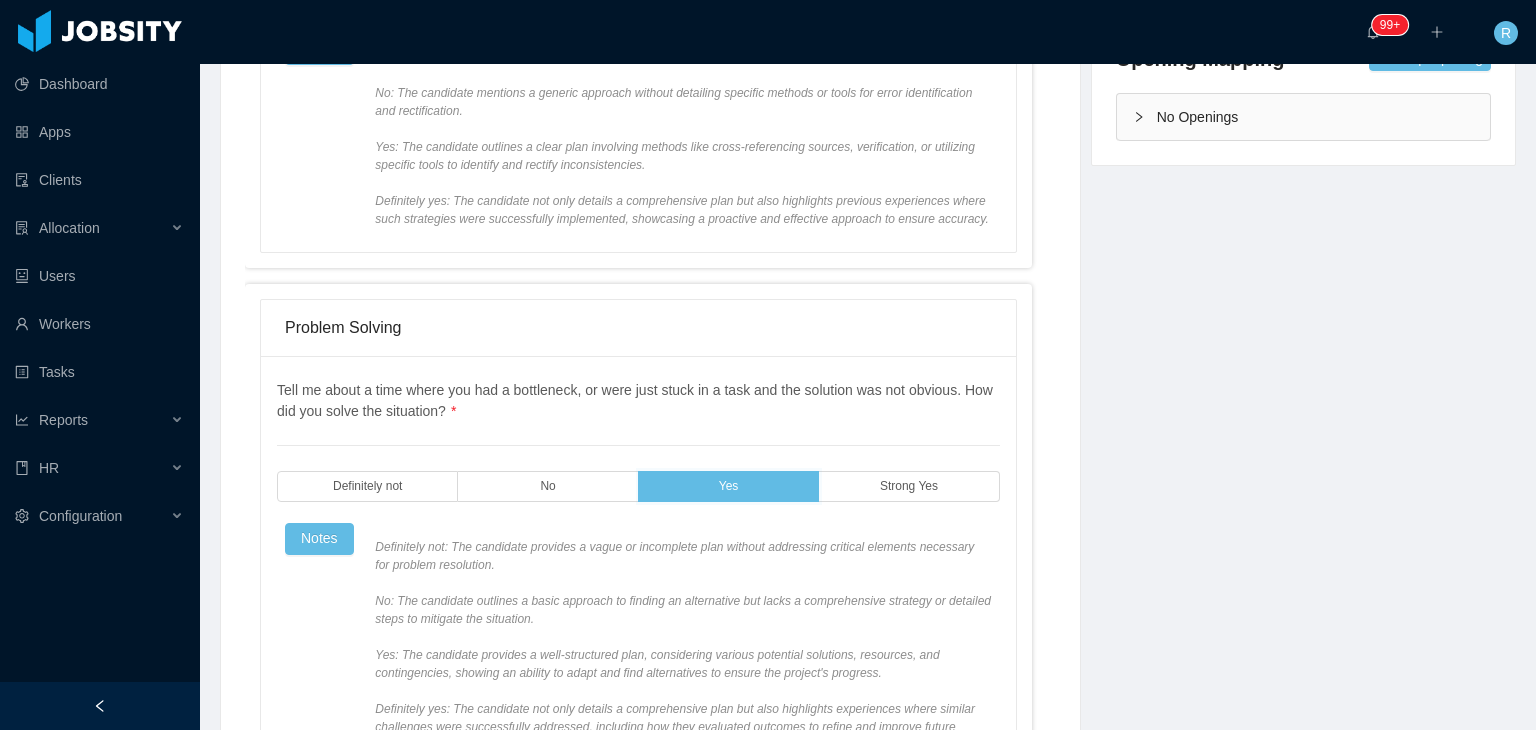 scroll, scrollTop: 758, scrollLeft: 0, axis: vertical 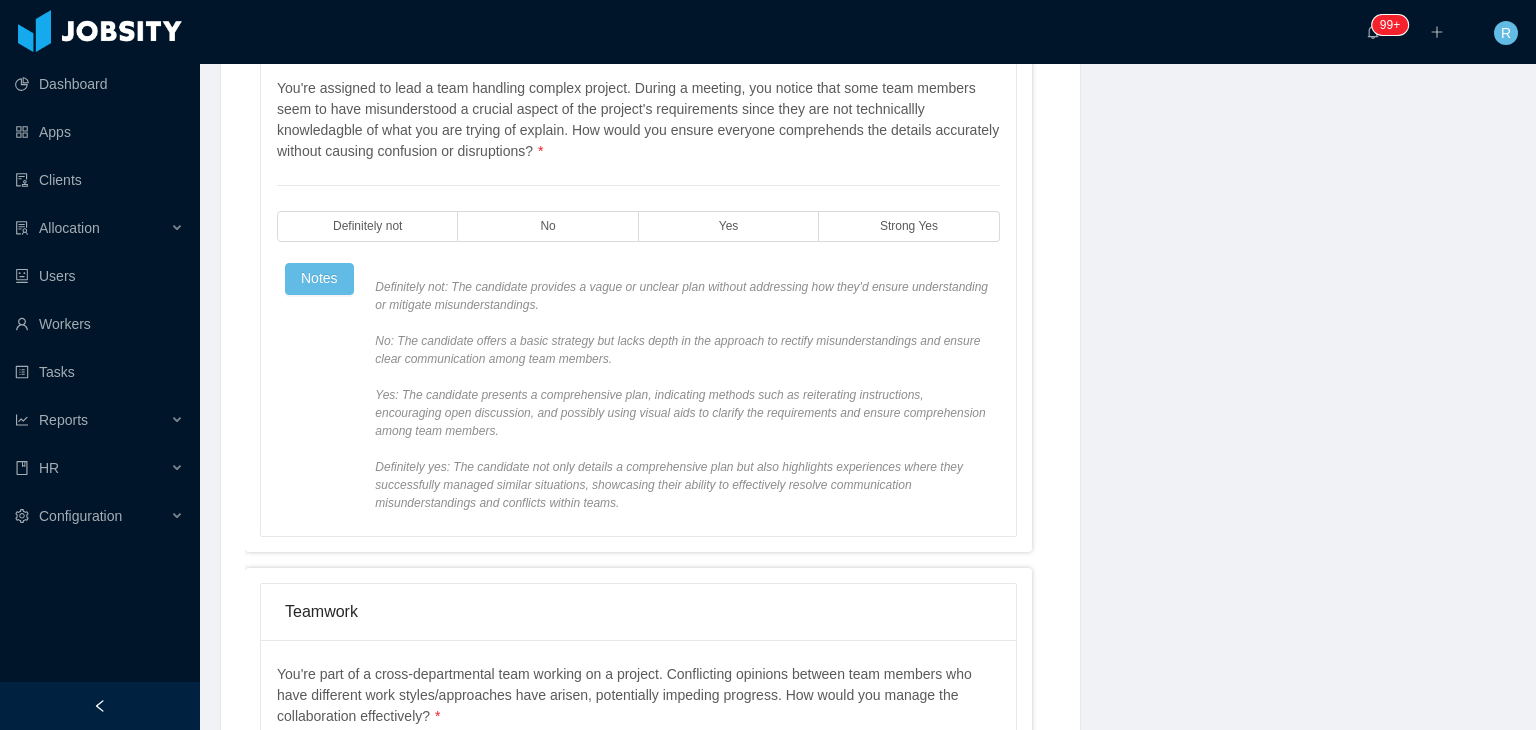 click on "You're assigned to lead a team handling complex project. During a meeting, you notice that some team members seem to have misunderstood a crucial aspect of the project's requirements since they are not technicallly knowledagble of what you are trying of explain. How would you ensure everyone comprehends the details accurately without causing confusion or disruptions? * Definitely not No Yes Strong Yes Notes" at bounding box center [638, 295] 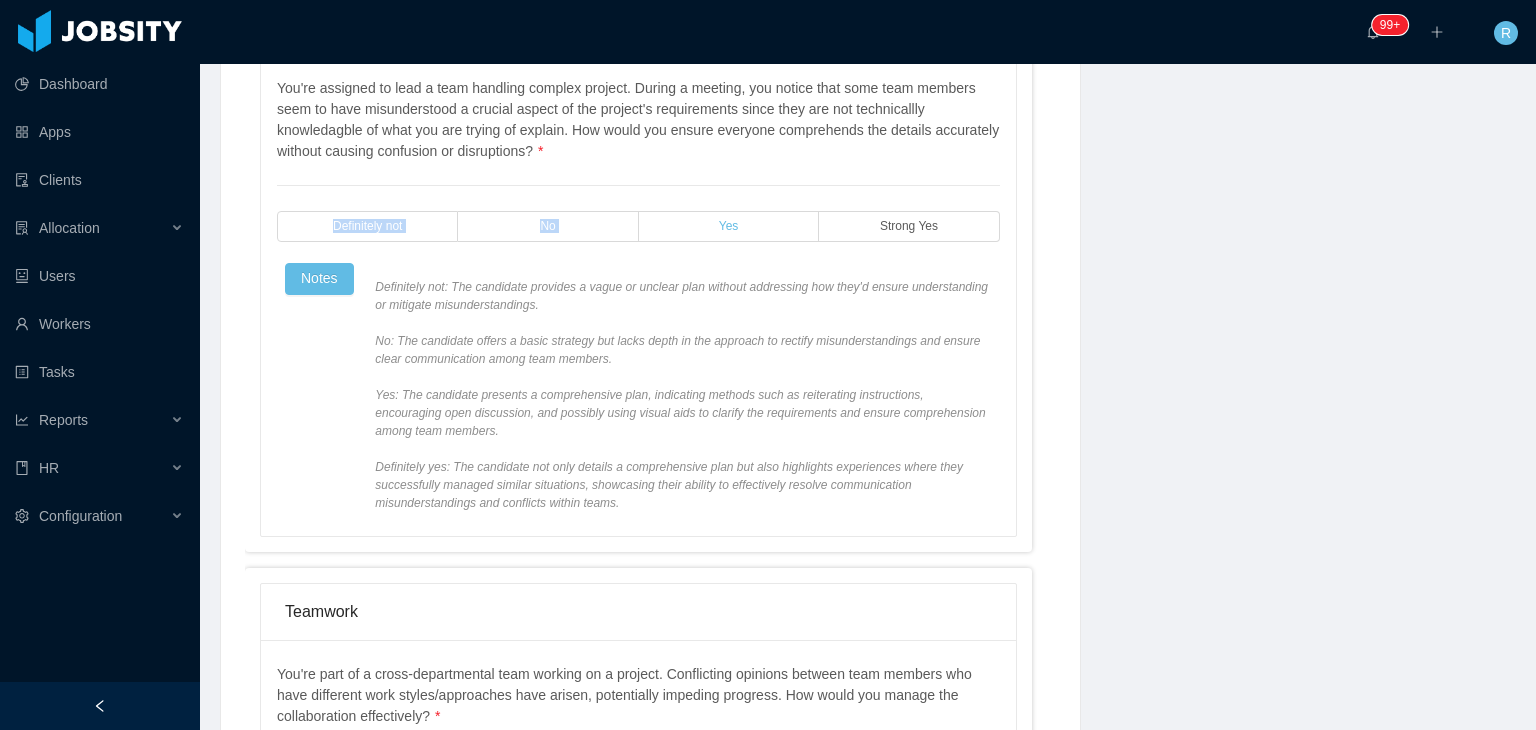 drag, startPoint x: 717, startPoint y: 241, endPoint x: 726, endPoint y: 218, distance: 24.698177 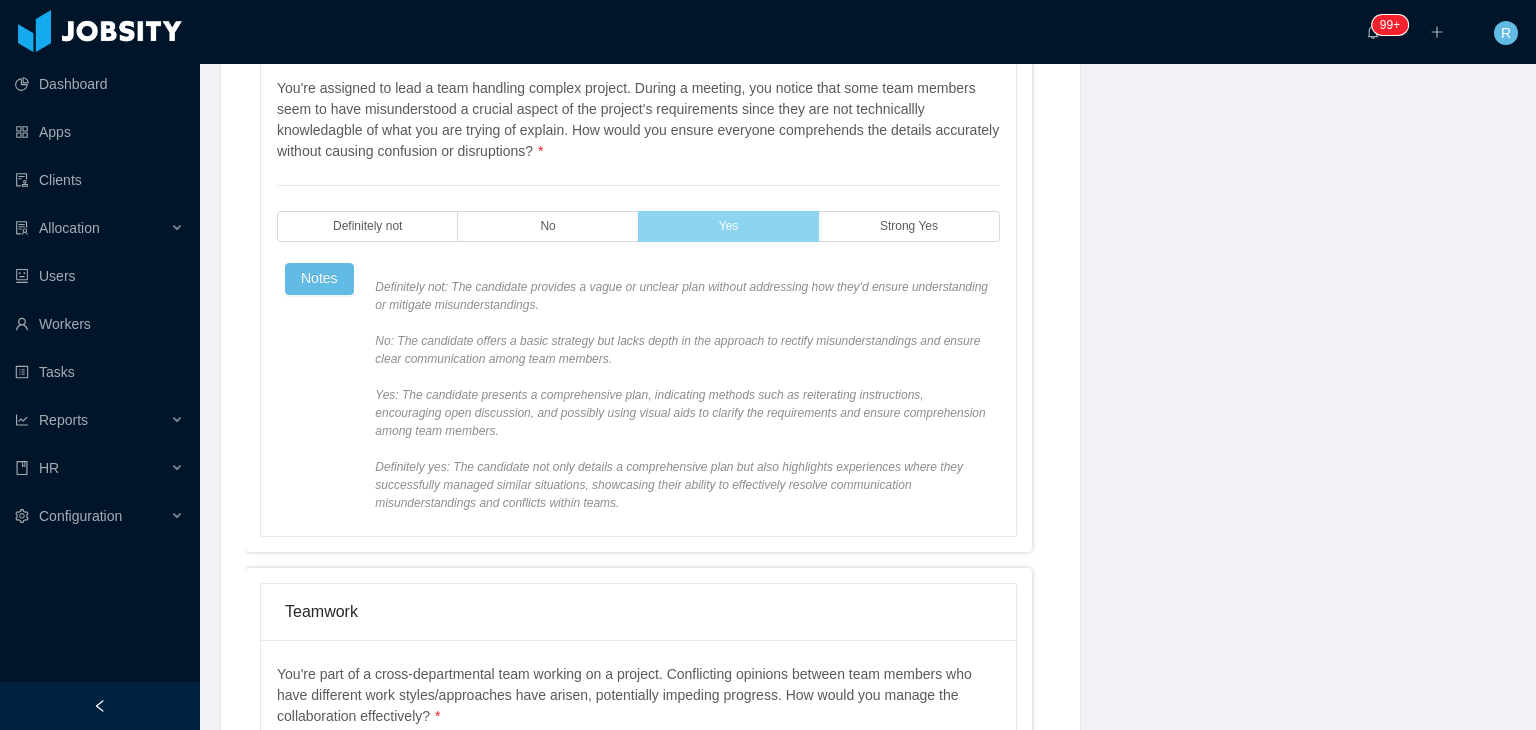 scroll, scrollTop: 1798, scrollLeft: 0, axis: vertical 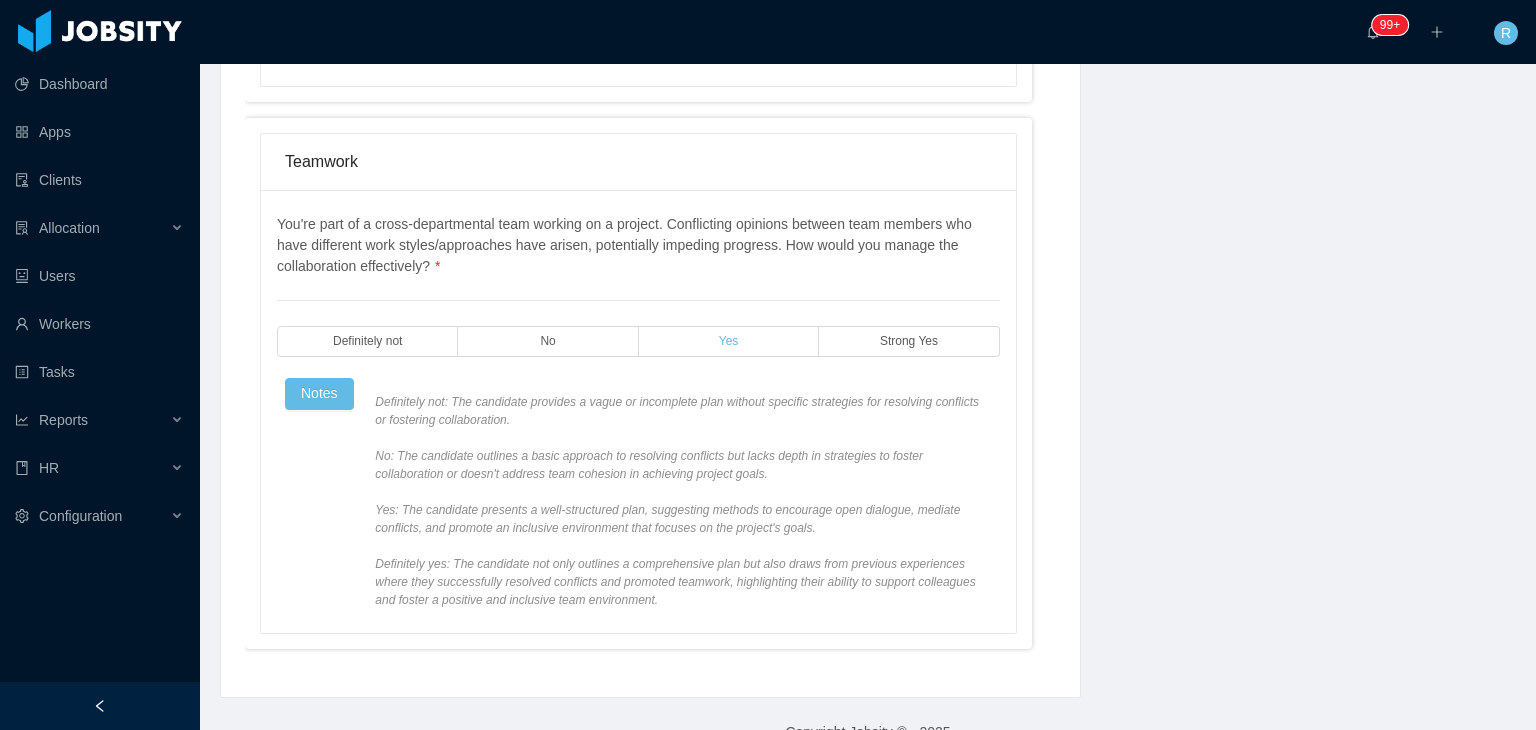 click on "Yes" at bounding box center (729, 341) 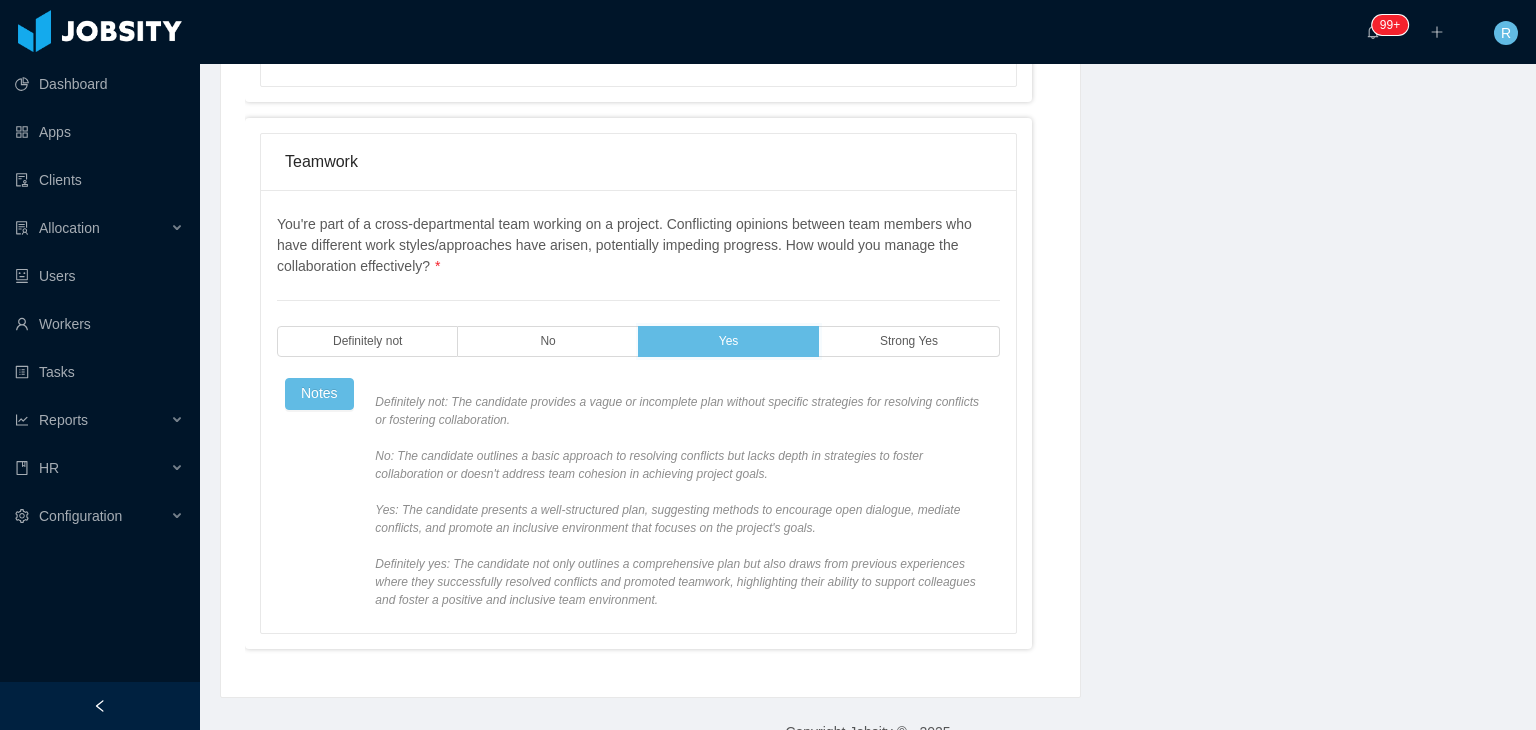 scroll, scrollTop: 1880, scrollLeft: 0, axis: vertical 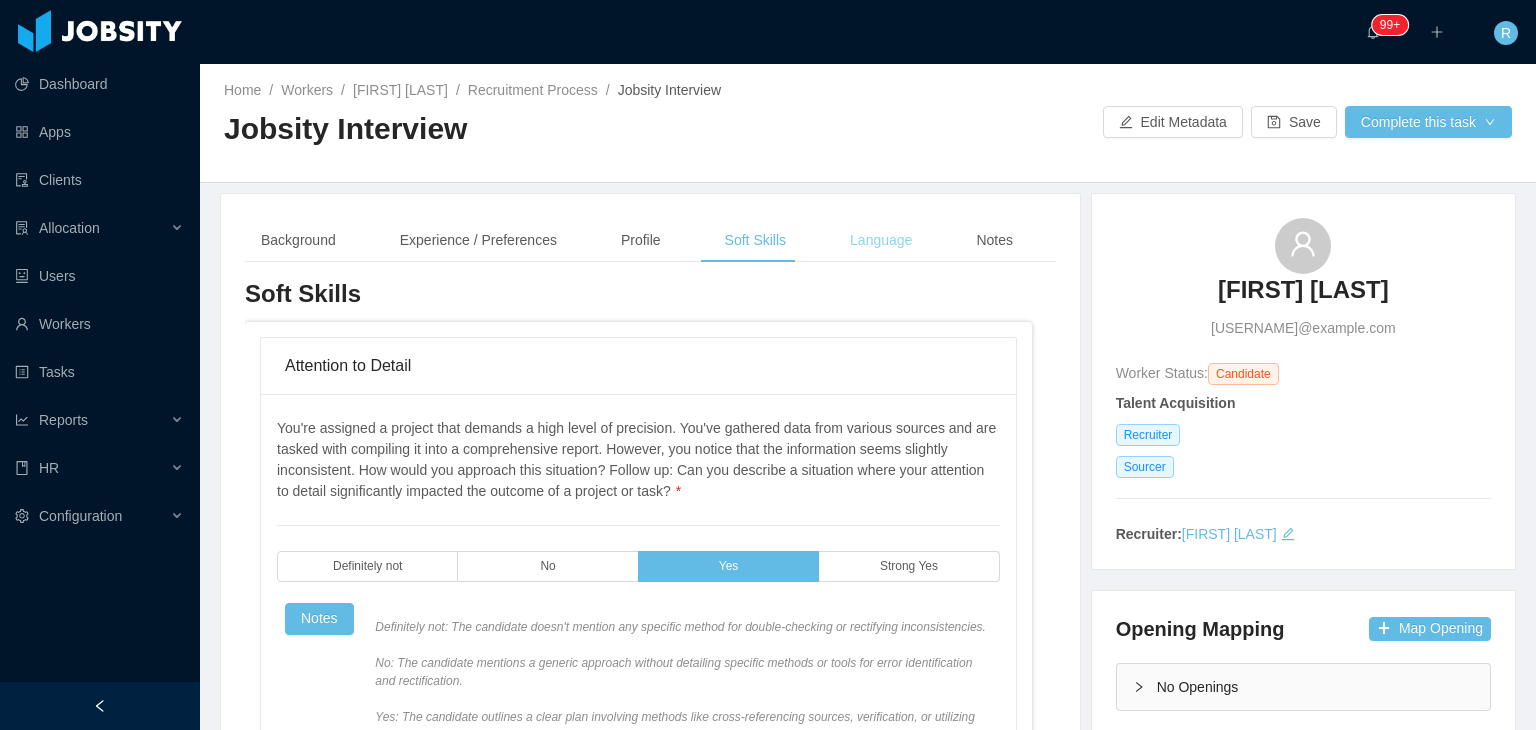 click on "Language" at bounding box center [881, 240] 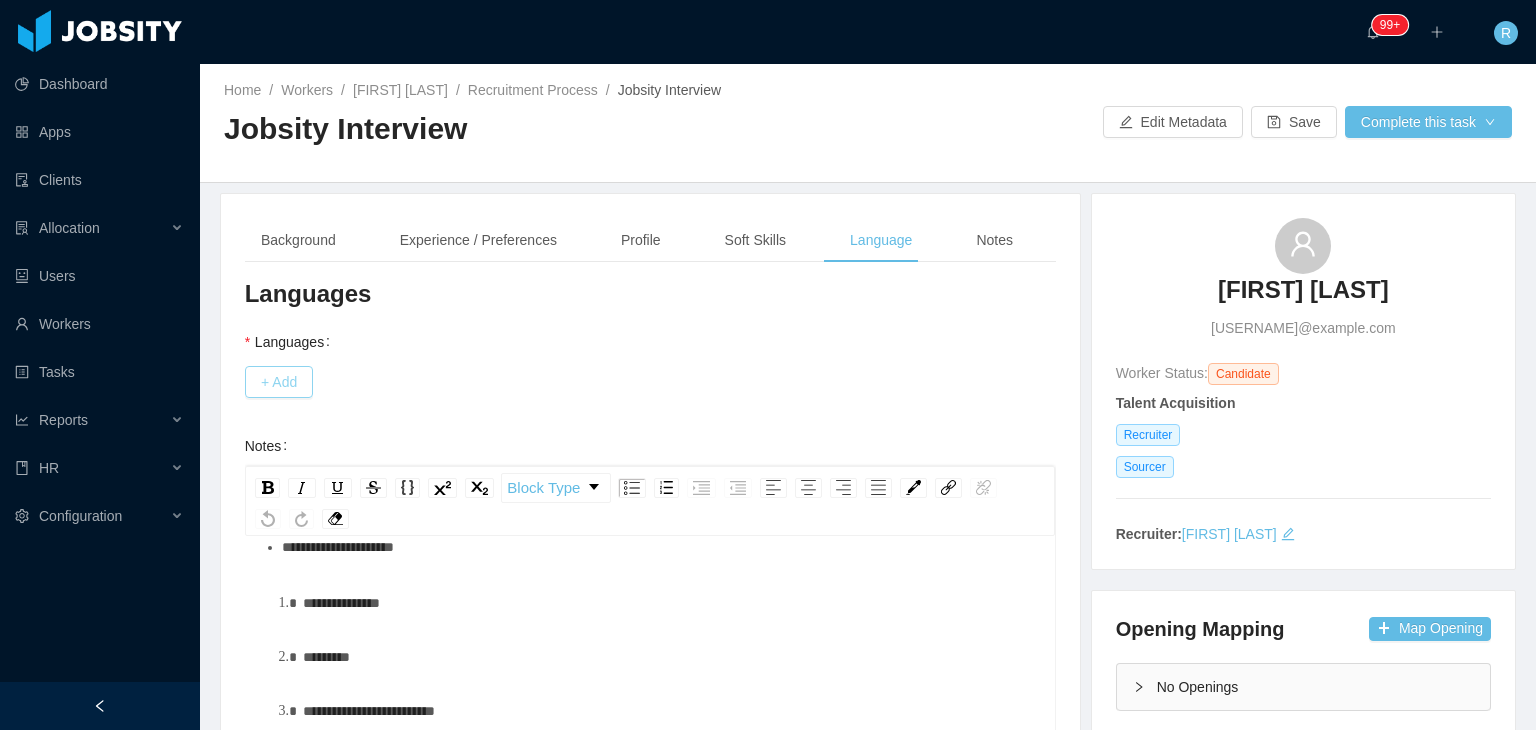 click on "+ Add" at bounding box center [279, 382] 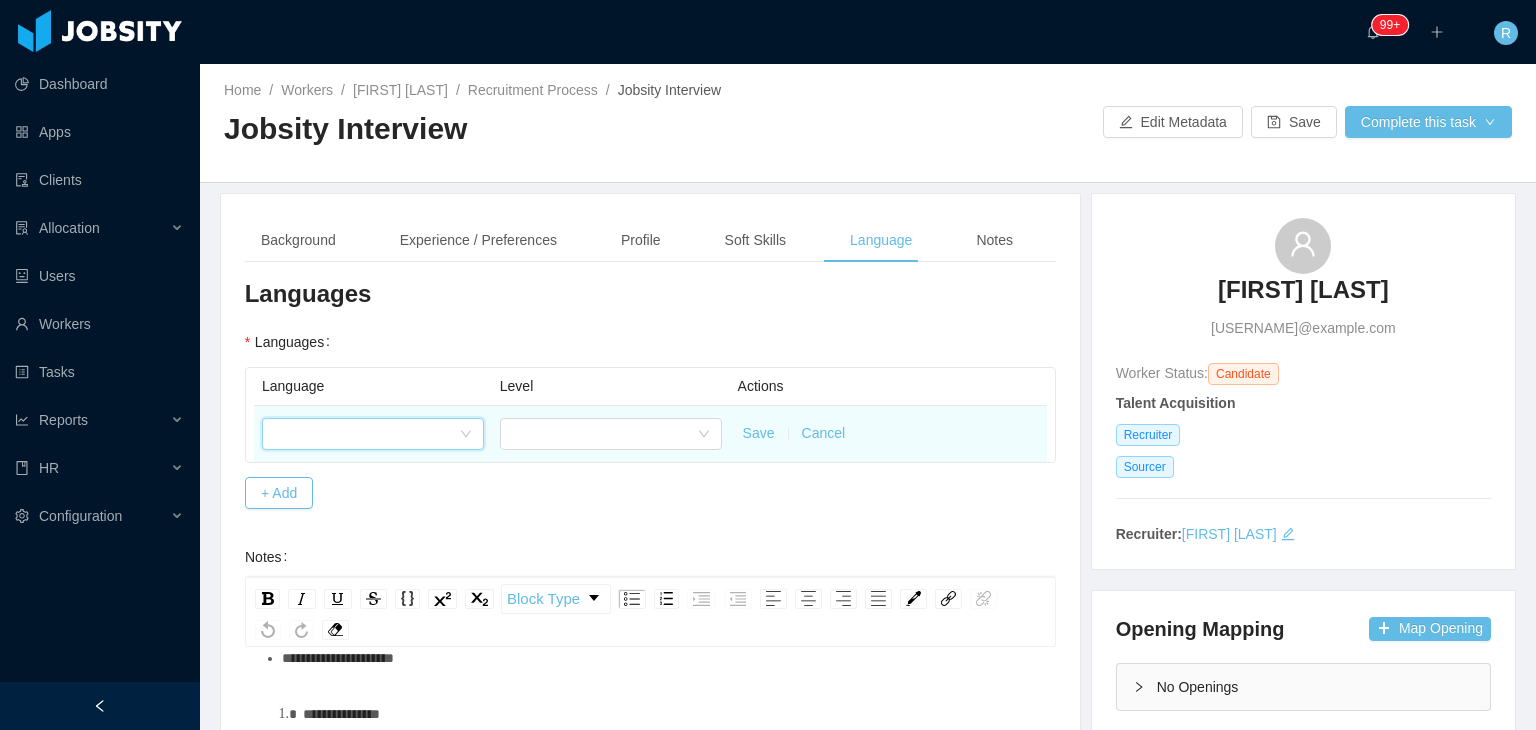 click at bounding box center (366, 434) 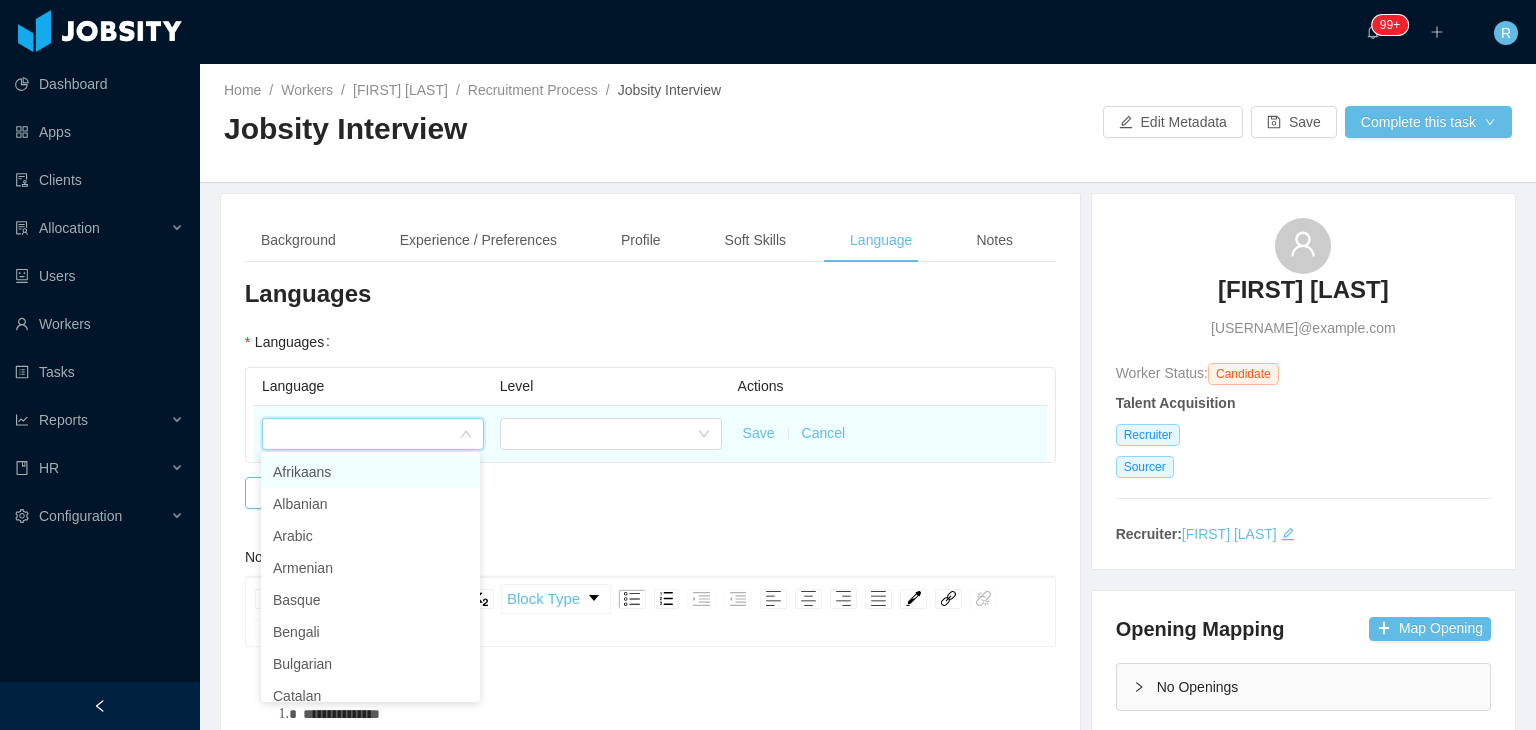 type on "*" 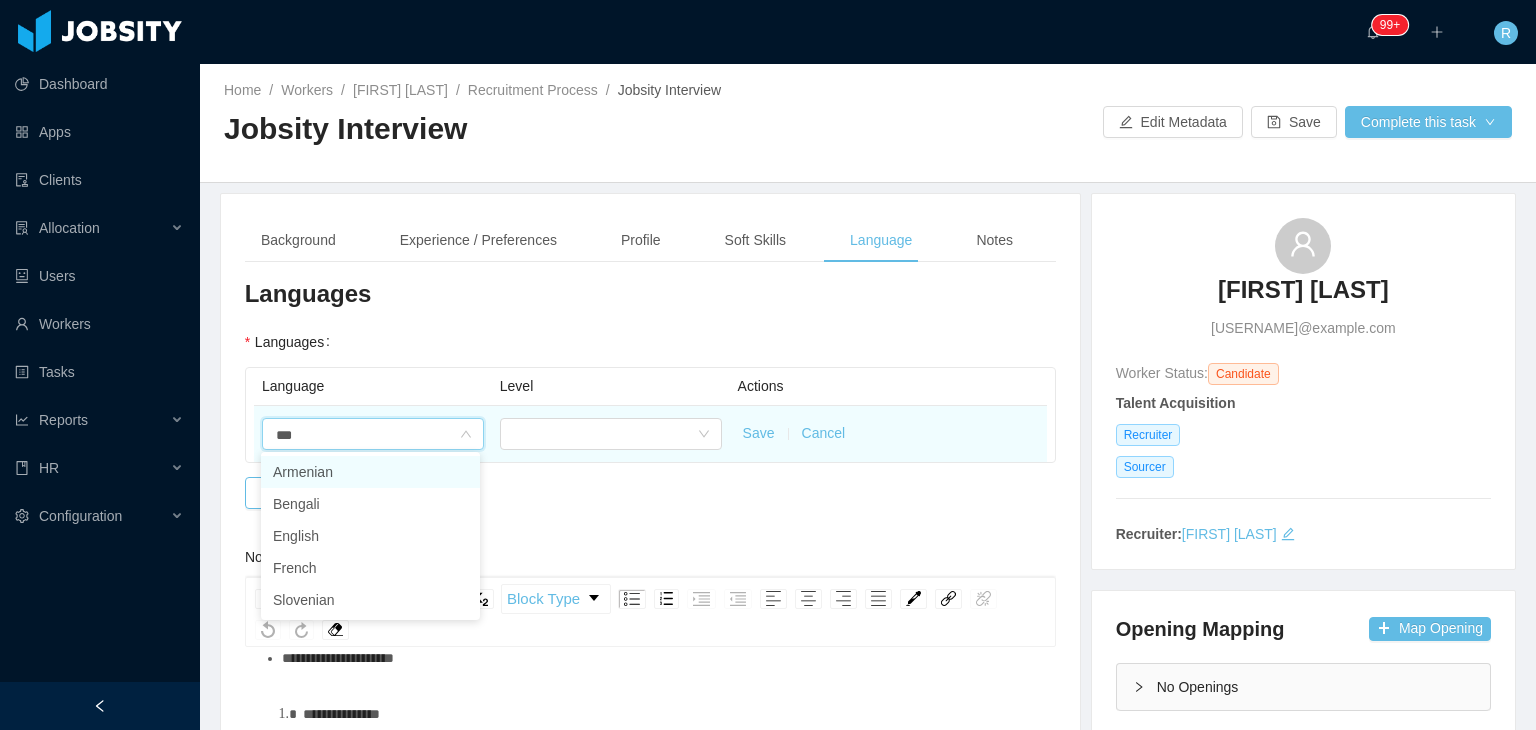 type on "****" 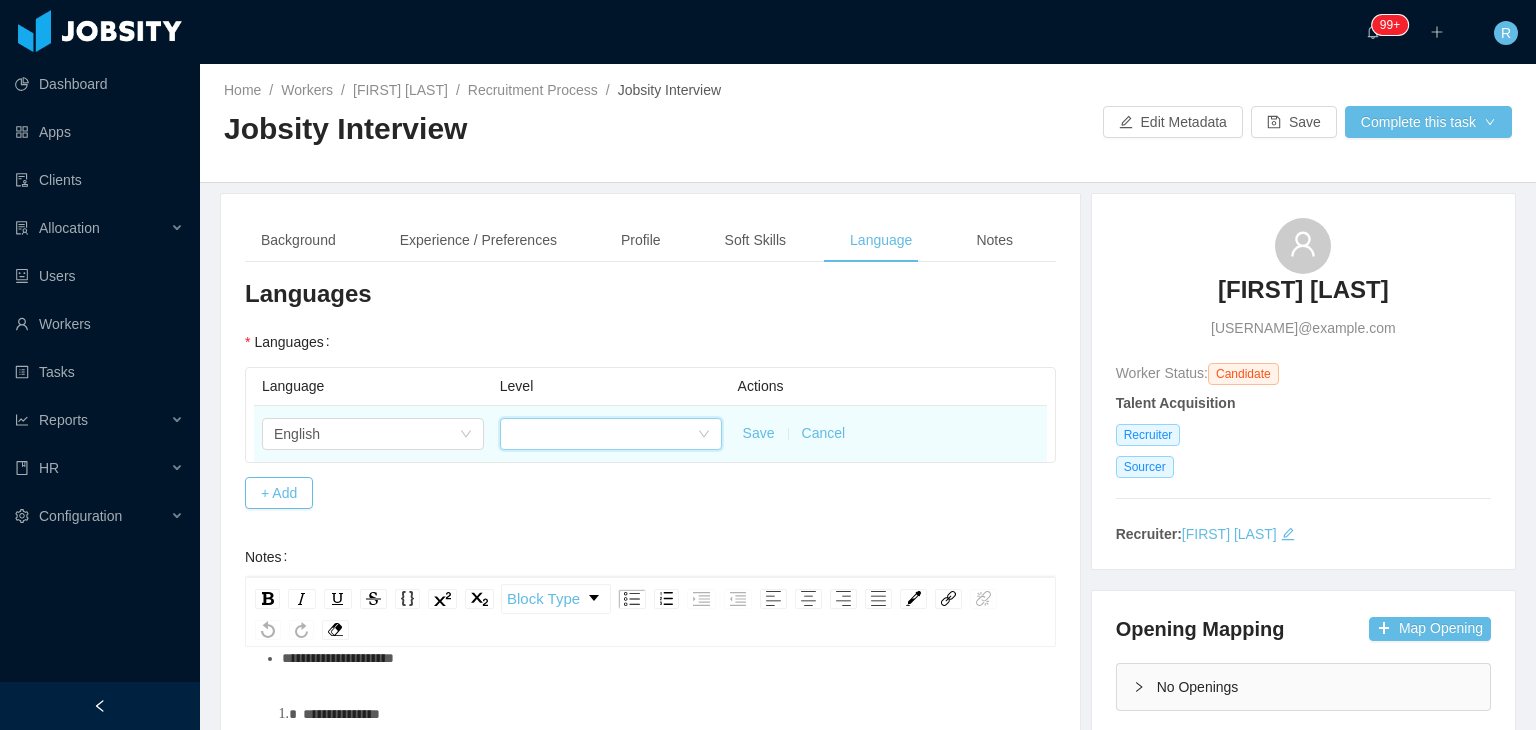 click at bounding box center (604, 434) 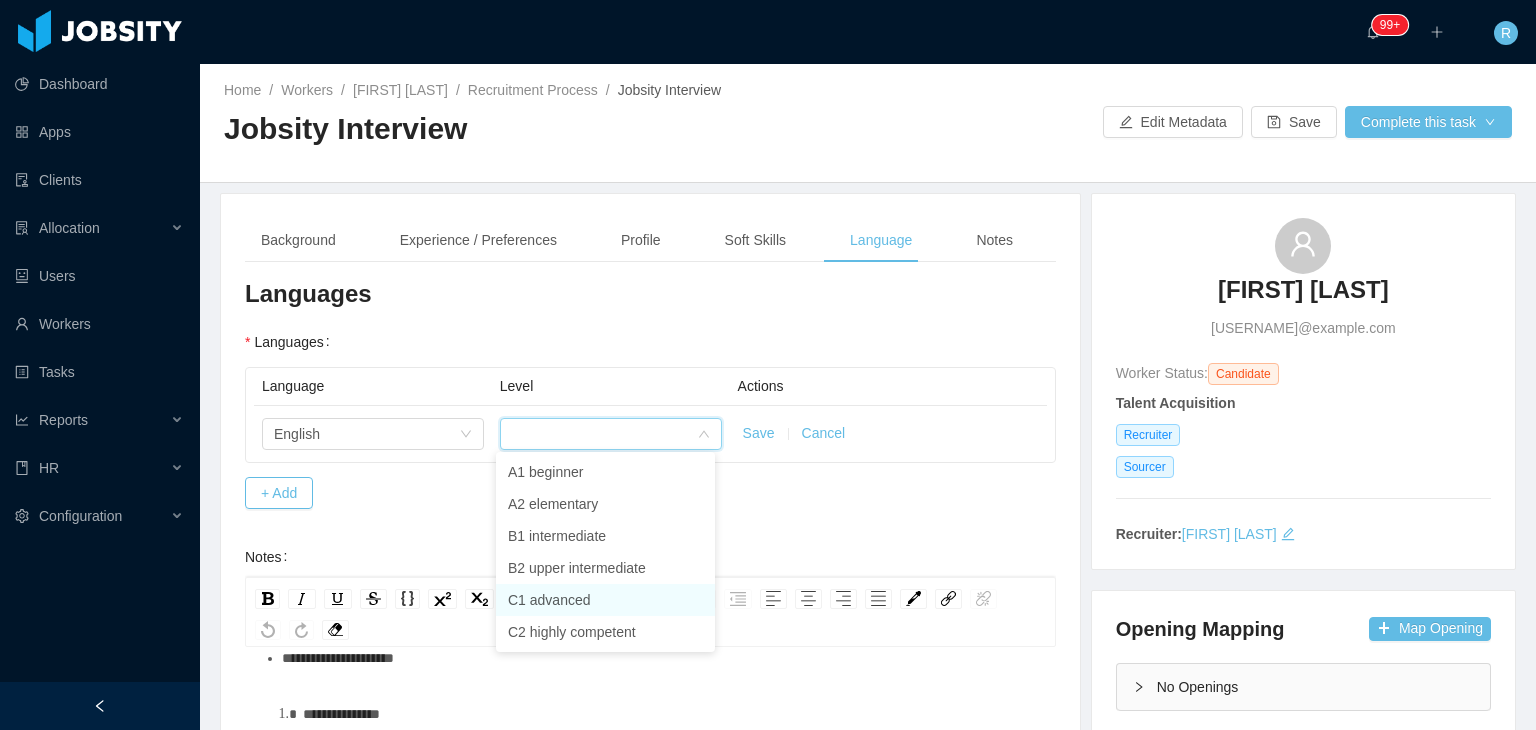 click on "C1 advanced" at bounding box center [605, 600] 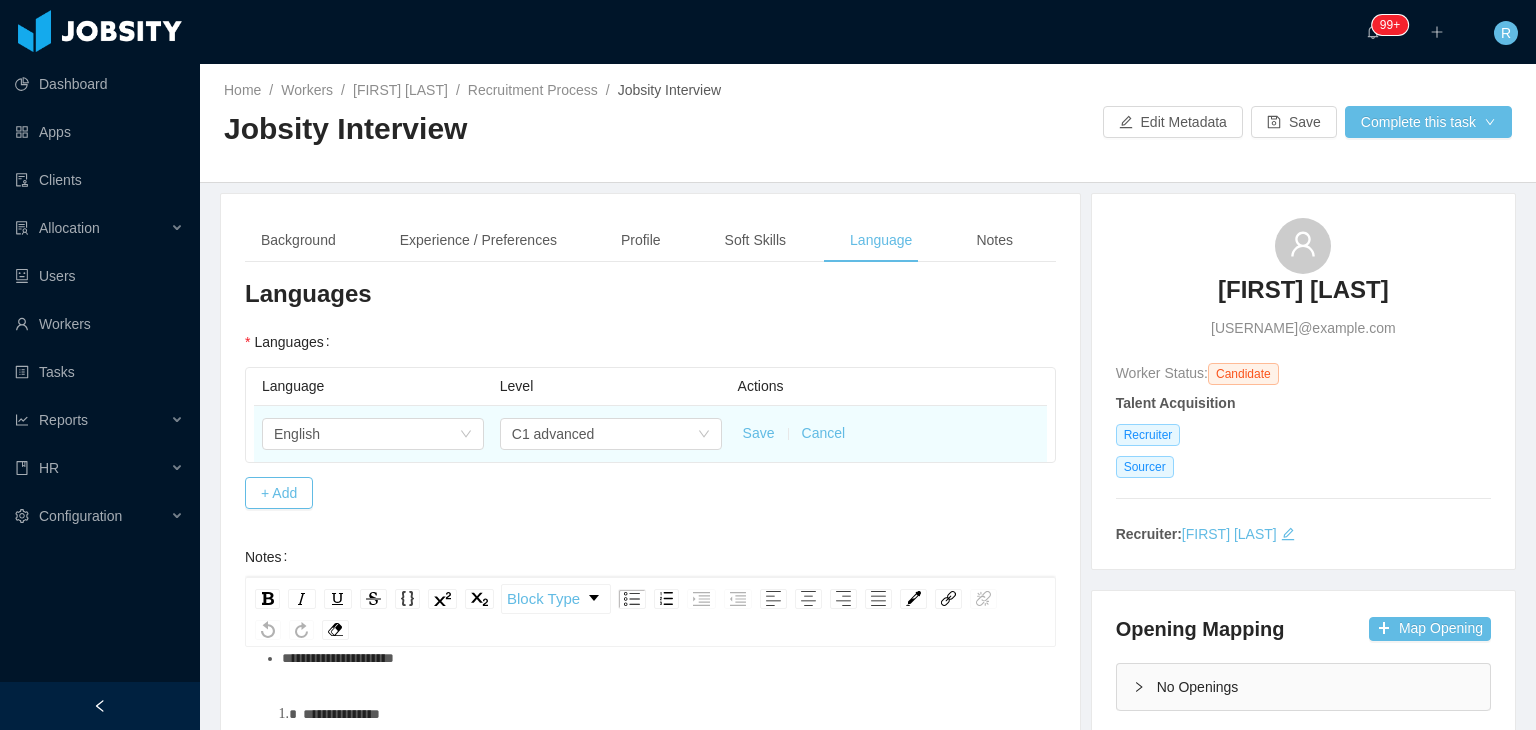 click on "Save" at bounding box center (759, 433) 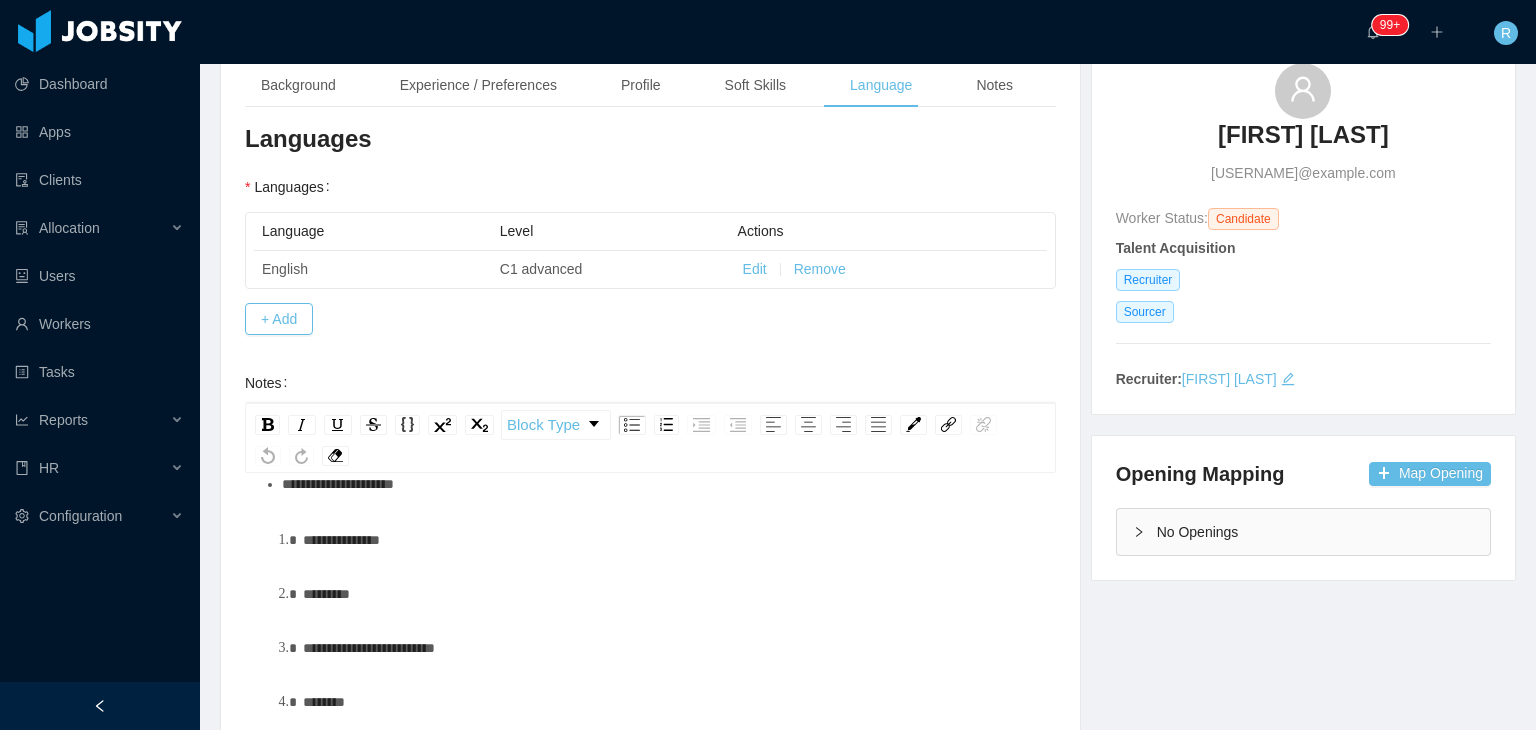 click on "**********" at bounding box center (661, 484) 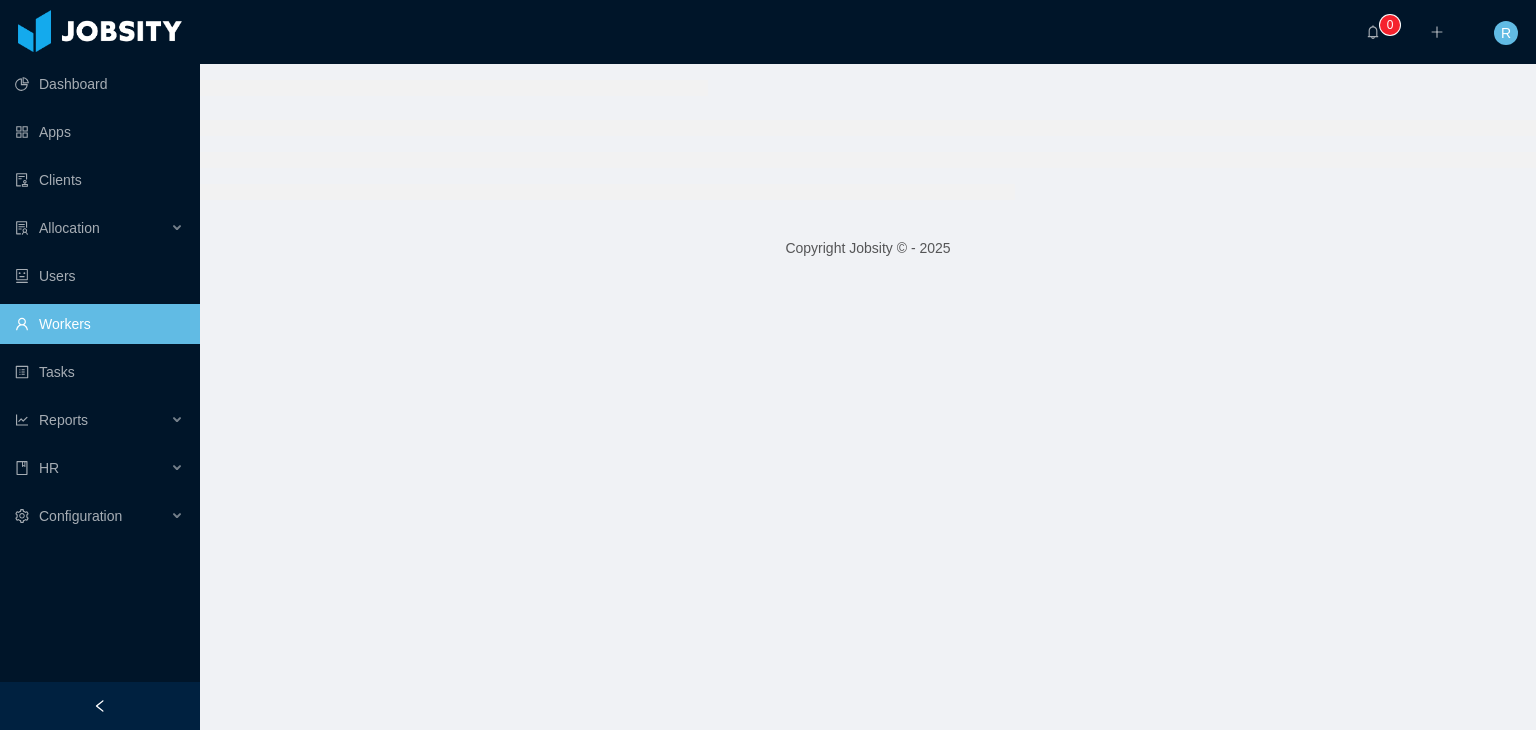 scroll, scrollTop: 0, scrollLeft: 0, axis: both 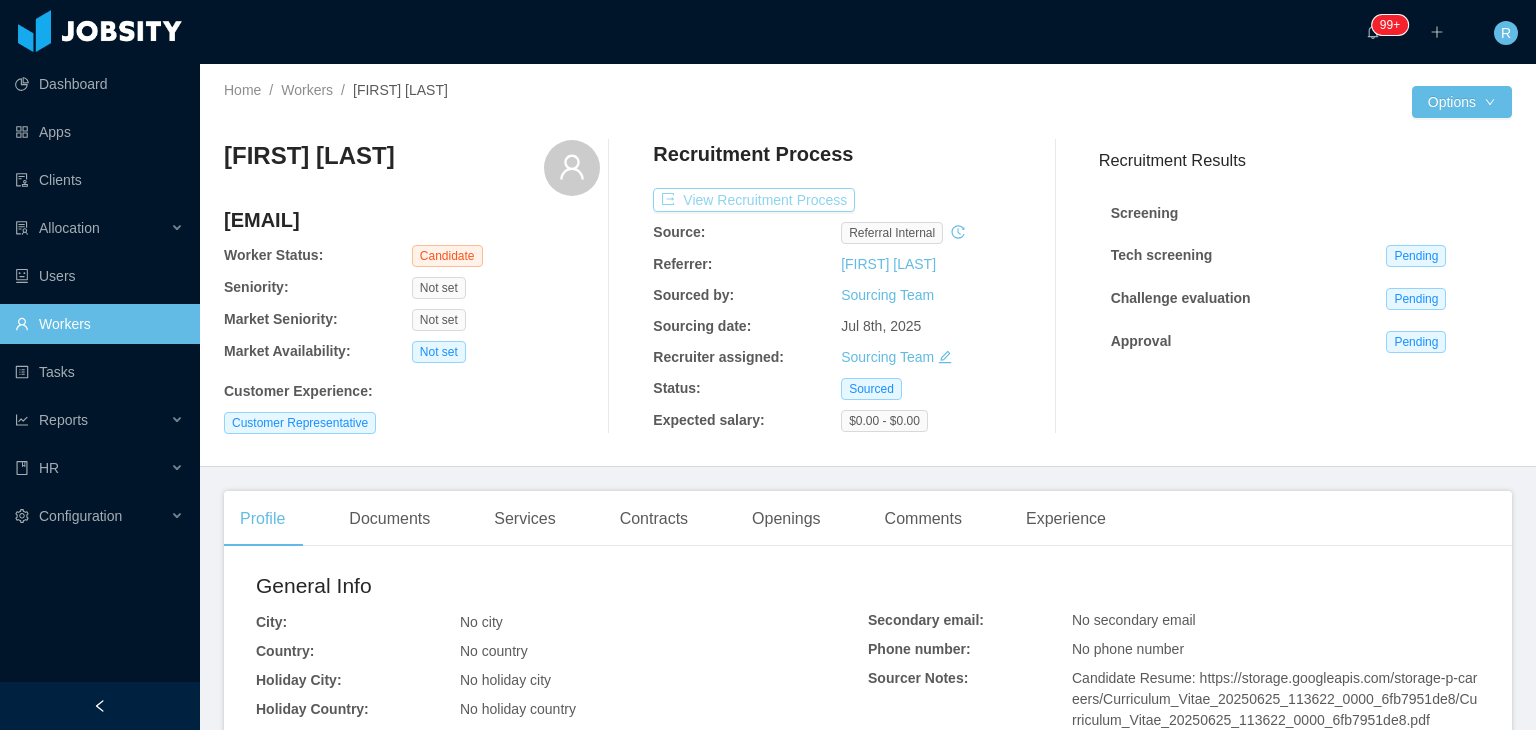 click on "View Recruitment Process" at bounding box center (754, 200) 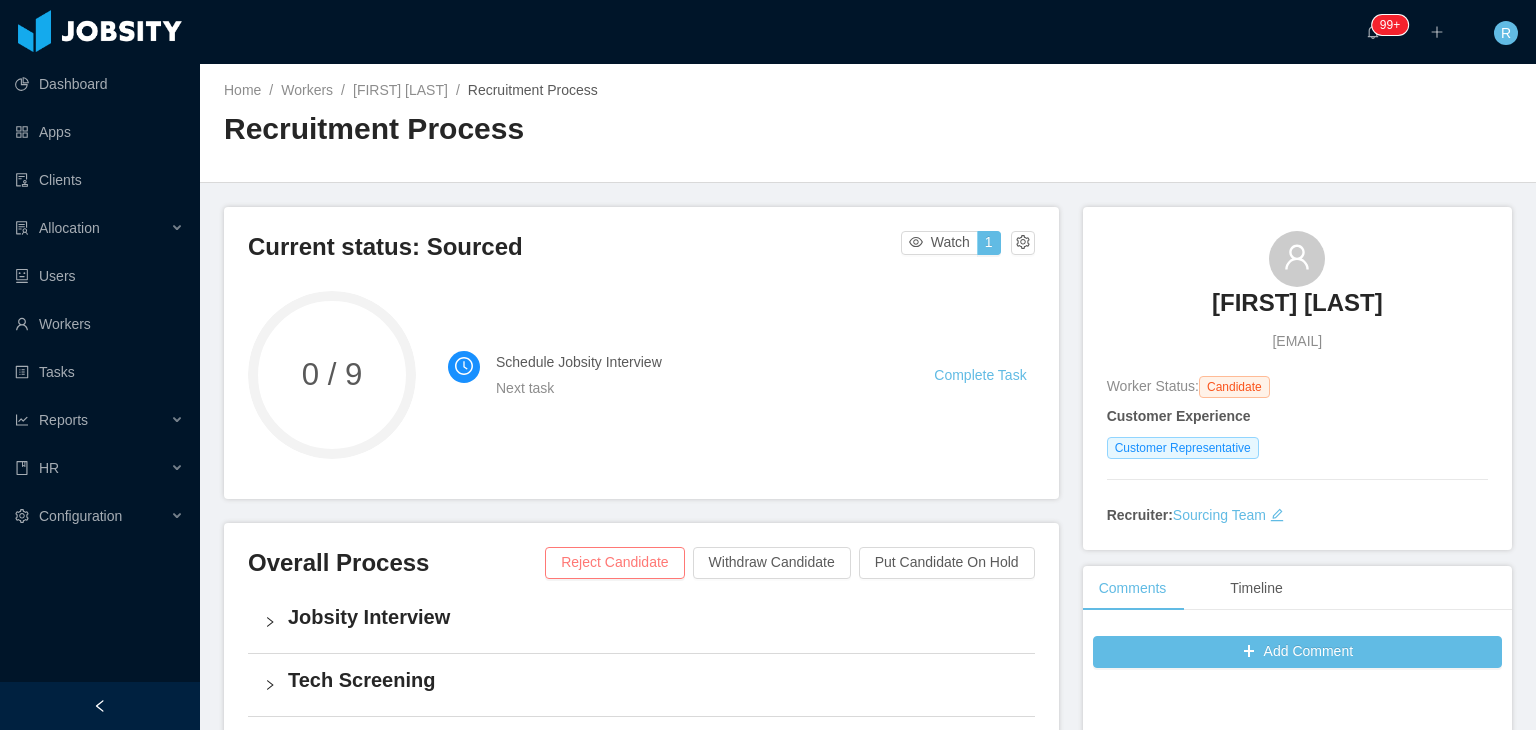 click on "Reject Candidate" at bounding box center [614, 563] 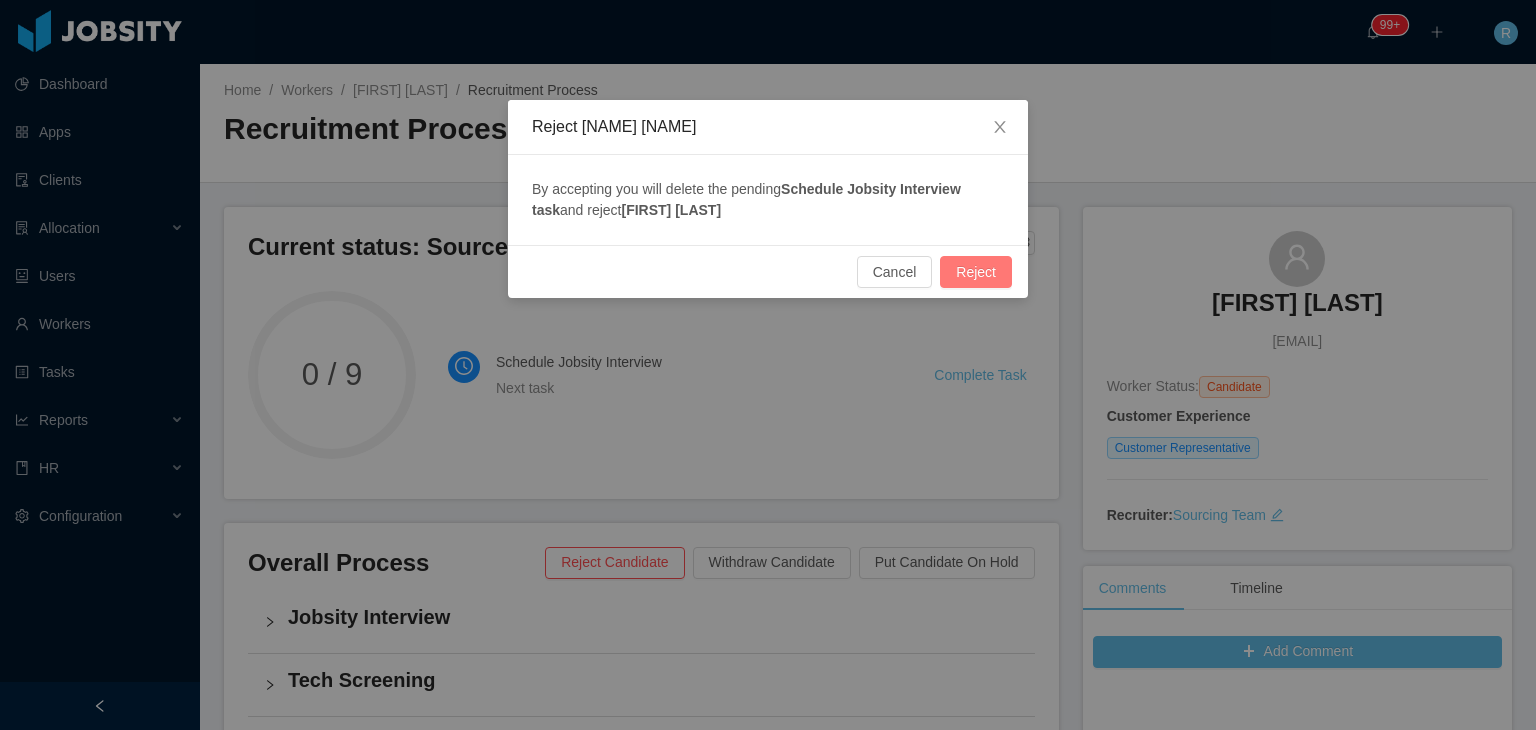 click on "Reject" at bounding box center (976, 272) 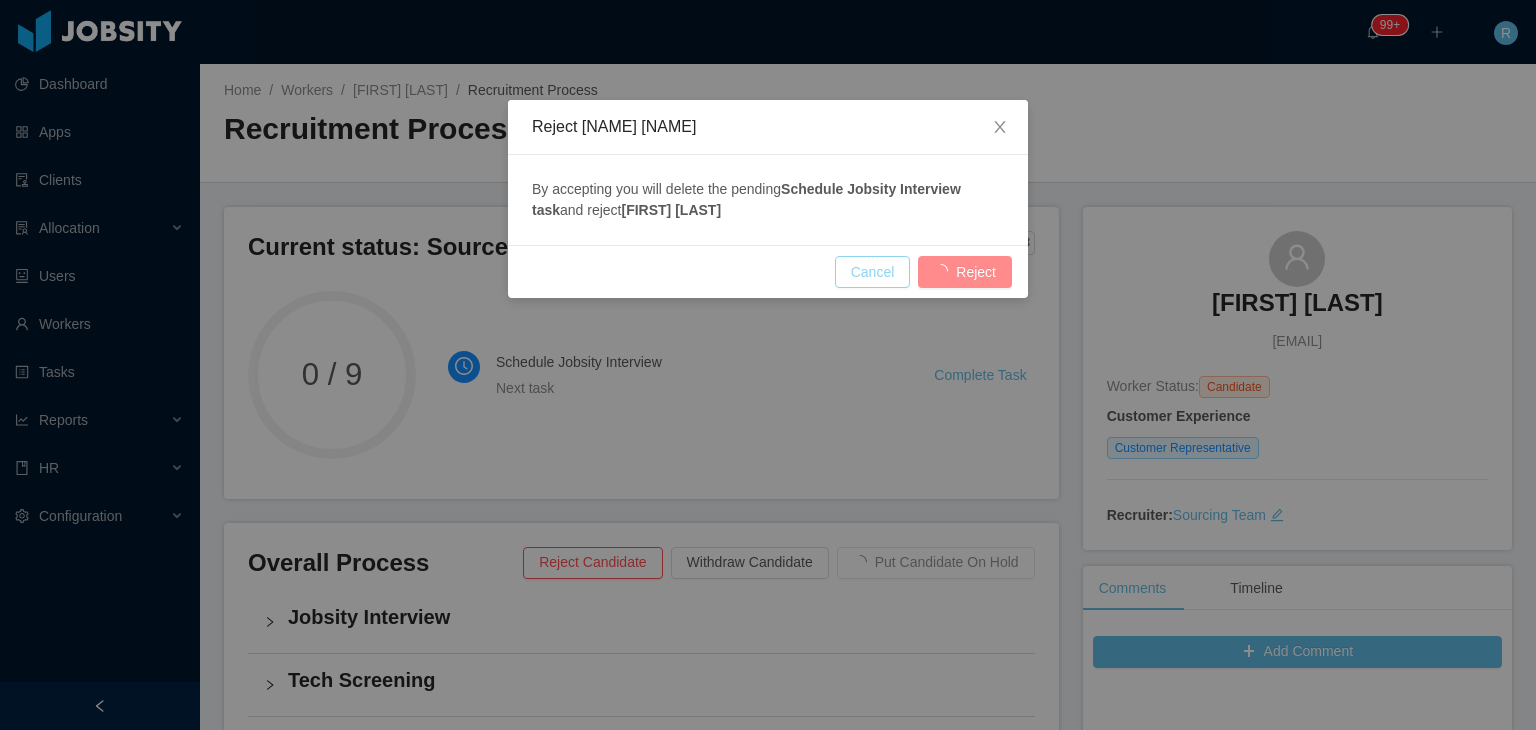 click on "Cancel" at bounding box center [873, 272] 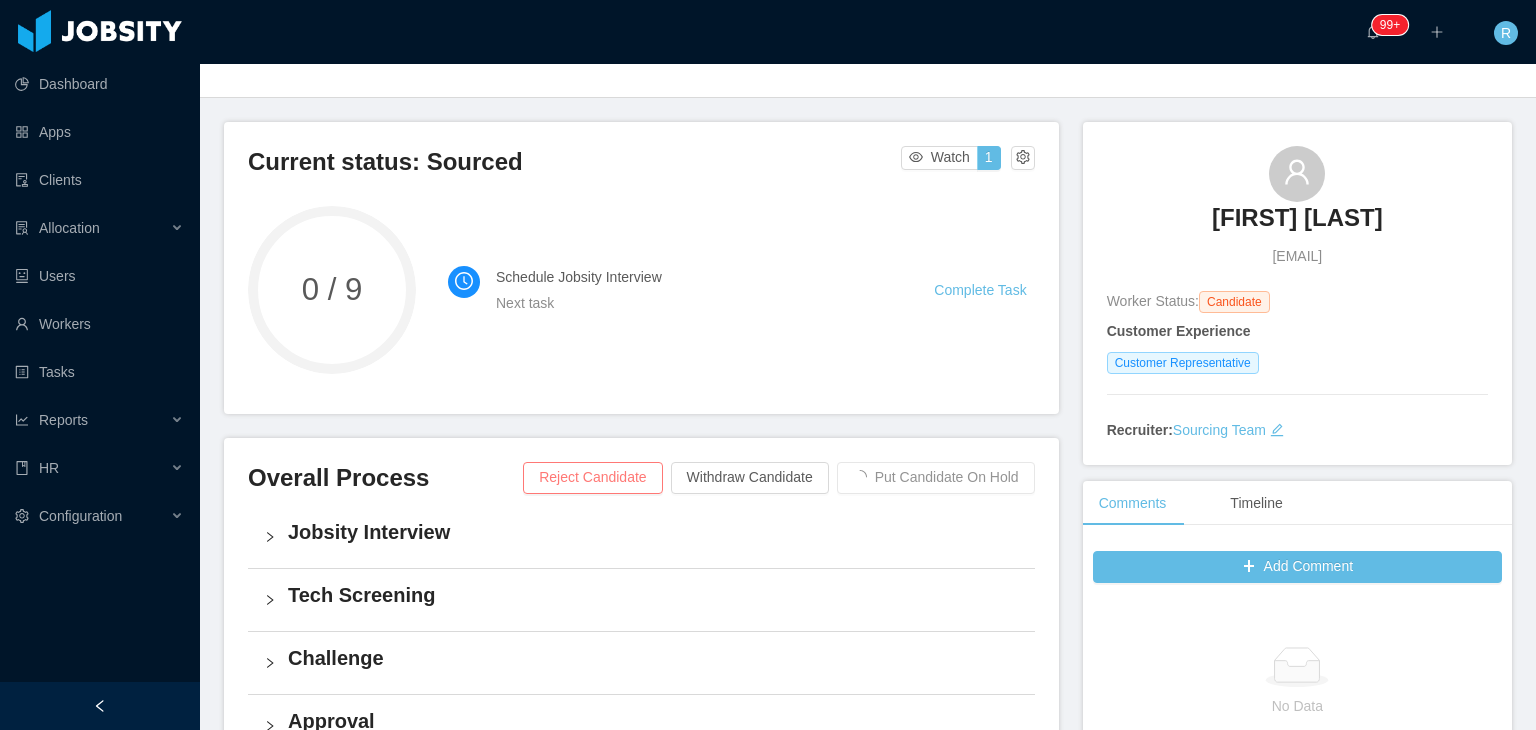 scroll, scrollTop: 200, scrollLeft: 0, axis: vertical 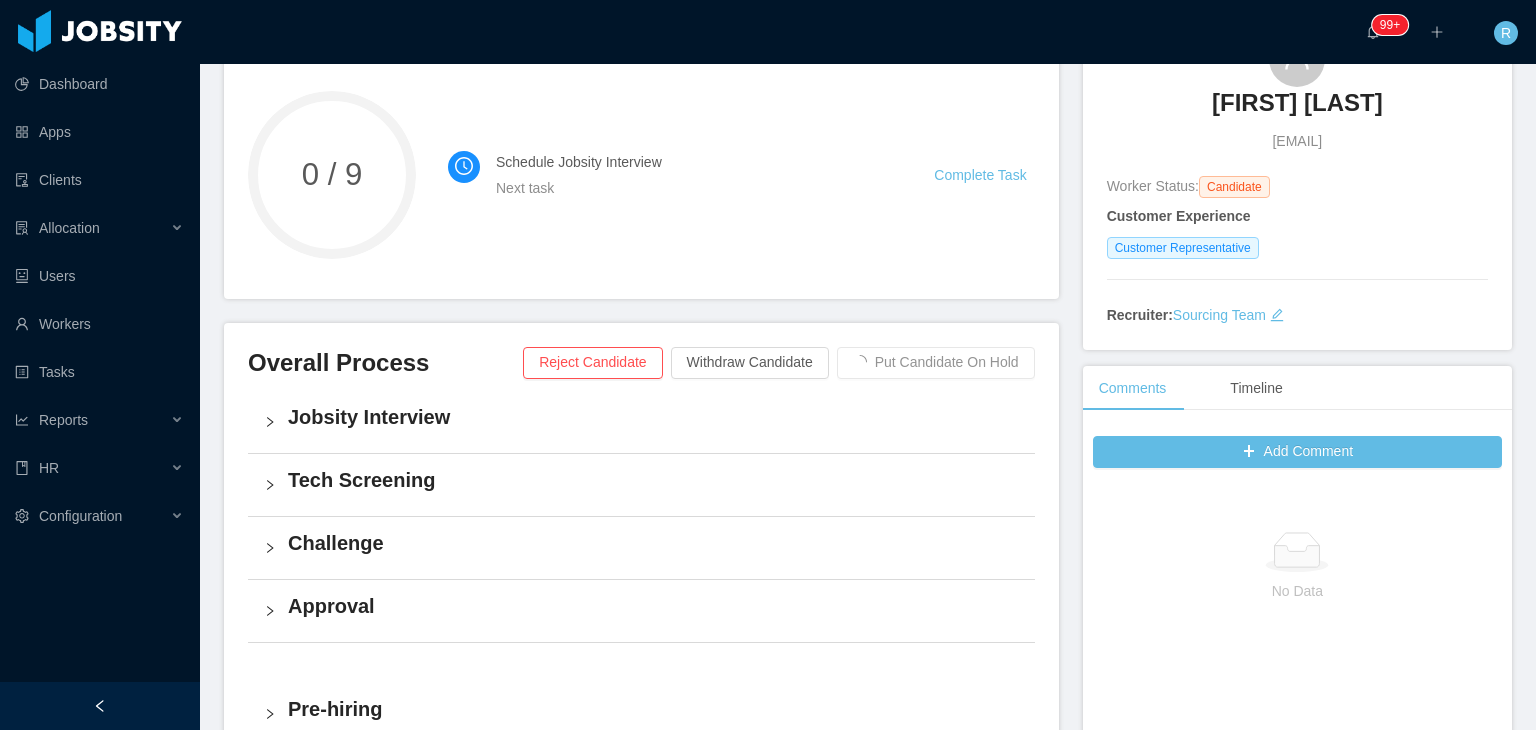click on "Ana Ordosgoitia" at bounding box center [1297, 103] 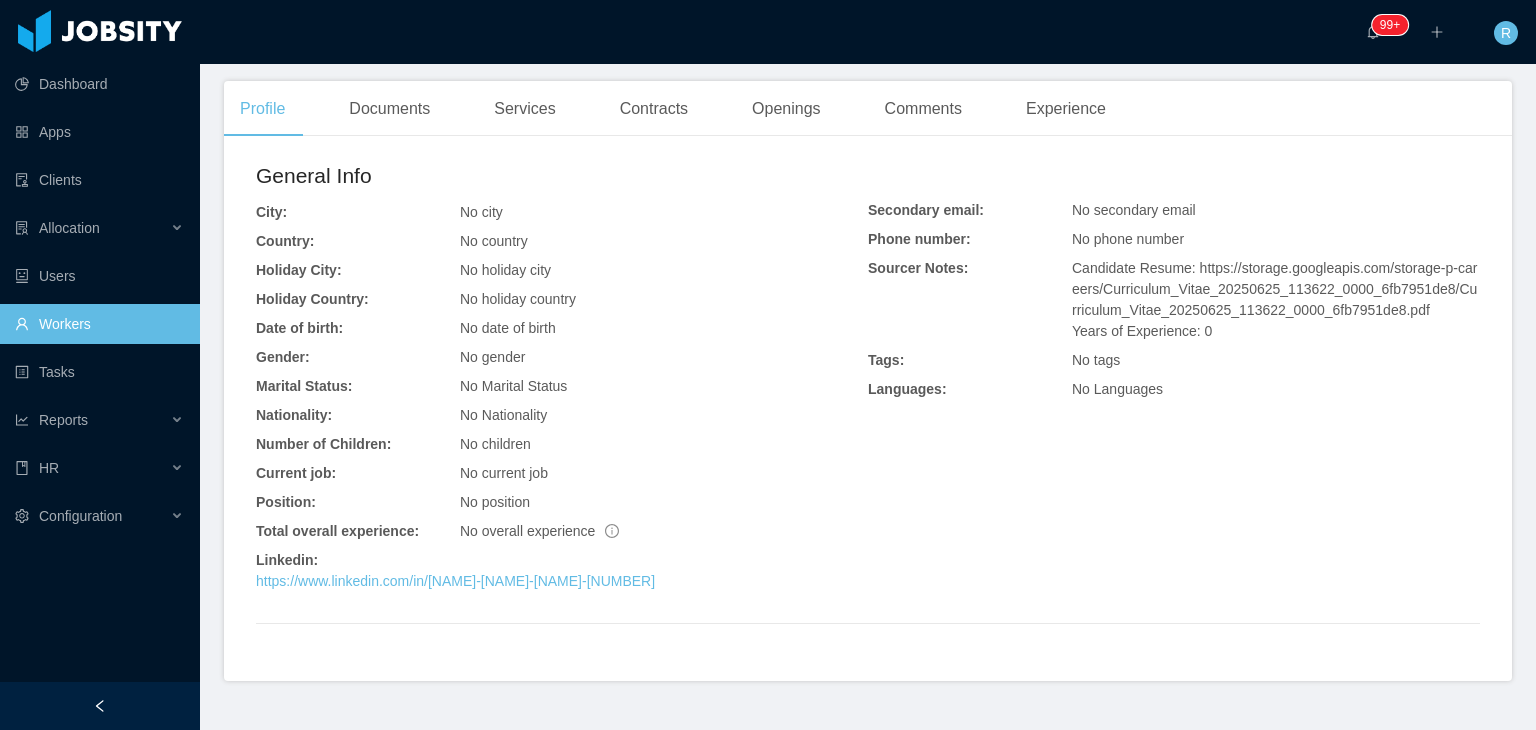 scroll, scrollTop: 482, scrollLeft: 0, axis: vertical 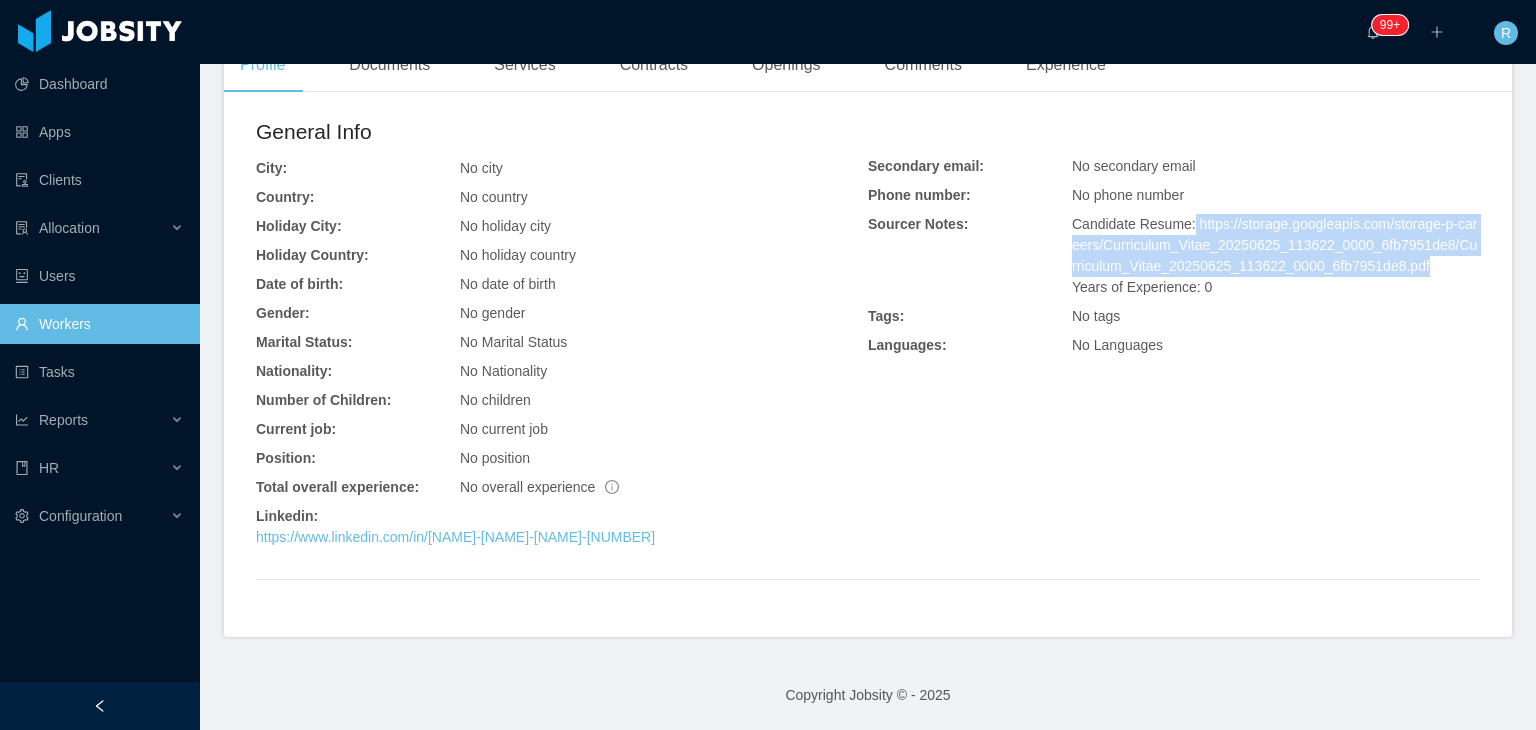 drag, startPoint x: 1404, startPoint y: 266, endPoint x: 1181, endPoint y: 224, distance: 226.92068 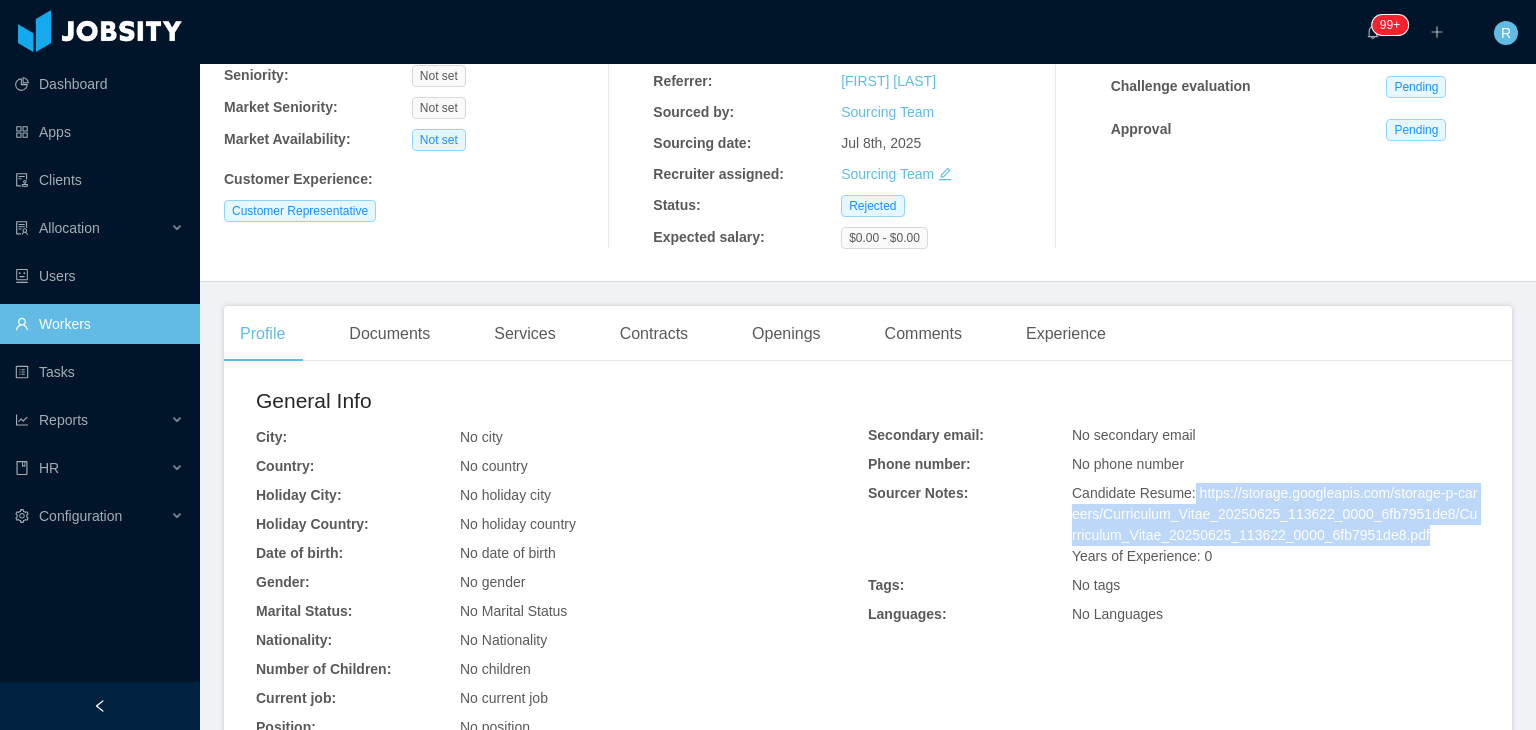 scroll, scrollTop: 0, scrollLeft: 0, axis: both 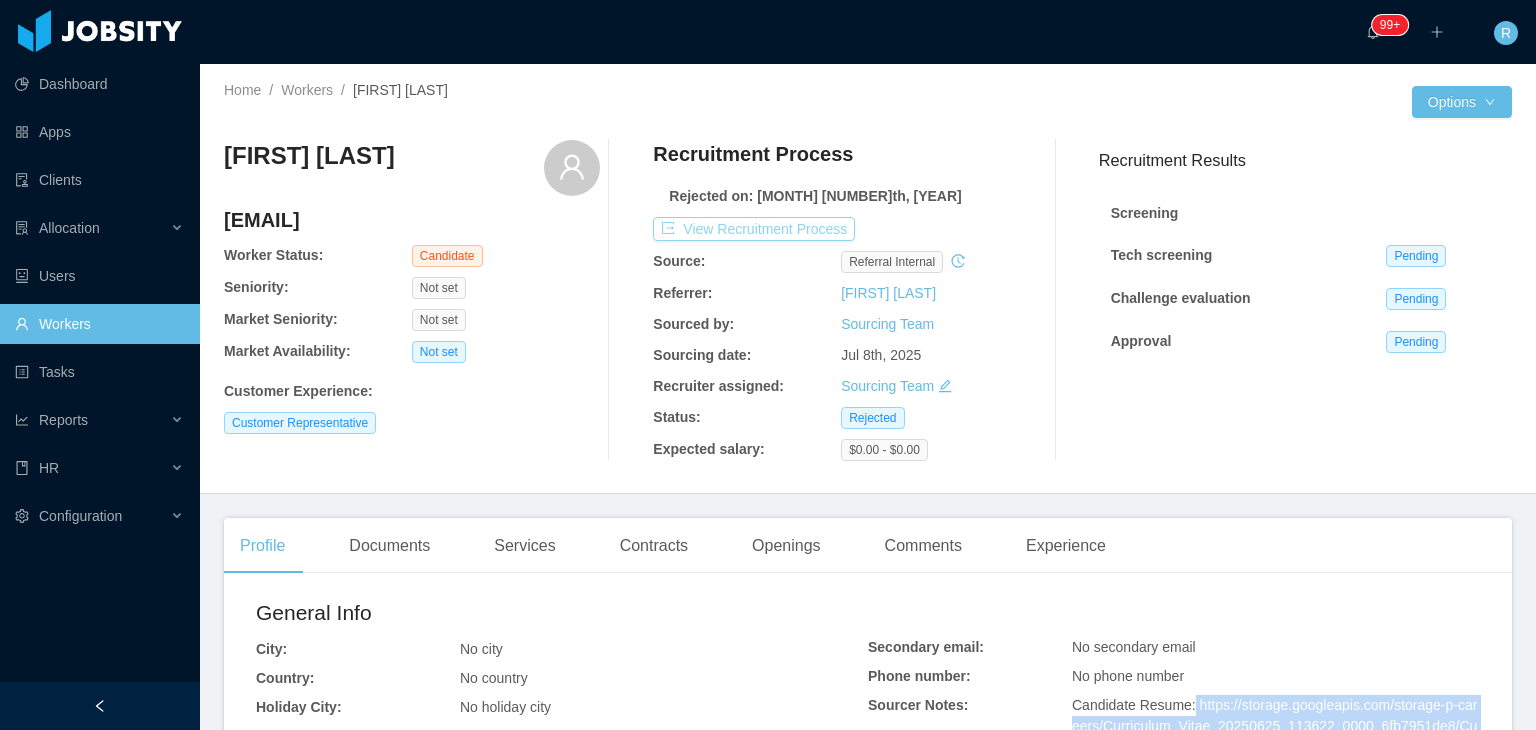 click on "View Recruitment Process" at bounding box center (754, 229) 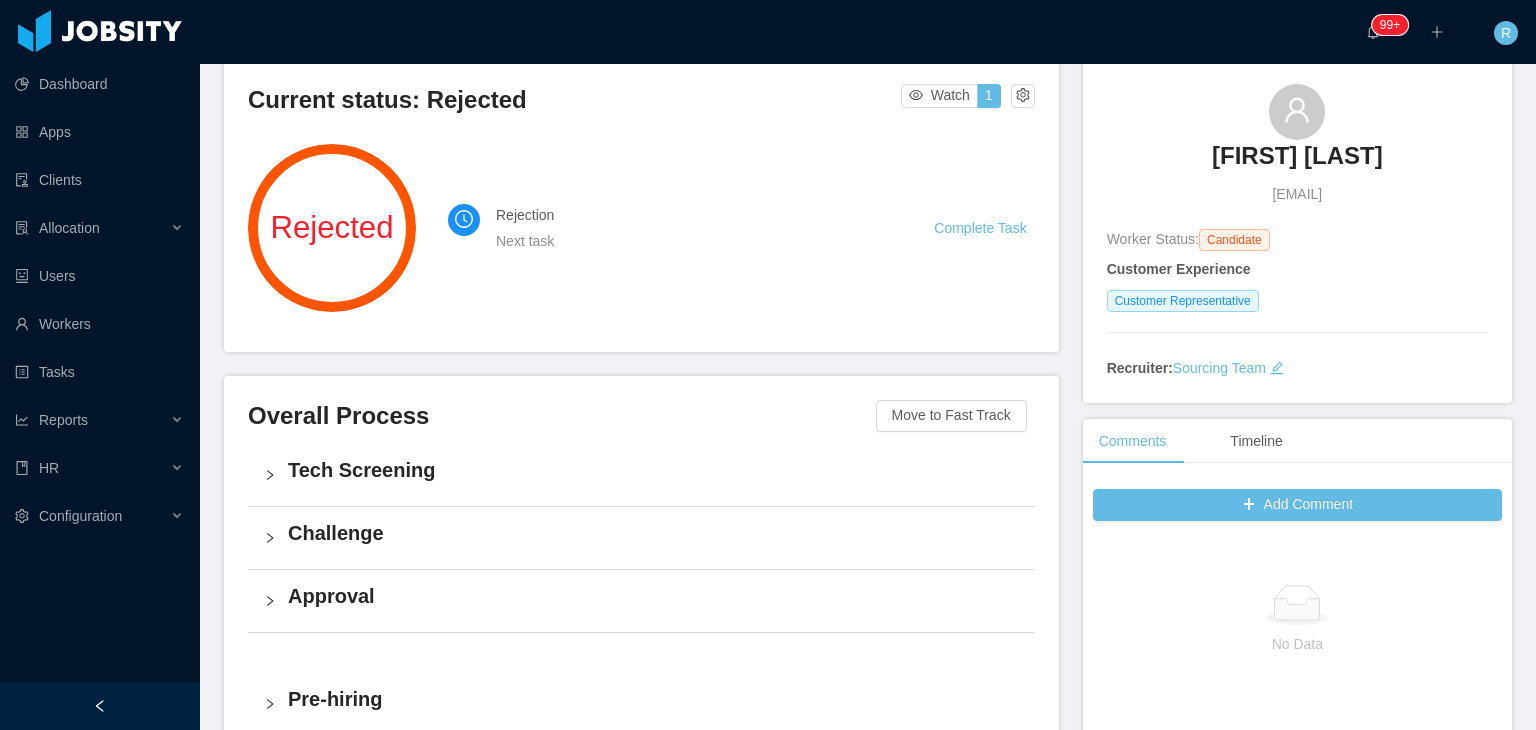 scroll, scrollTop: 100, scrollLeft: 0, axis: vertical 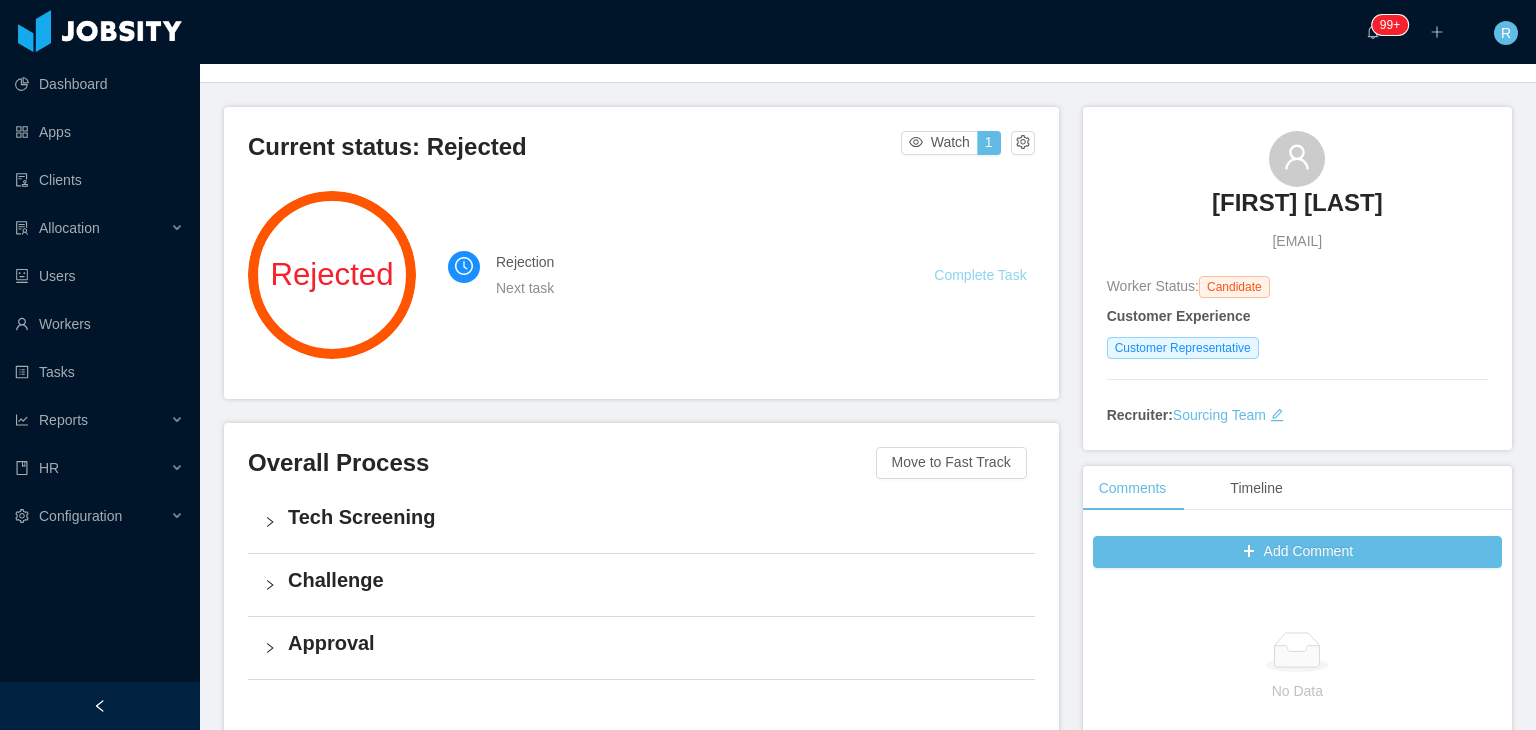 click on "Complete Task" at bounding box center (980, 275) 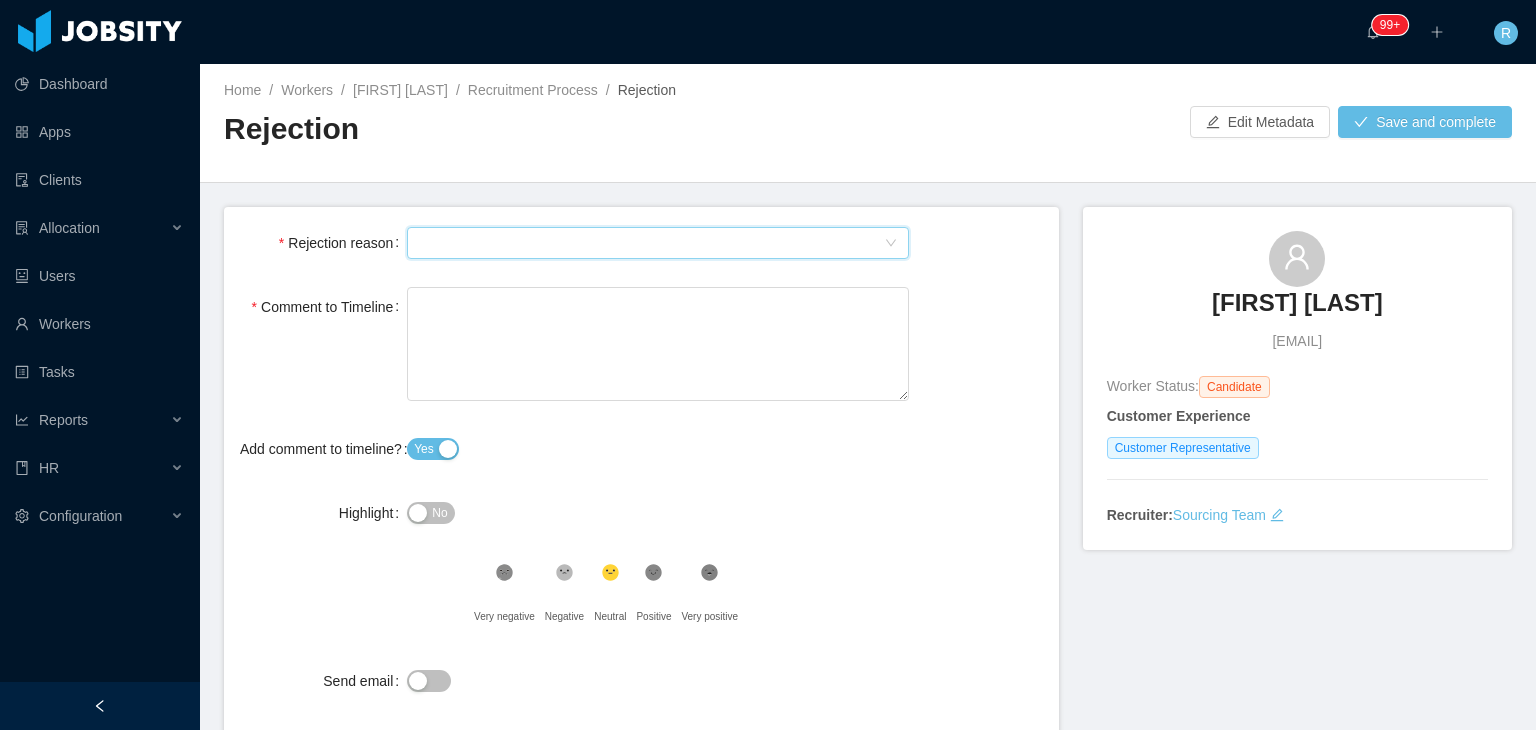 click on "Select Type" at bounding box center [651, 243] 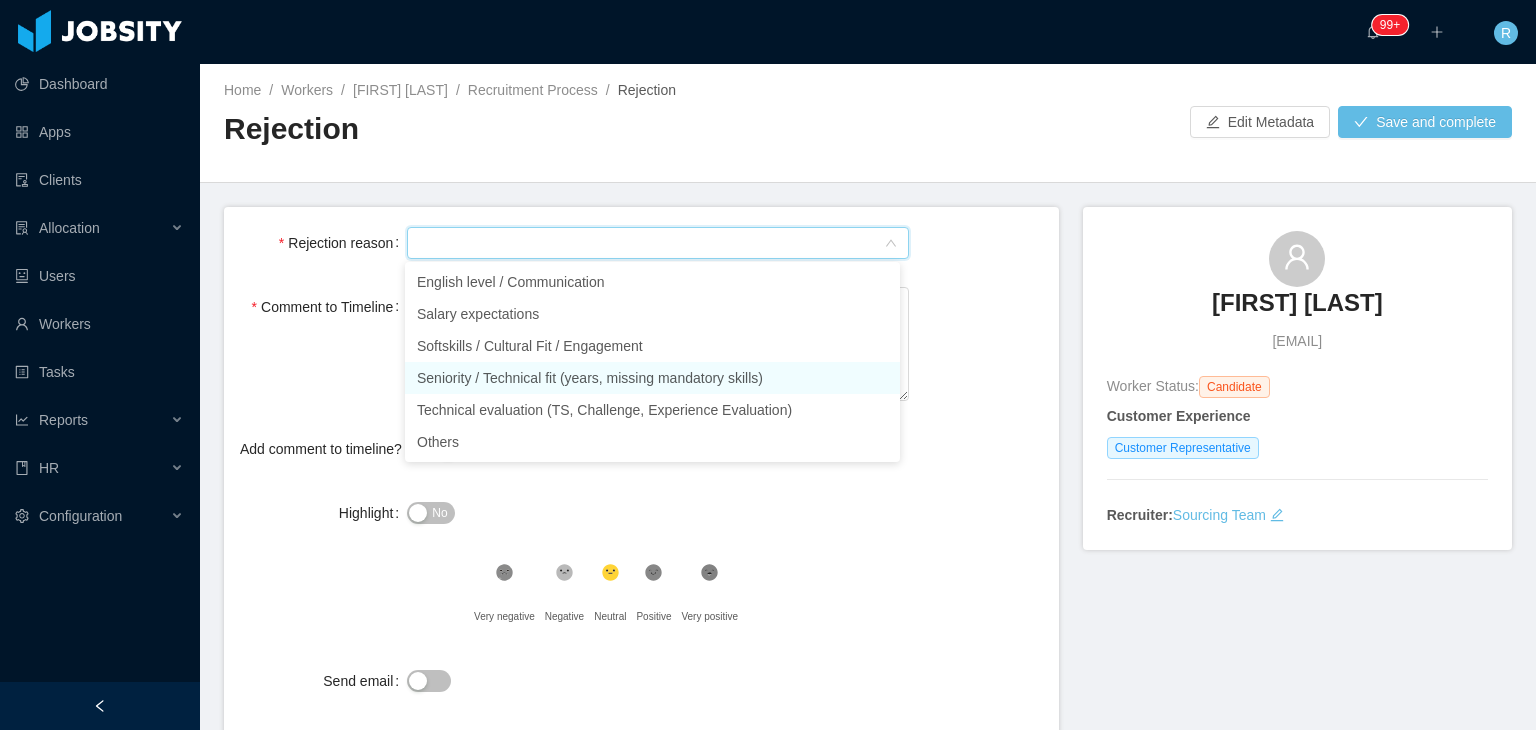 click on "Seniority / Technical fit (years, missing mandatory skills)" at bounding box center (652, 378) 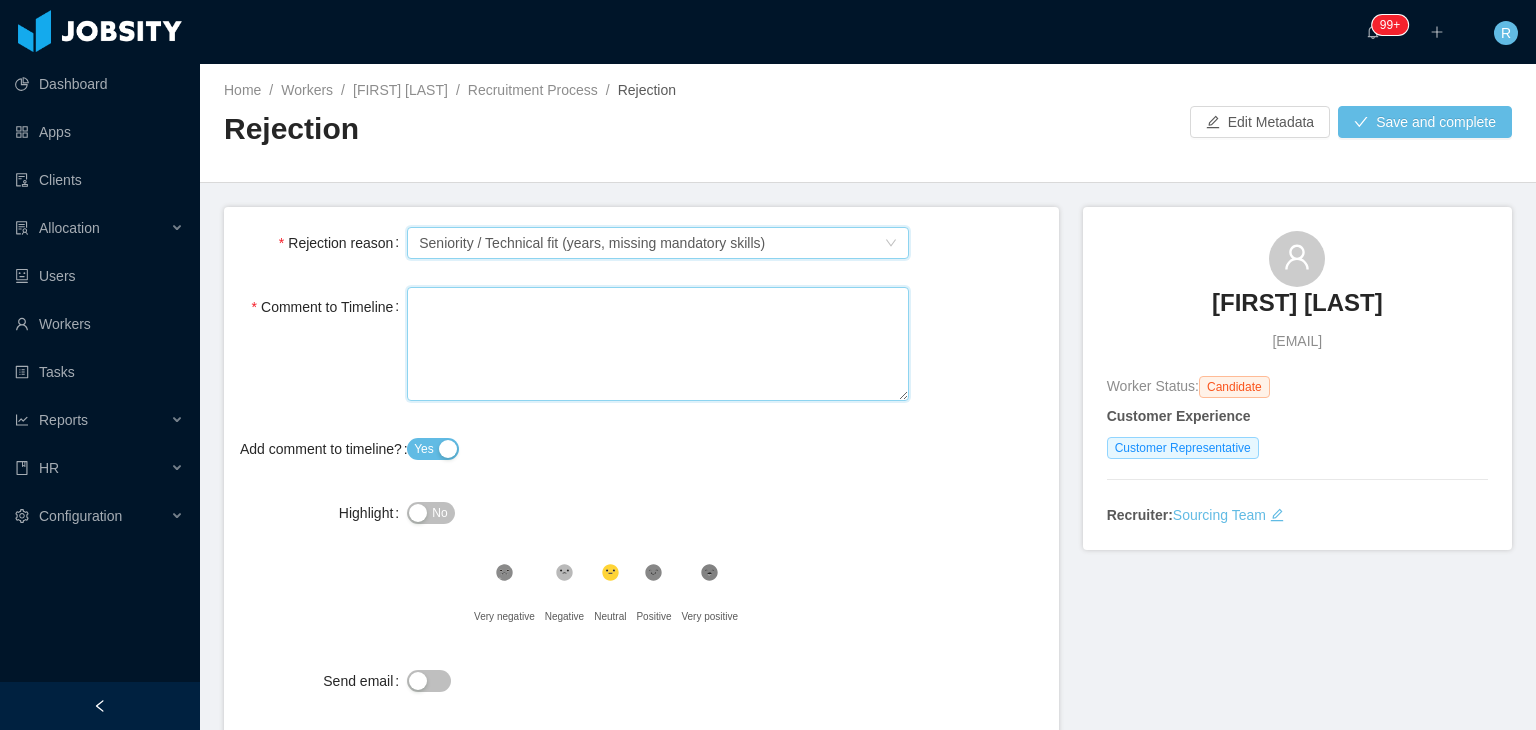 click on "Comment to Timeline" at bounding box center [658, 344] 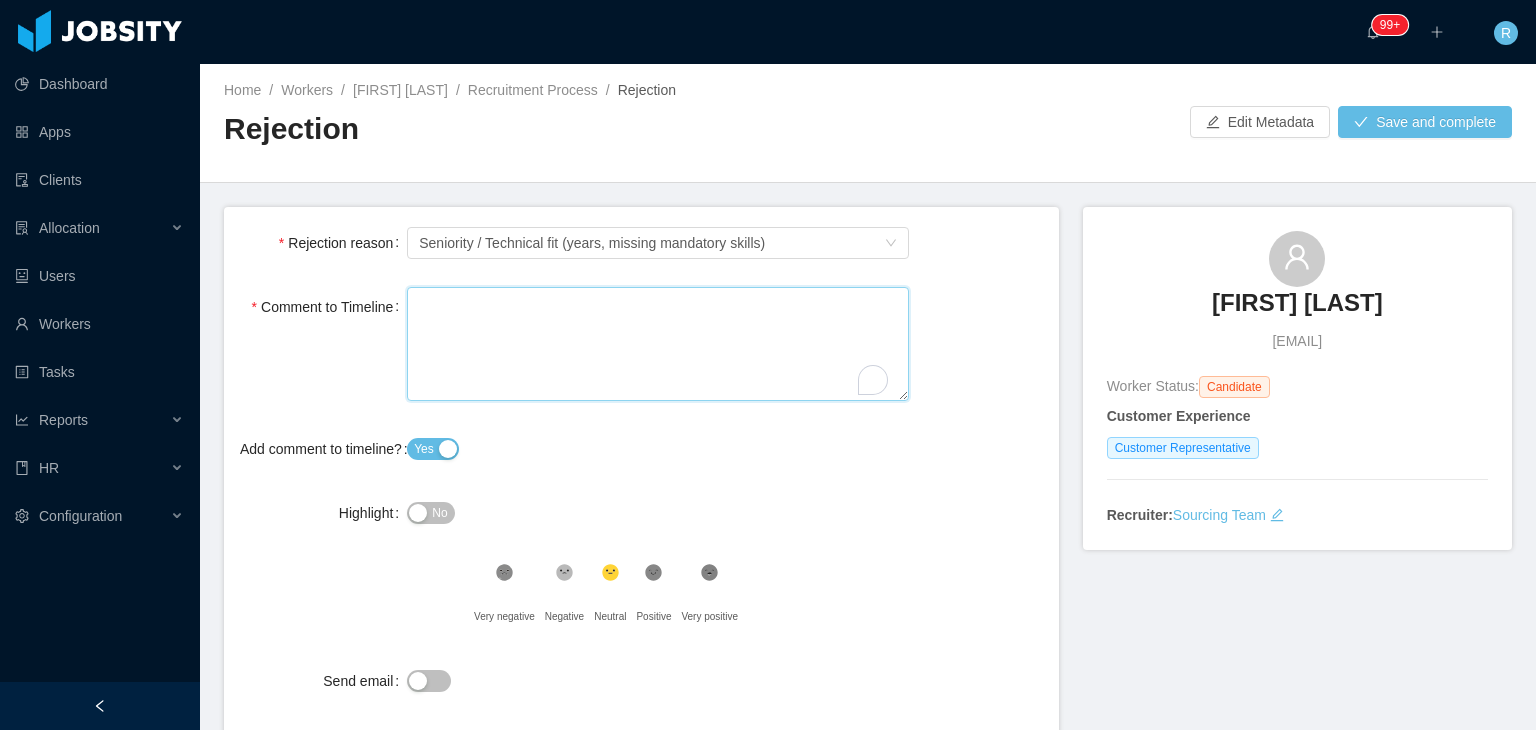type 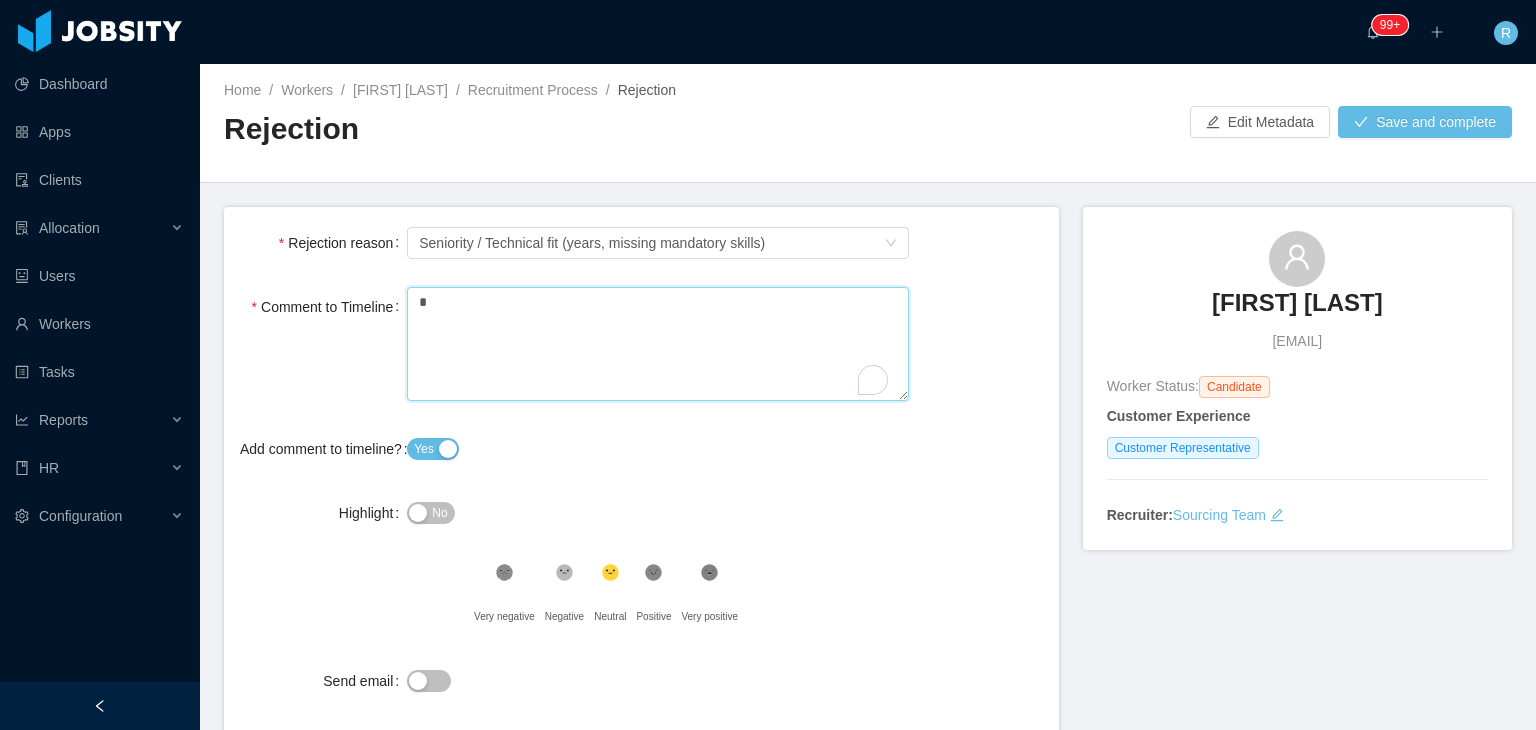 type 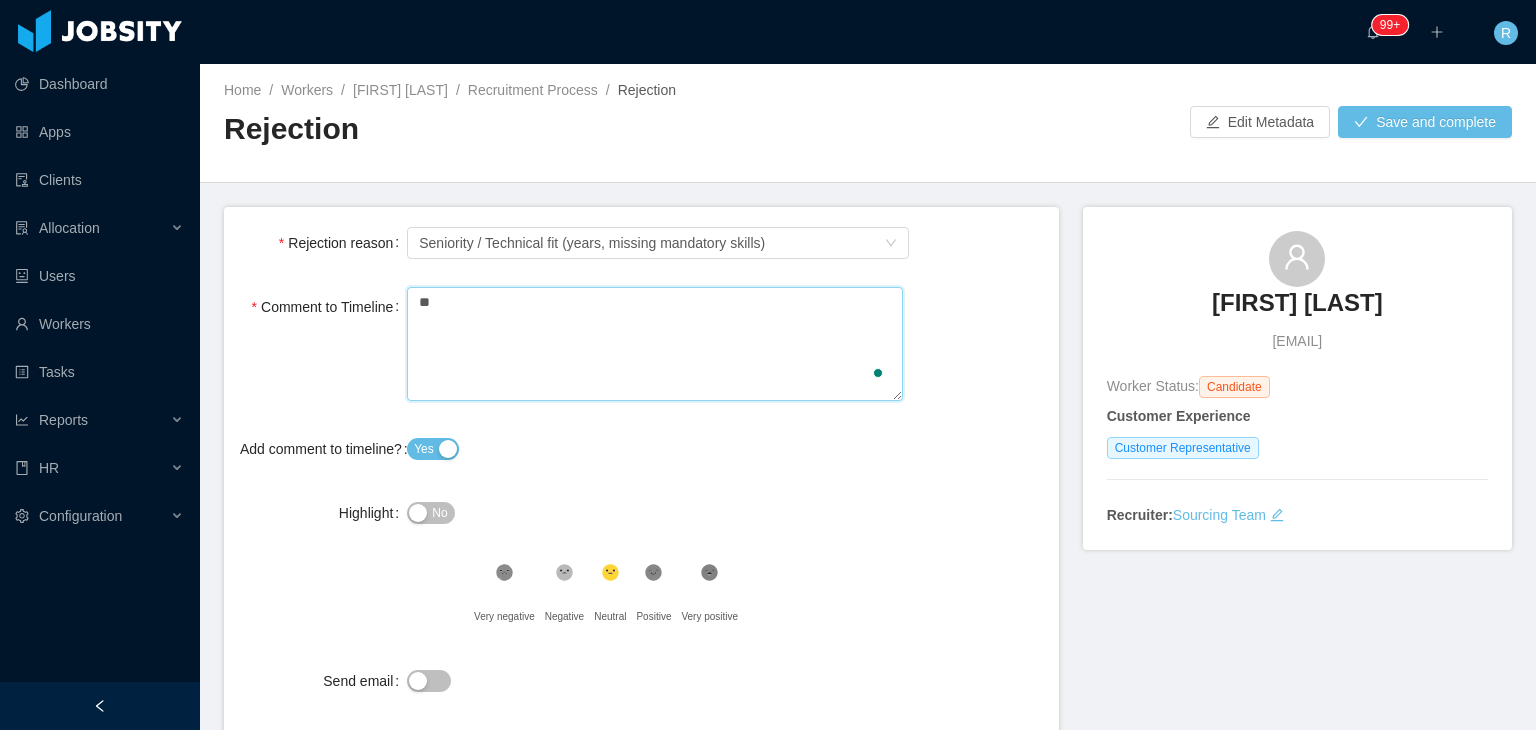 type 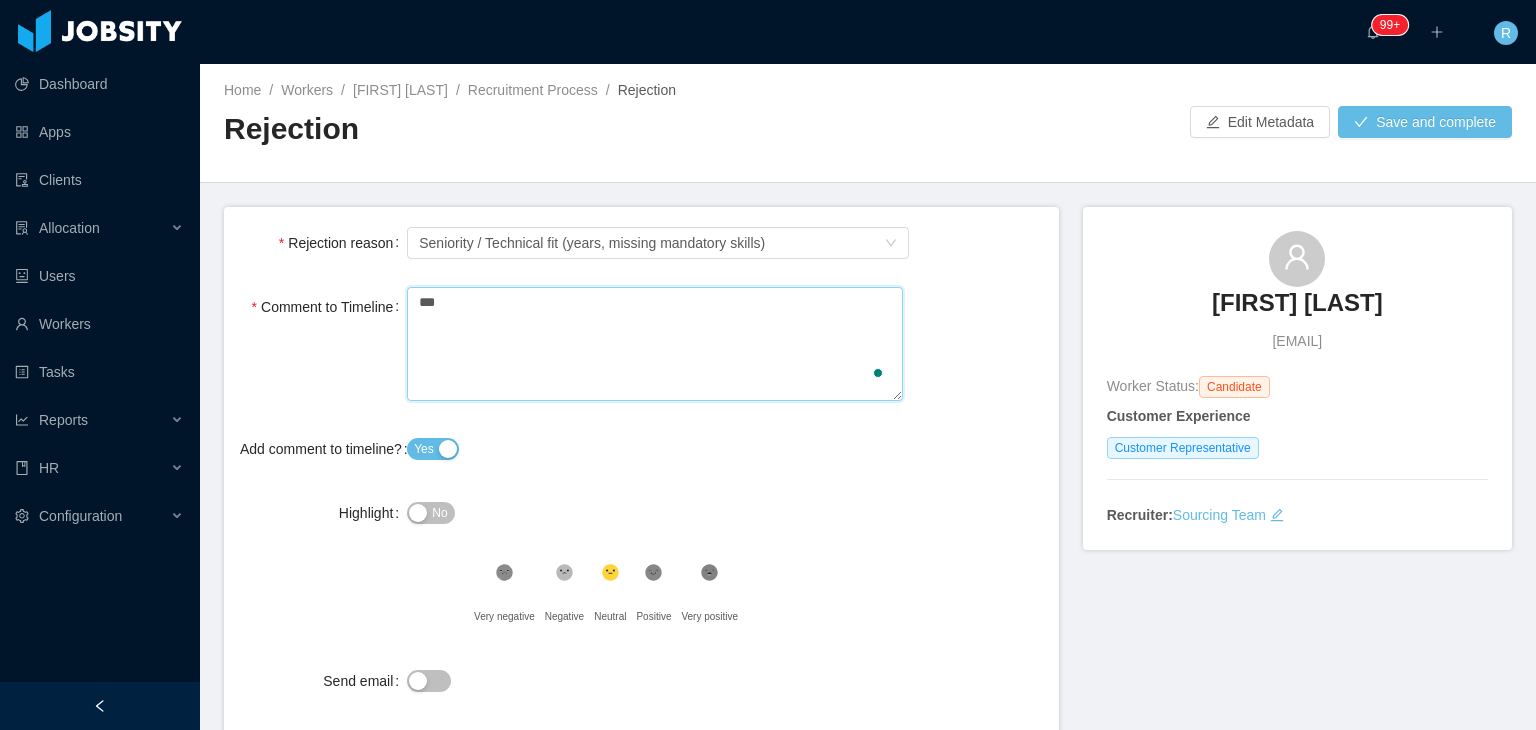 type 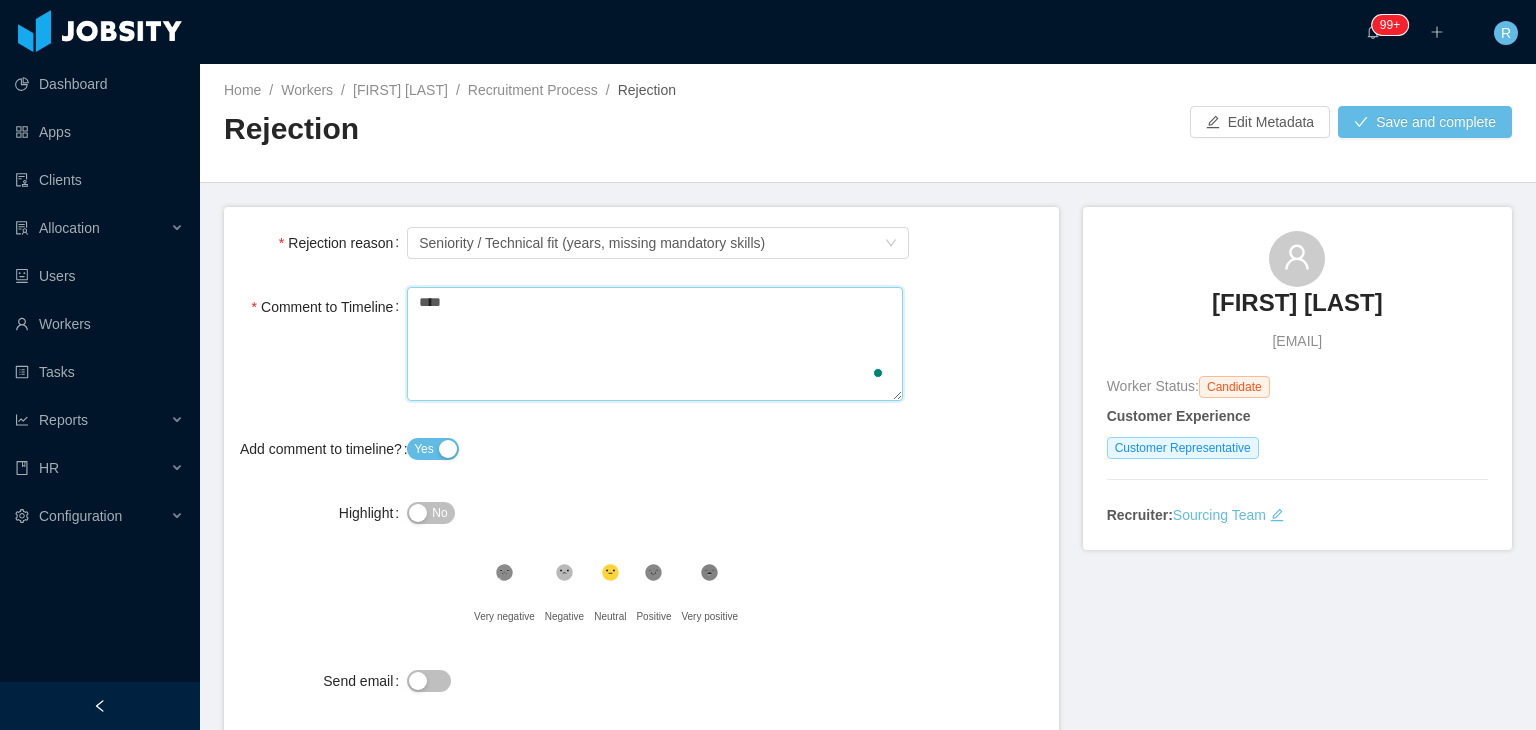 type 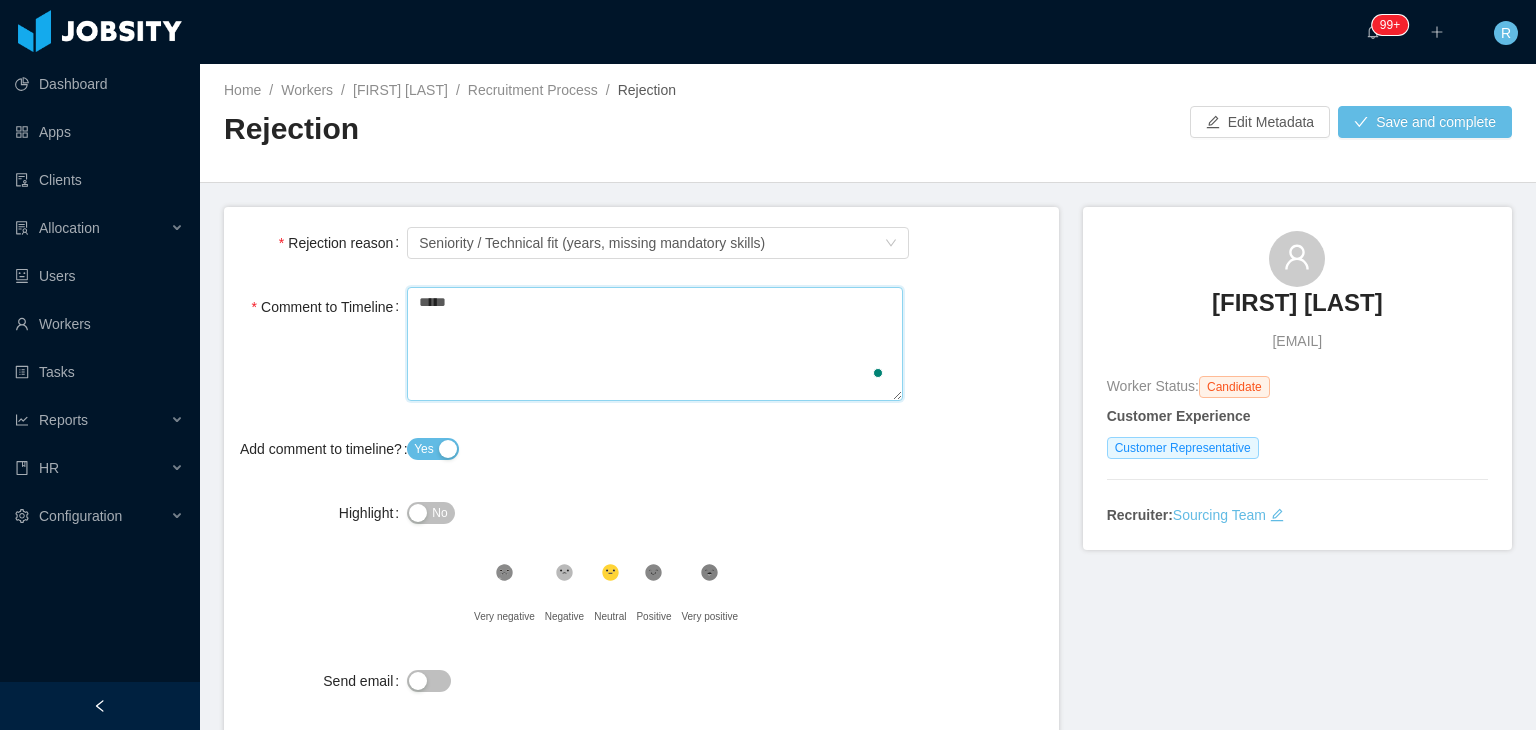 type 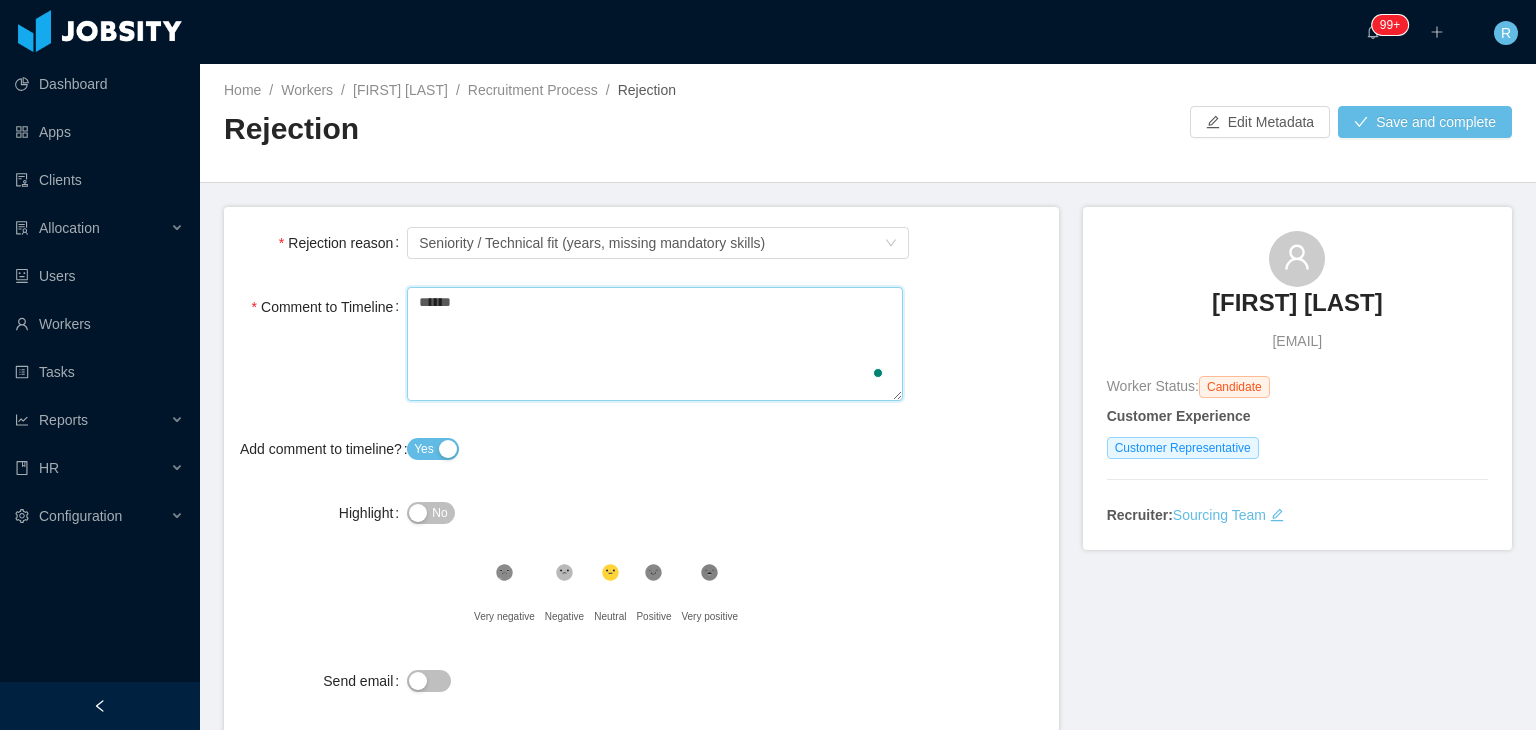 type 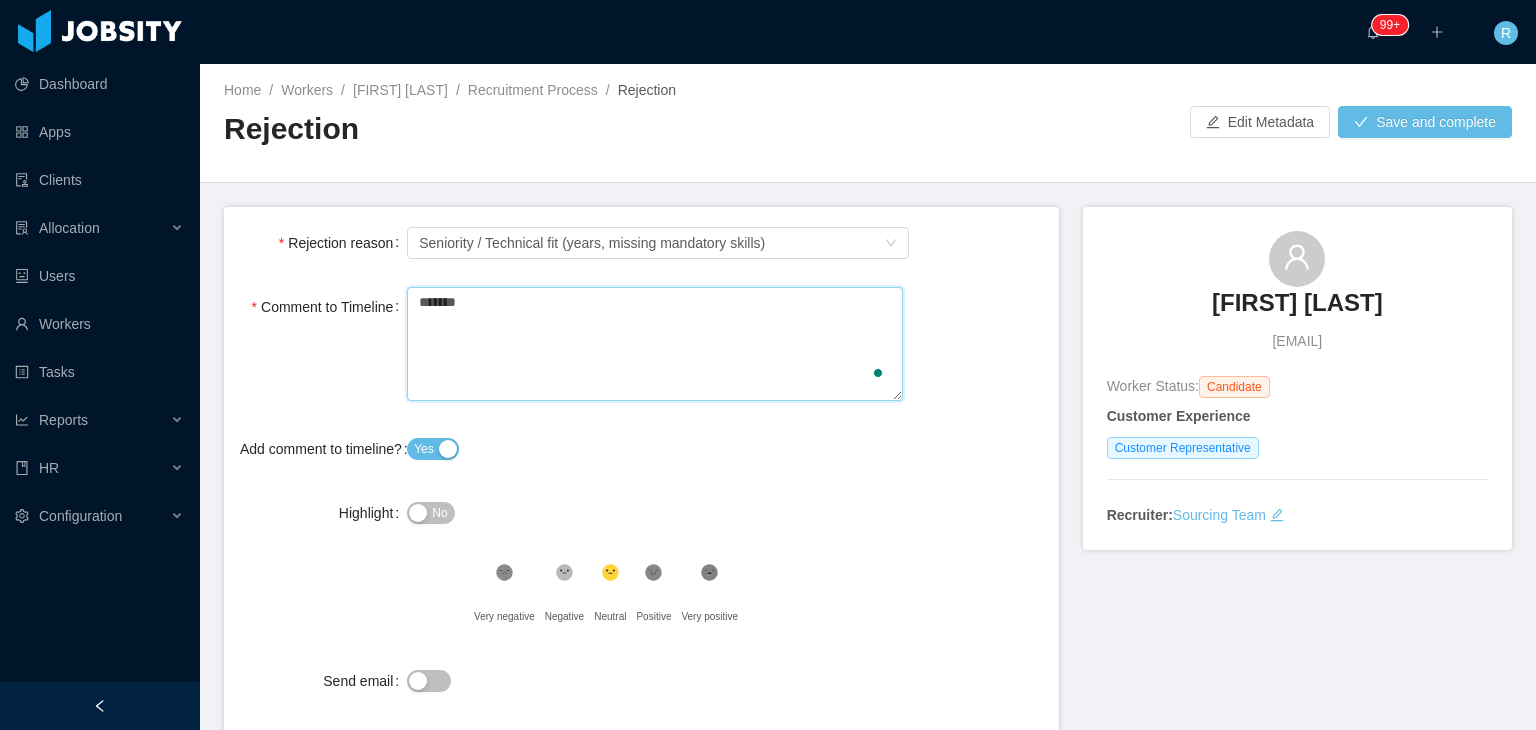 type 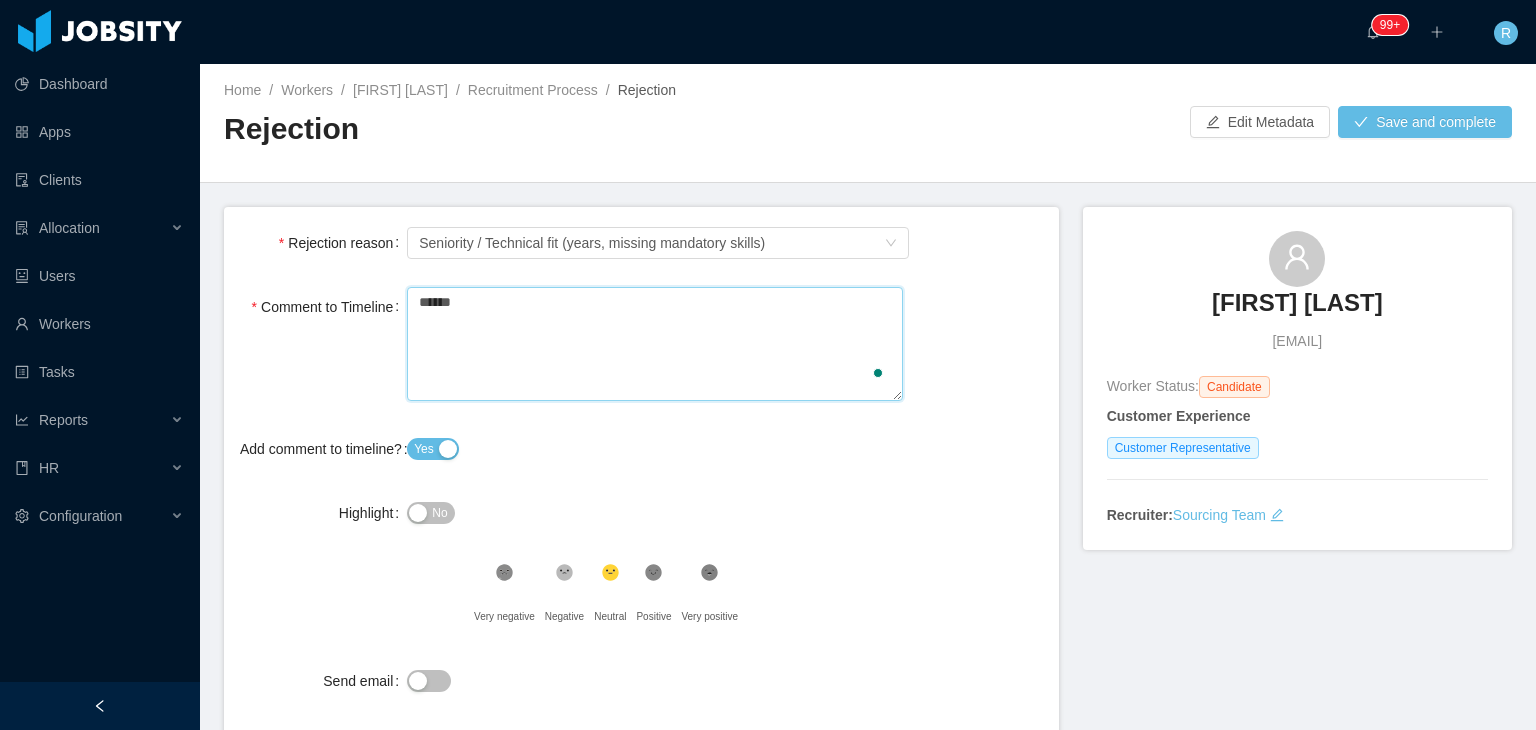 type 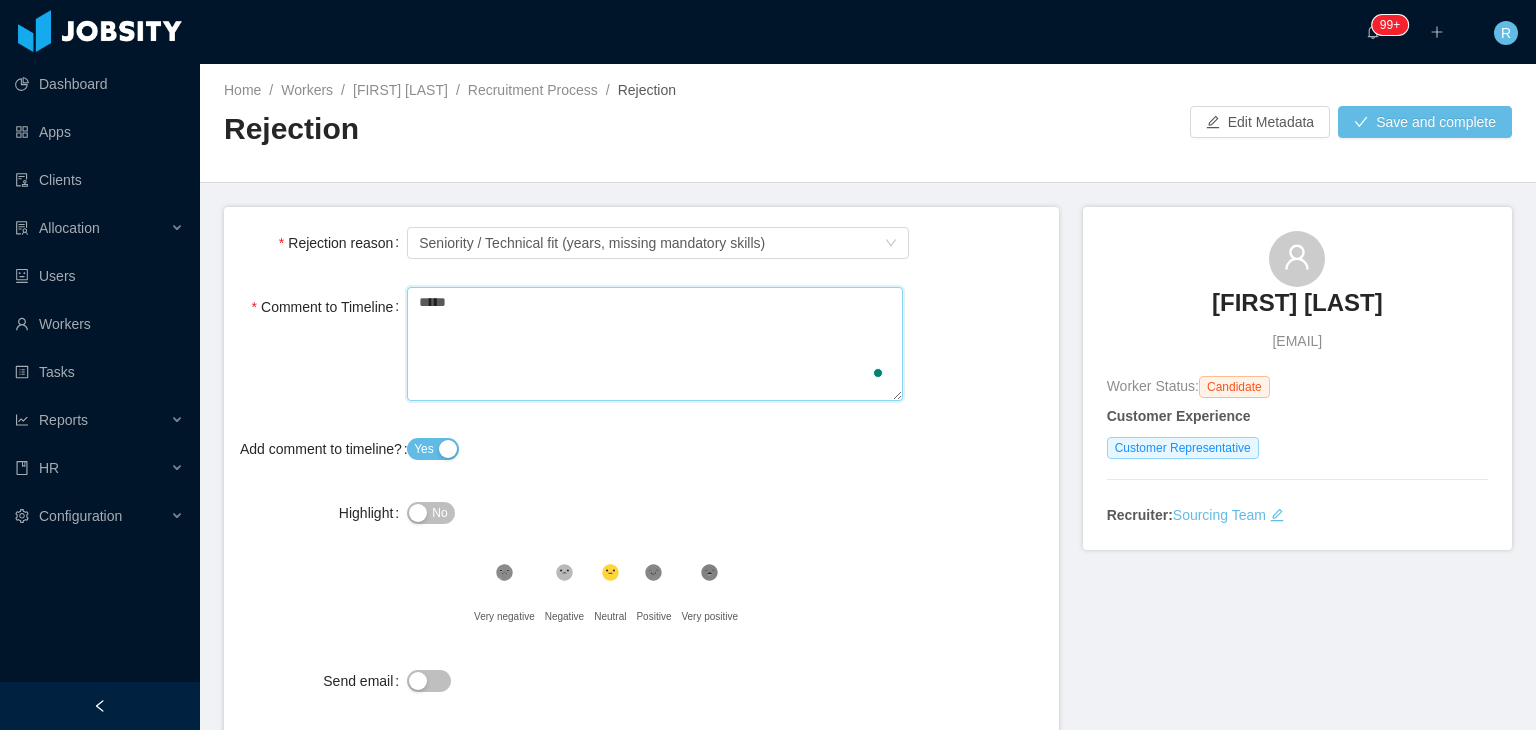 type 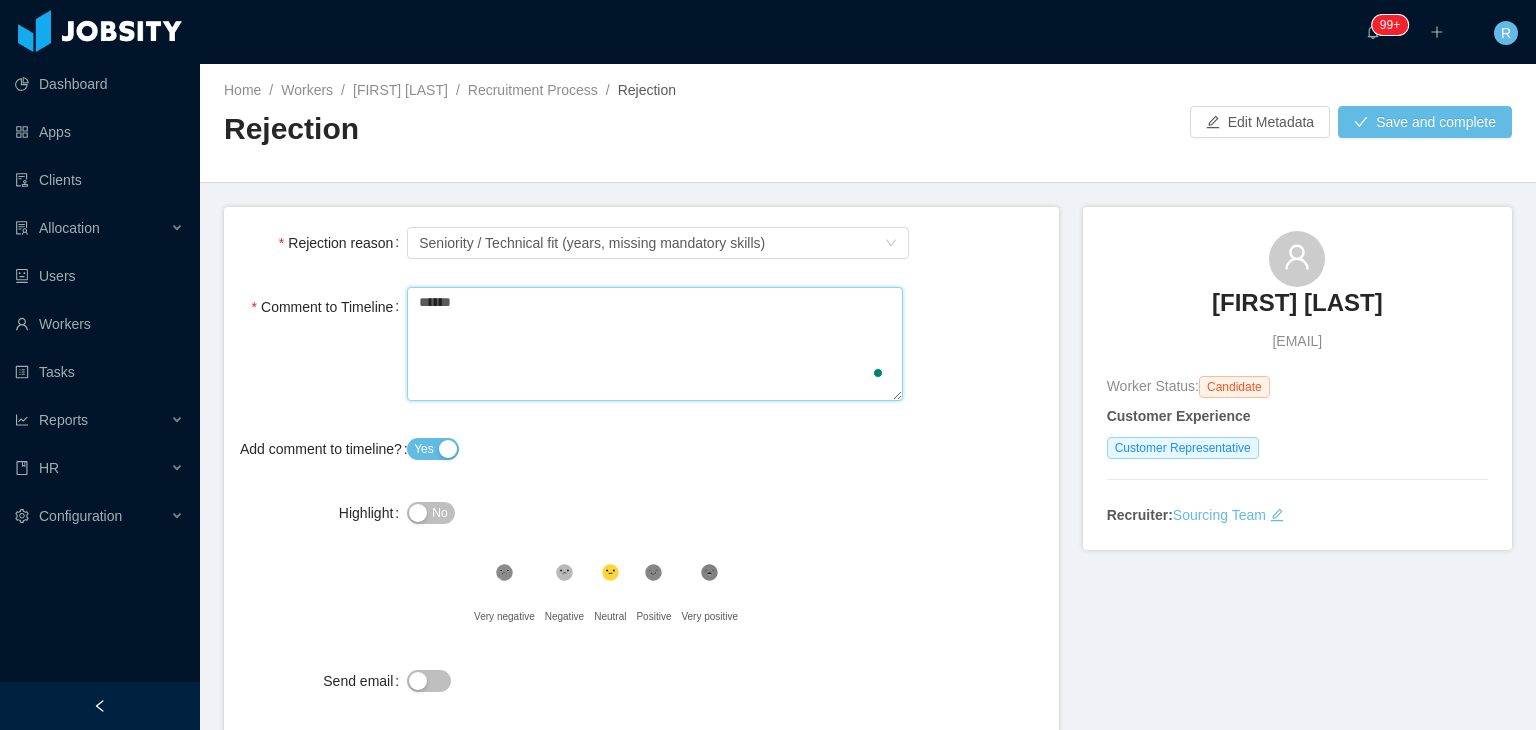 type 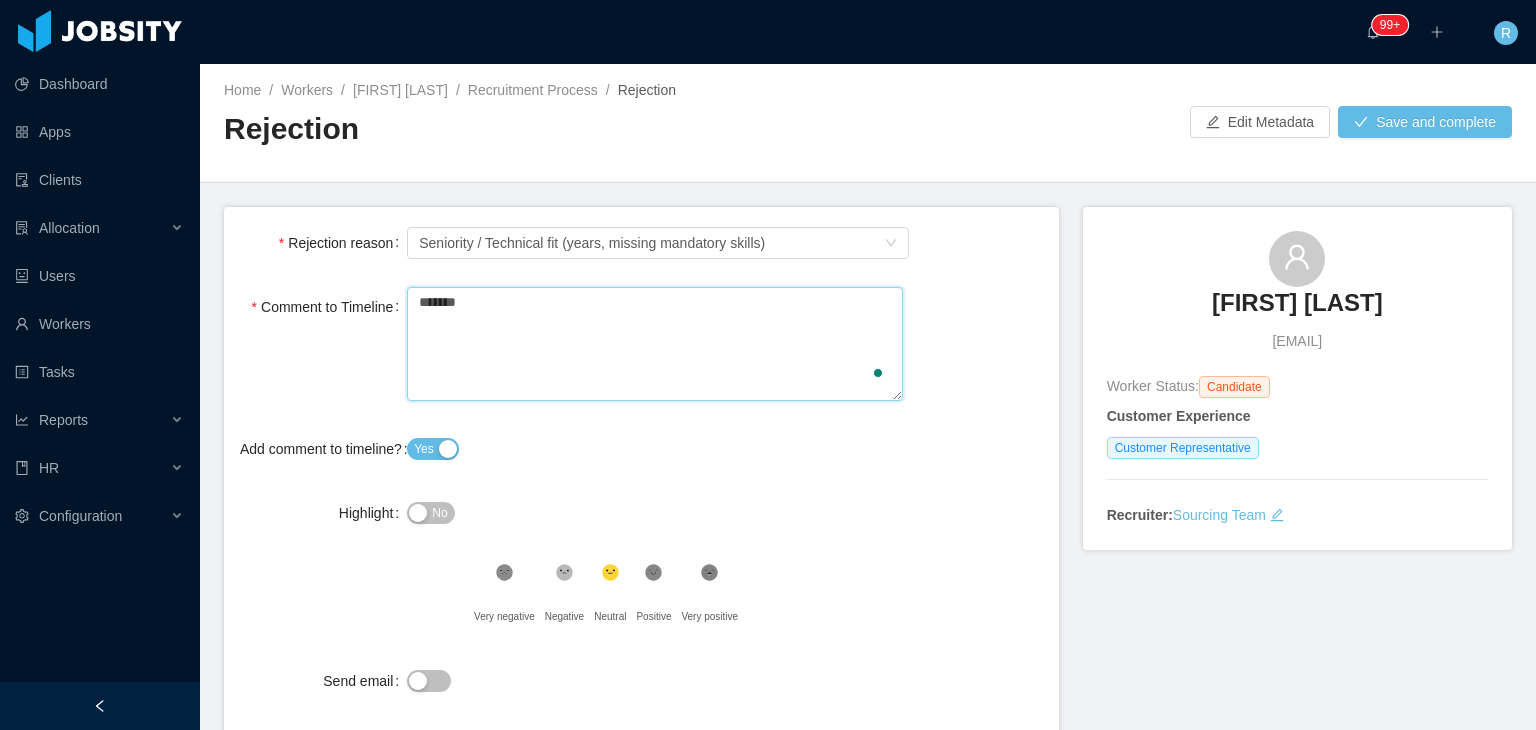 type 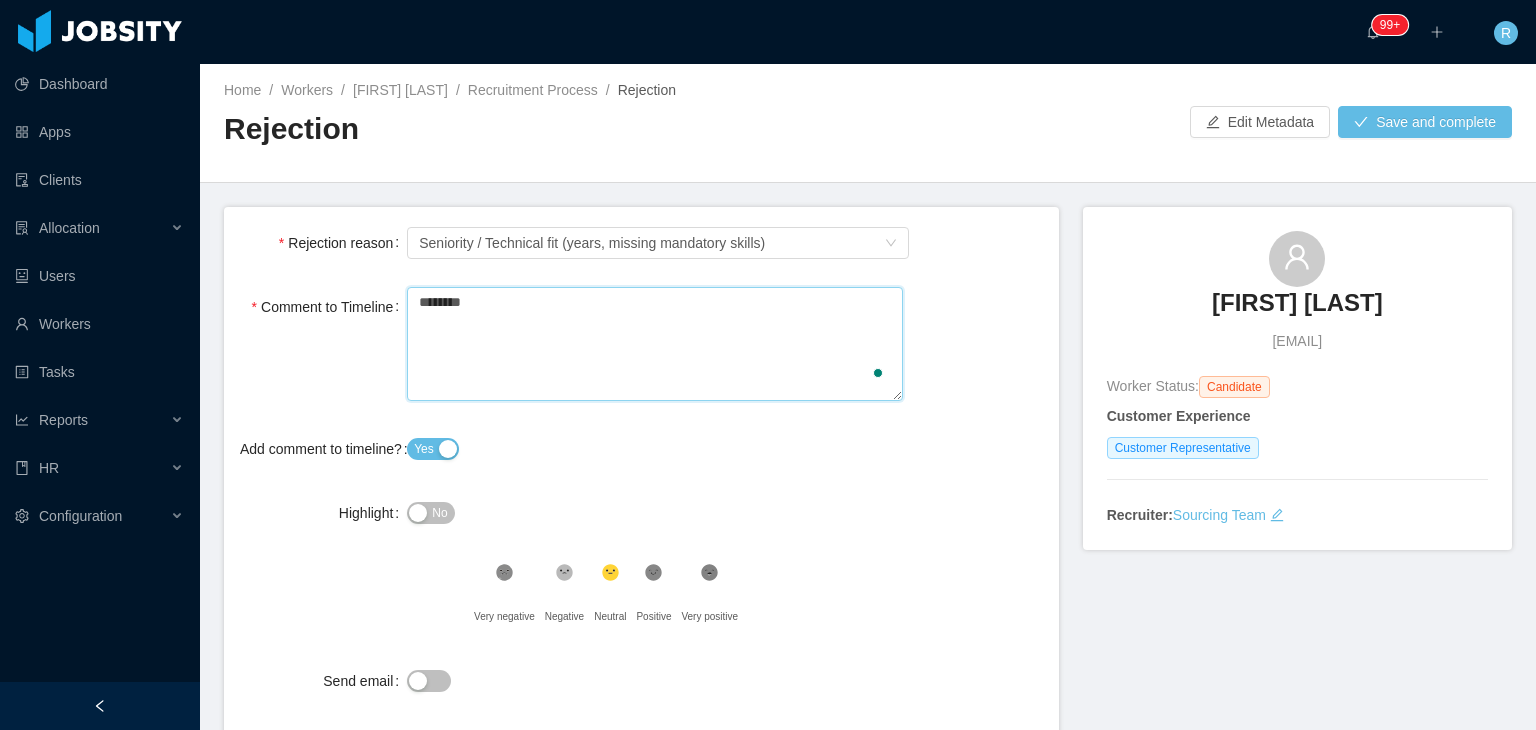 type on "*********" 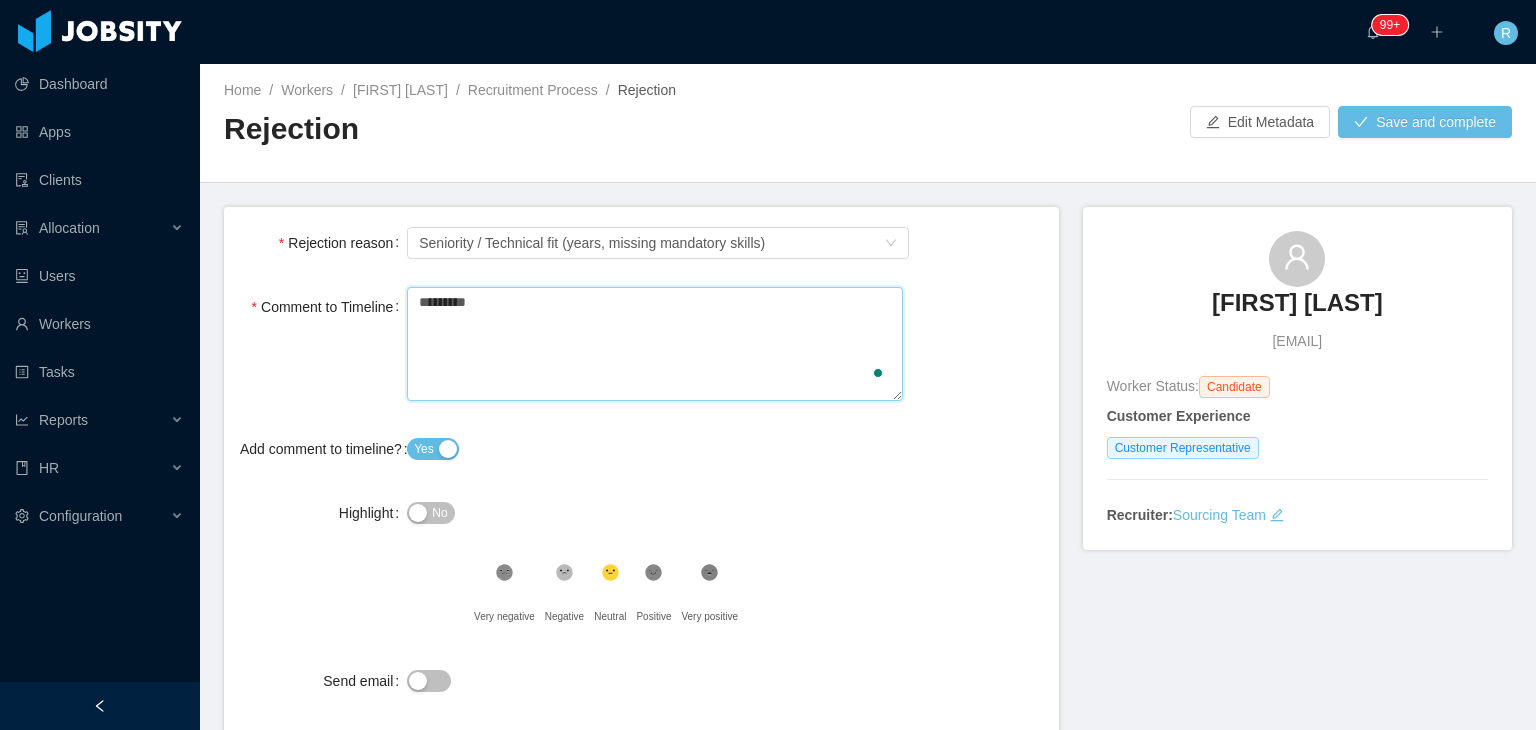 type 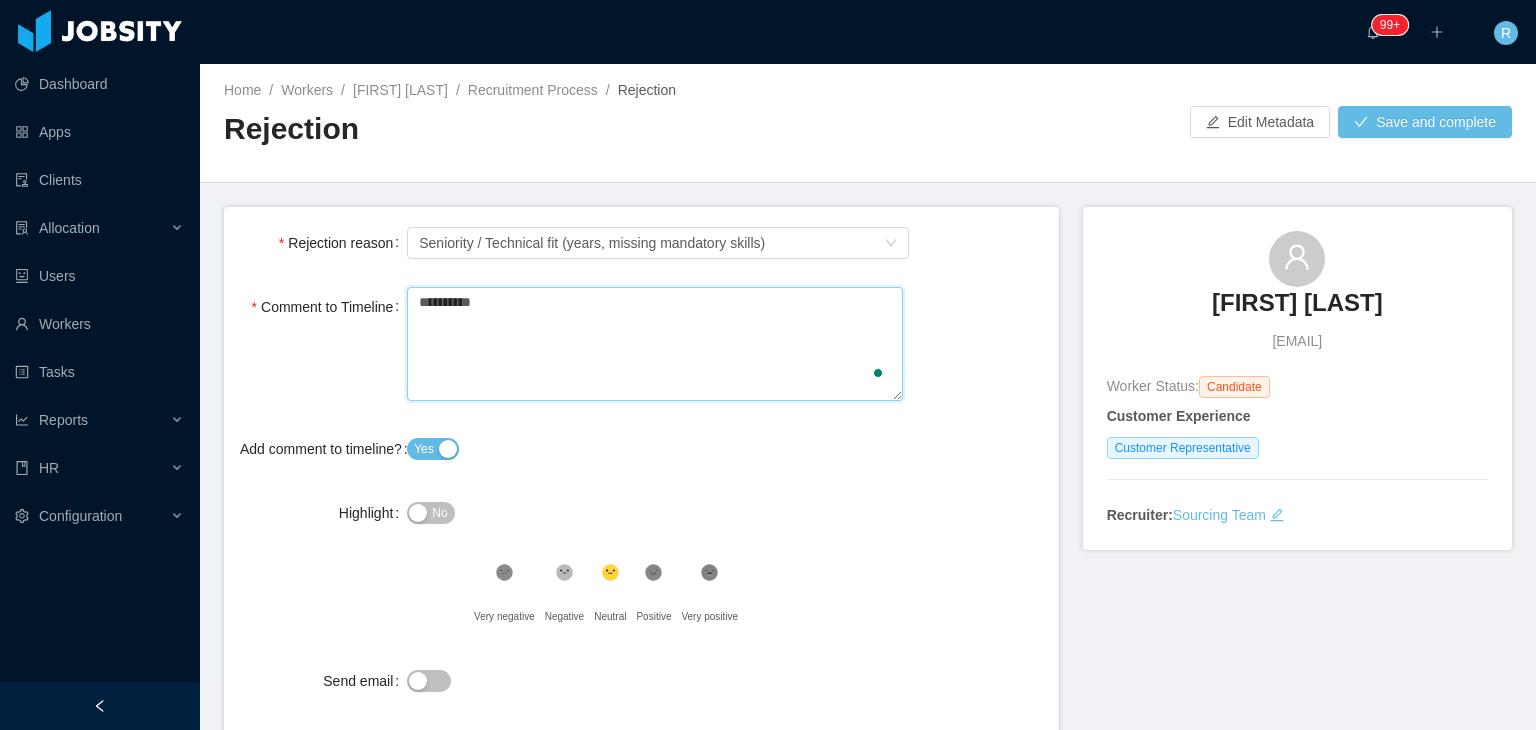 type 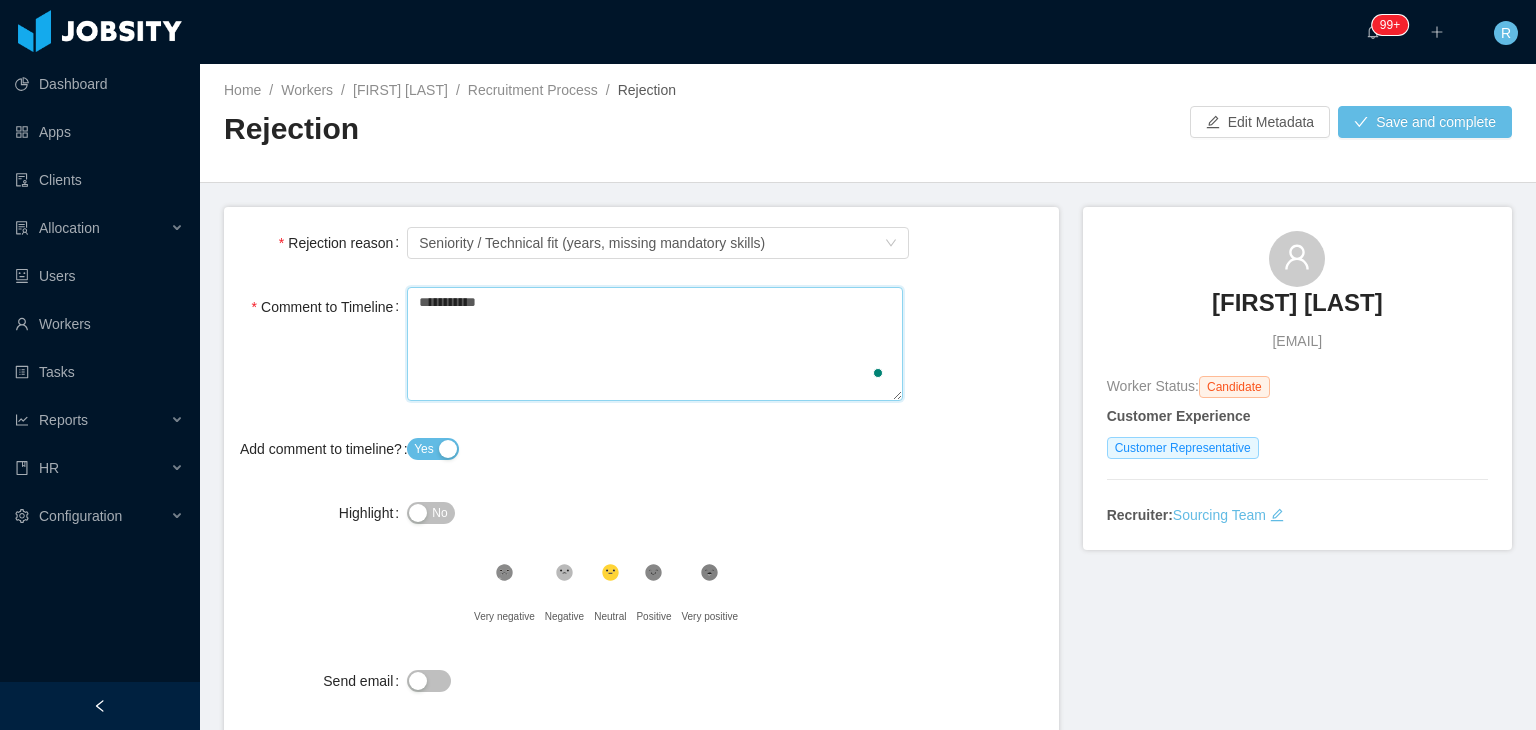 type 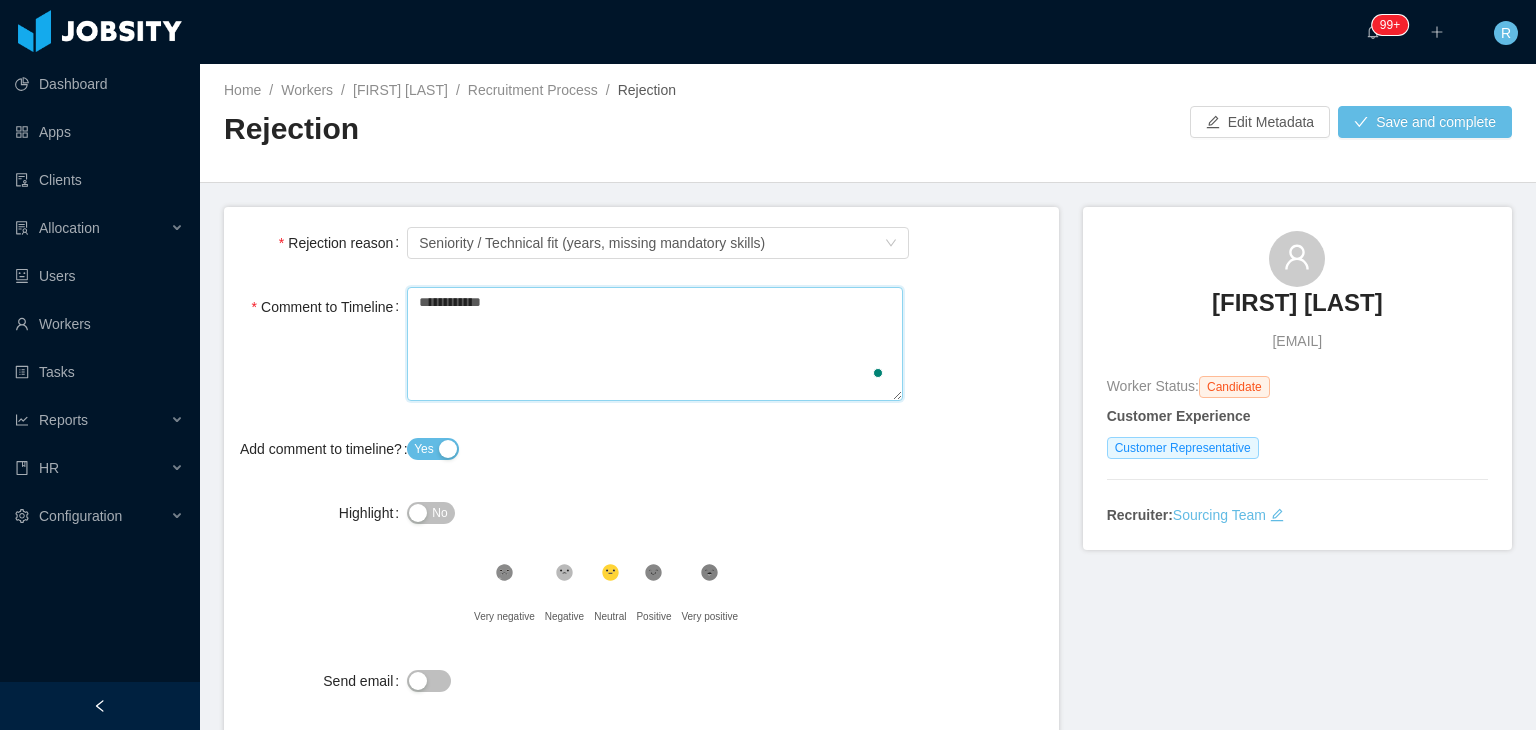 type 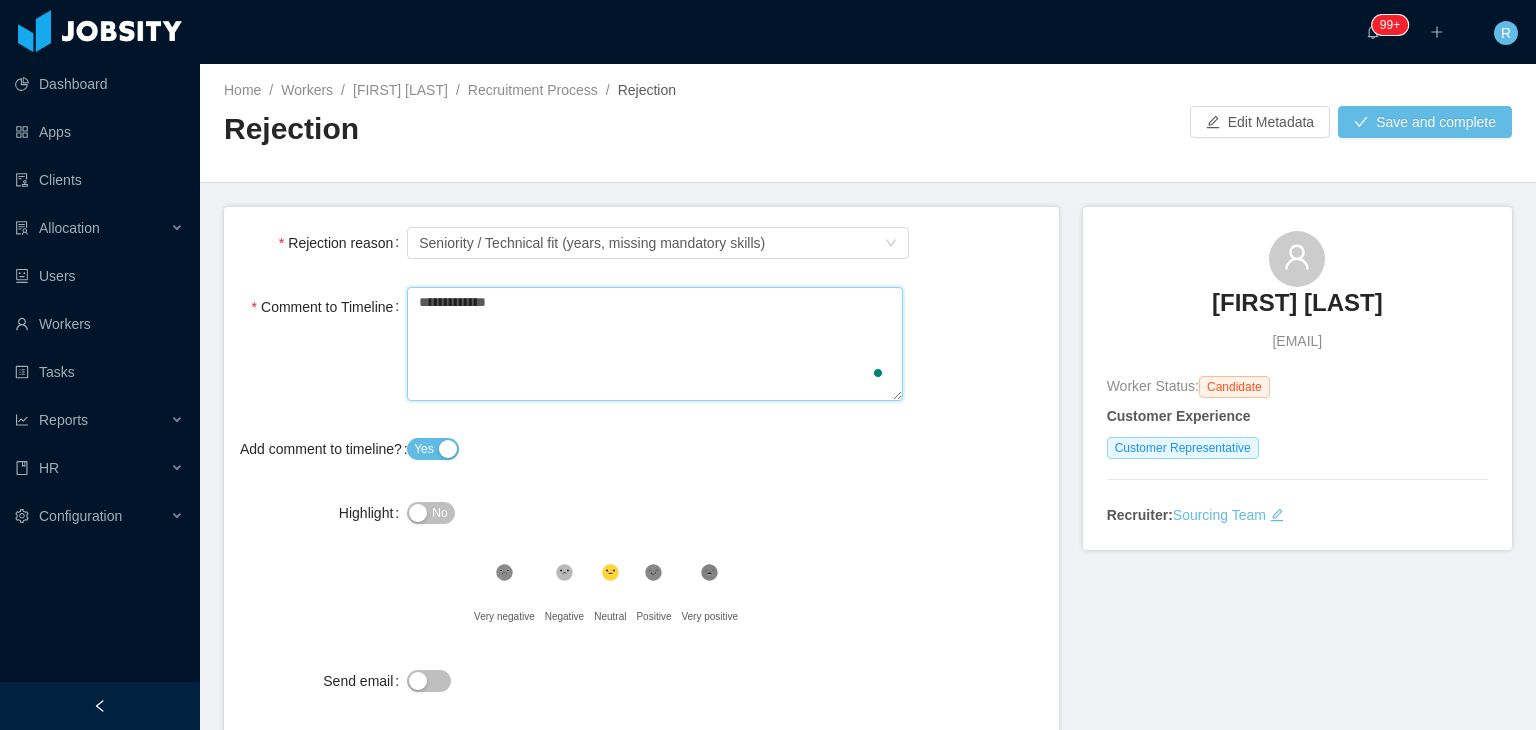 type 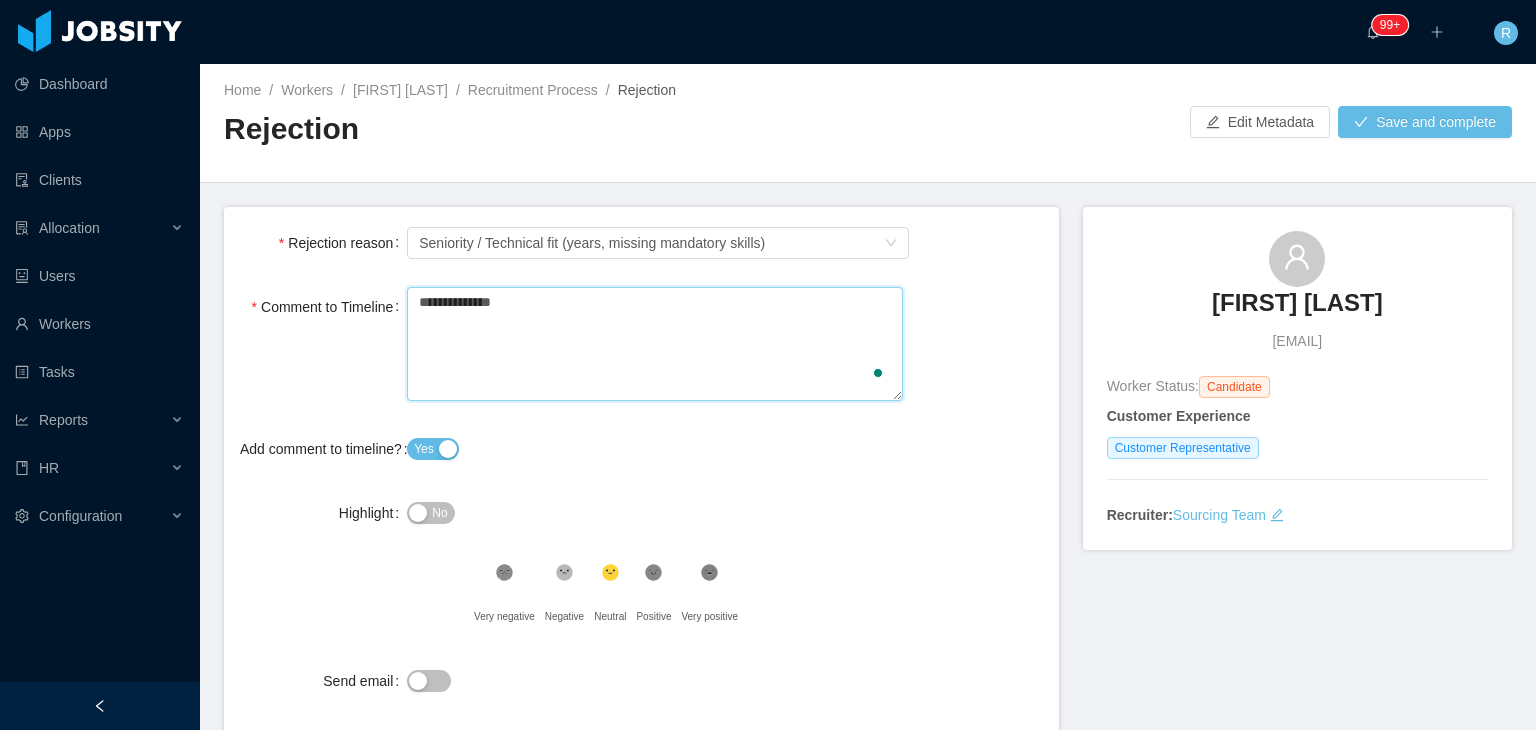 type 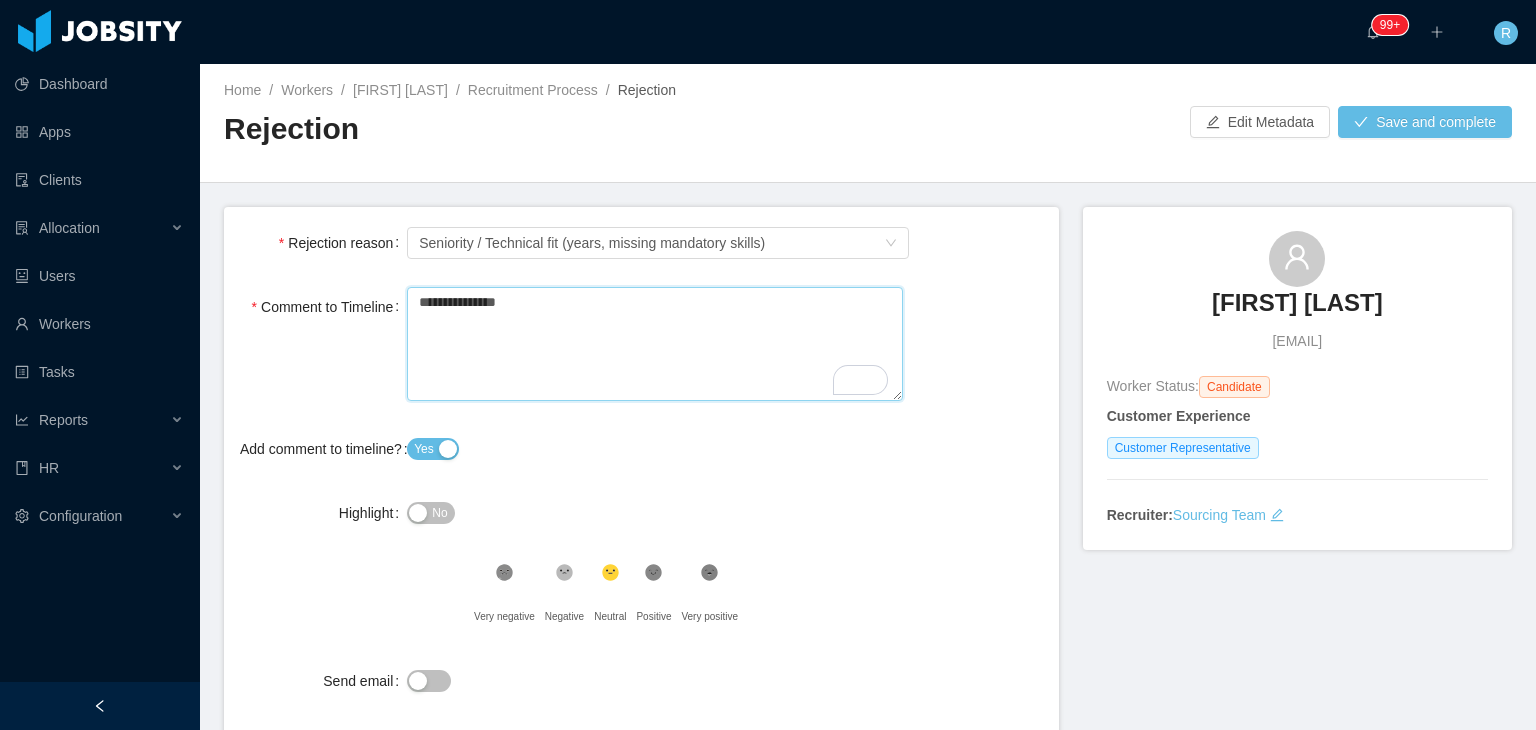 type 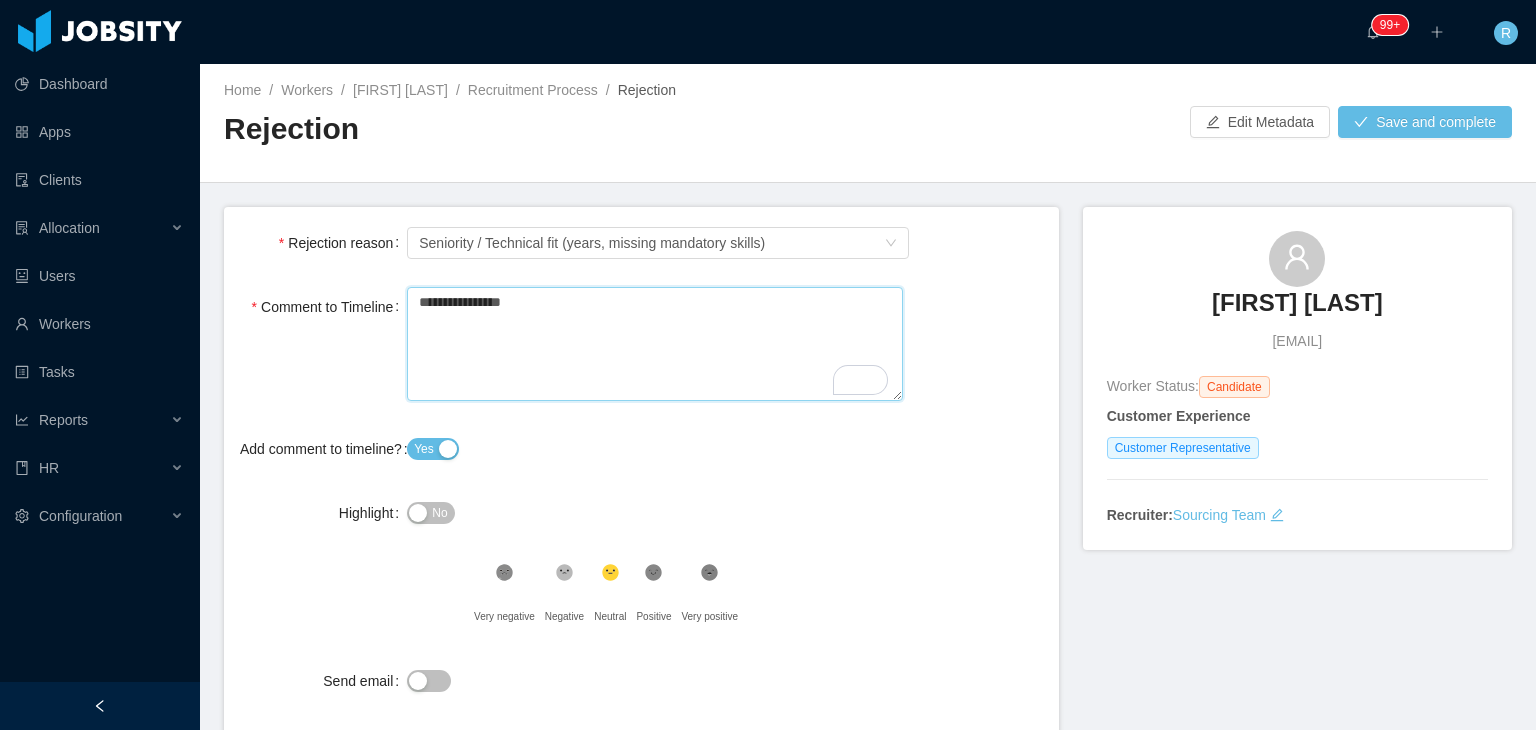 type 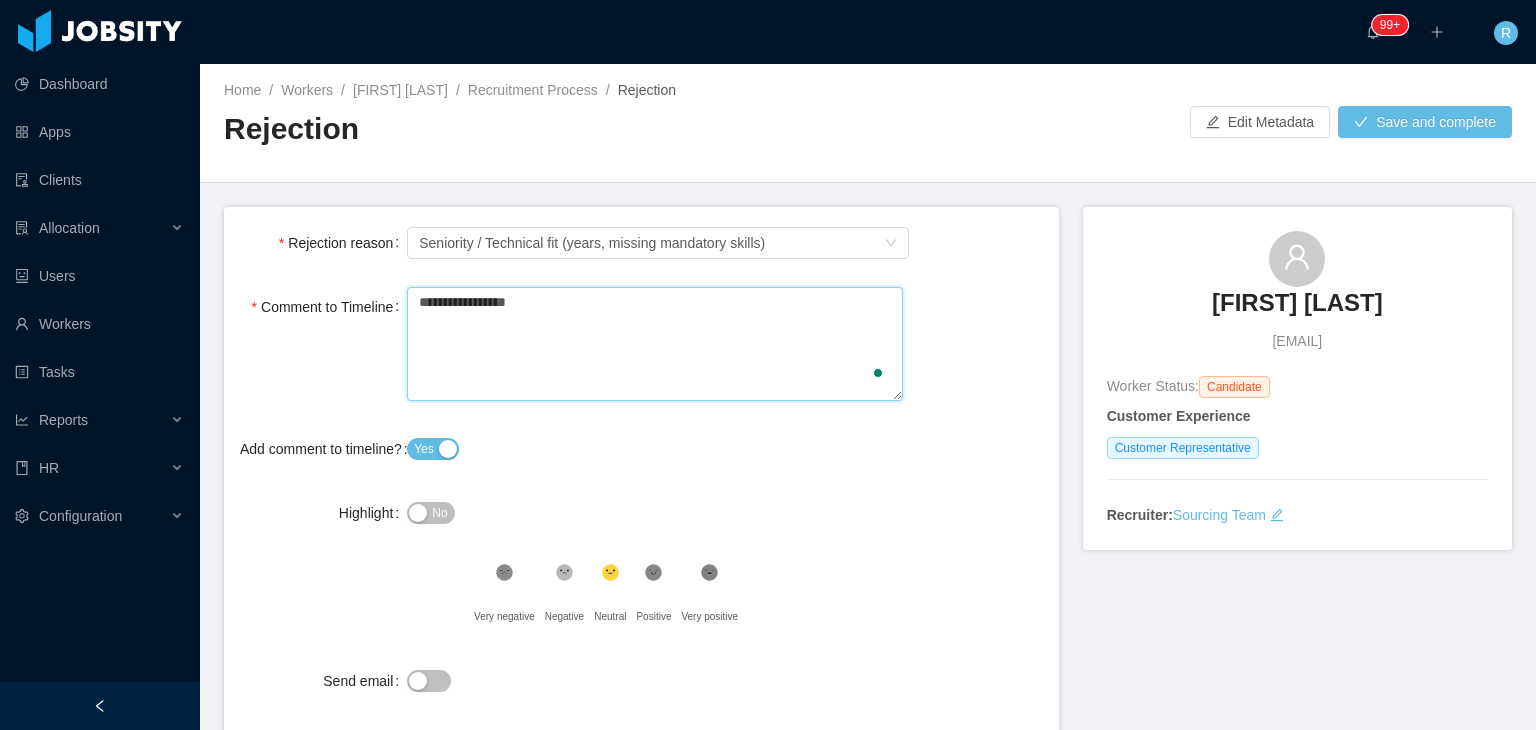 type 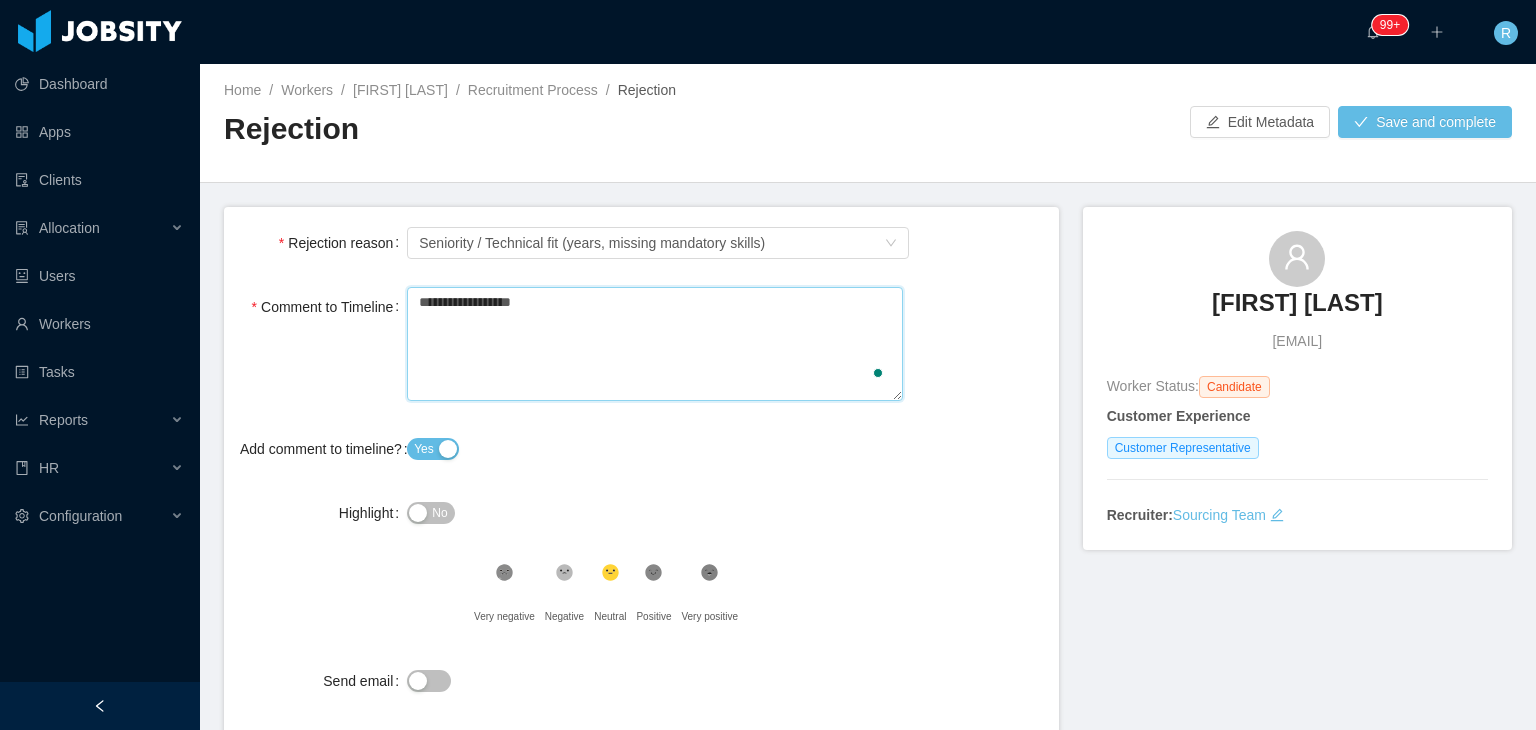 type 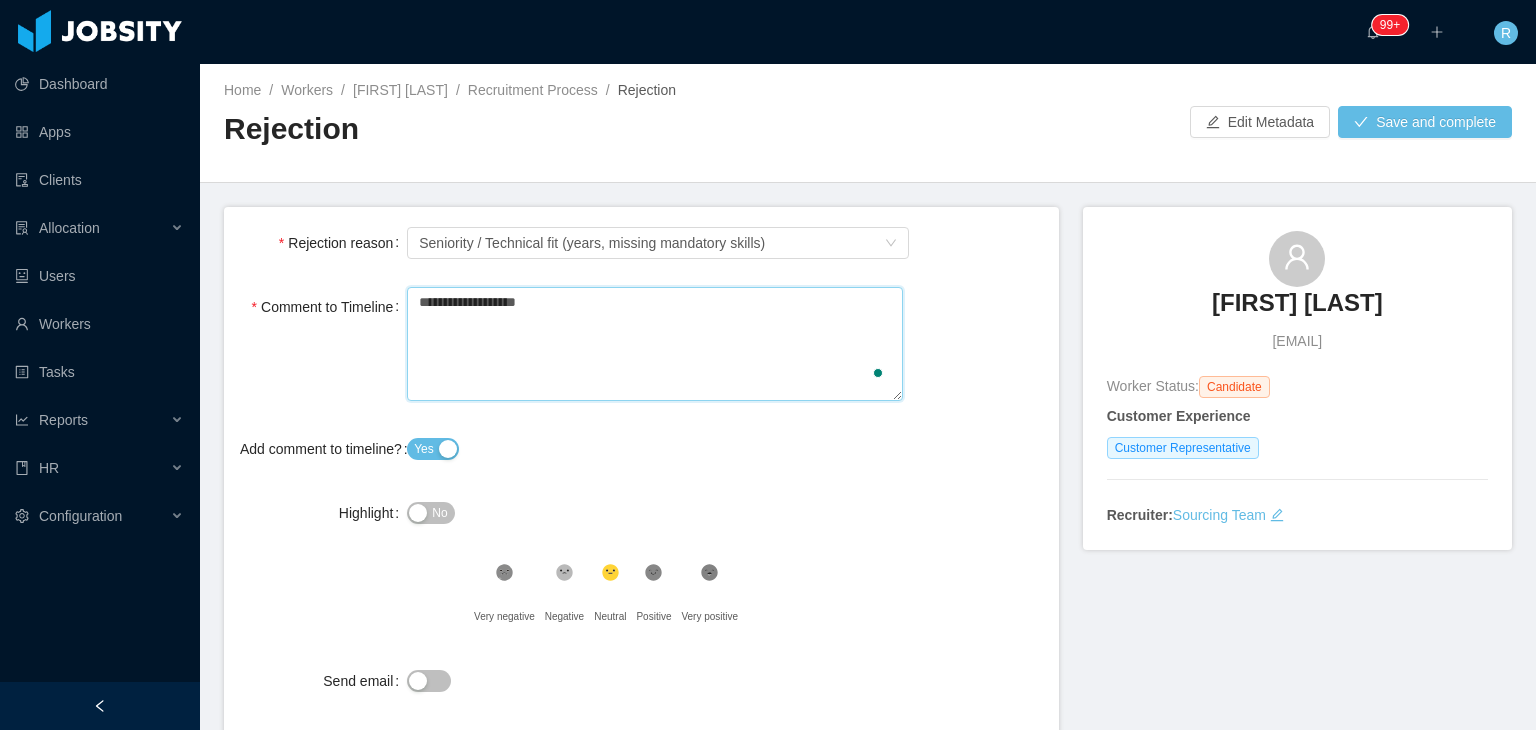 type 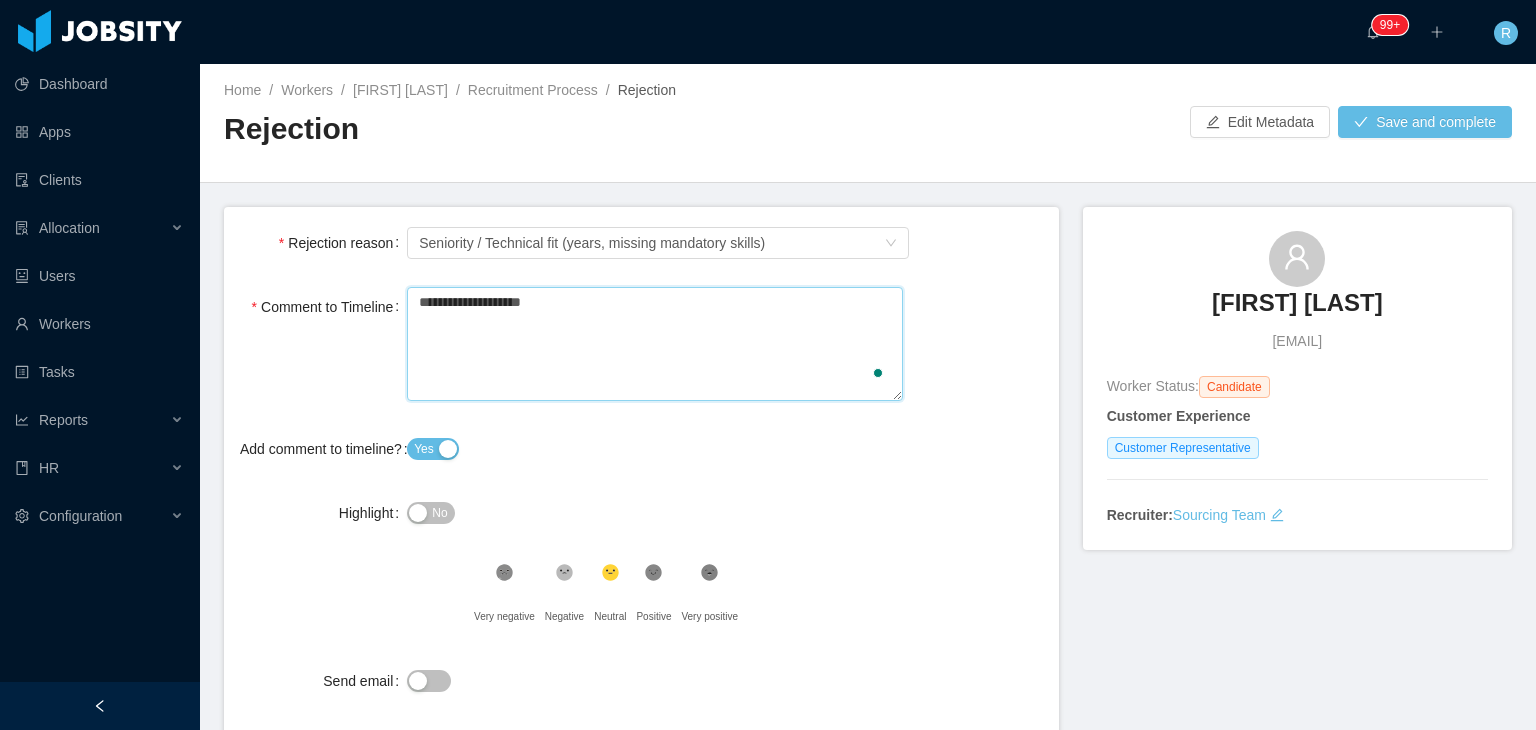 type on "**********" 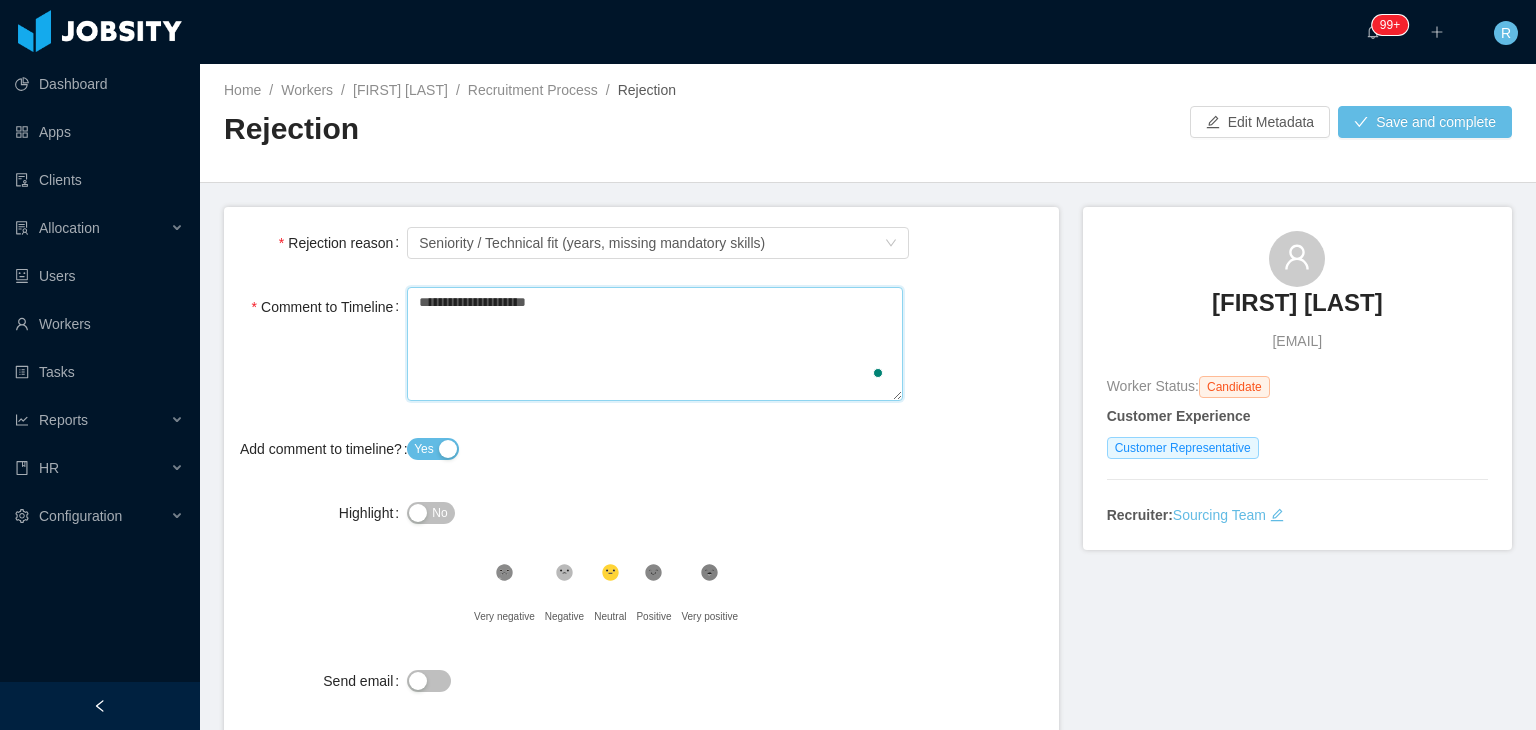 type 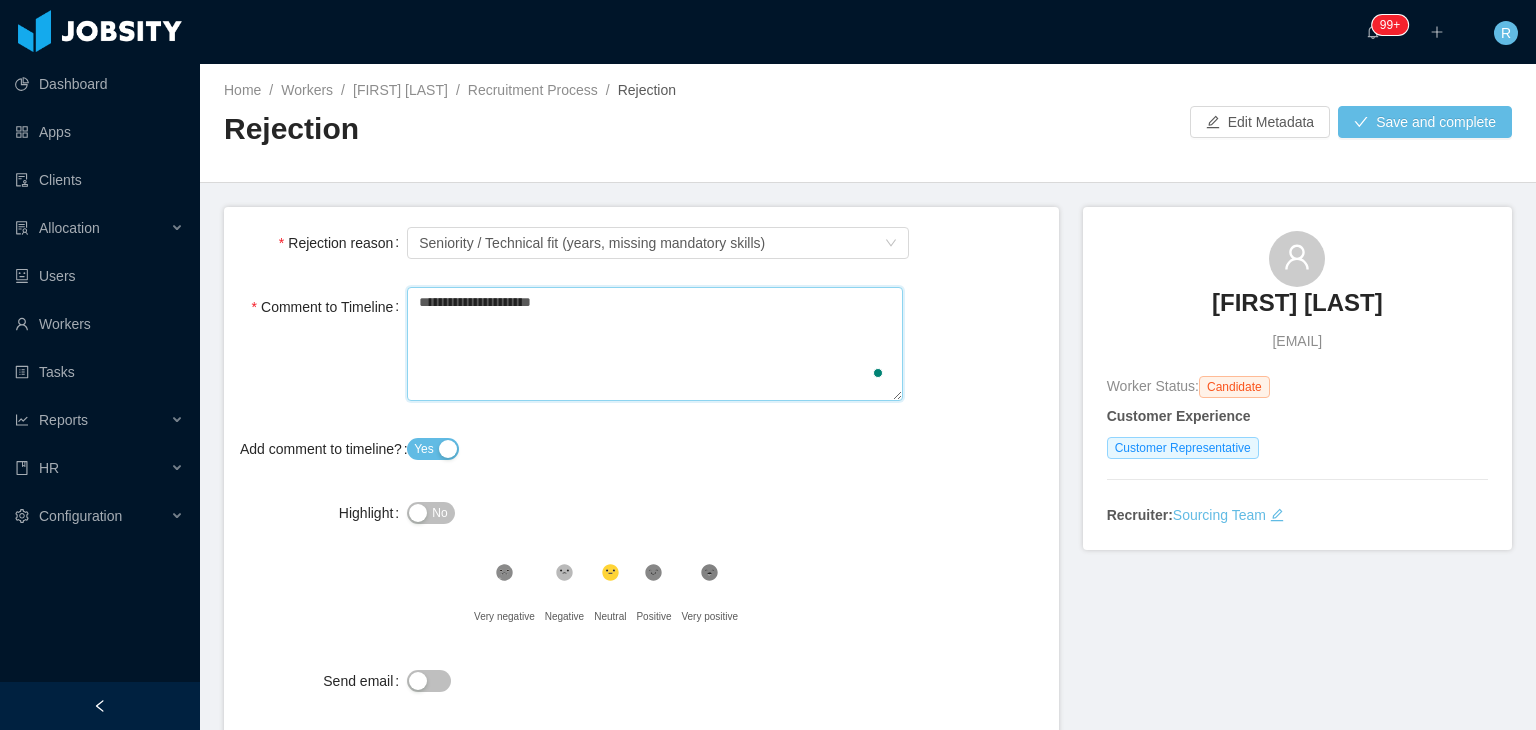 type 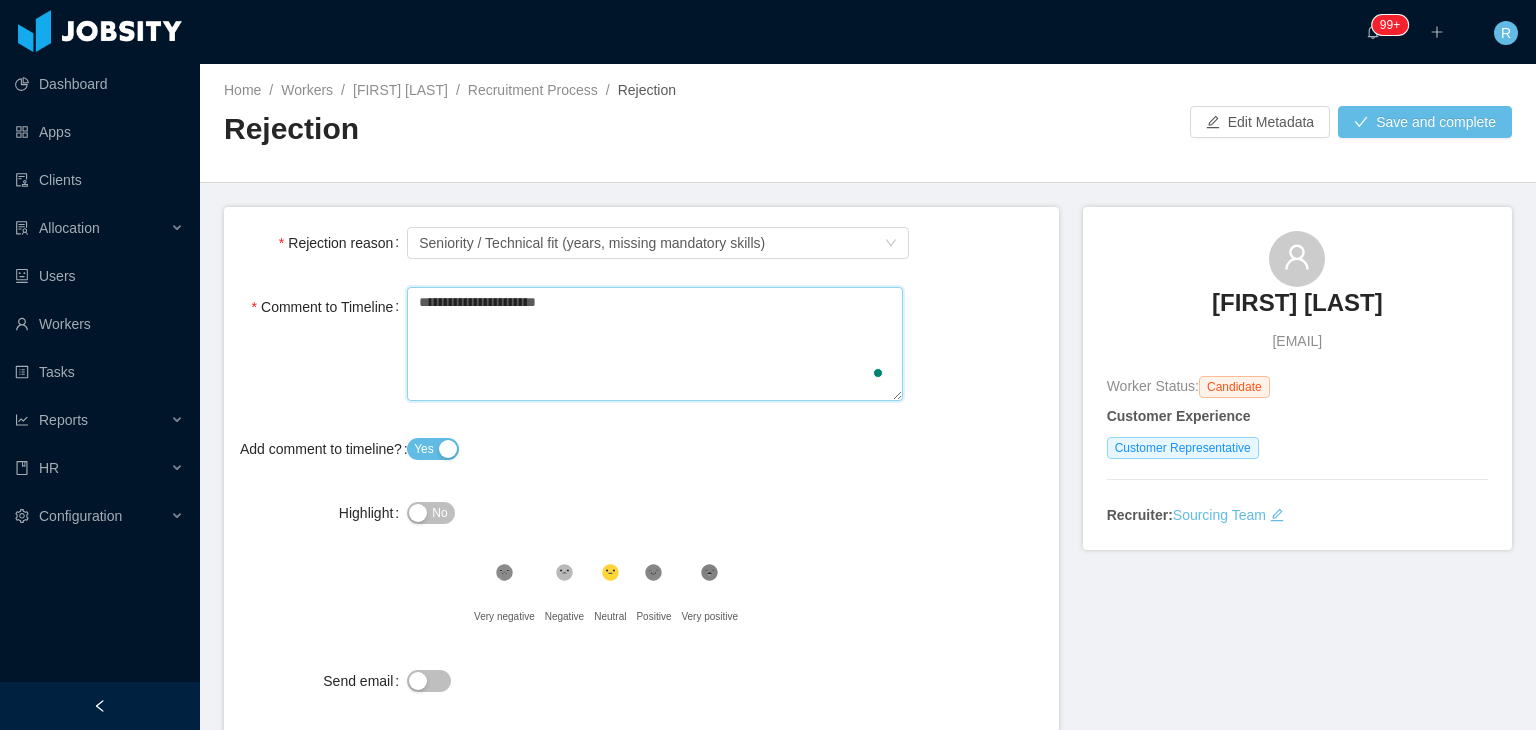 type 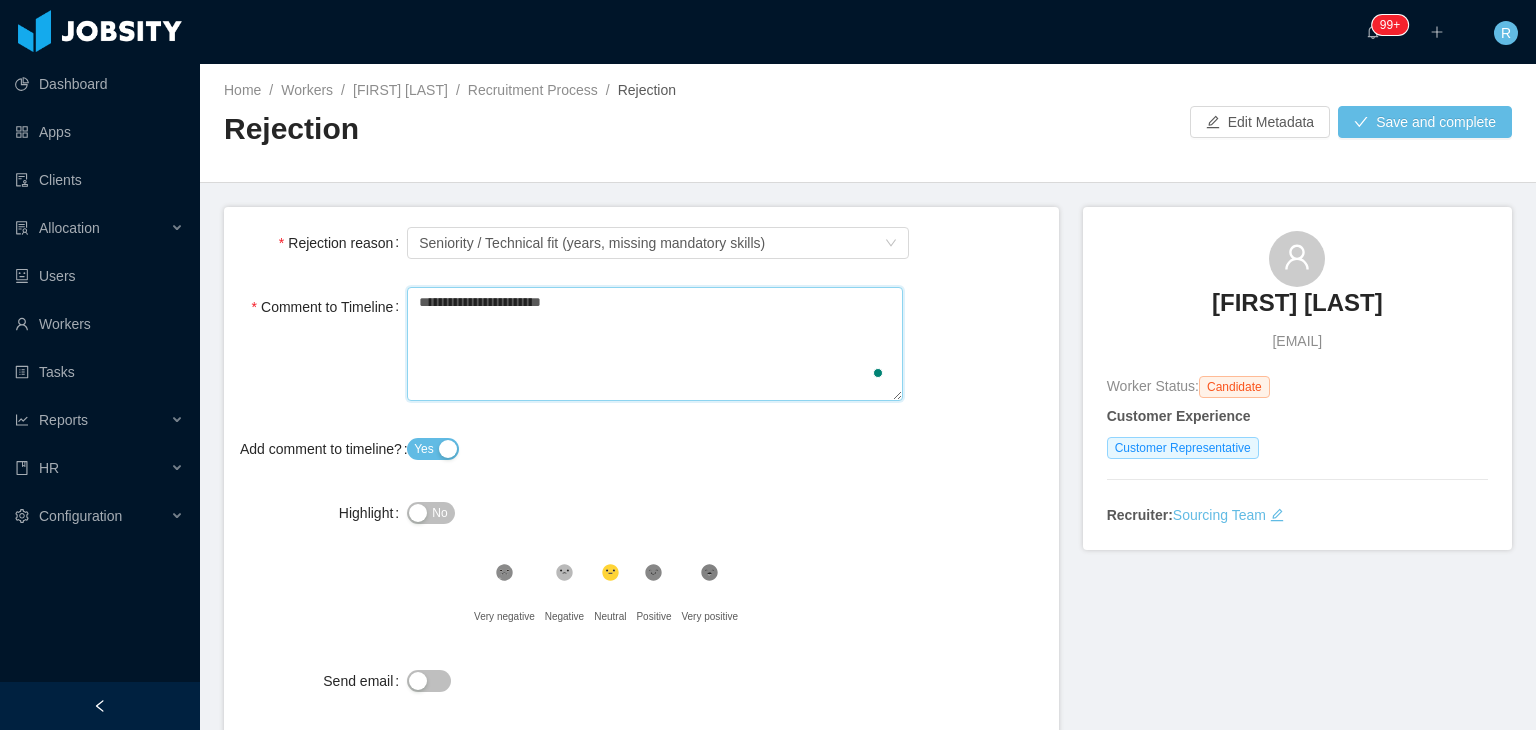 type 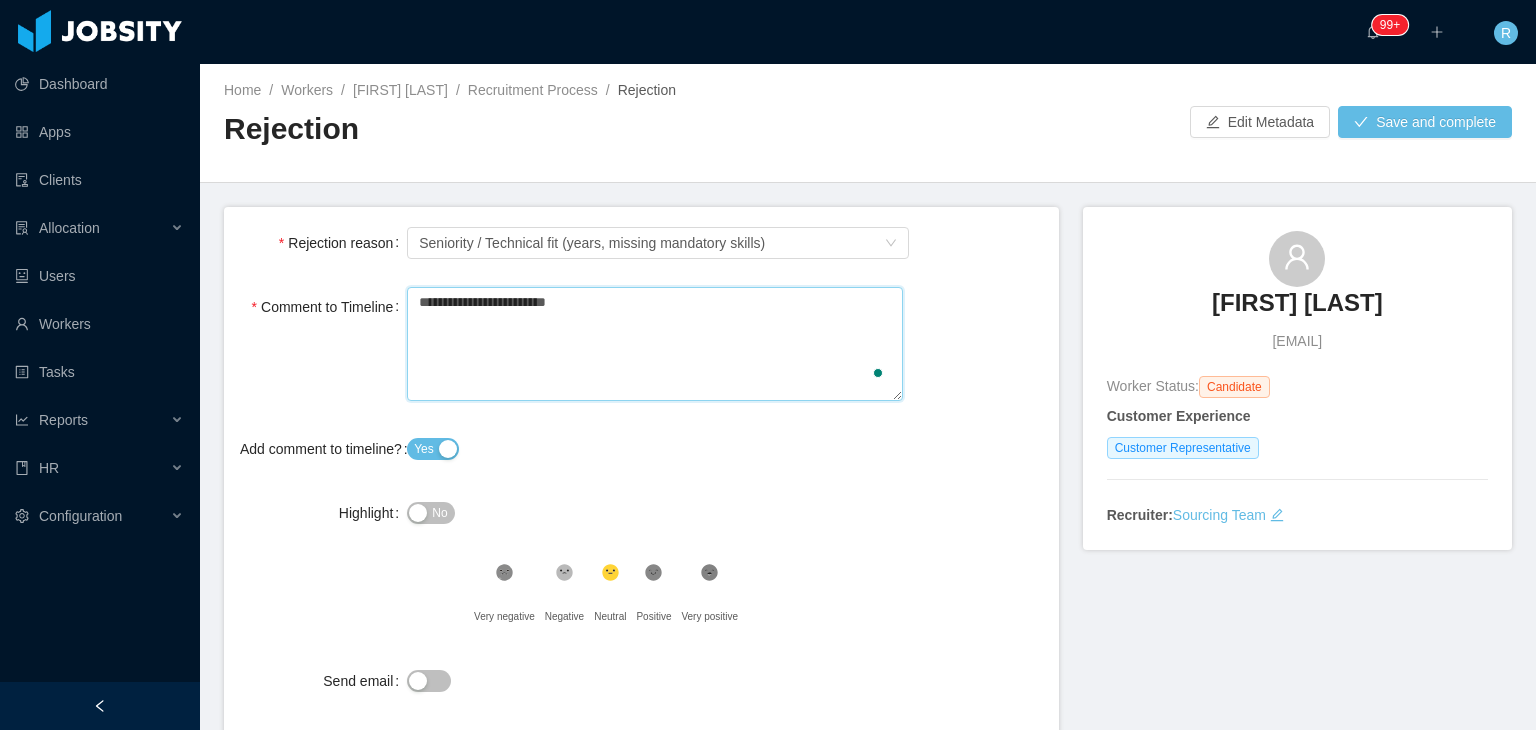 type 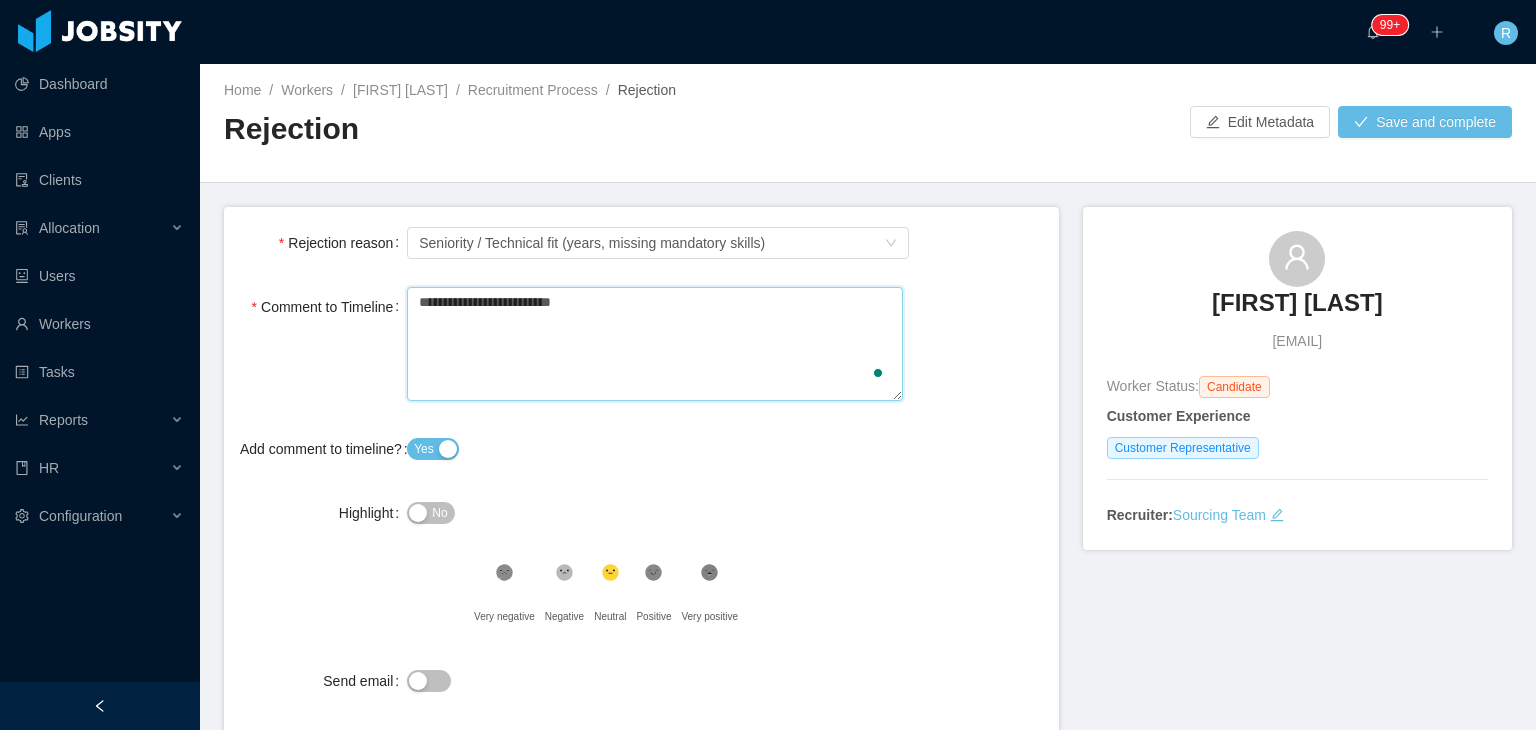 type 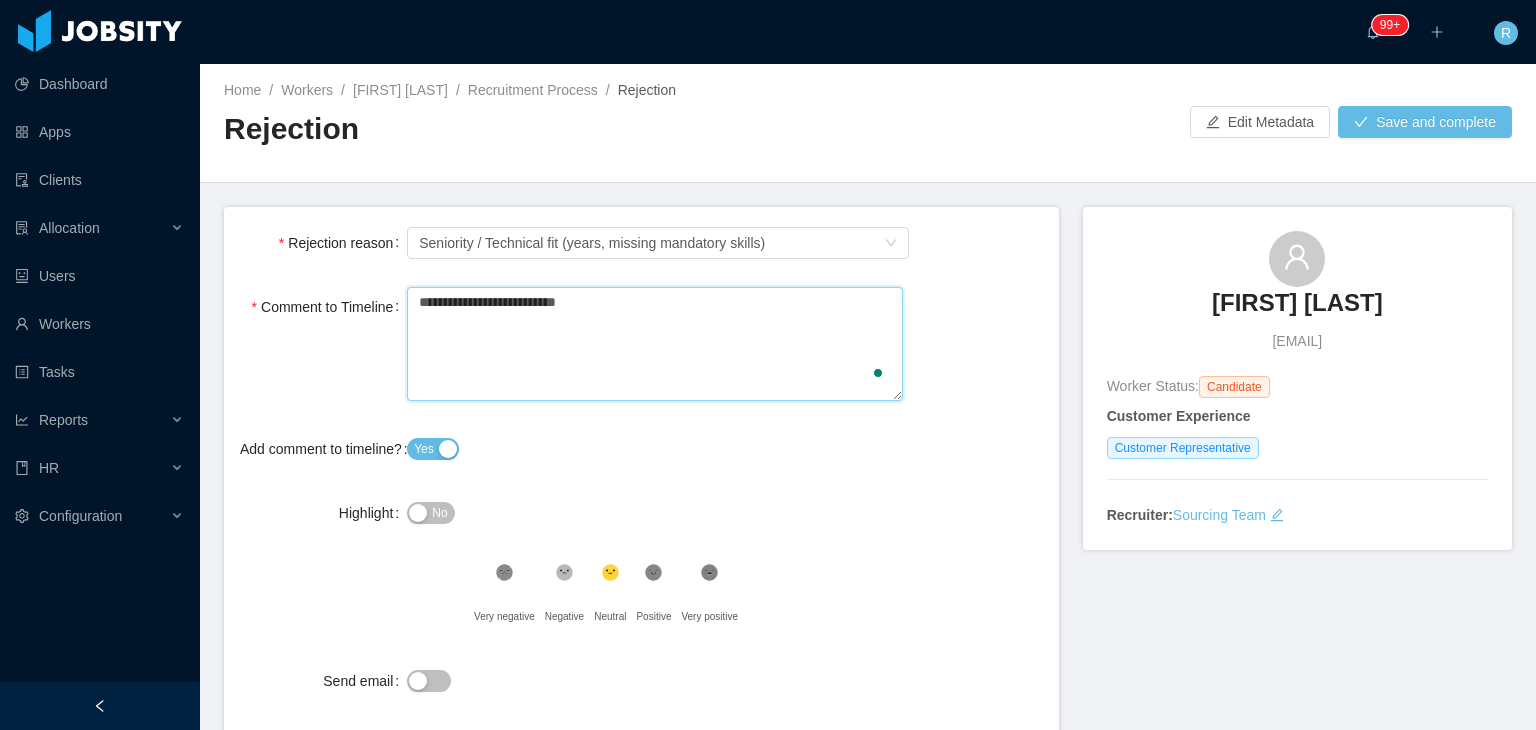 type 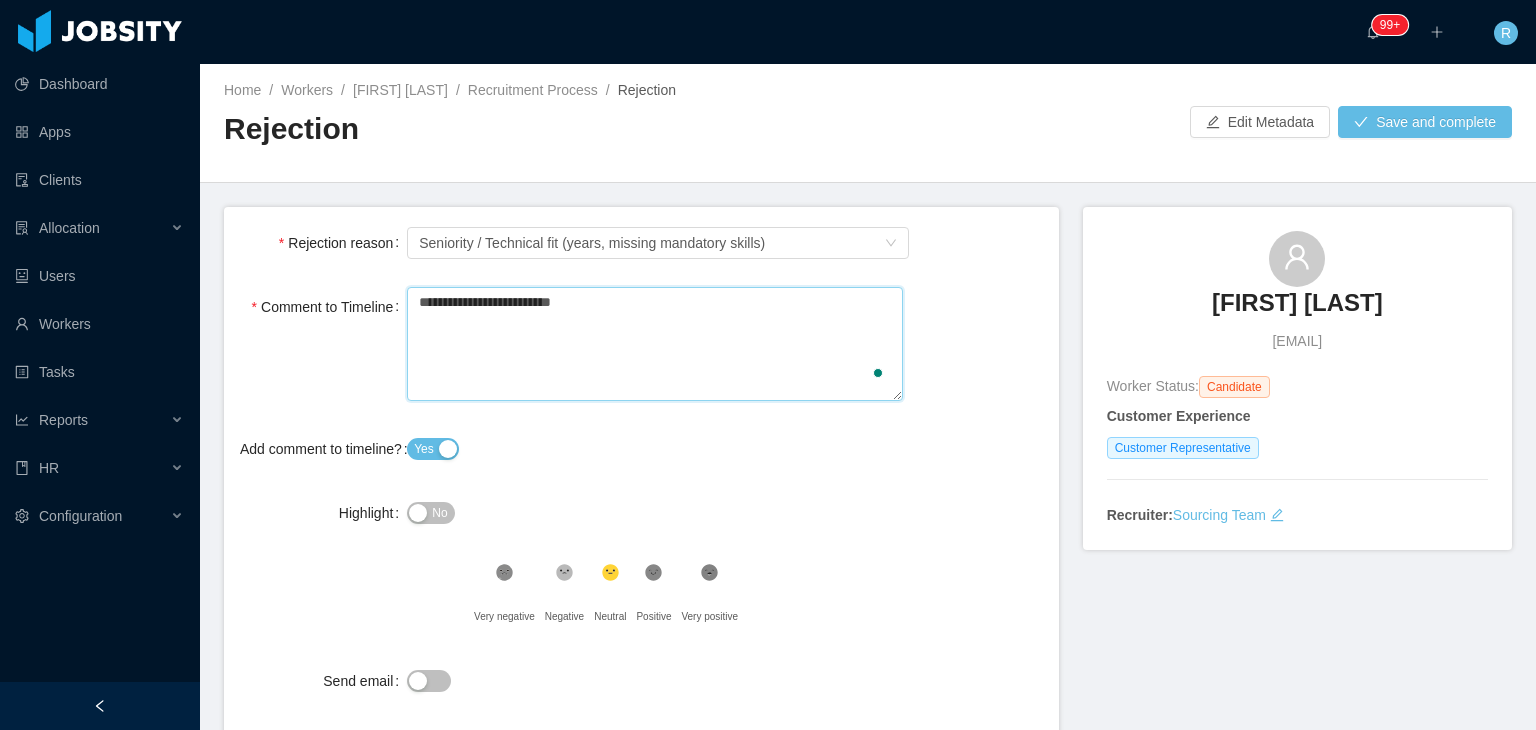 type 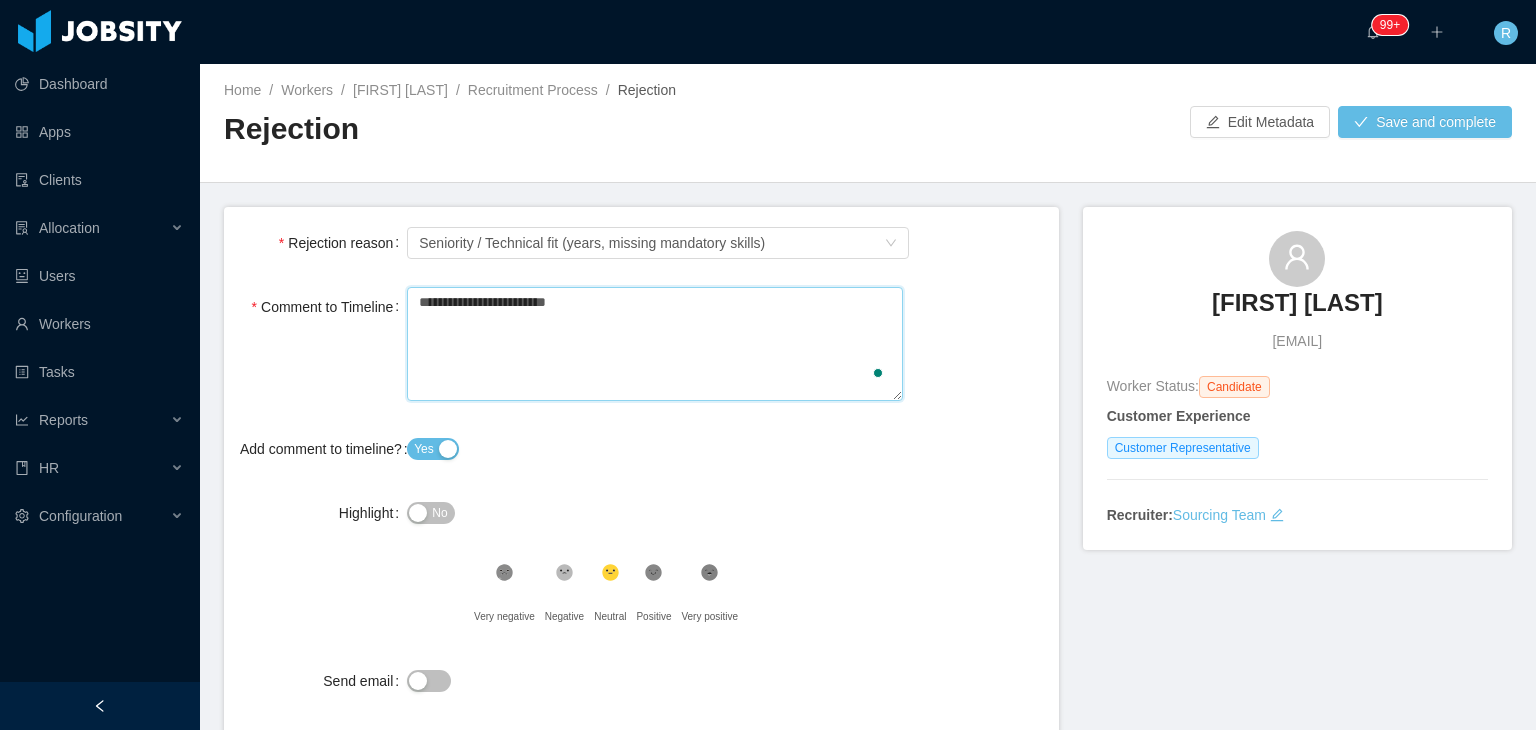 type 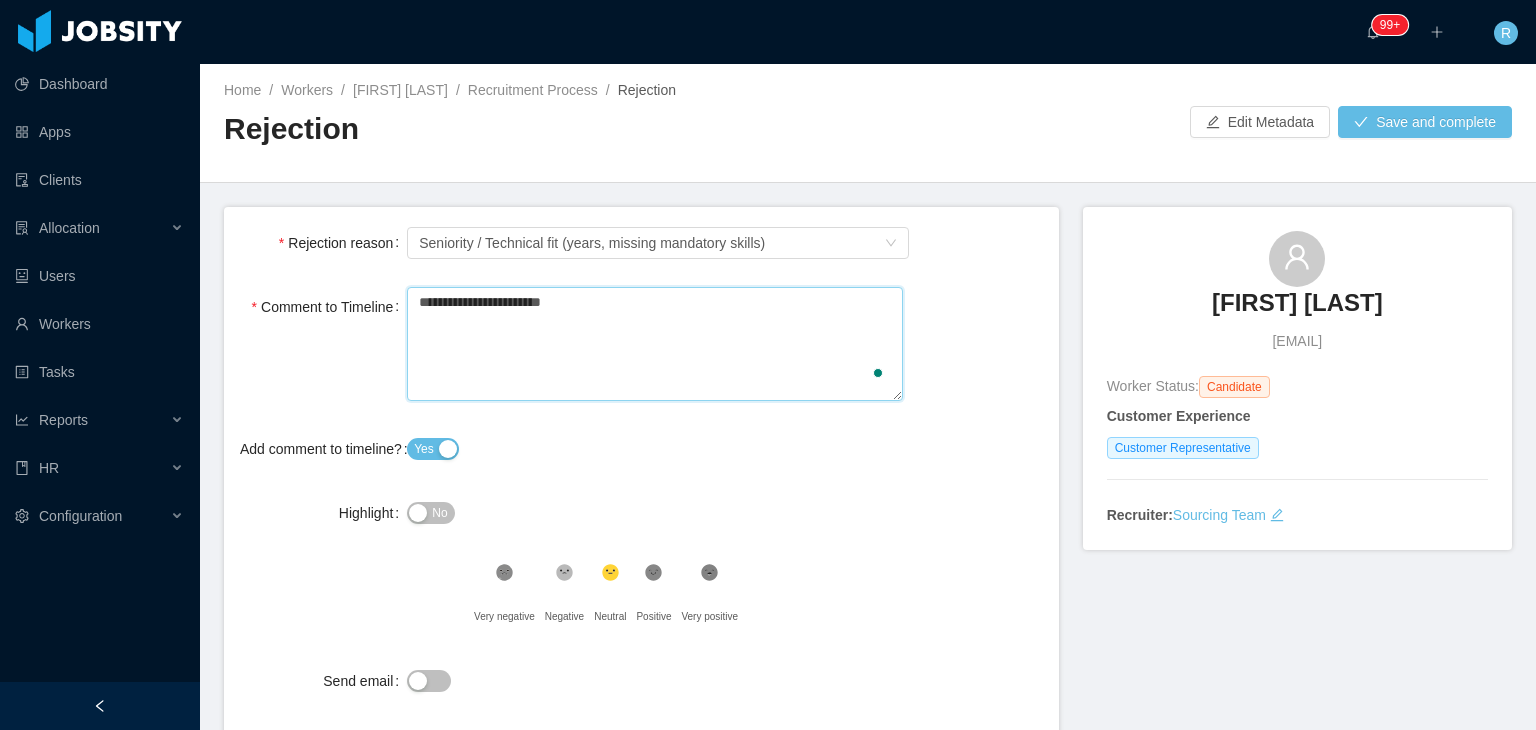 type 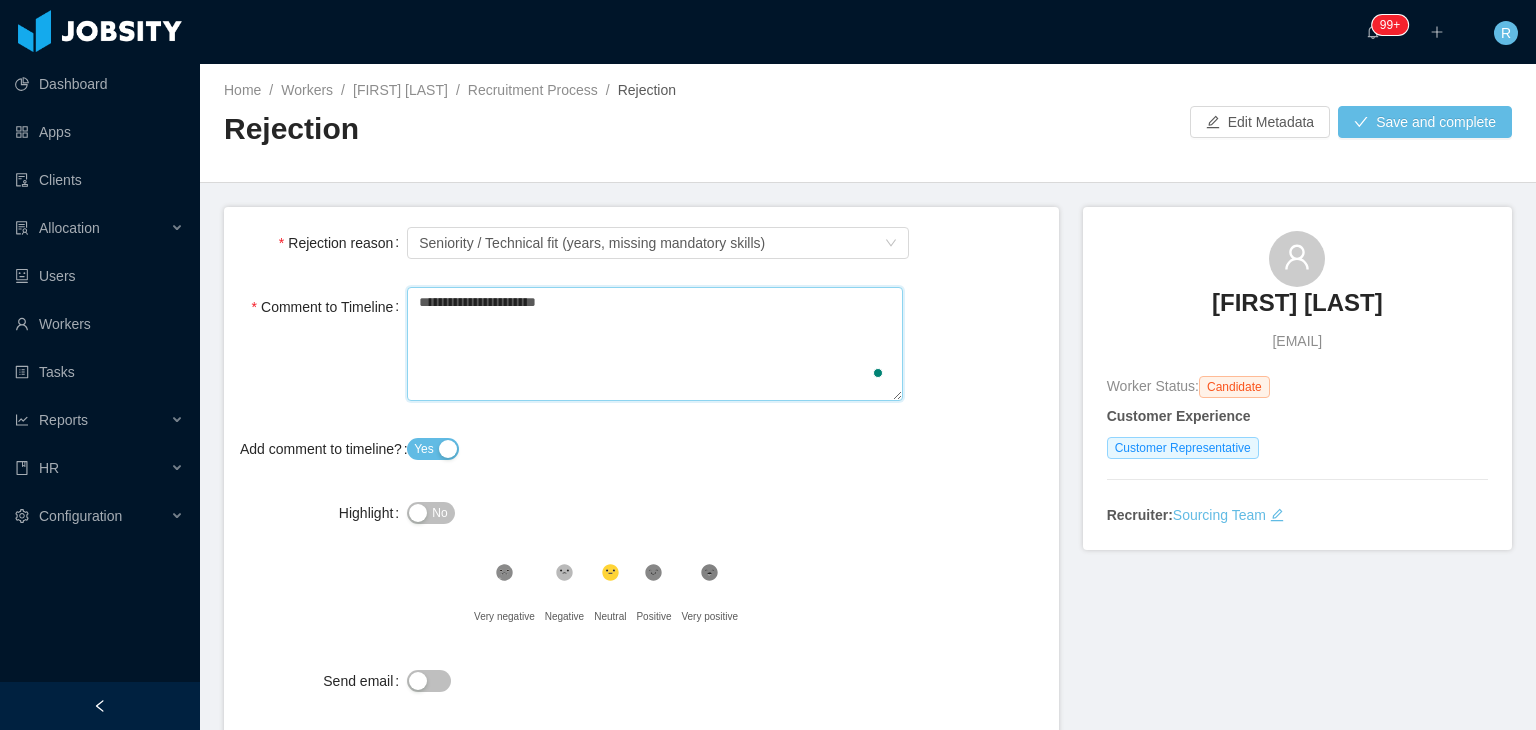 type 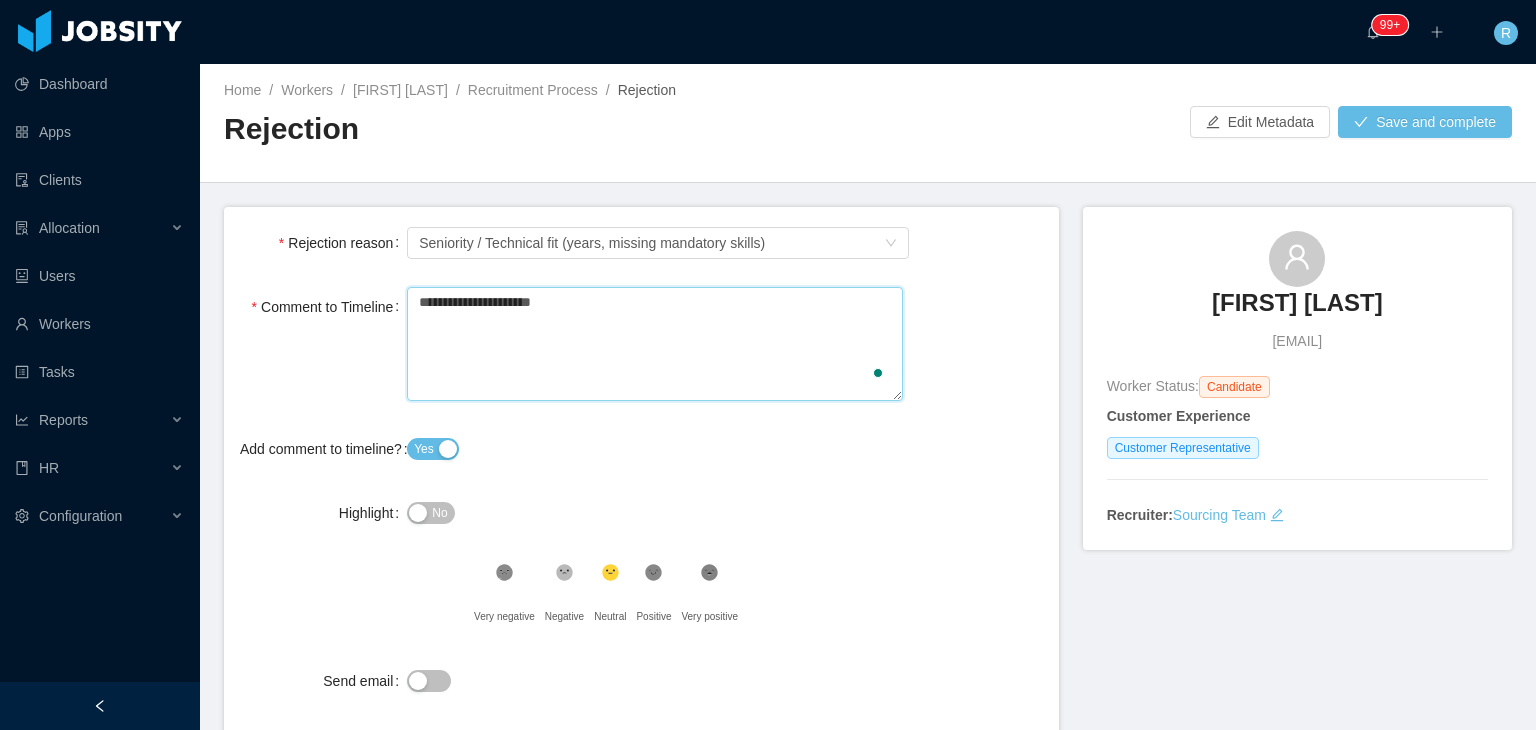 type 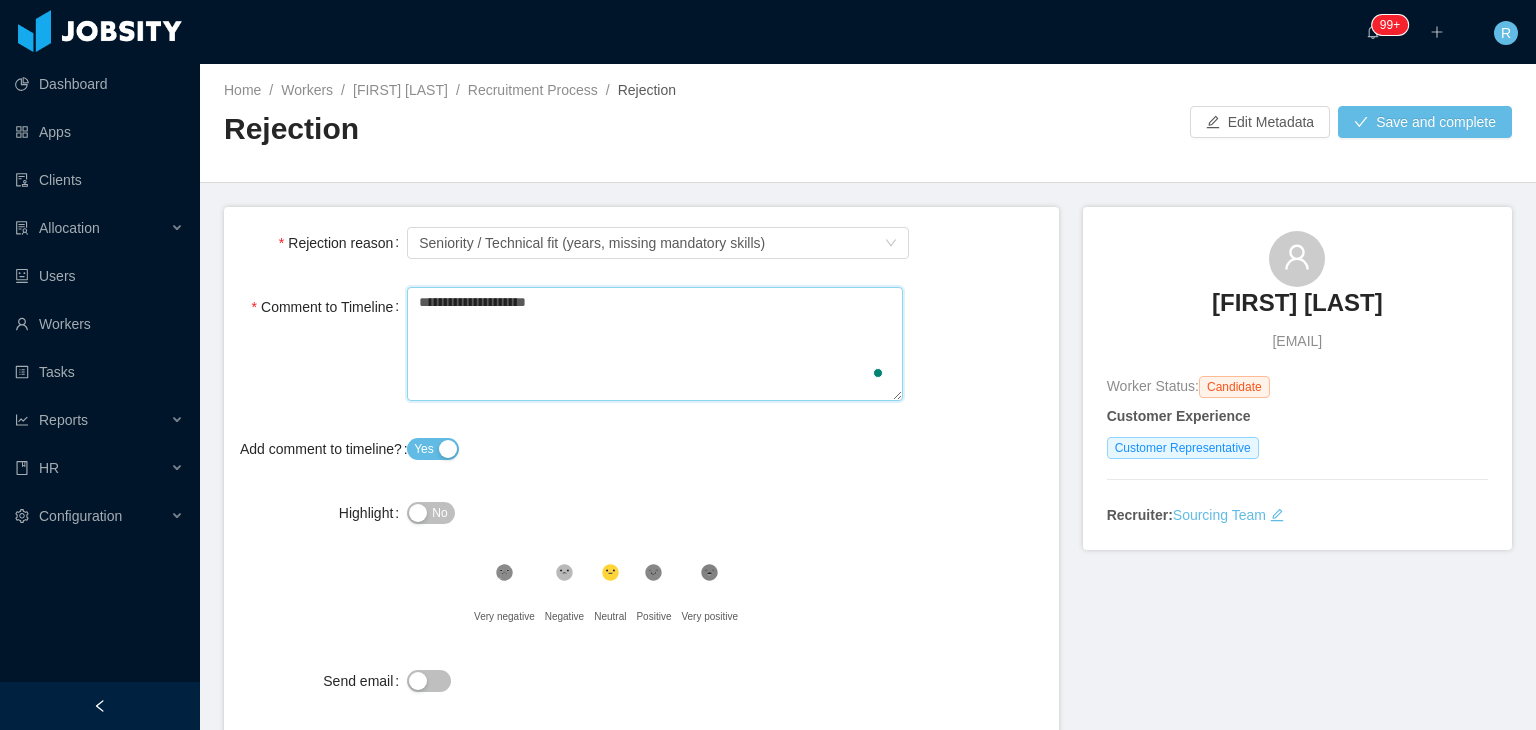 type 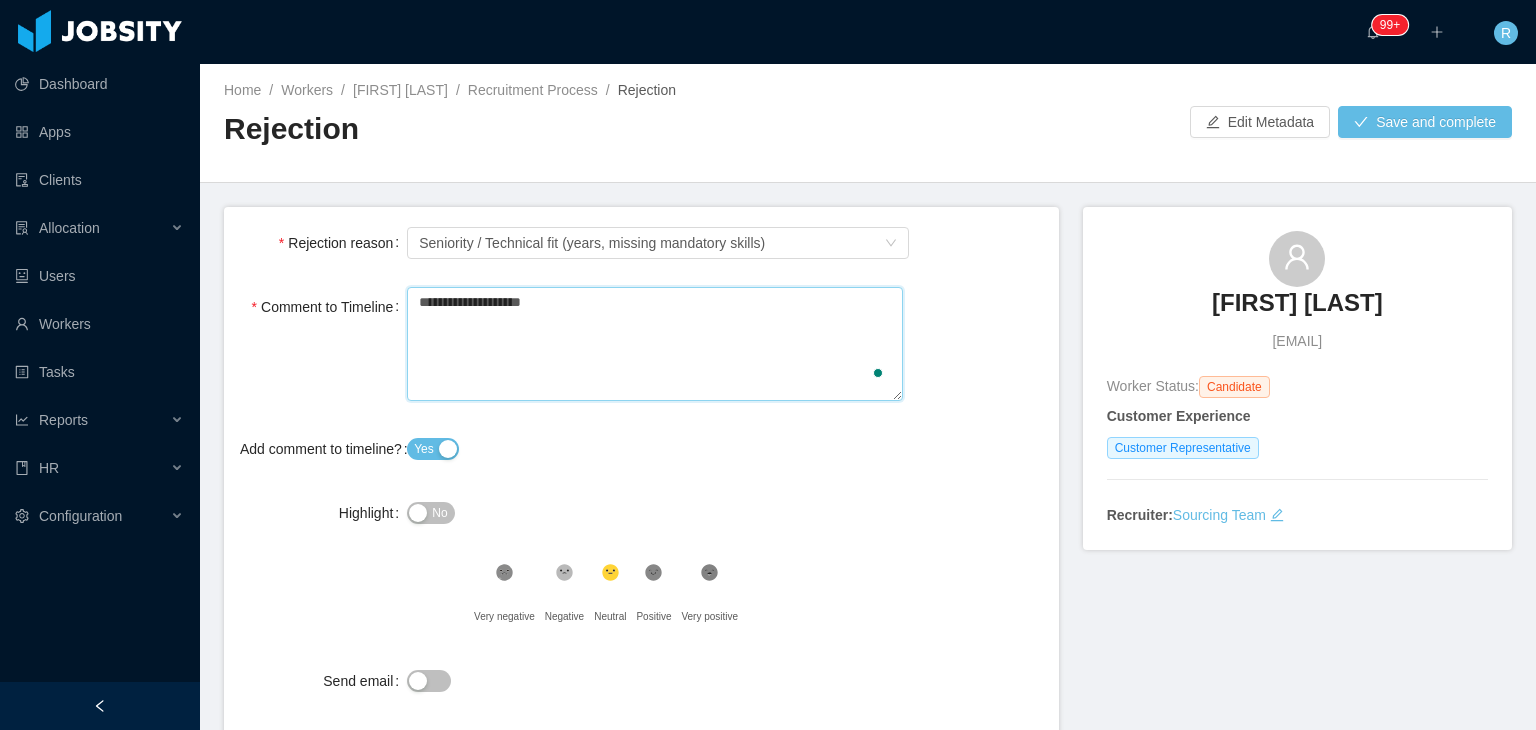 type 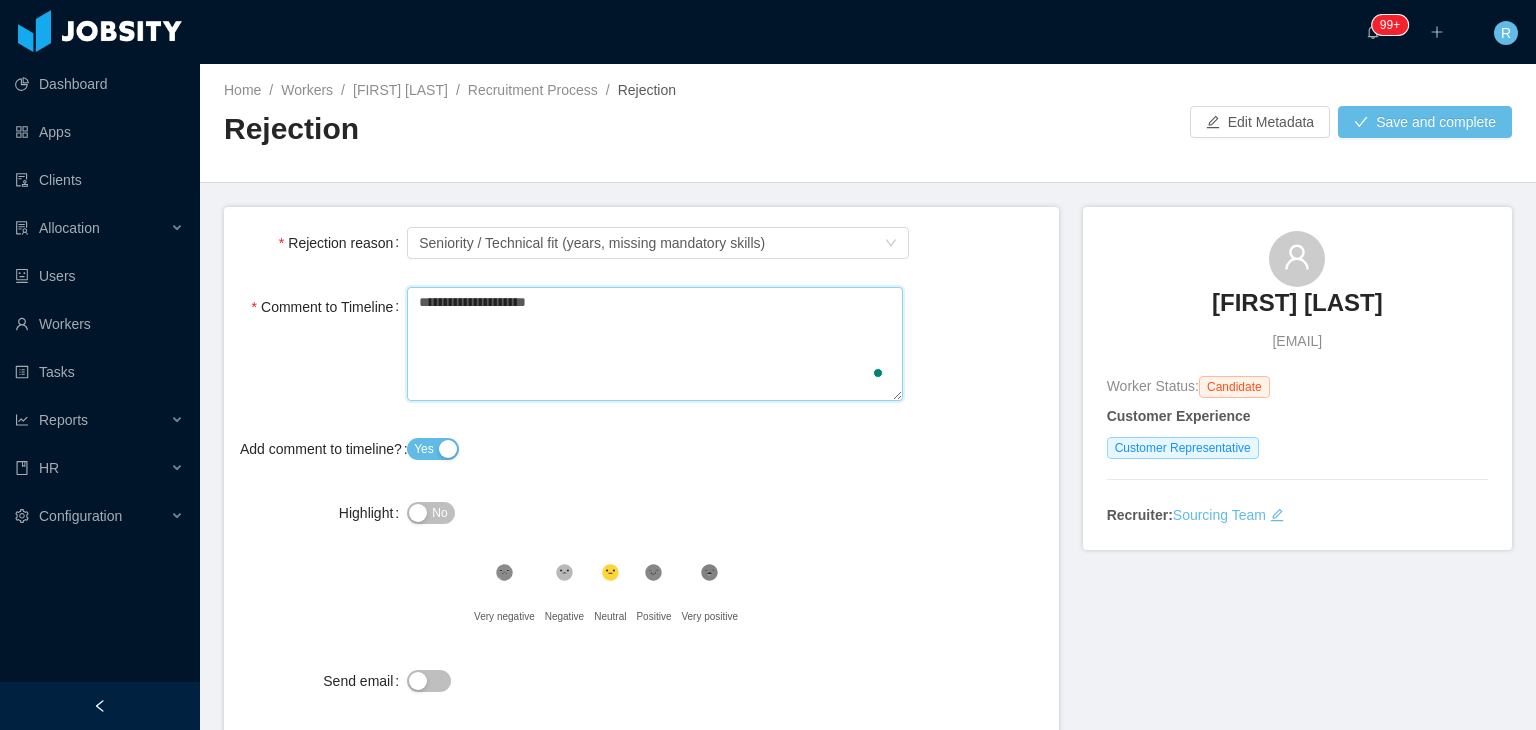 type 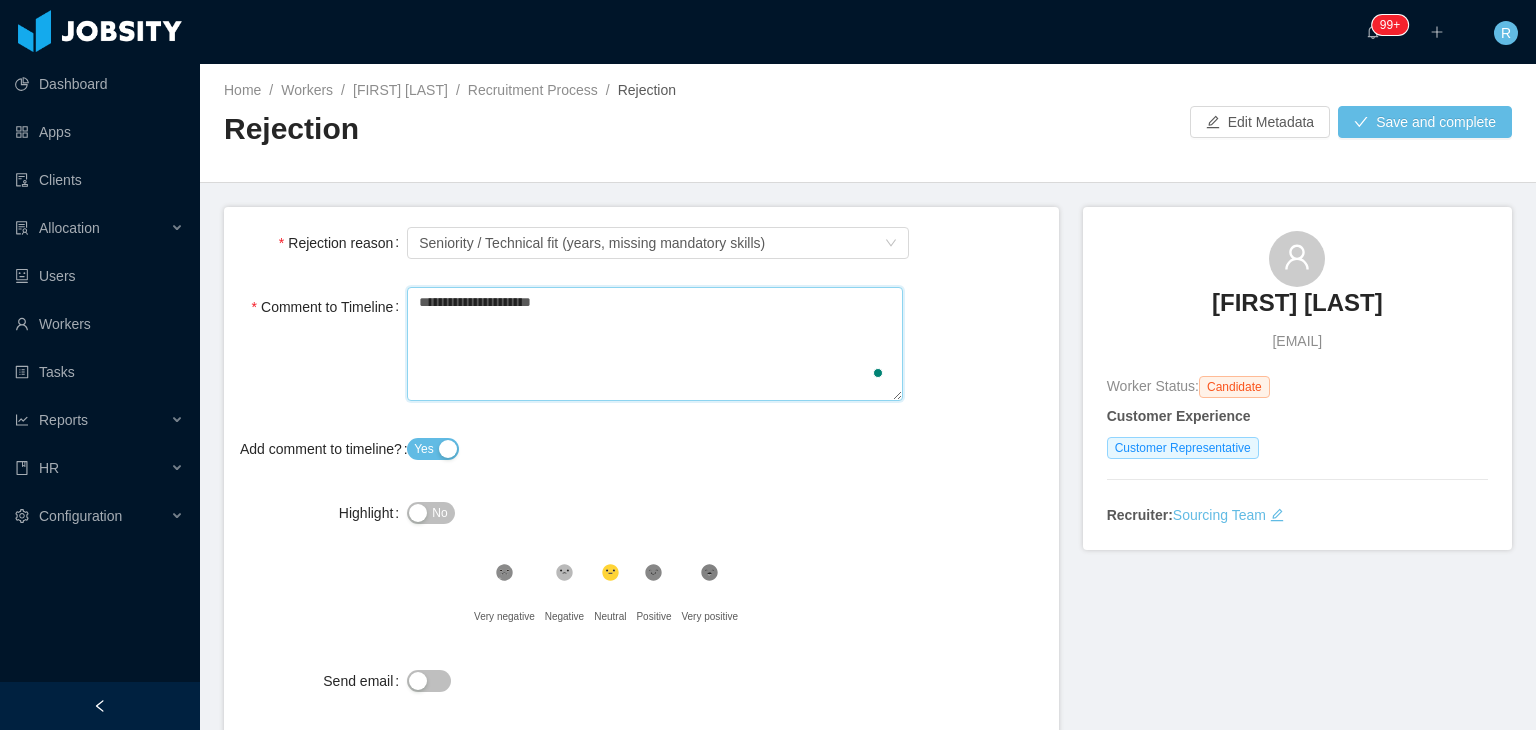 type 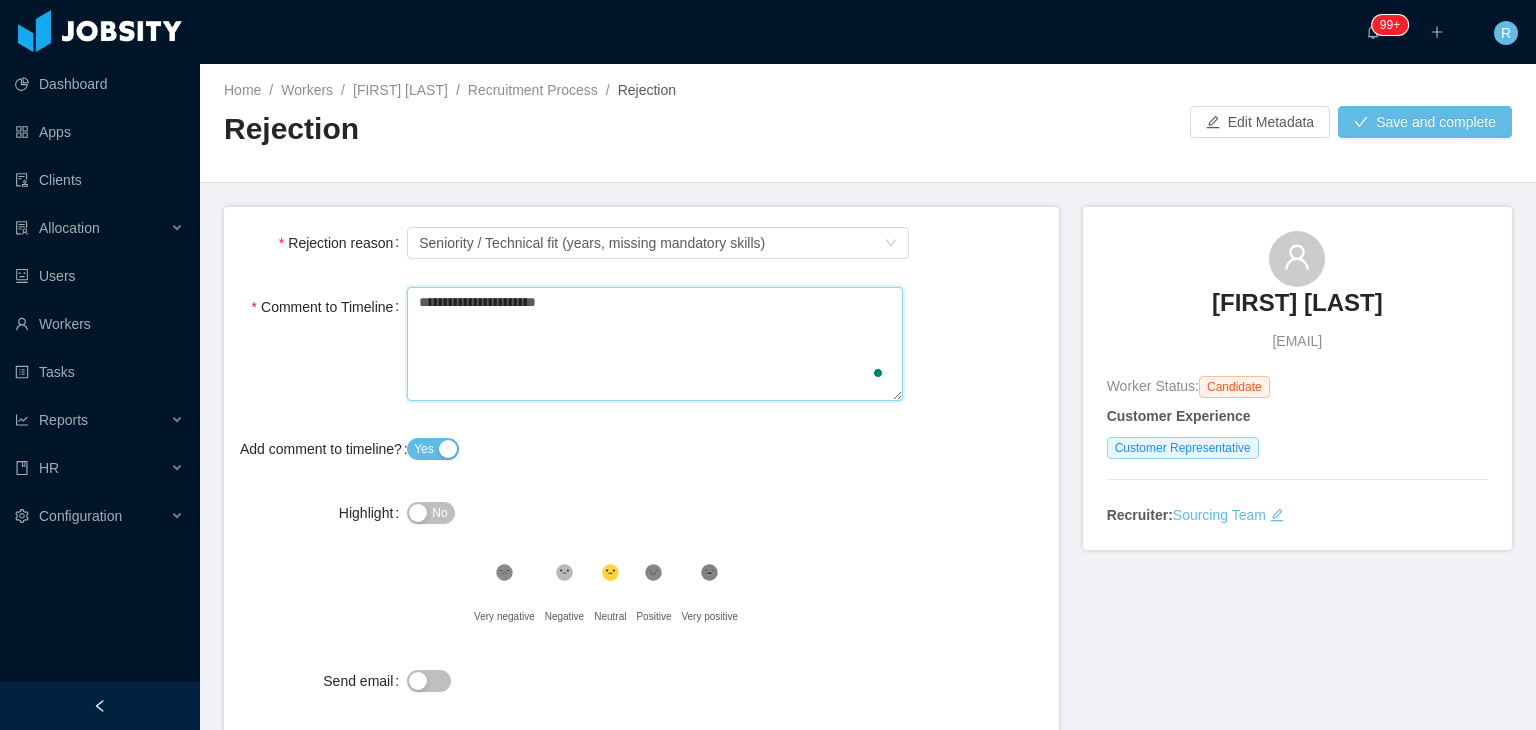type 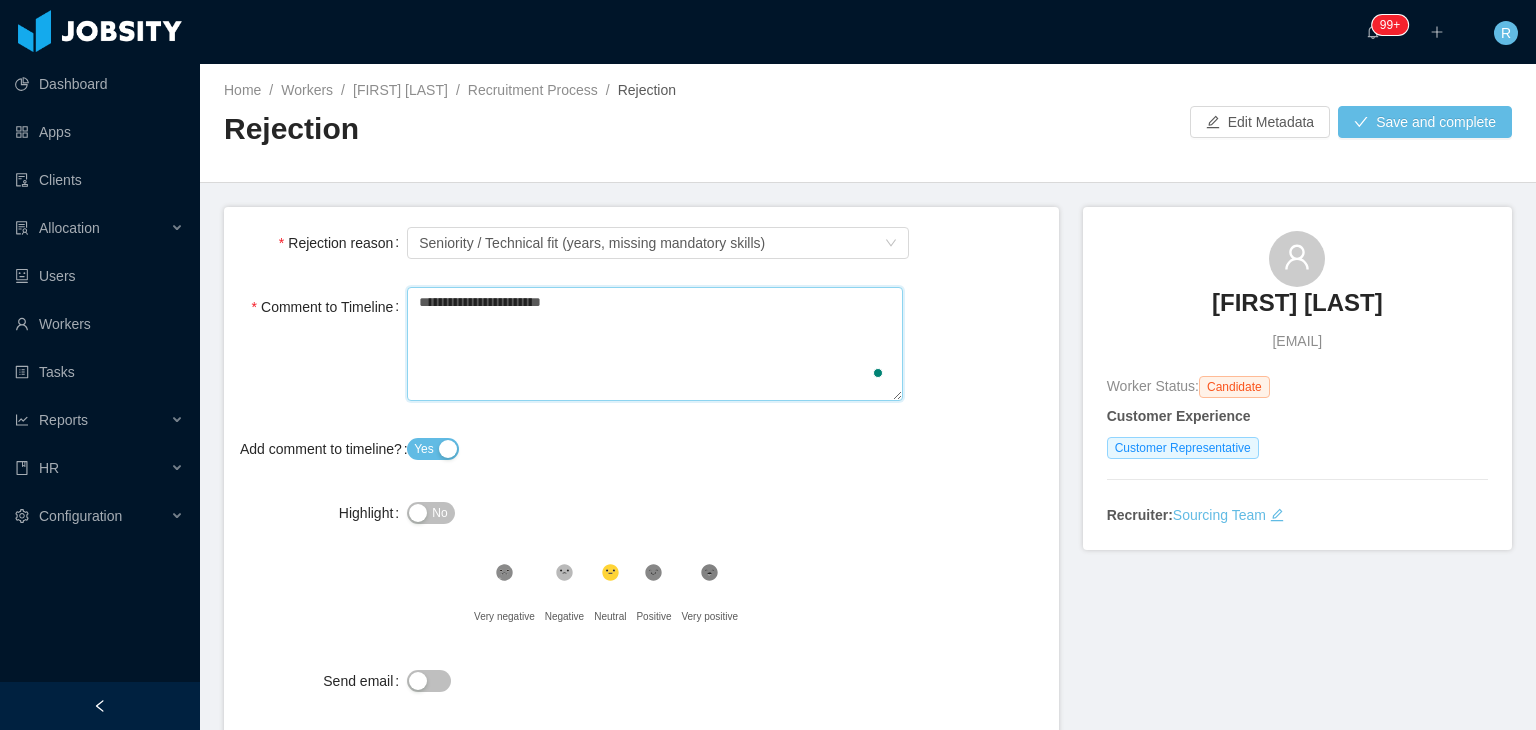 type 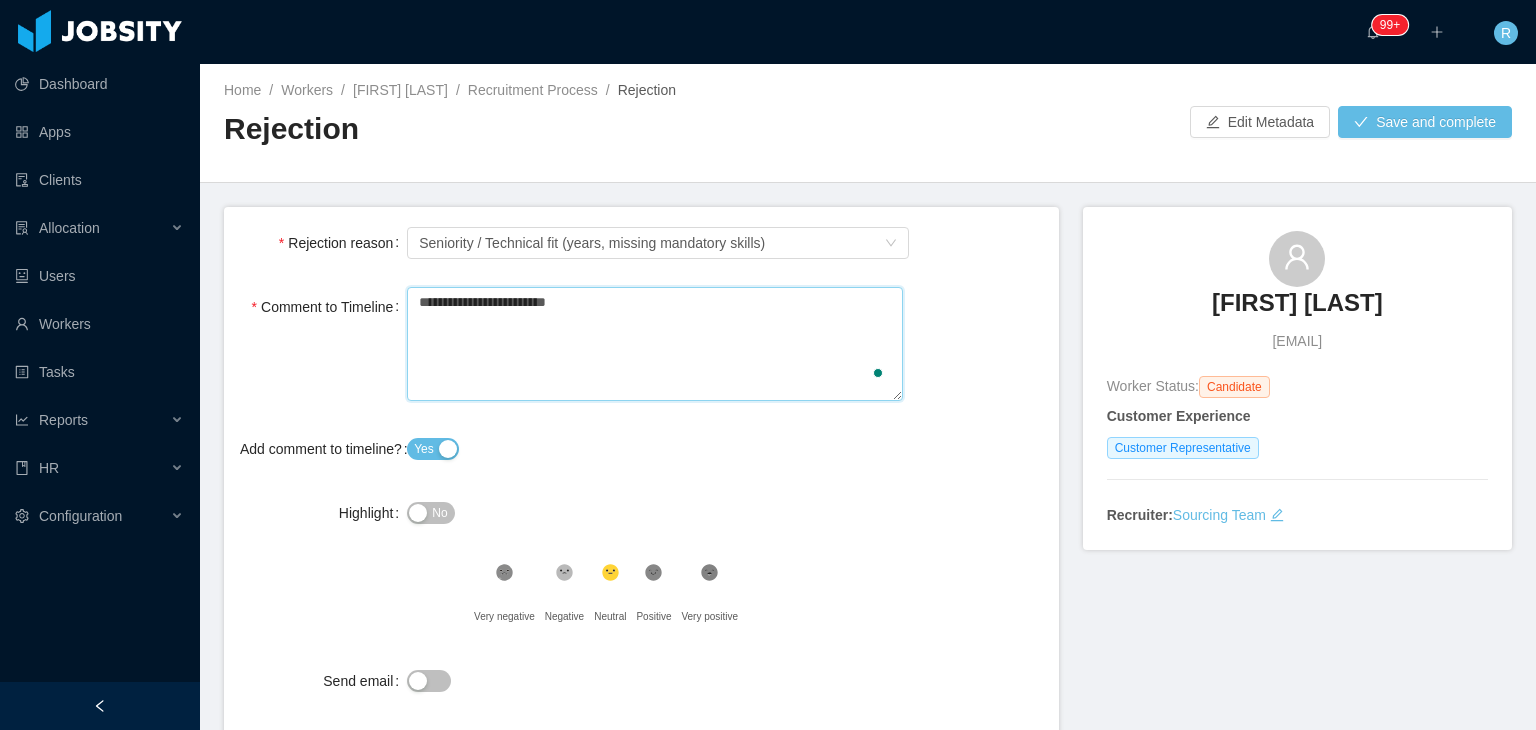 type 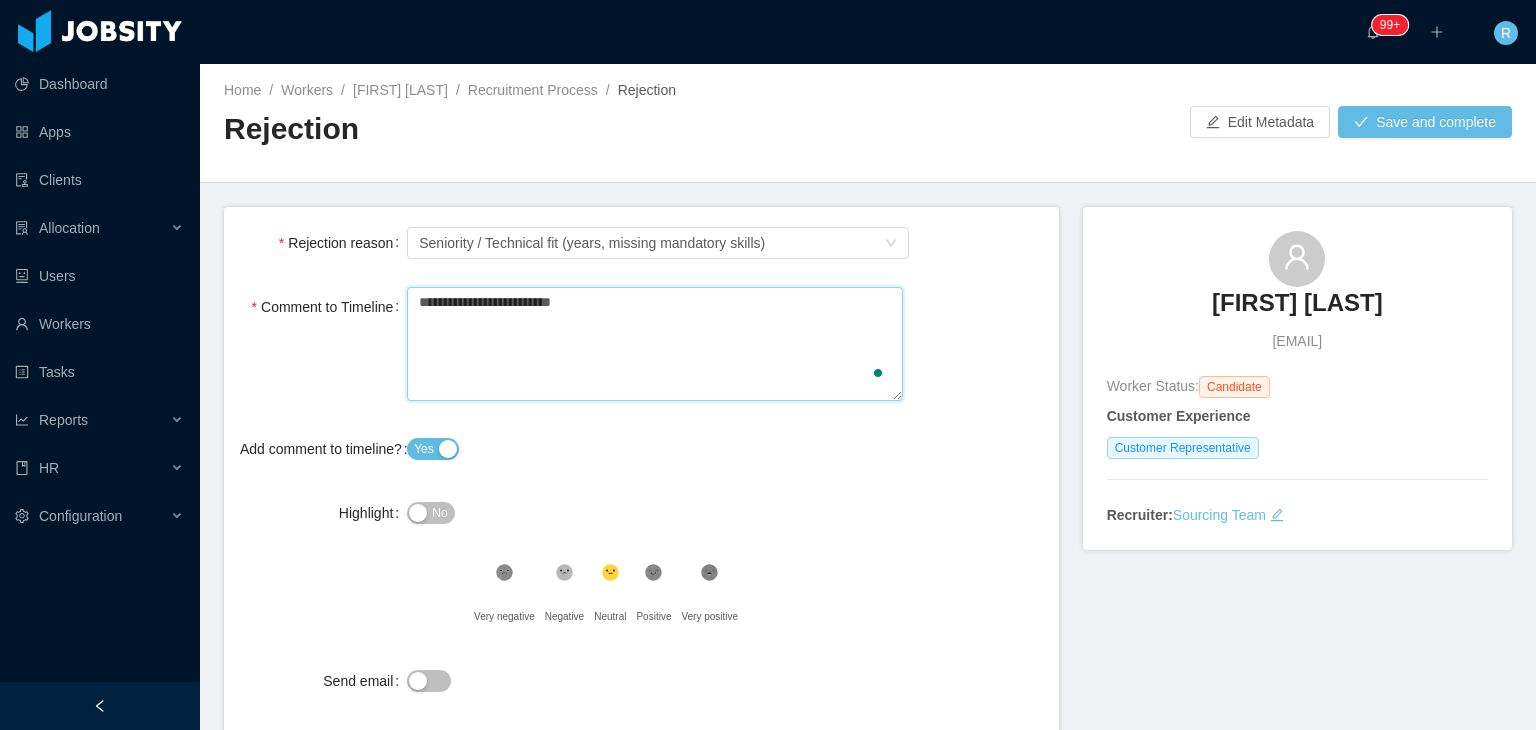 type on "**********" 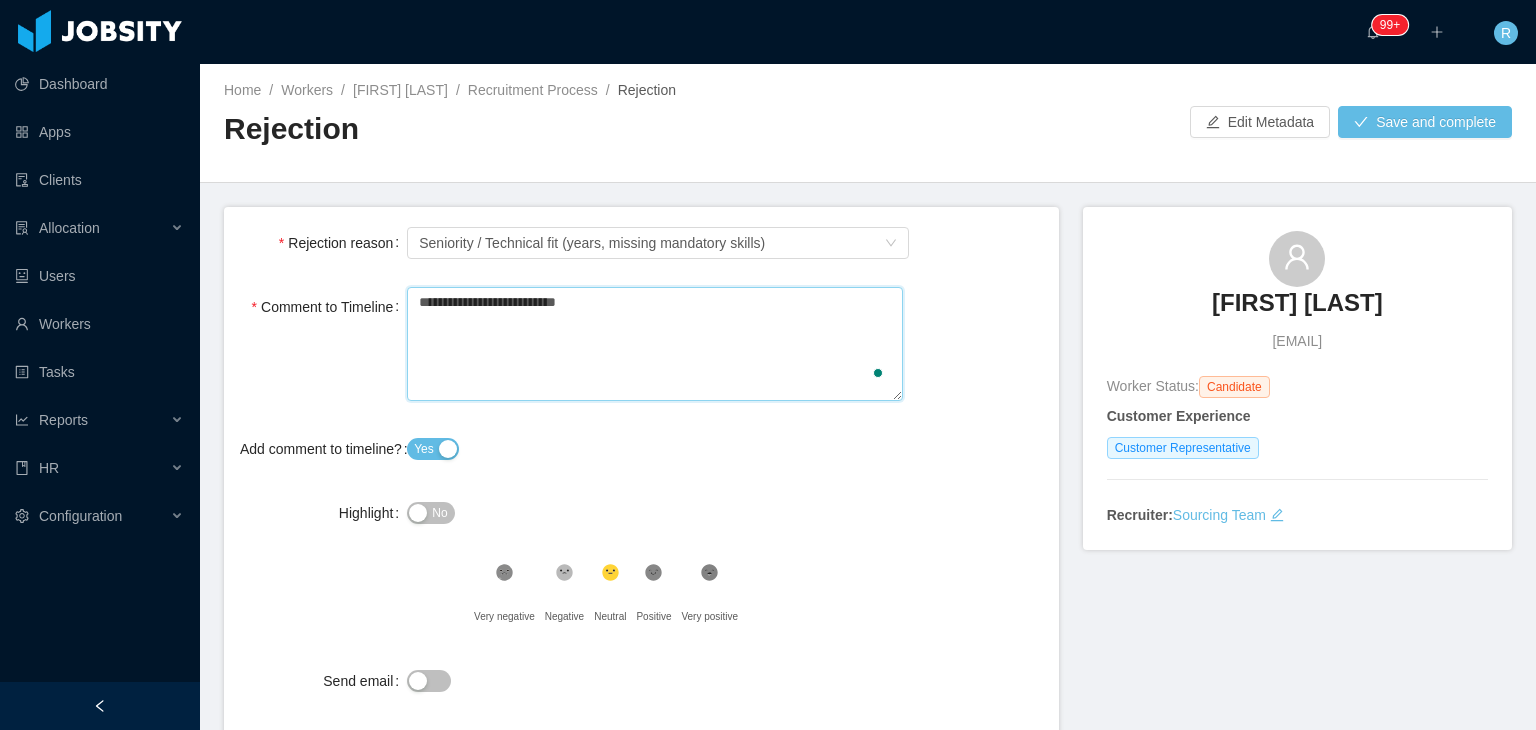 type 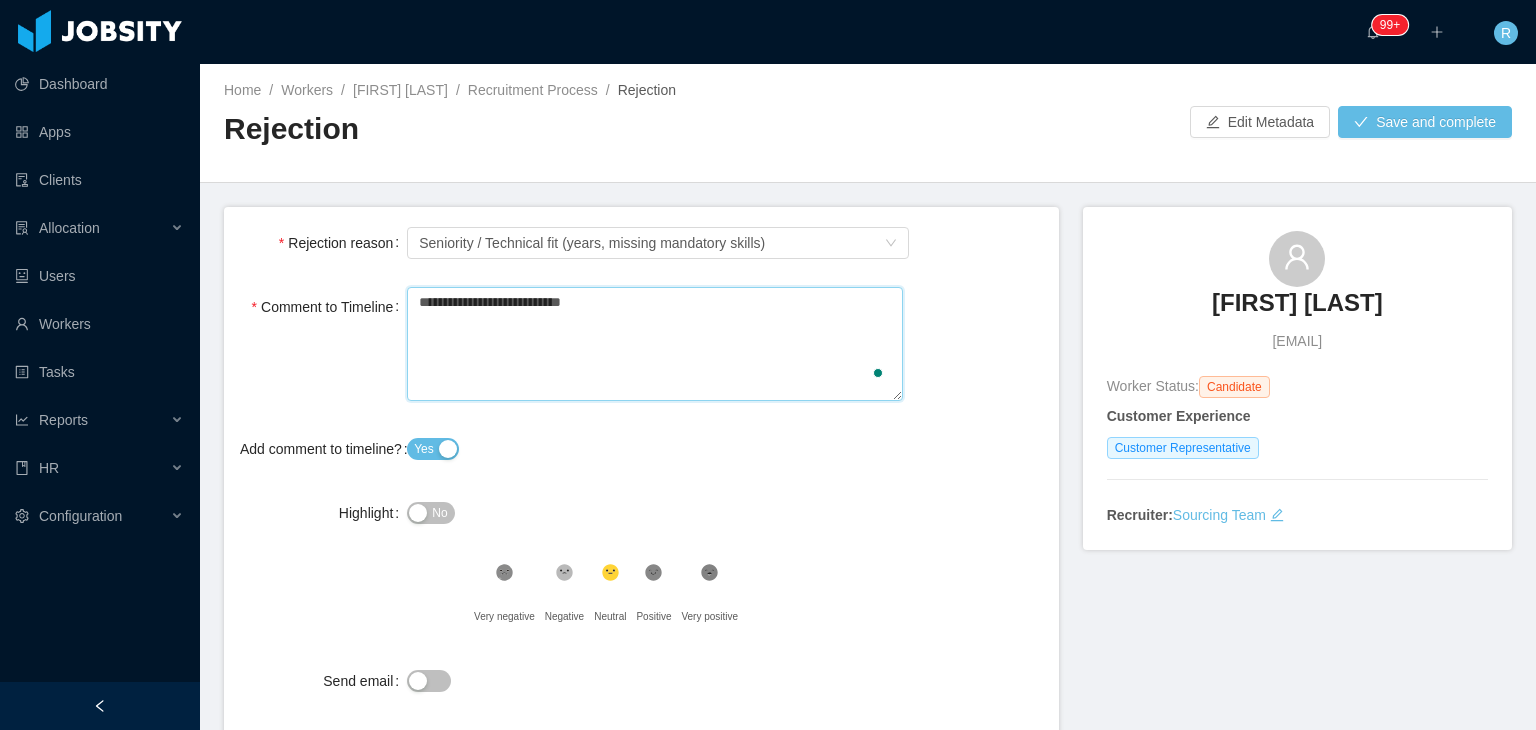 type 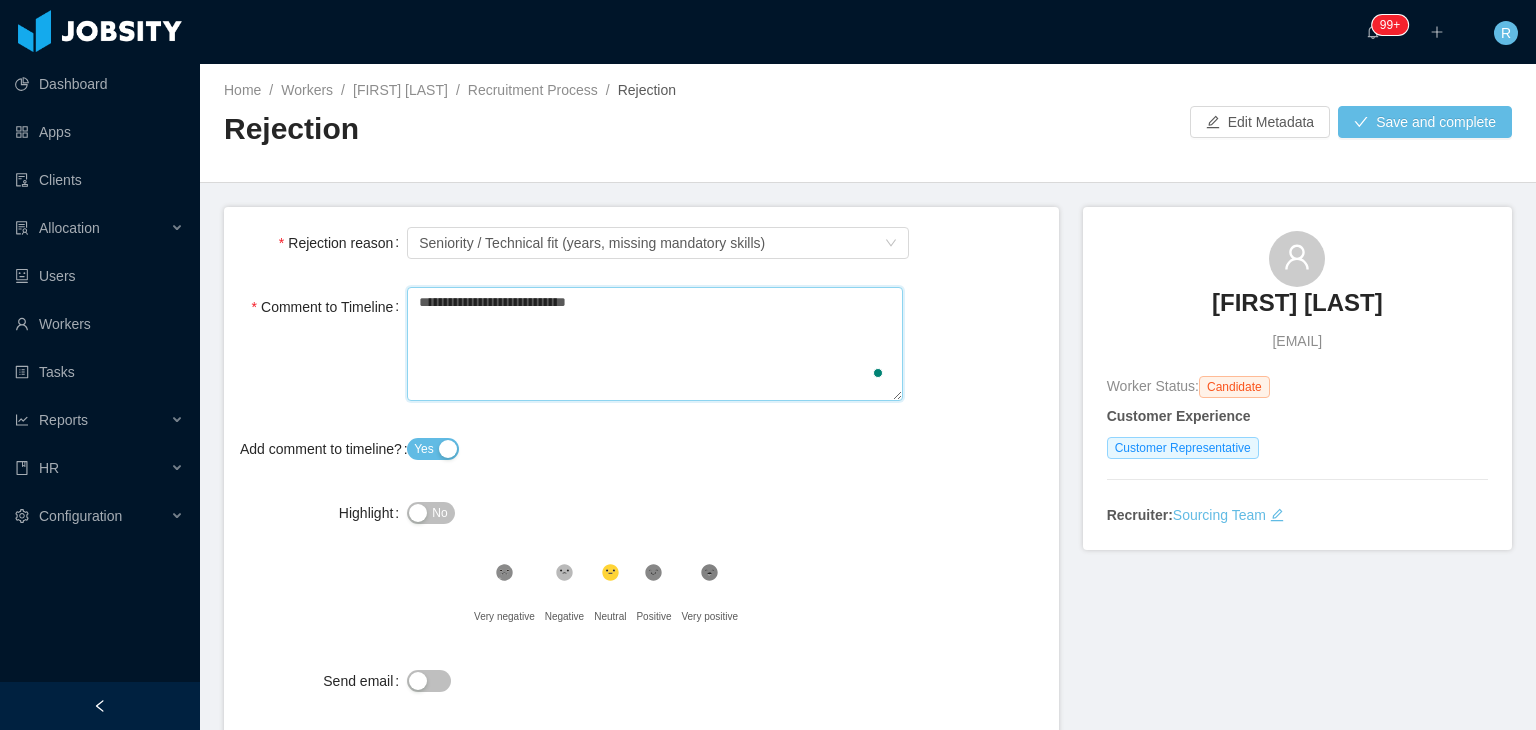 type 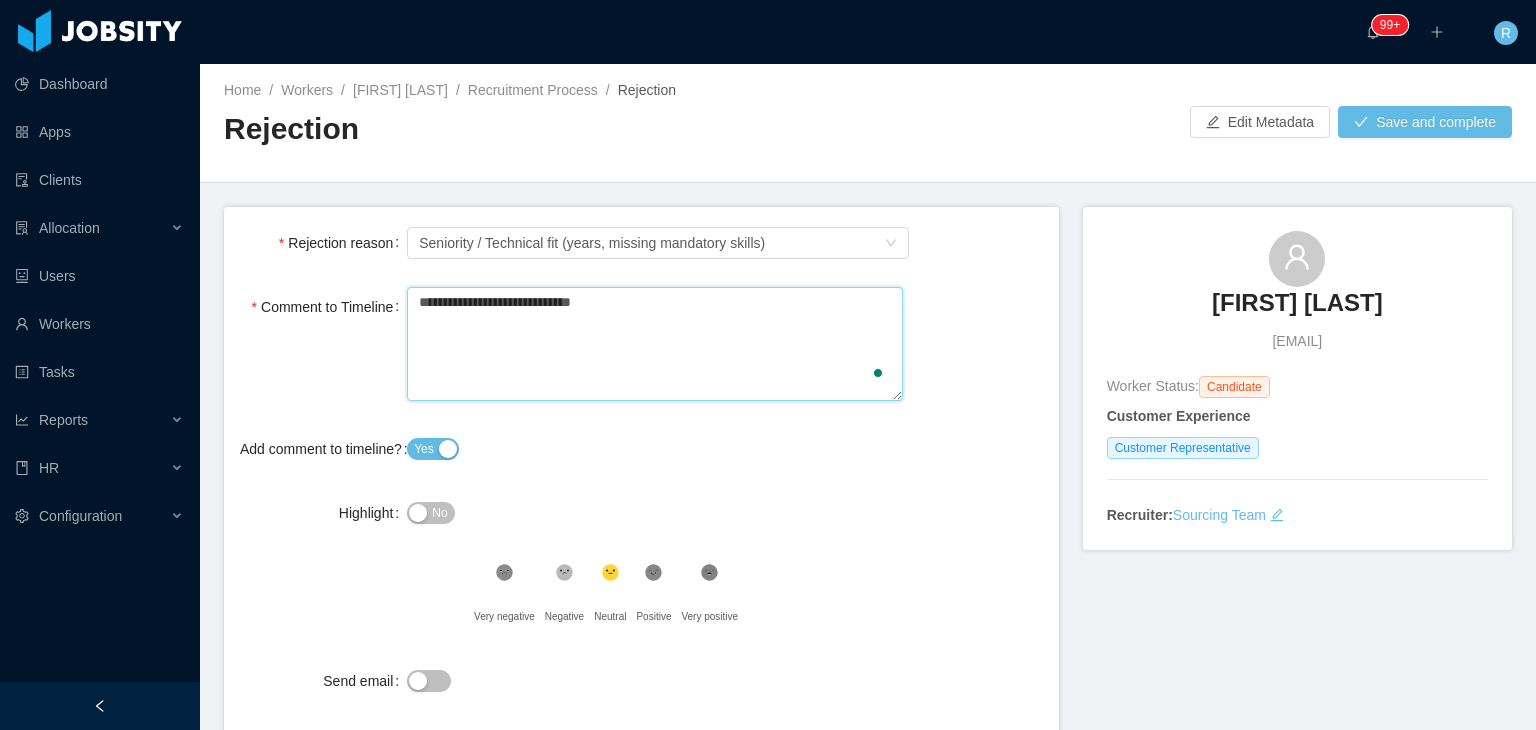 type 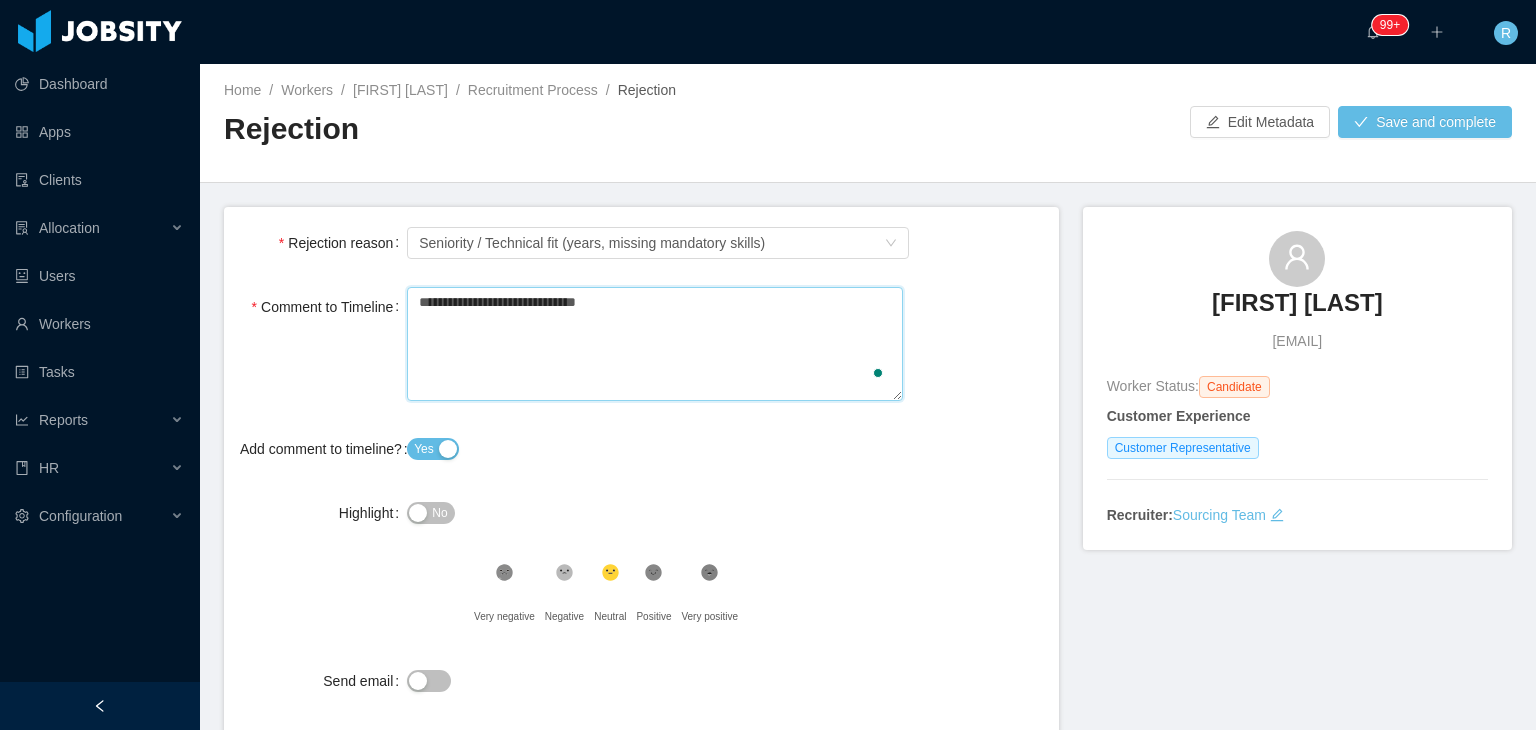 type 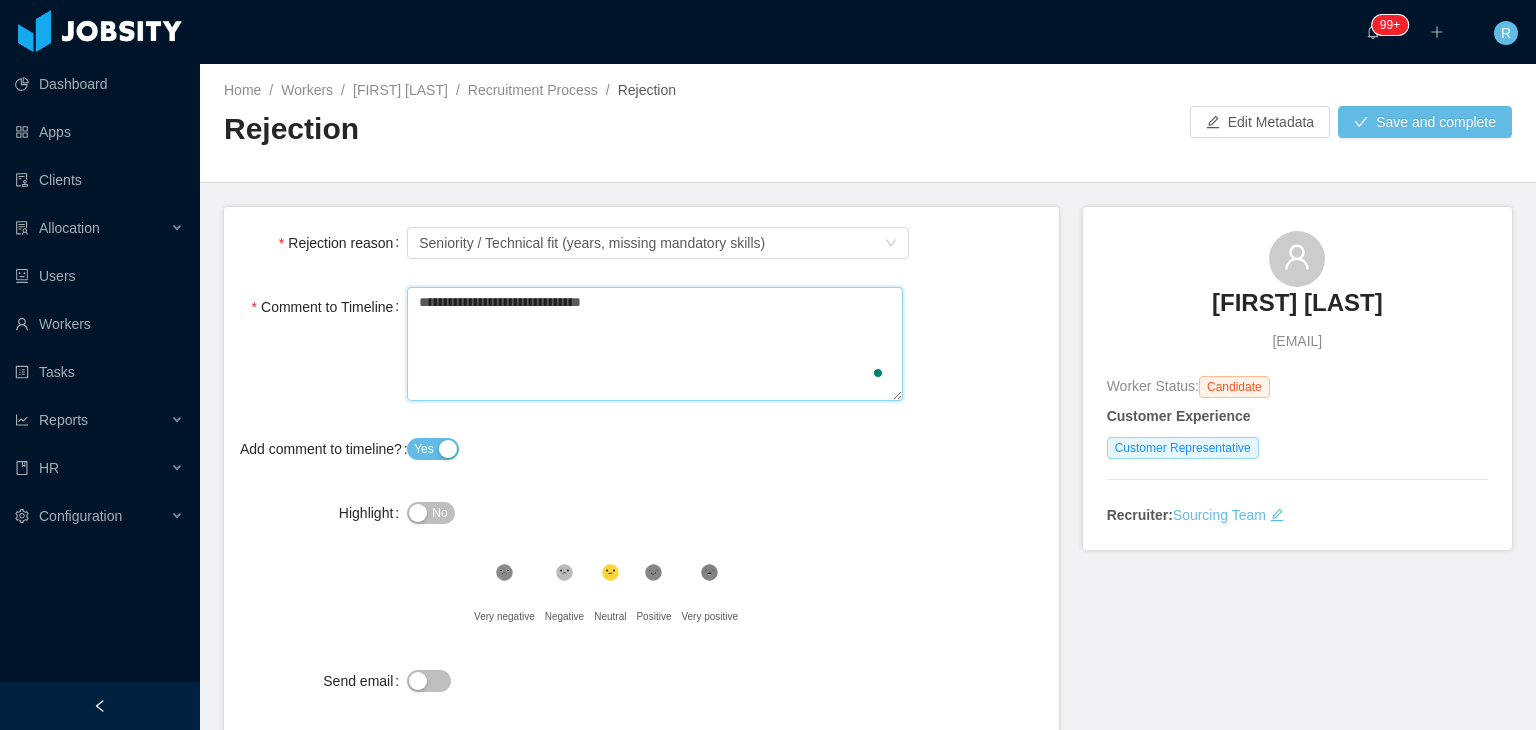 type 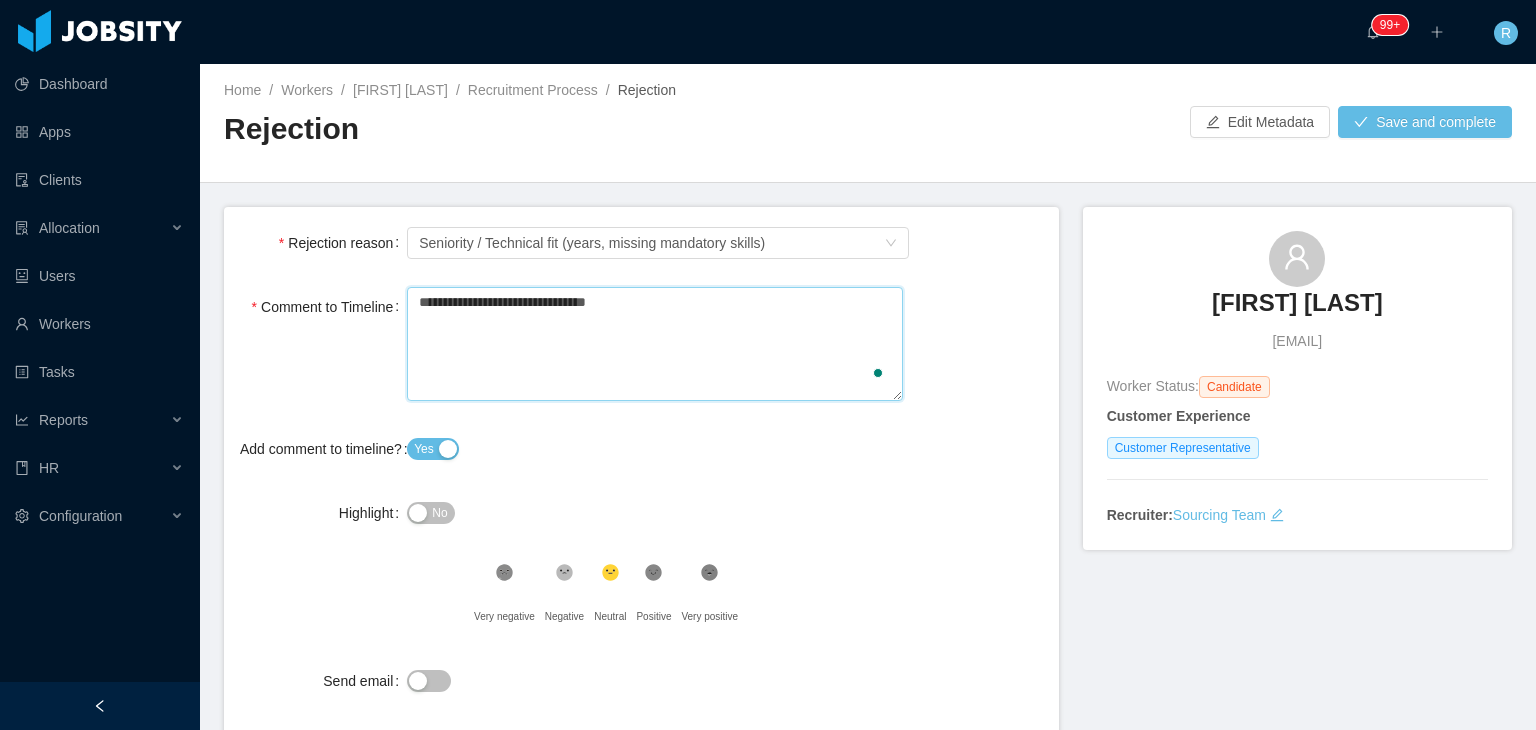 type on "**********" 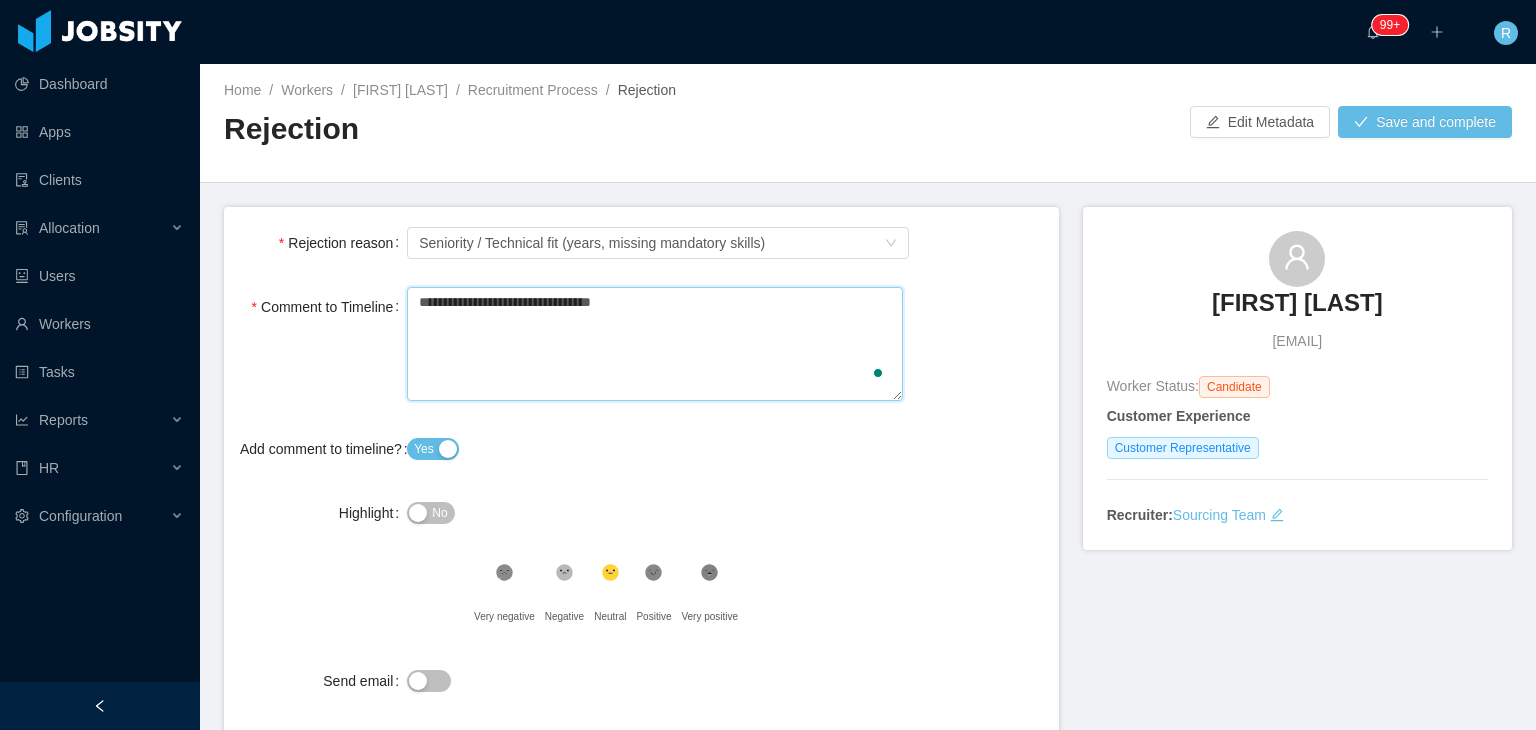 type 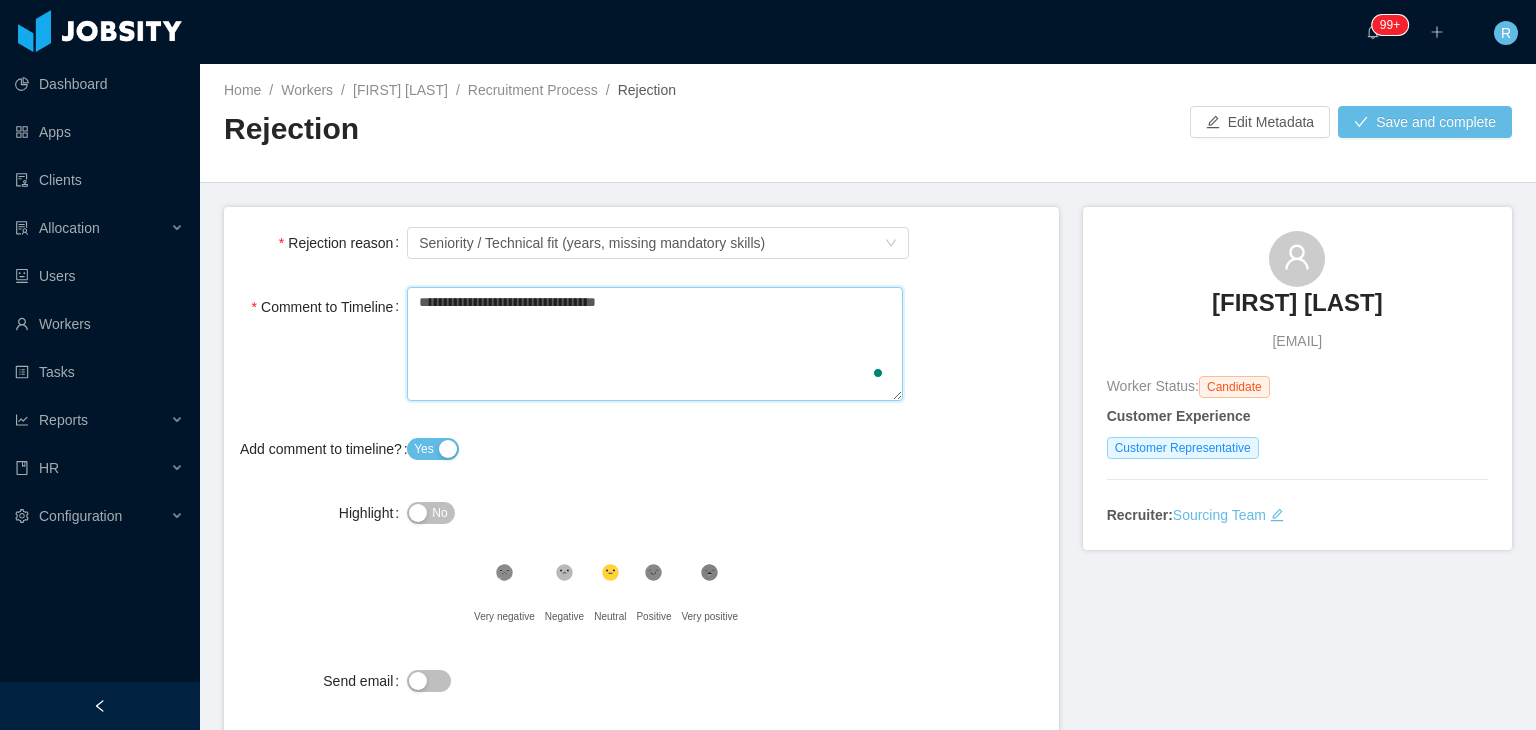 type 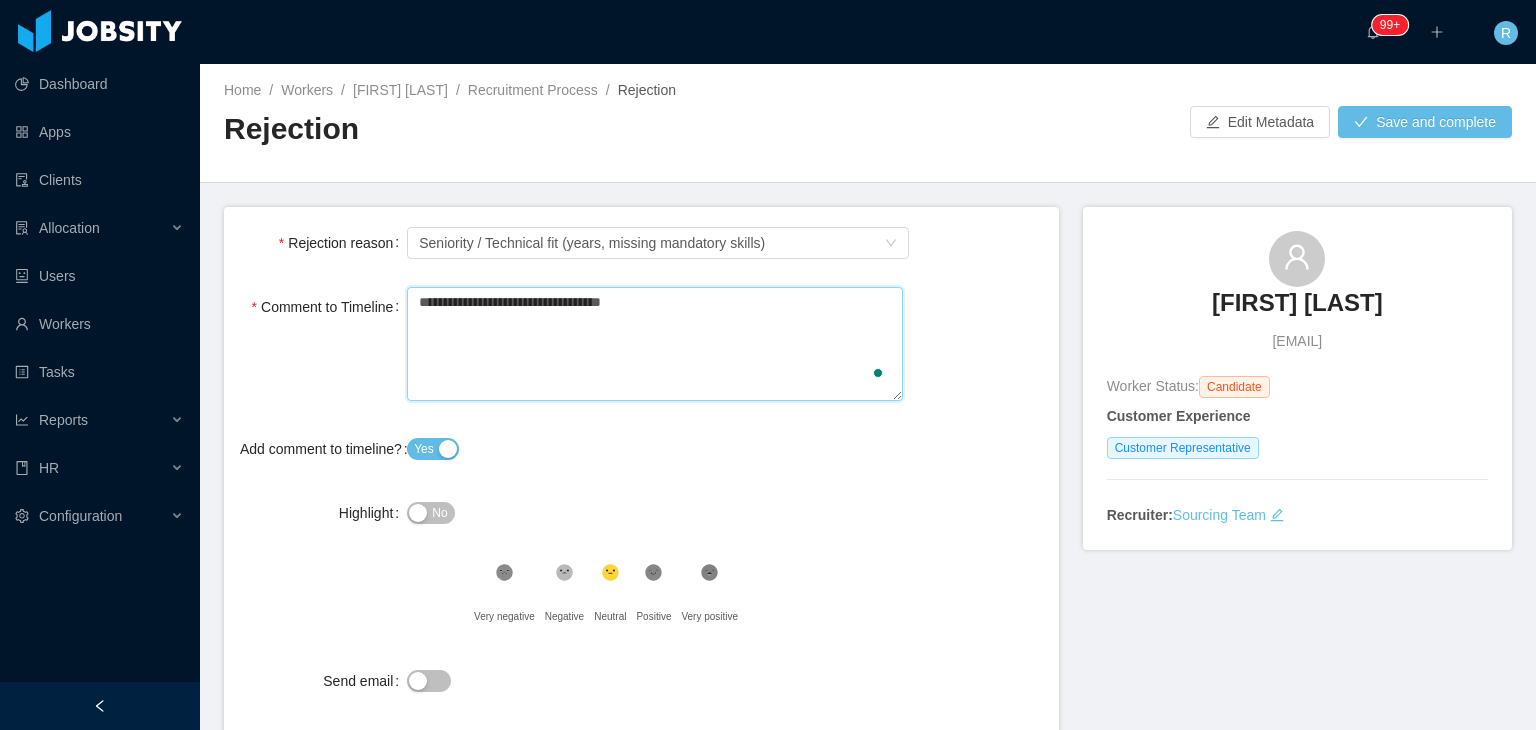 type 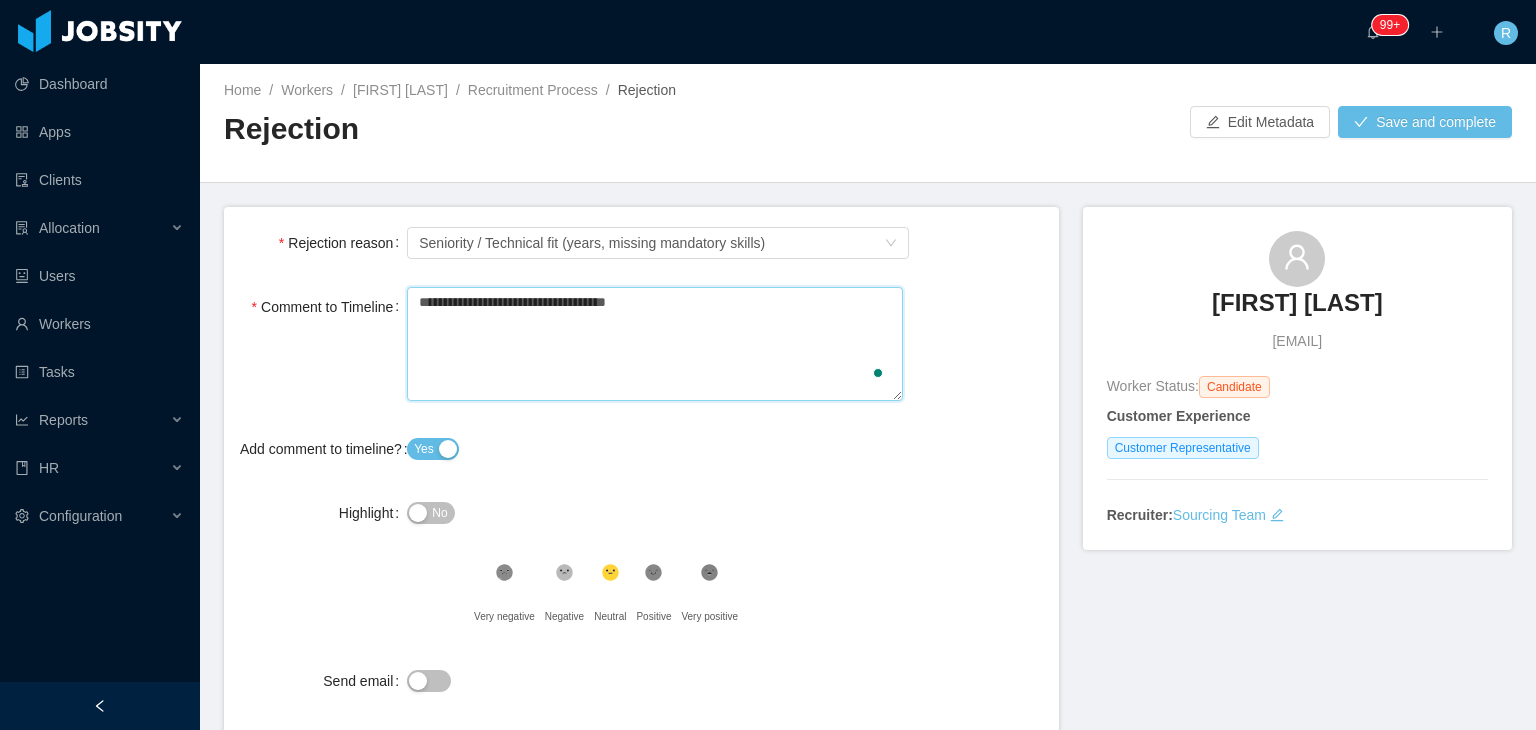 type 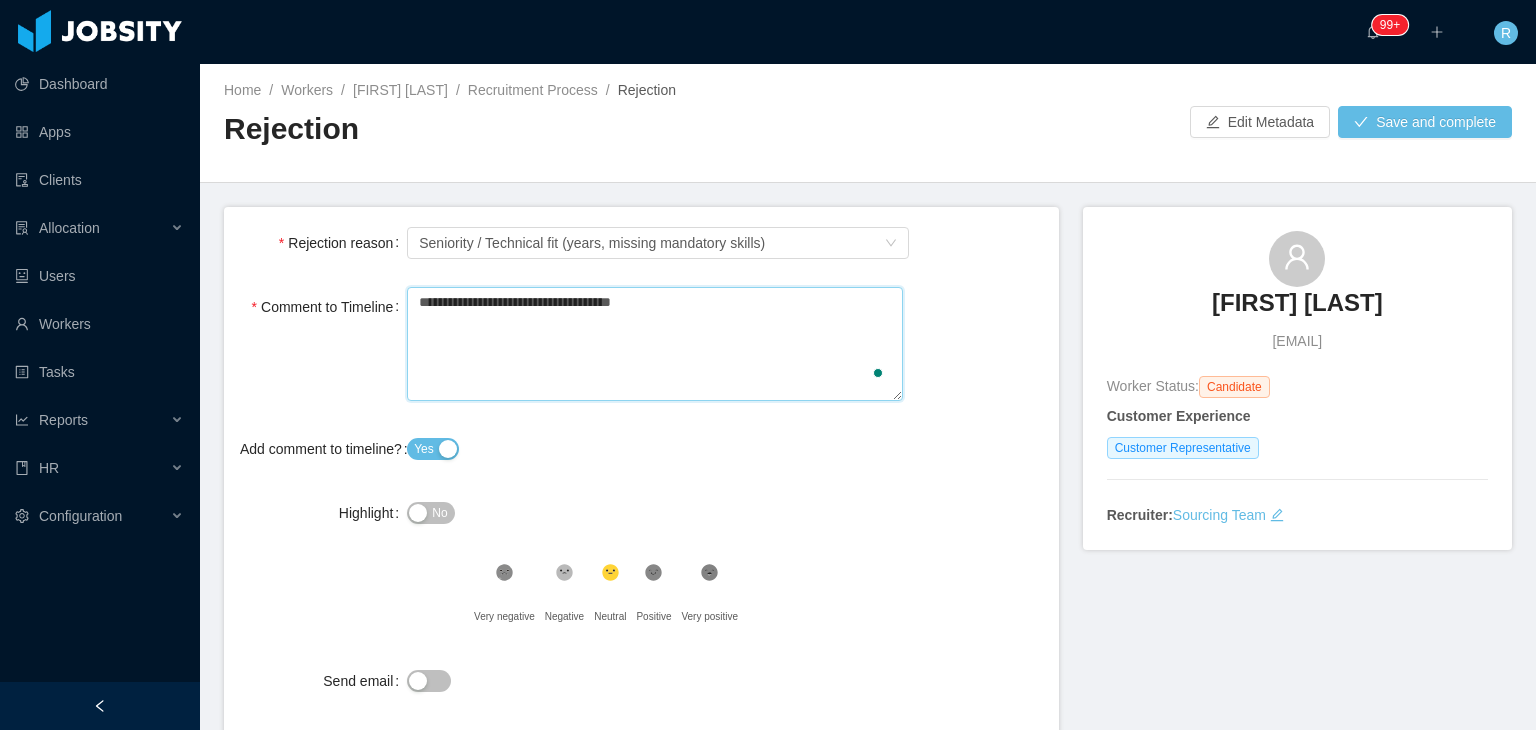 type 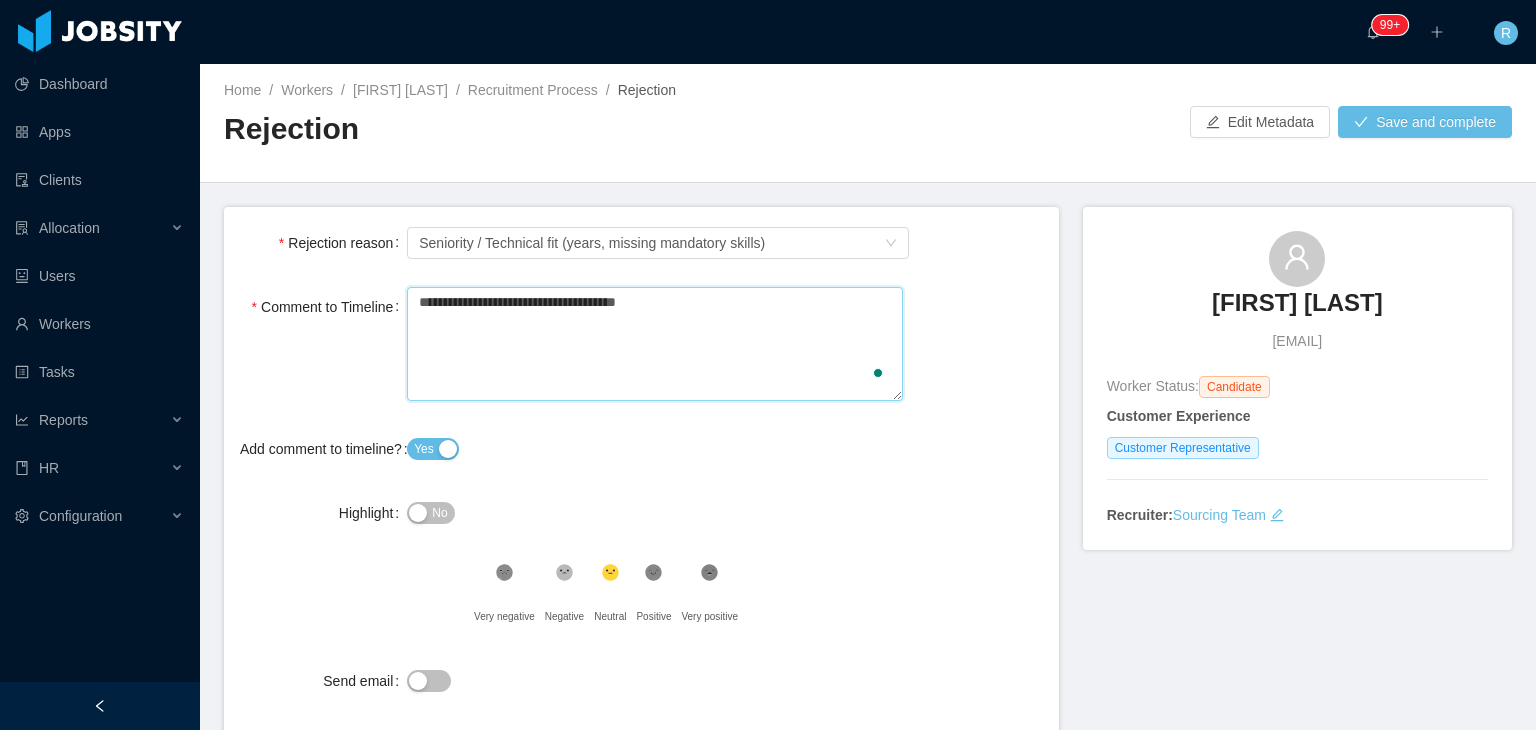 type 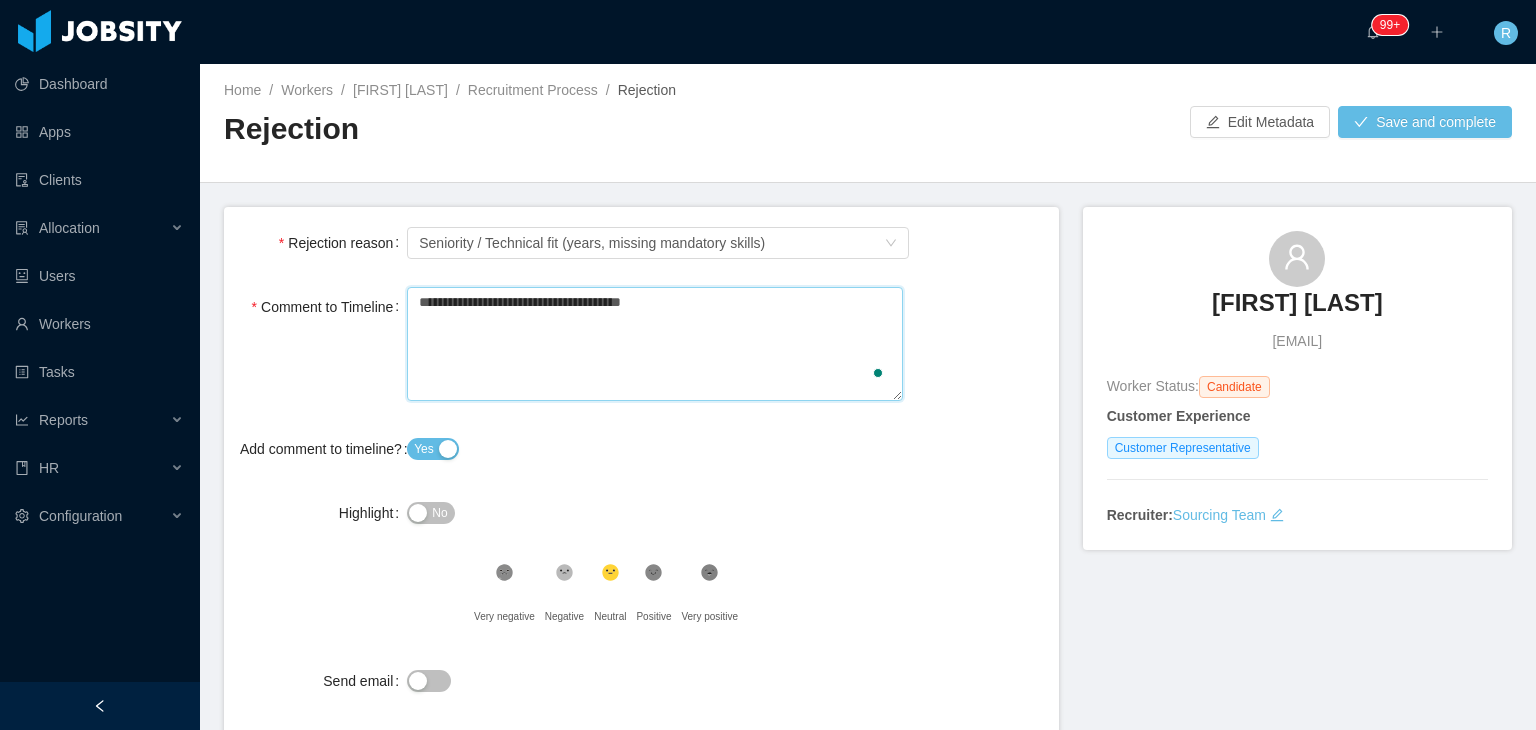 type 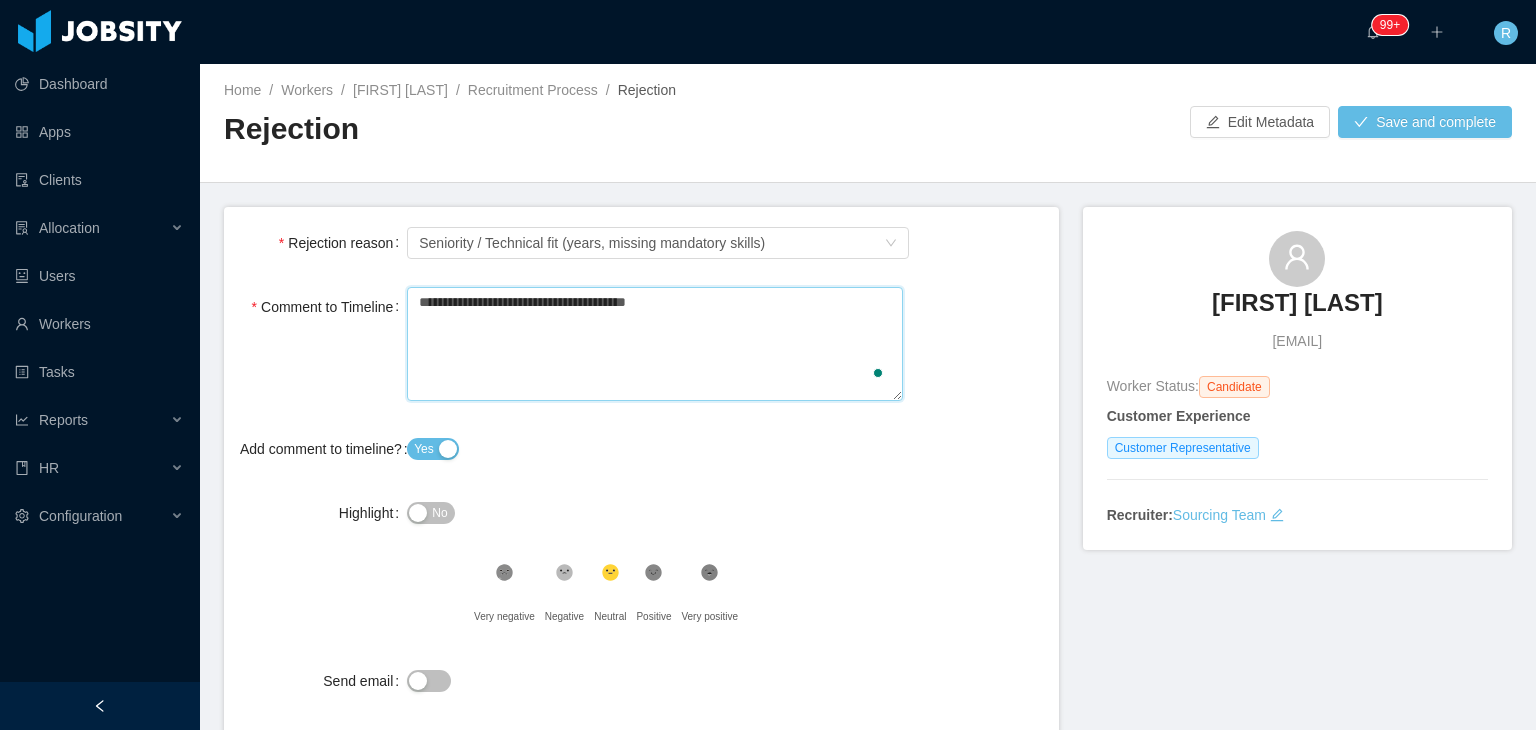 type 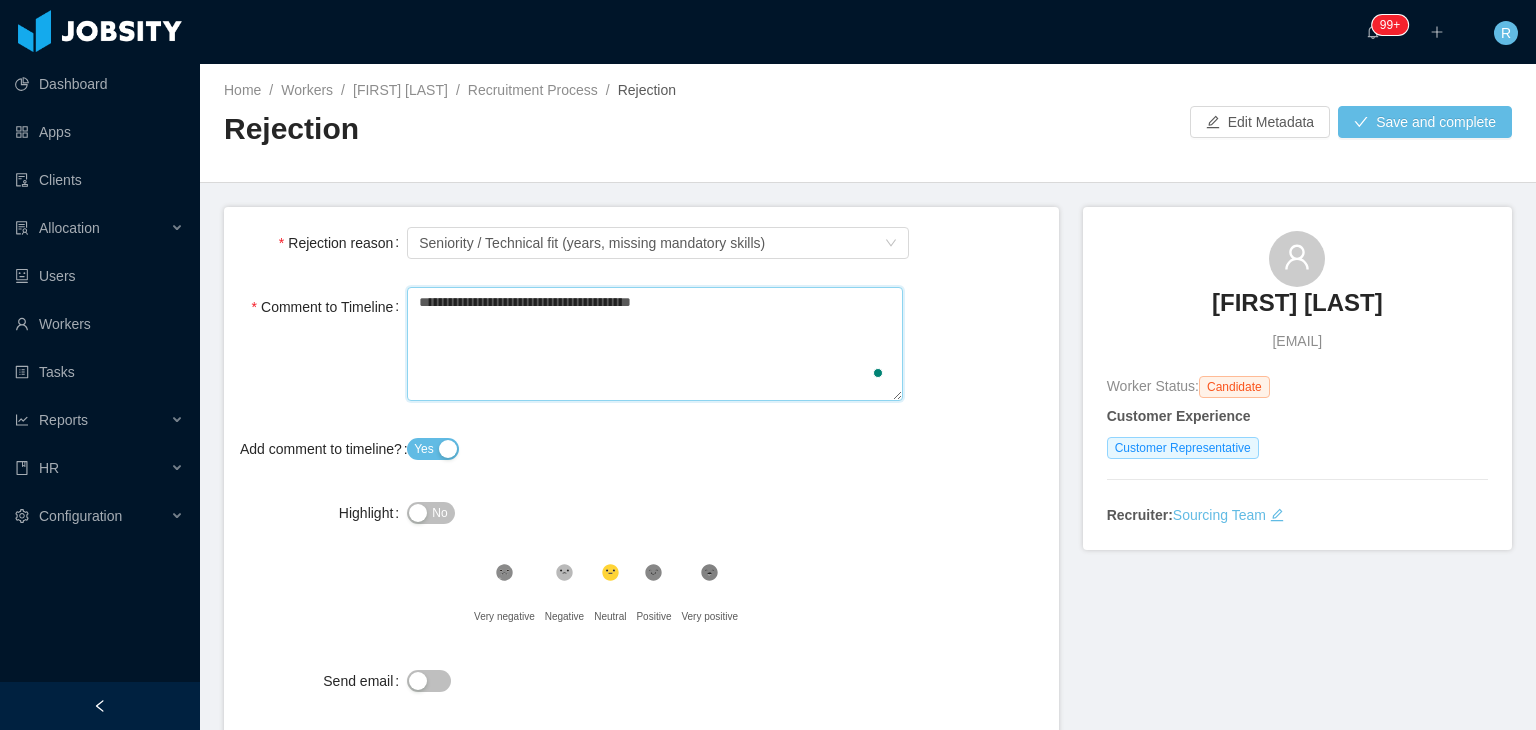 type 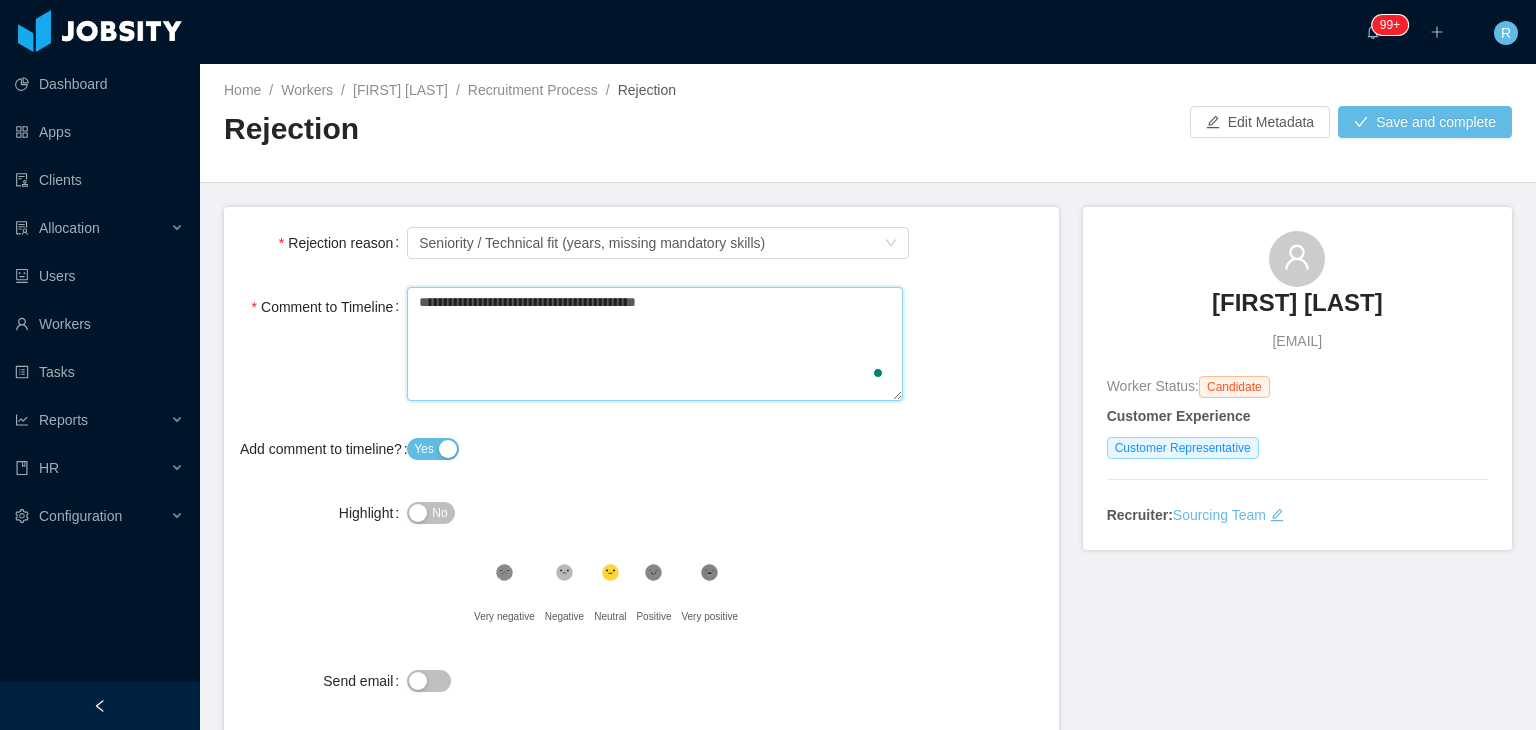 type 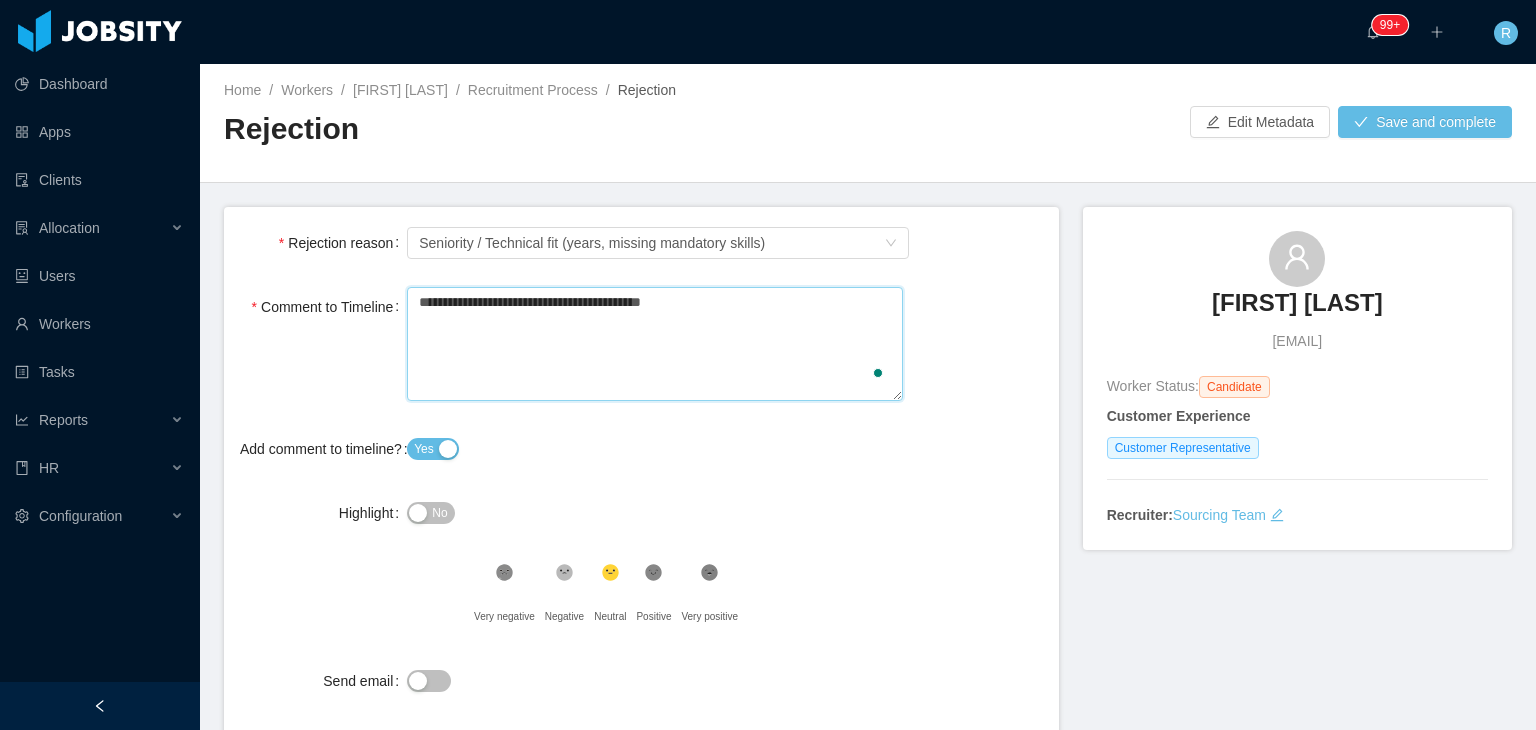 type 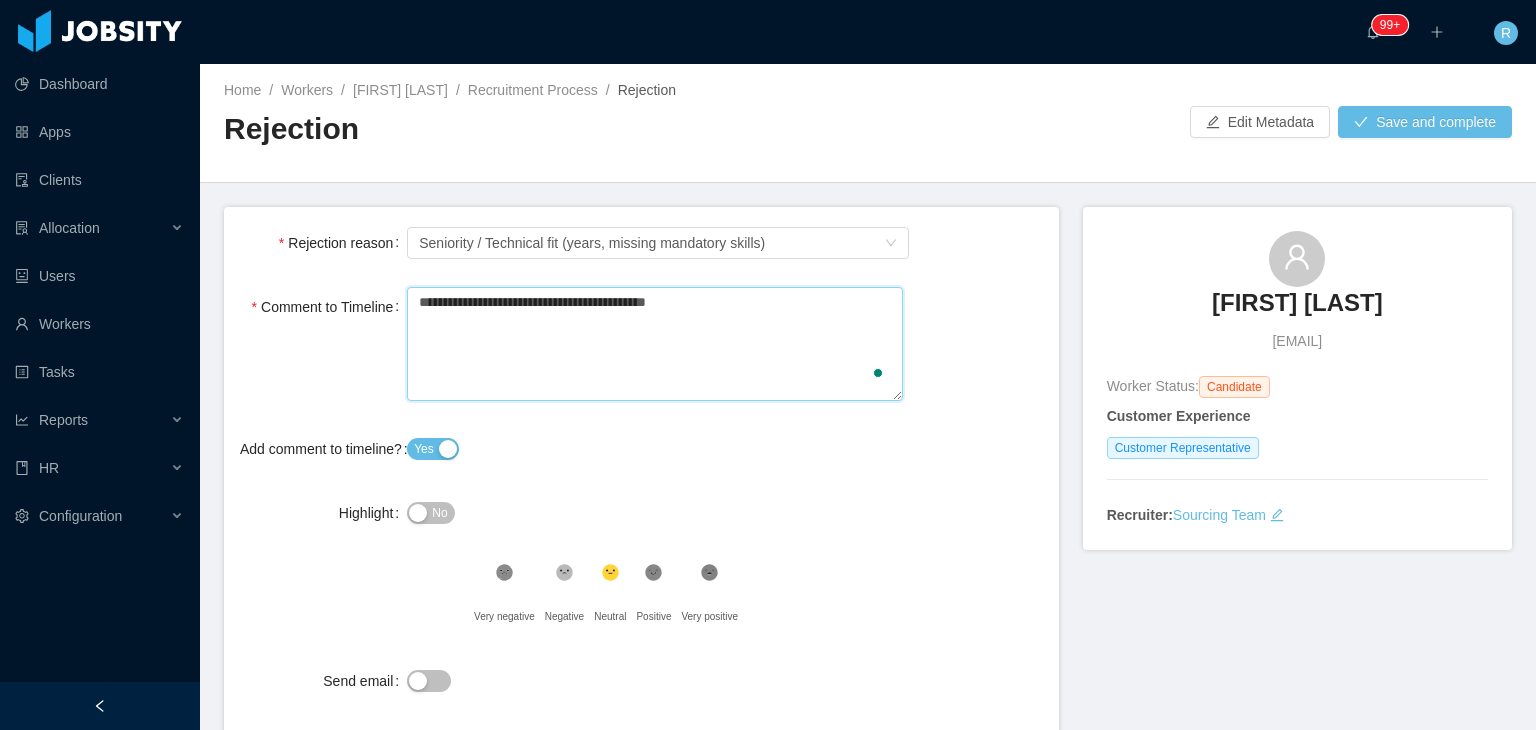 type 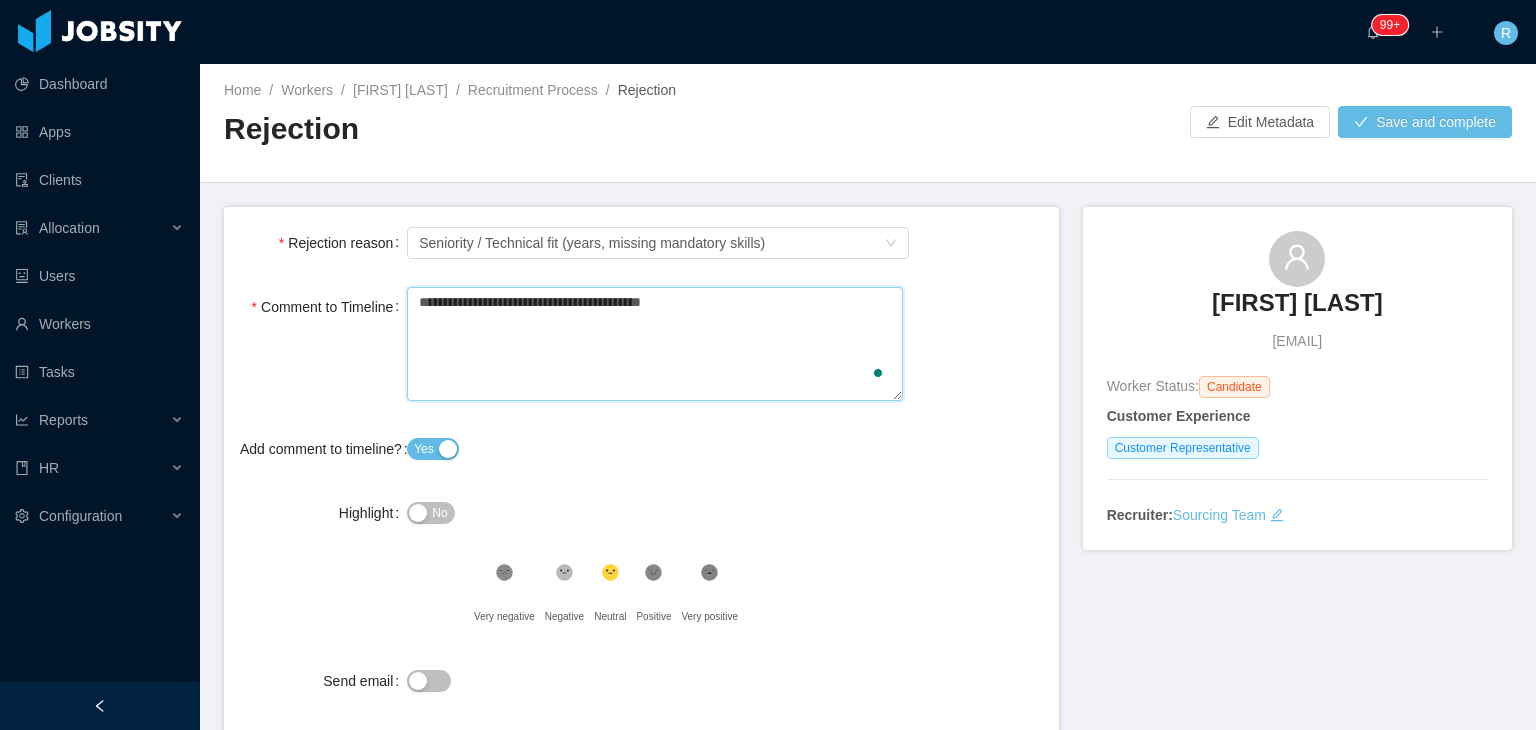type 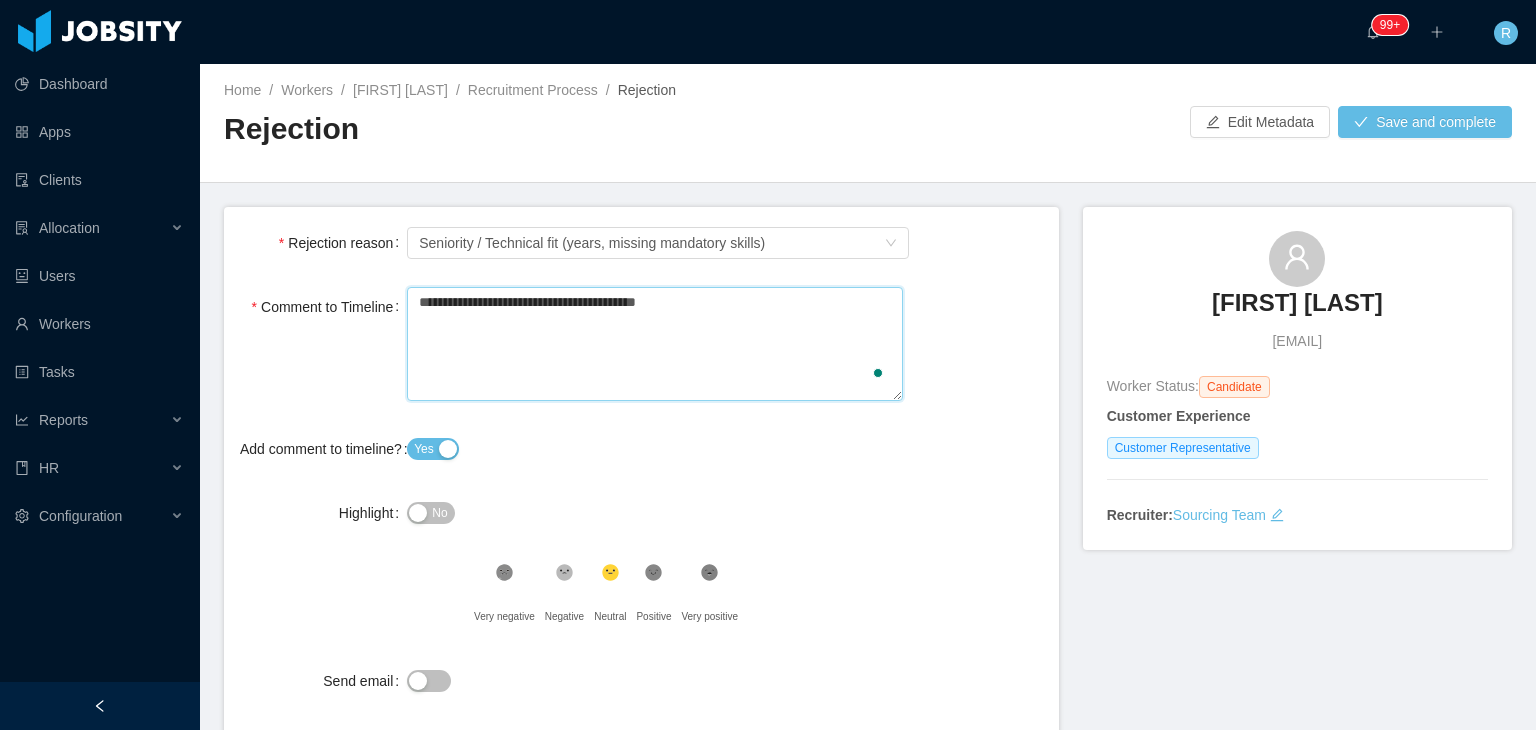 type 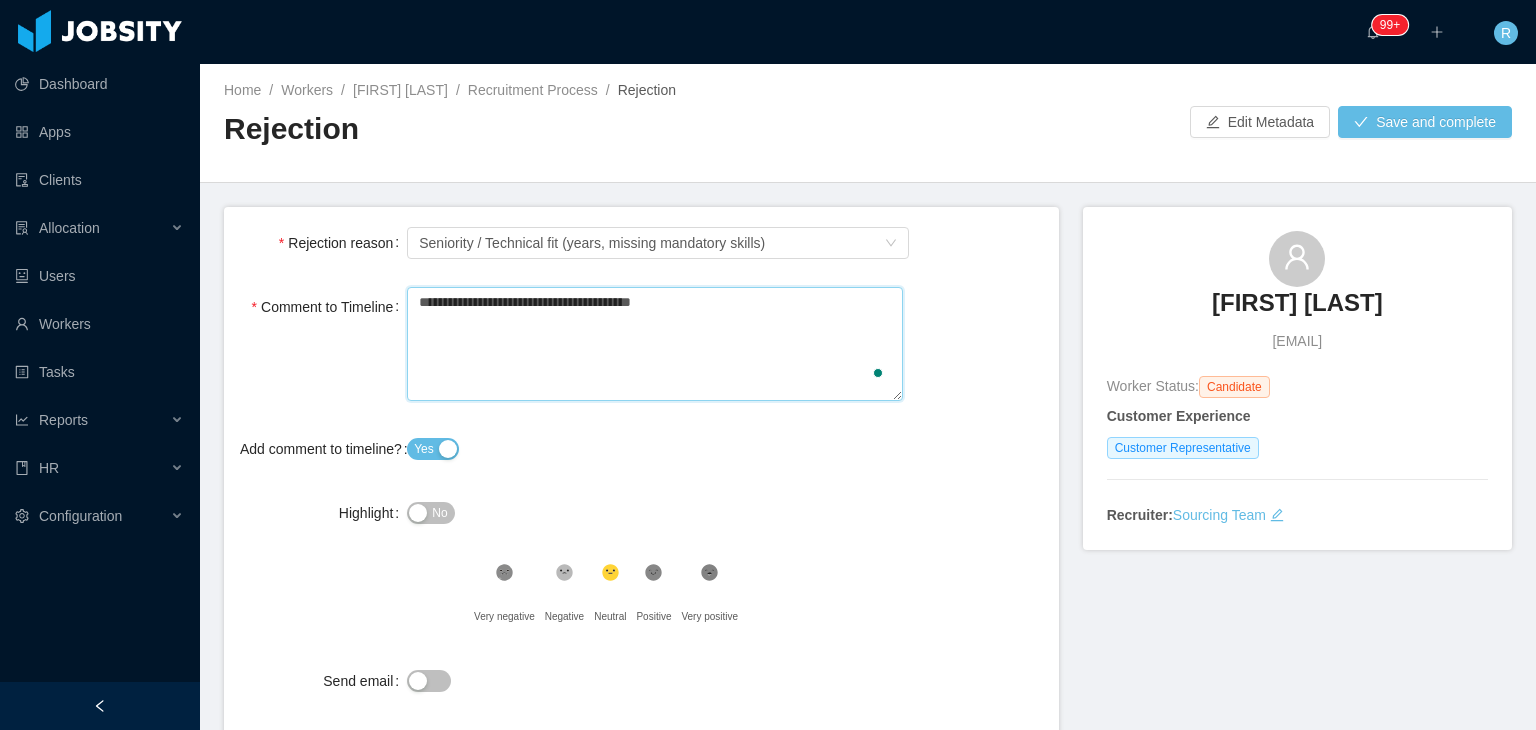 type 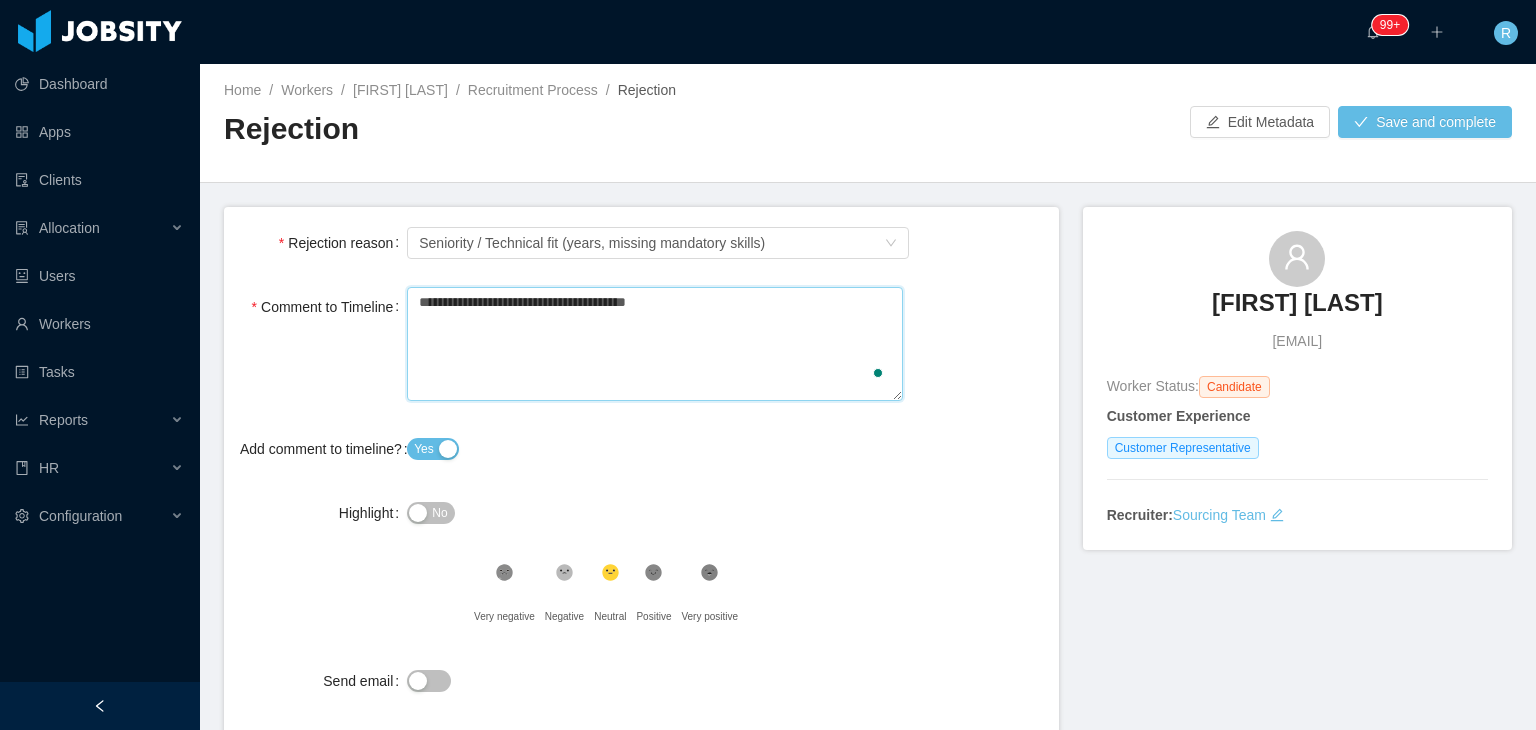 type 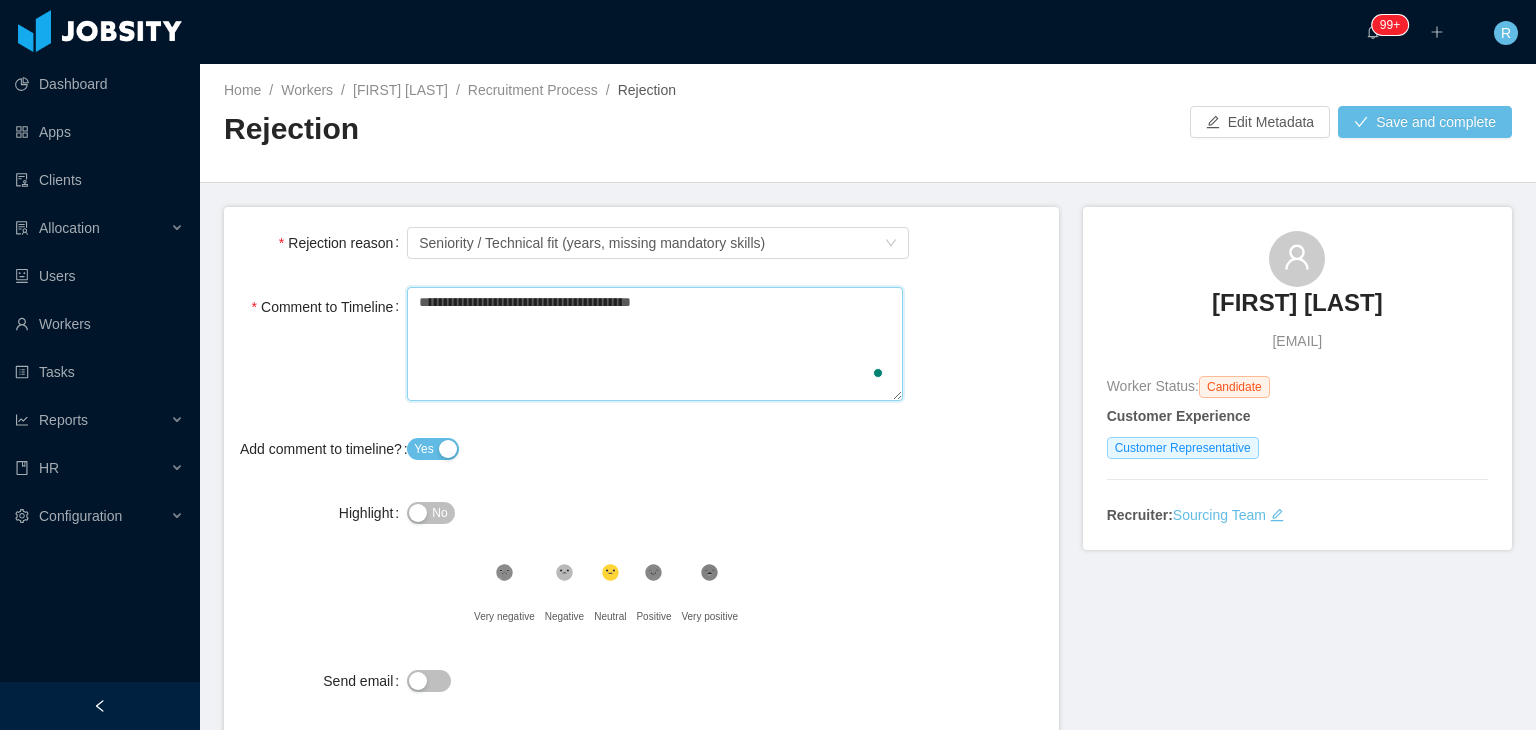 type 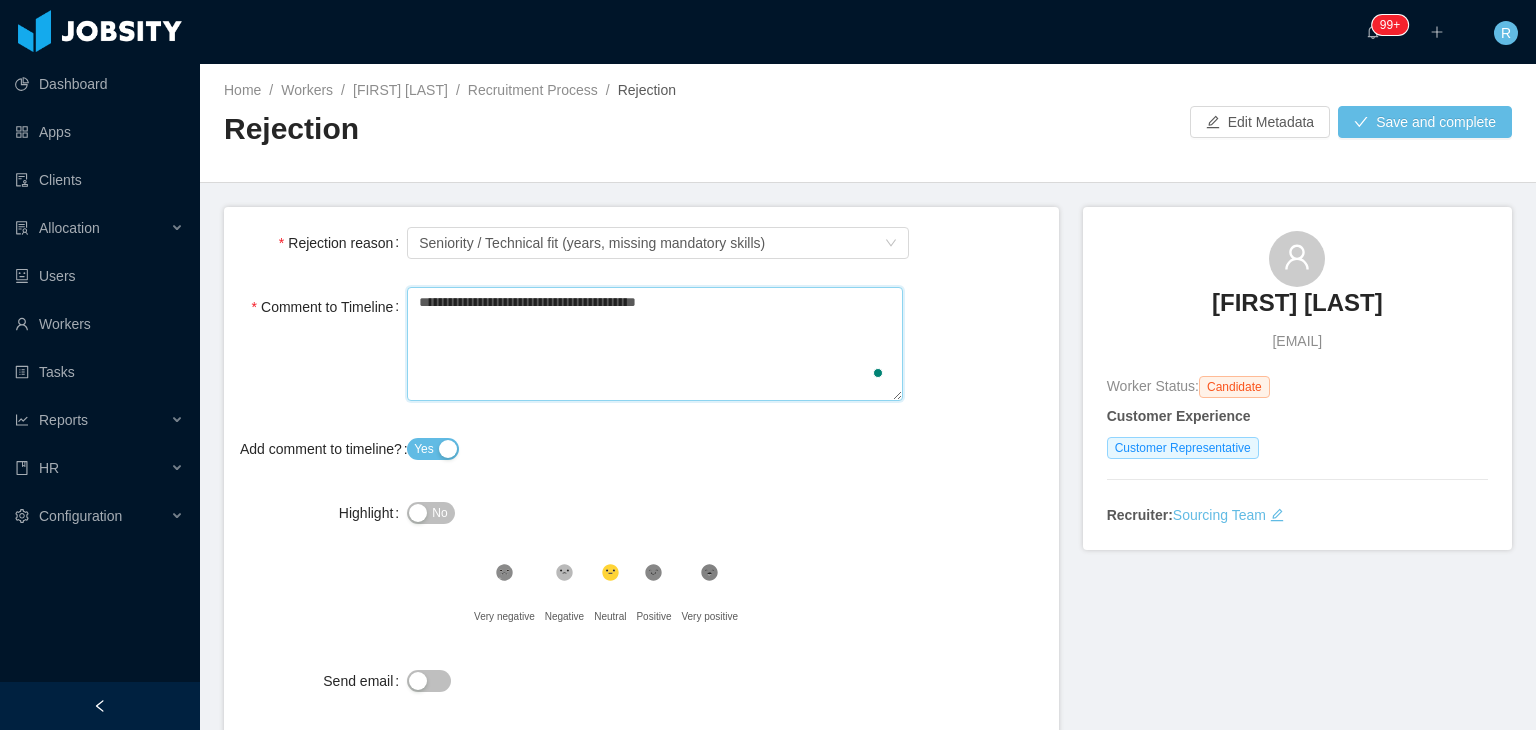 type 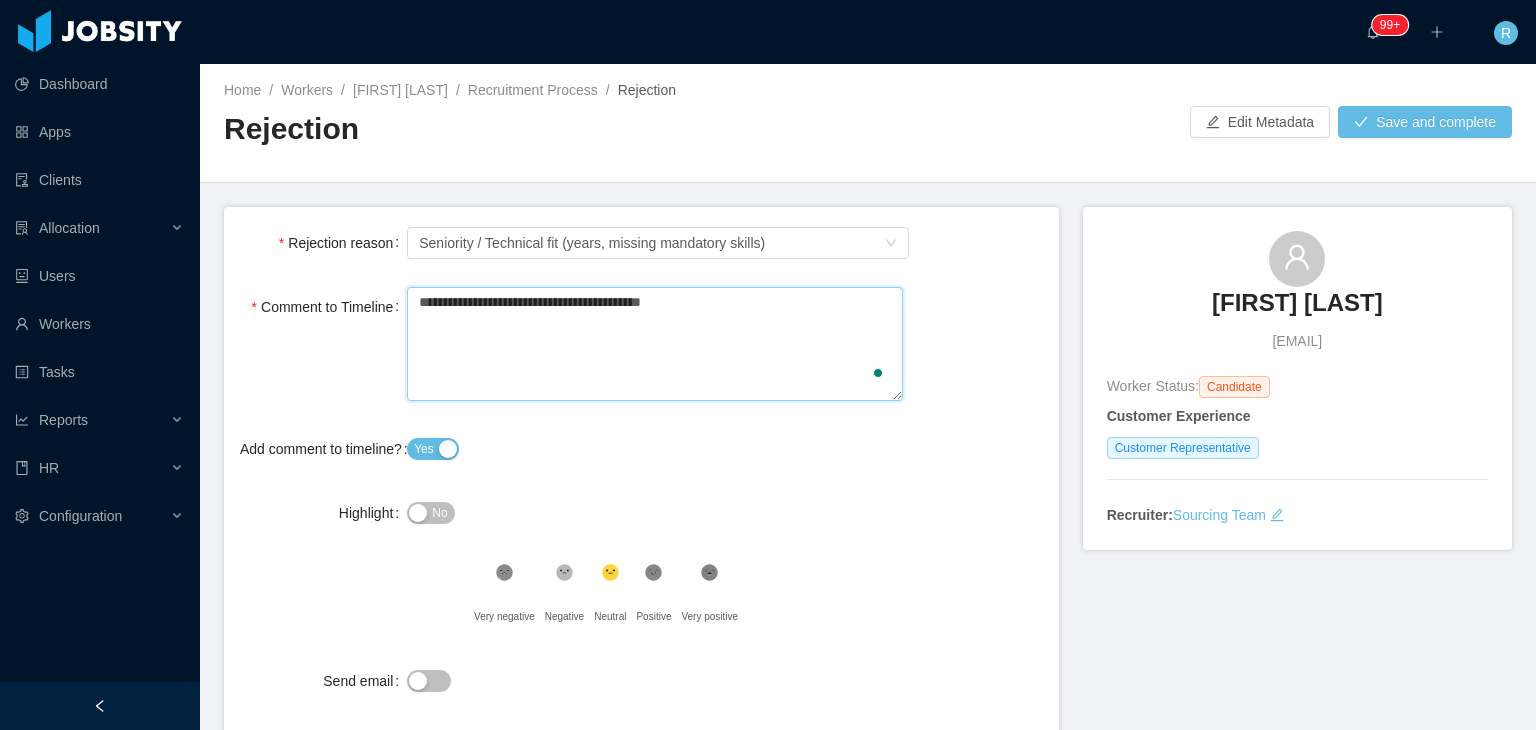 type 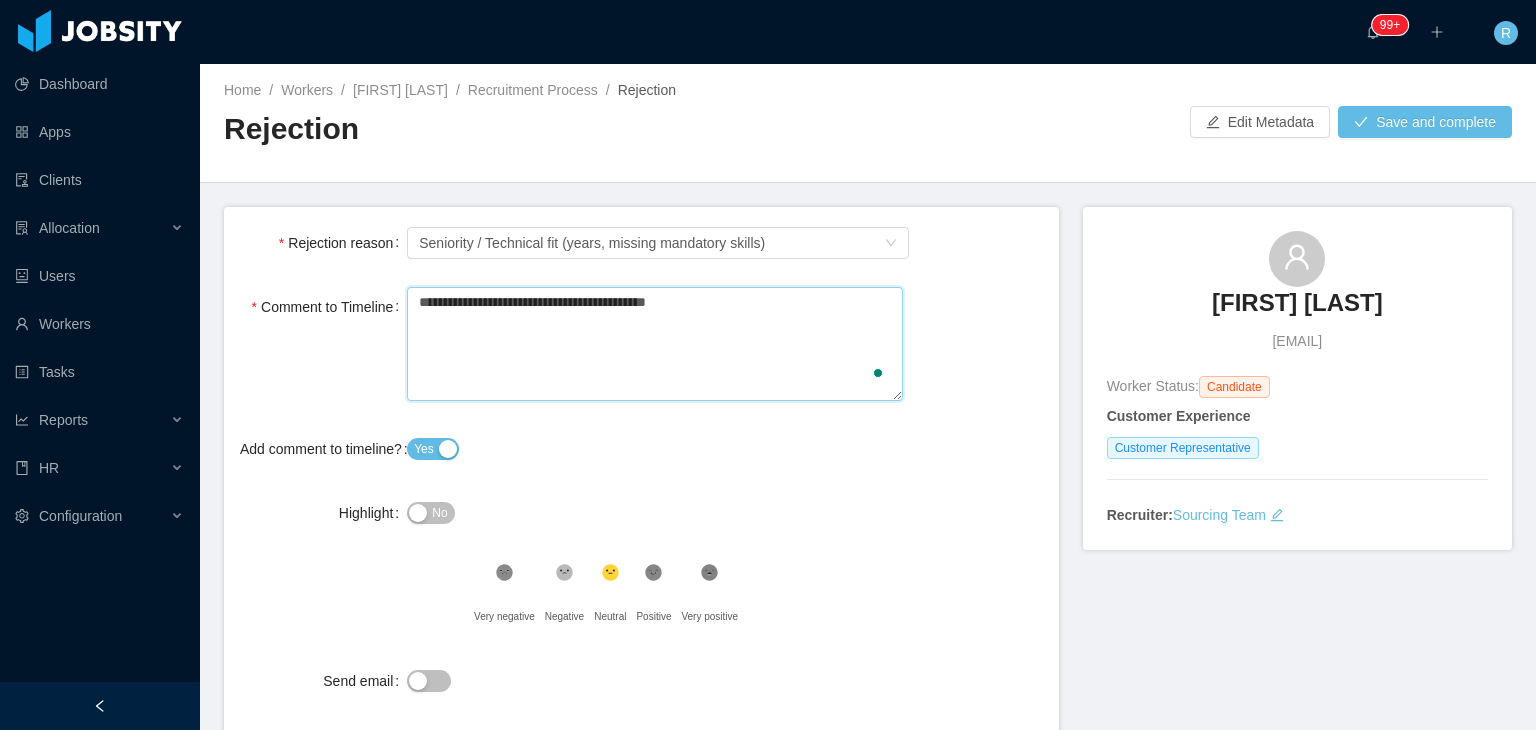 type 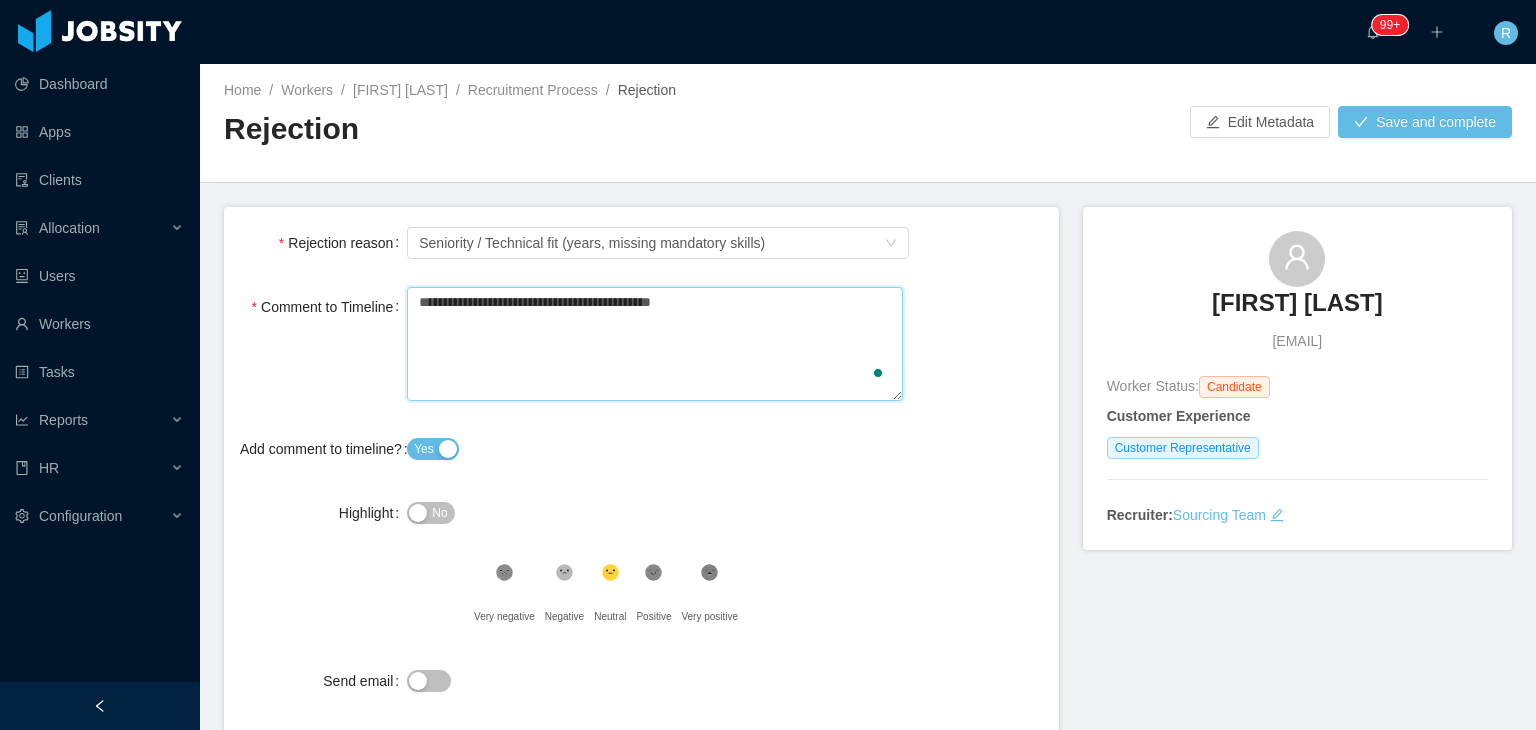 type 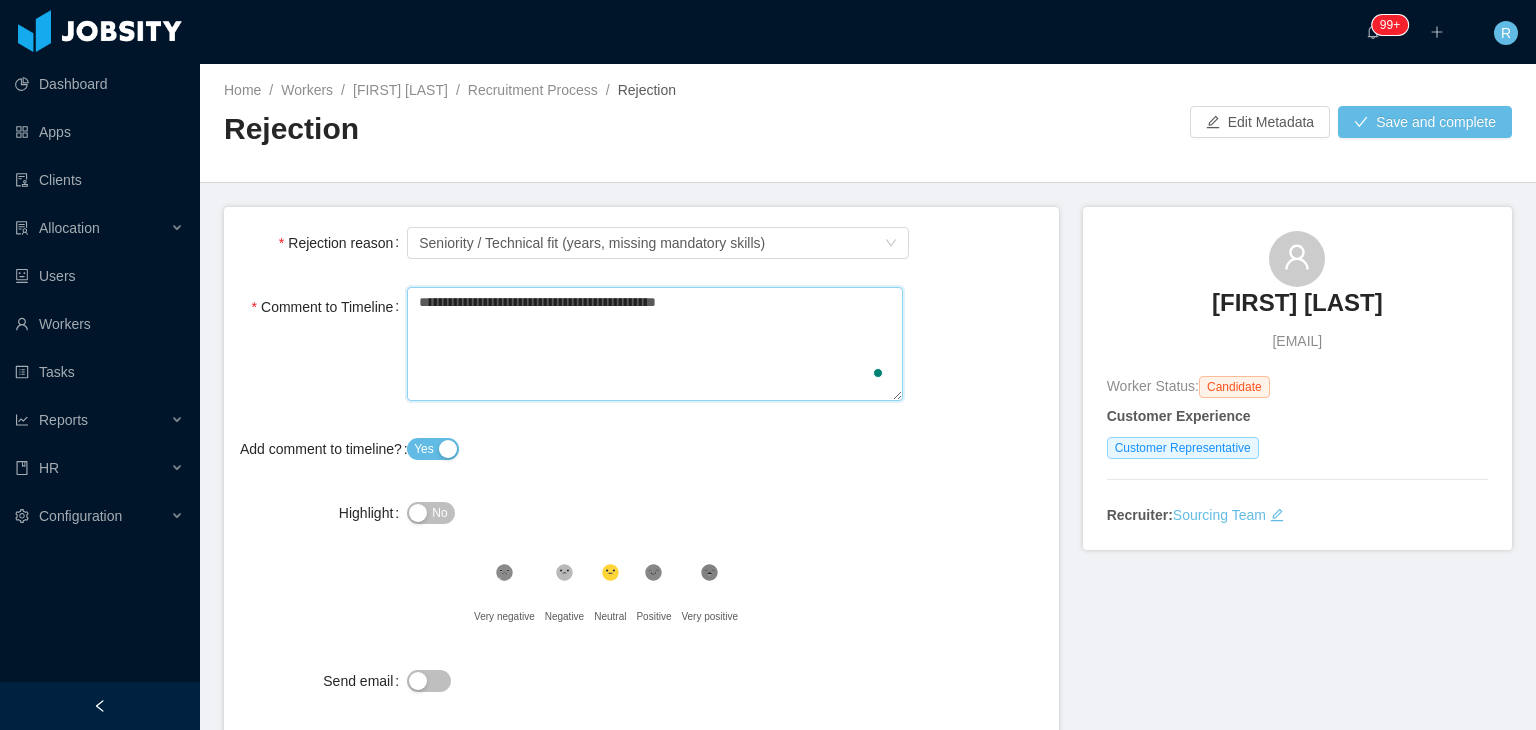 type 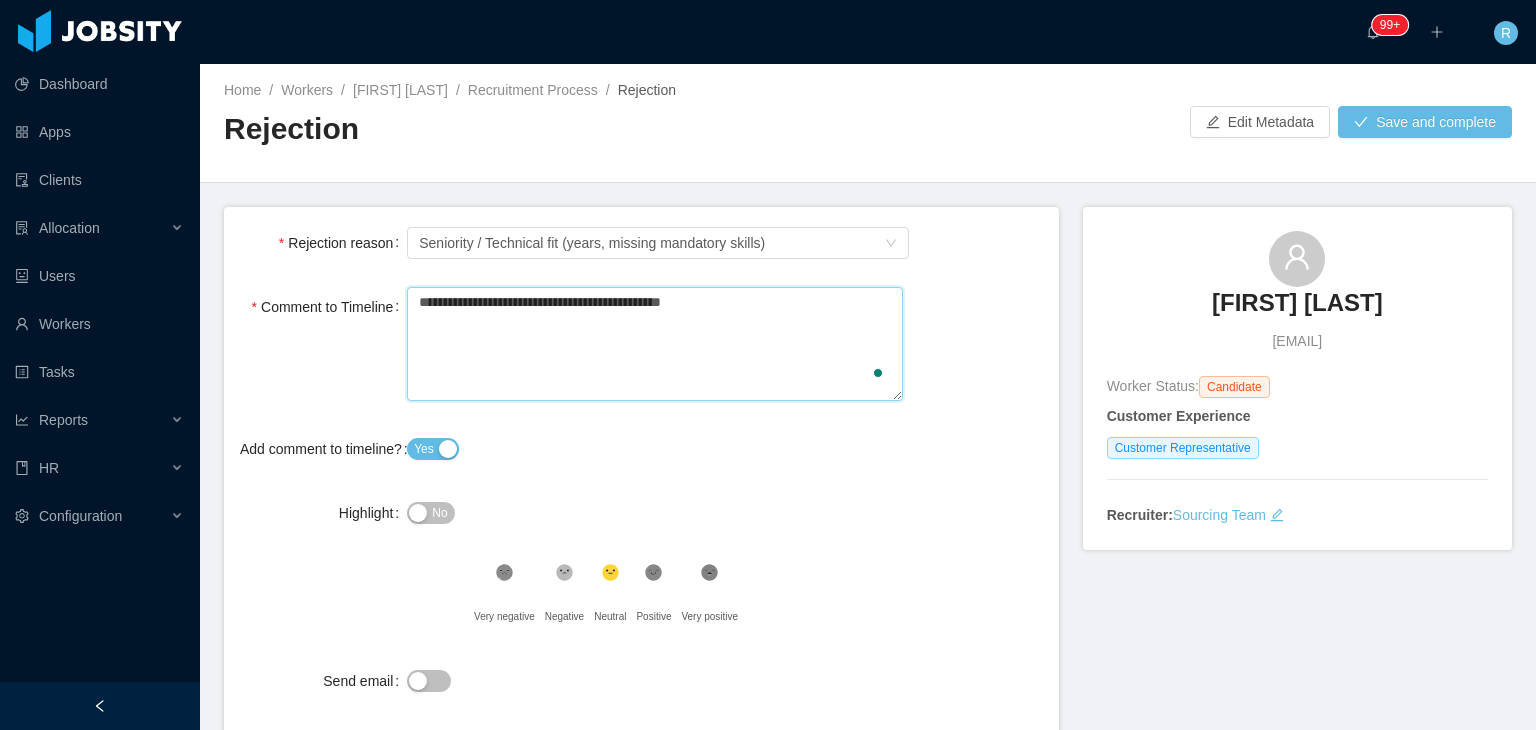 type 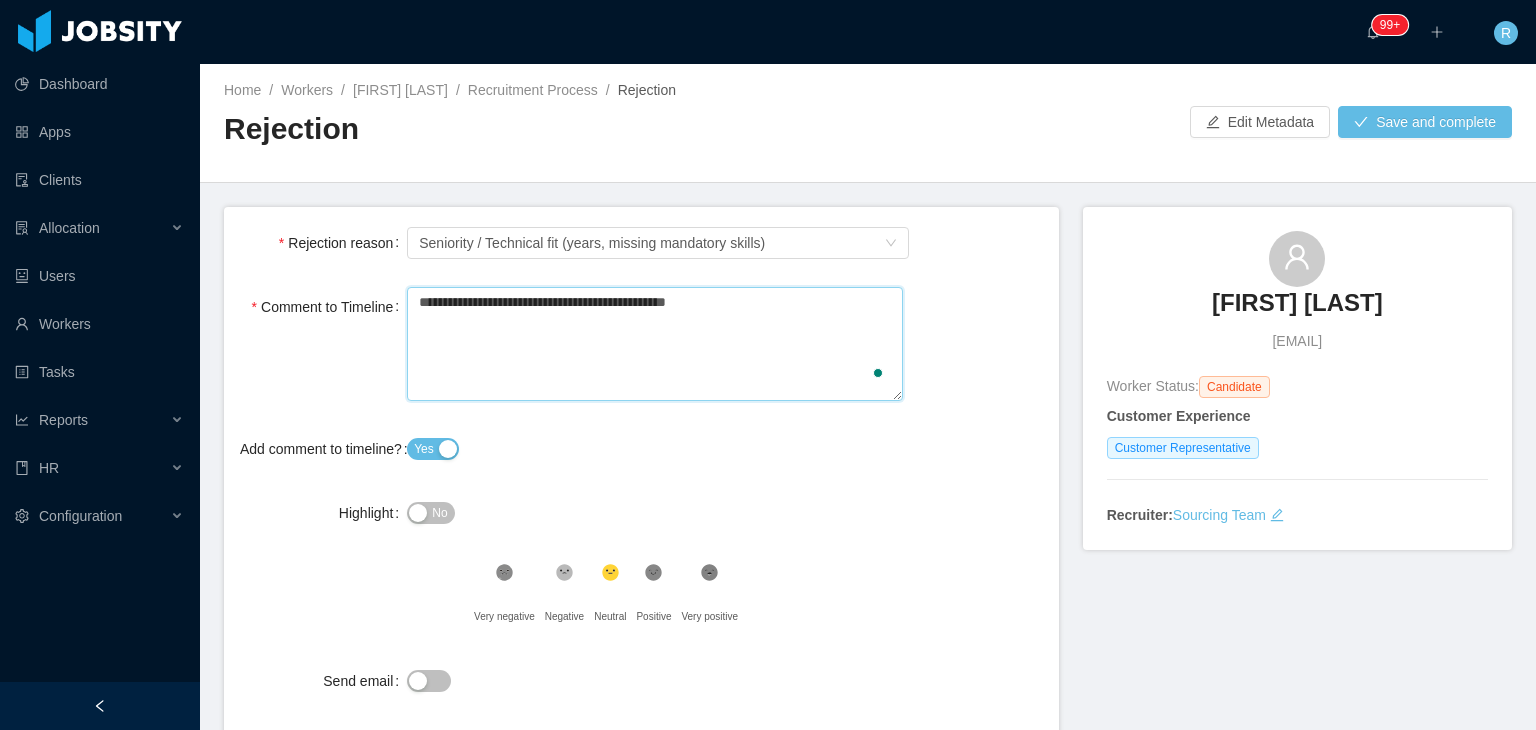 type 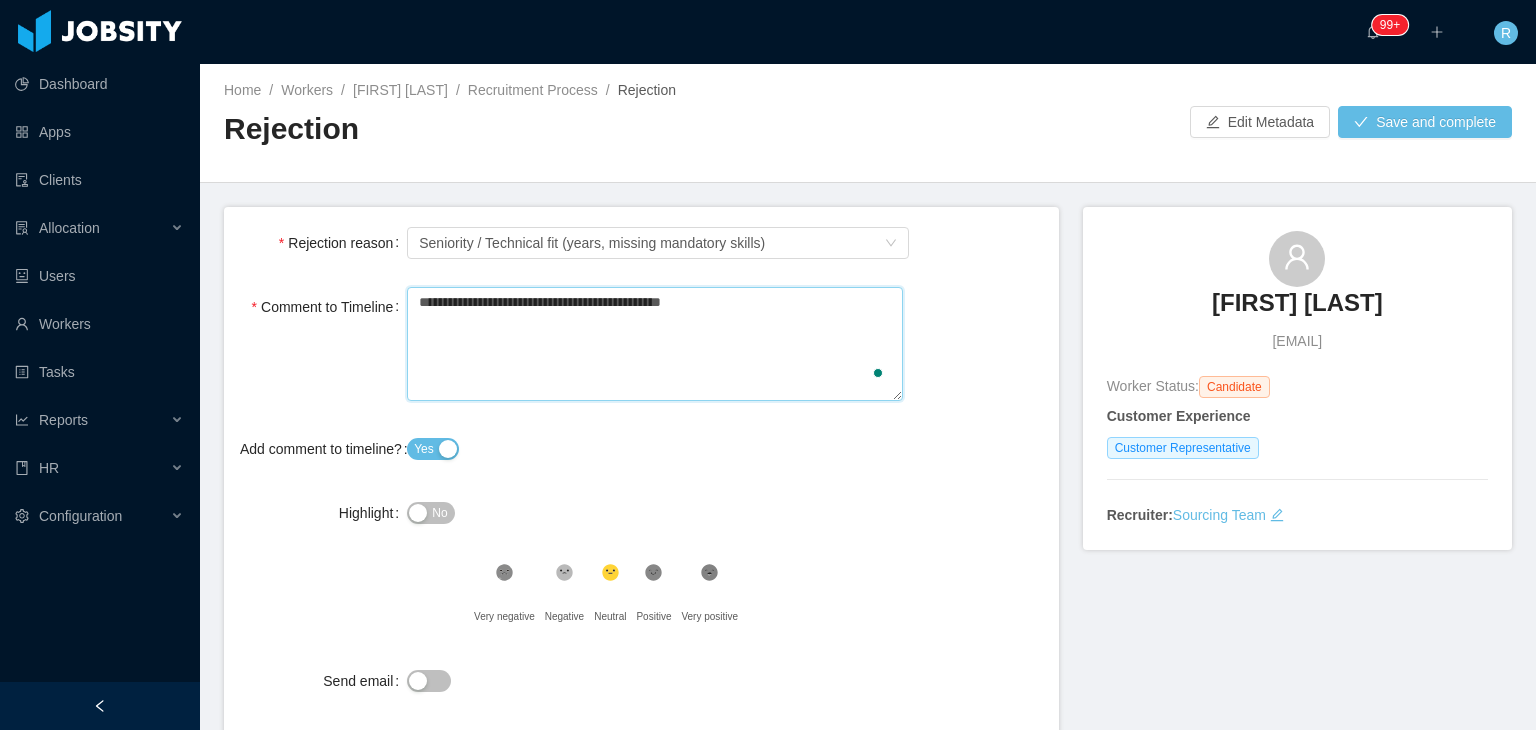 type on "**********" 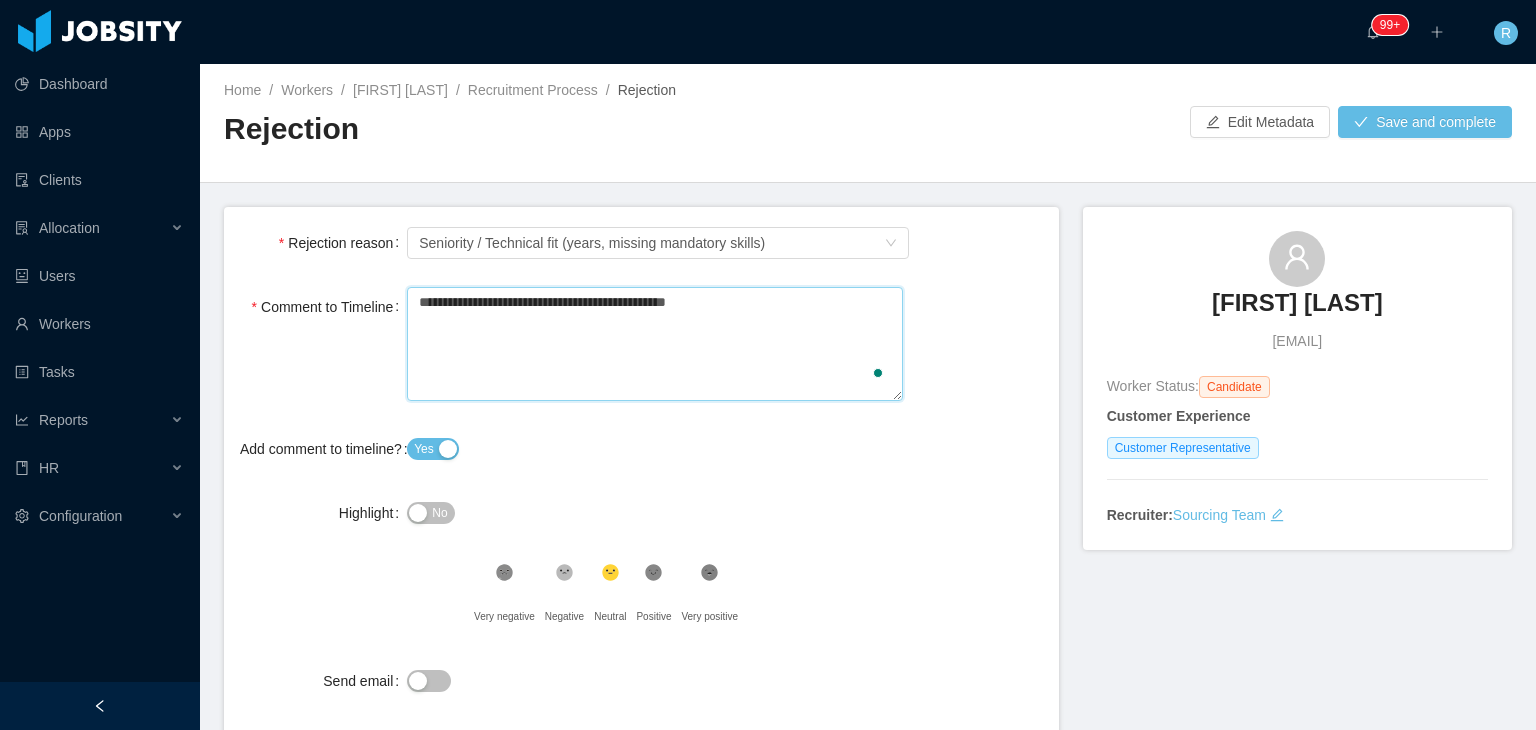 type 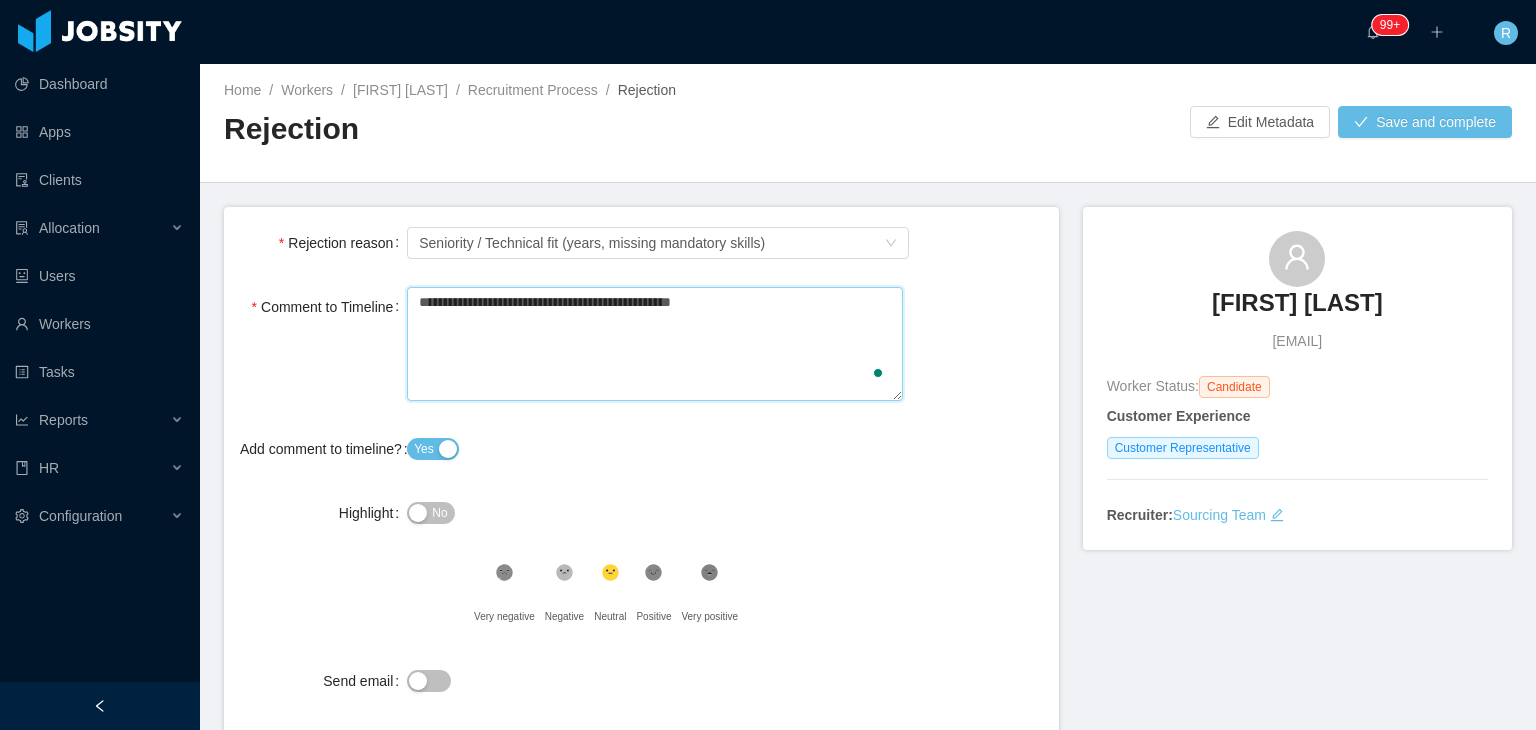 type 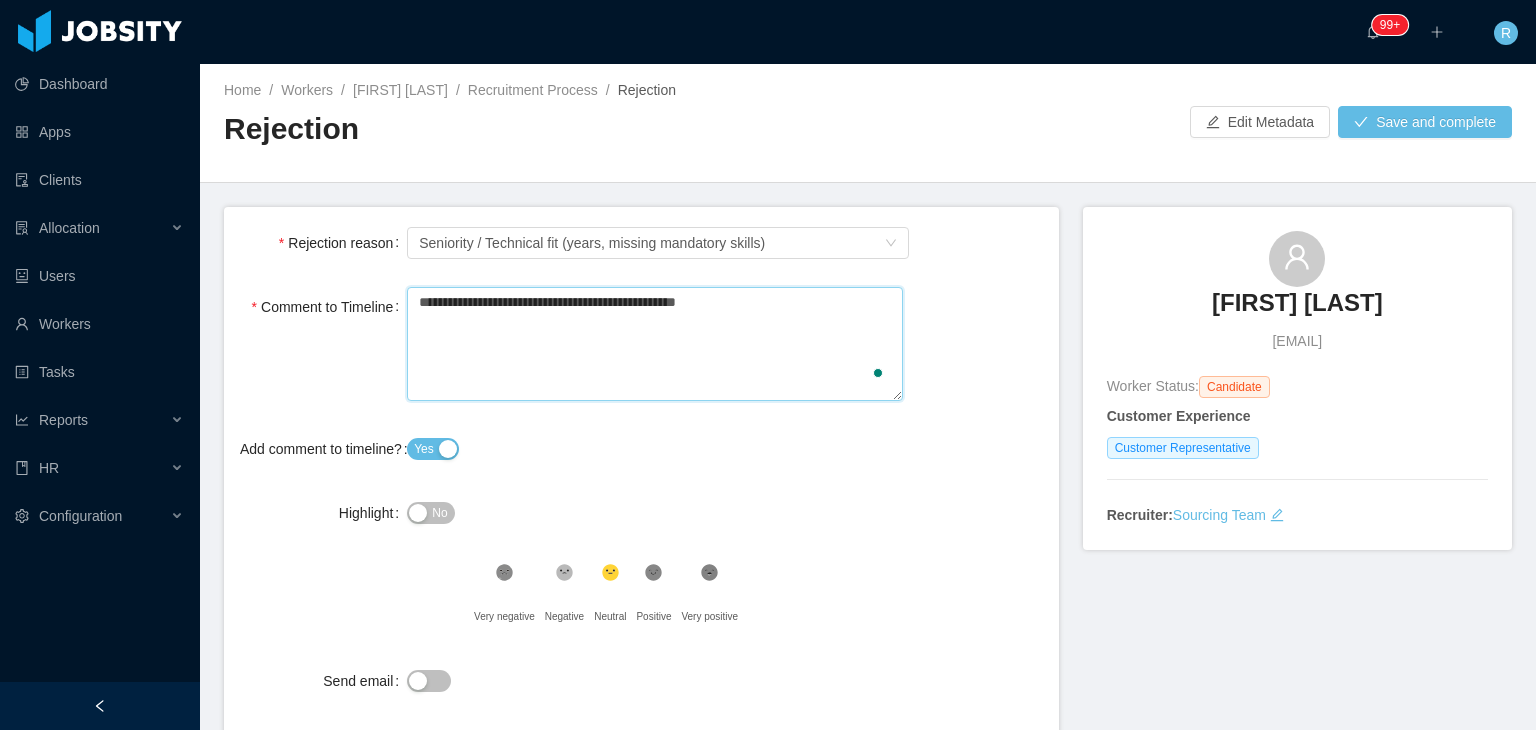 type 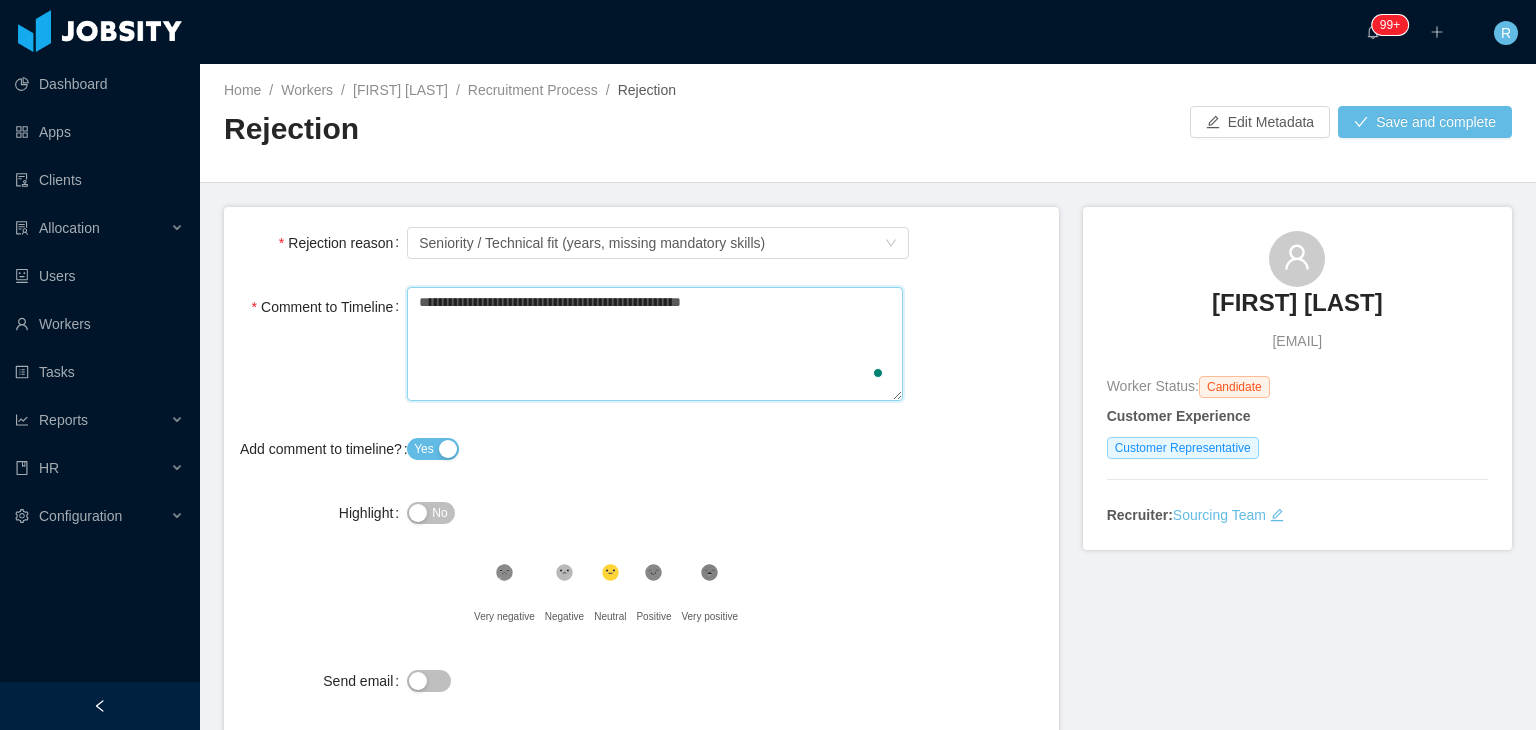 type 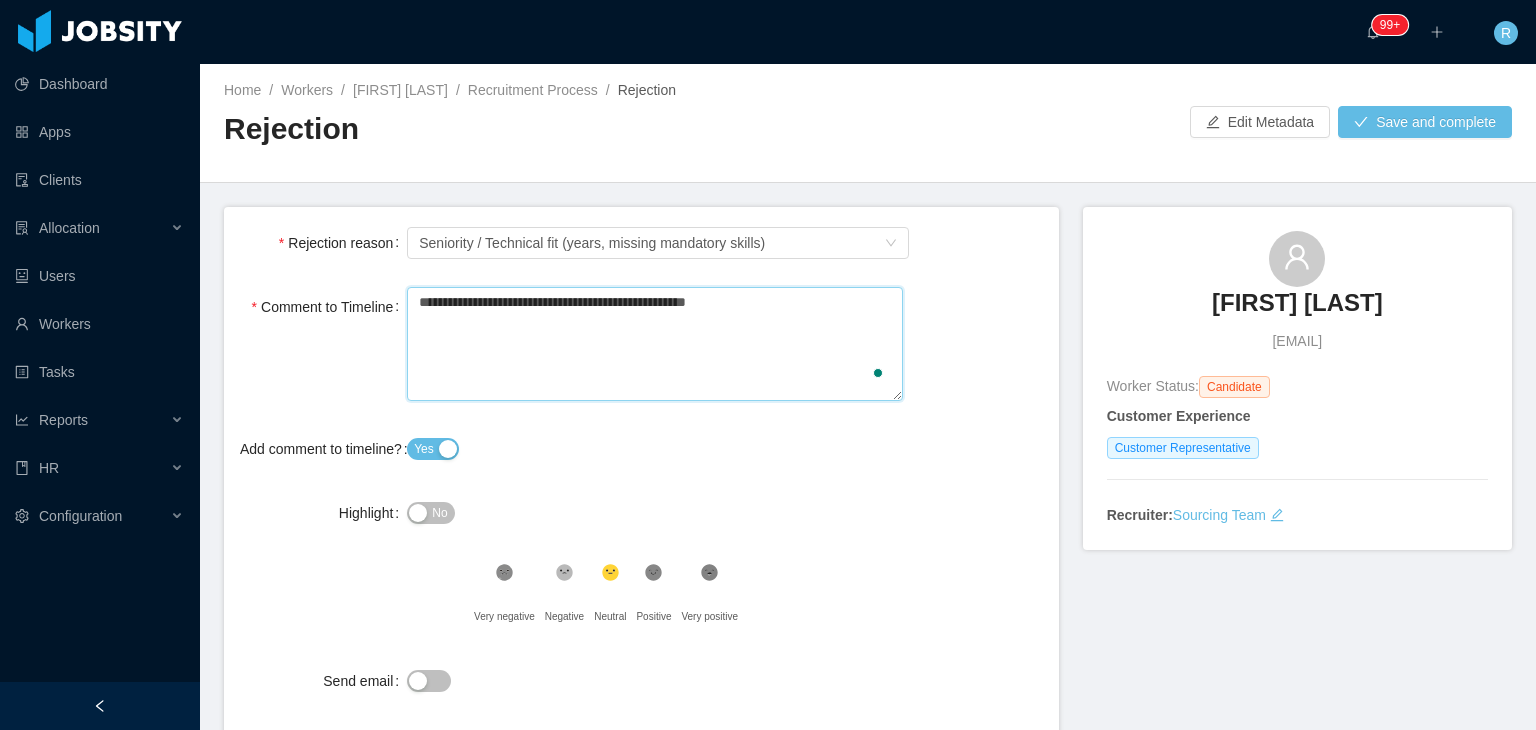 type 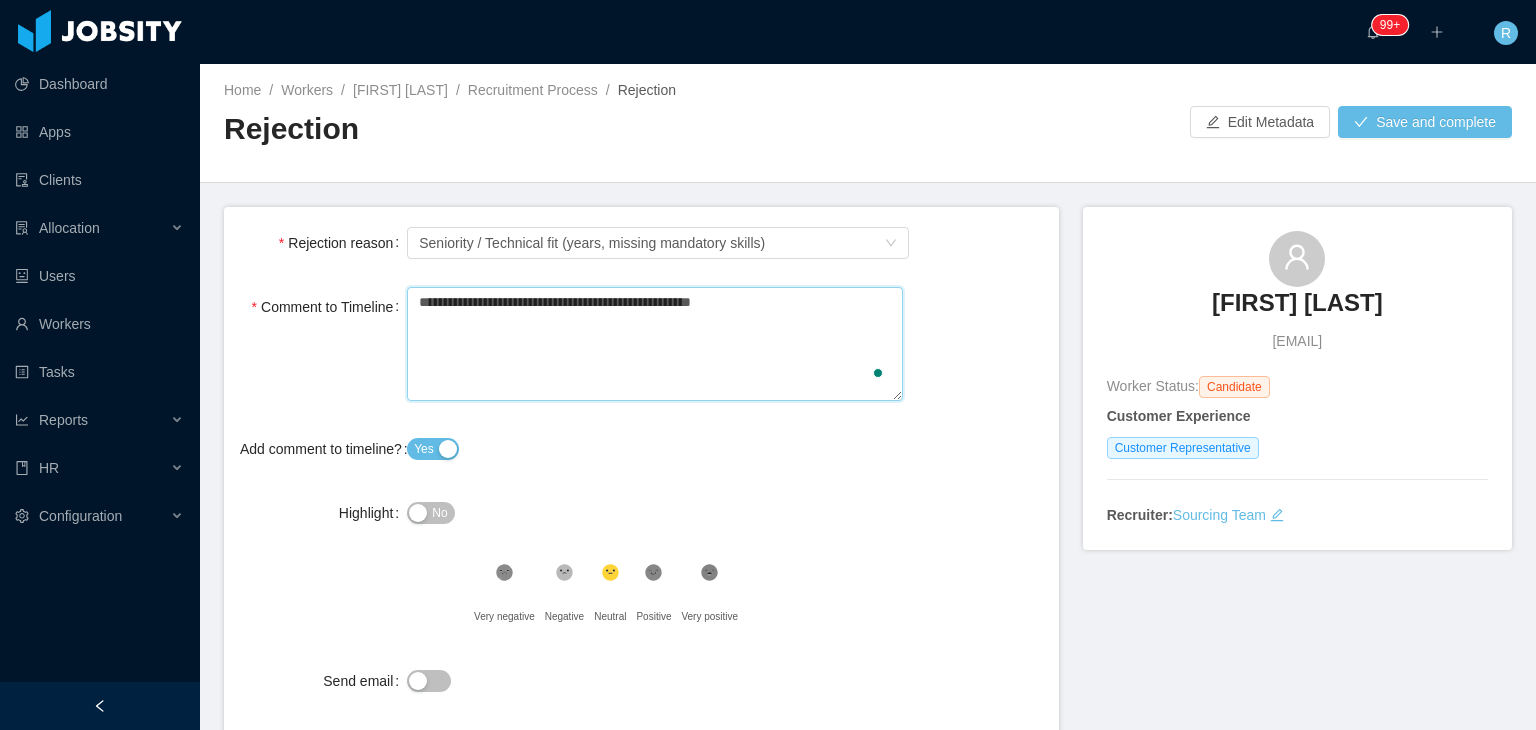 type 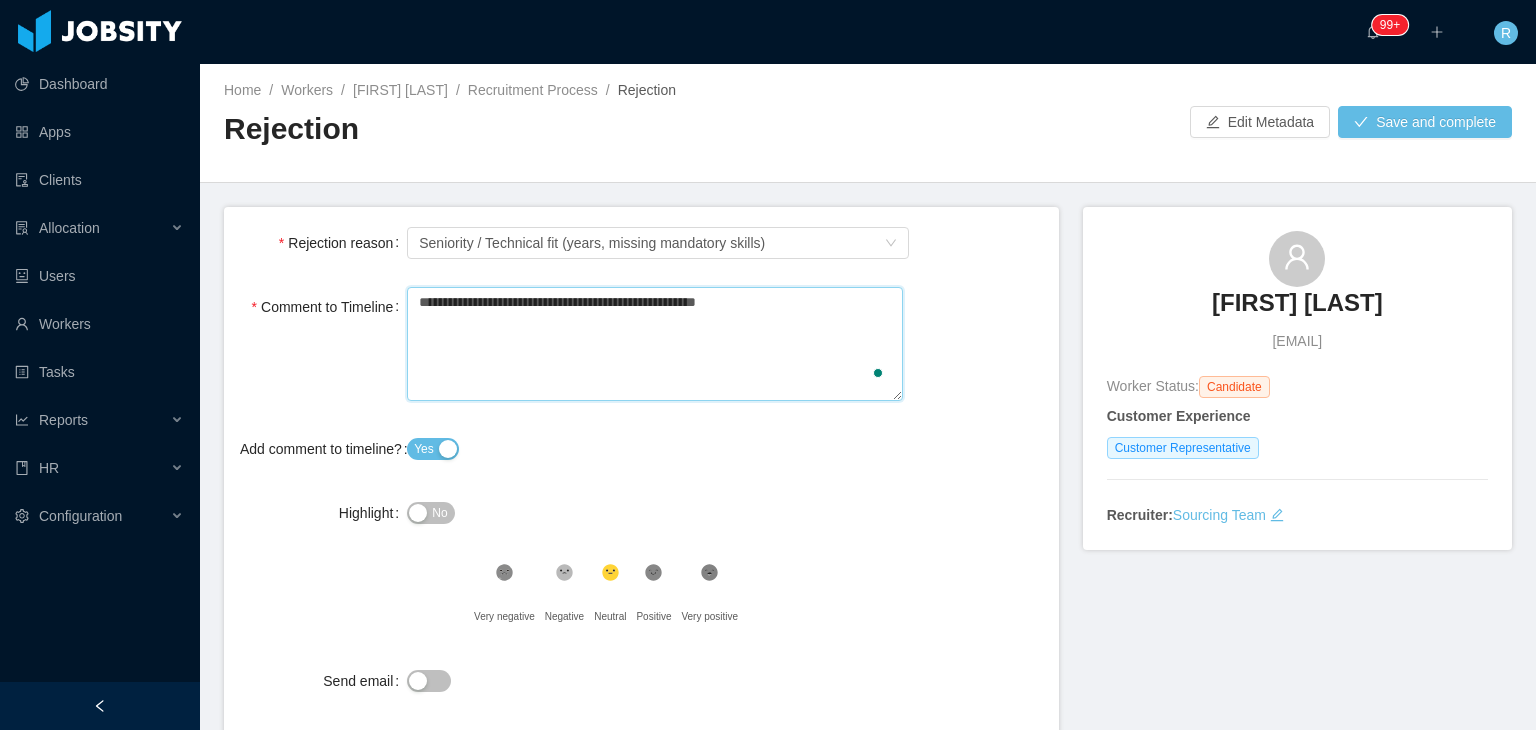 type 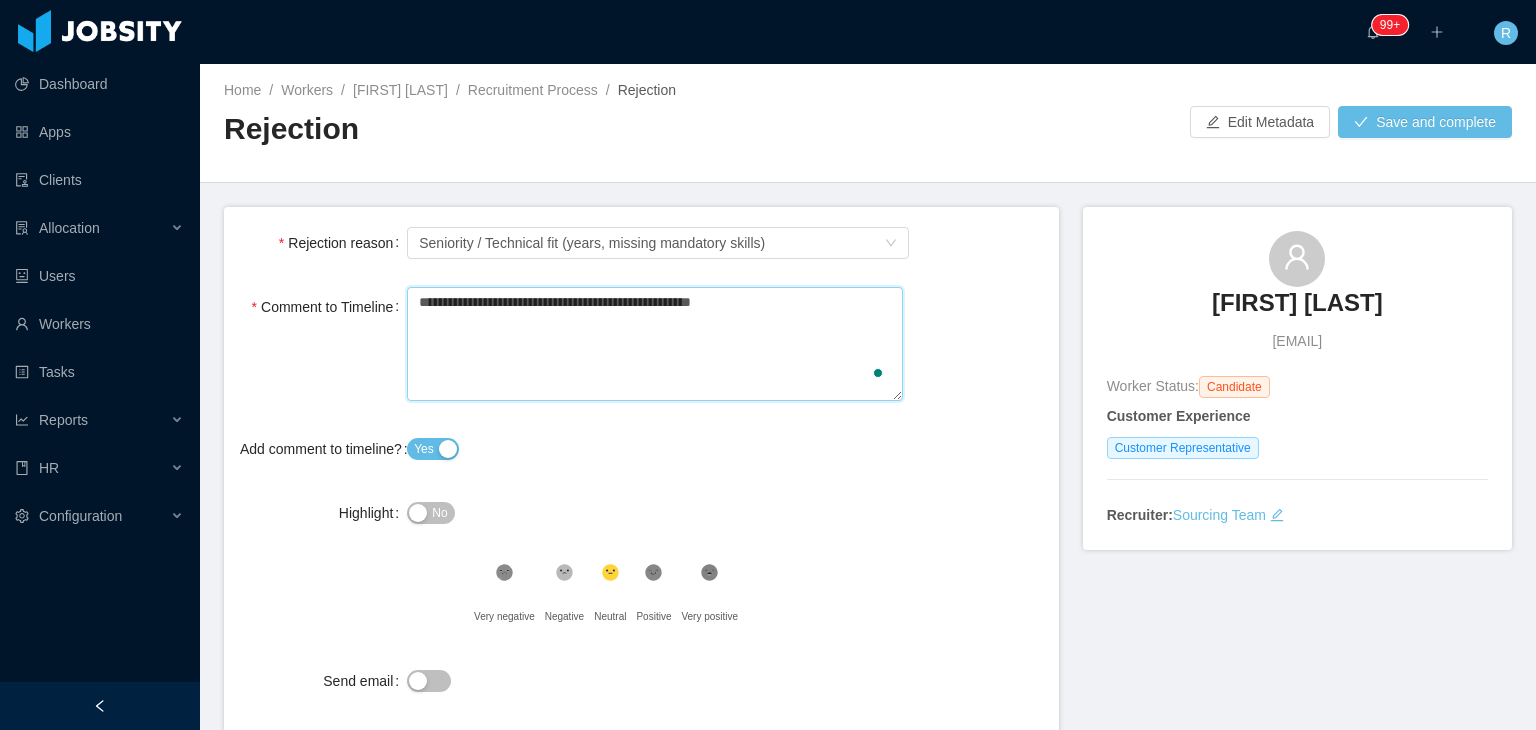 type 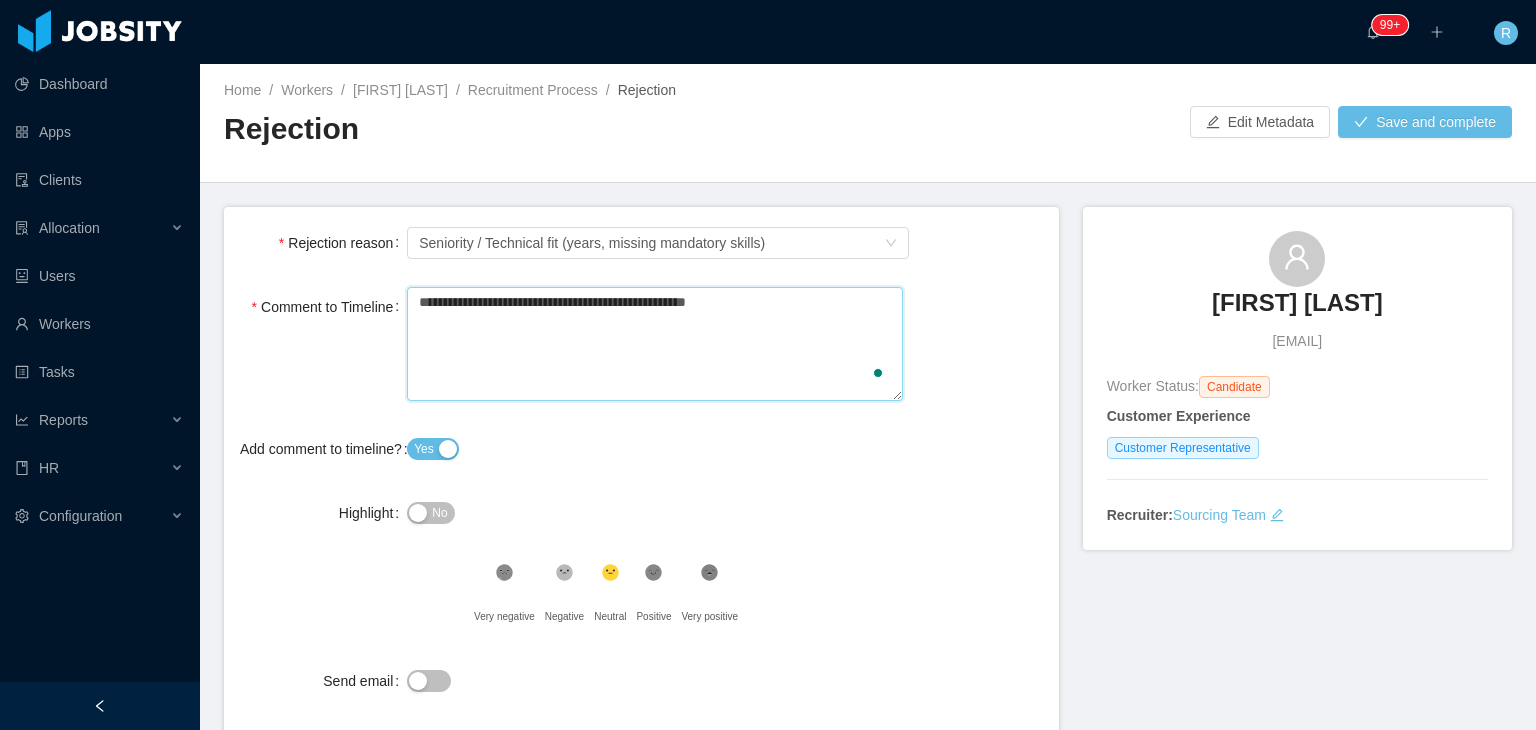 type 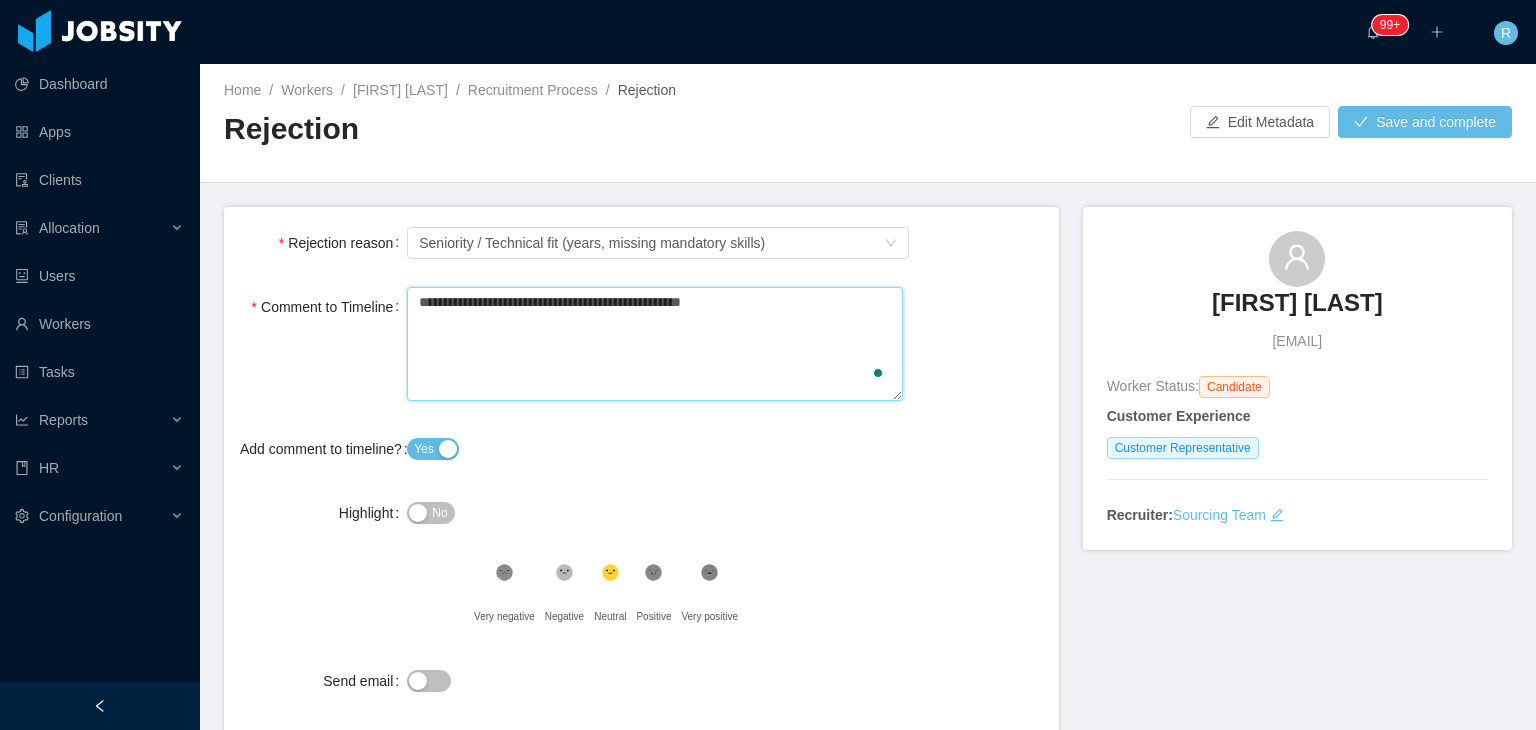 type 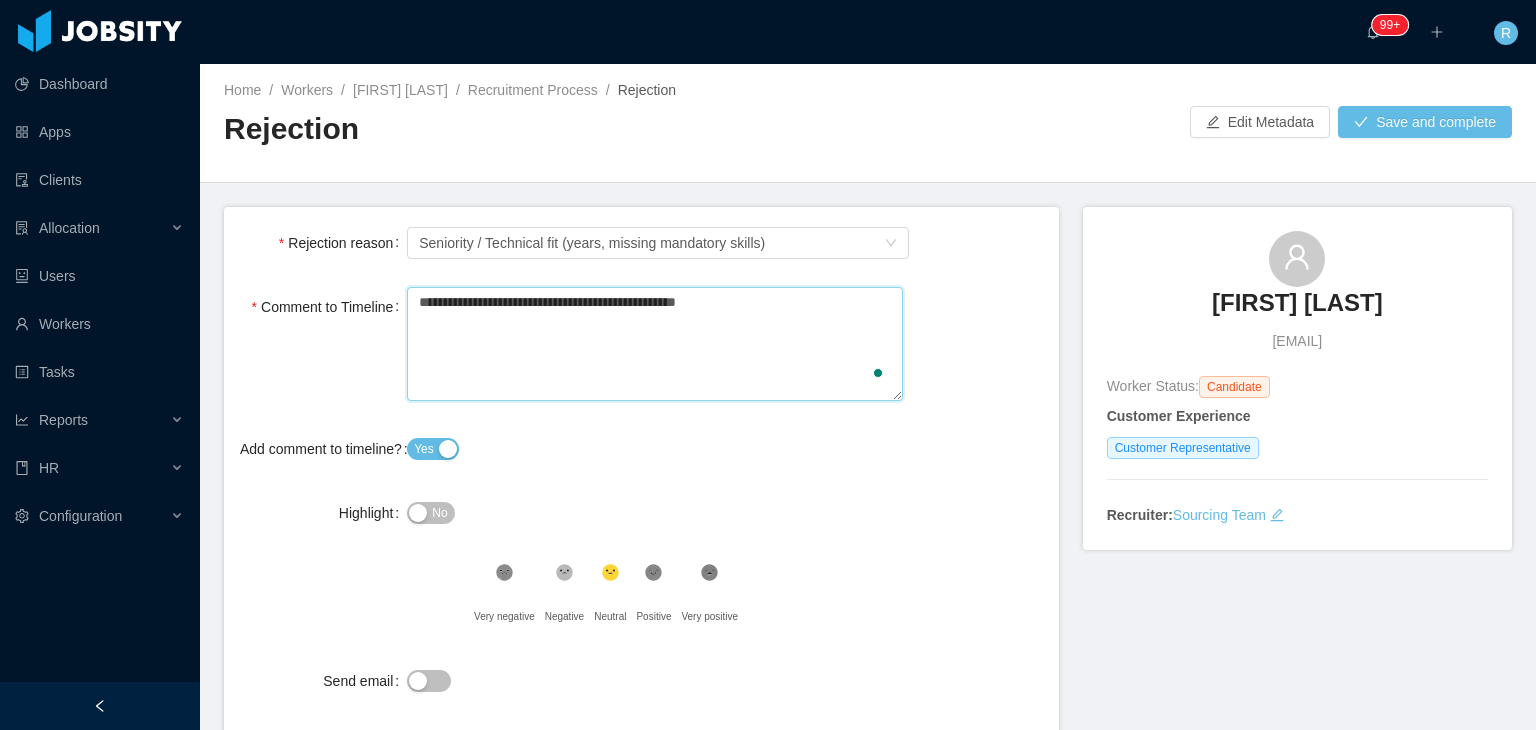 type 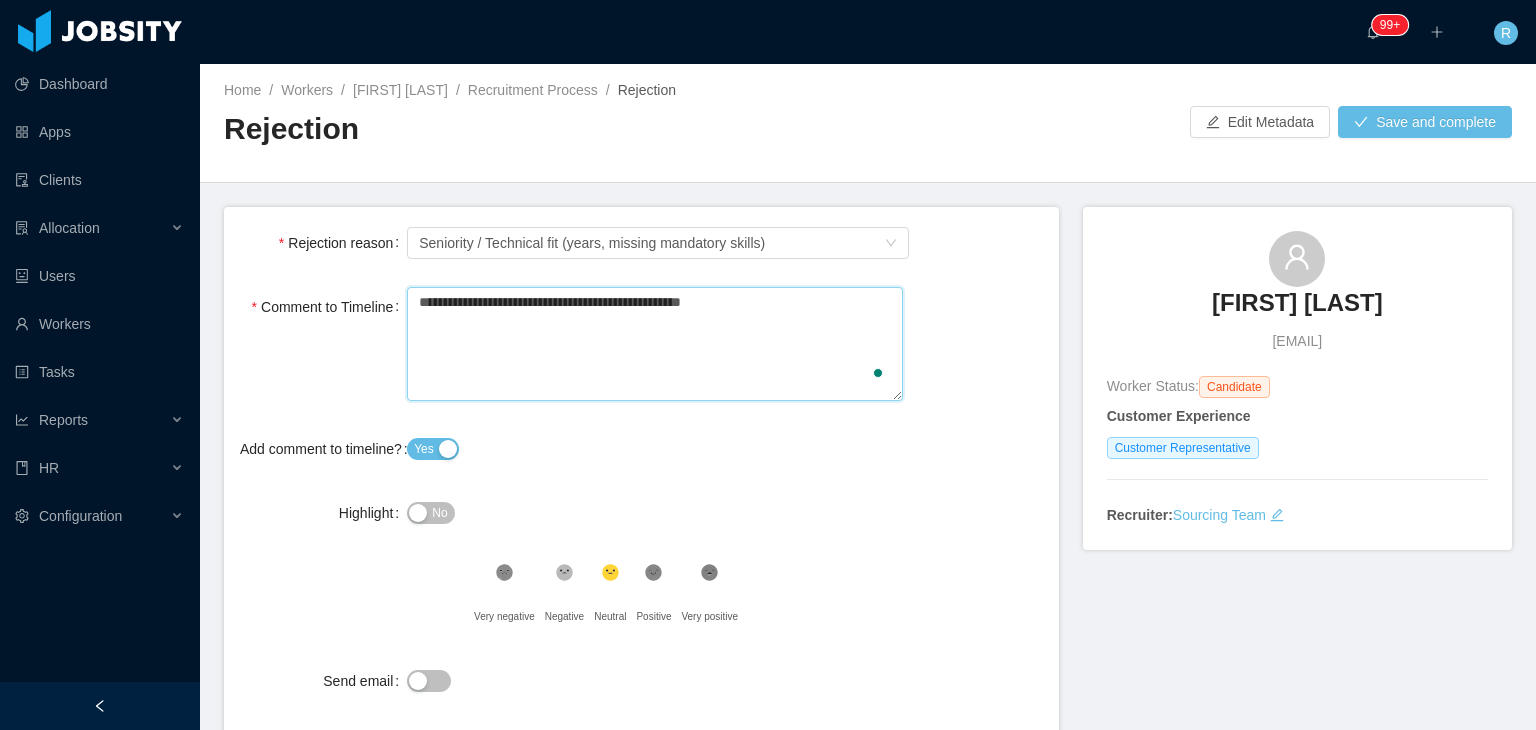 type 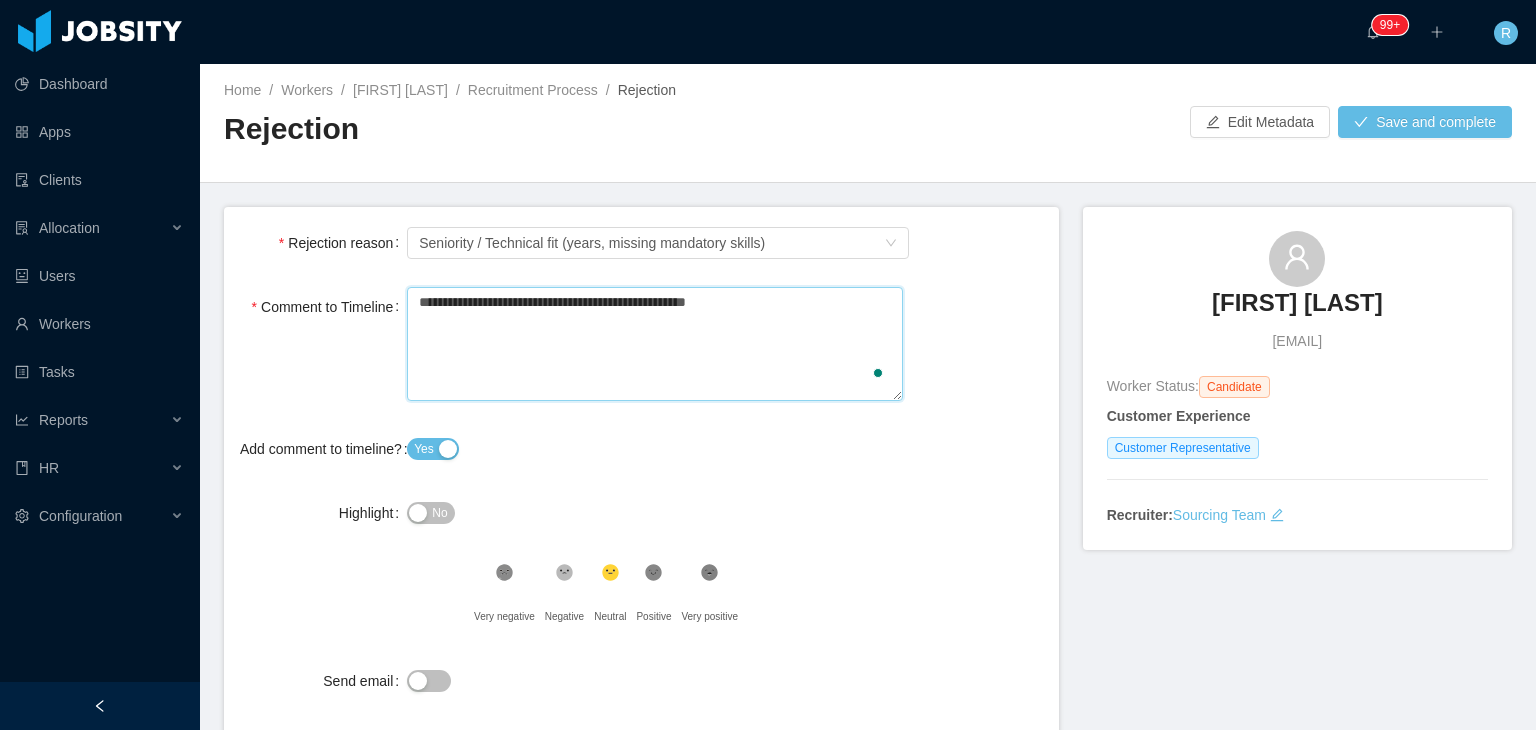 type 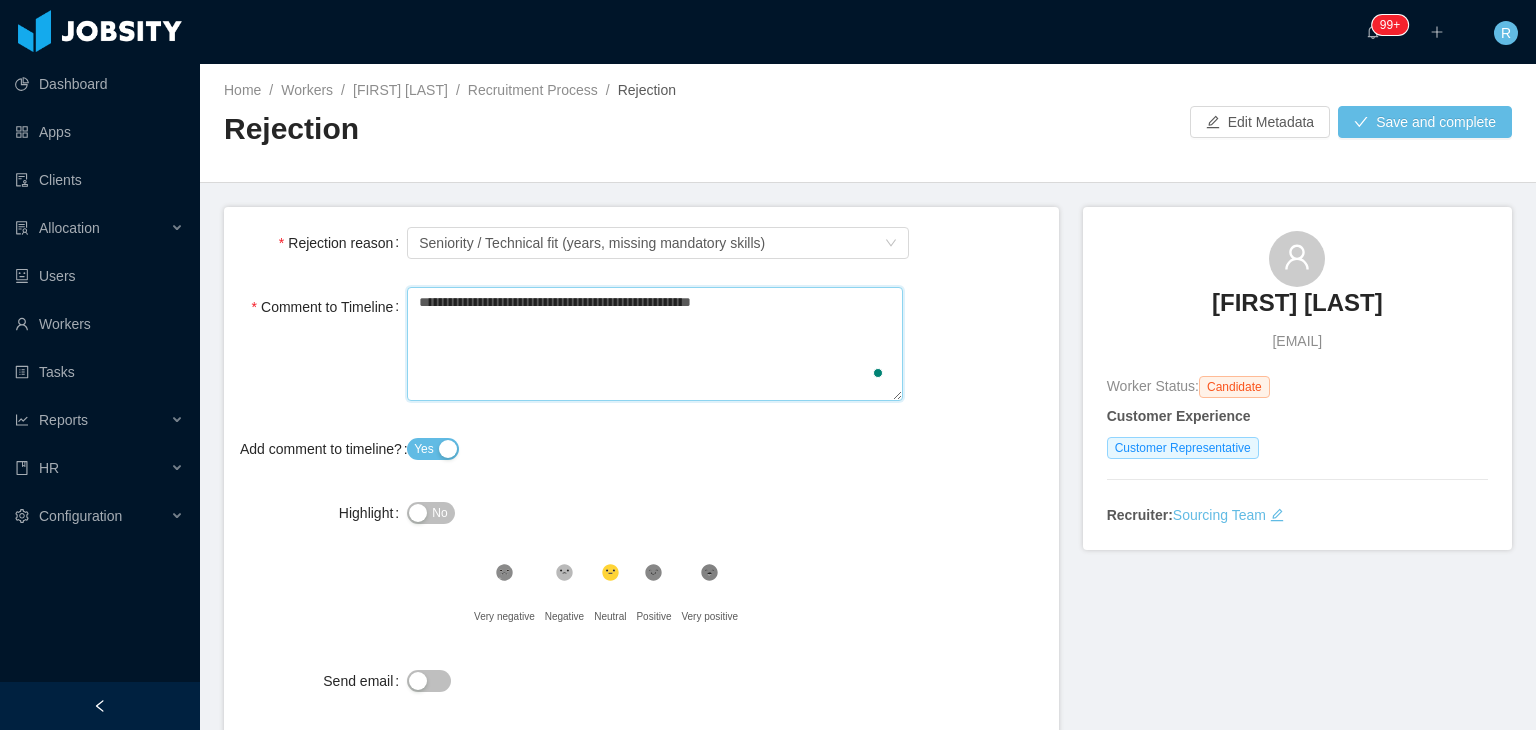 type 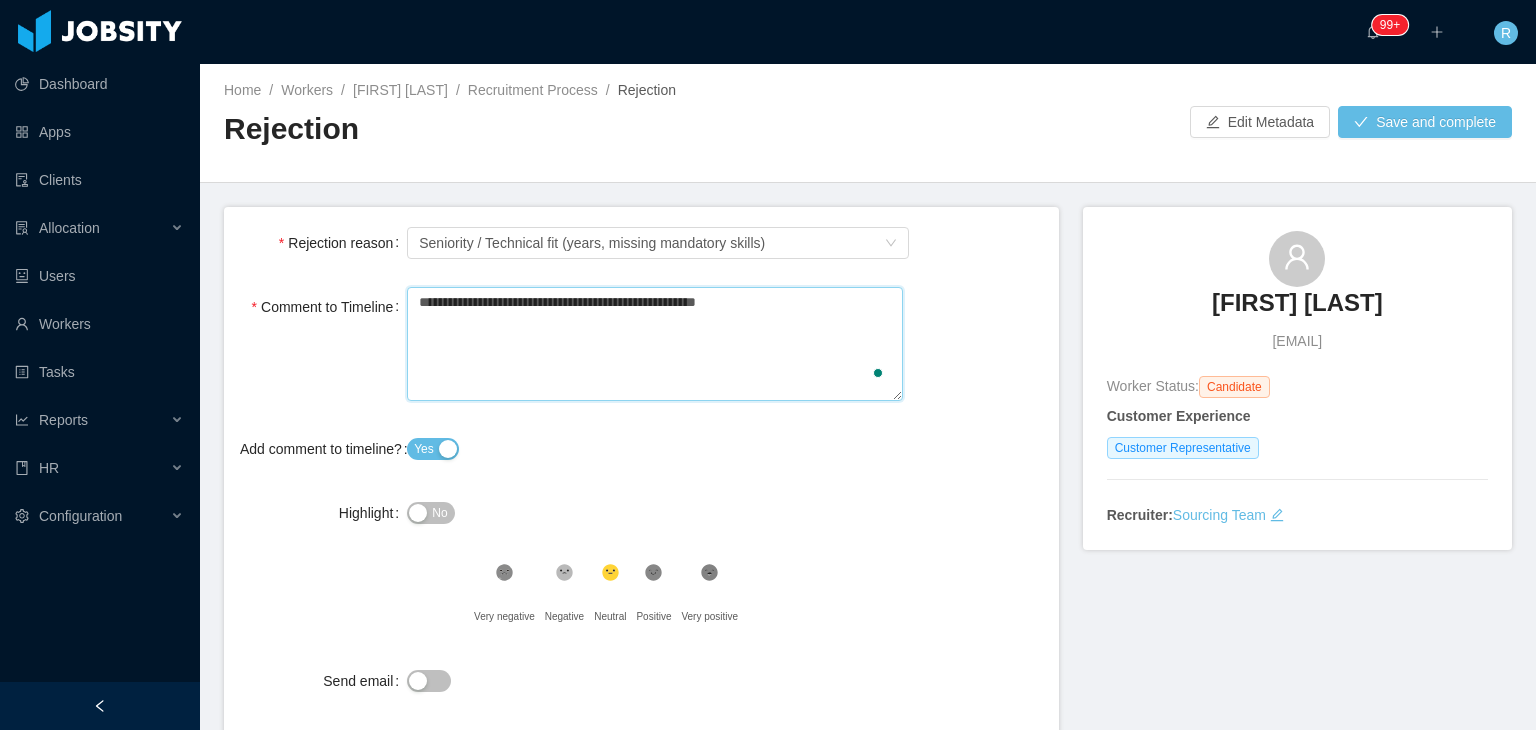 type 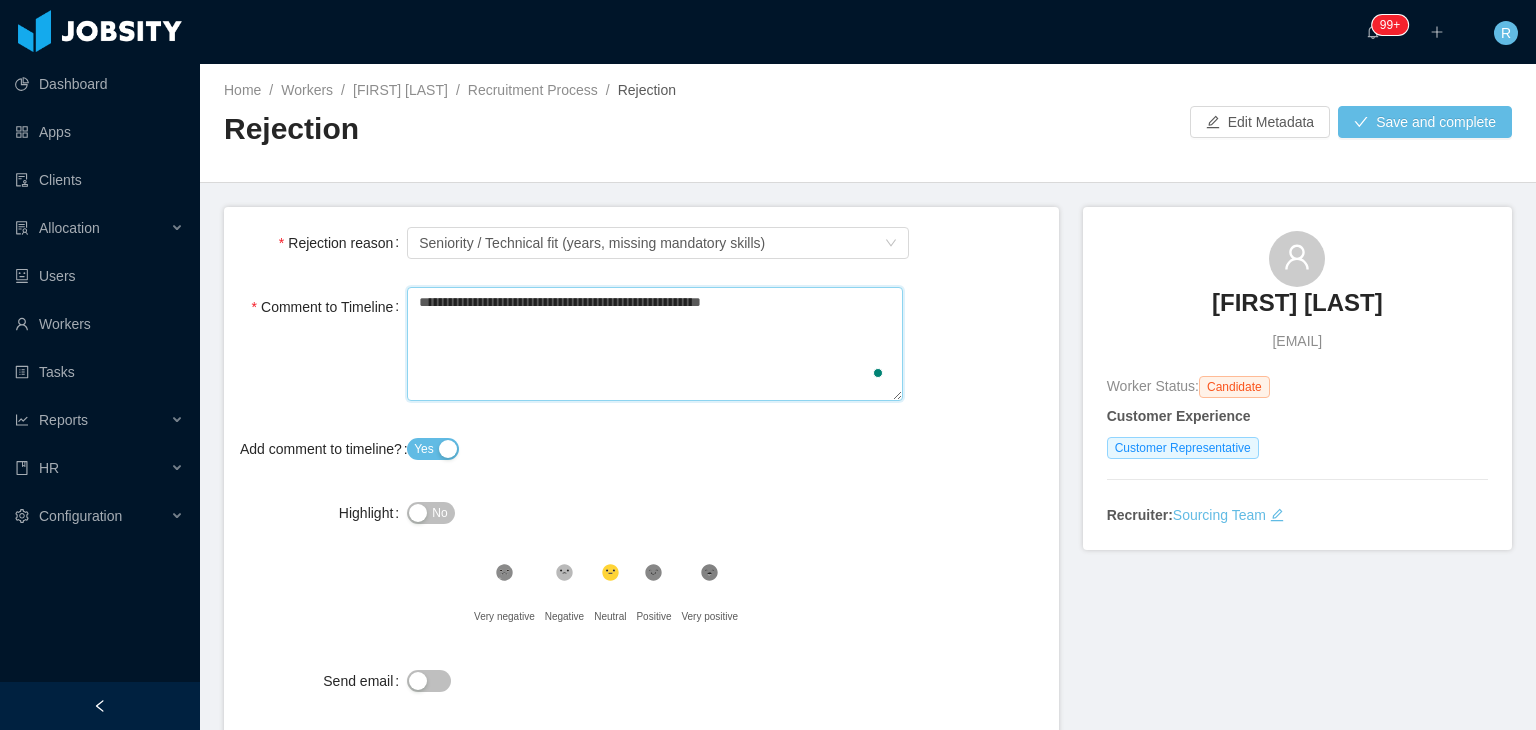 type 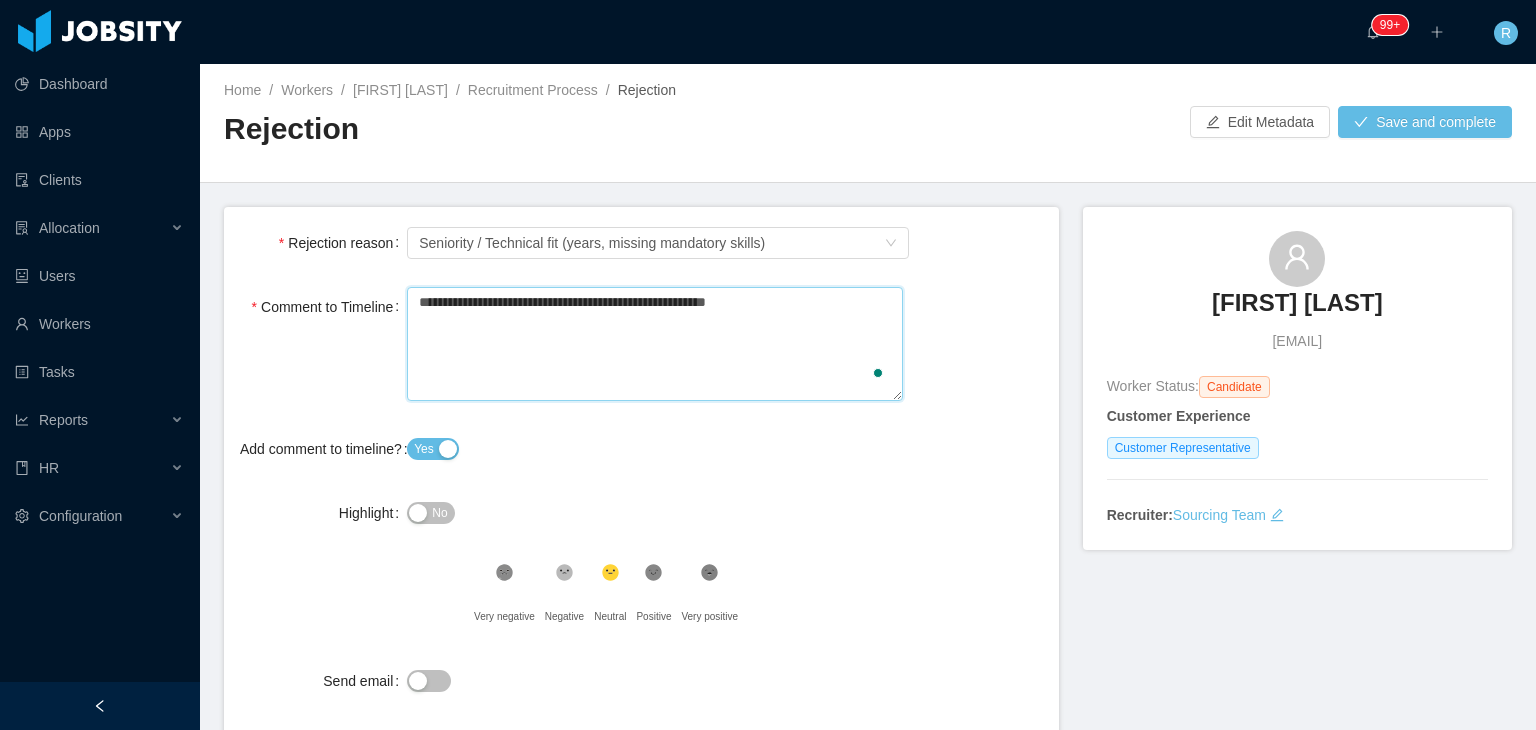 type 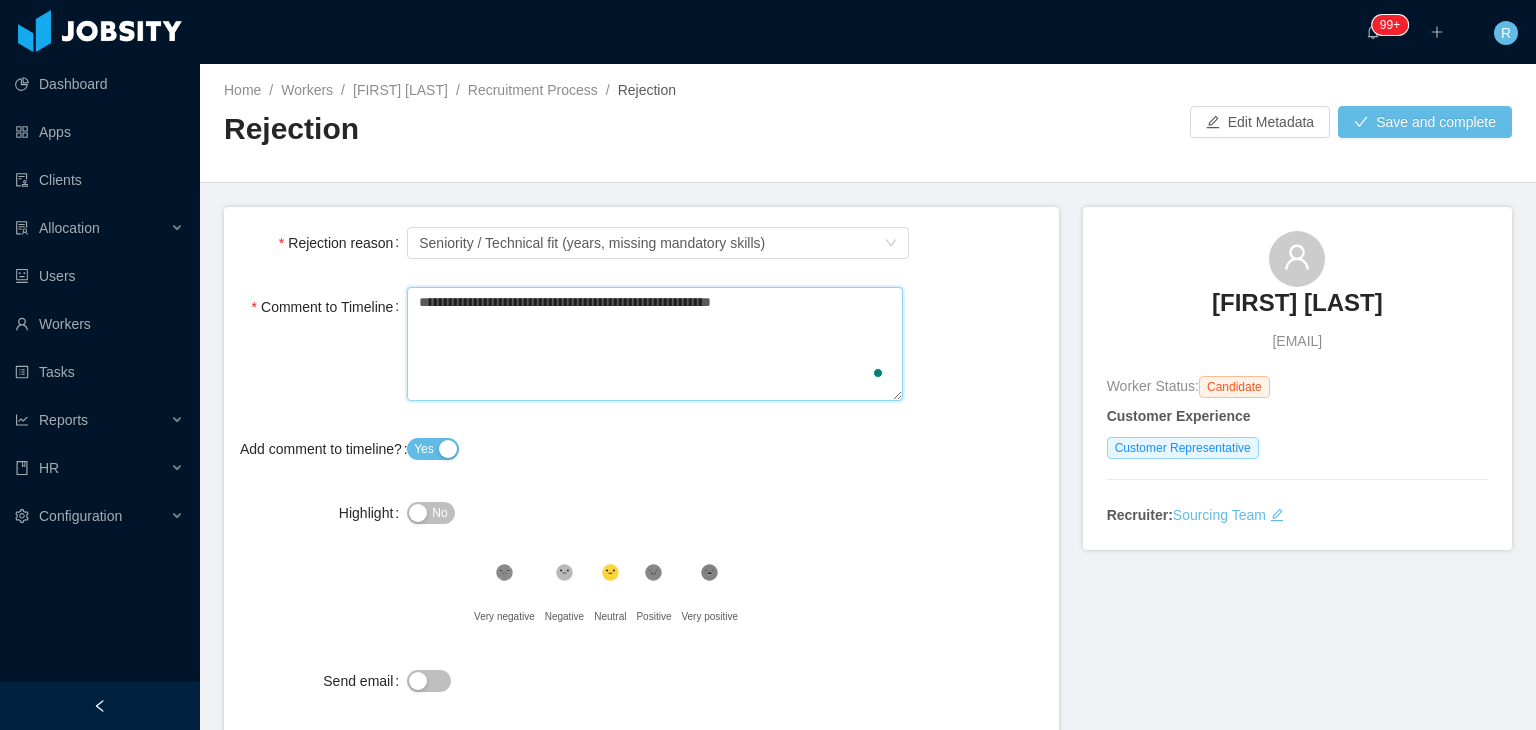 type 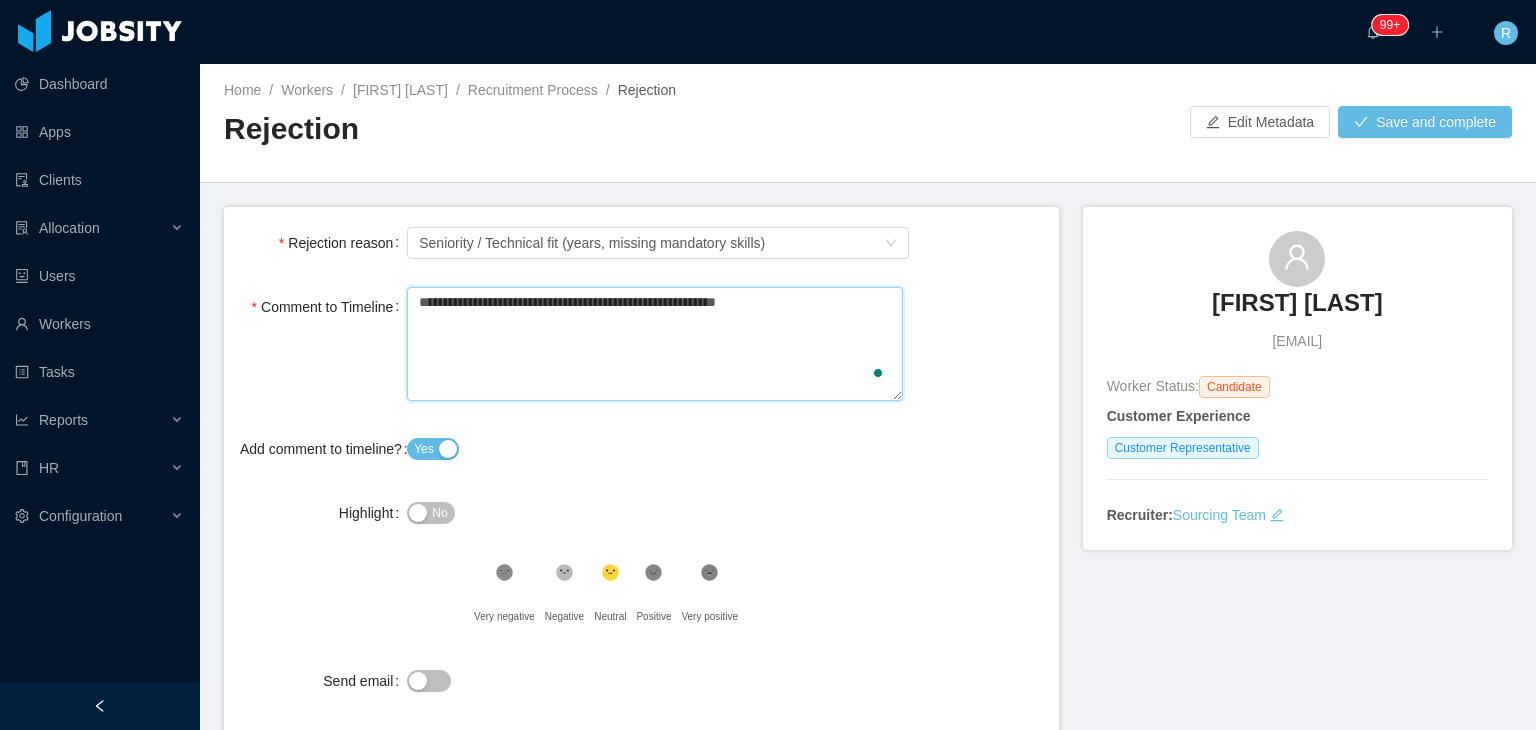 type 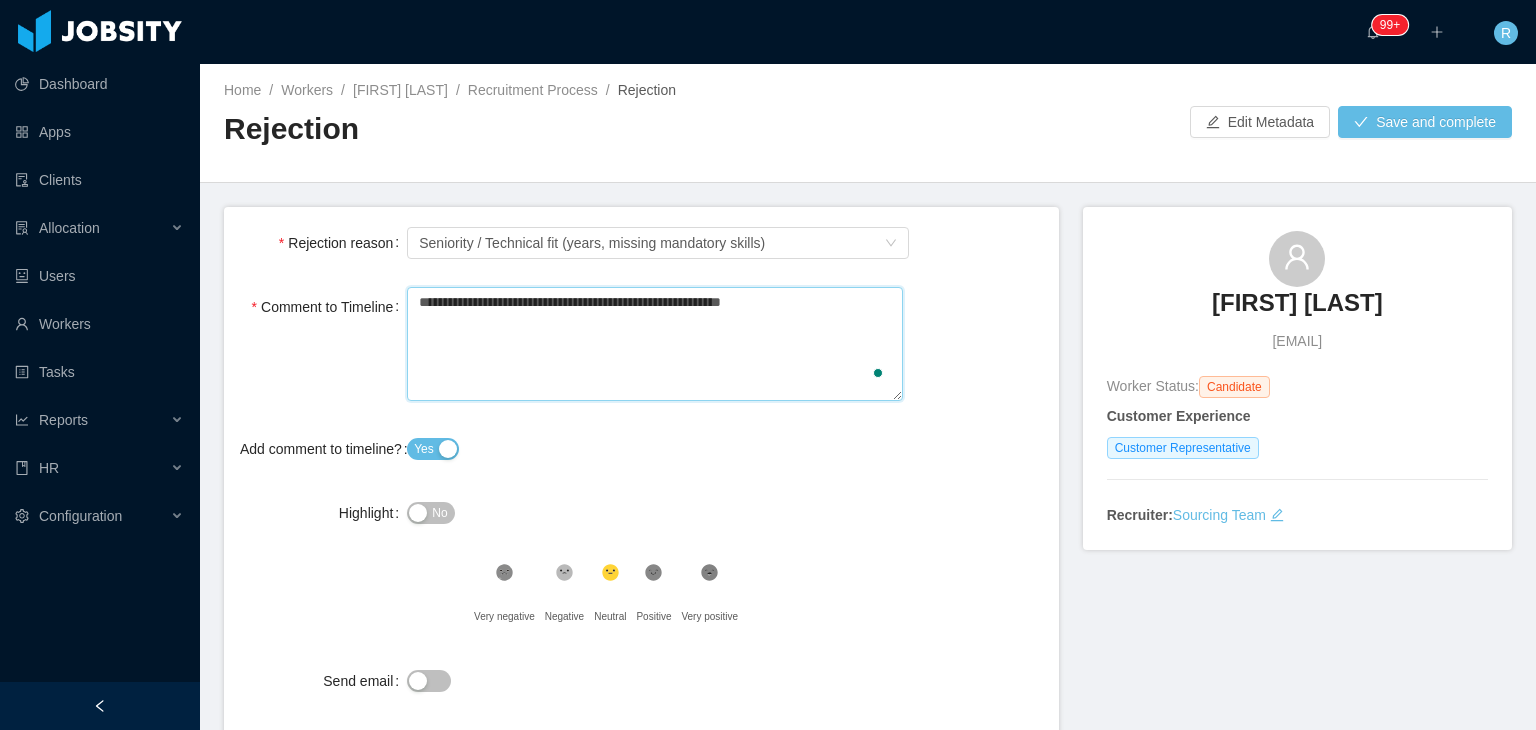 type 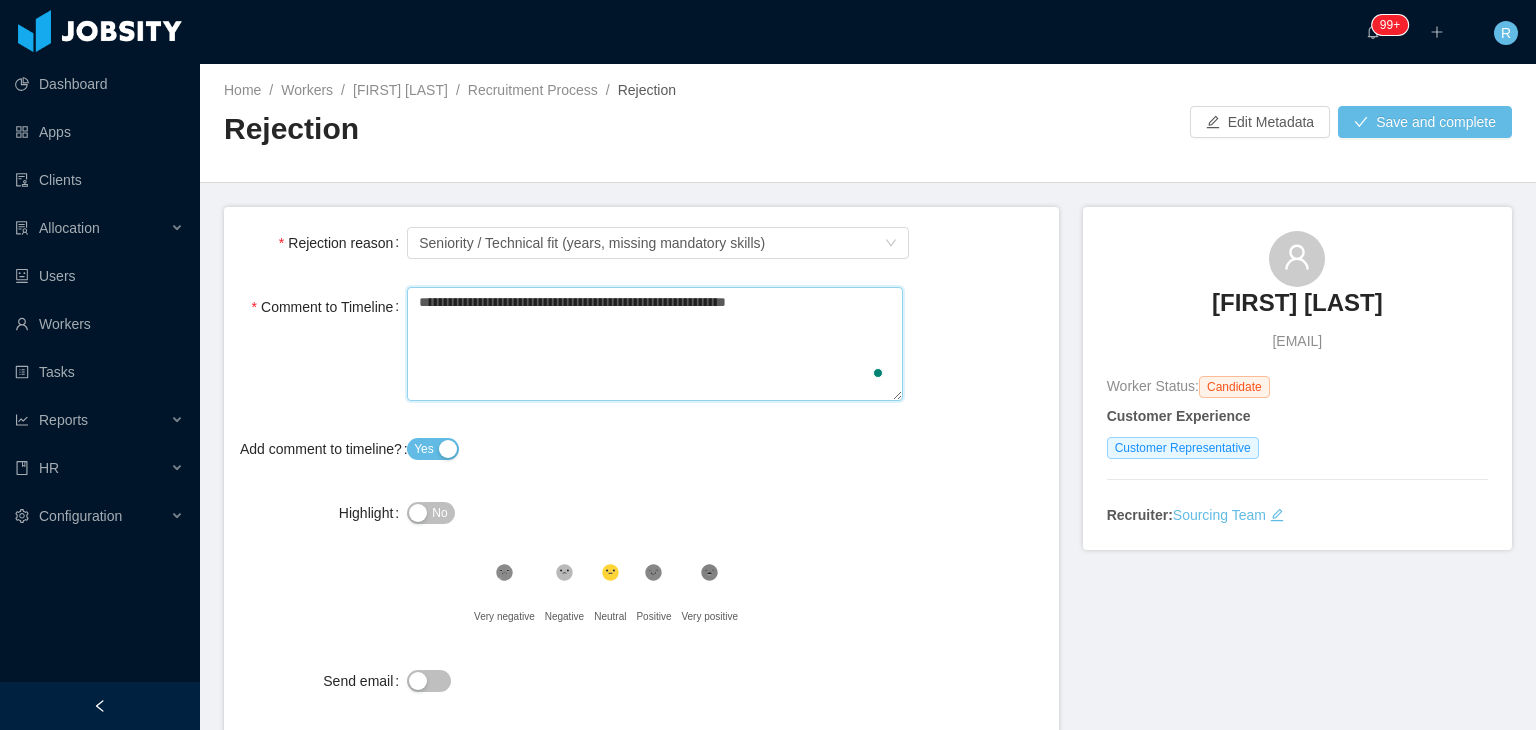 type 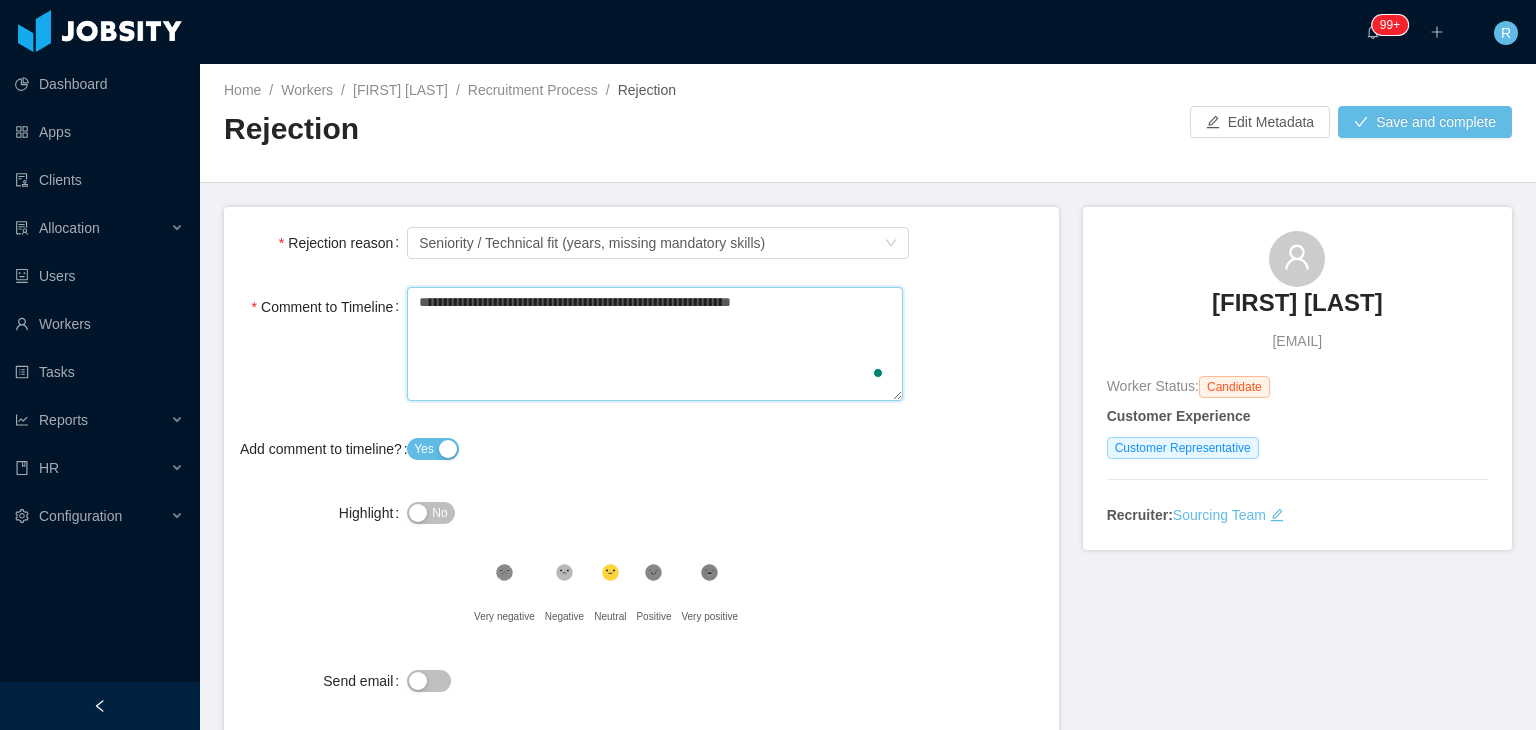 type 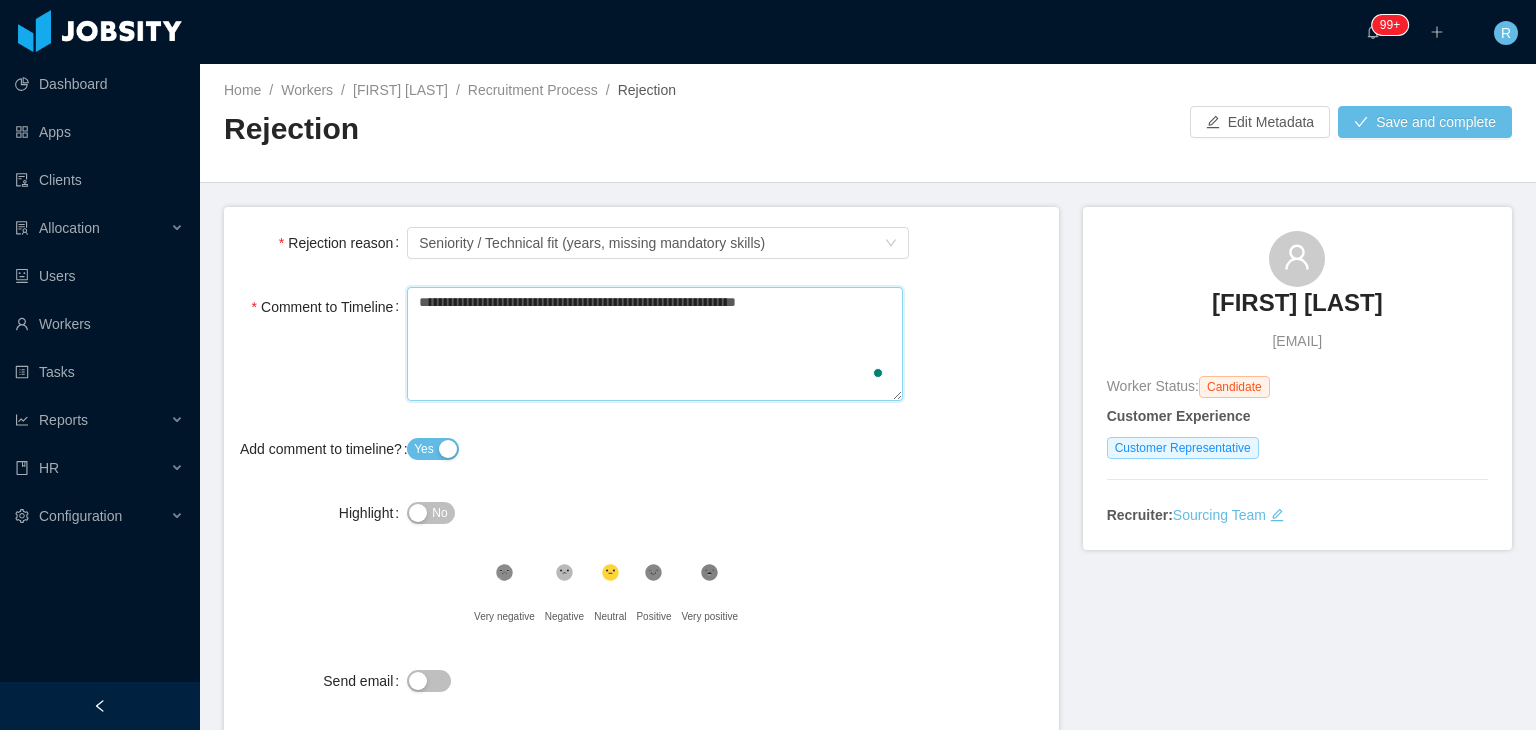 type 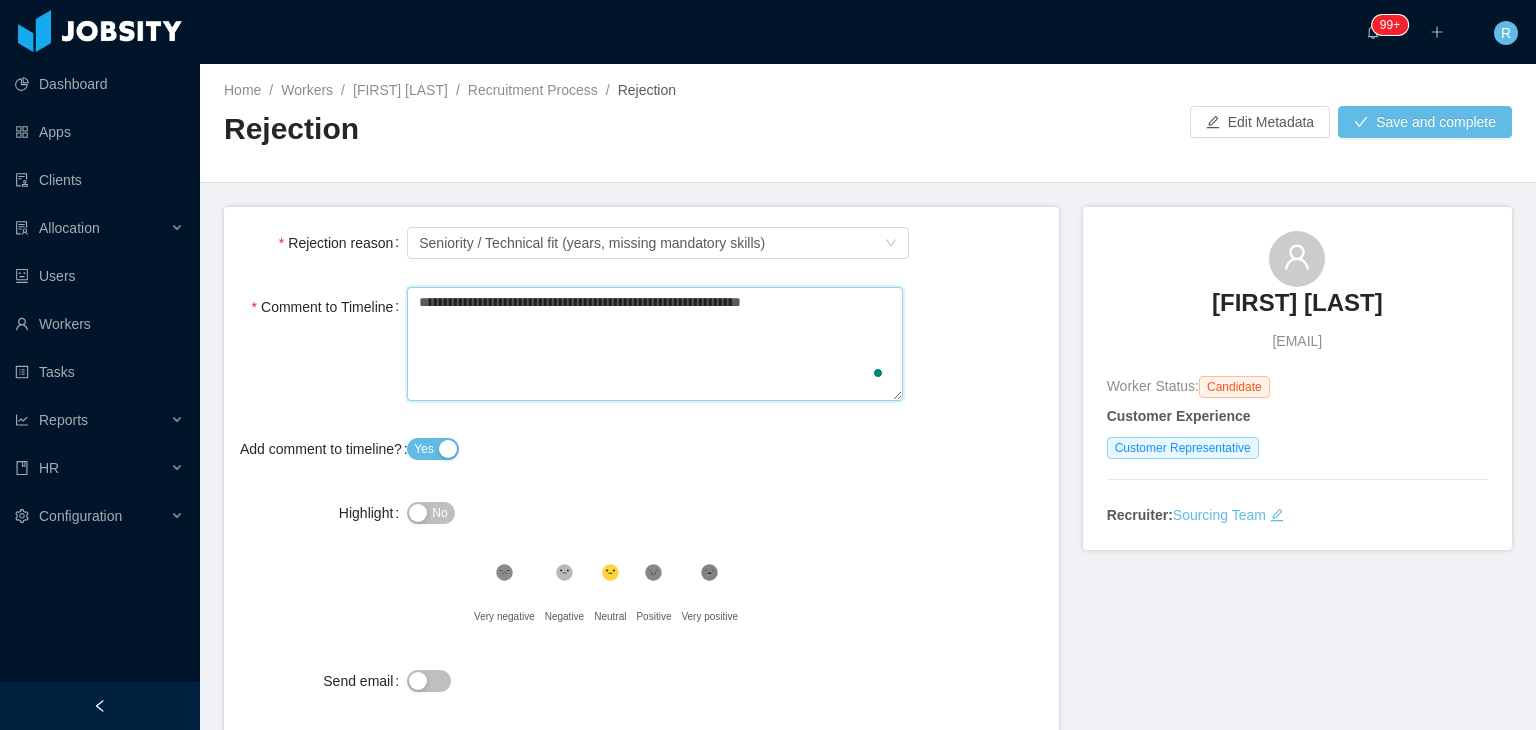 type 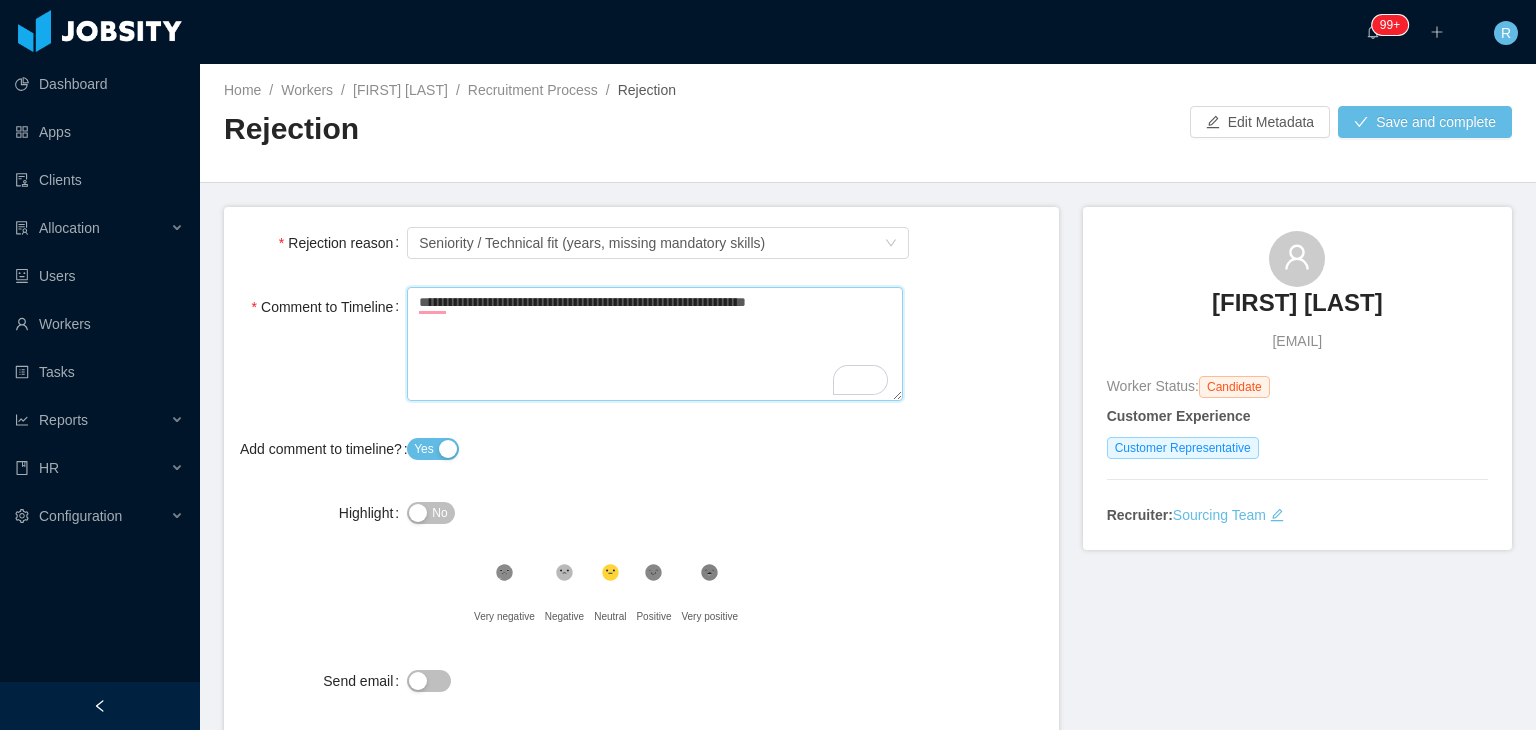 type on "**********" 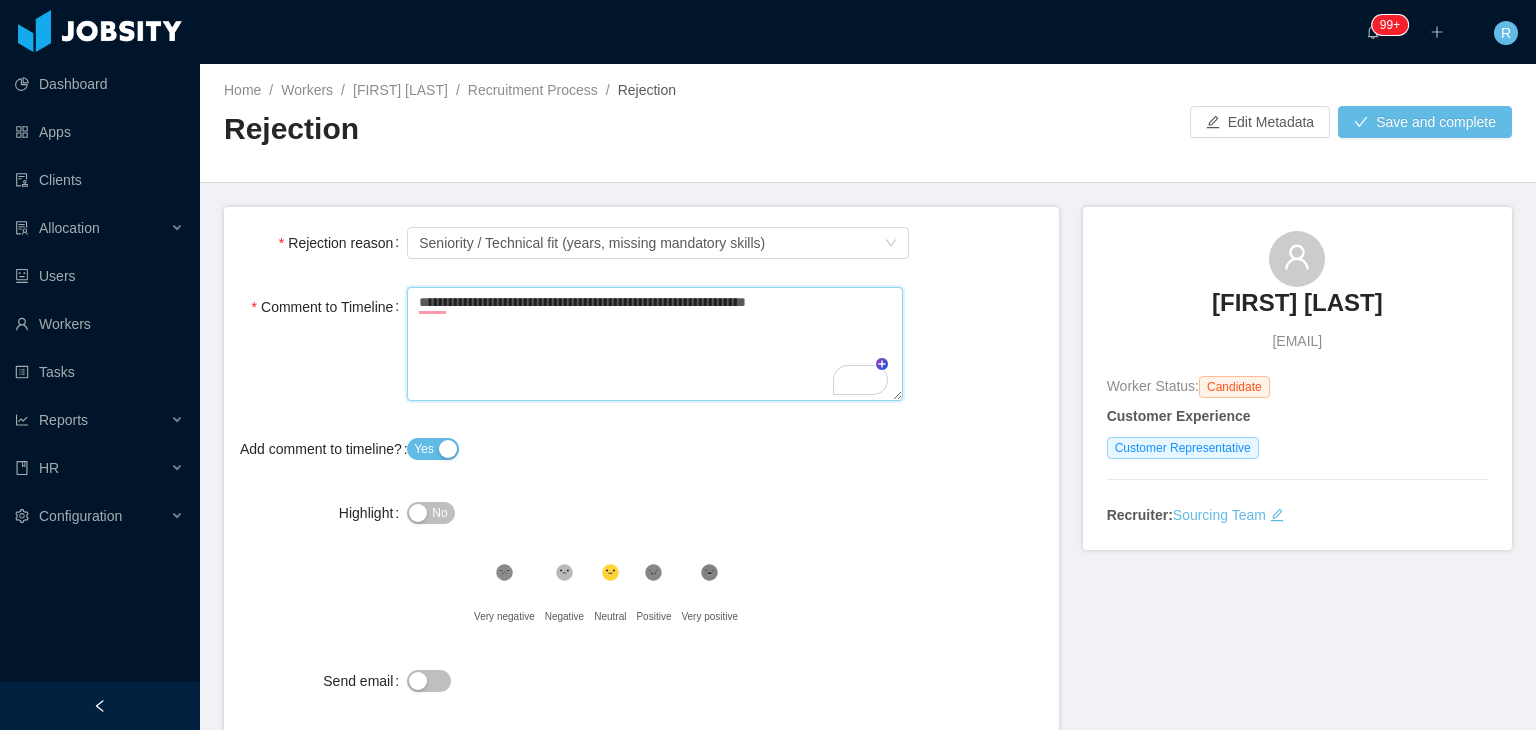 click on "**********" at bounding box center (654, 344) 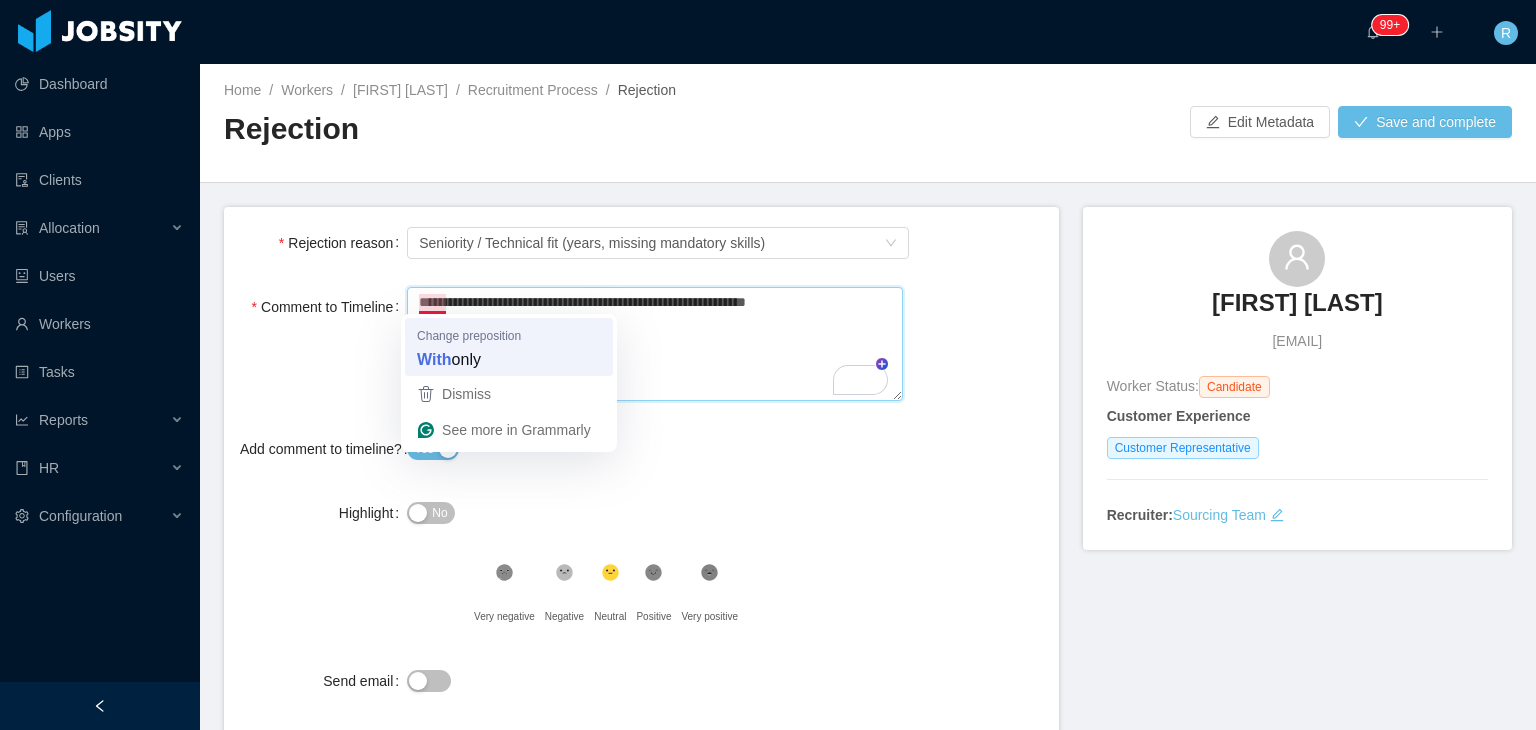 type 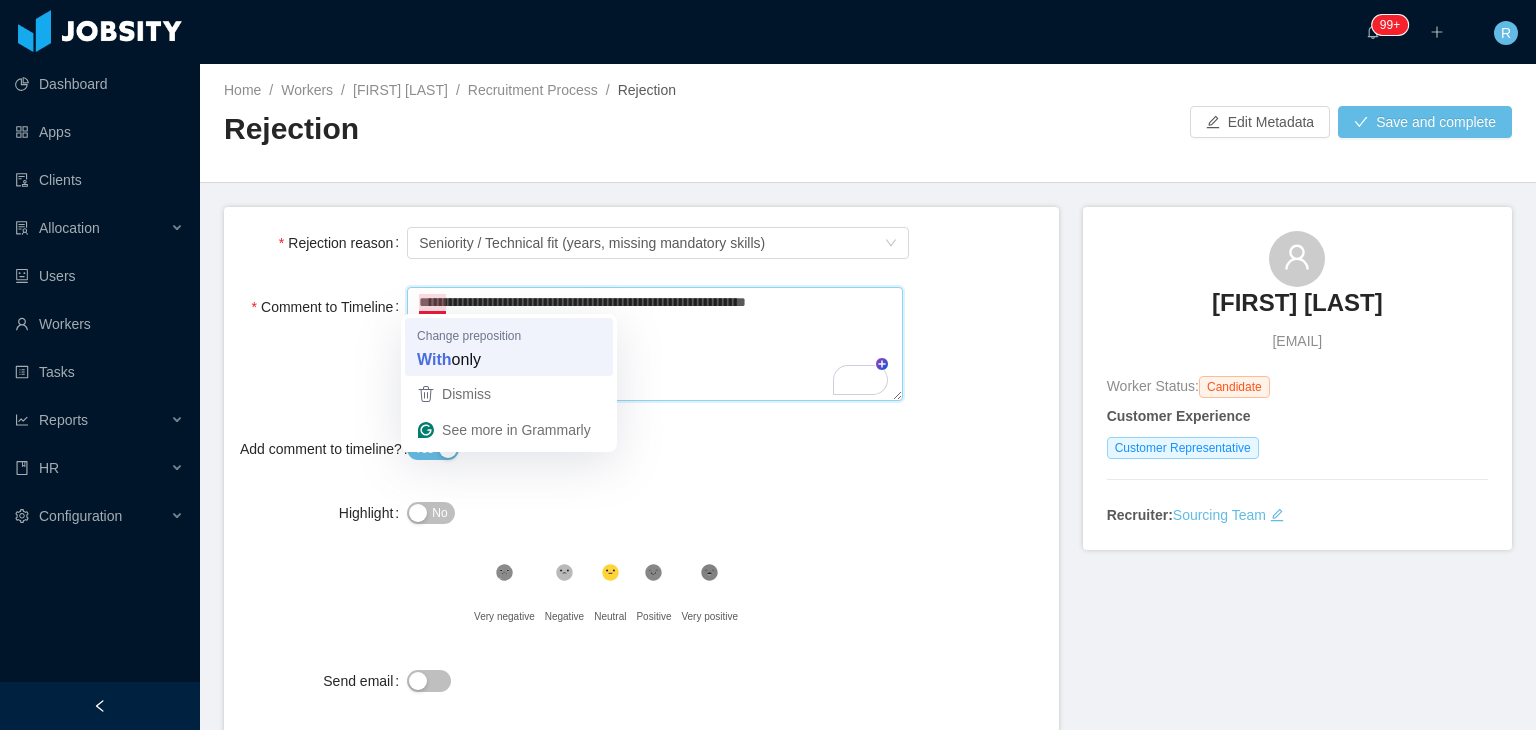type on "**********" 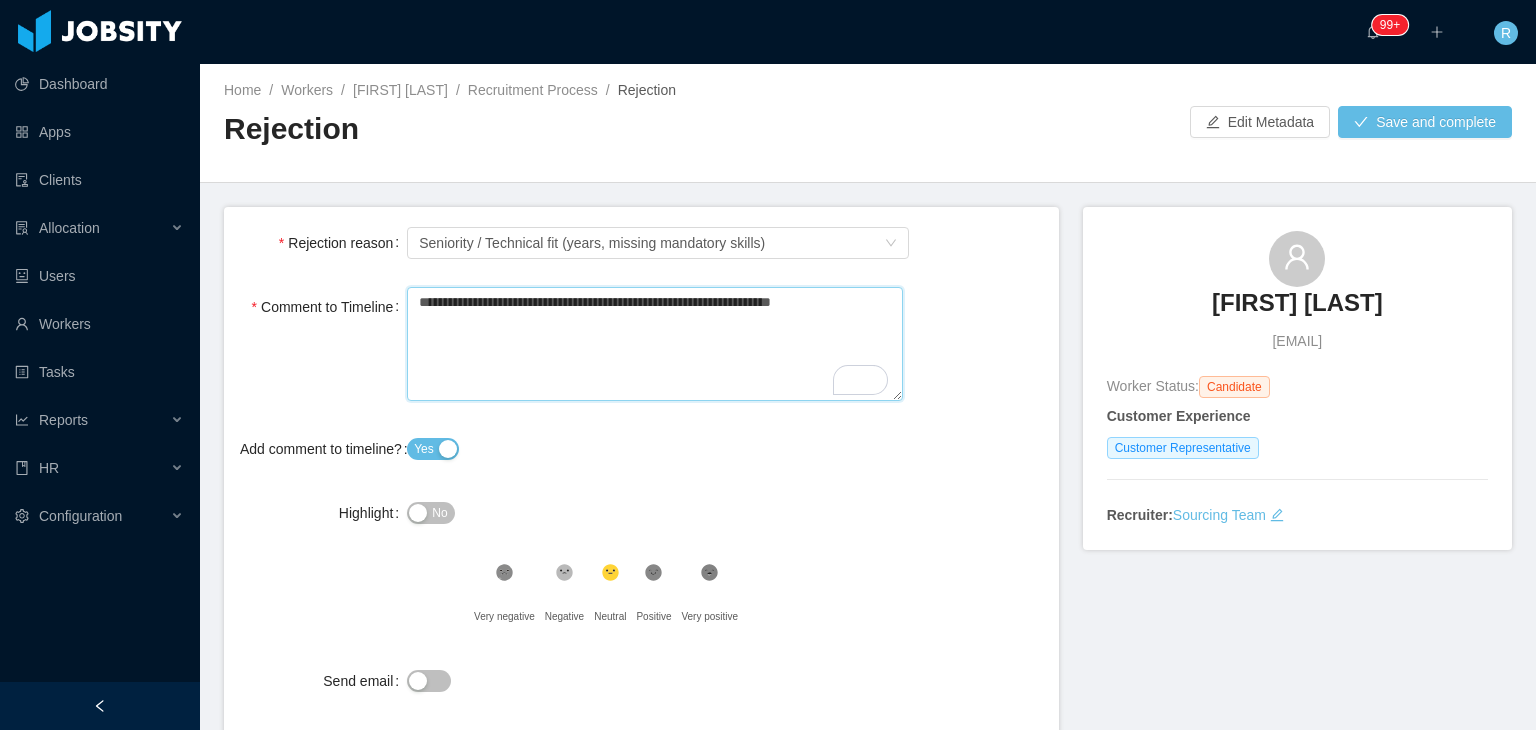 click on "**********" at bounding box center [654, 344] 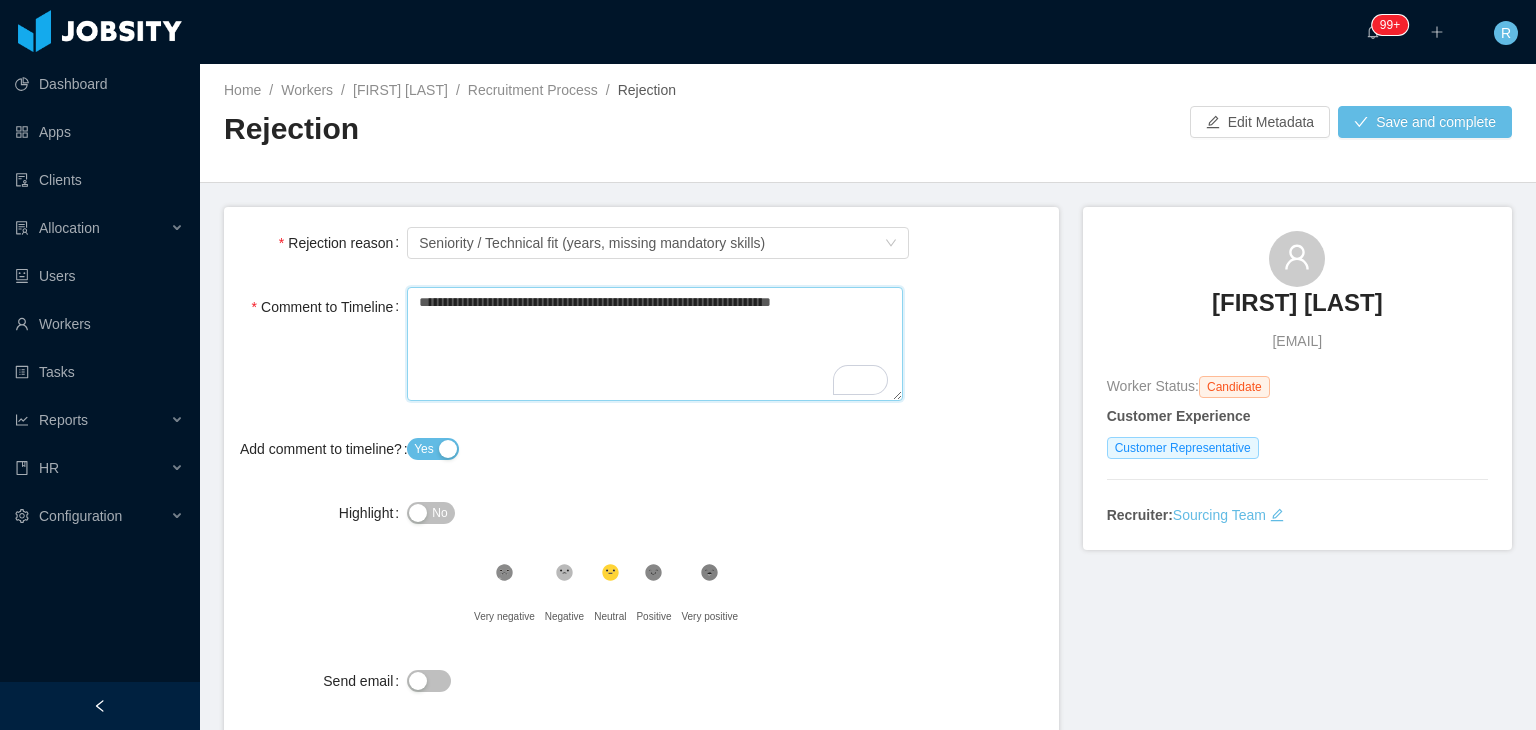 type 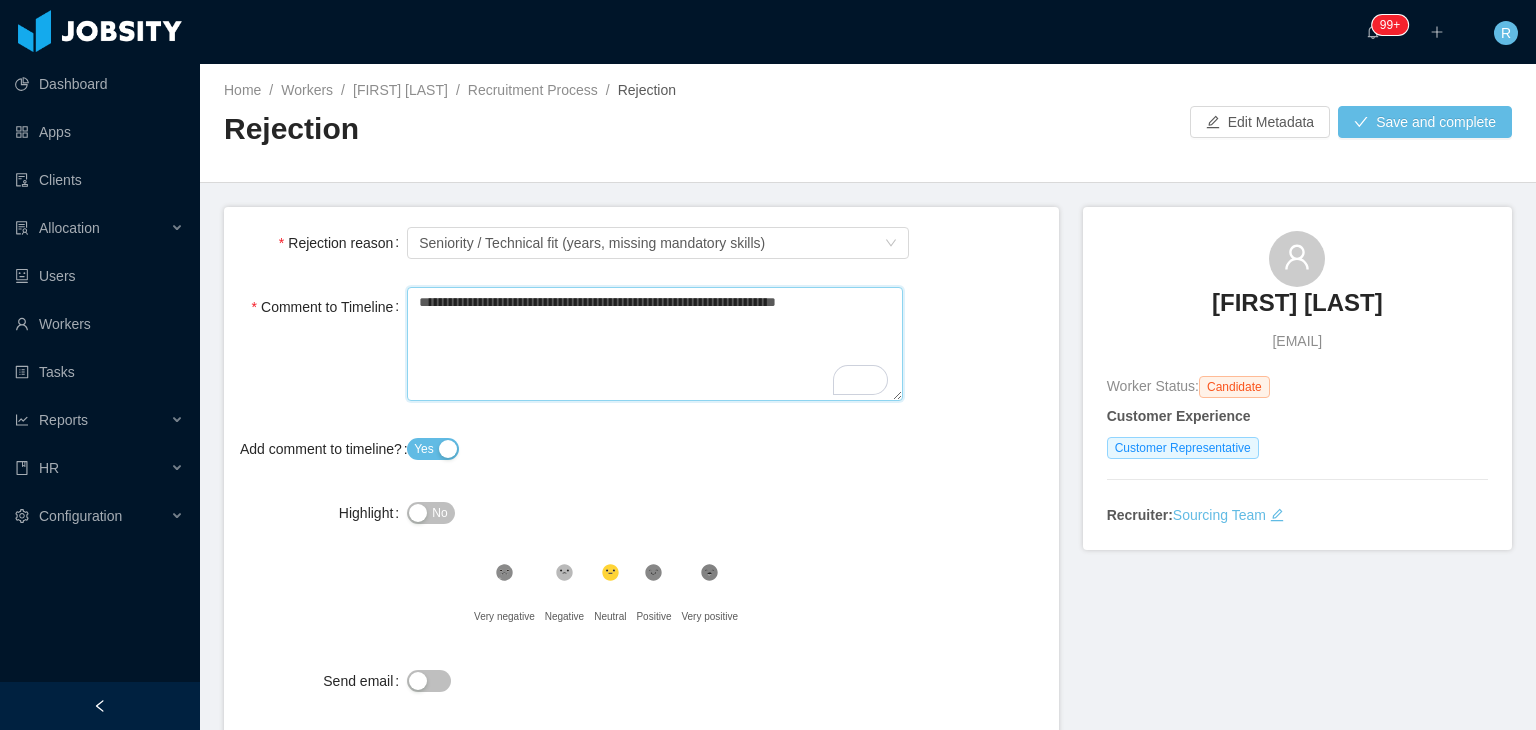 type 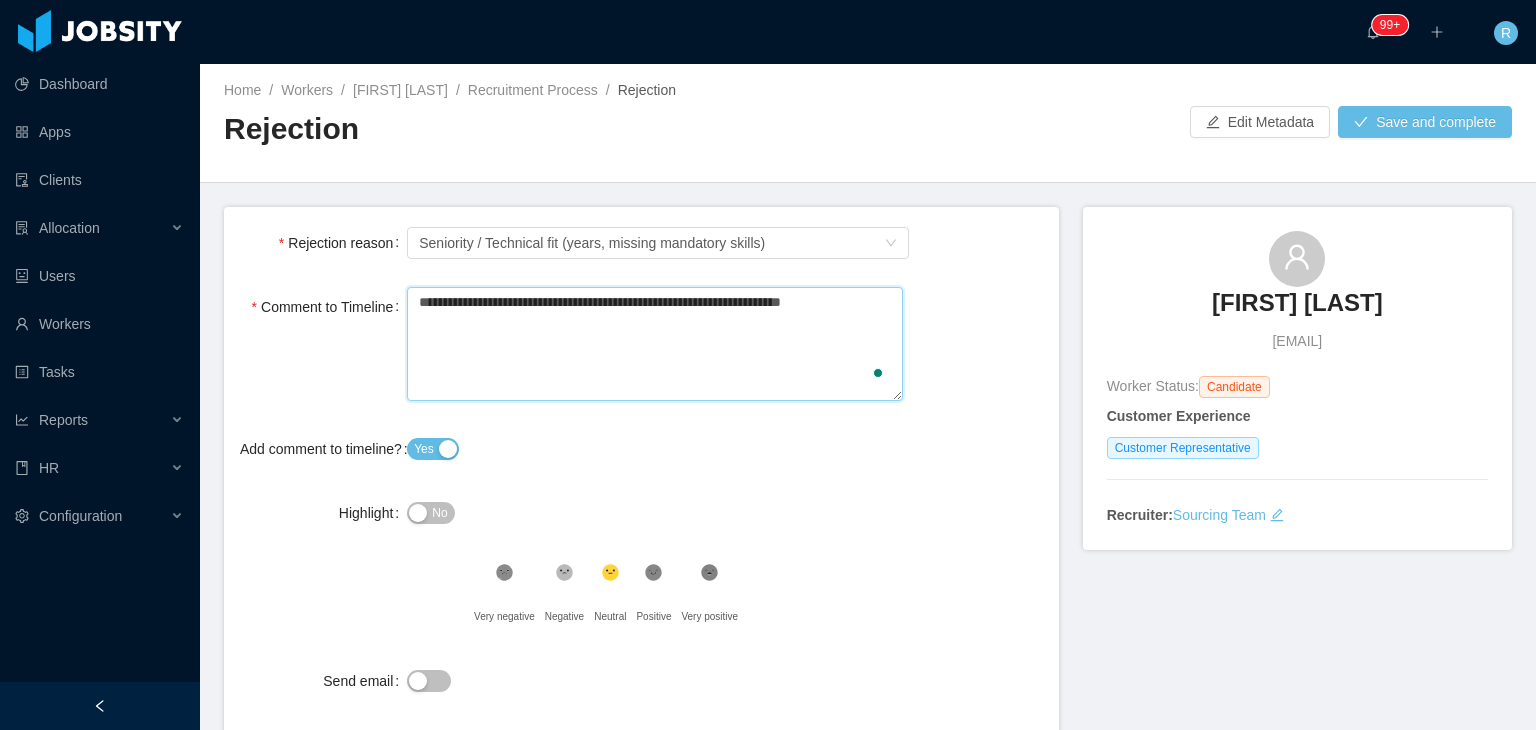 type on "**********" 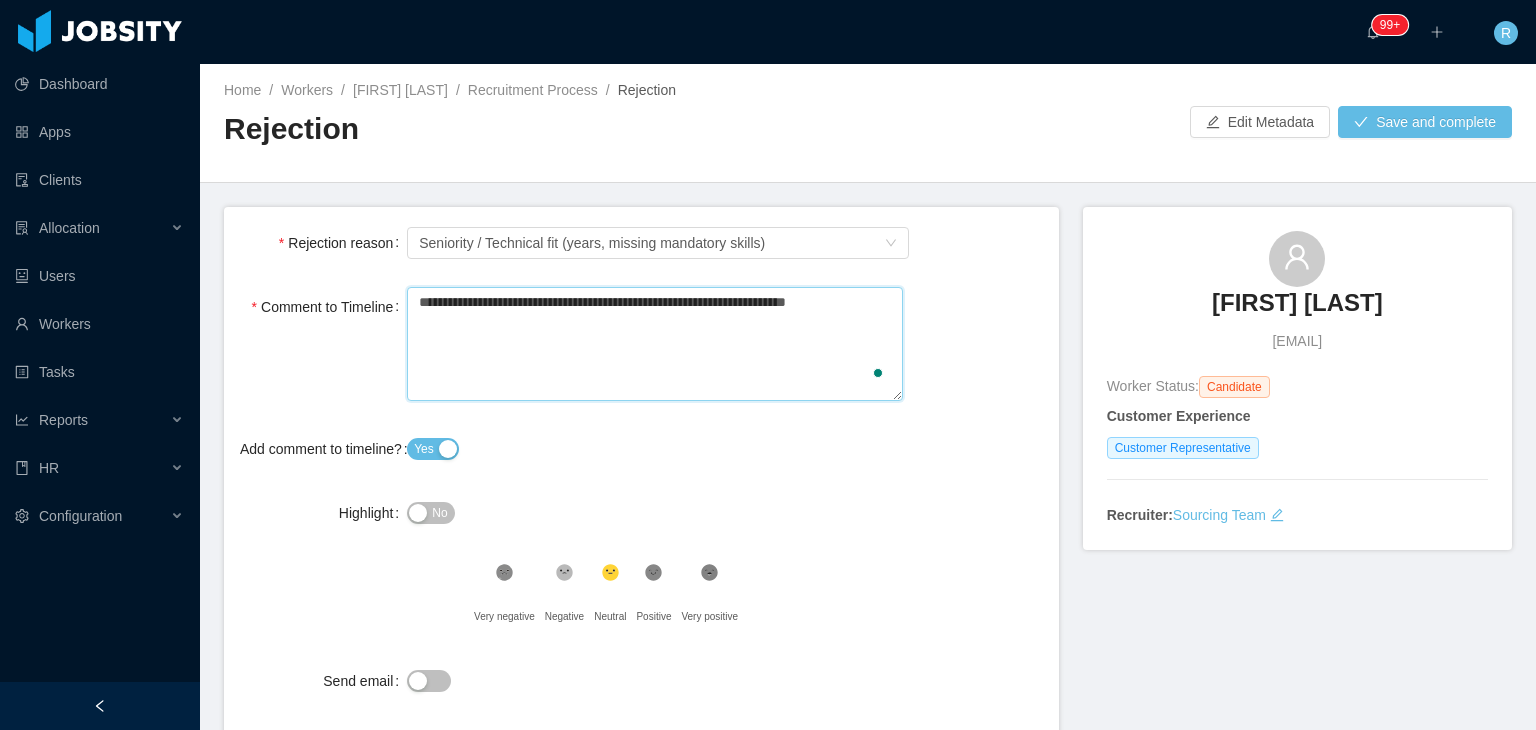 type 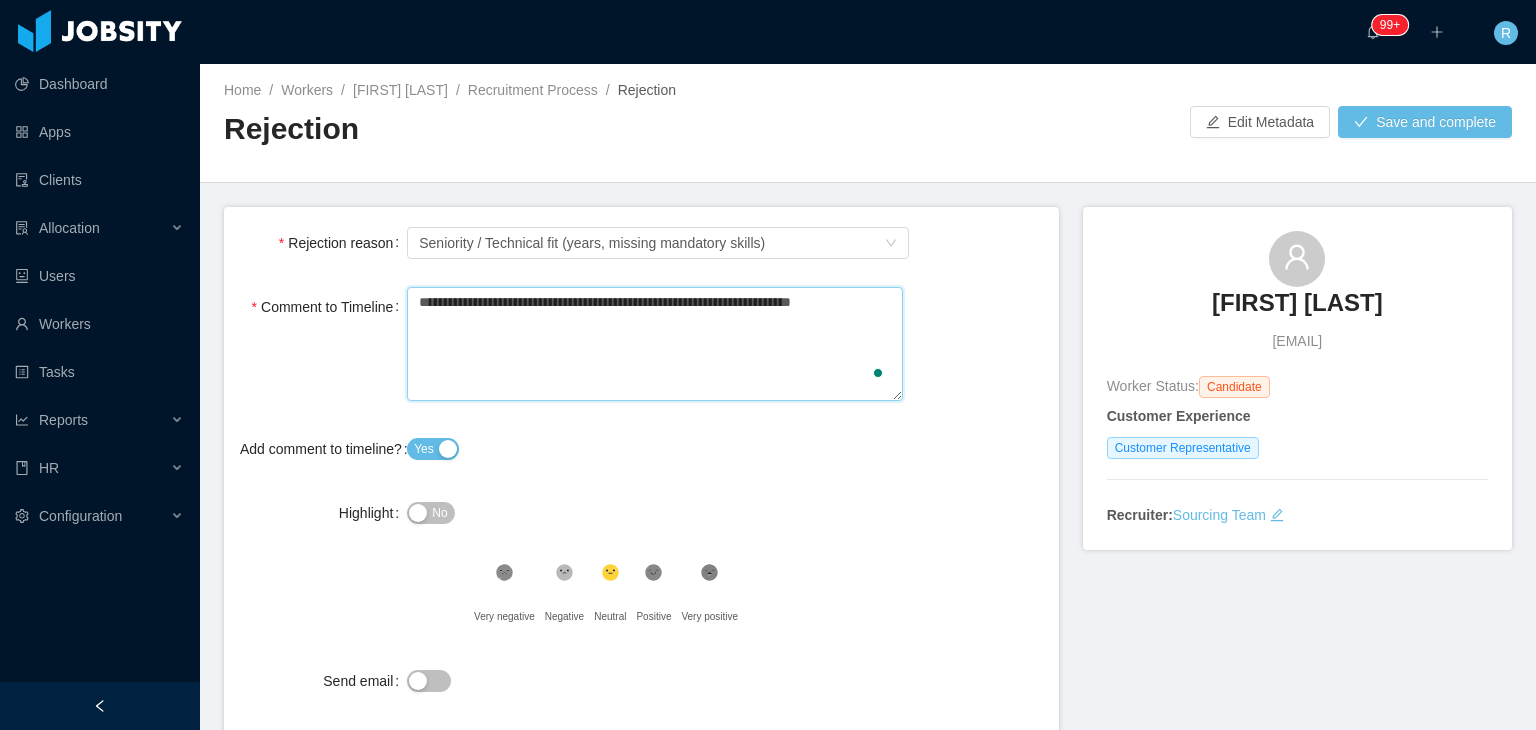 type on "**********" 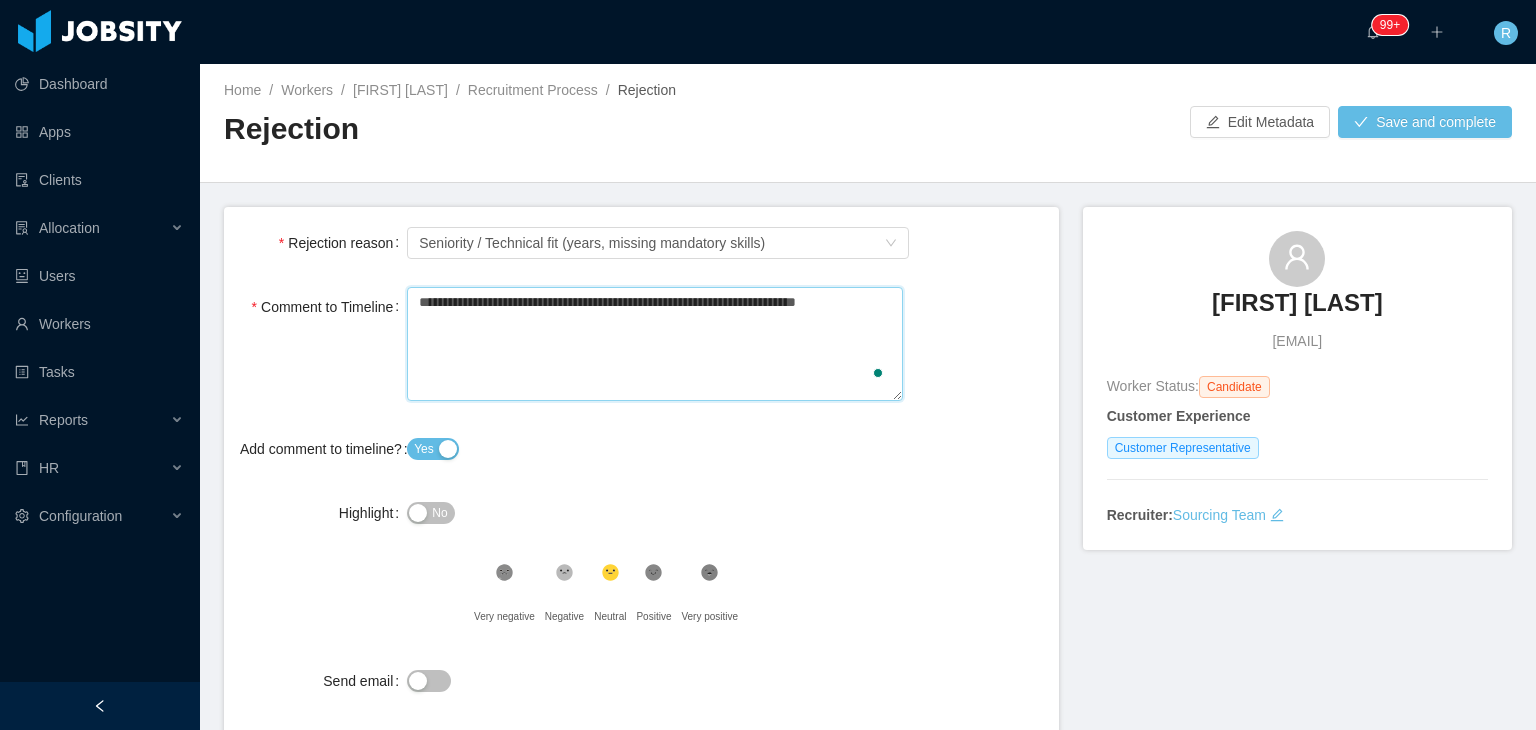 type 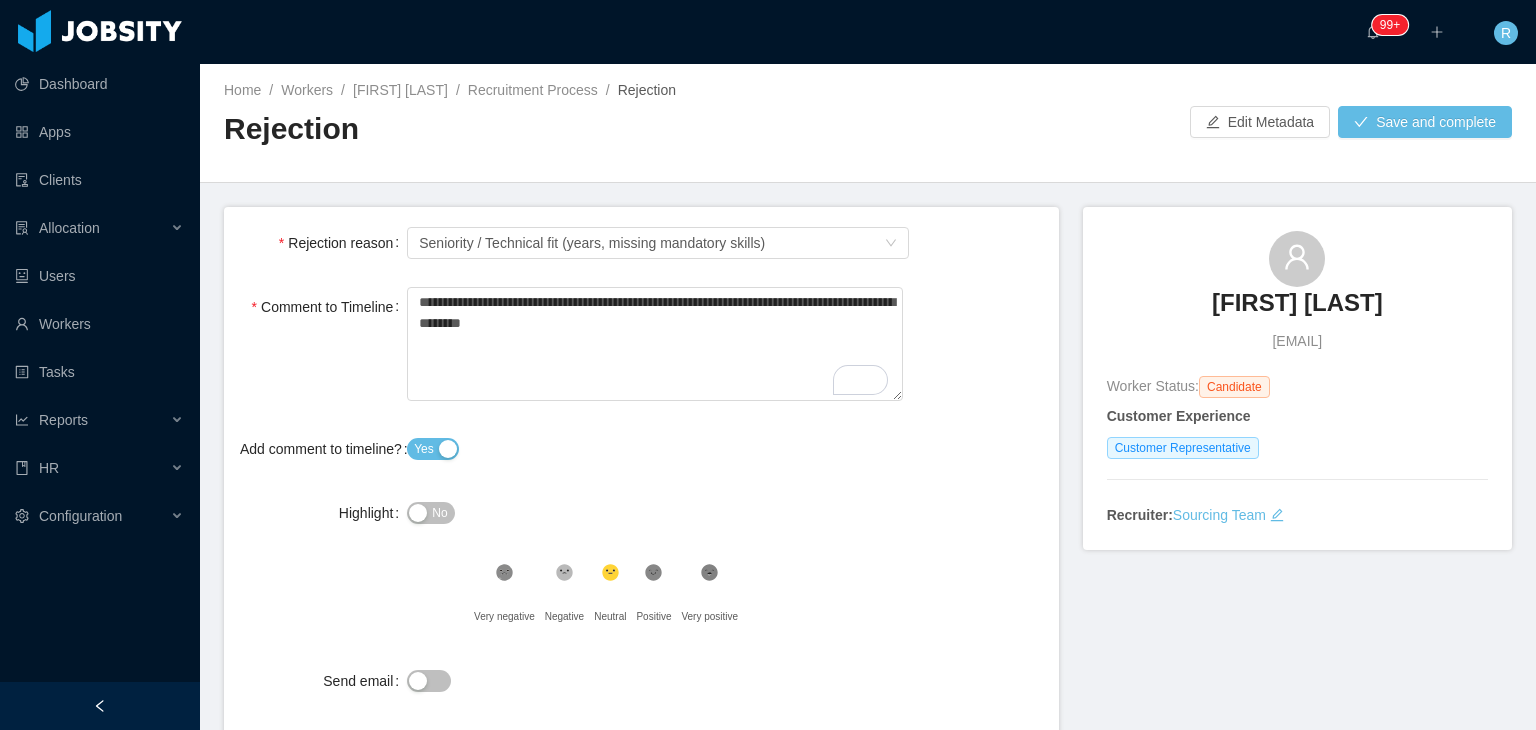 click on "Home / Workers / Ana Ordosgoitia / Recruitment Process / Rejection / Rejection Edit Metadata Save and complete" at bounding box center [868, 123] 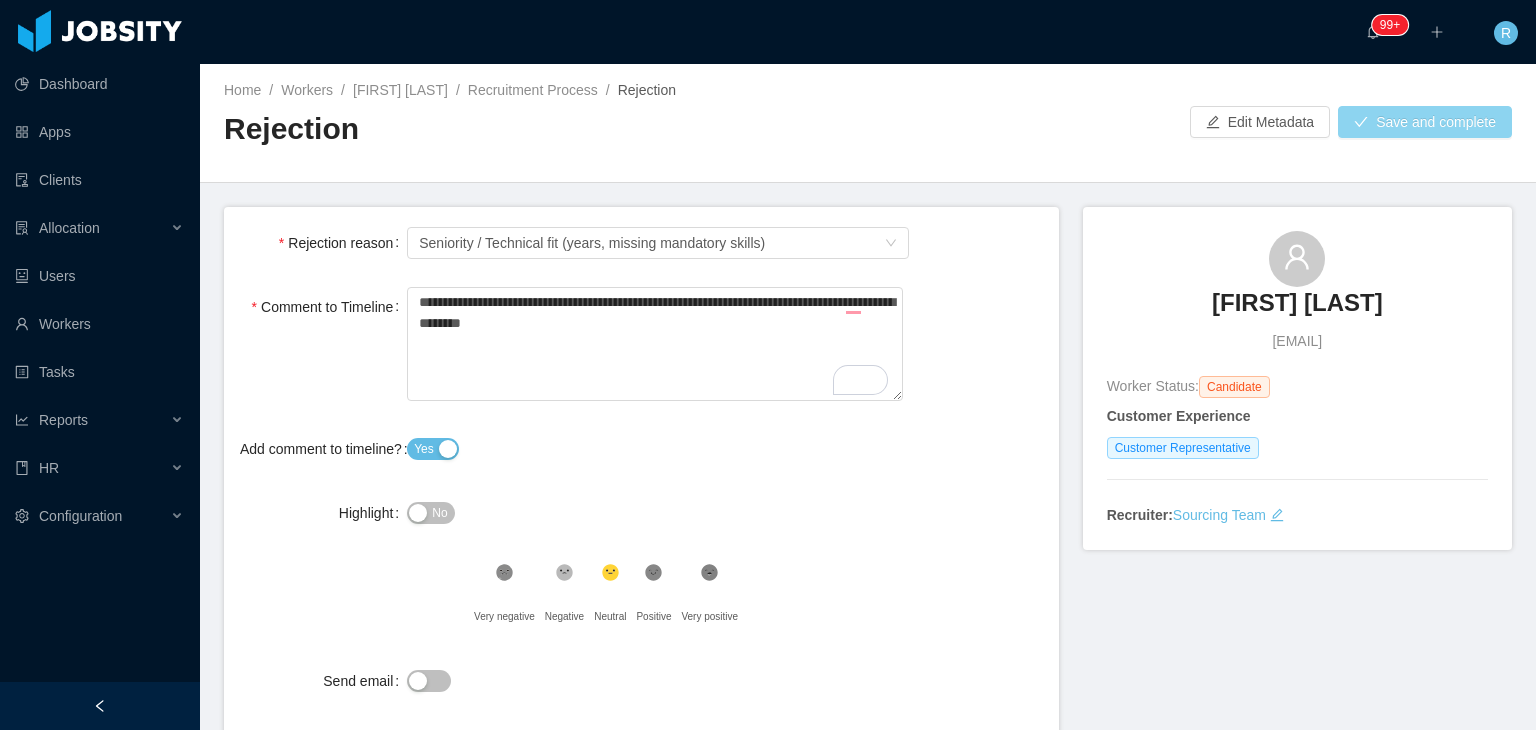 click on "Save and complete" at bounding box center [1425, 122] 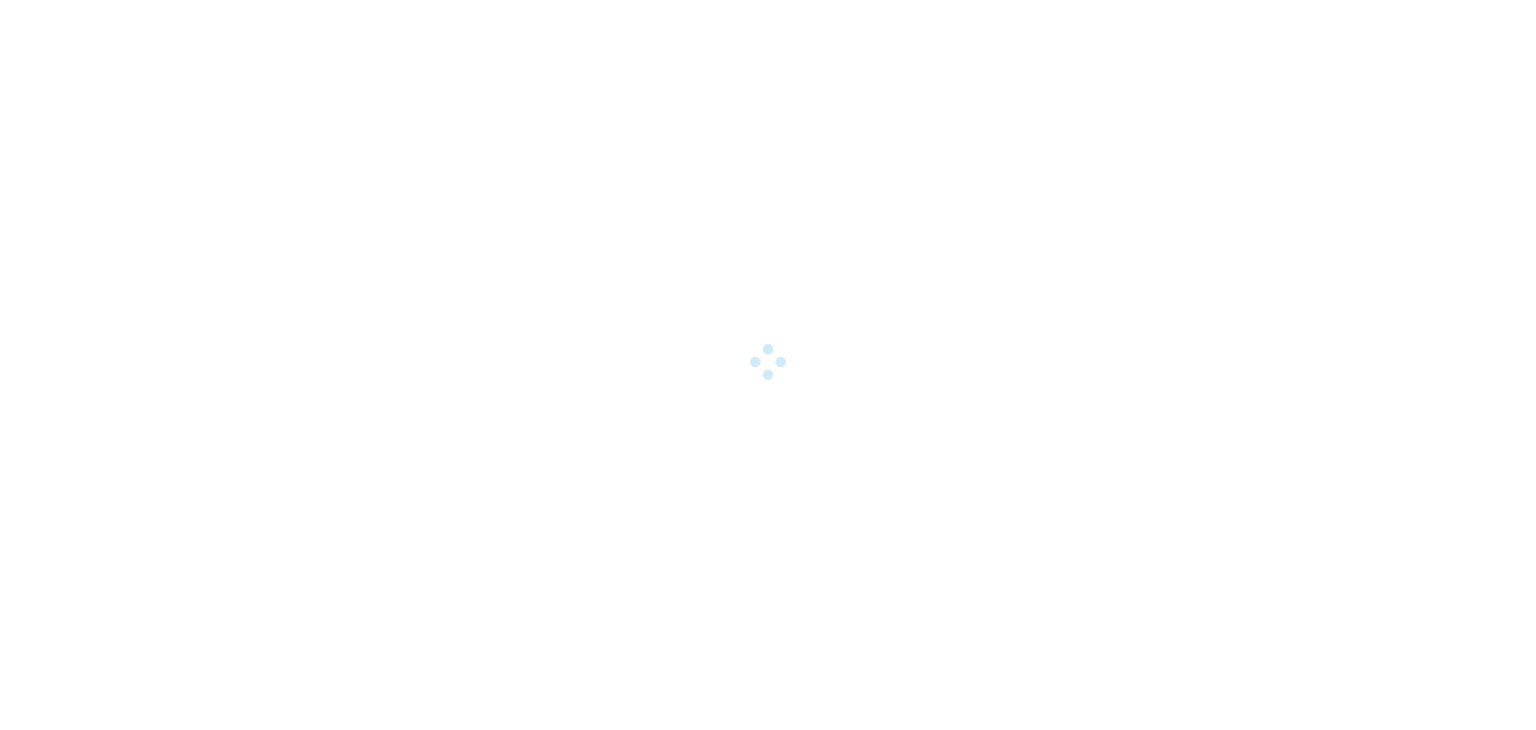 scroll, scrollTop: 0, scrollLeft: 0, axis: both 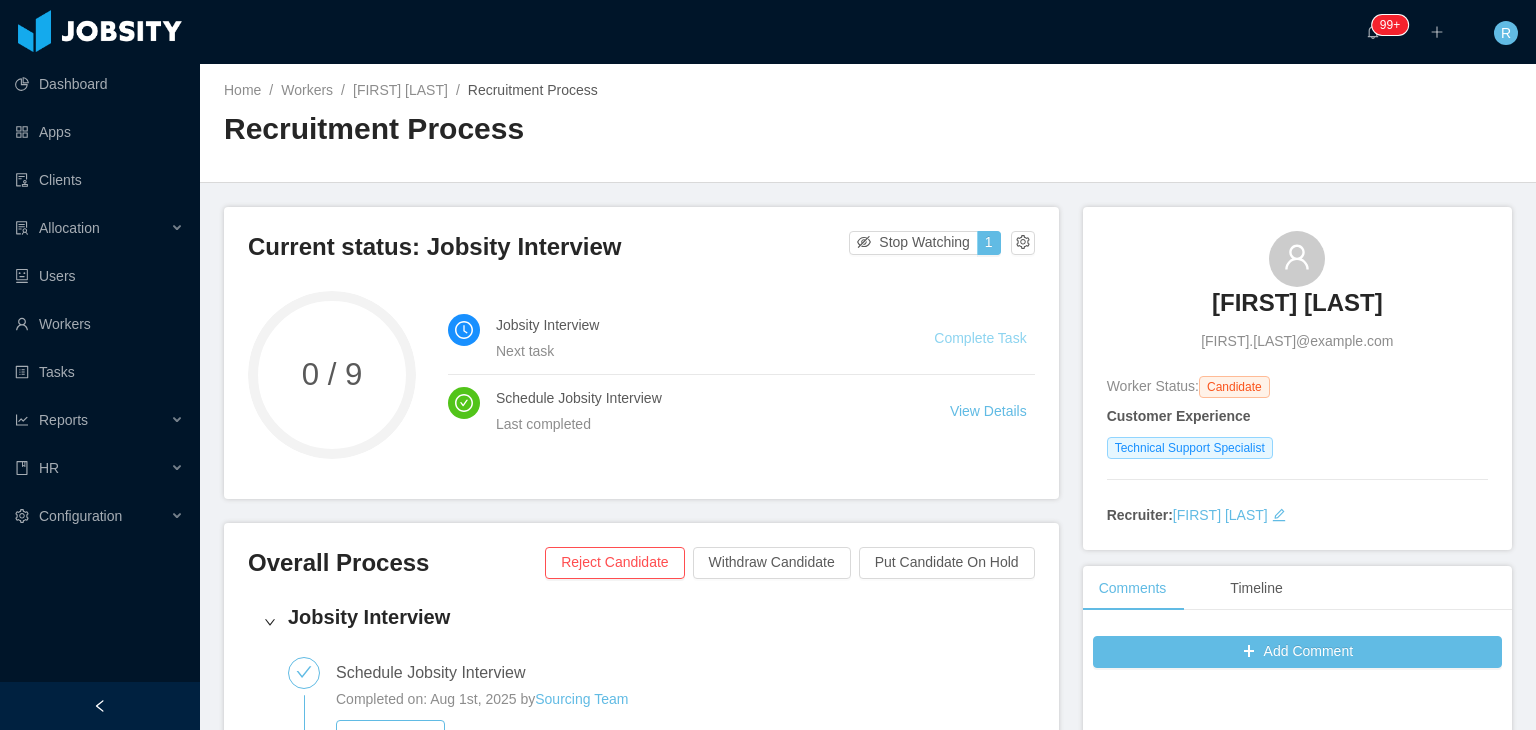 click on "Complete Task" at bounding box center [980, 338] 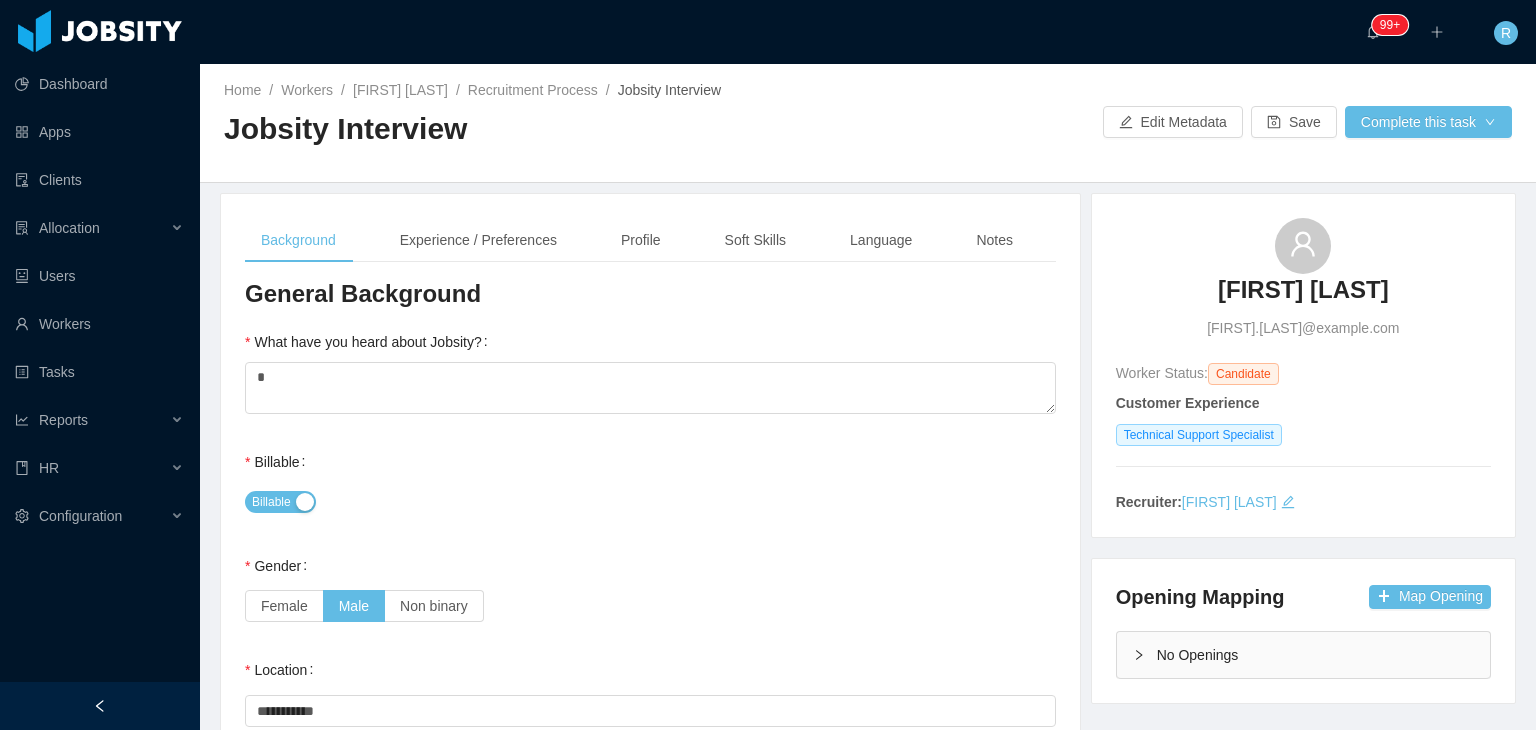 type 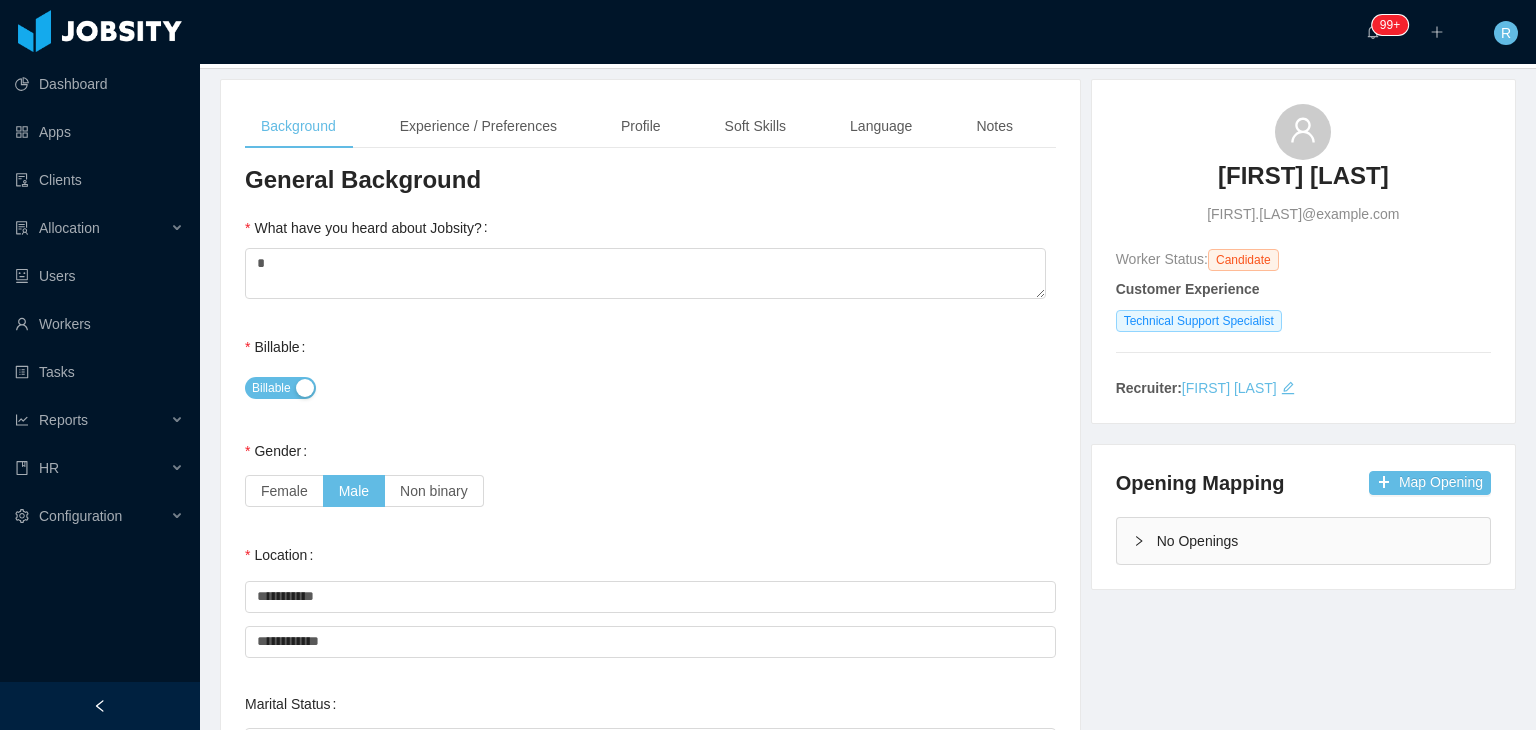 scroll, scrollTop: 0, scrollLeft: 0, axis: both 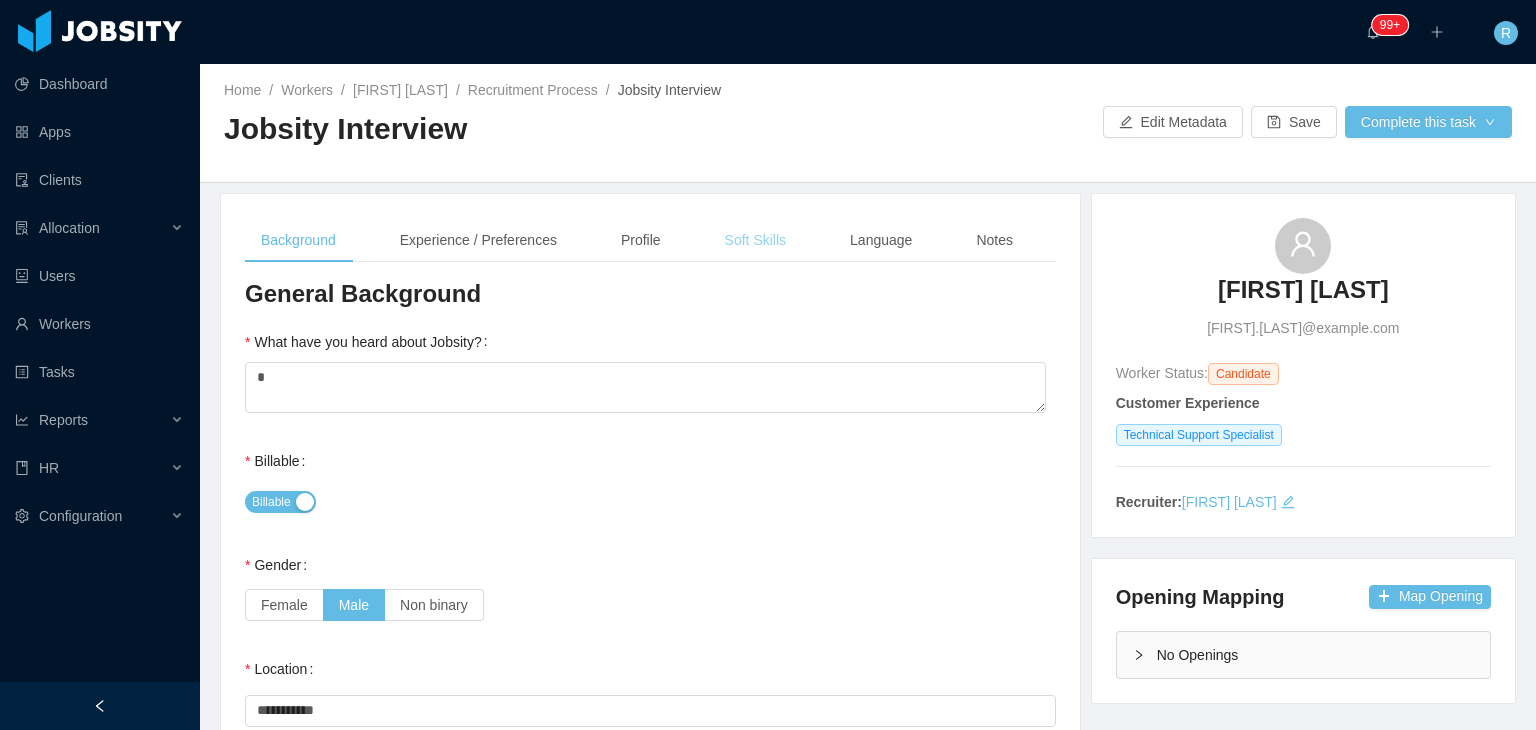 click on "Soft Skills" at bounding box center (755, 240) 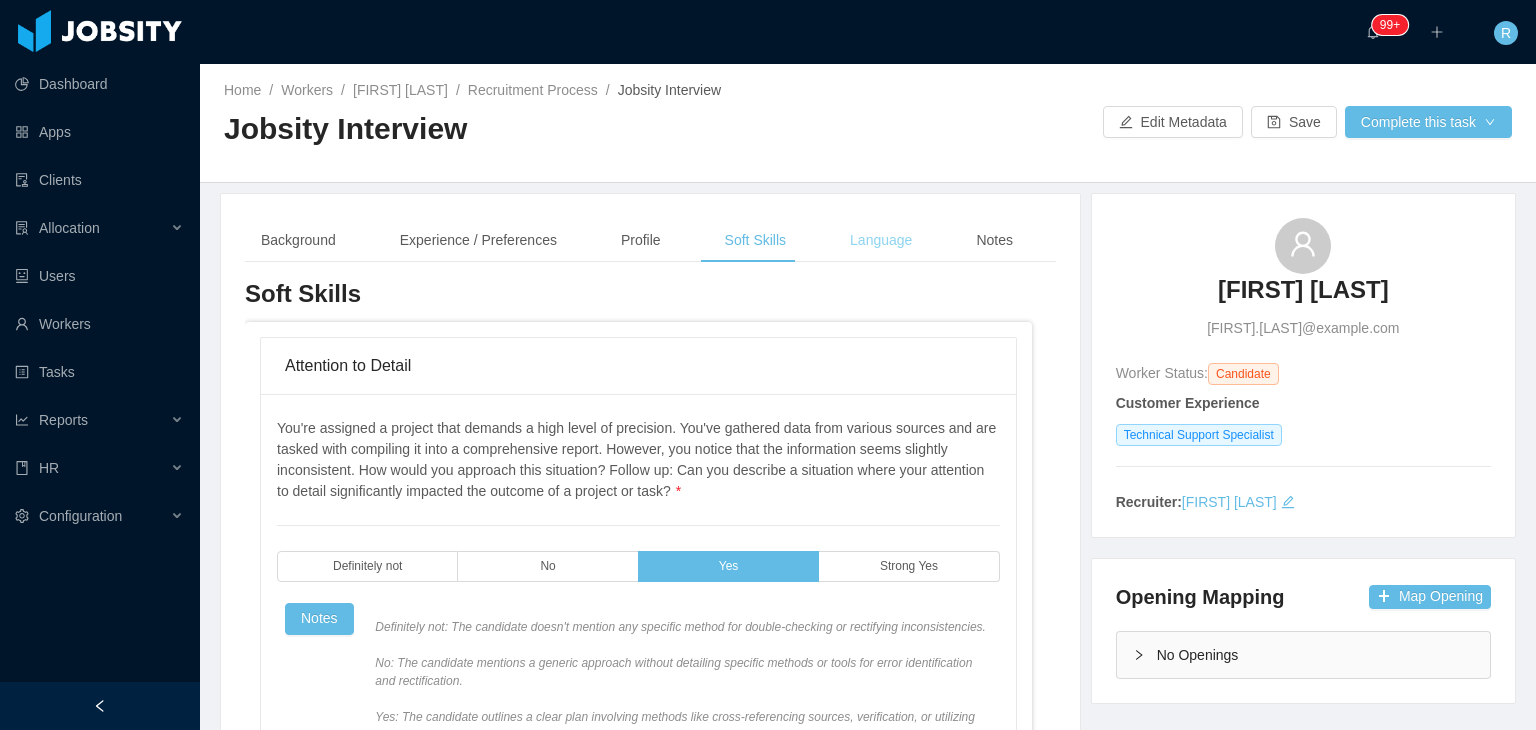 click on "Language" at bounding box center [881, 240] 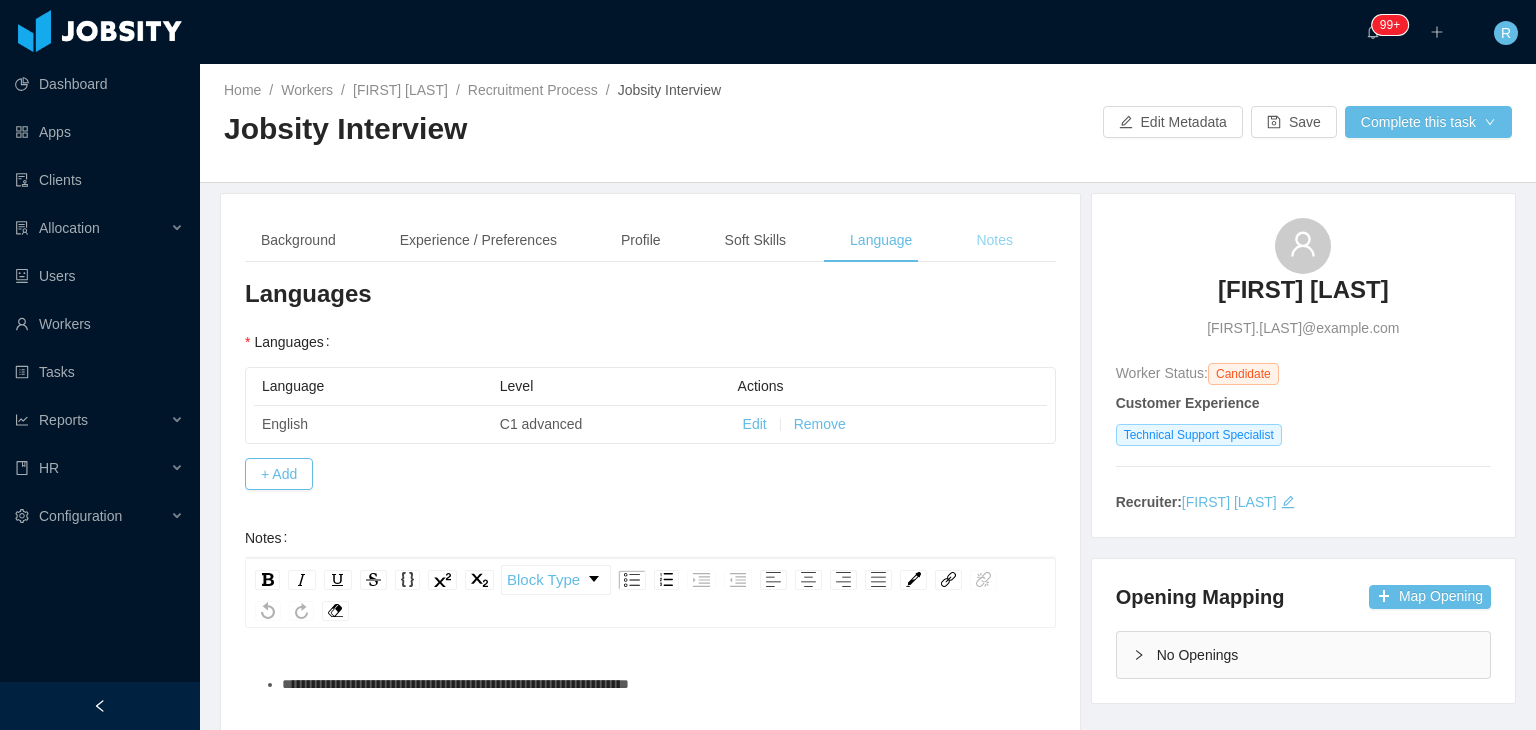 click on "Notes" at bounding box center (994, 240) 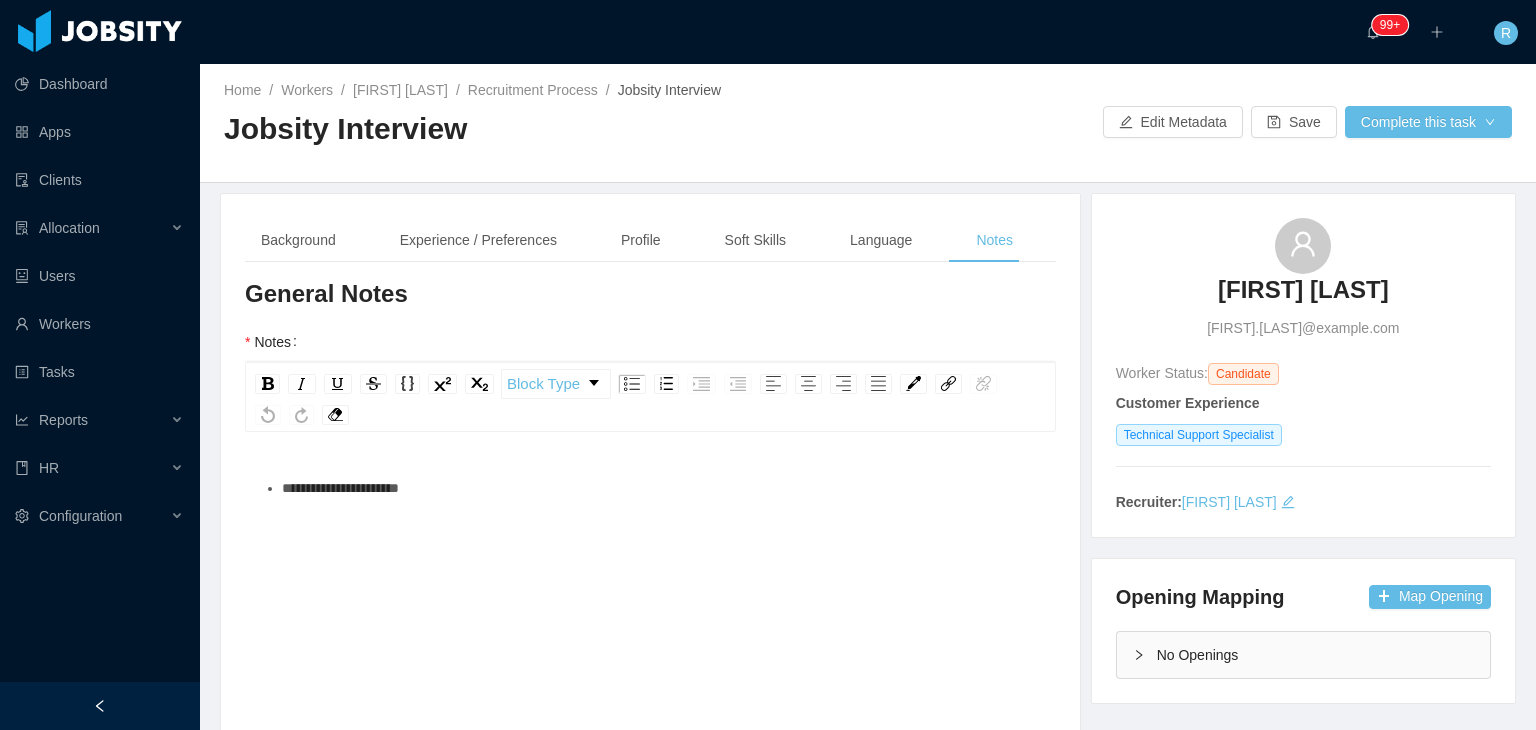 click on "**********" at bounding box center [661, 488] 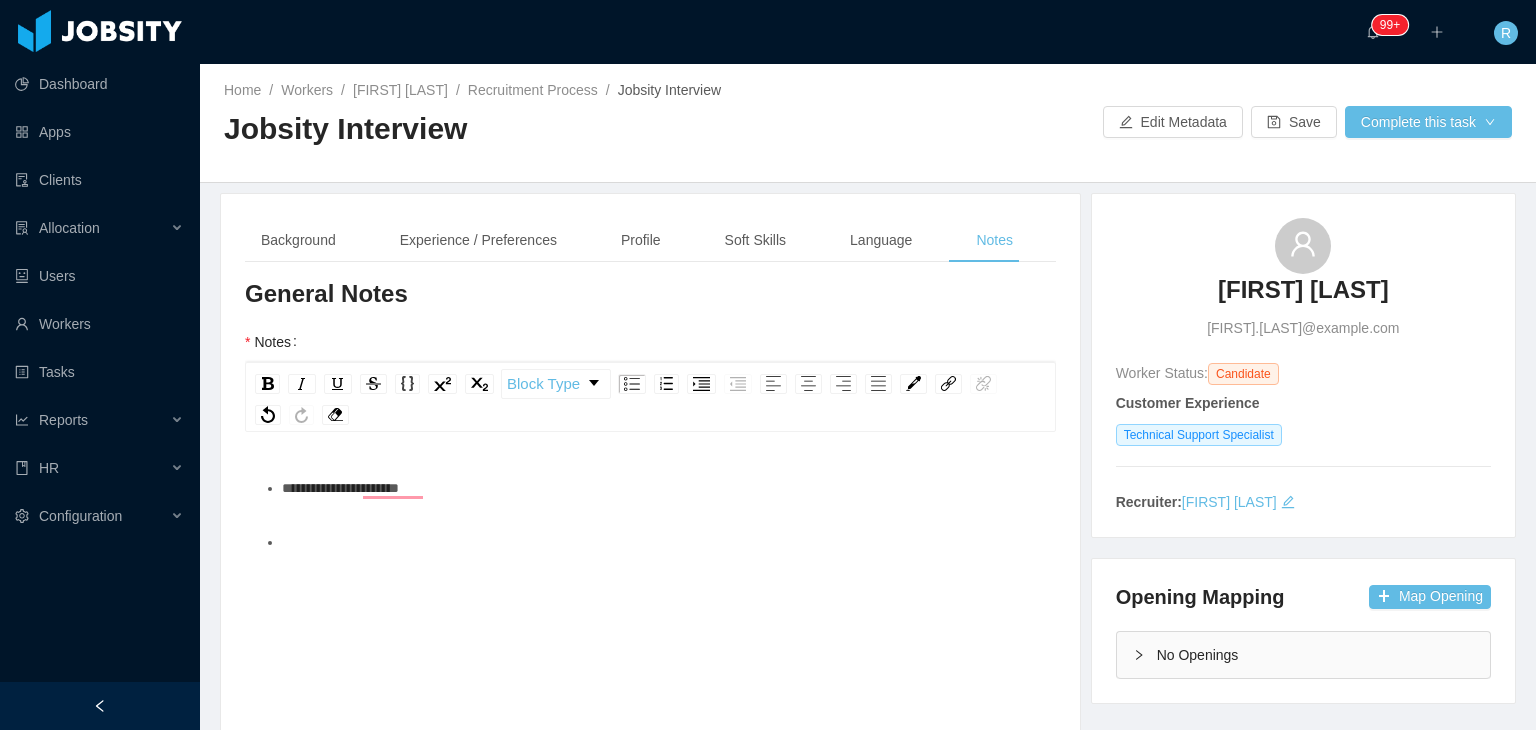 paste 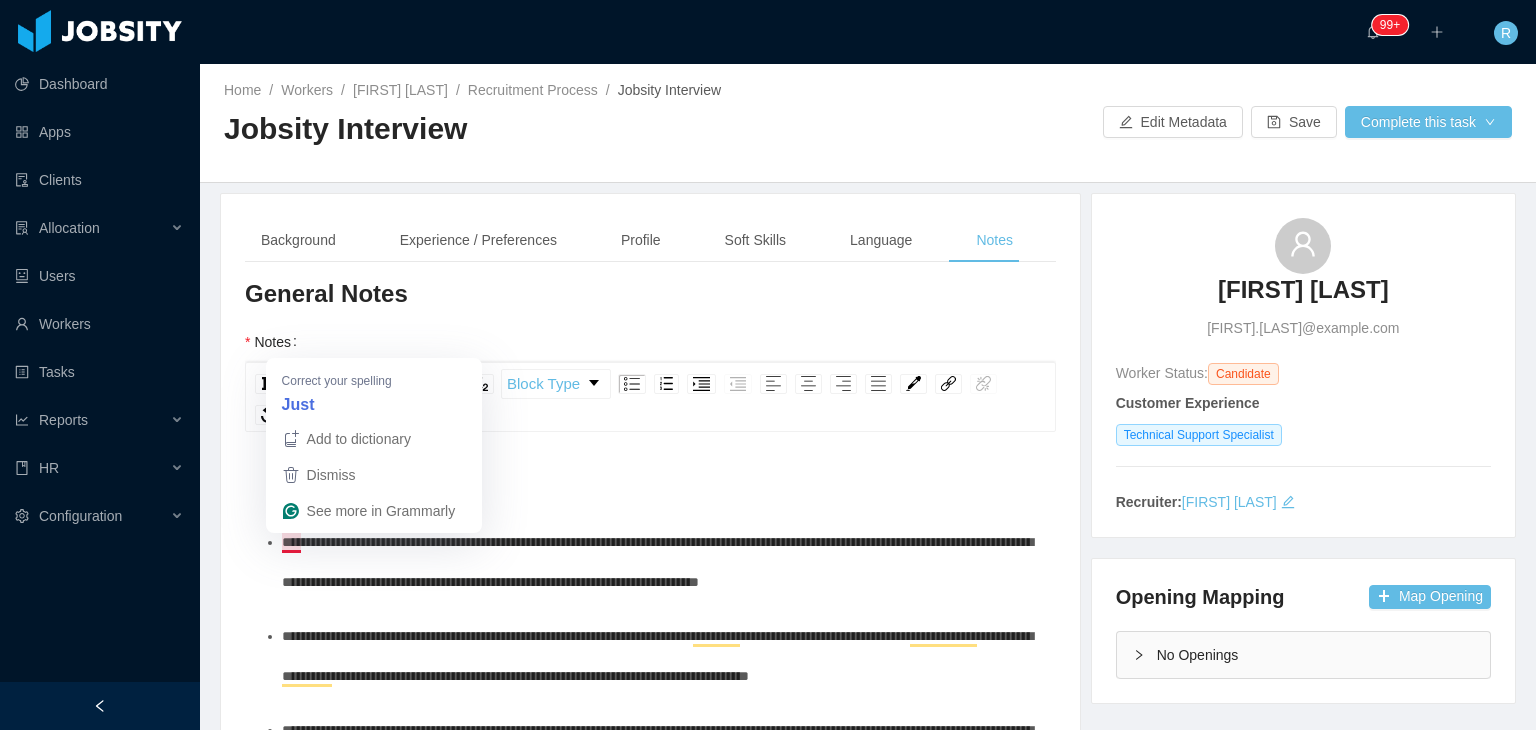click on "**********" at bounding box center (657, 562) 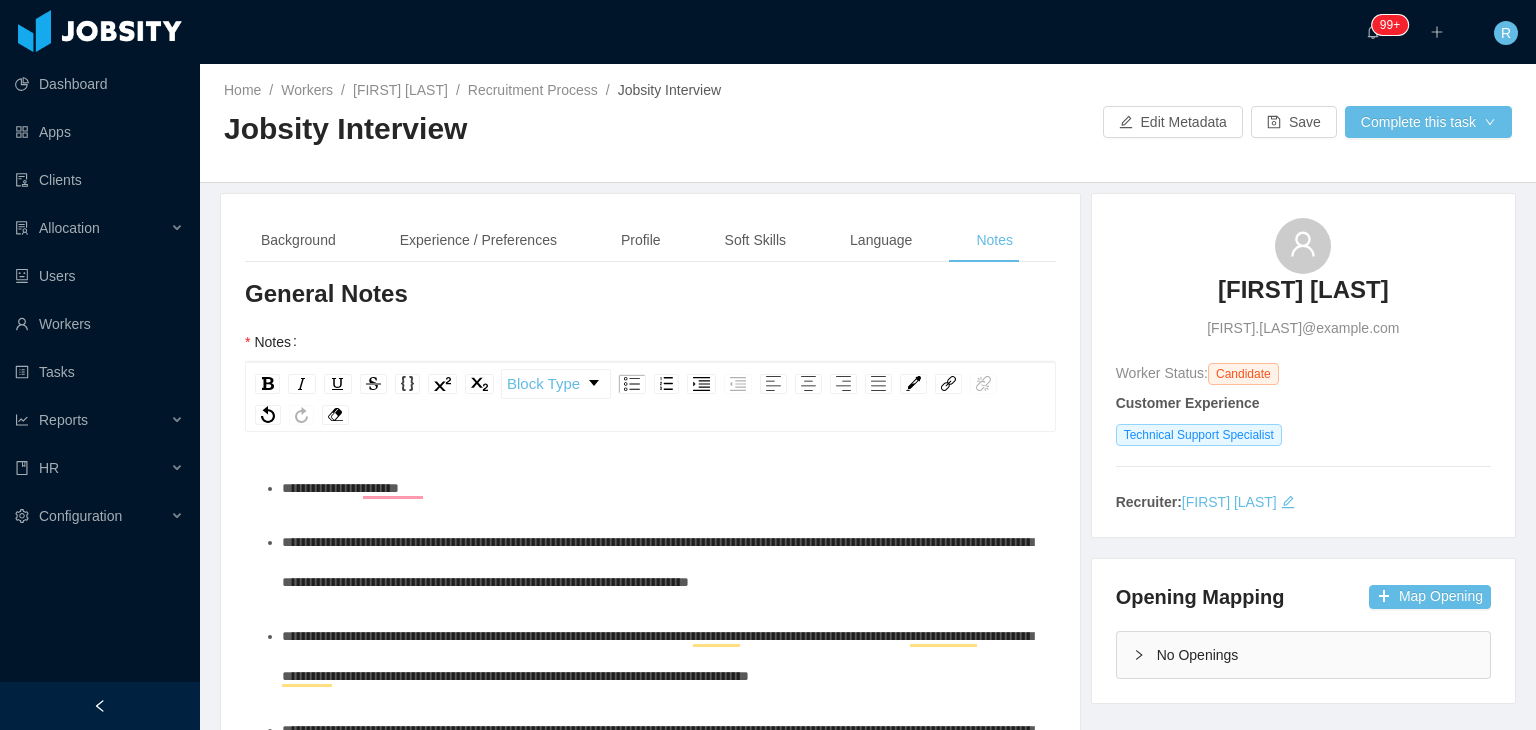 type 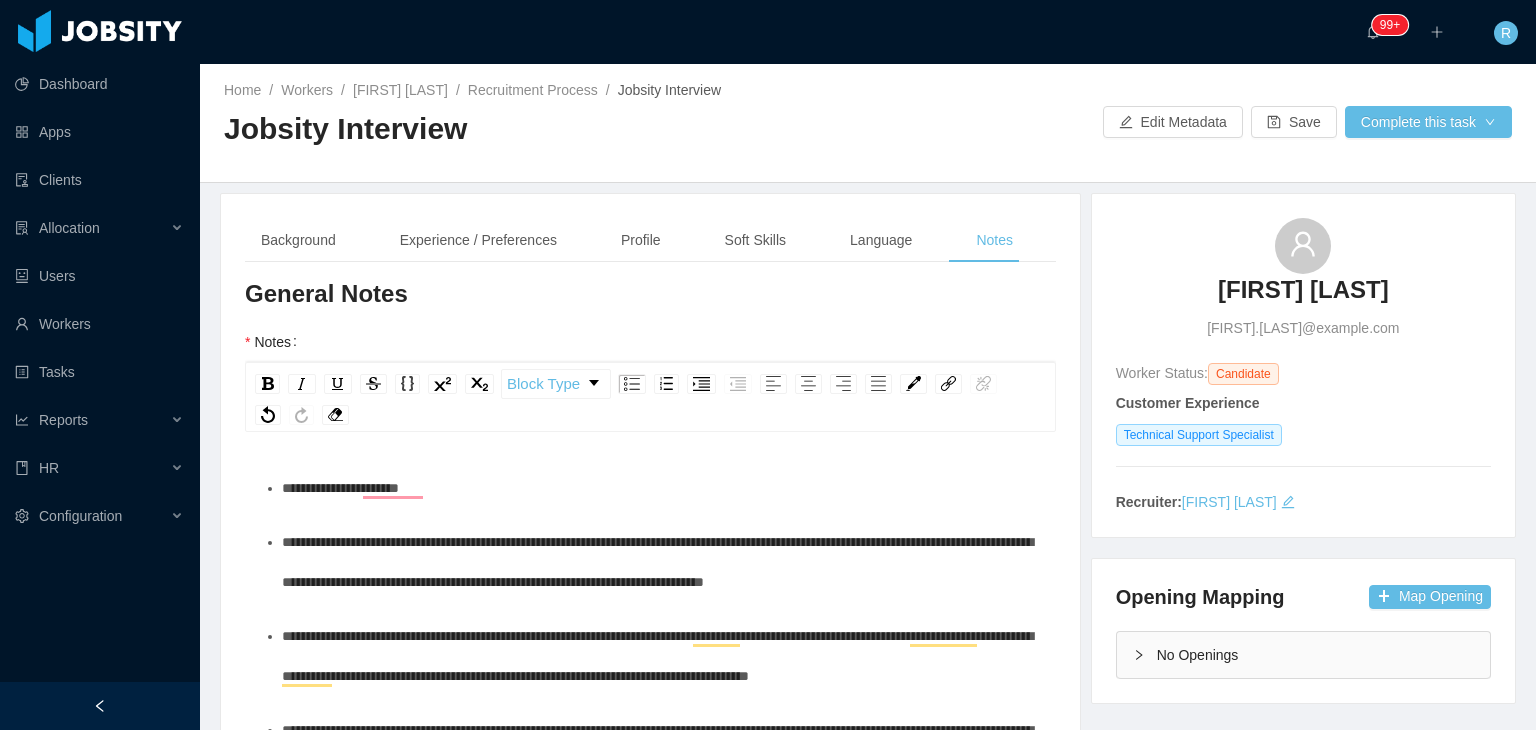 scroll, scrollTop: 56, scrollLeft: 0, axis: vertical 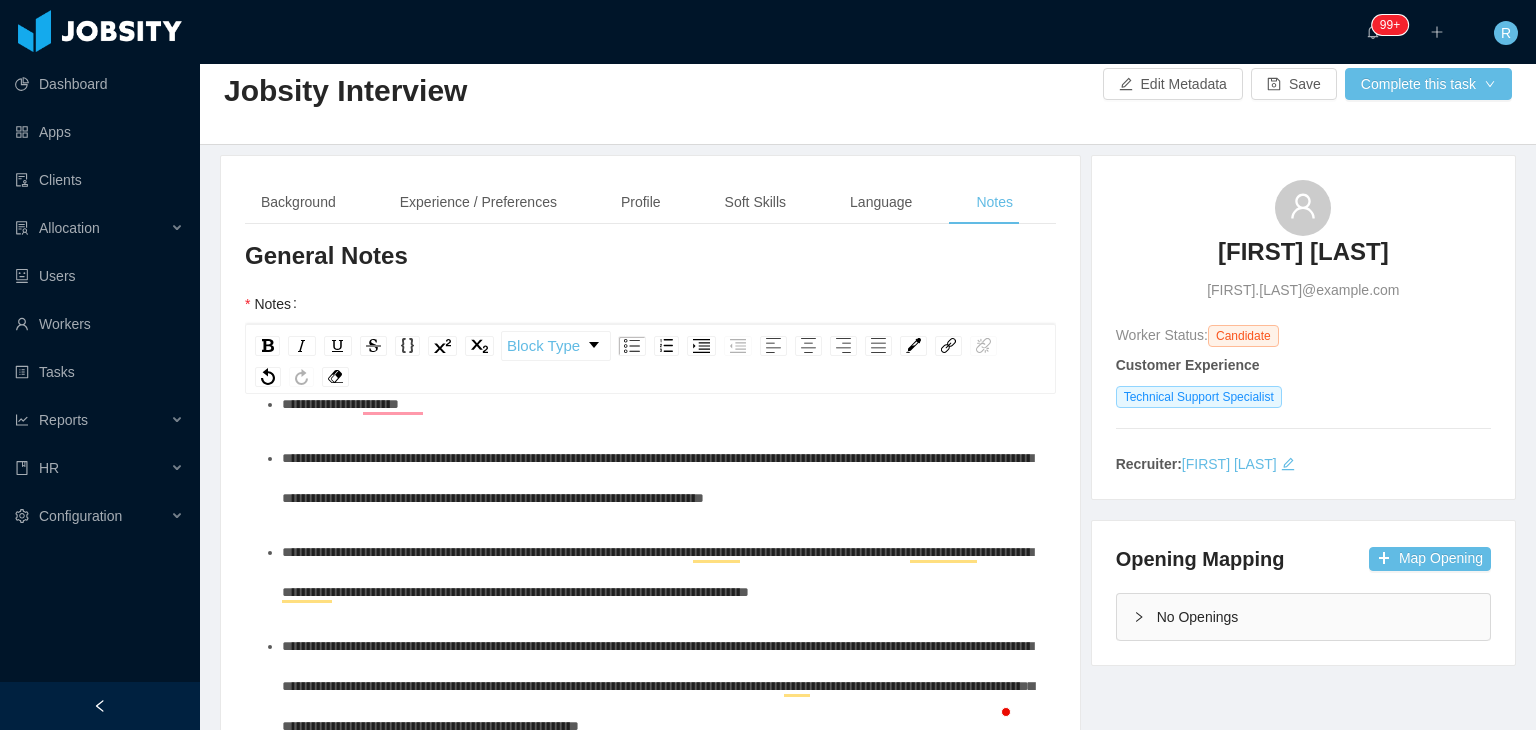 click on "**********" at bounding box center [658, 686] 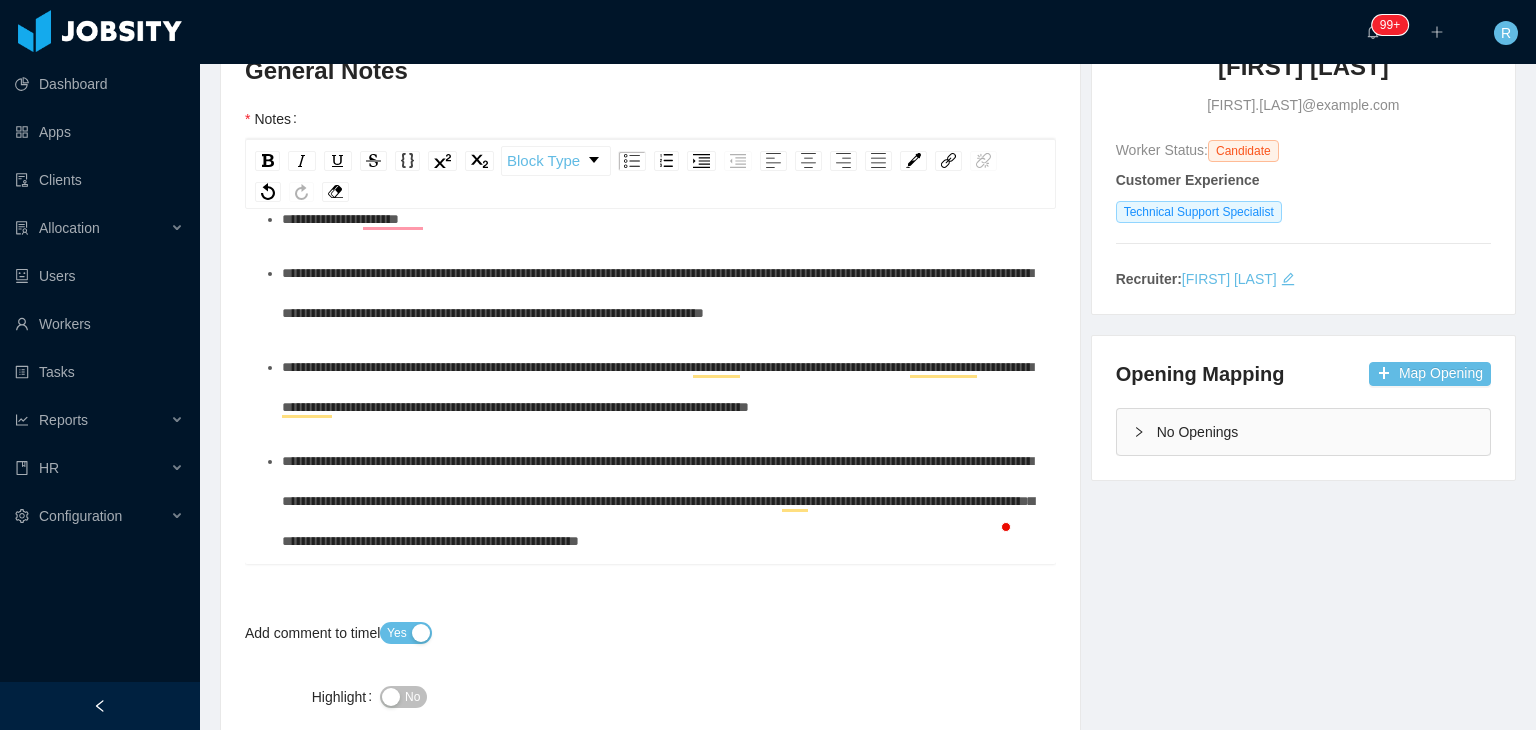 scroll, scrollTop: 222, scrollLeft: 0, axis: vertical 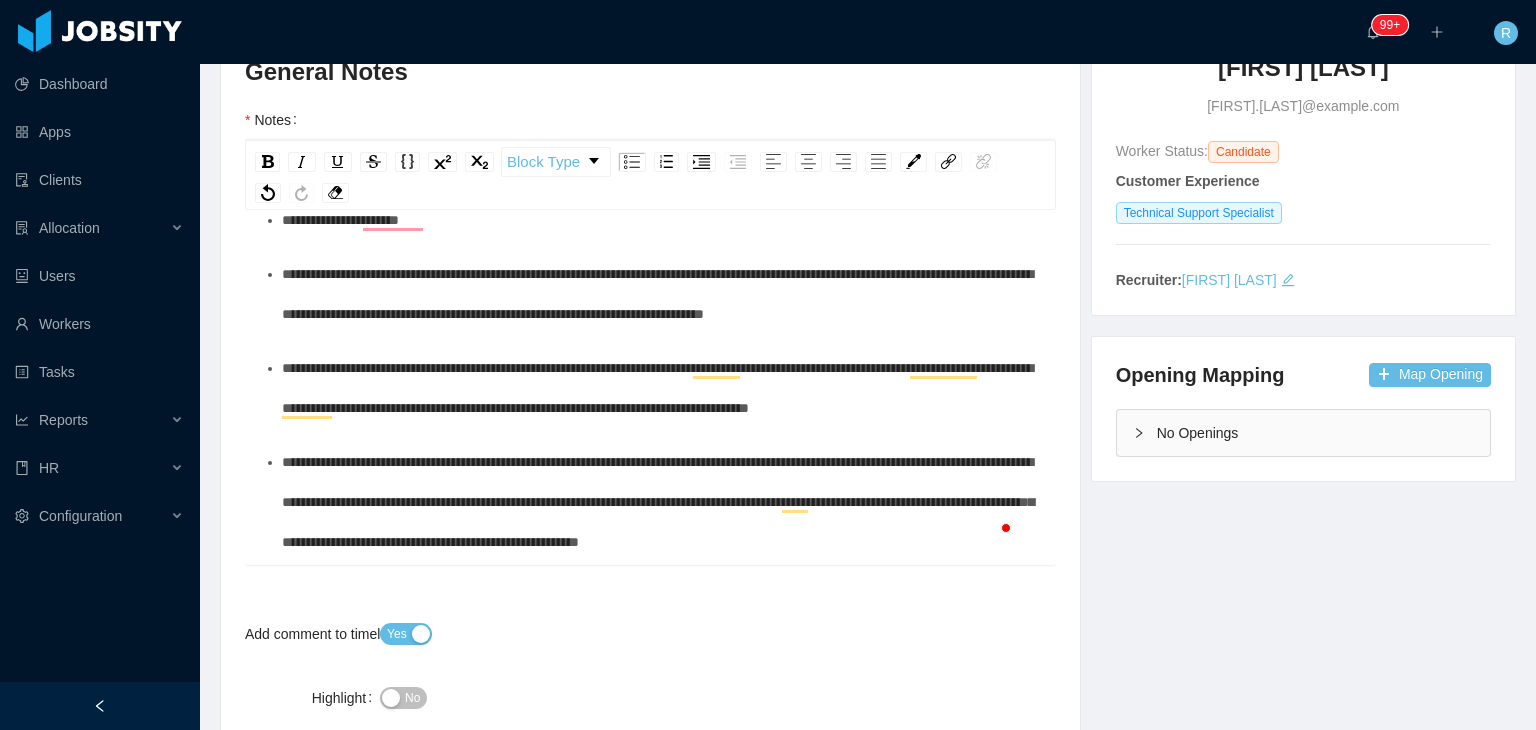 click on "**********" at bounding box center [661, 502] 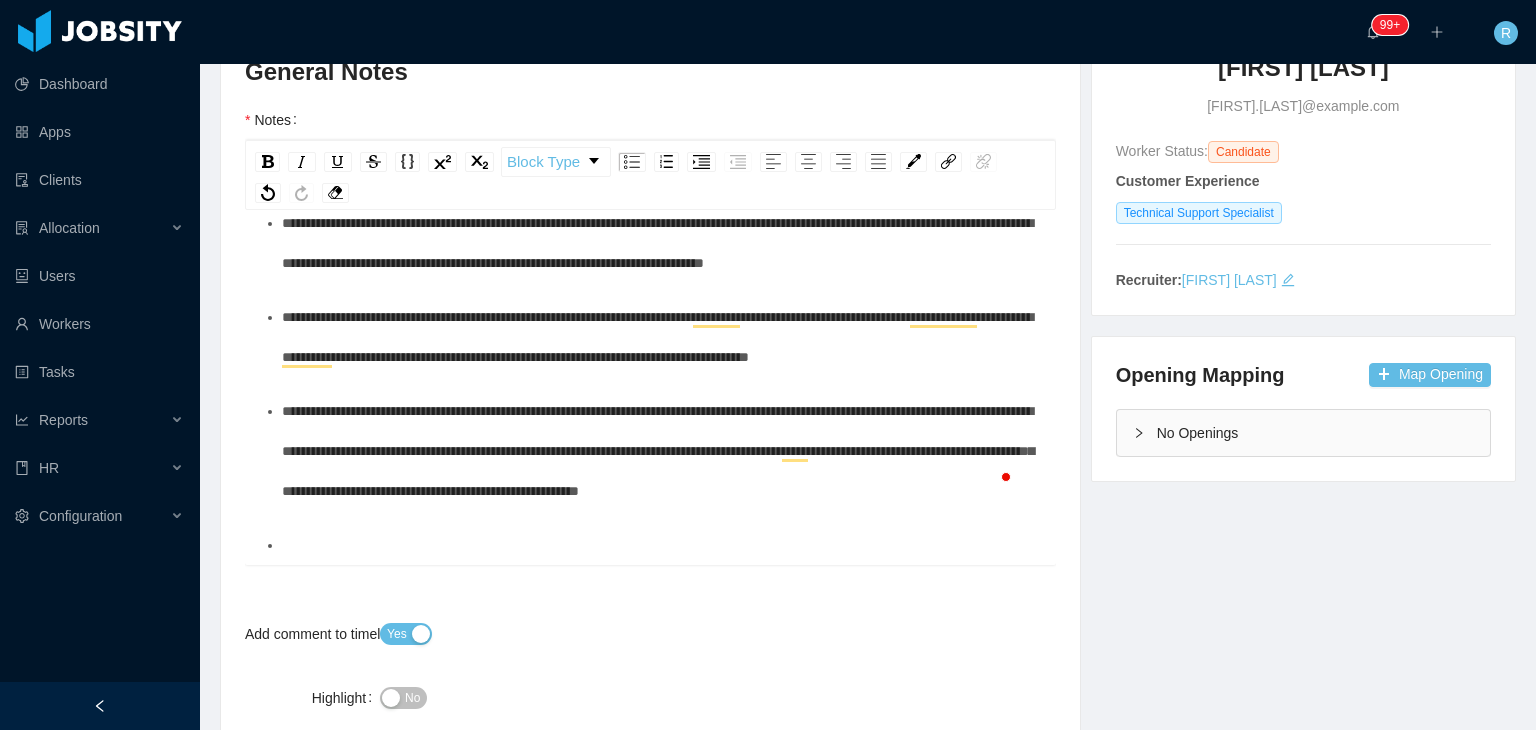 scroll, scrollTop: 176, scrollLeft: 0, axis: vertical 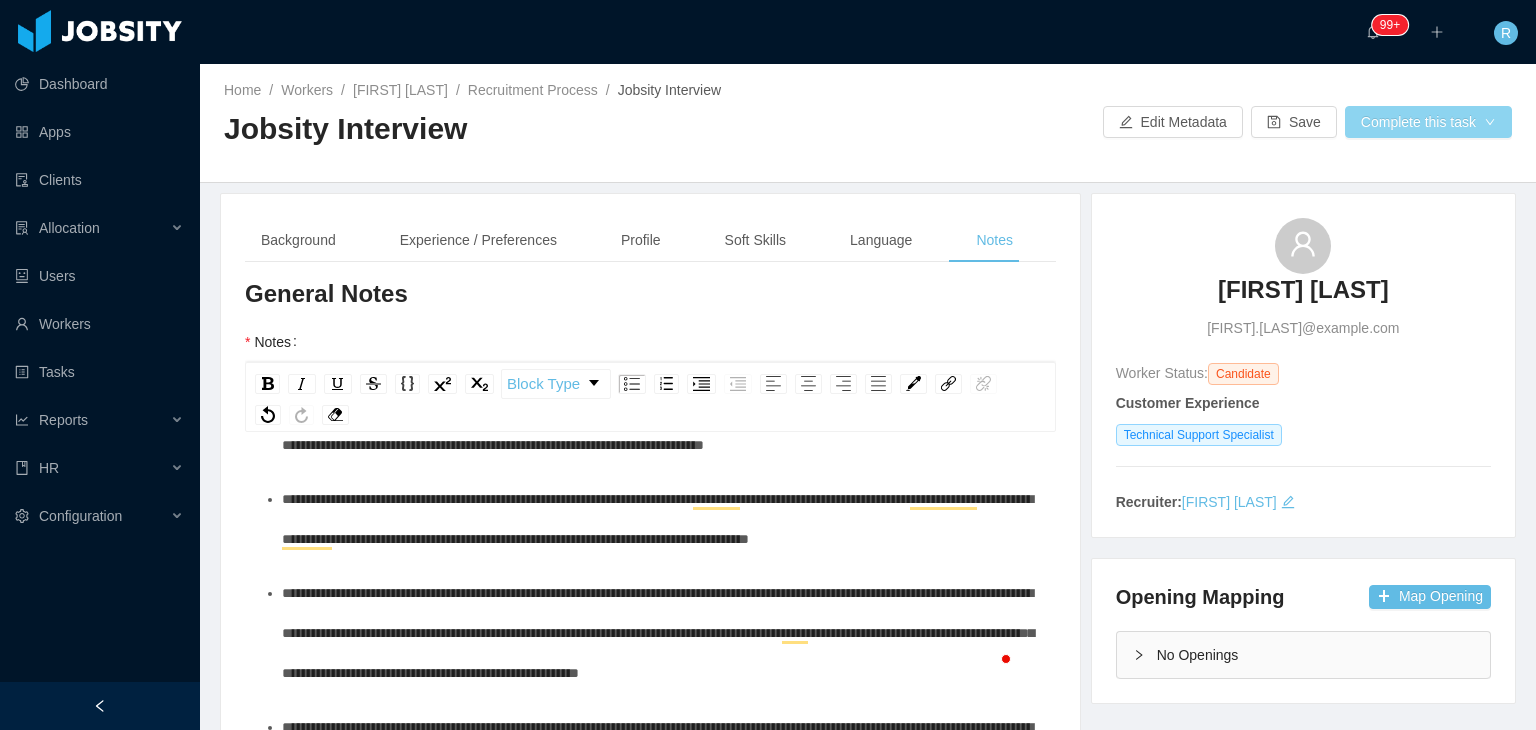 click on "Complete this task" at bounding box center [1428, 122] 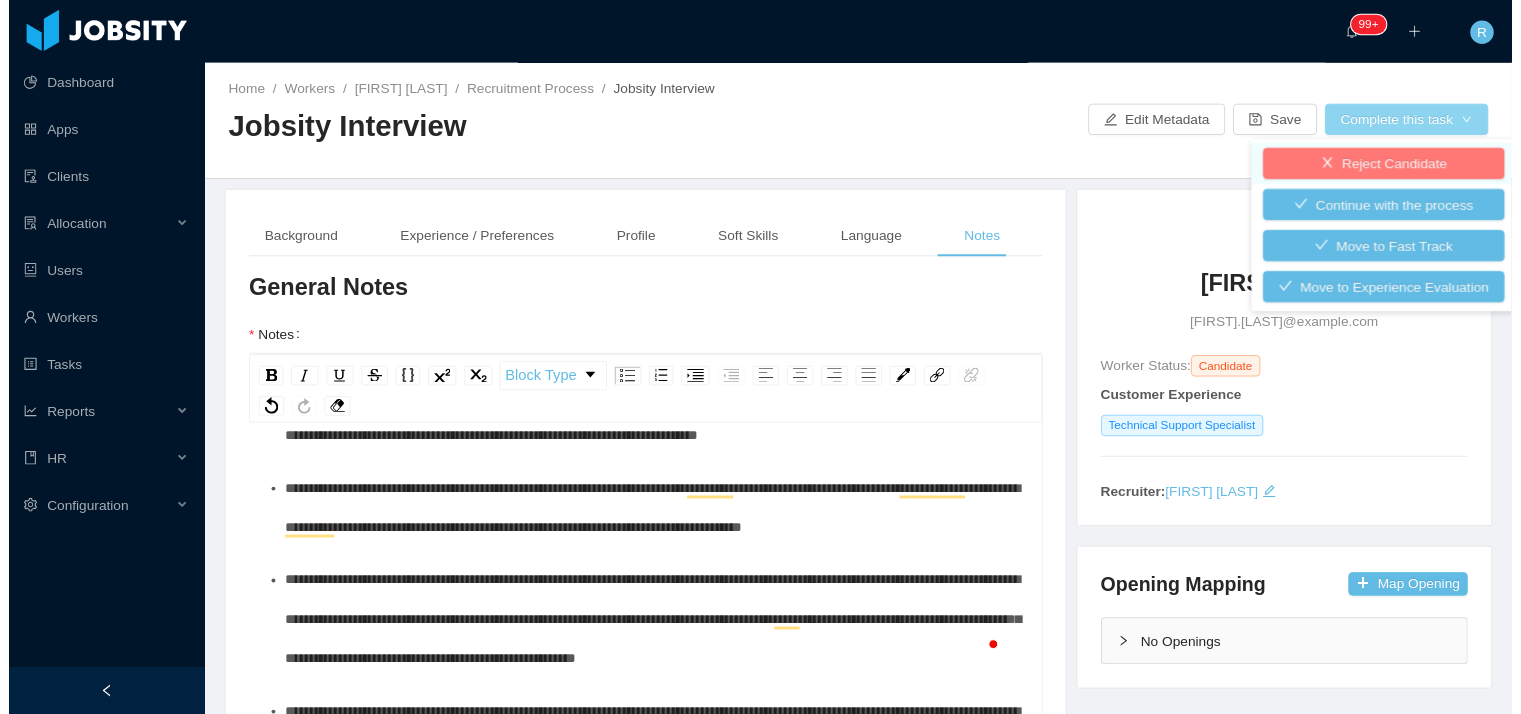 scroll, scrollTop: 246, scrollLeft: 0, axis: vertical 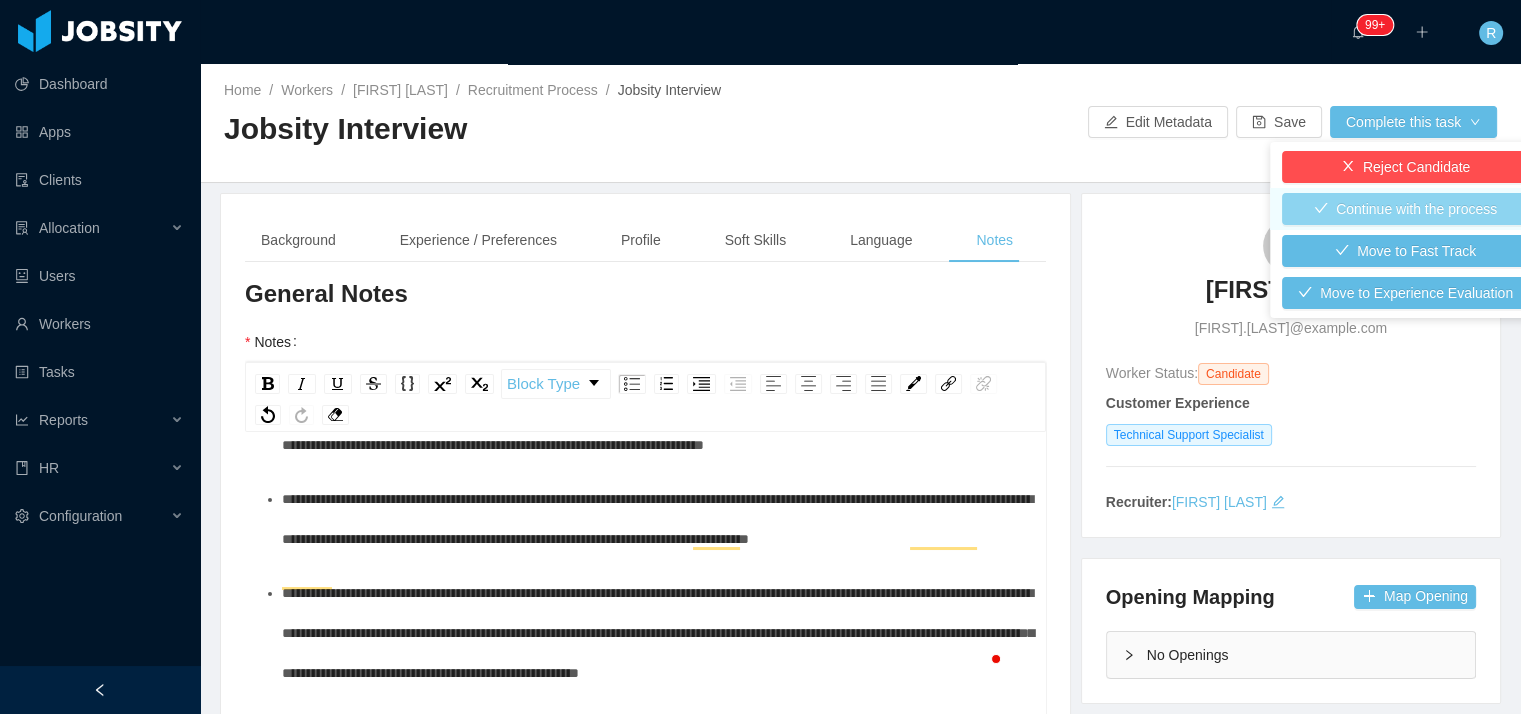 click on "Continue with the process" at bounding box center [1405, 209] 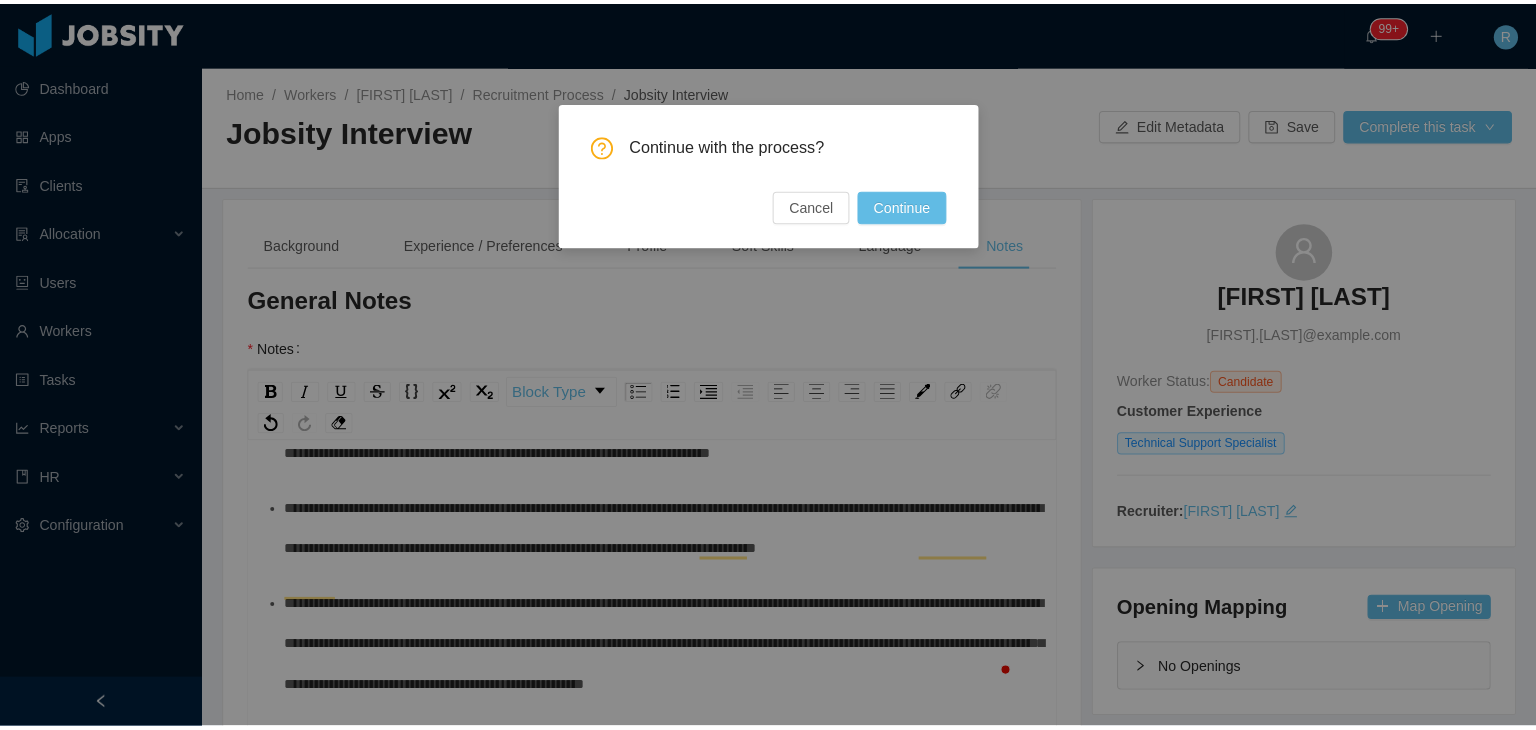 scroll, scrollTop: 206, scrollLeft: 0, axis: vertical 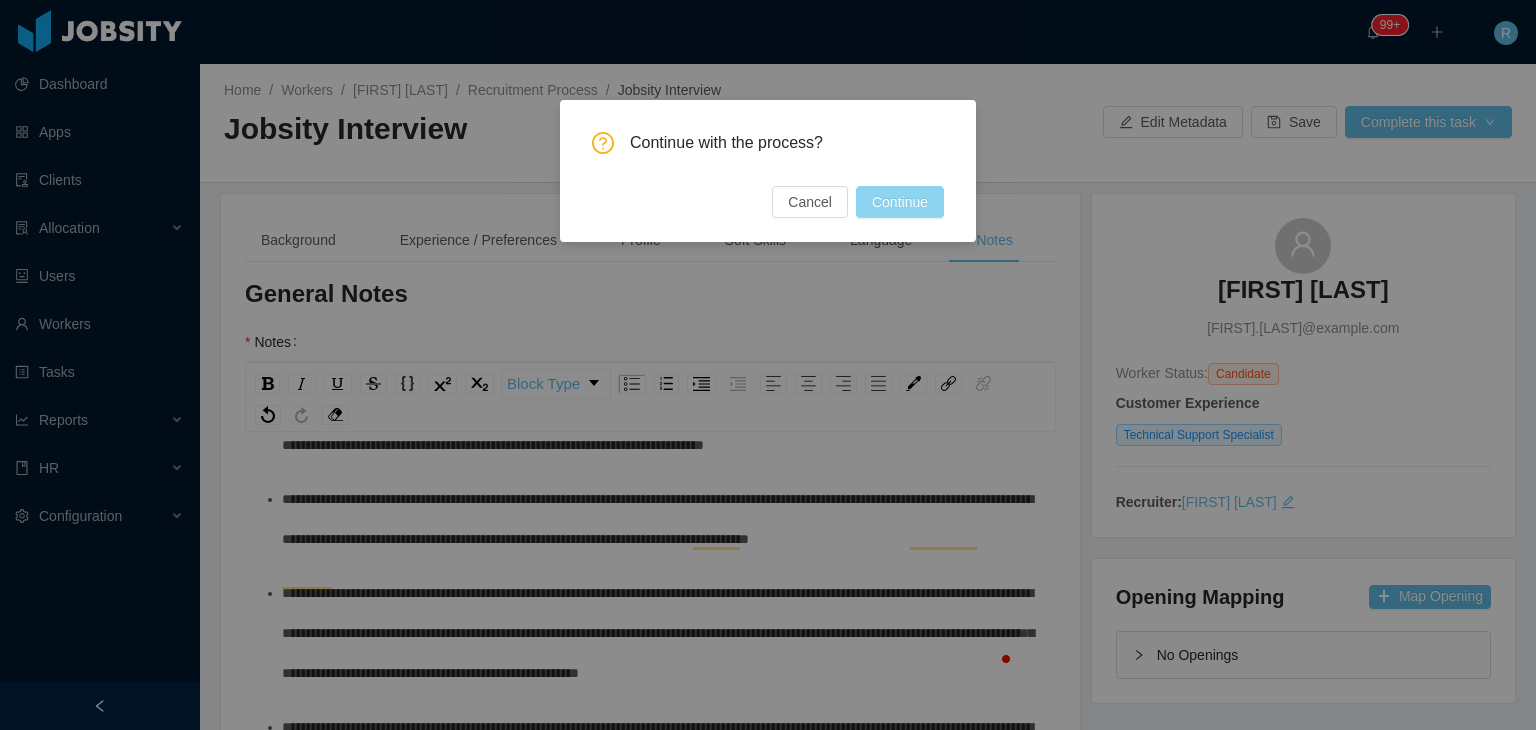 click on "Continue" at bounding box center [900, 202] 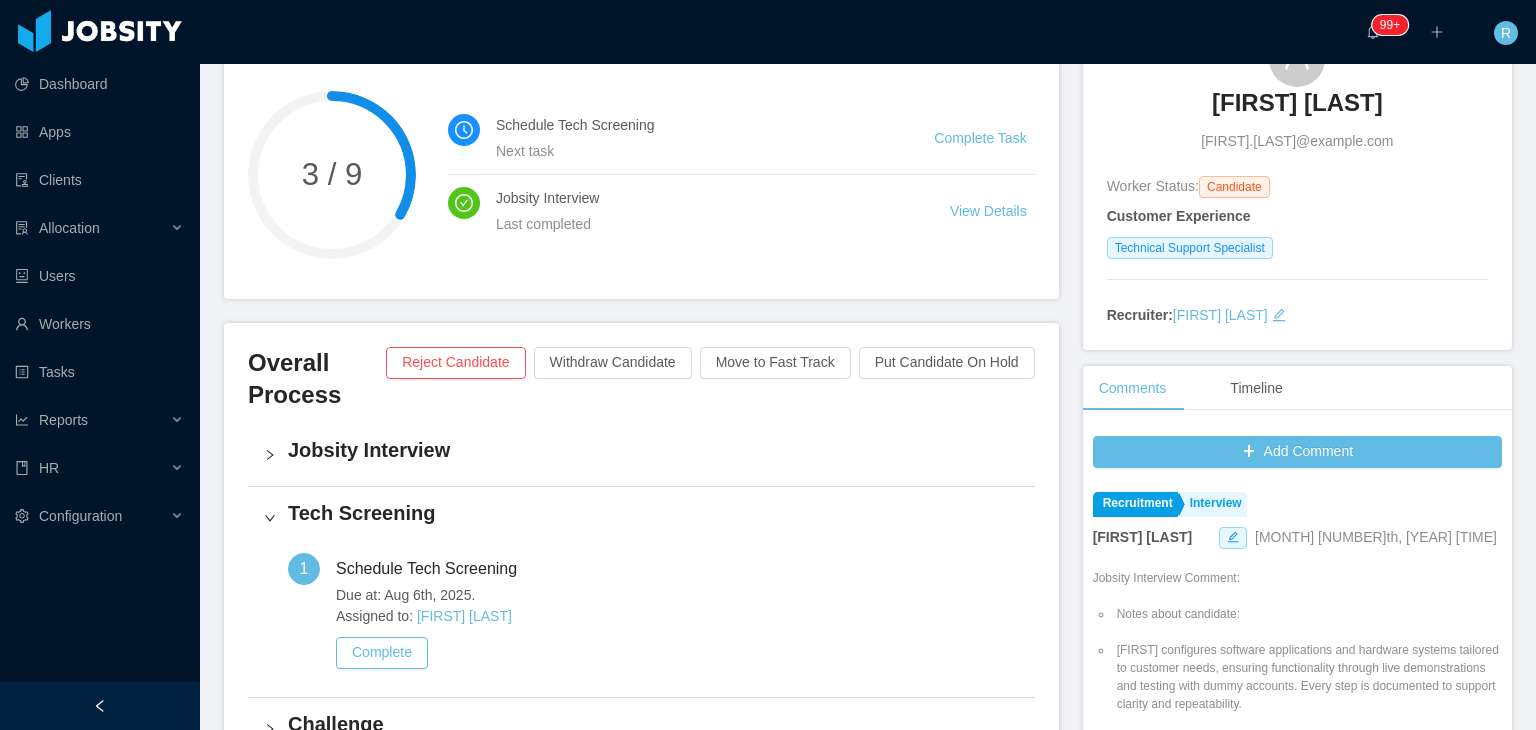 scroll, scrollTop: 0, scrollLeft: 0, axis: both 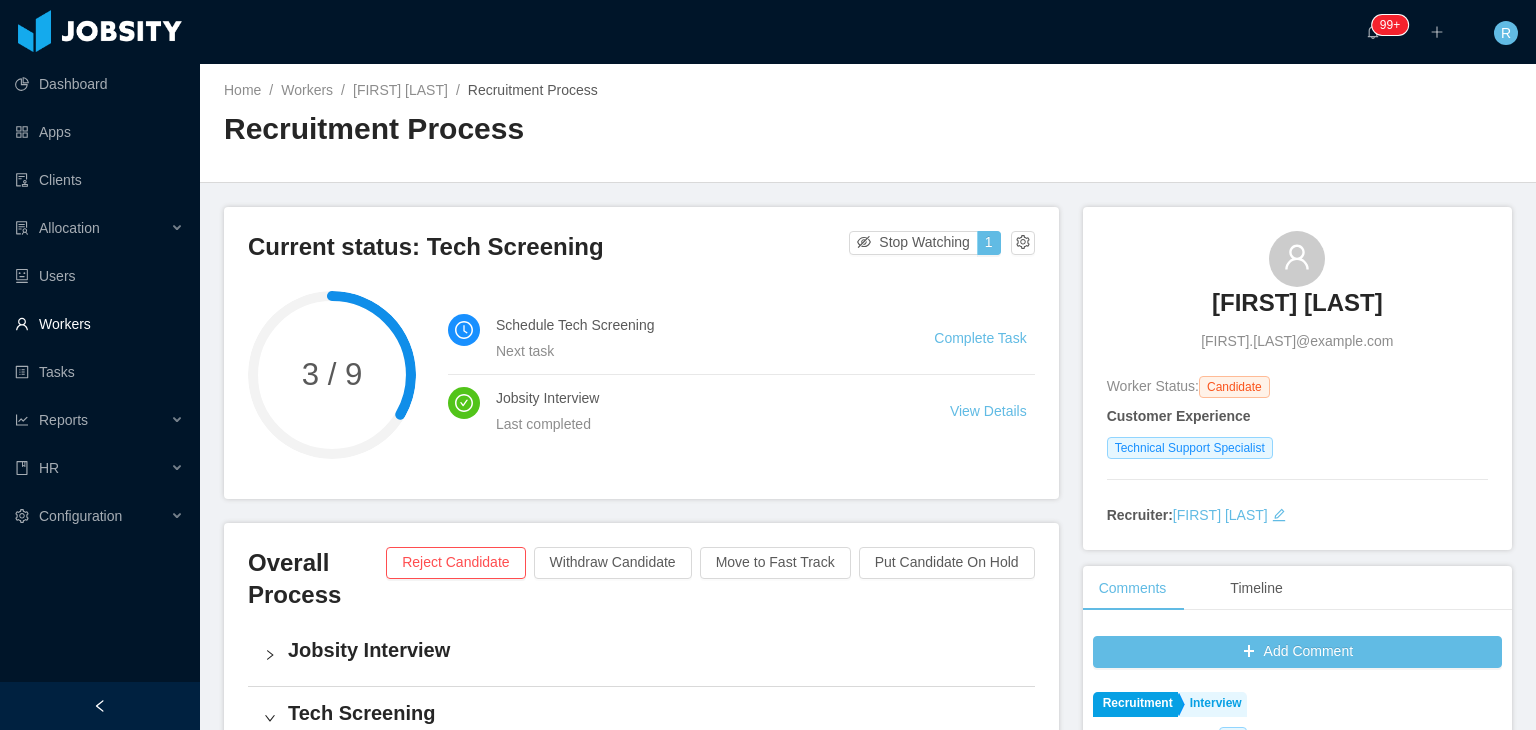 click on "Workers" at bounding box center (99, 324) 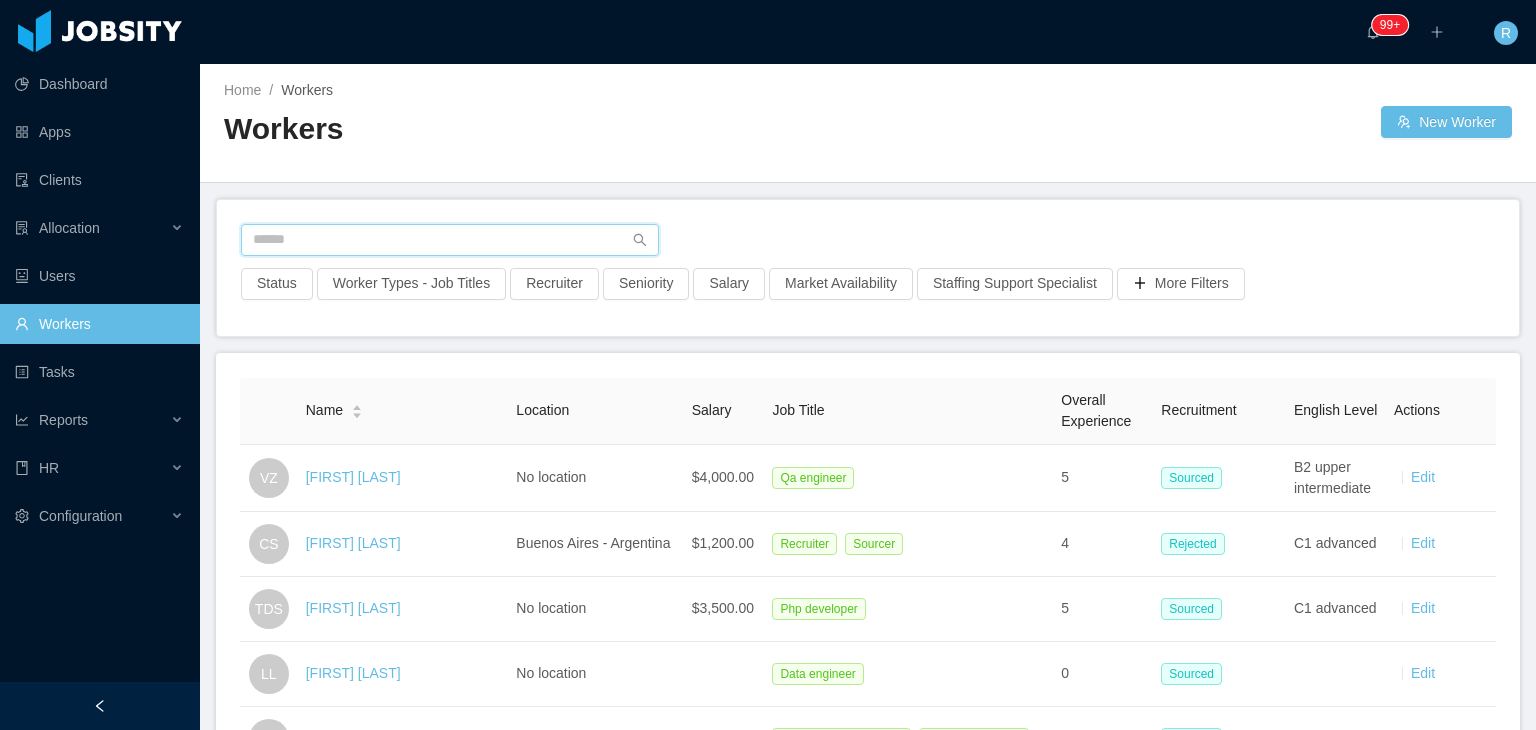 click at bounding box center (450, 240) 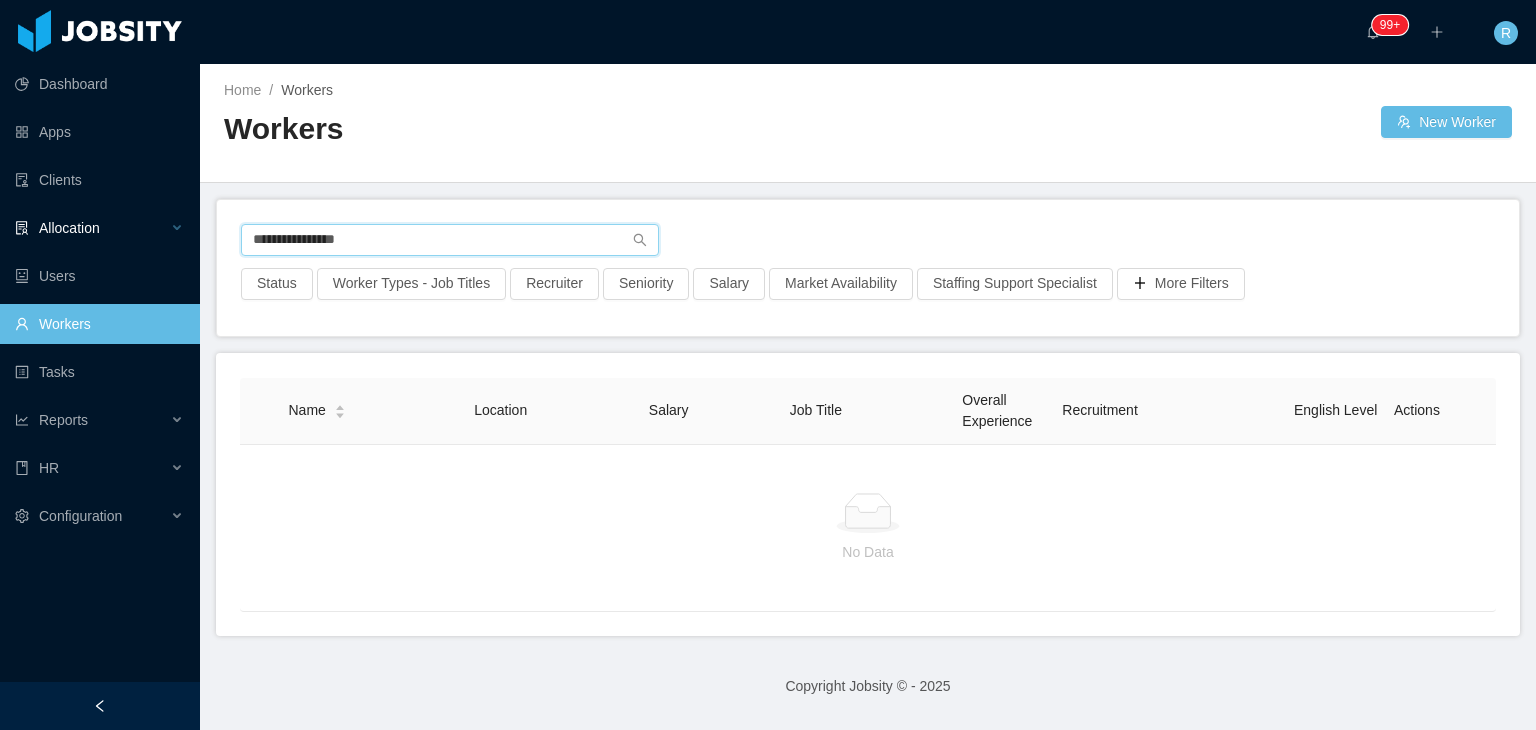 drag, startPoint x: 512, startPoint y: 243, endPoint x: 97, endPoint y: 235, distance: 415.0771 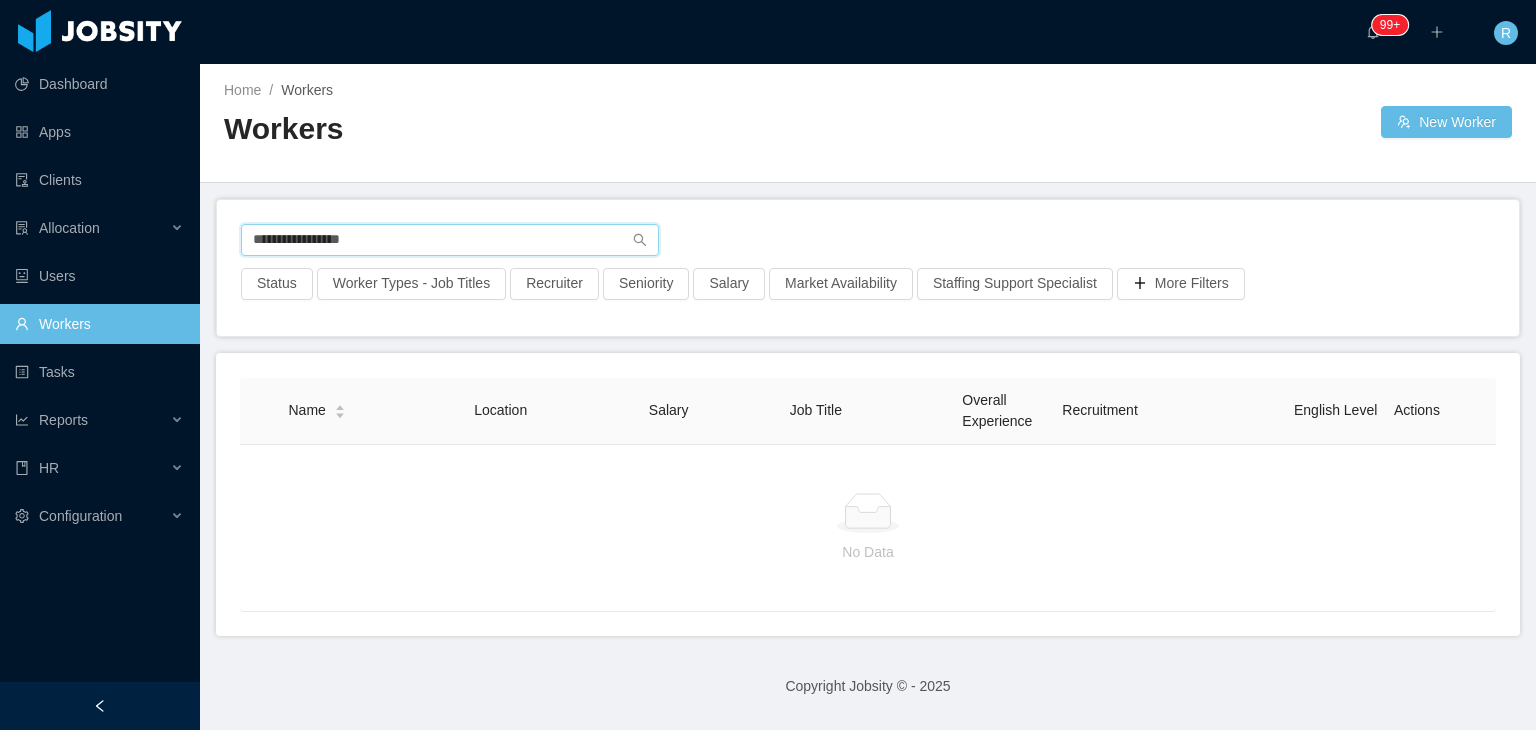 drag, startPoint x: 448, startPoint y: 247, endPoint x: 224, endPoint y: 246, distance: 224.00223 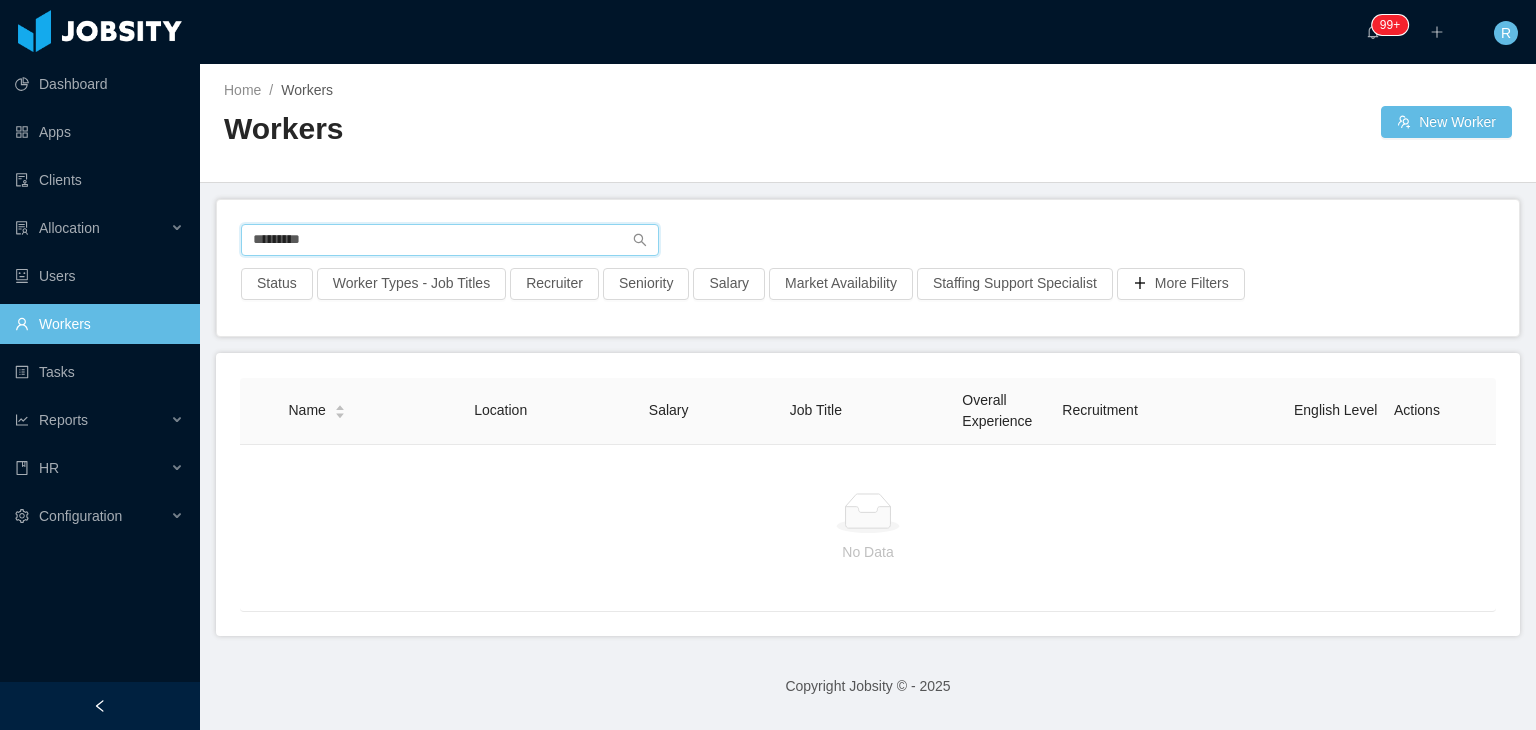 type on "********" 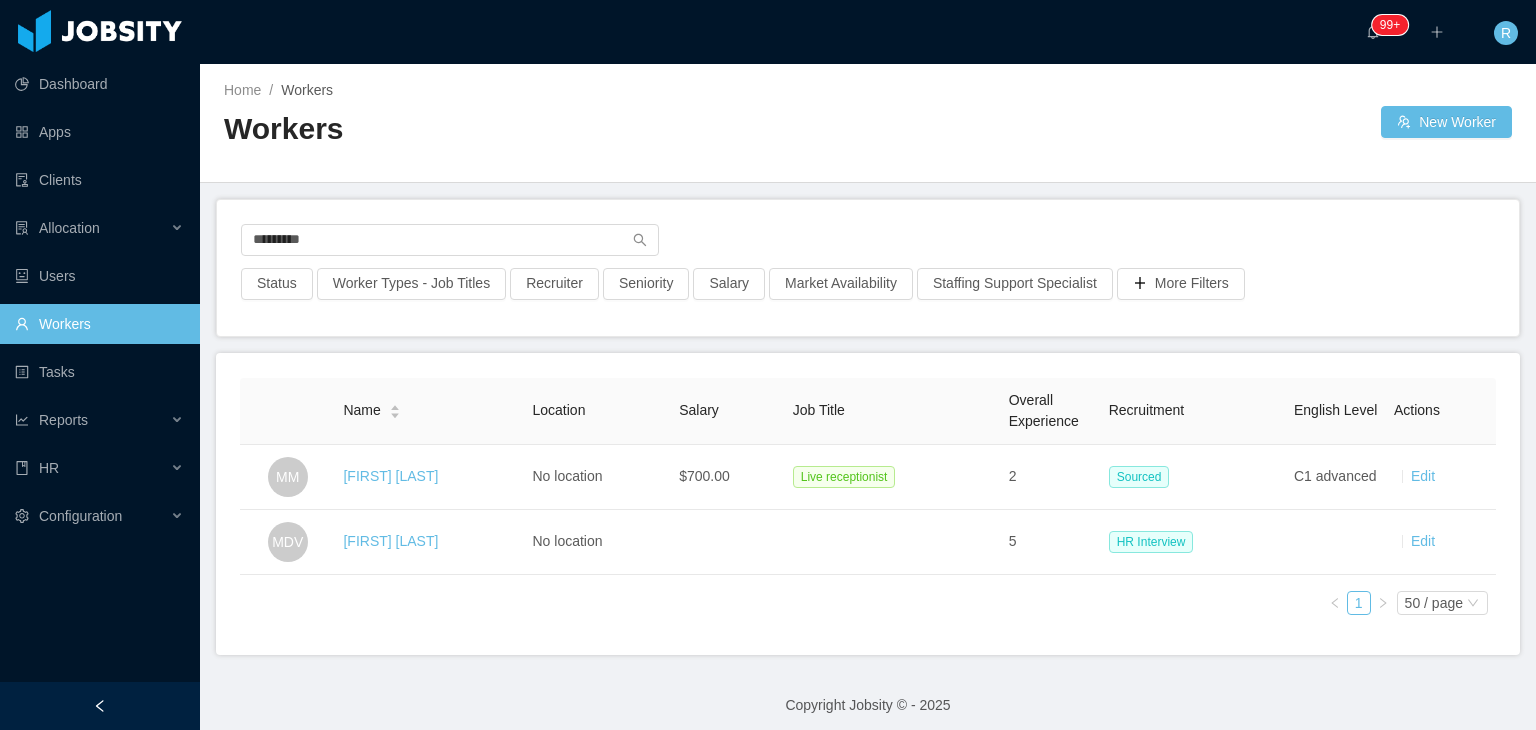 click on "Marisela Mendoza" at bounding box center [390, 476] 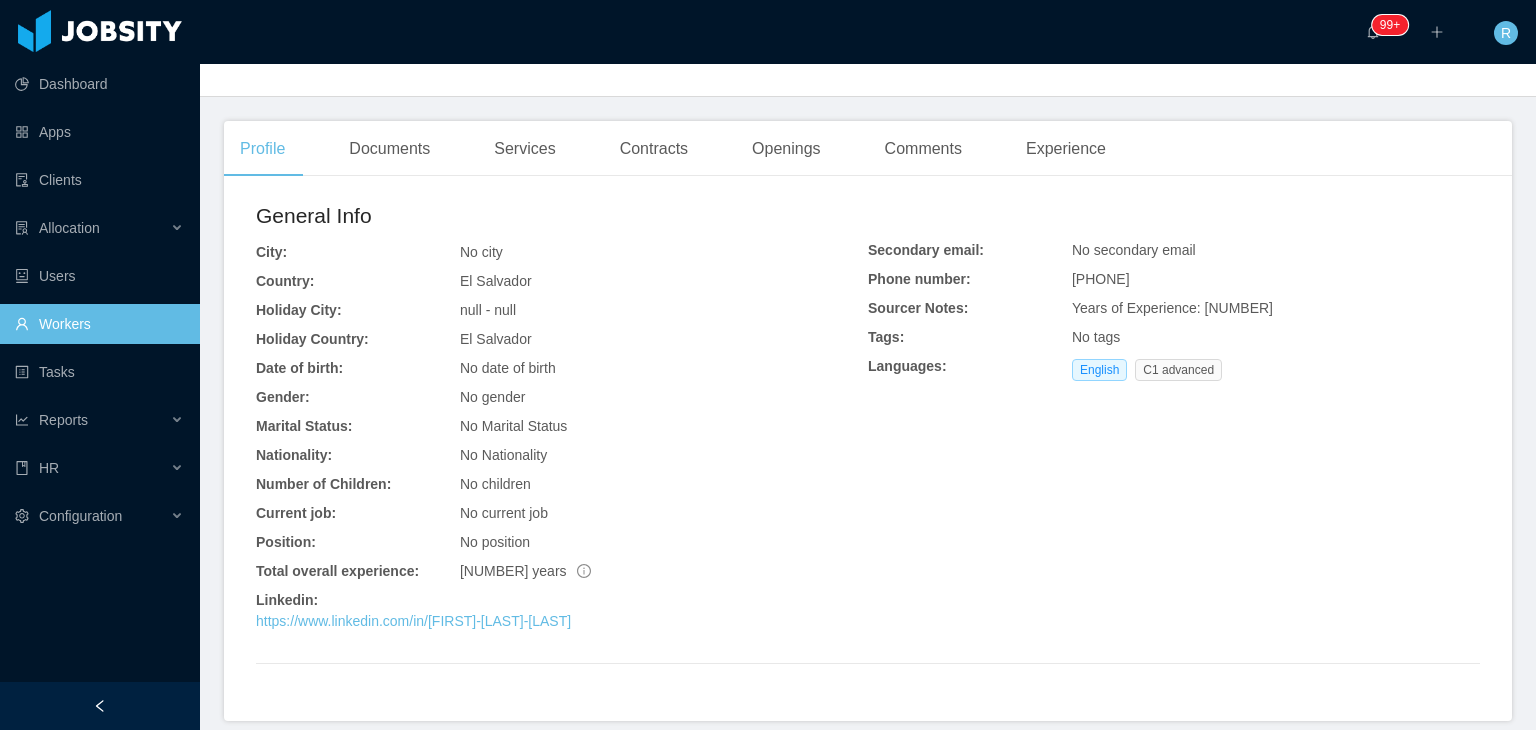 scroll, scrollTop: 400, scrollLeft: 0, axis: vertical 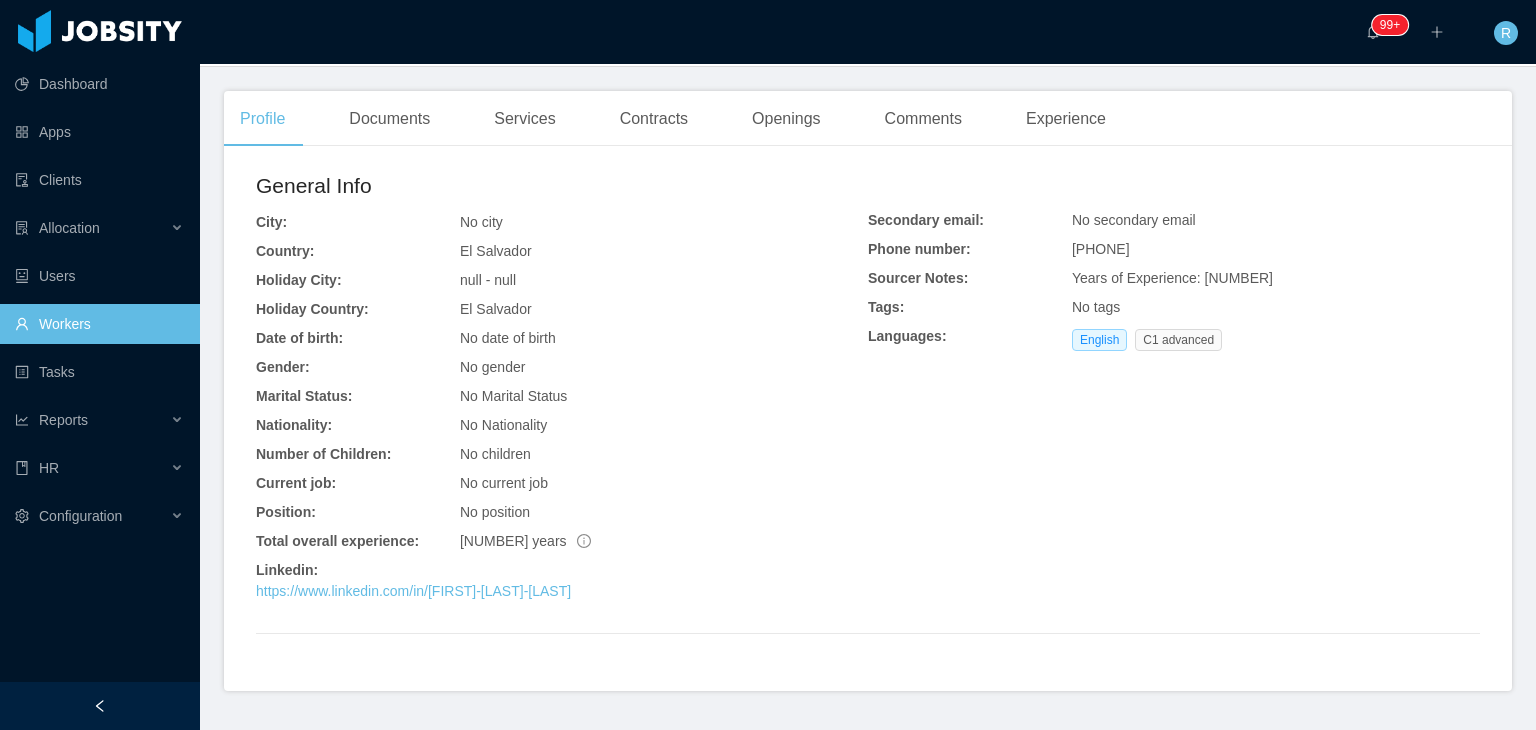 click on "General Info City: No city Country: El Salvador Holiday City: null - null Holiday Country: El Salvador Date of birth: No date of birth Gender: No gender Marital Status: No Marital Status Nationality: No Nationality Number of Children: No children Current job: No current job Position: No position Total overall experience: 2 years Linkedin: https://www.linkedin.com/in/marisela-b-mendoza" at bounding box center [562, 390] 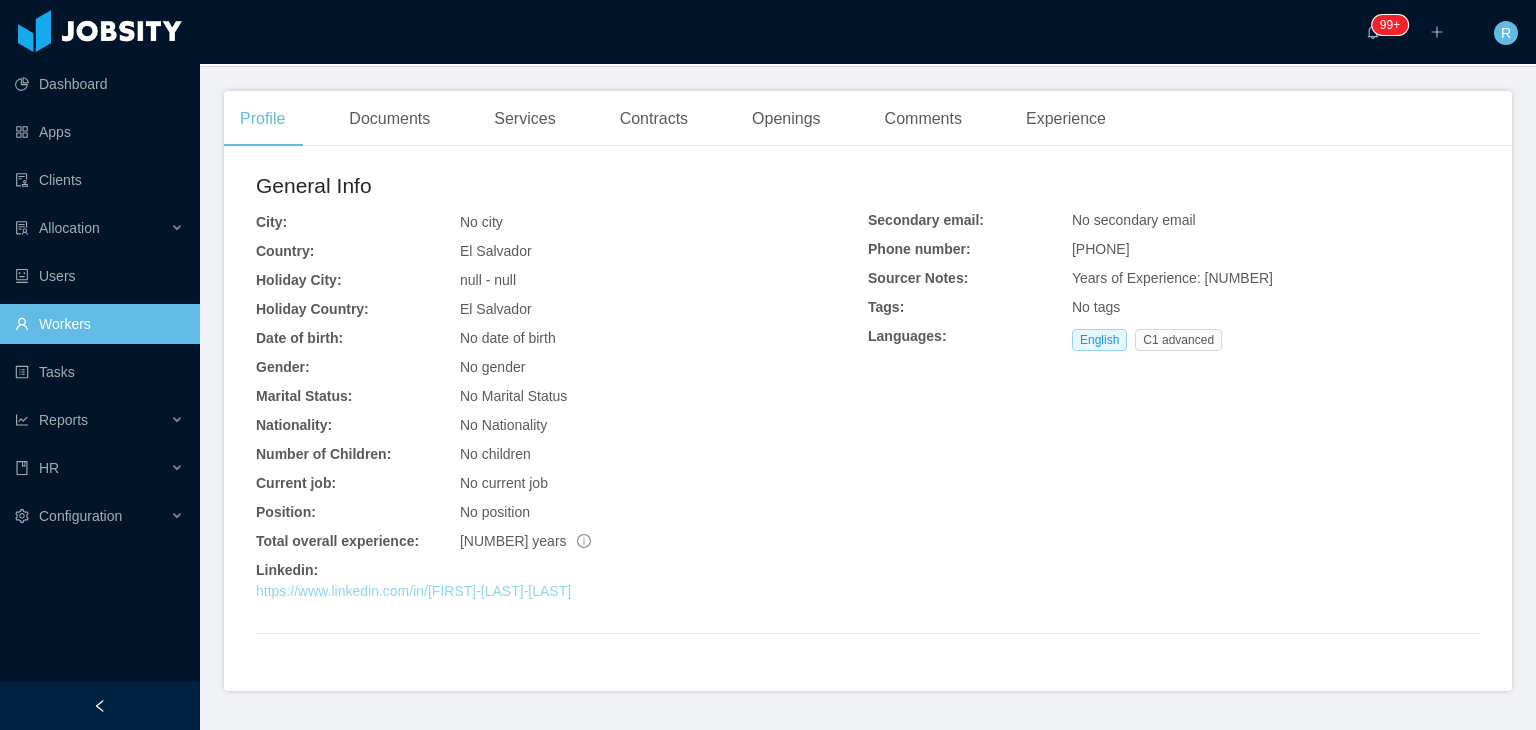 click on "https://www.linkedin.com/in/marisela-b-mendoza" at bounding box center (413, 591) 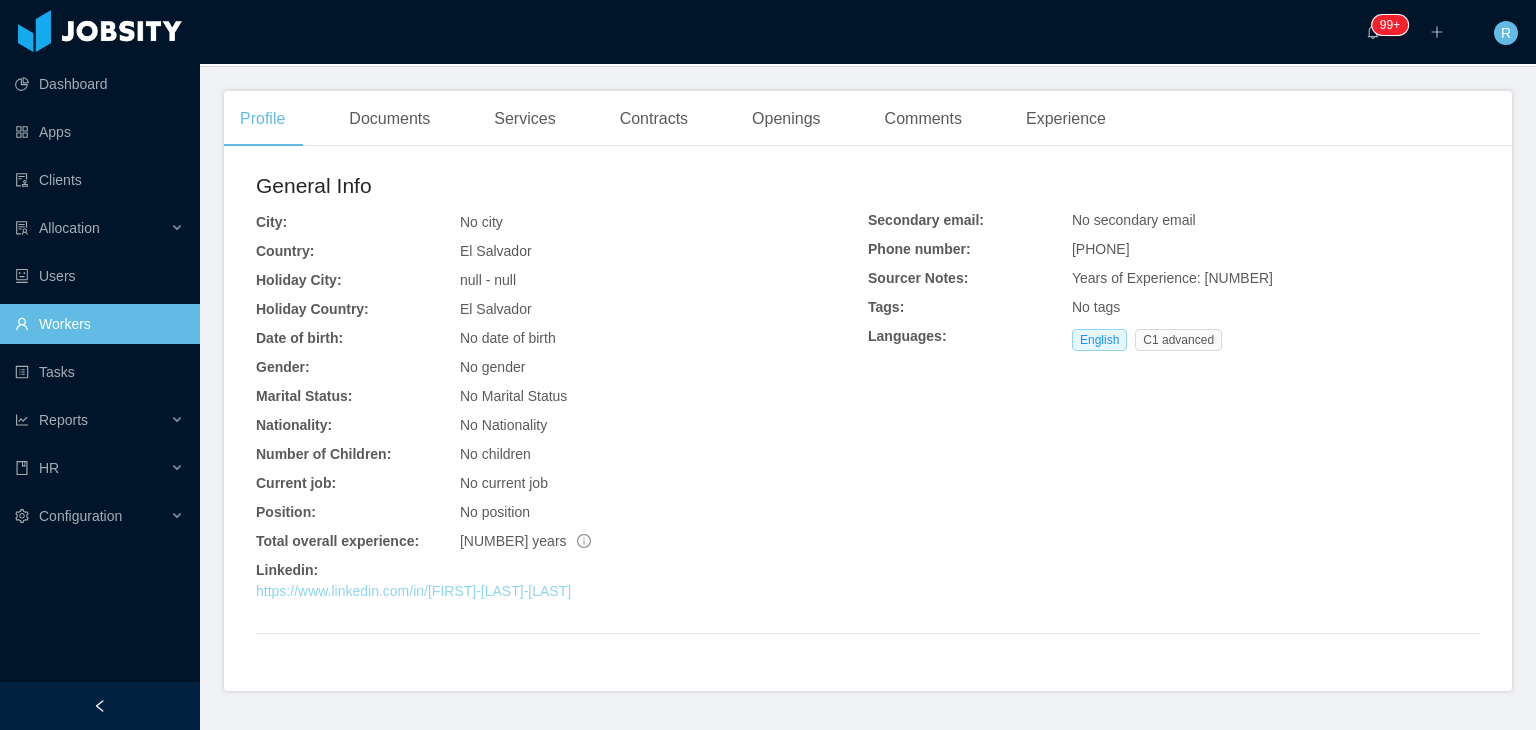 click on "https://www.linkedin.com/in/marisela-b-mendoza" at bounding box center (413, 591) 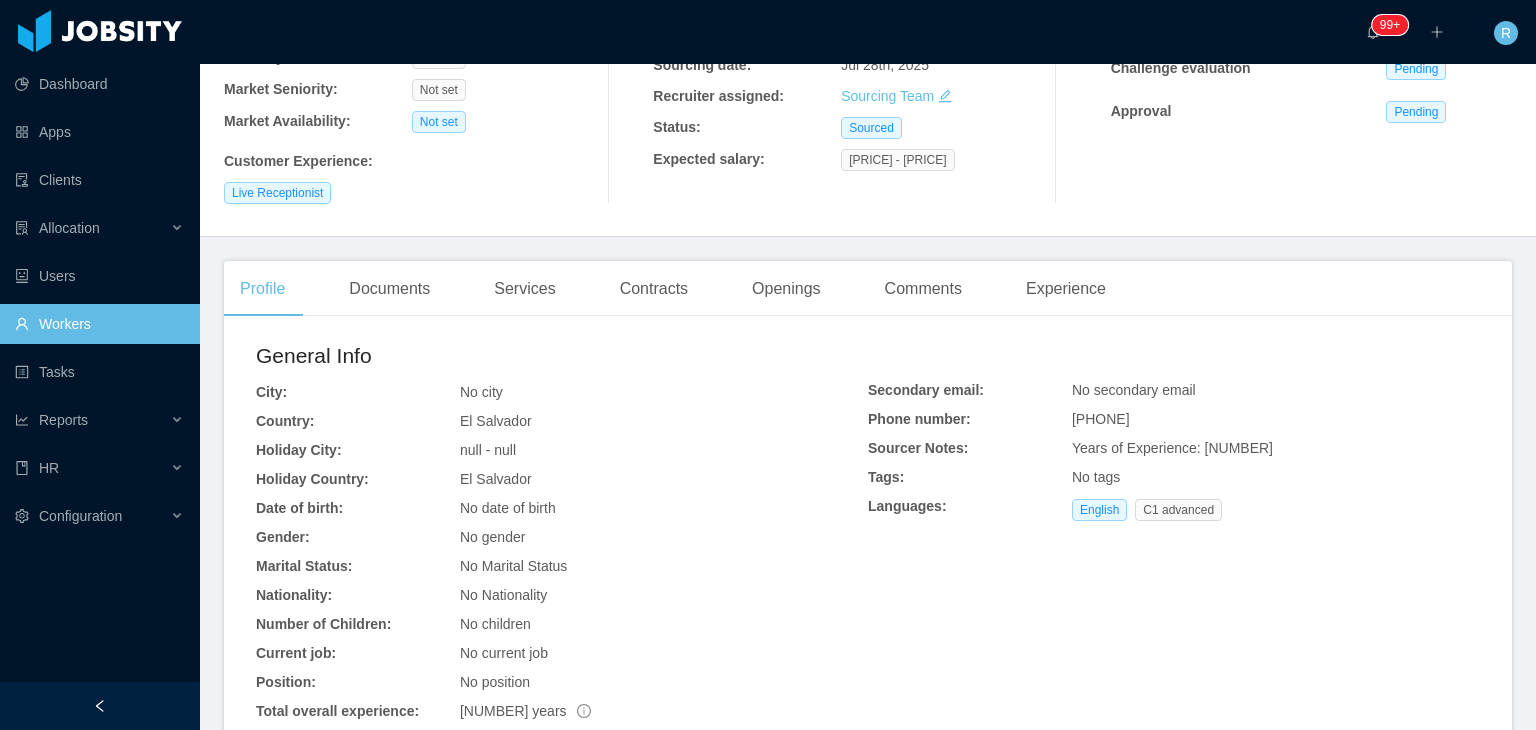 scroll, scrollTop: 0, scrollLeft: 0, axis: both 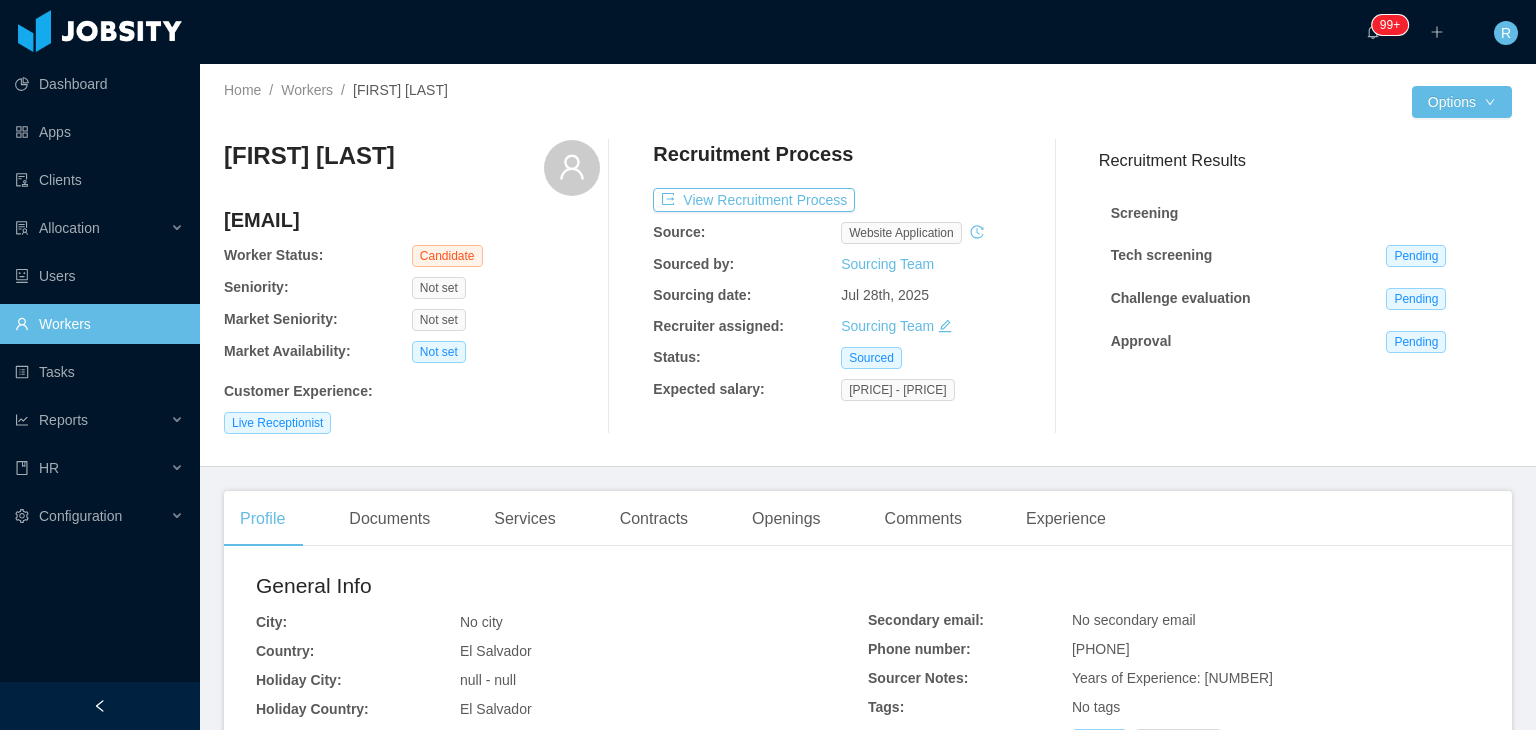 click 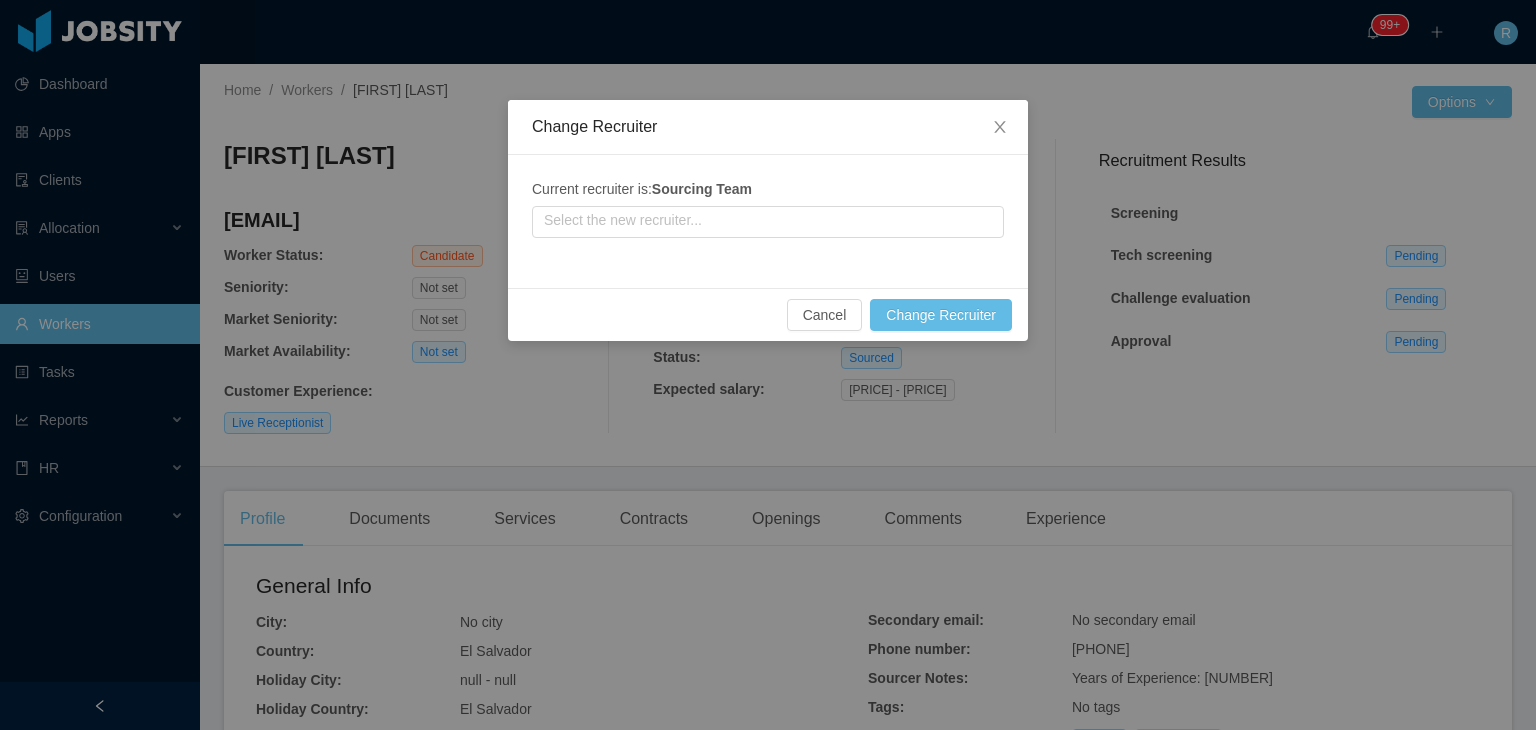 click on "Select the new recruiter..." at bounding box center (768, 220) 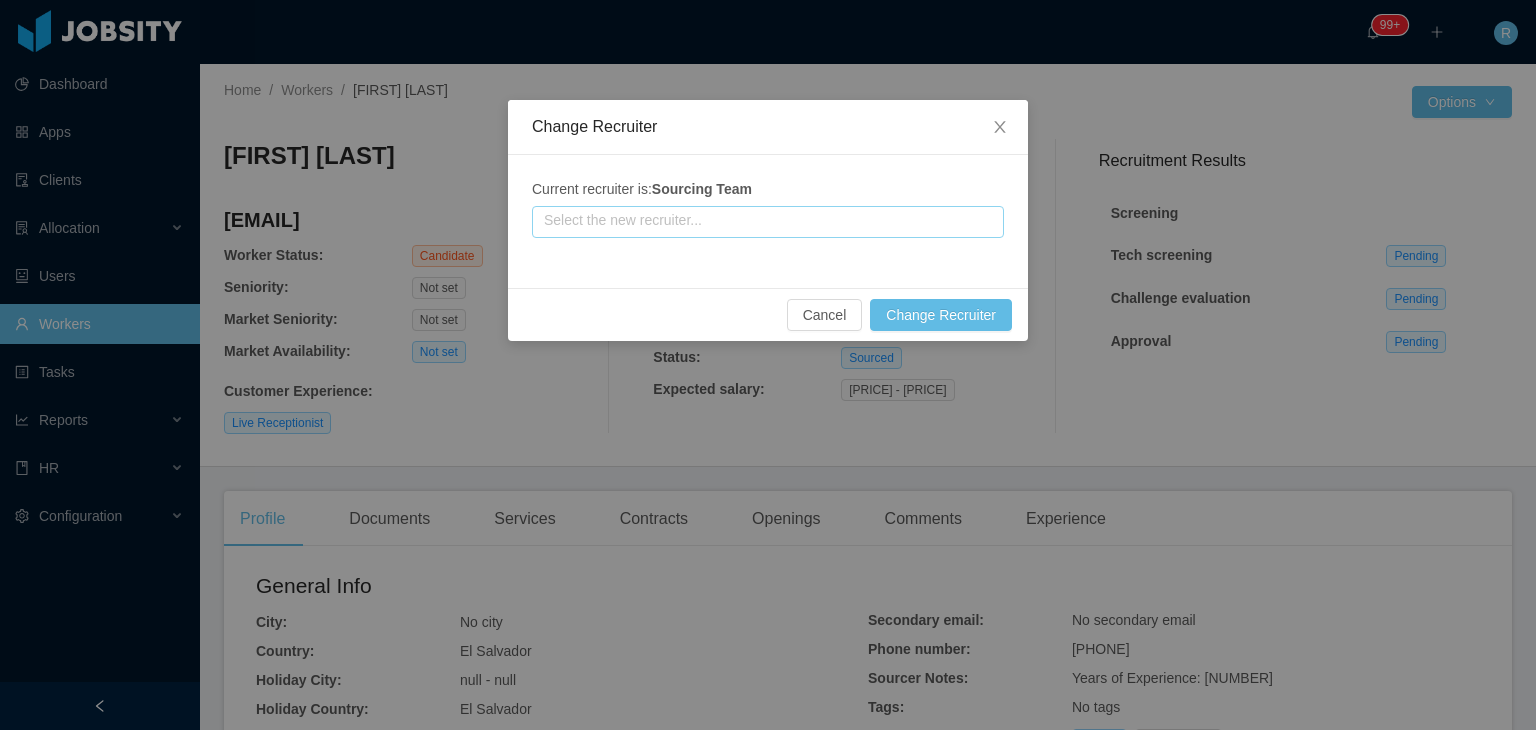 click at bounding box center [768, 222] 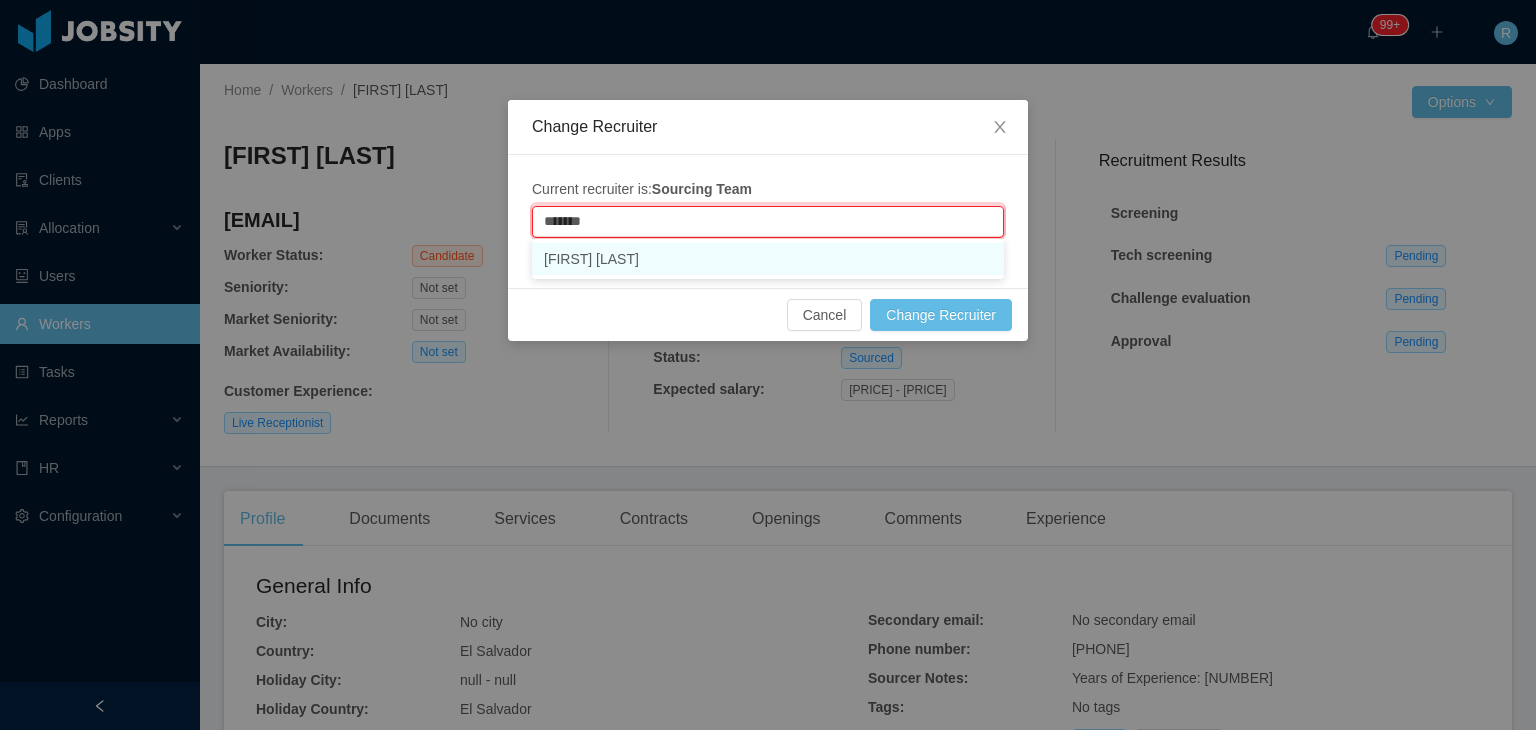 click on "[FIRST] [LAST]" at bounding box center (768, 259) 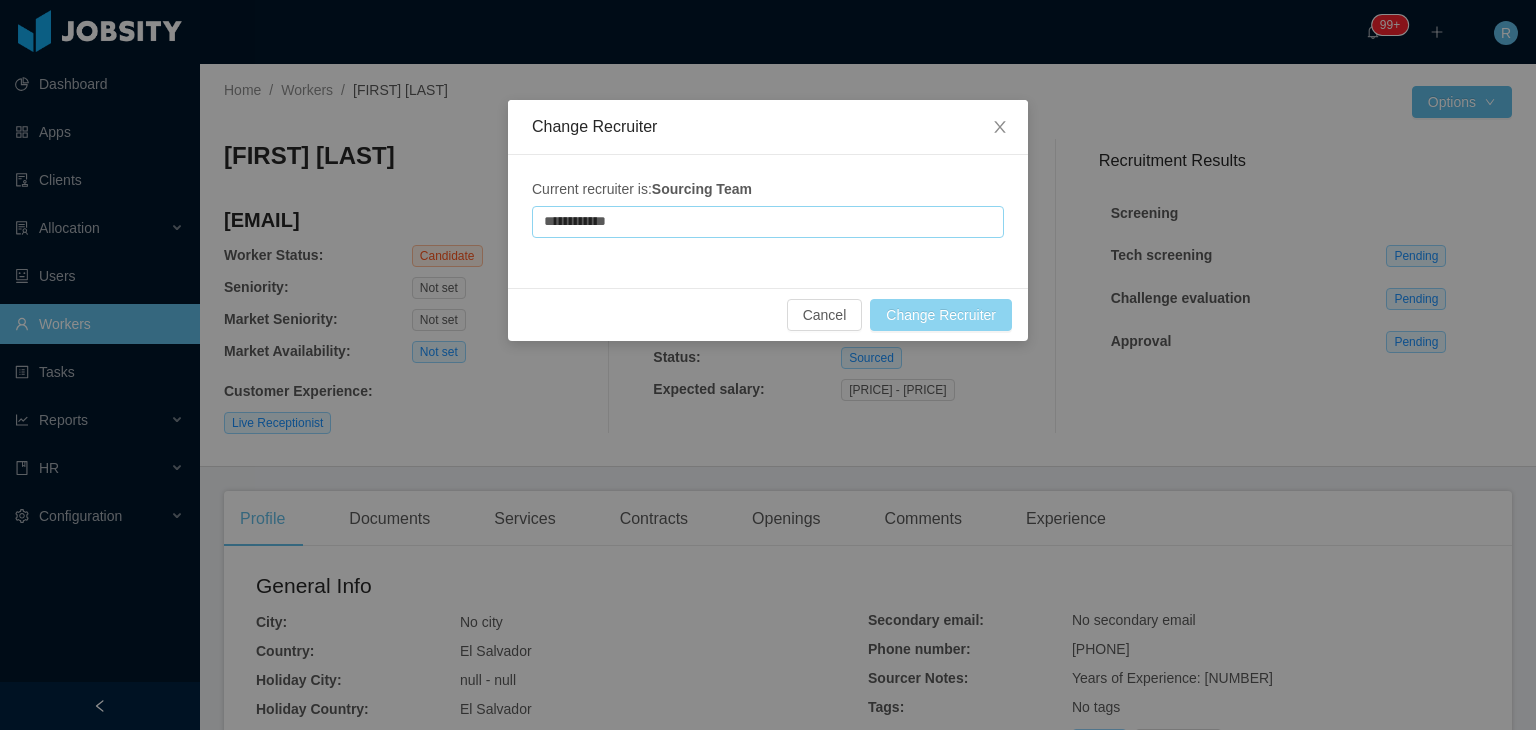 type on "**********" 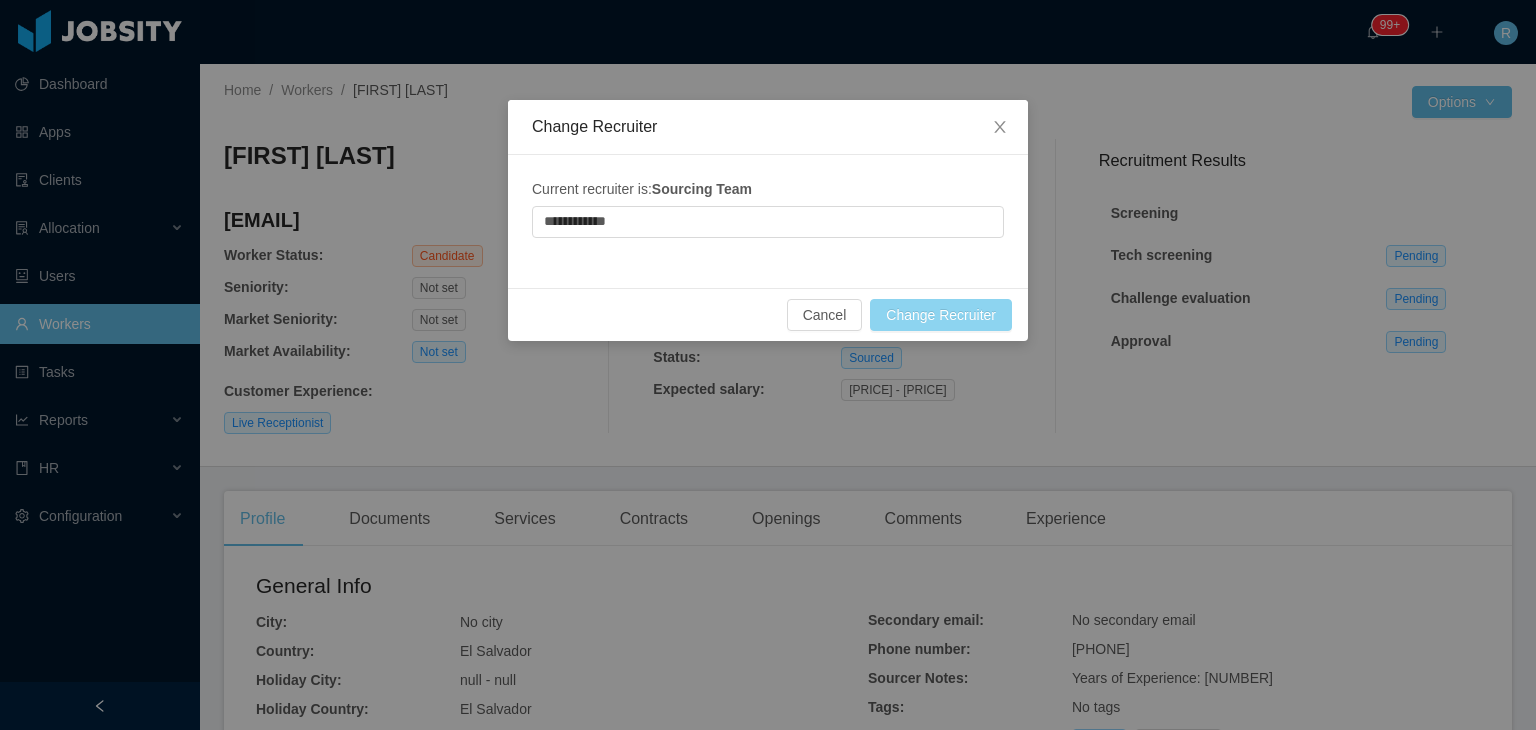 click on "Change Recruiter" at bounding box center [941, 315] 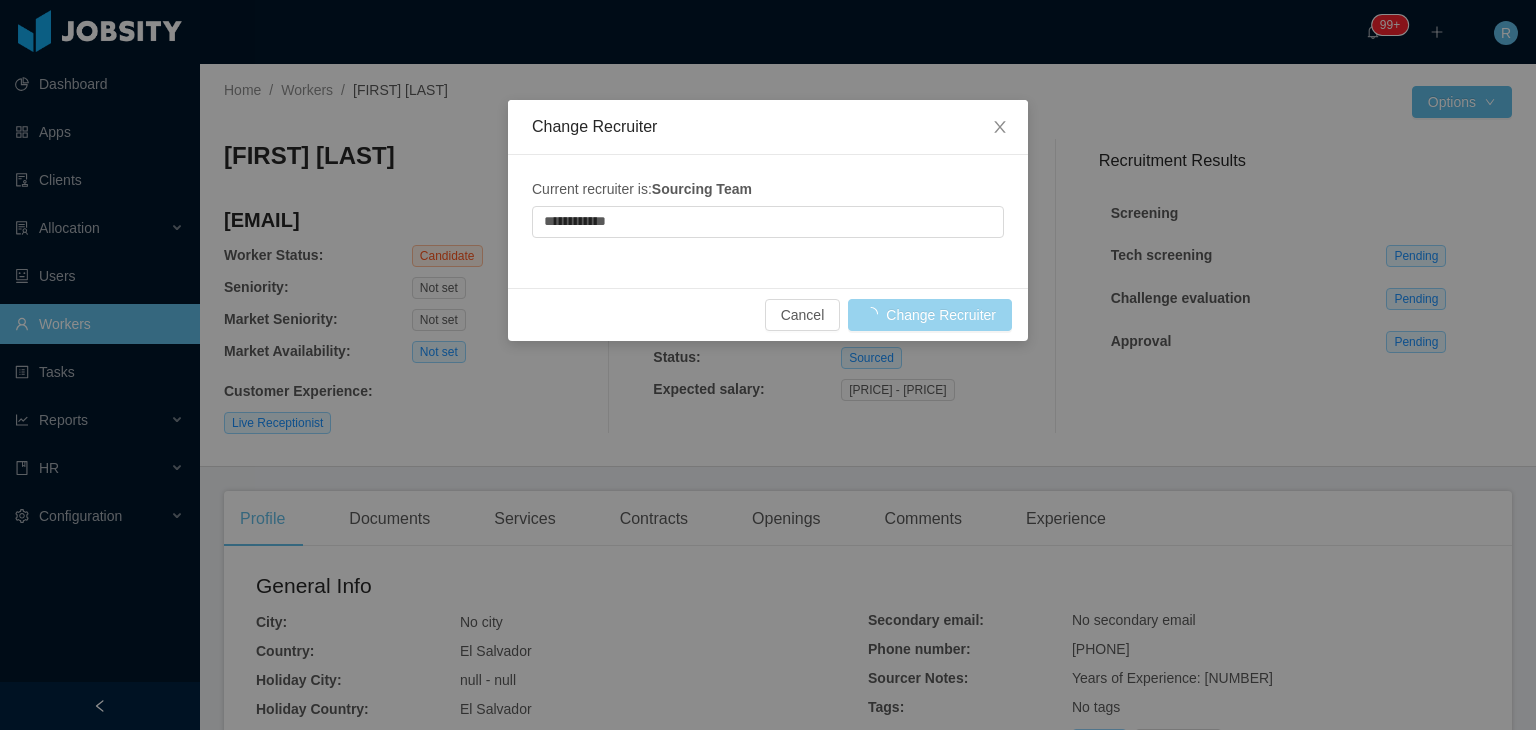 type 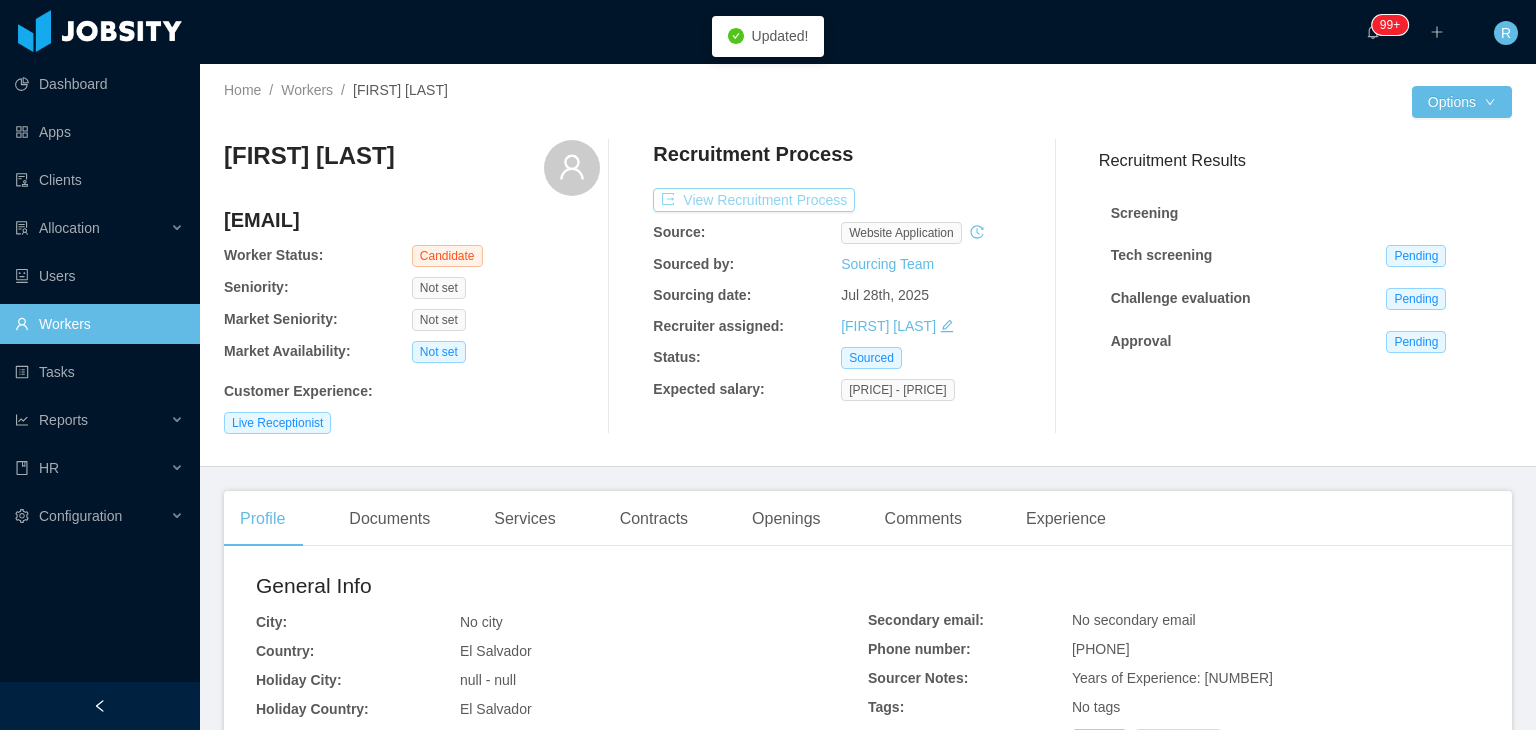 click on "View Recruitment Process" at bounding box center [754, 200] 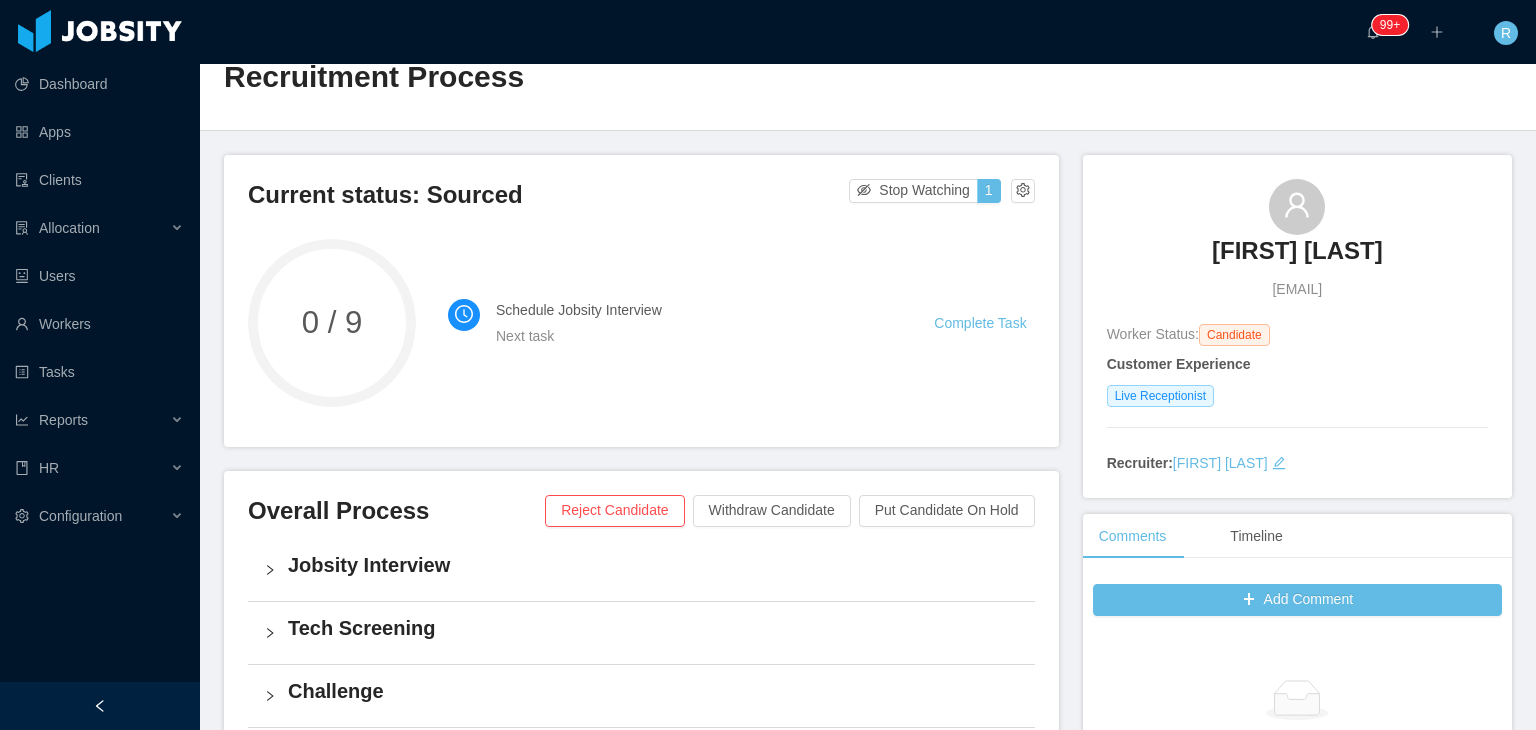 scroll, scrollTop: 100, scrollLeft: 0, axis: vertical 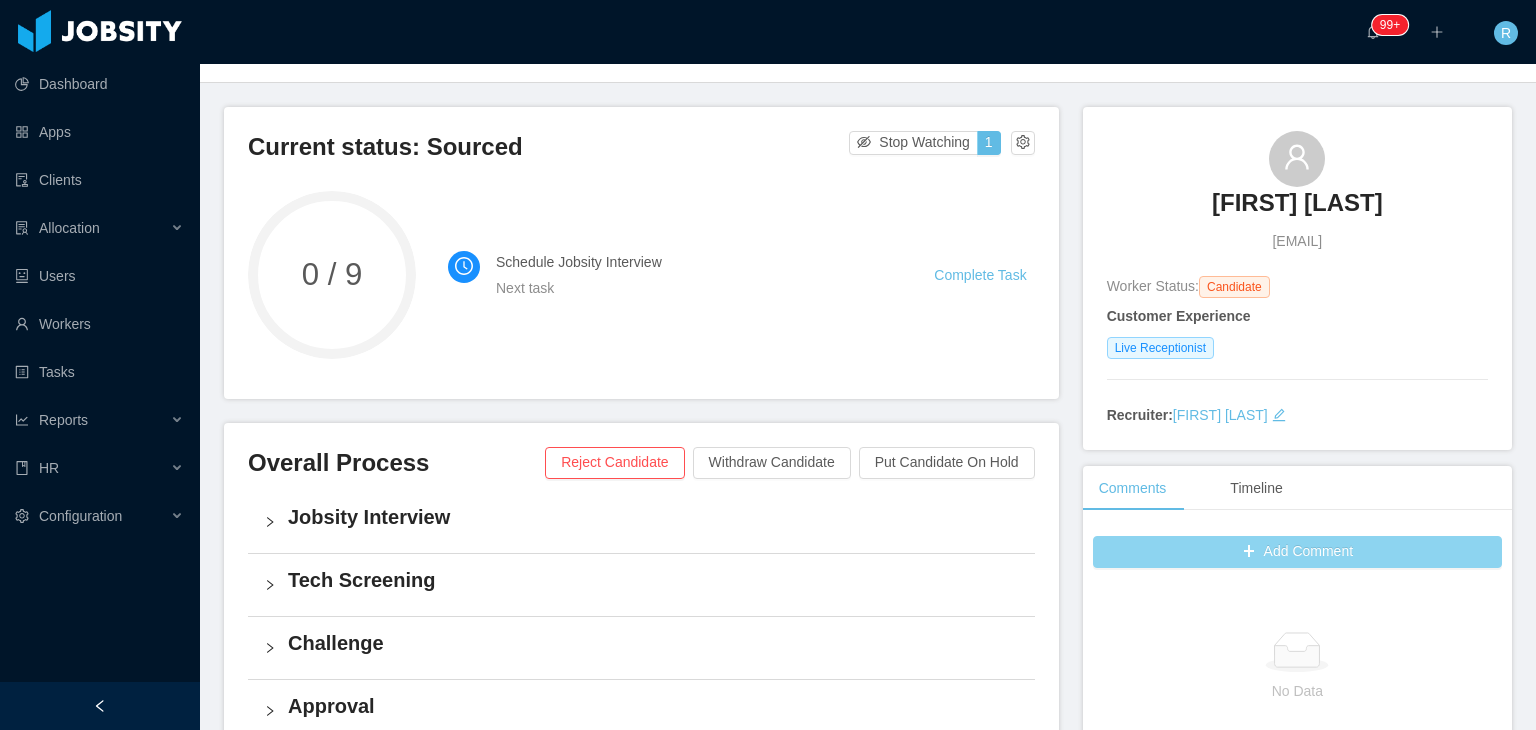 click on "Add Comment" at bounding box center (1297, 552) 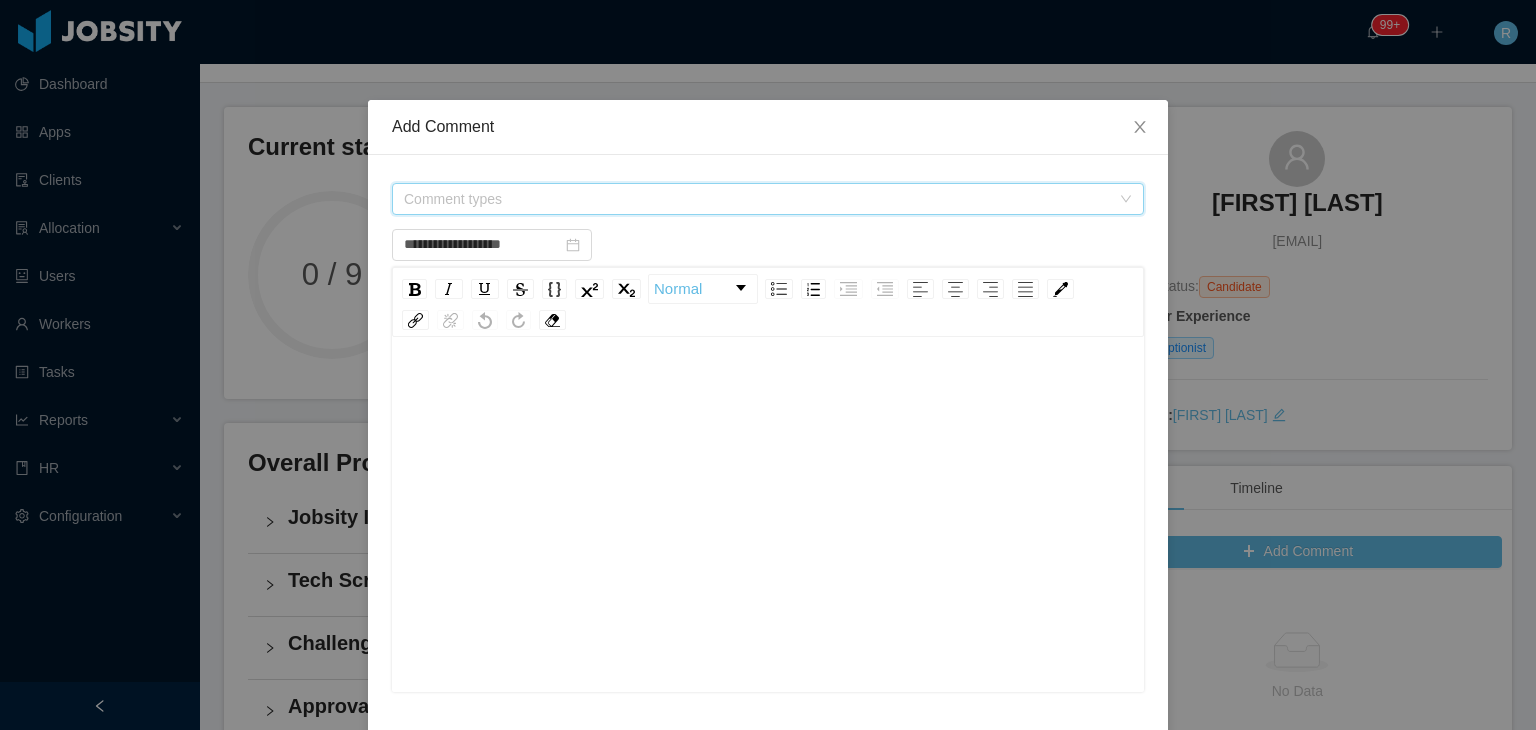 click on "Comment types" at bounding box center [757, 199] 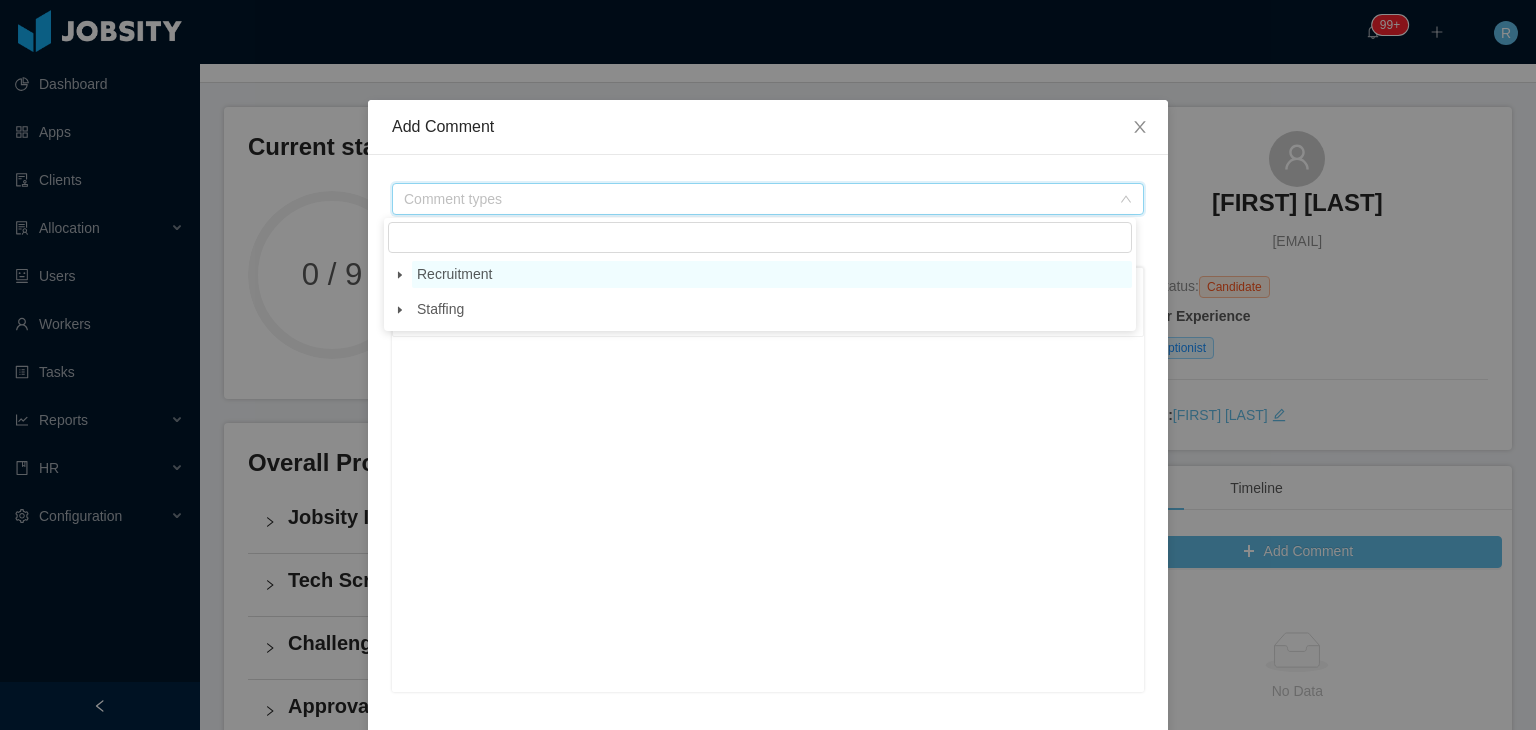 click on "Recruitment" at bounding box center (772, 274) 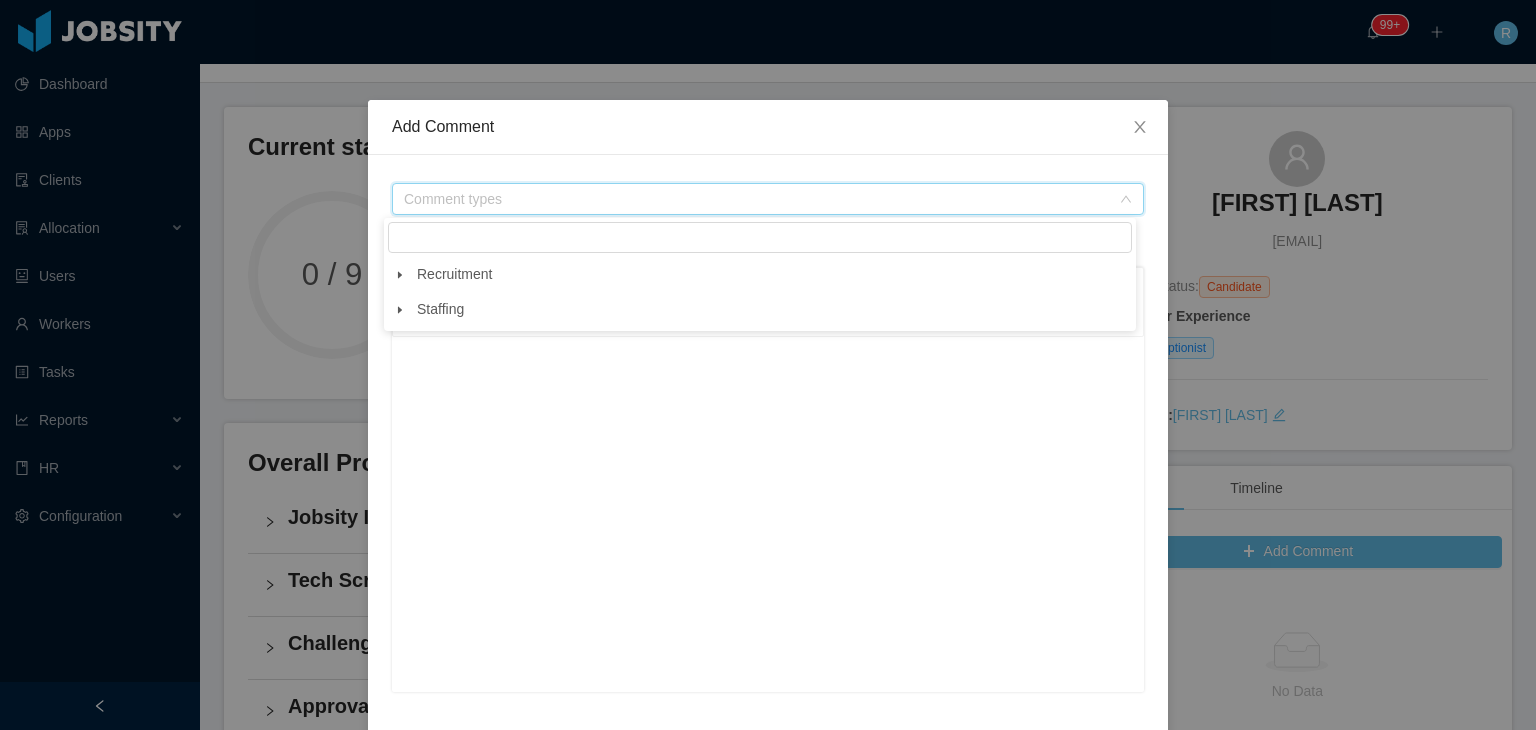 click at bounding box center (400, 275) 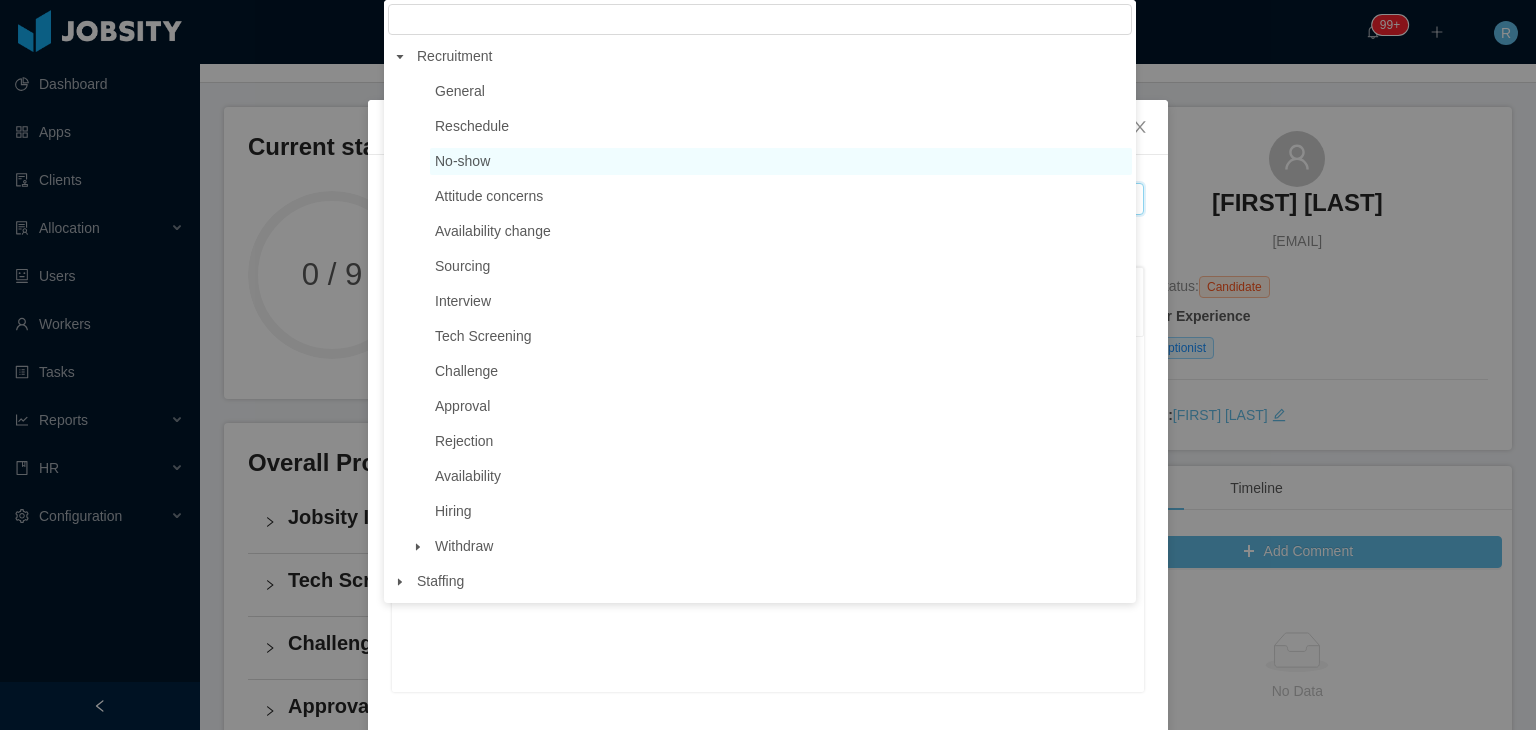 click on "No-show" at bounding box center (462, 161) 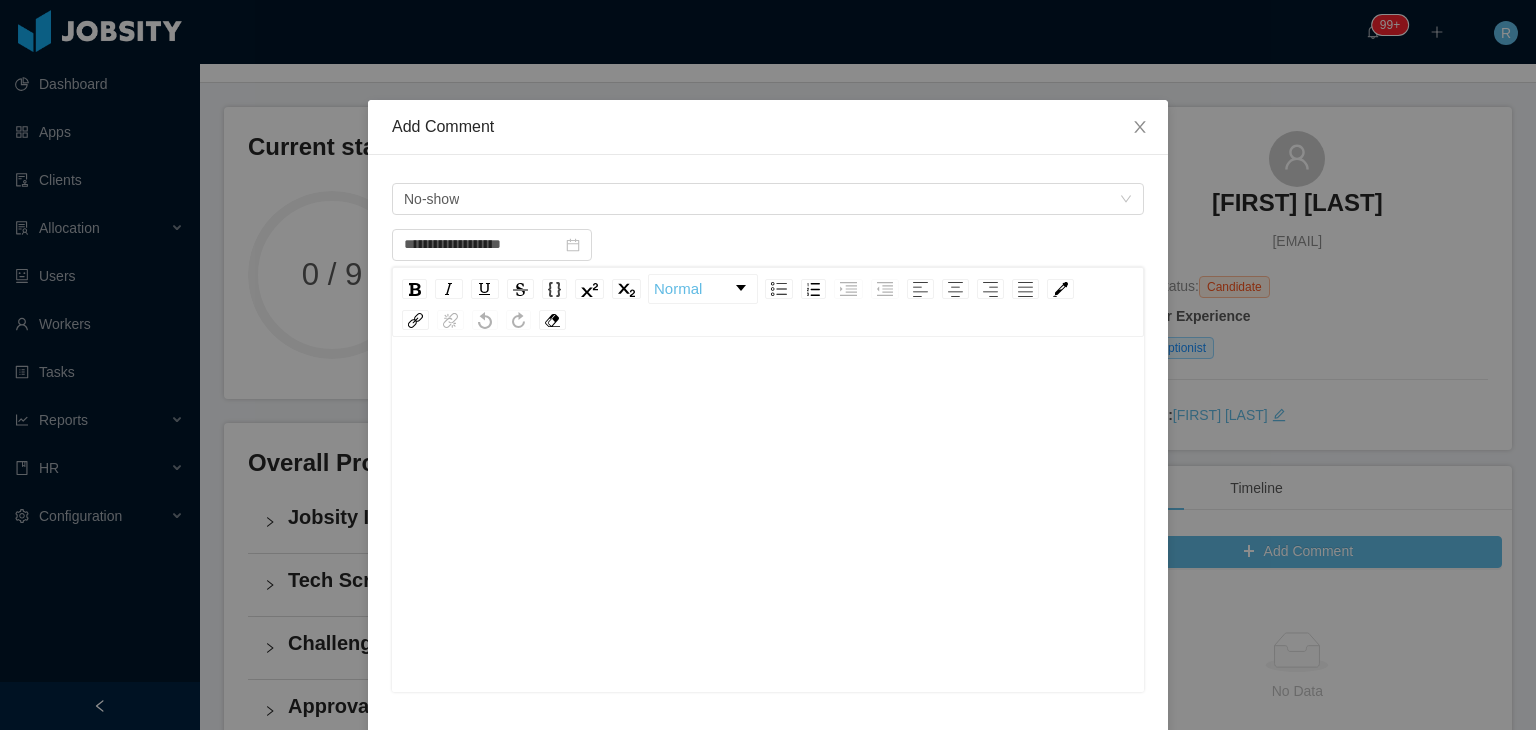 click at bounding box center (768, 391) 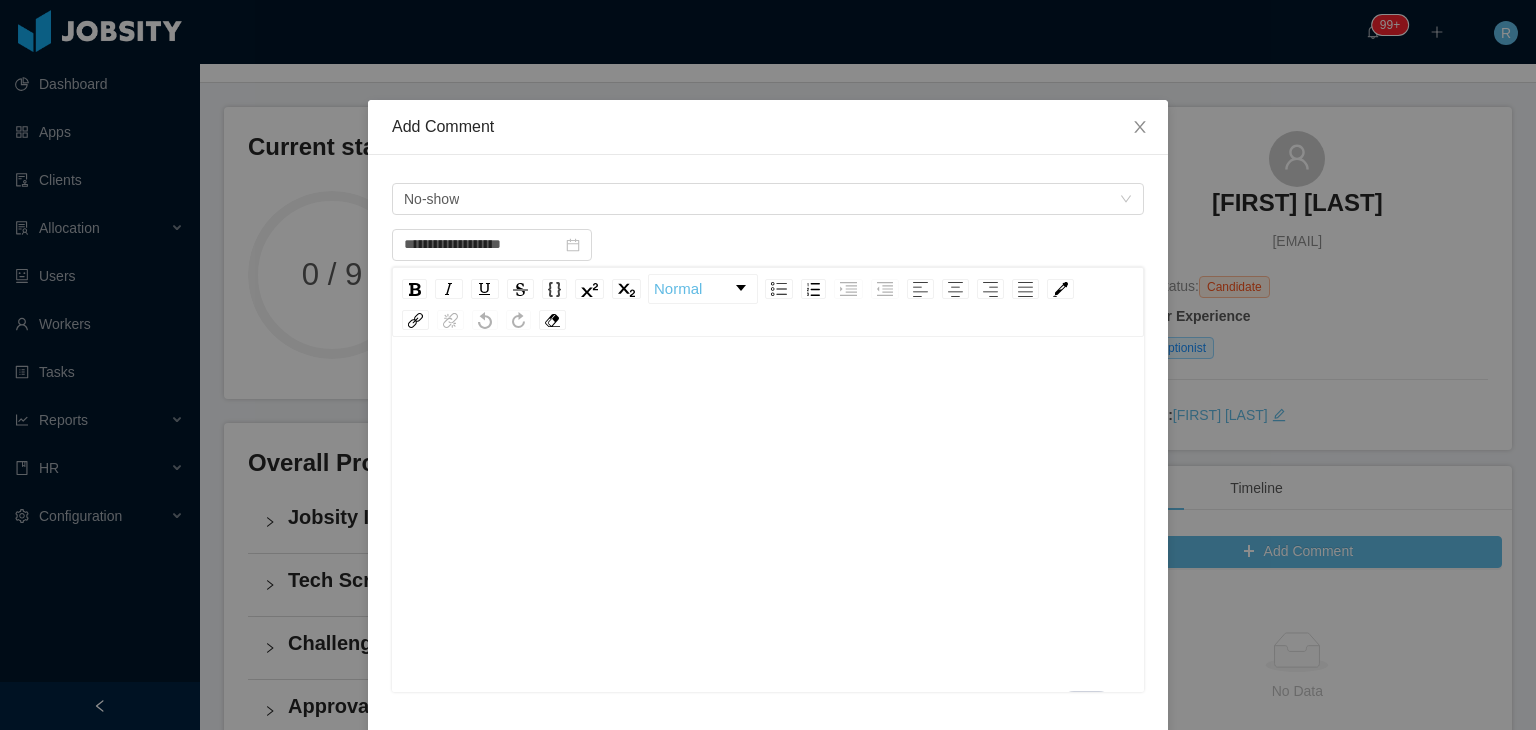 scroll, scrollTop: 44, scrollLeft: 0, axis: vertical 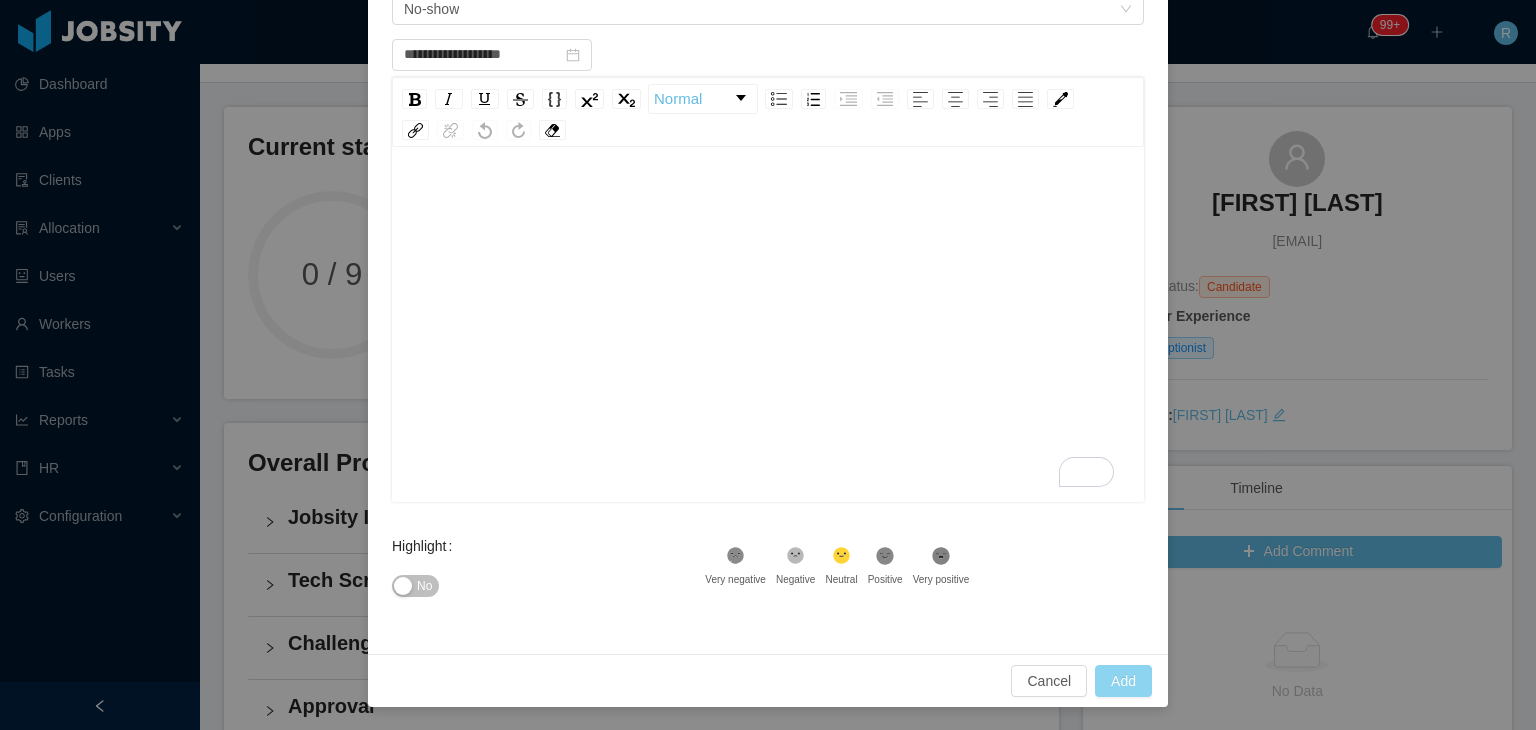 type on "**********" 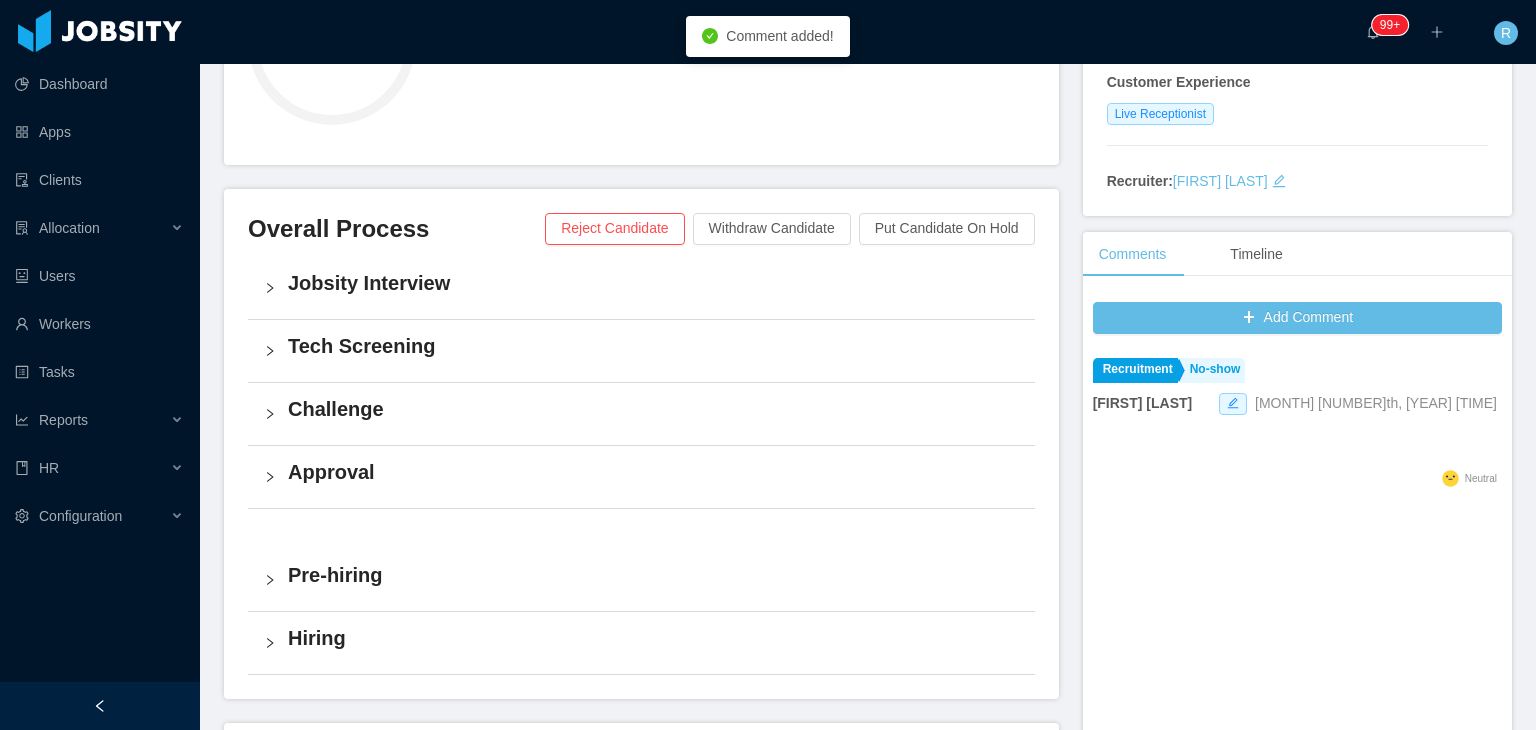scroll, scrollTop: 300, scrollLeft: 0, axis: vertical 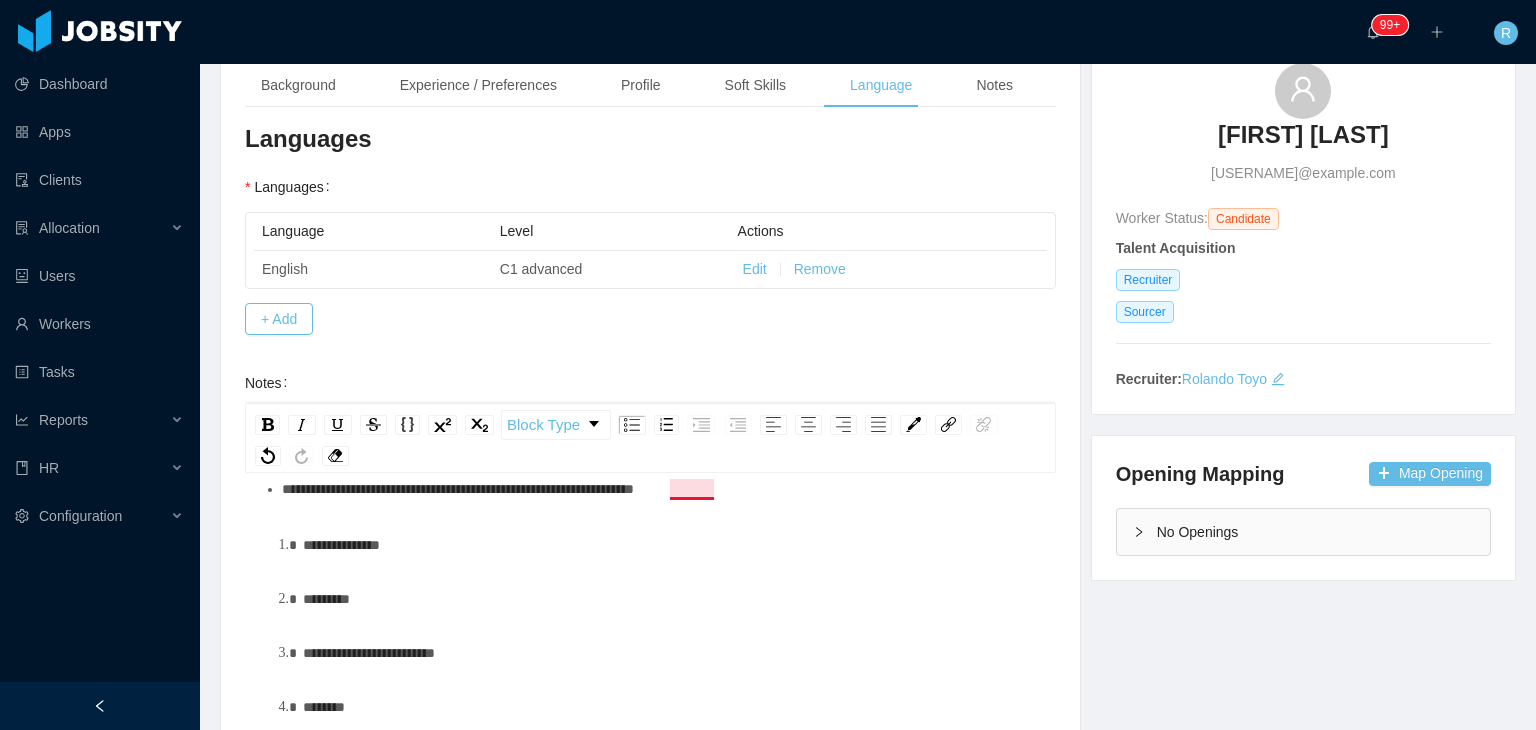 click on "**********" at bounding box center (458, 489) 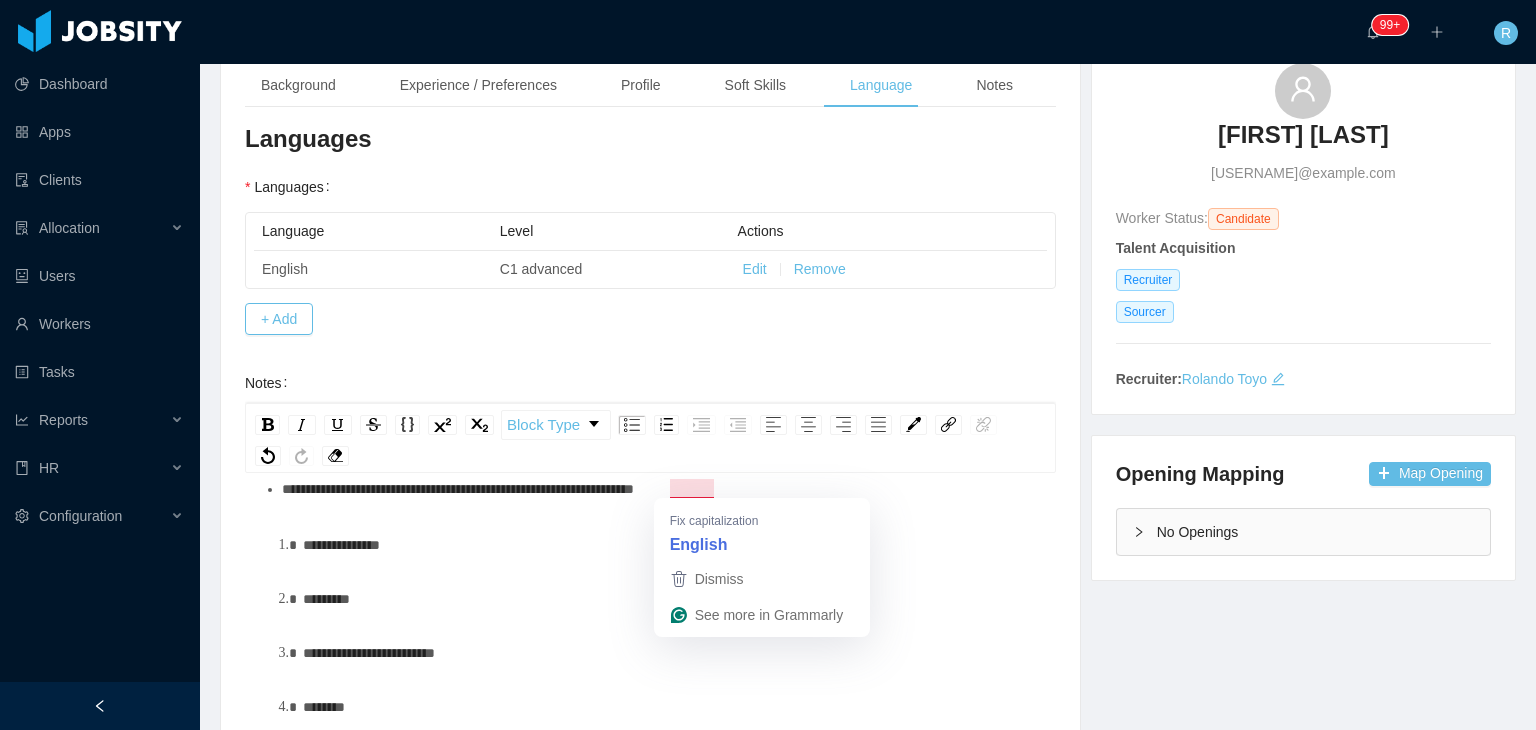 click on "**********" at bounding box center (672, 545) 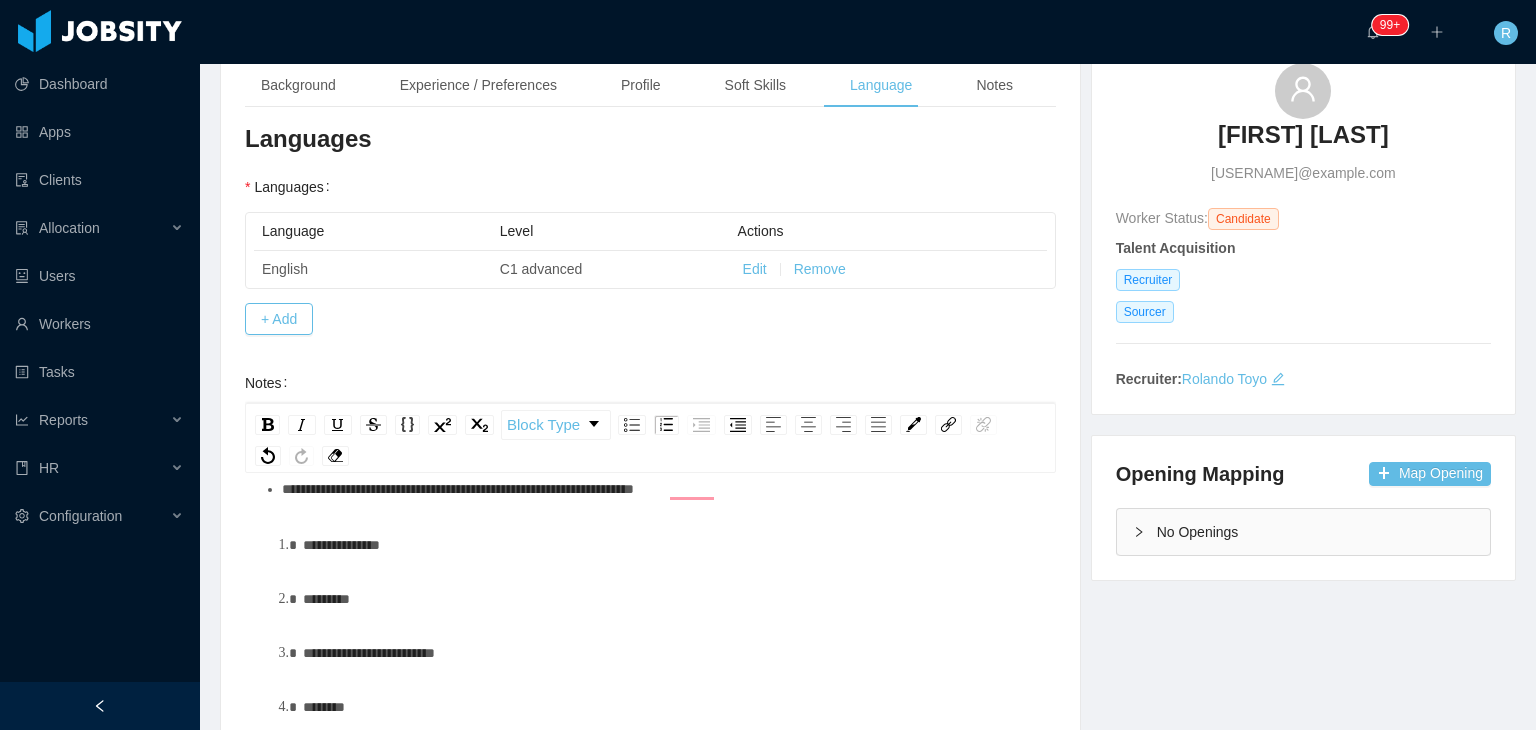 click on "**********" at bounding box center [458, 489] 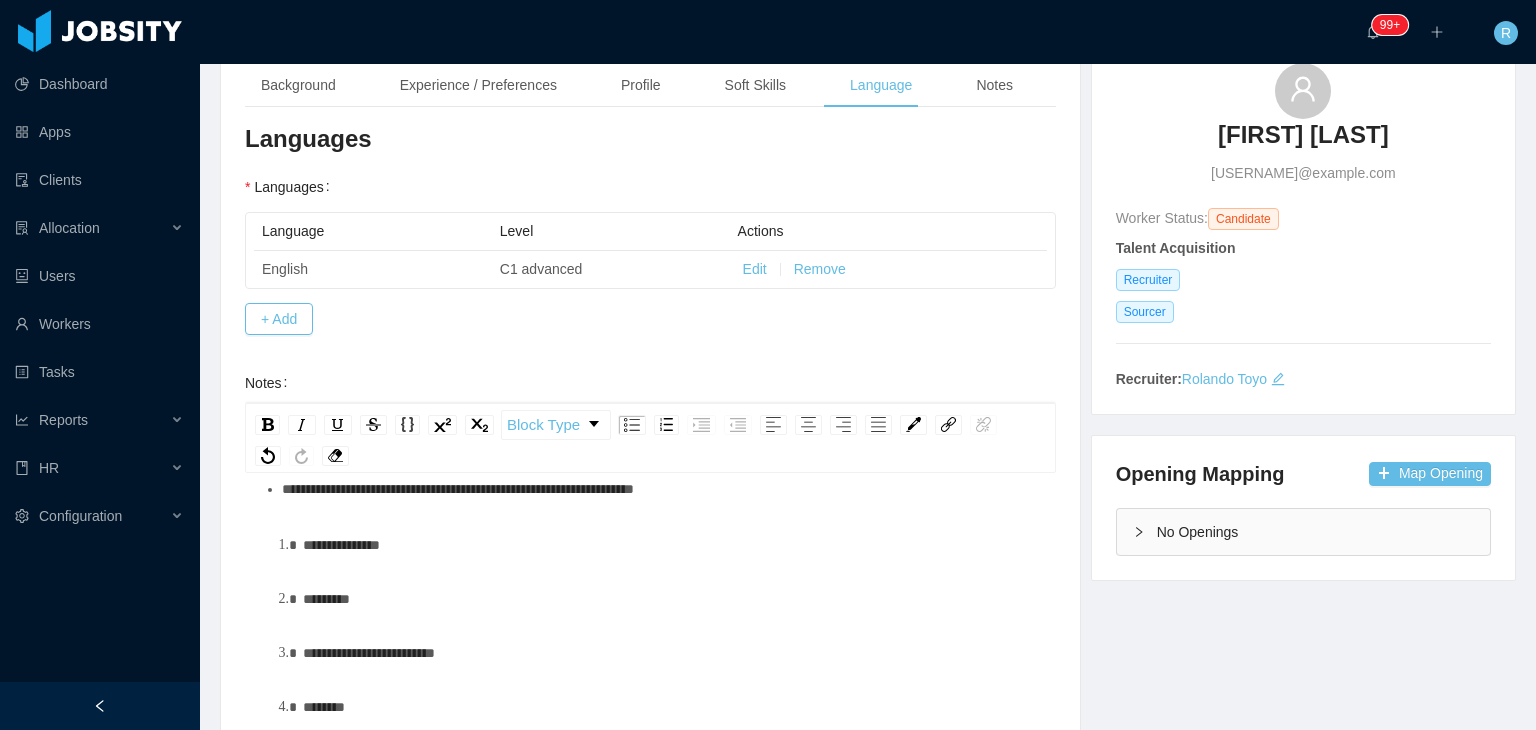 scroll, scrollTop: 40, scrollLeft: 0, axis: vertical 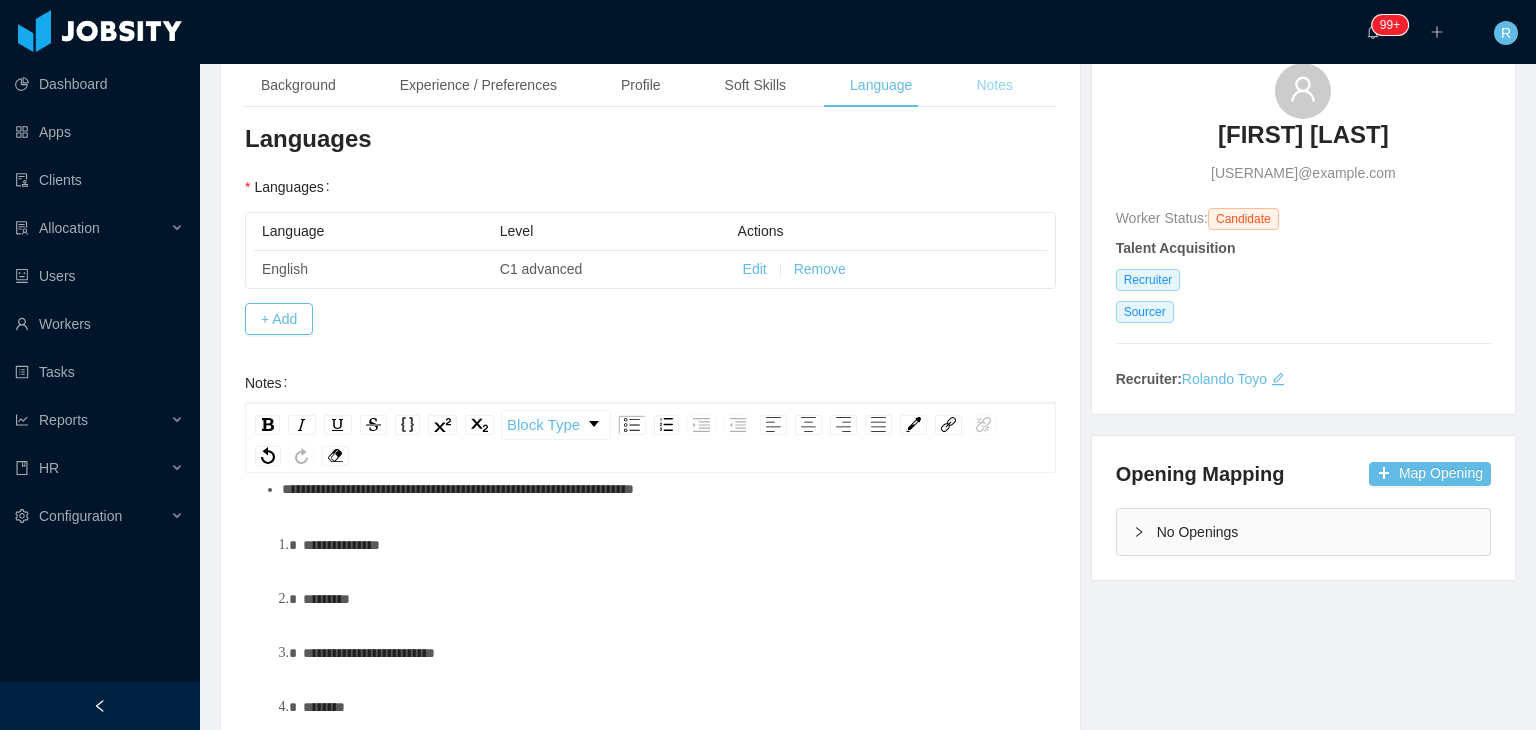 click on "Notes" at bounding box center (994, 85) 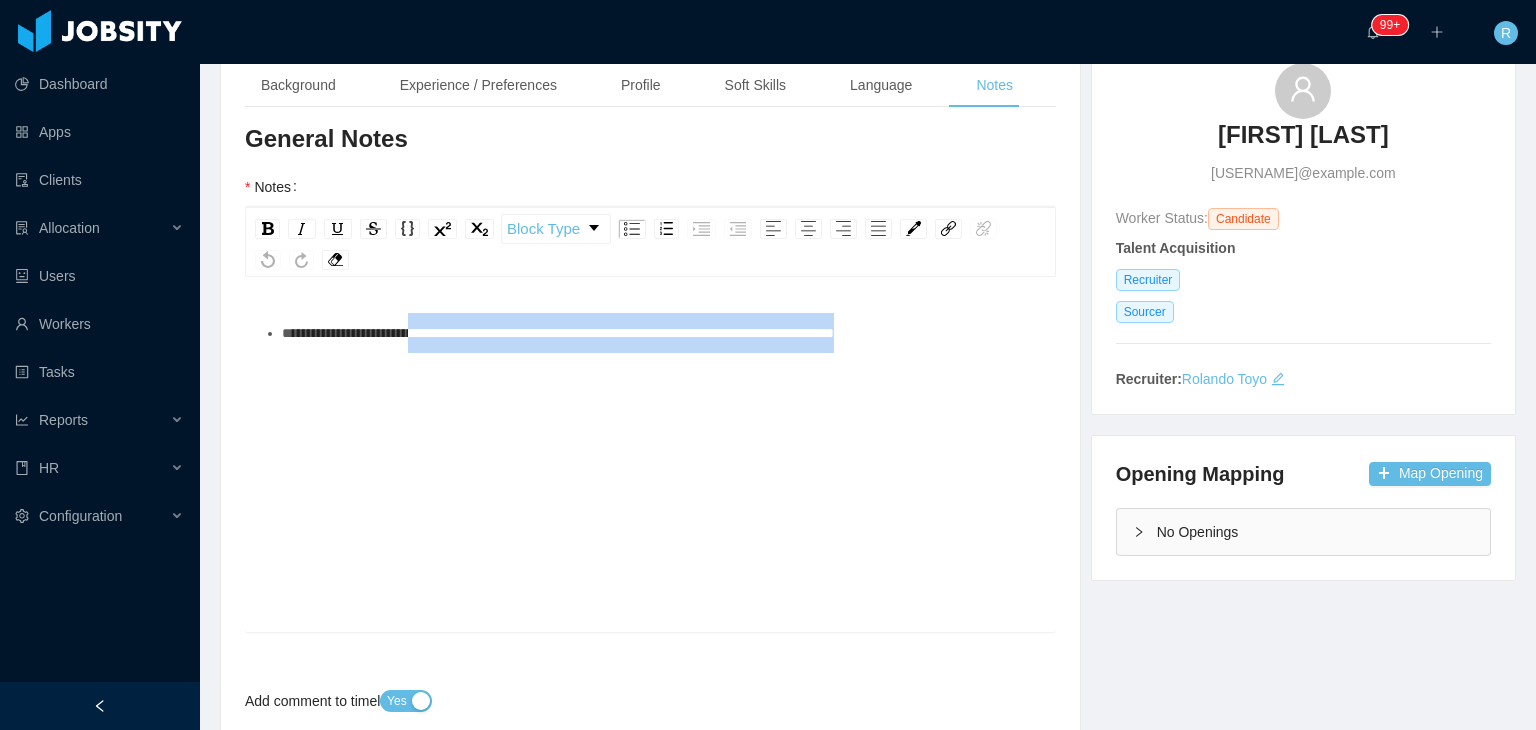 drag, startPoint x: 975, startPoint y: 333, endPoint x: 444, endPoint y: 332, distance: 531.0009 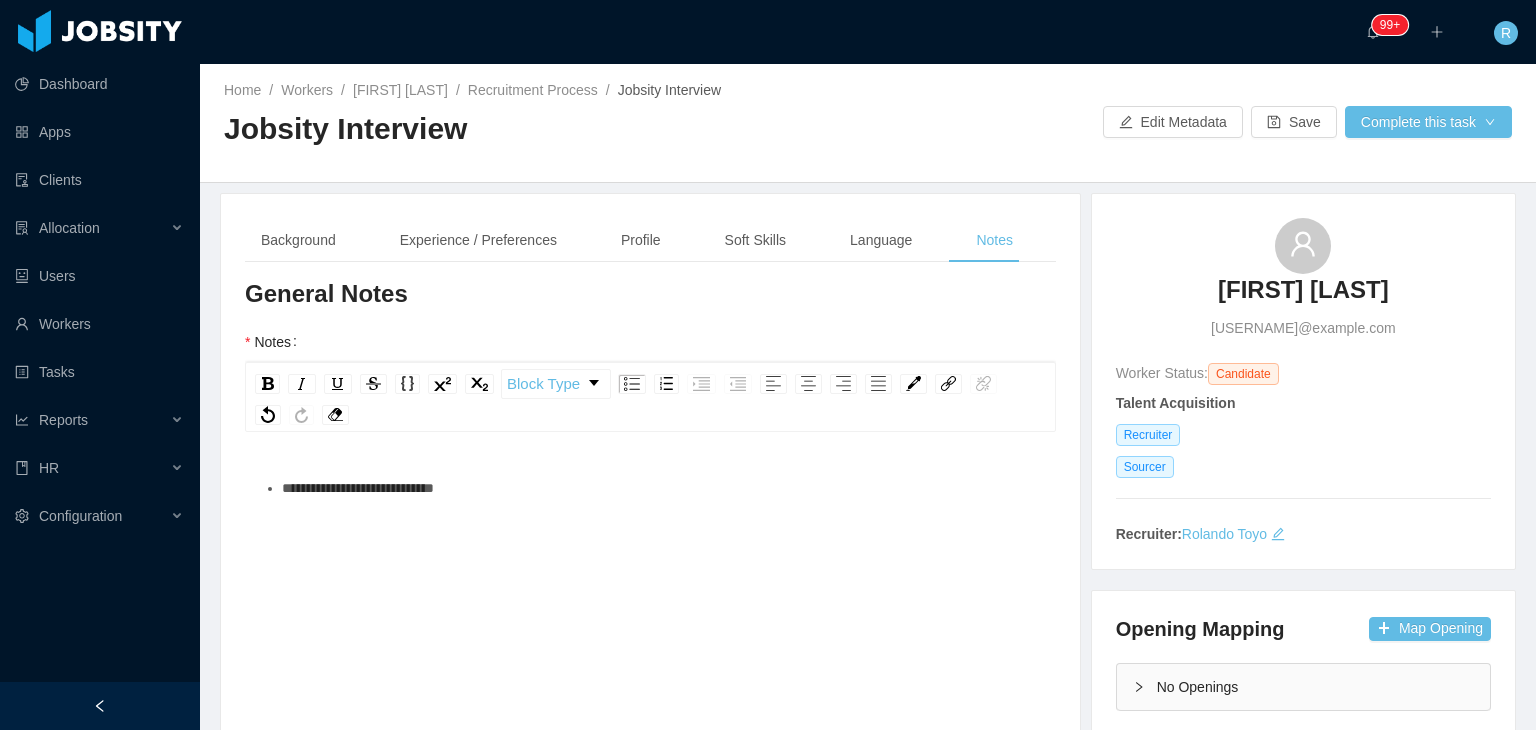 scroll, scrollTop: 0, scrollLeft: 0, axis: both 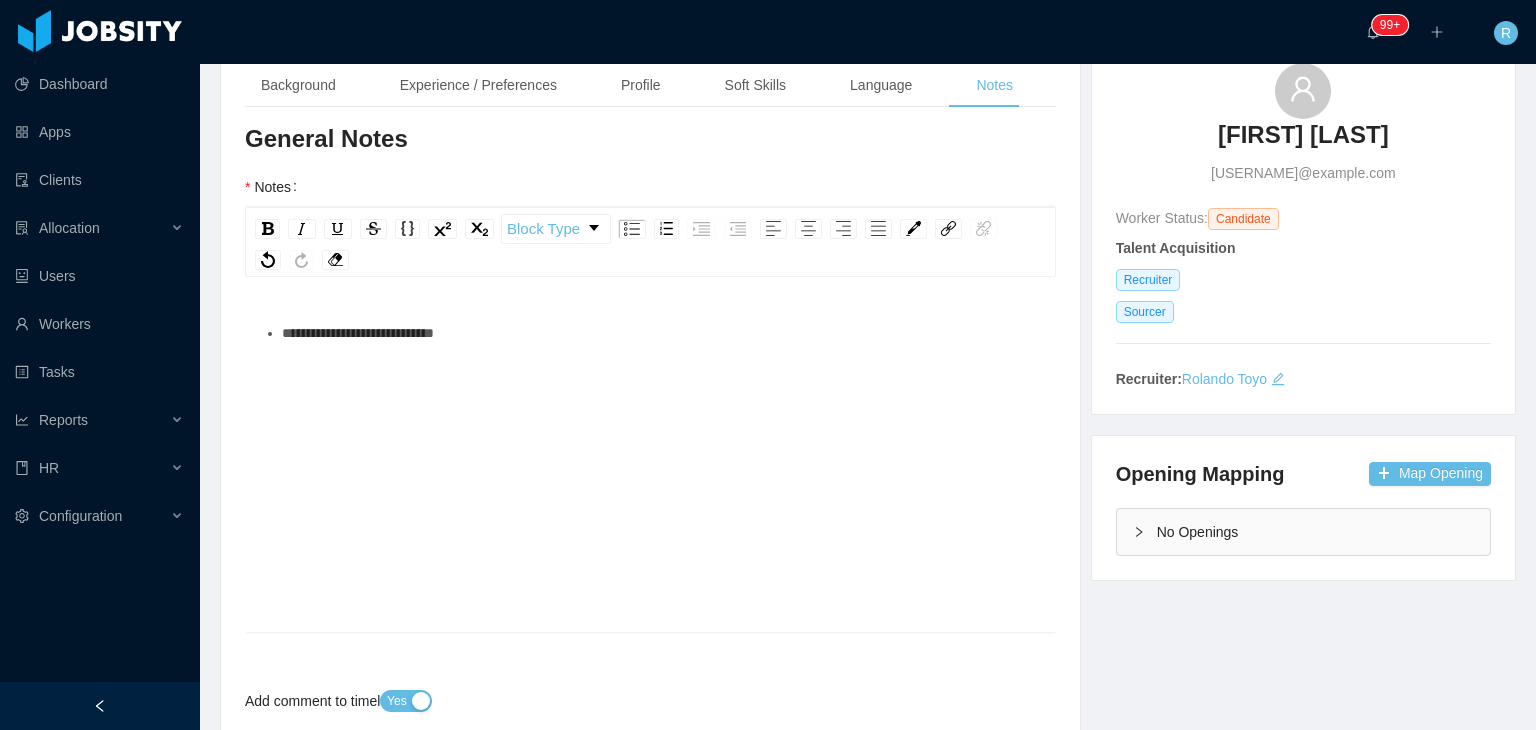 type 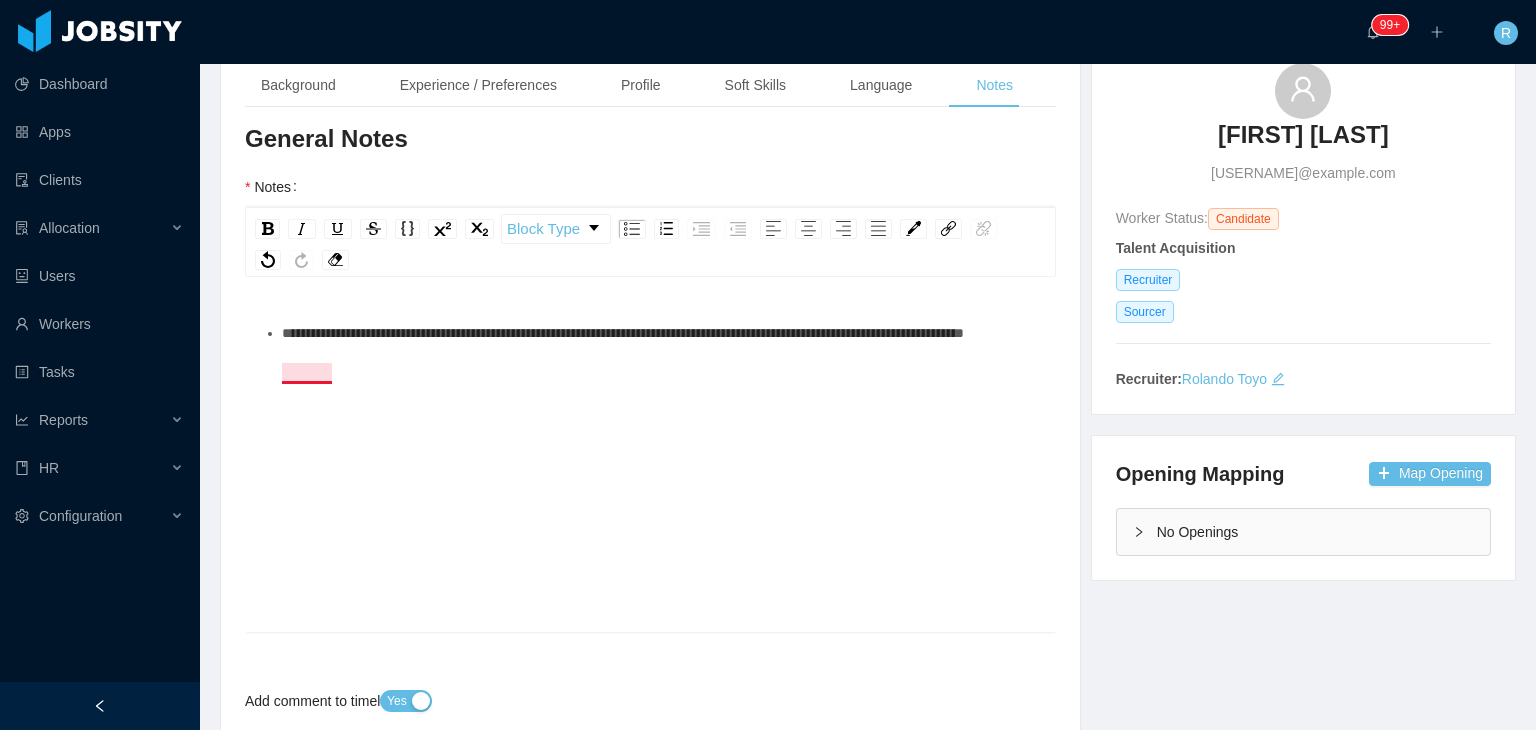 click on "**********" at bounding box center [623, 333] 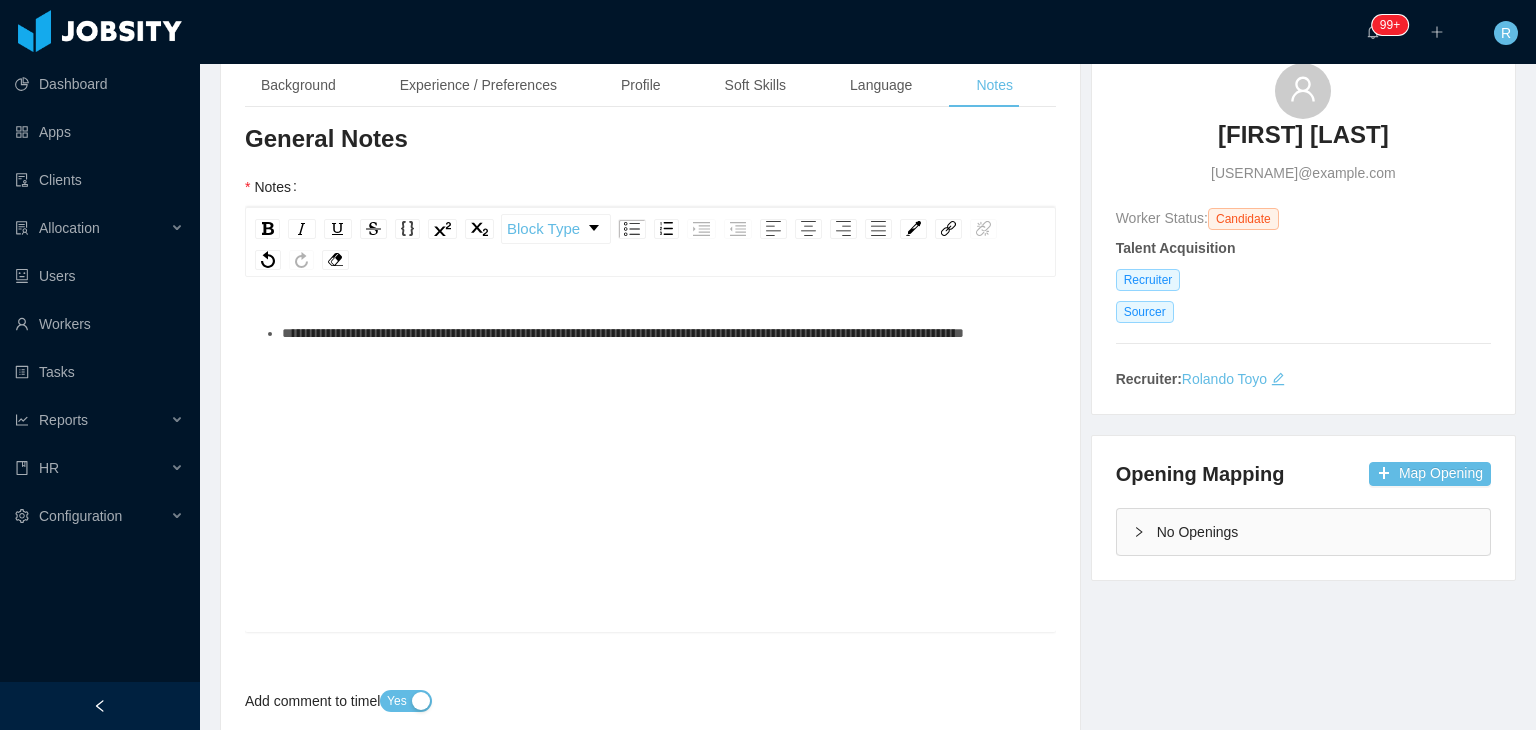 click on "**********" at bounding box center [661, 333] 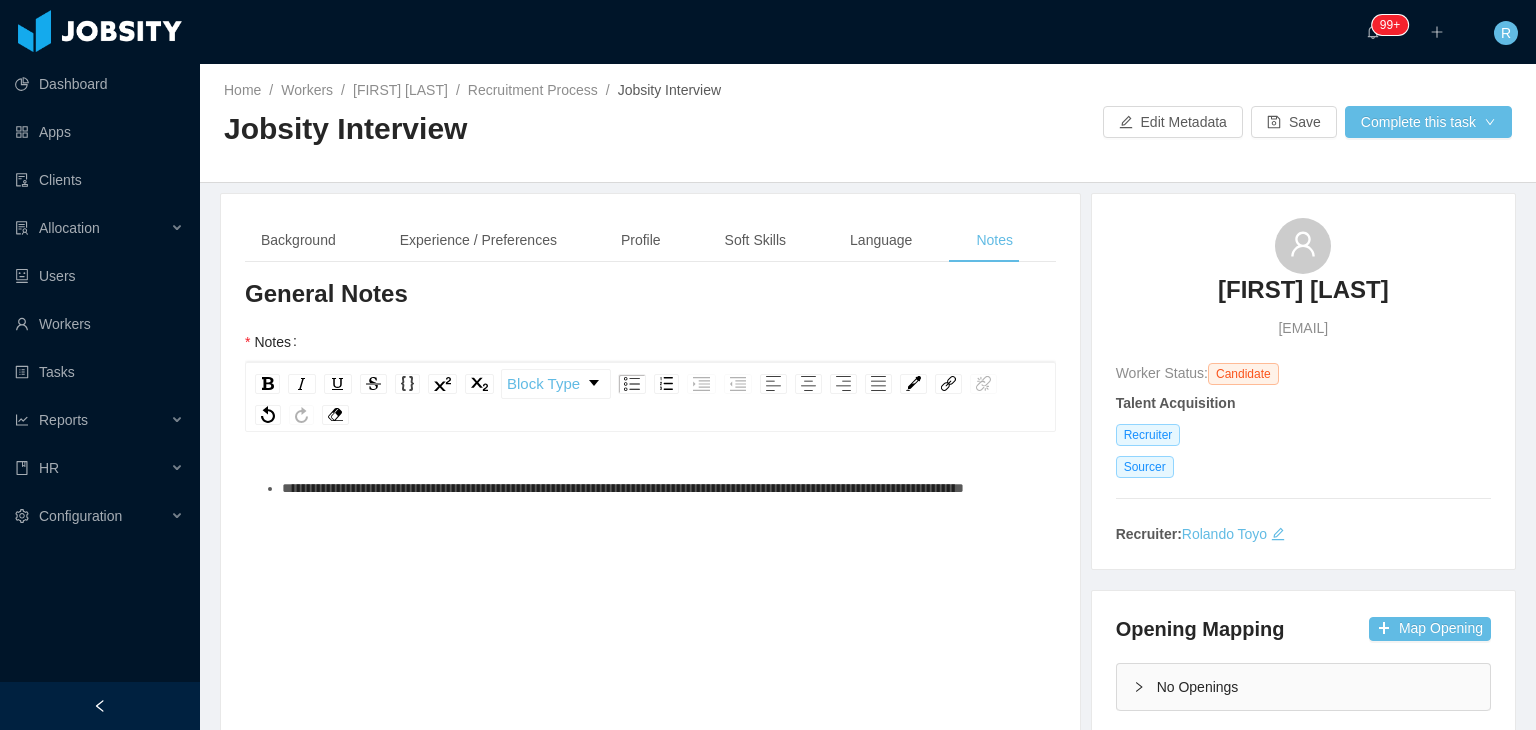 scroll, scrollTop: 0, scrollLeft: 0, axis: both 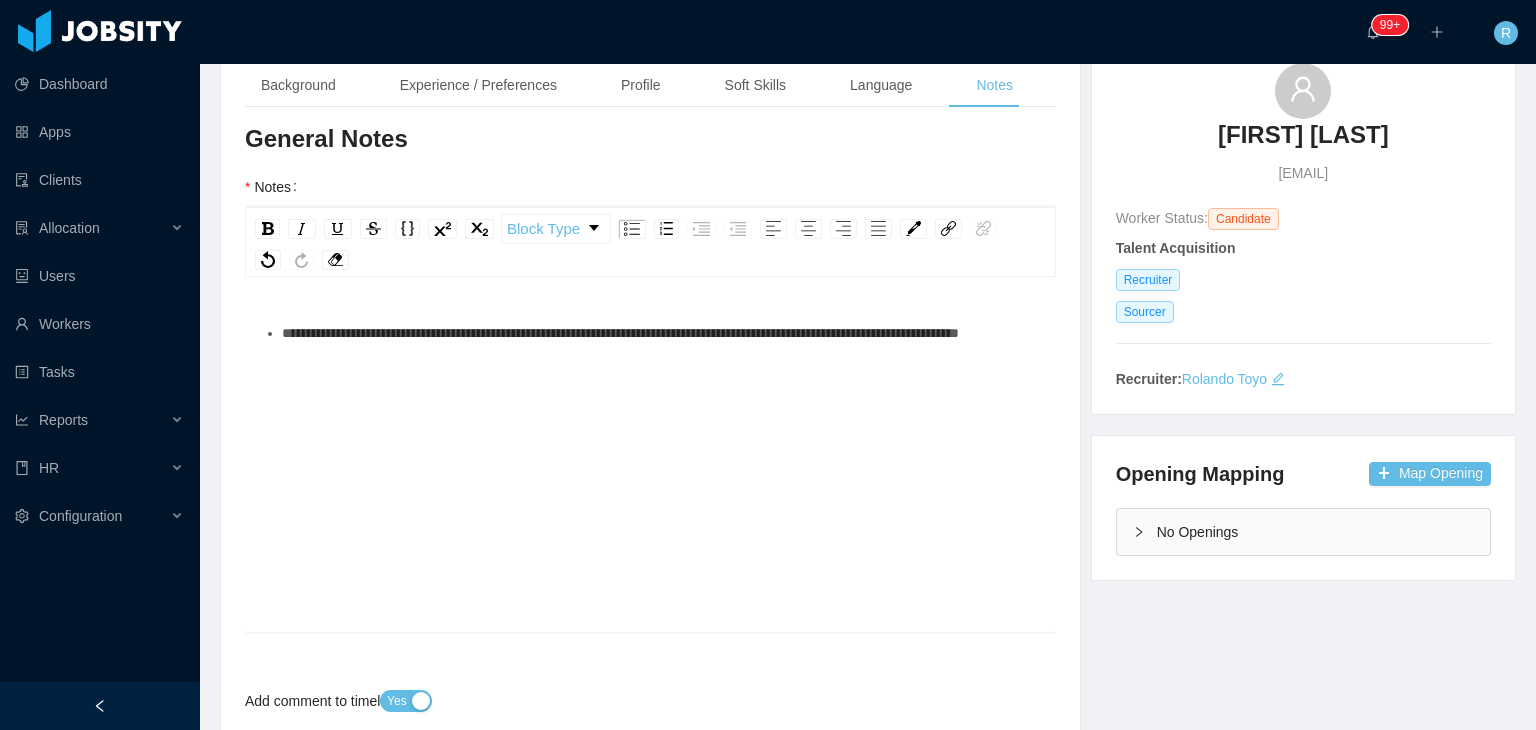 type 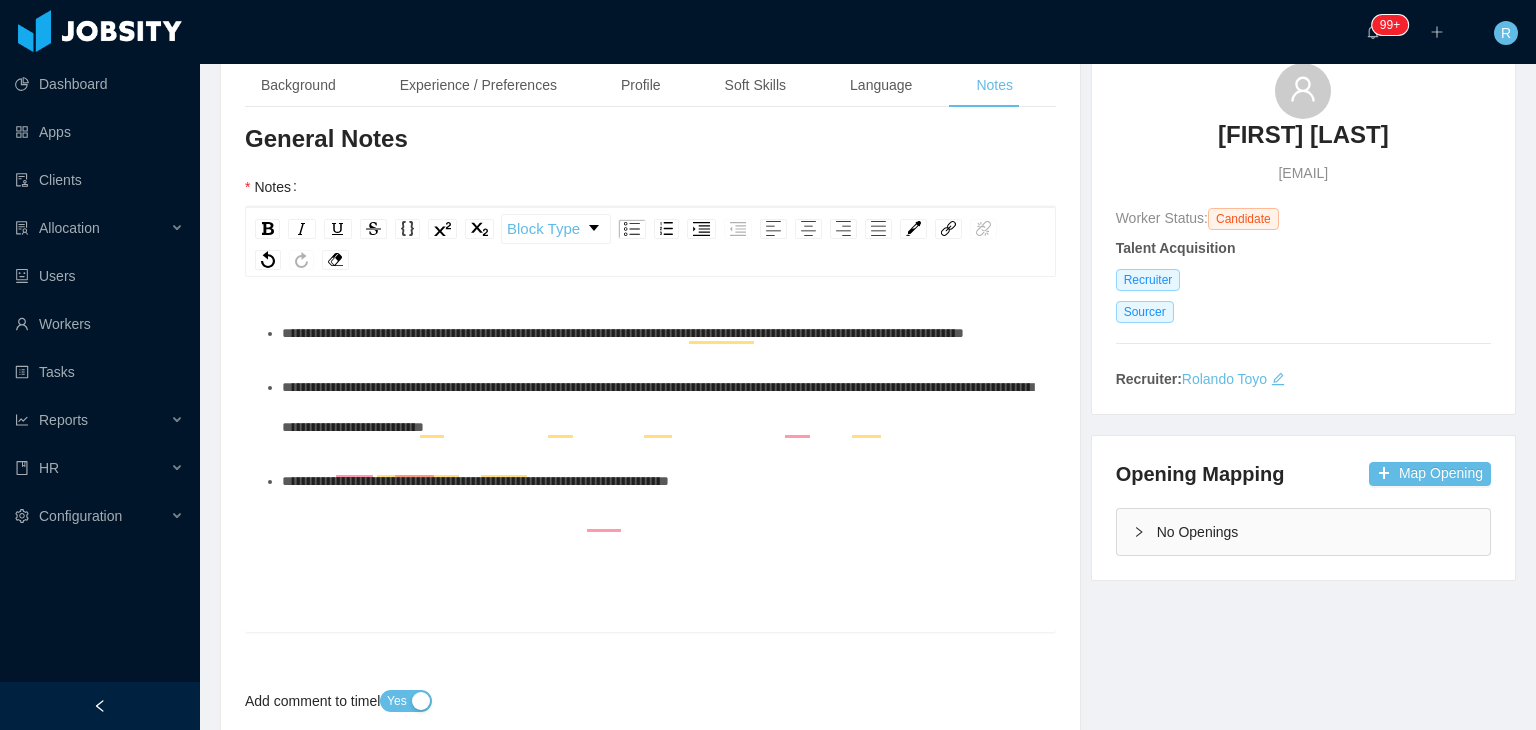 click on "**********" at bounding box center (475, 481) 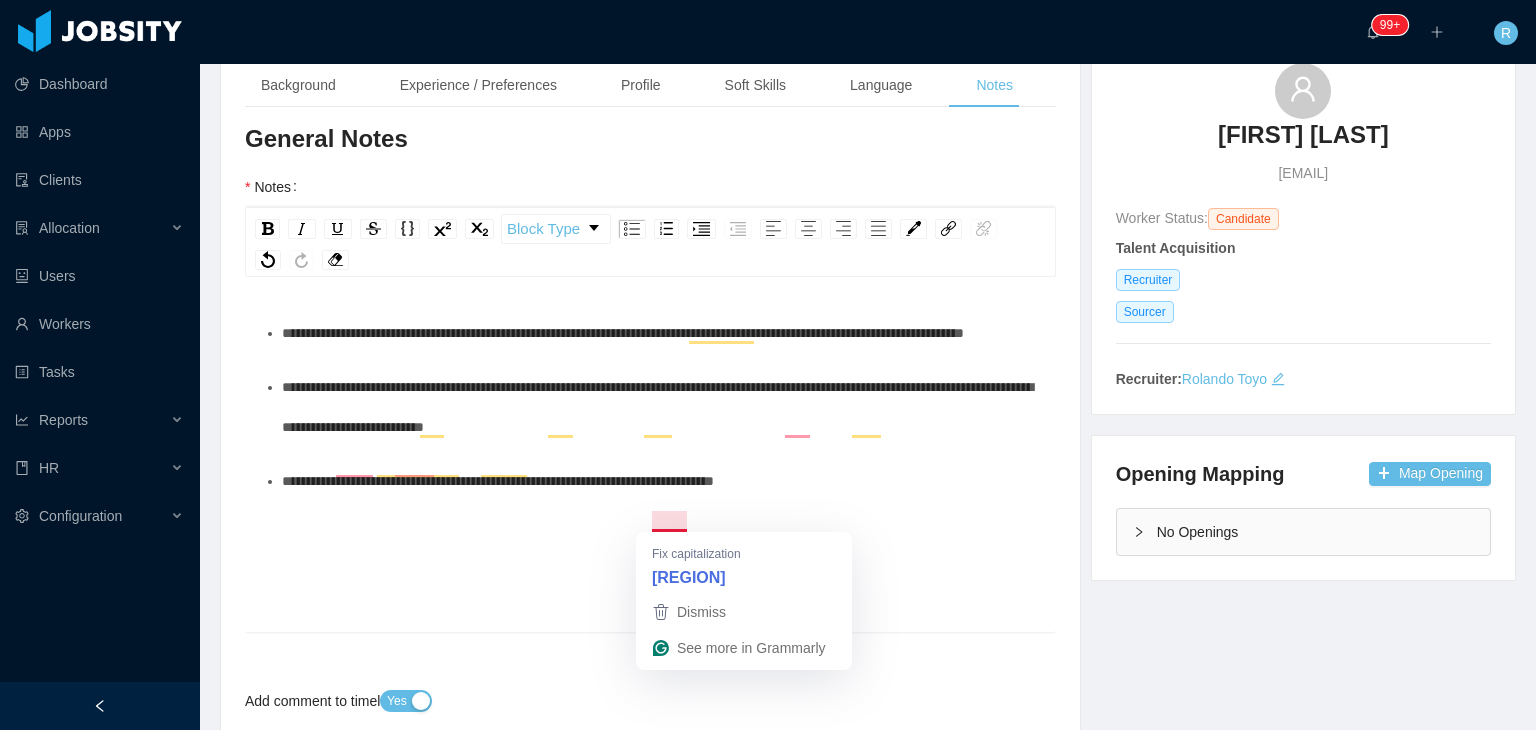 click on "**********" at bounding box center [498, 481] 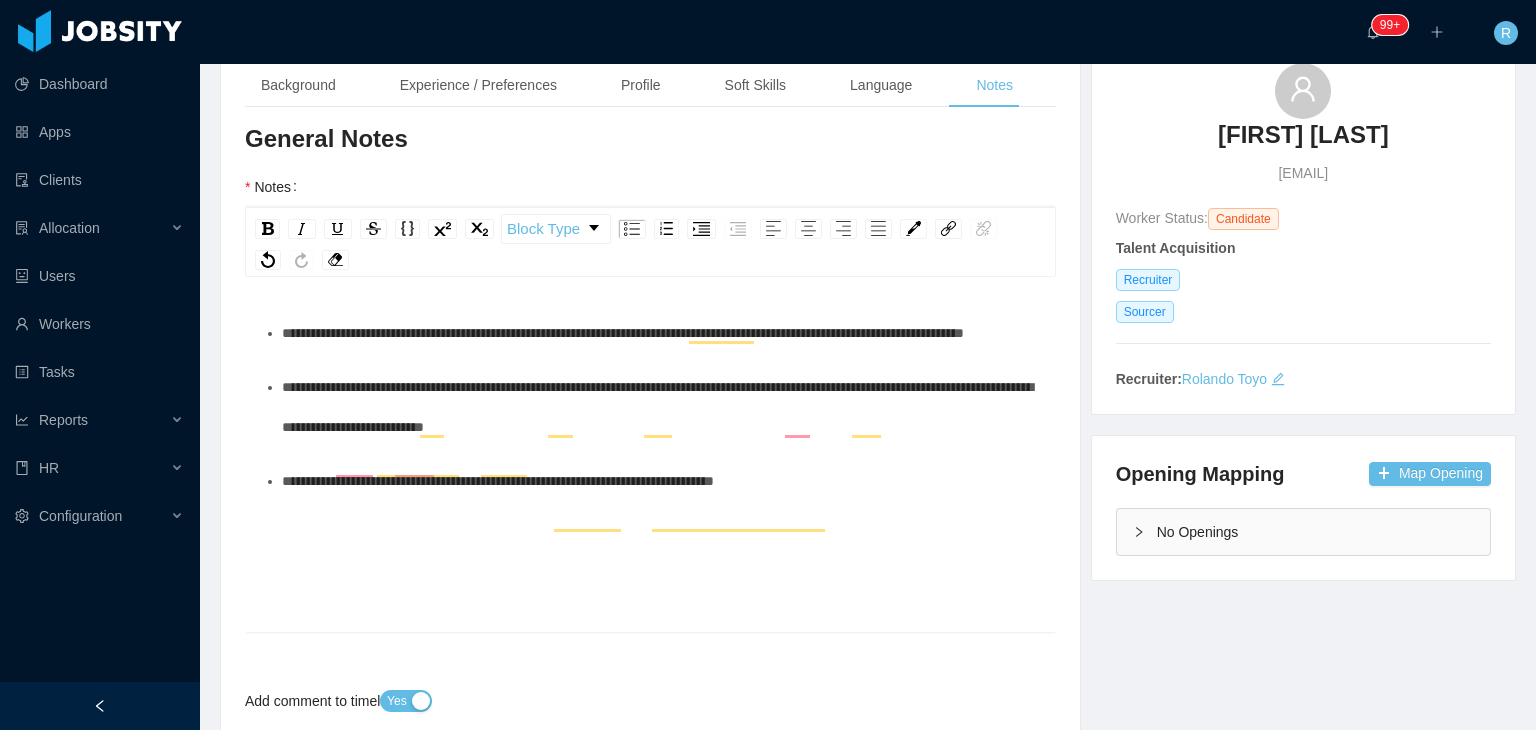 click on "**********" at bounding box center [661, 481] 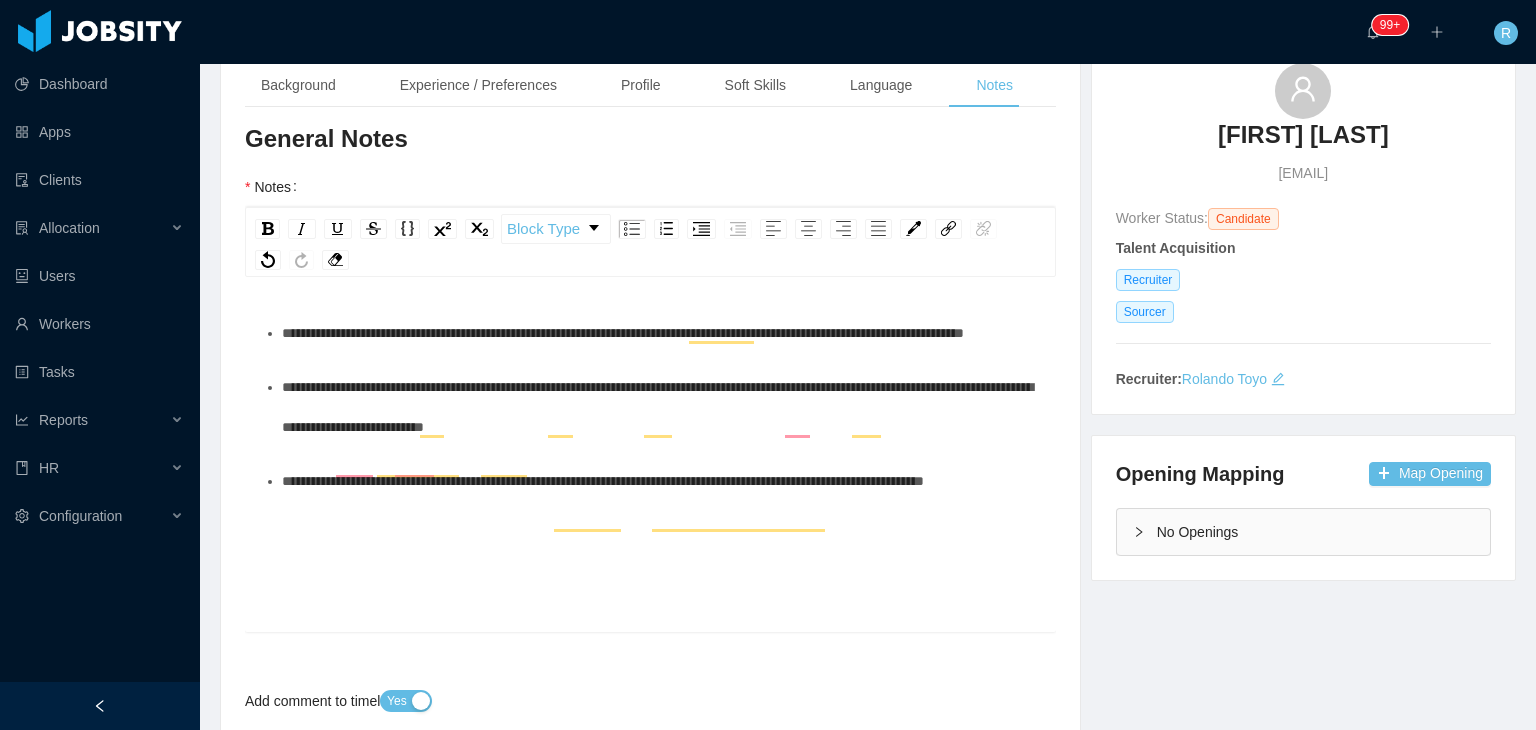 click on "**********" at bounding box center [603, 481] 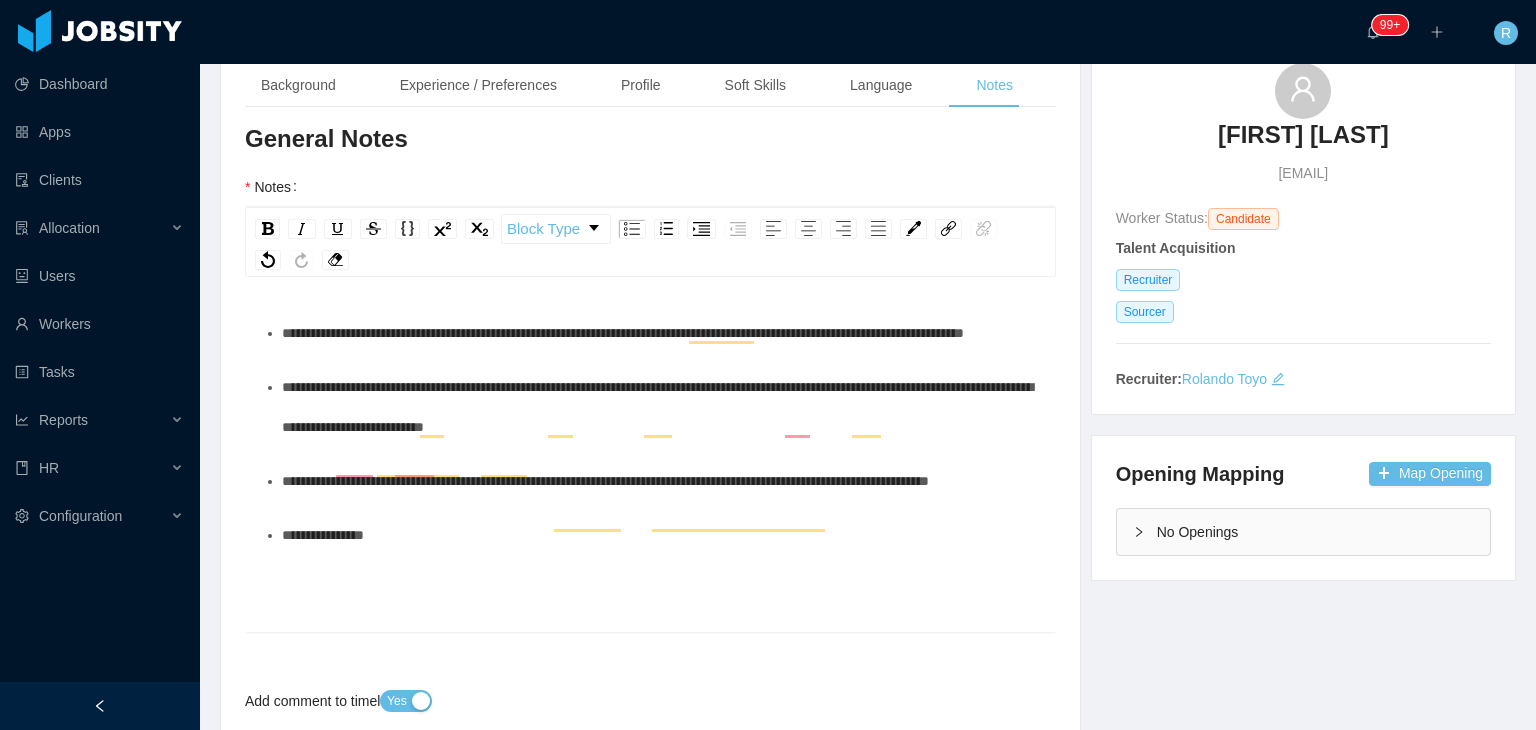 scroll, scrollTop: 34, scrollLeft: 0, axis: vertical 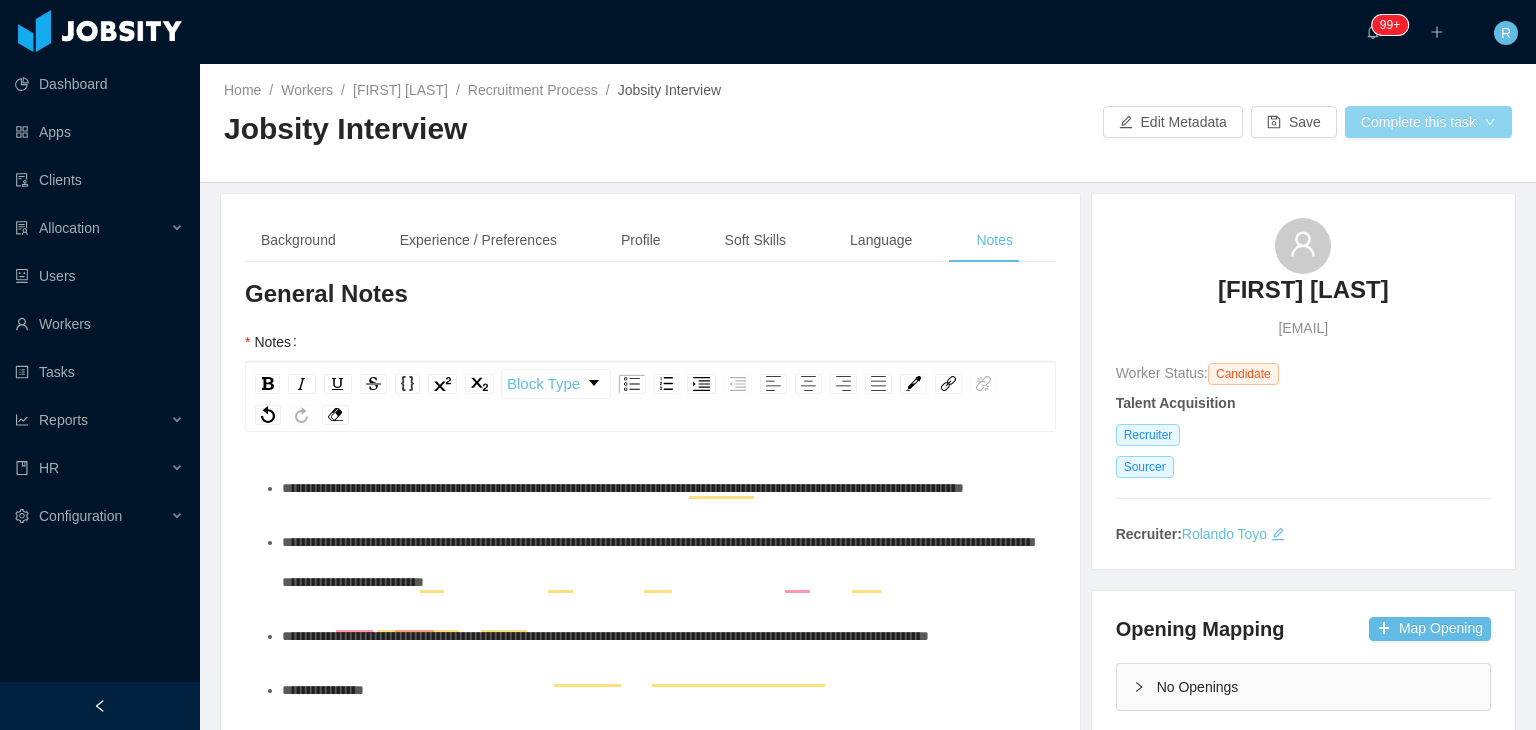 click on "Complete this task" at bounding box center [1428, 122] 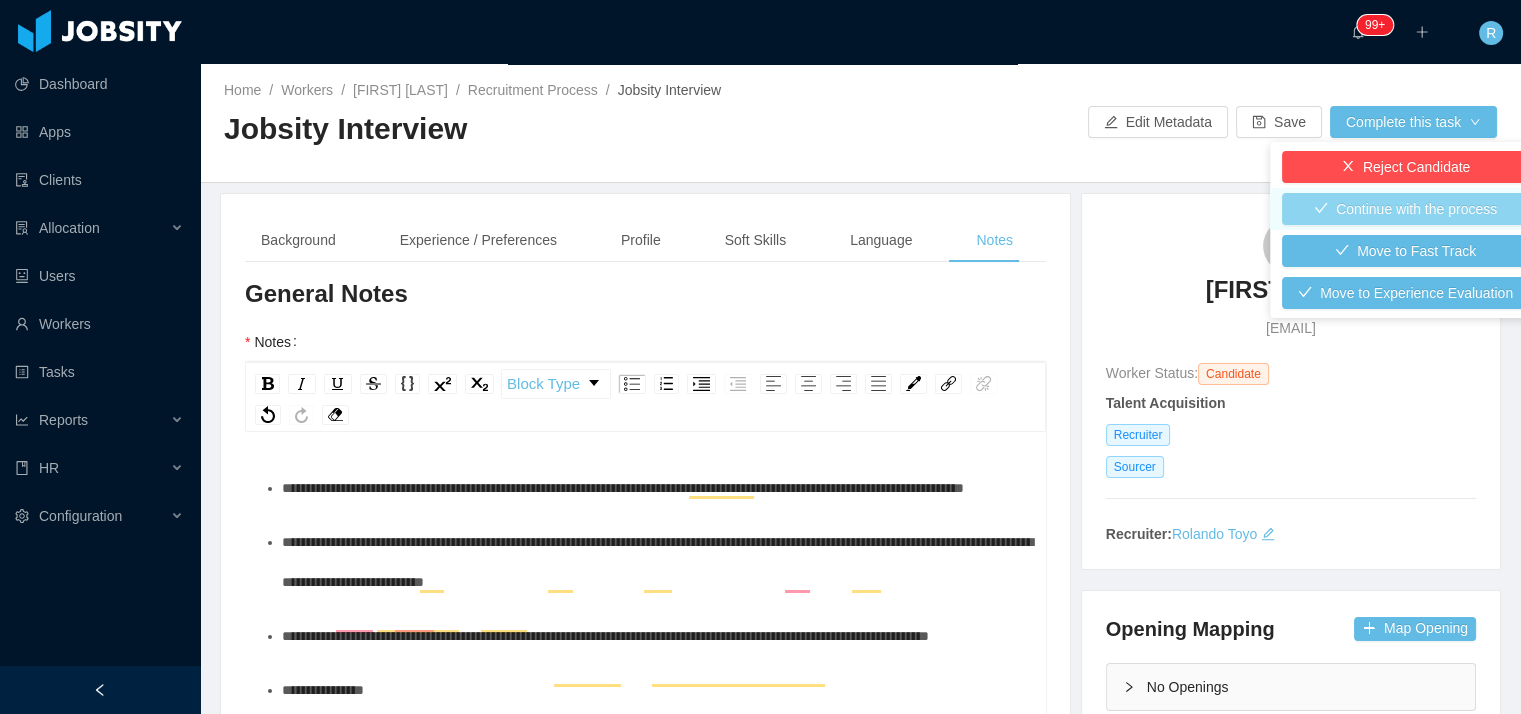 click on "Continue with the process" at bounding box center [1405, 209] 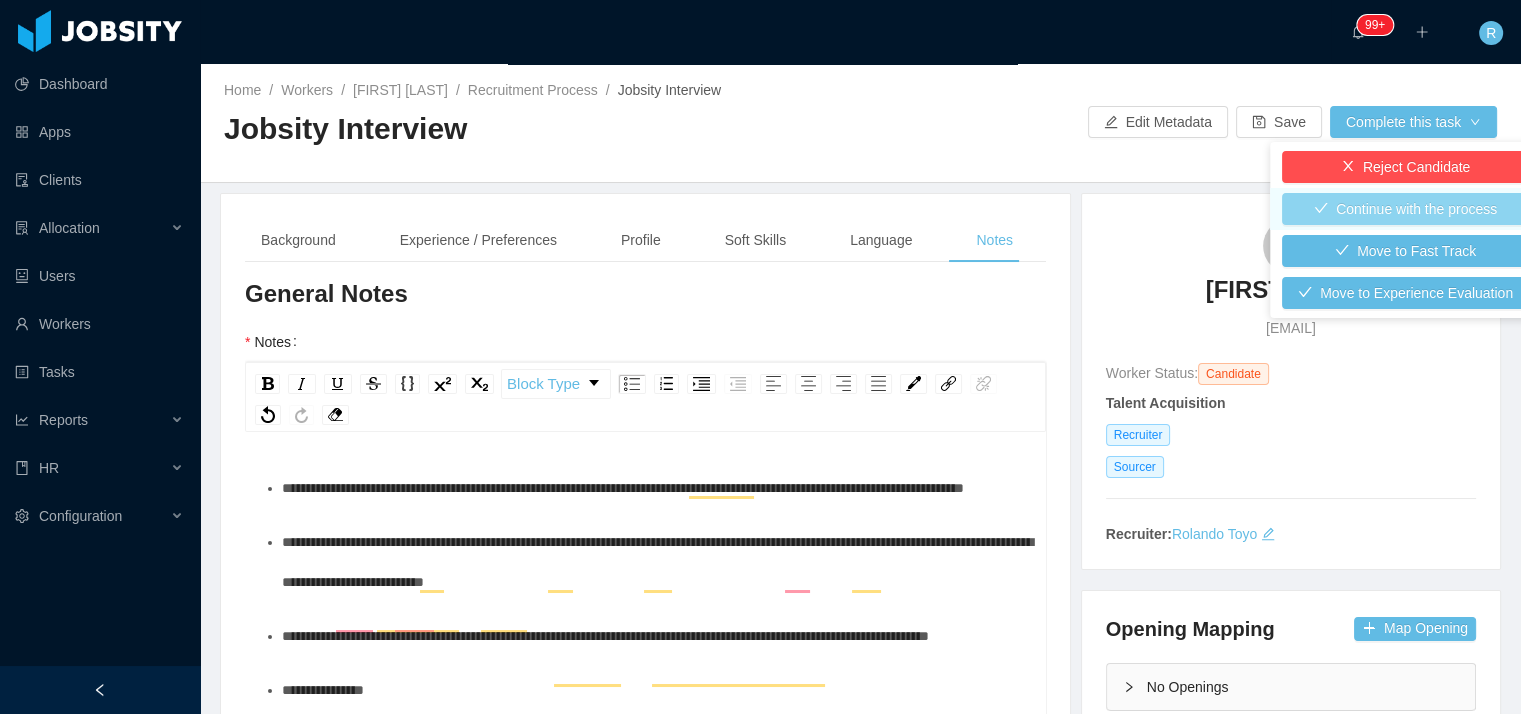 type 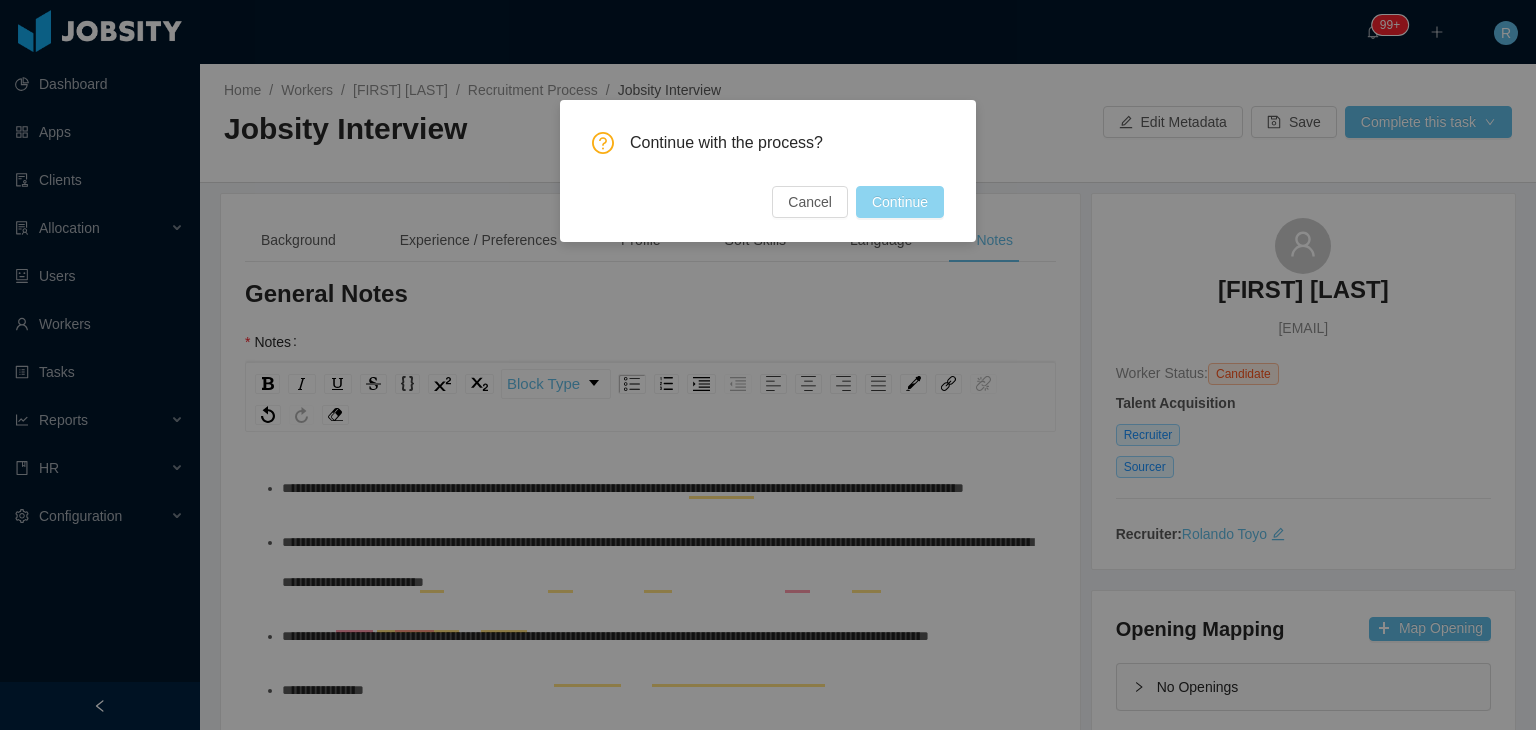 click on "Continue" at bounding box center (900, 202) 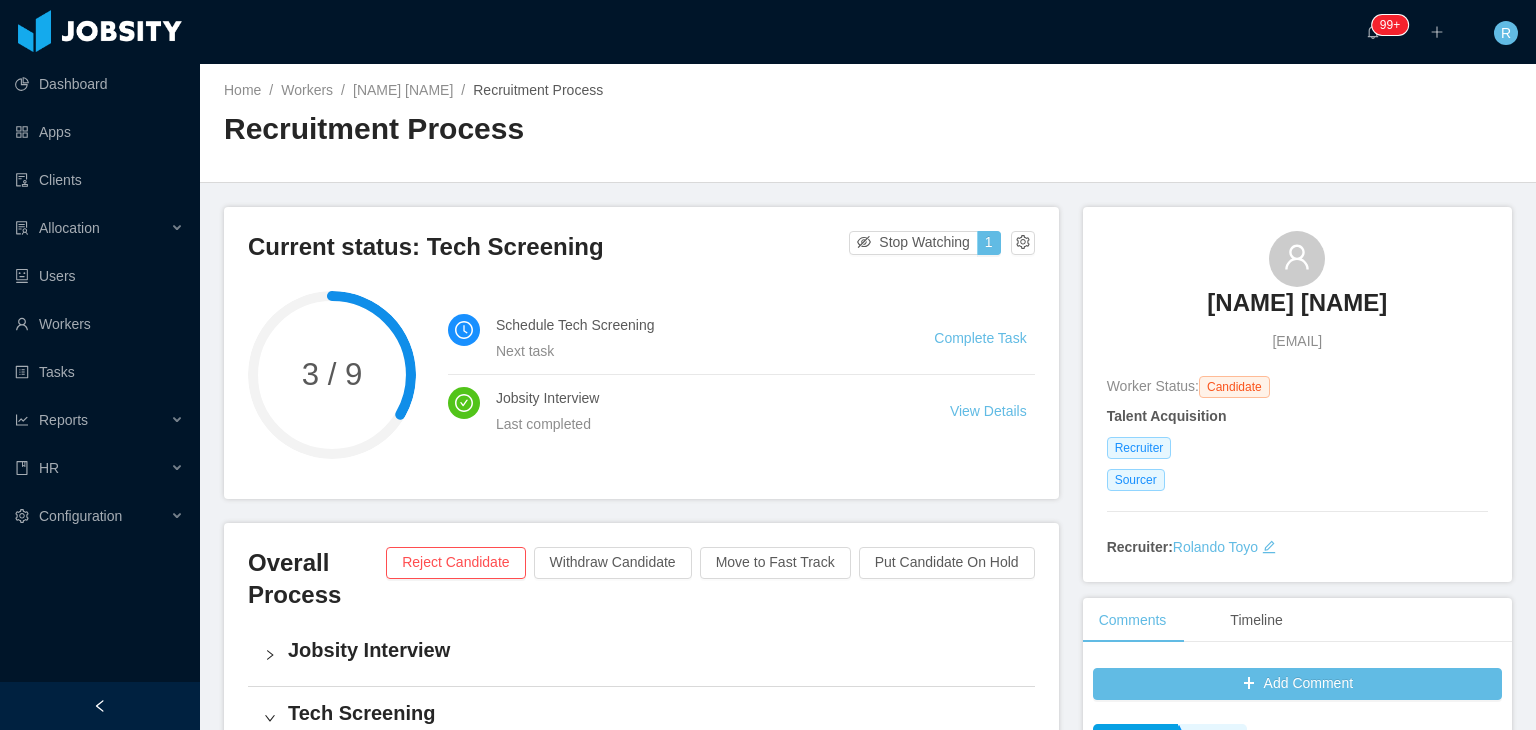 scroll, scrollTop: 0, scrollLeft: 0, axis: both 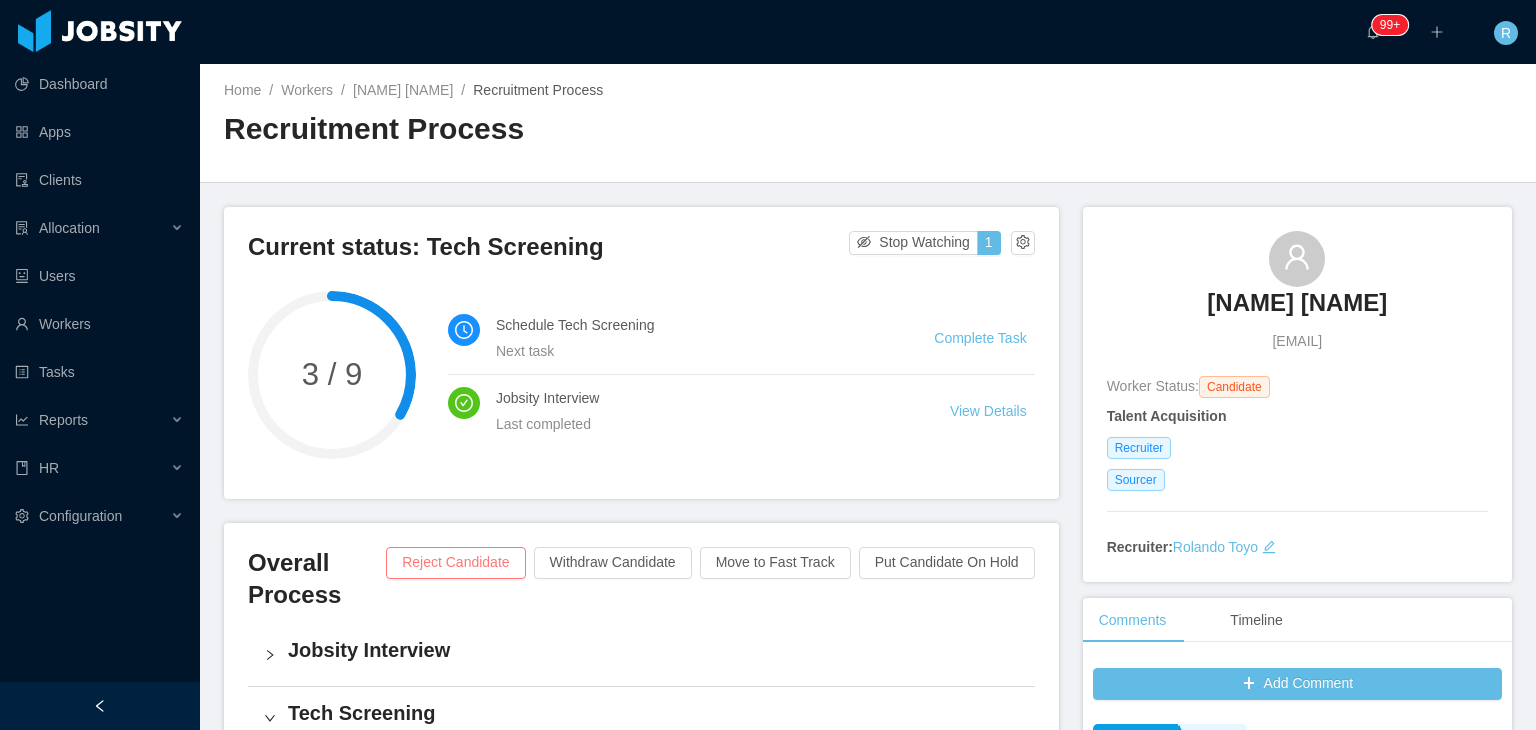 click on "Reject Candidate" at bounding box center [455, 563] 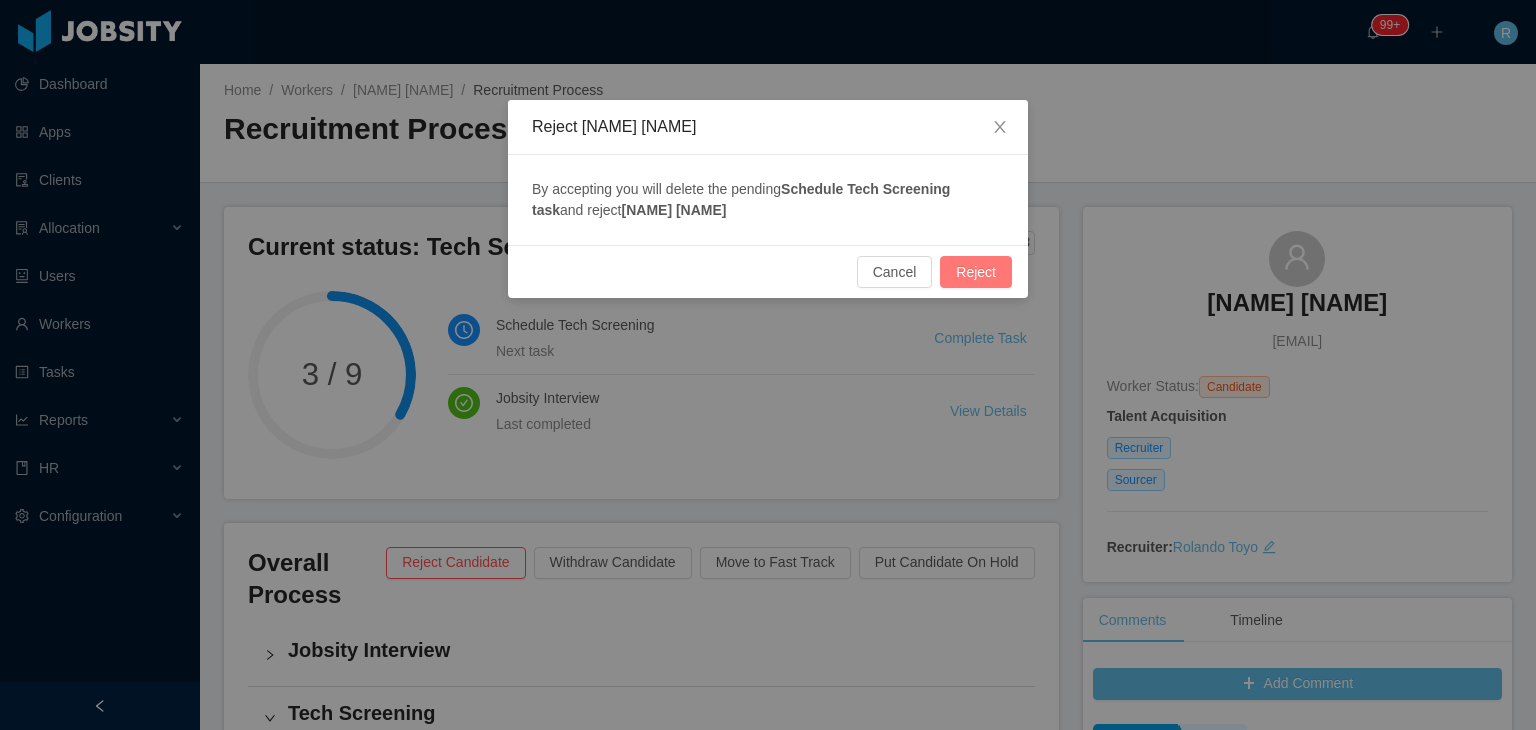 click on "Reject" at bounding box center (976, 272) 